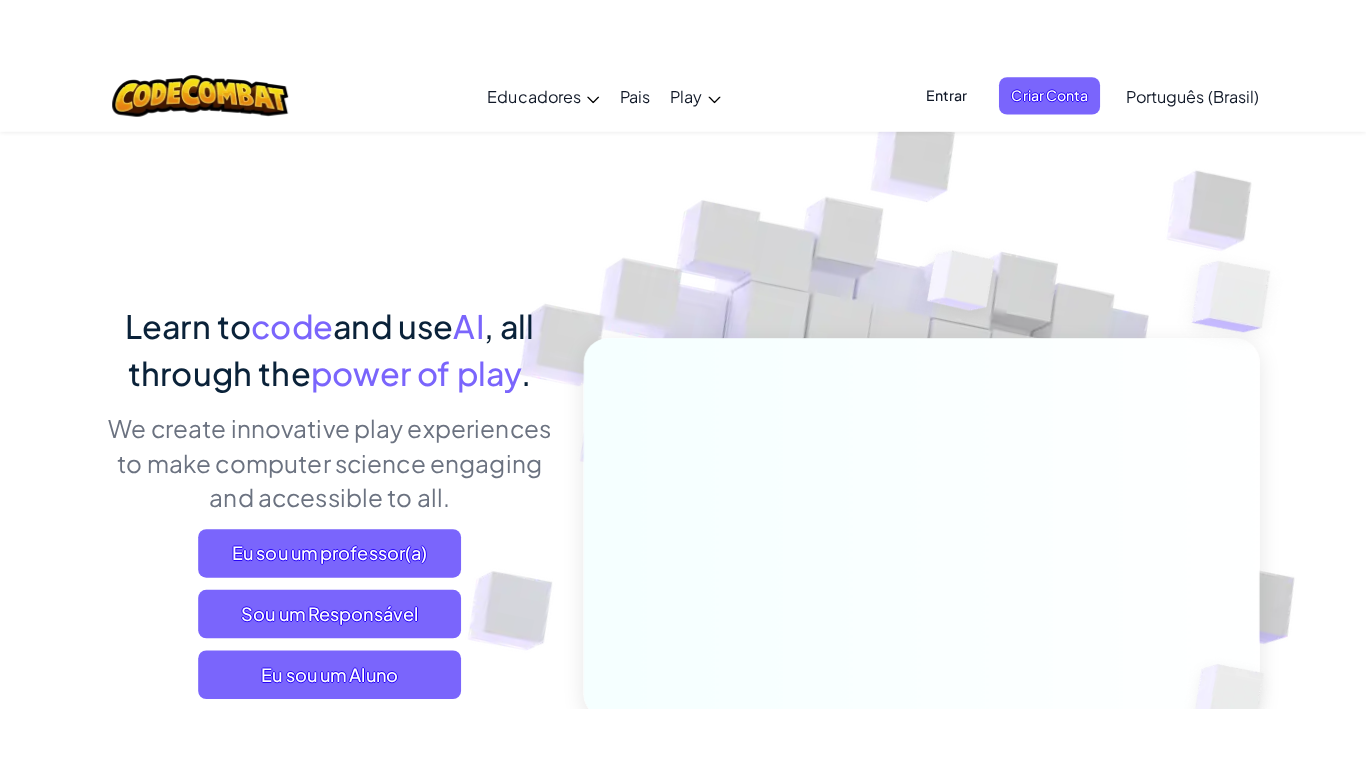 scroll, scrollTop: 0, scrollLeft: 0, axis: both 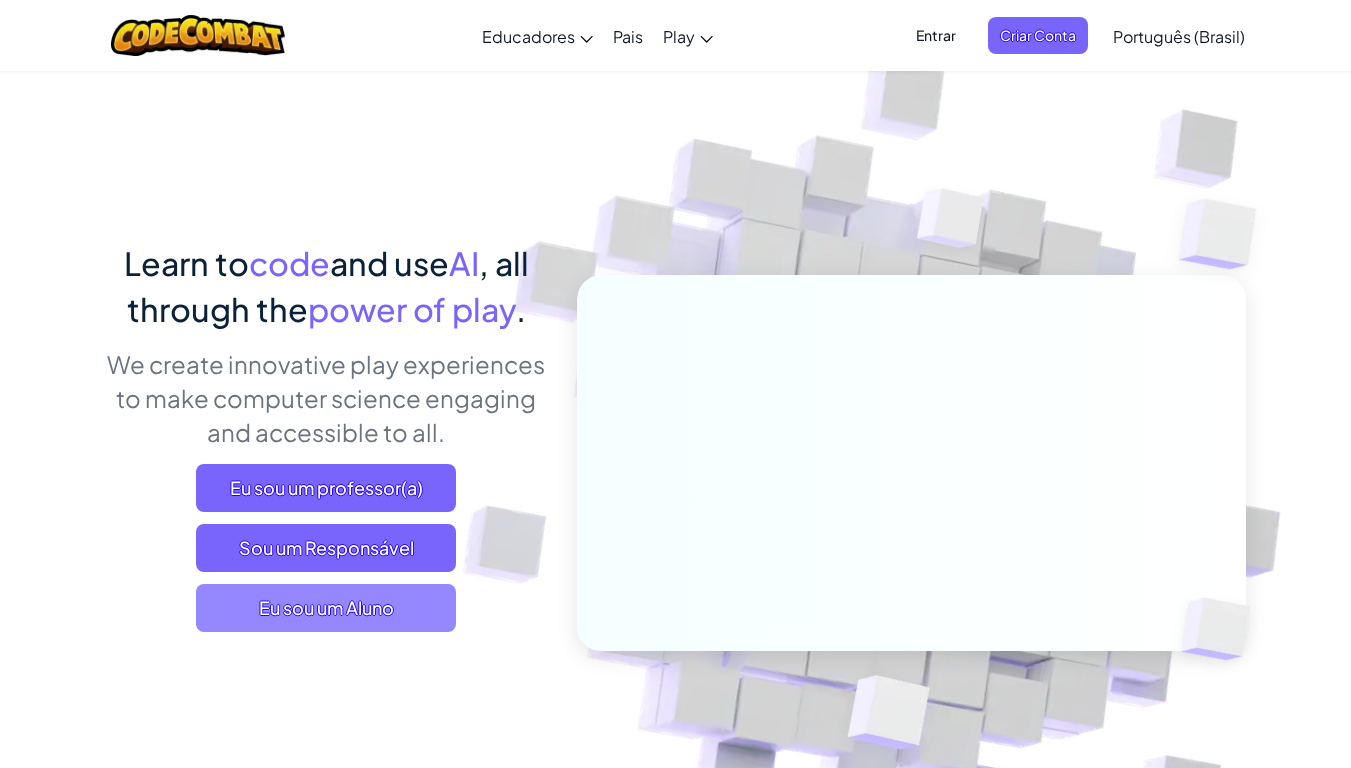 click on "Eu sou um Aluno" at bounding box center (326, 608) 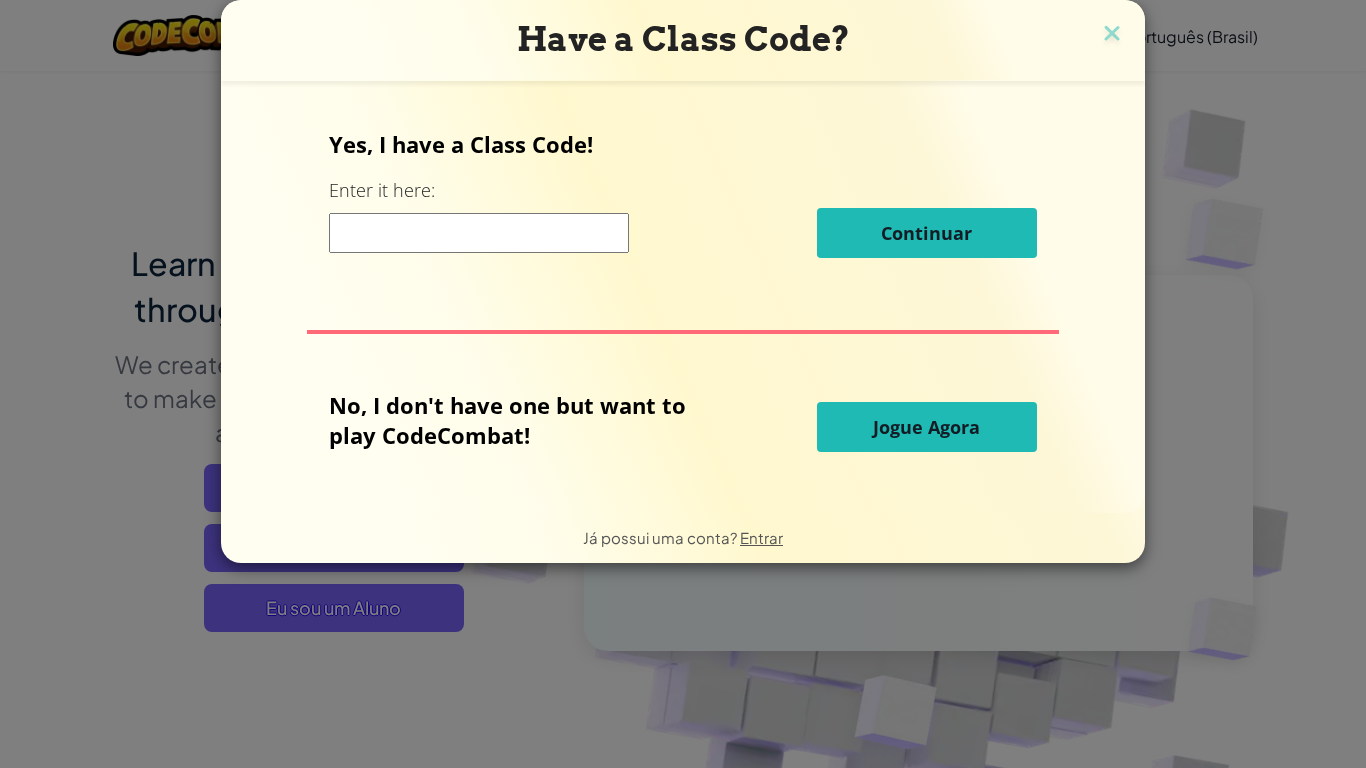 click at bounding box center (479, 233) 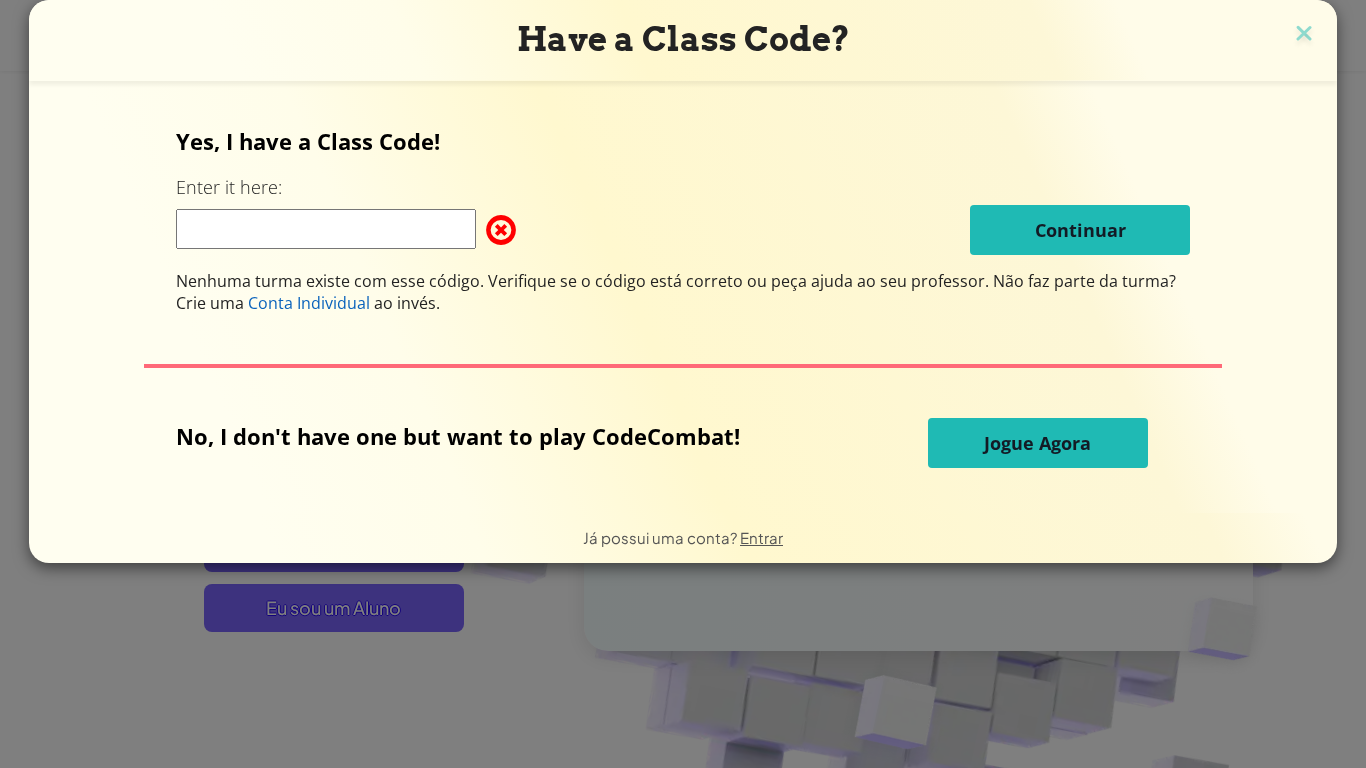 type on "D" 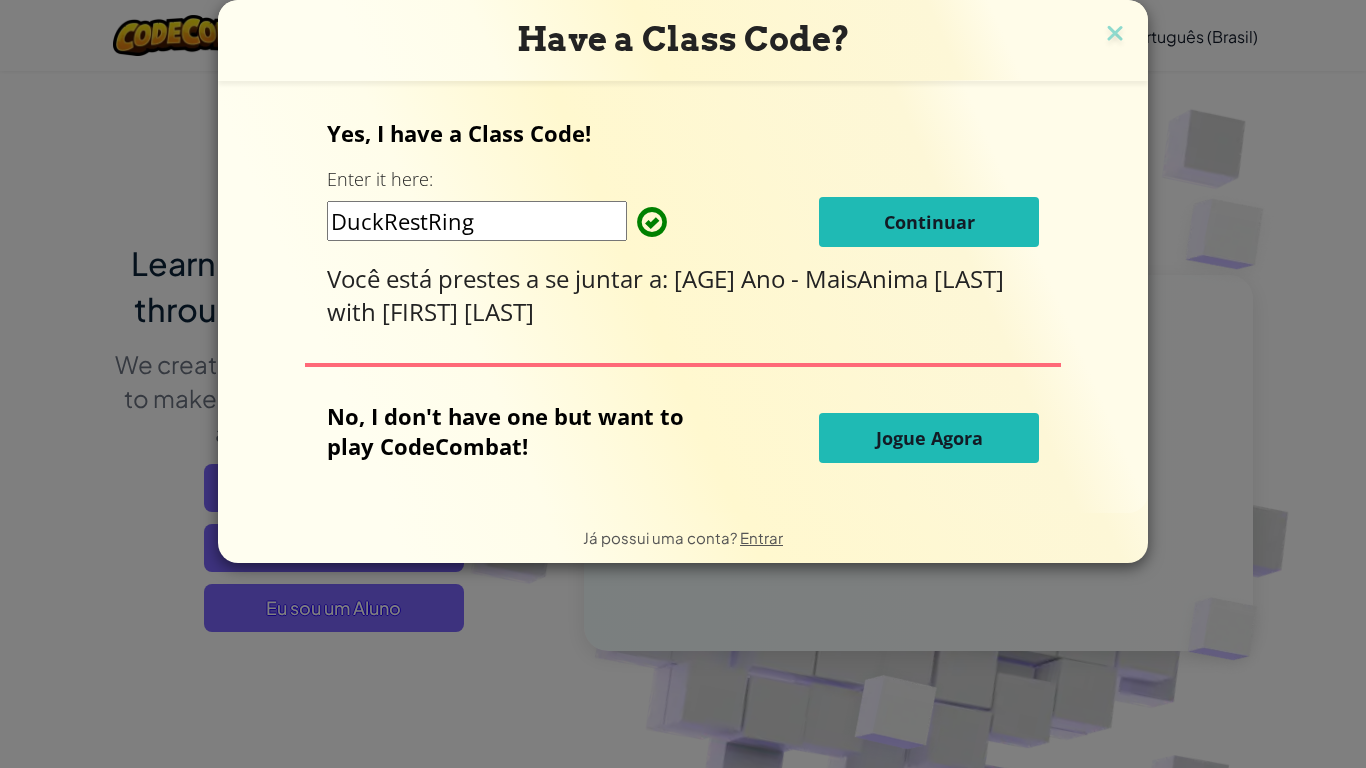 type on "DuckRestRing" 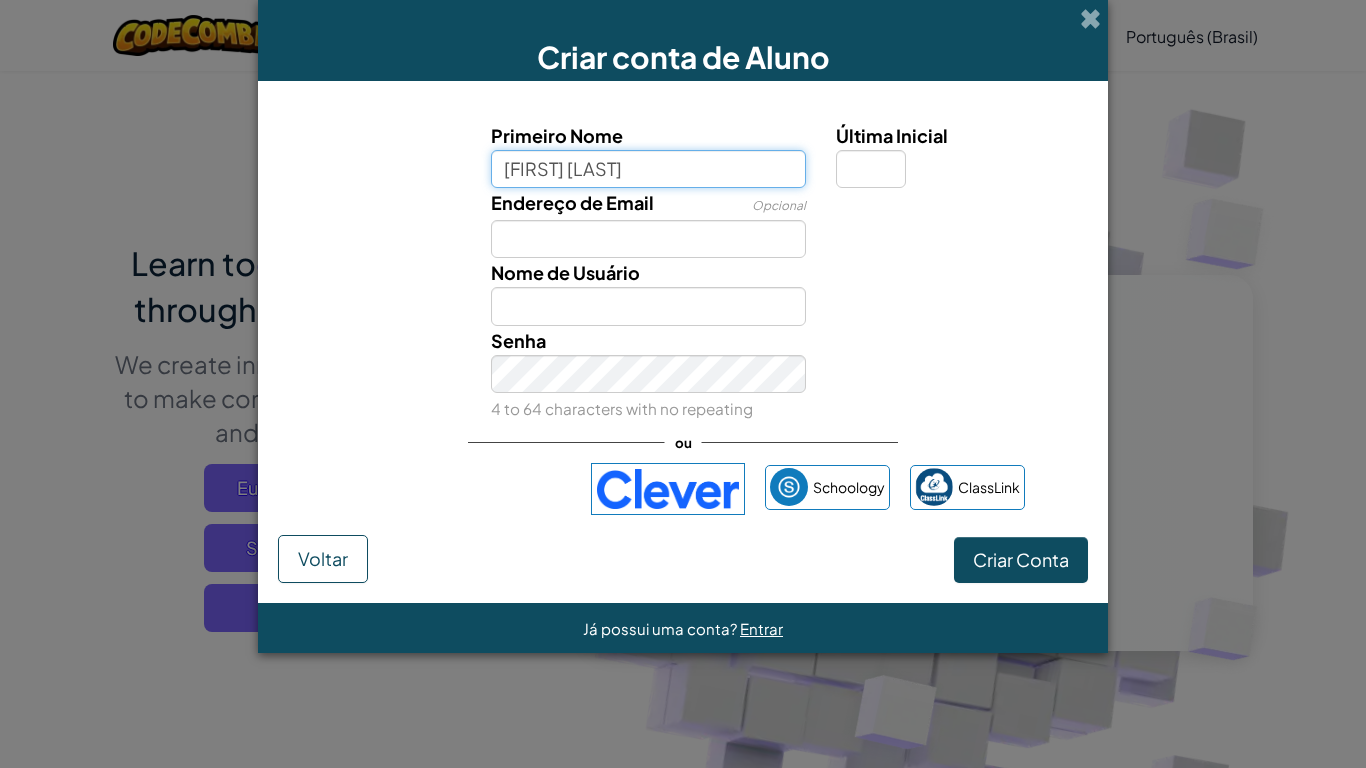 type on "[FIRST] [LAST]" 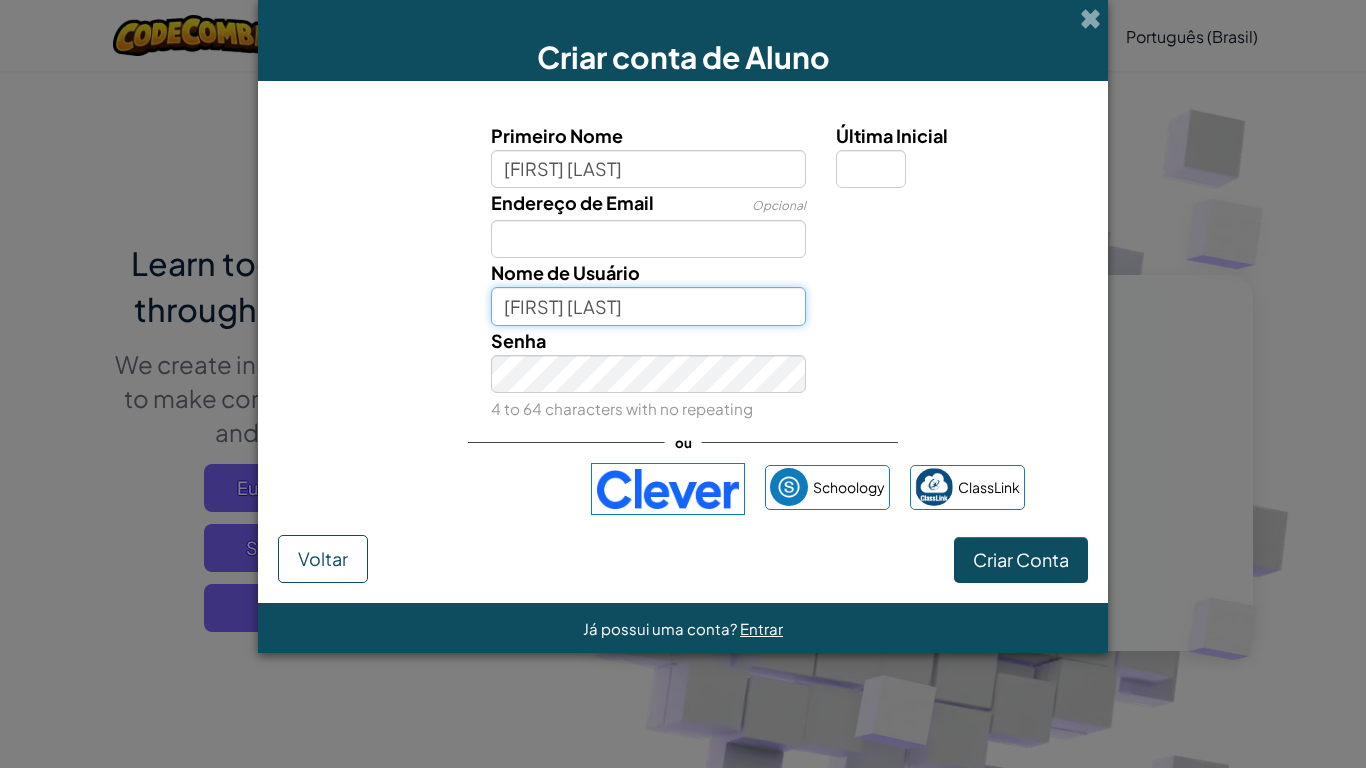 click on "[FIRST] [LAST]" at bounding box center (649, 306) 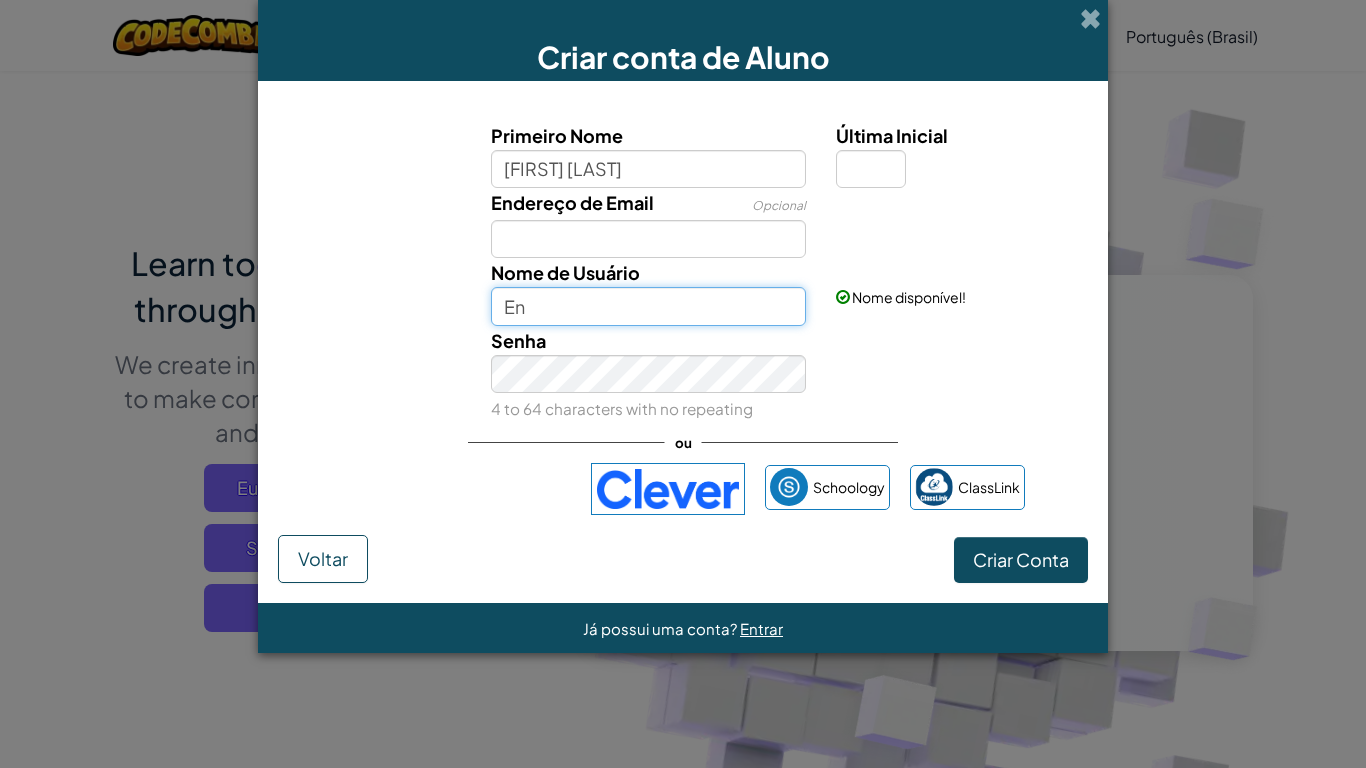 type on "E" 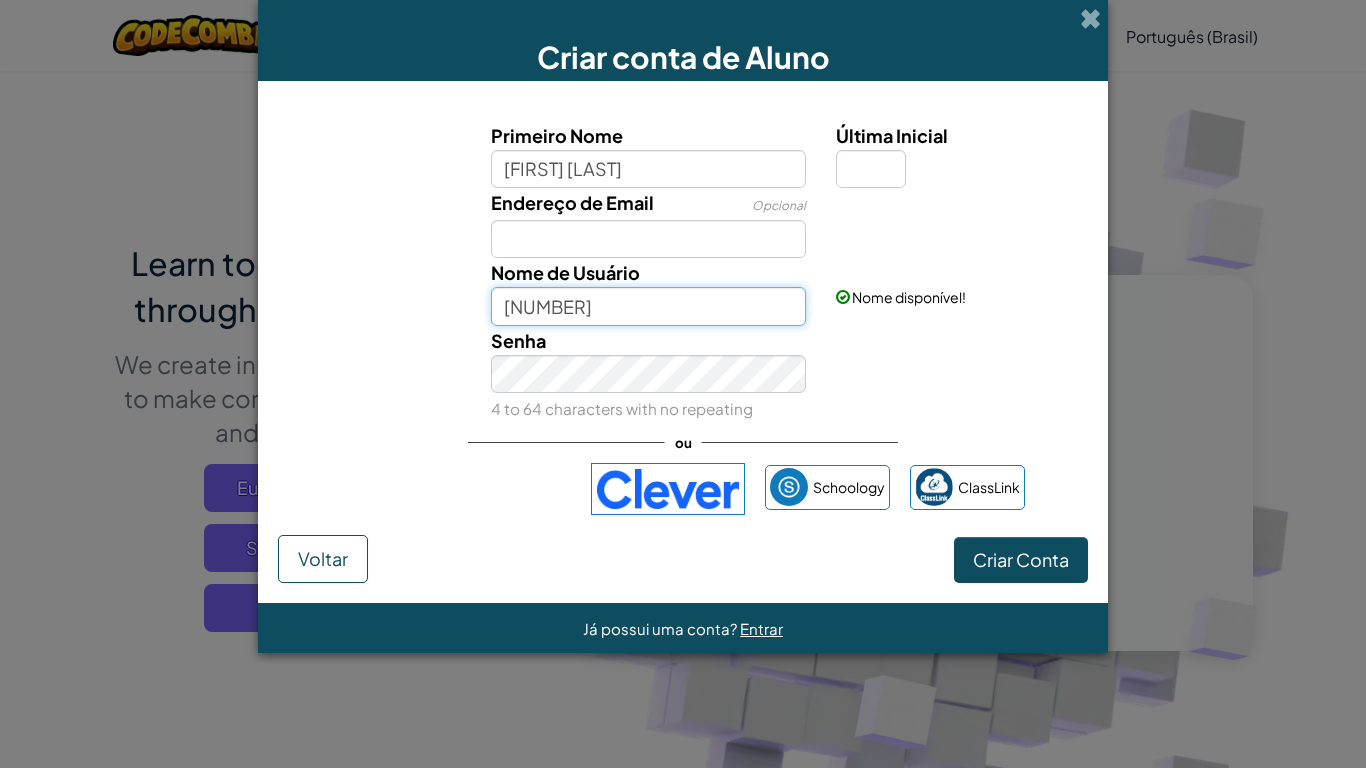 type on "[NUMBER]" 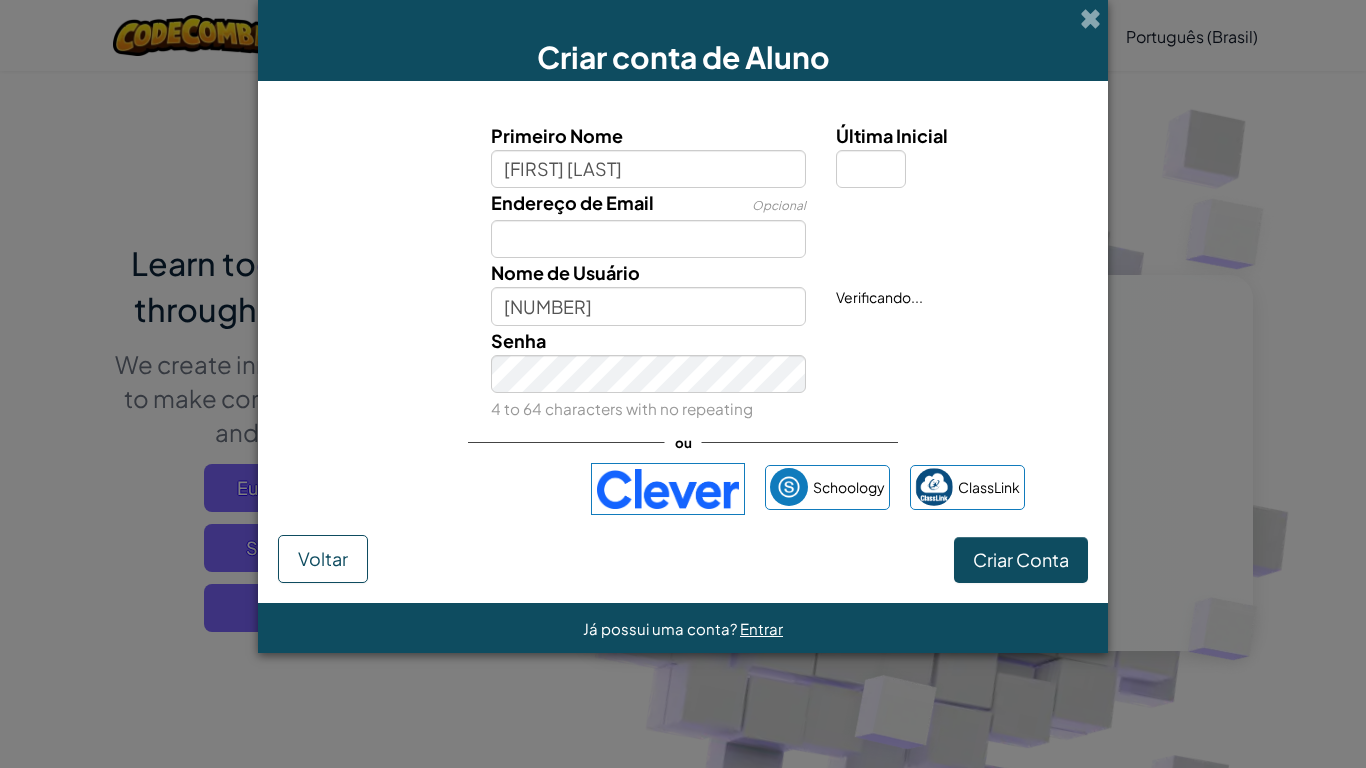 click on "Senha 4 to 64 characters with no repeating" at bounding box center (649, 374) 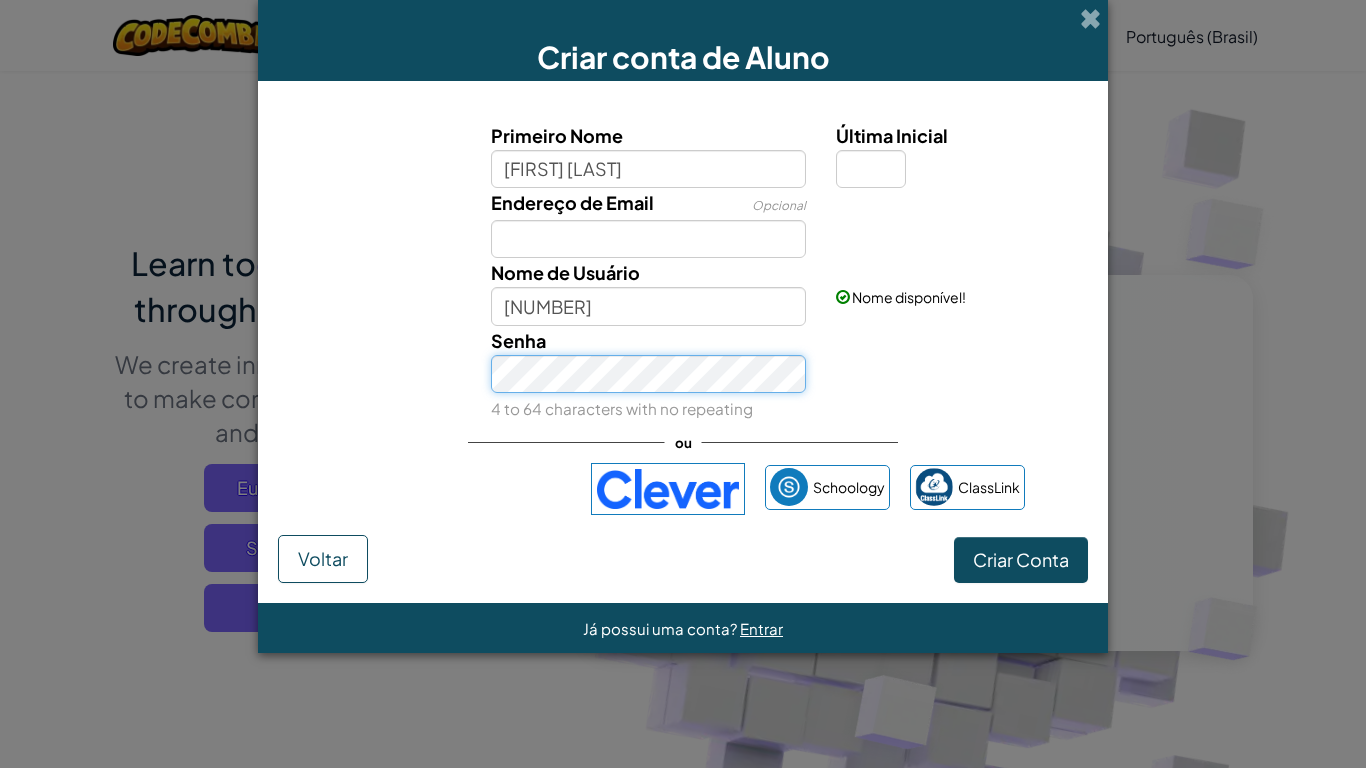 click on "Senha 4 to 64 characters with no repeating" at bounding box center [683, 374] 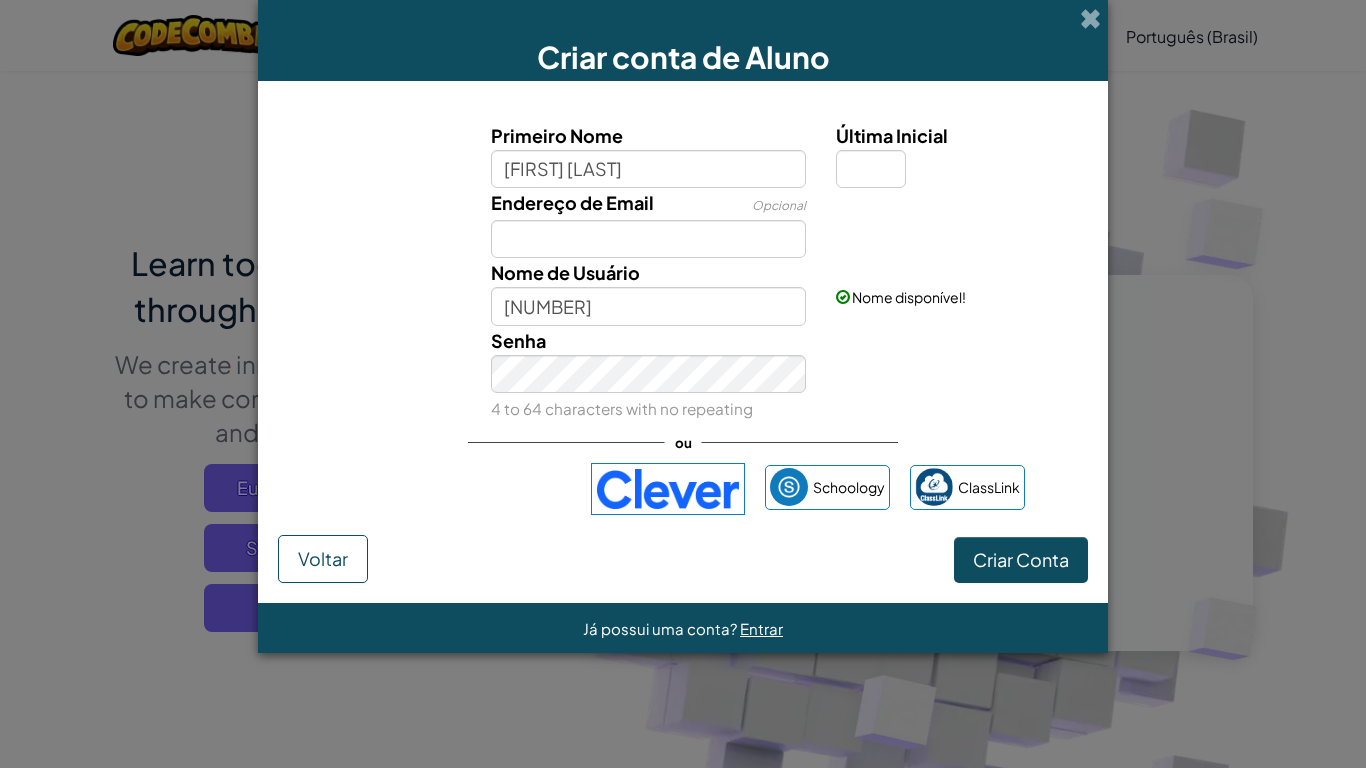 click on "Nome de Usuário" at bounding box center (565, 272) 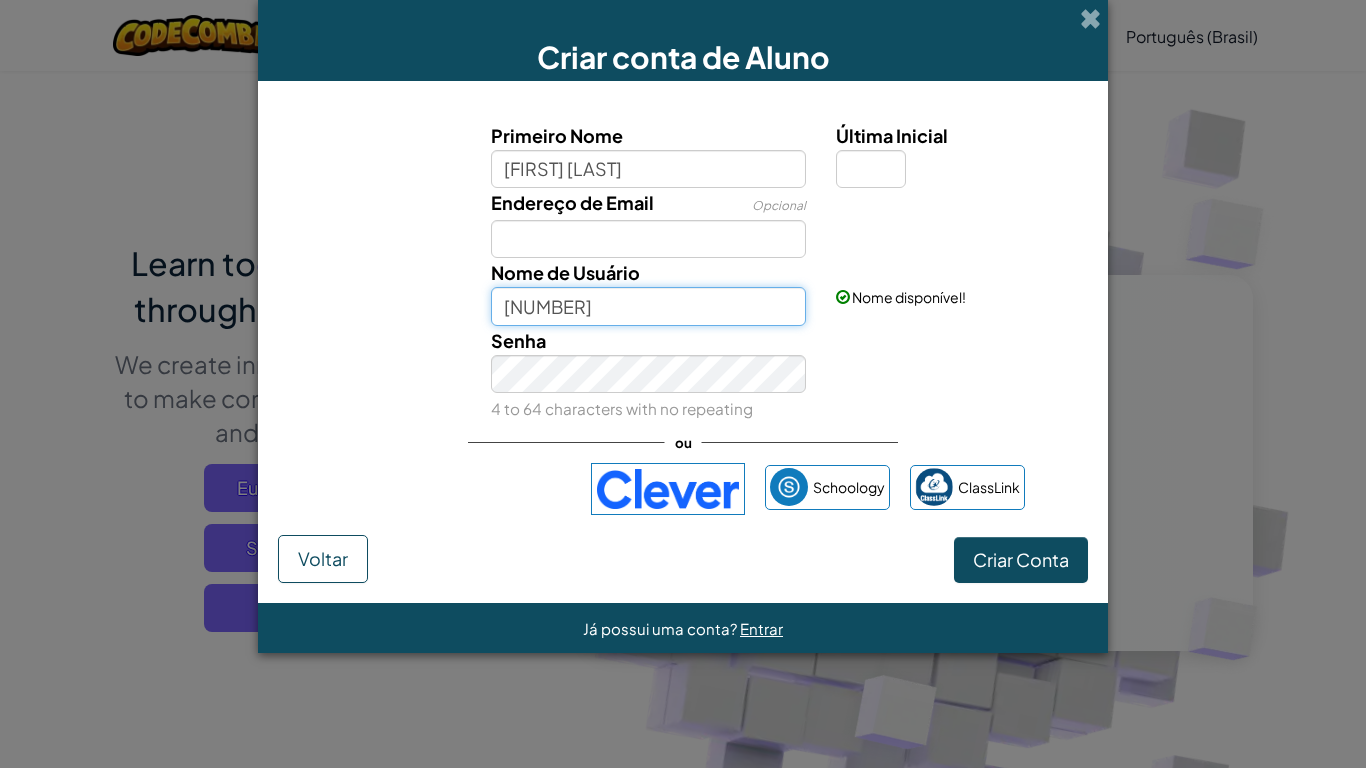 click on "[NUMBER]" at bounding box center [649, 306] 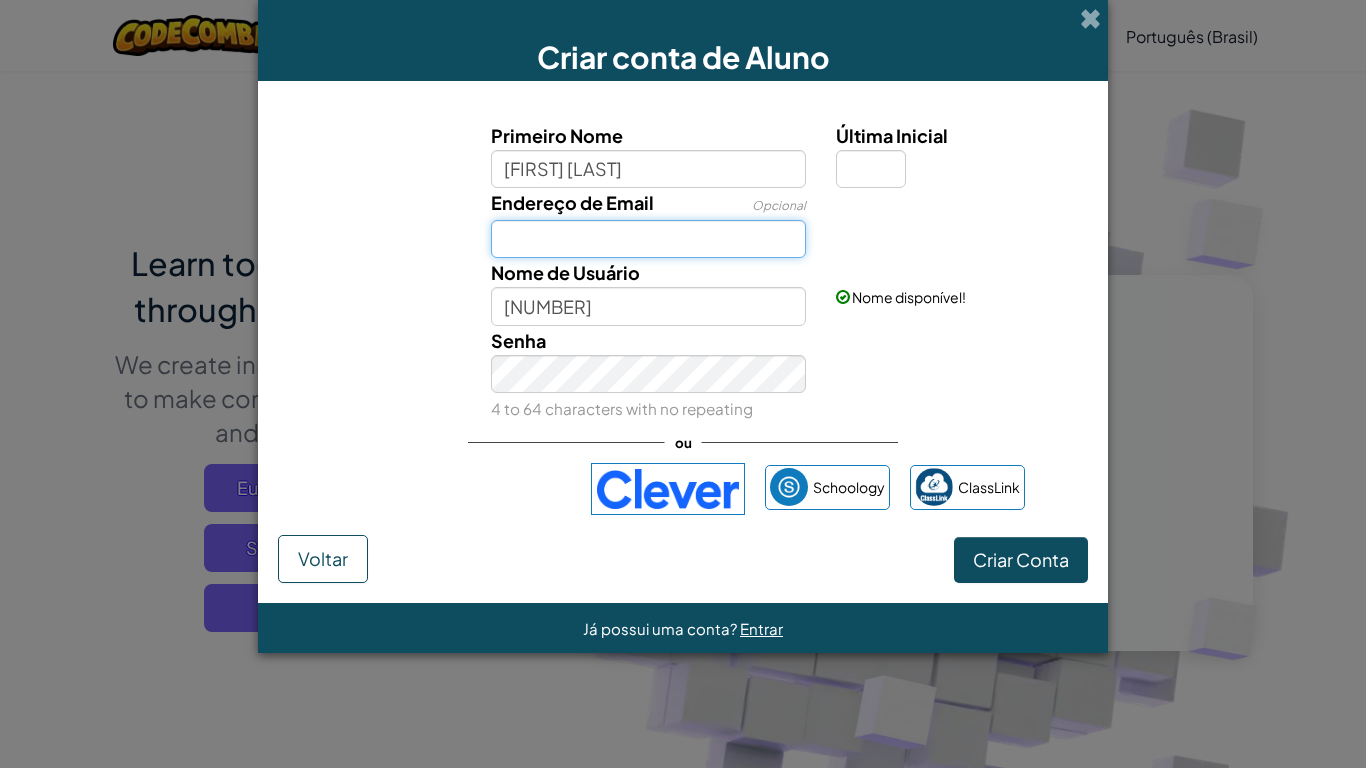 click on "Endereço de Email" at bounding box center [649, 239] 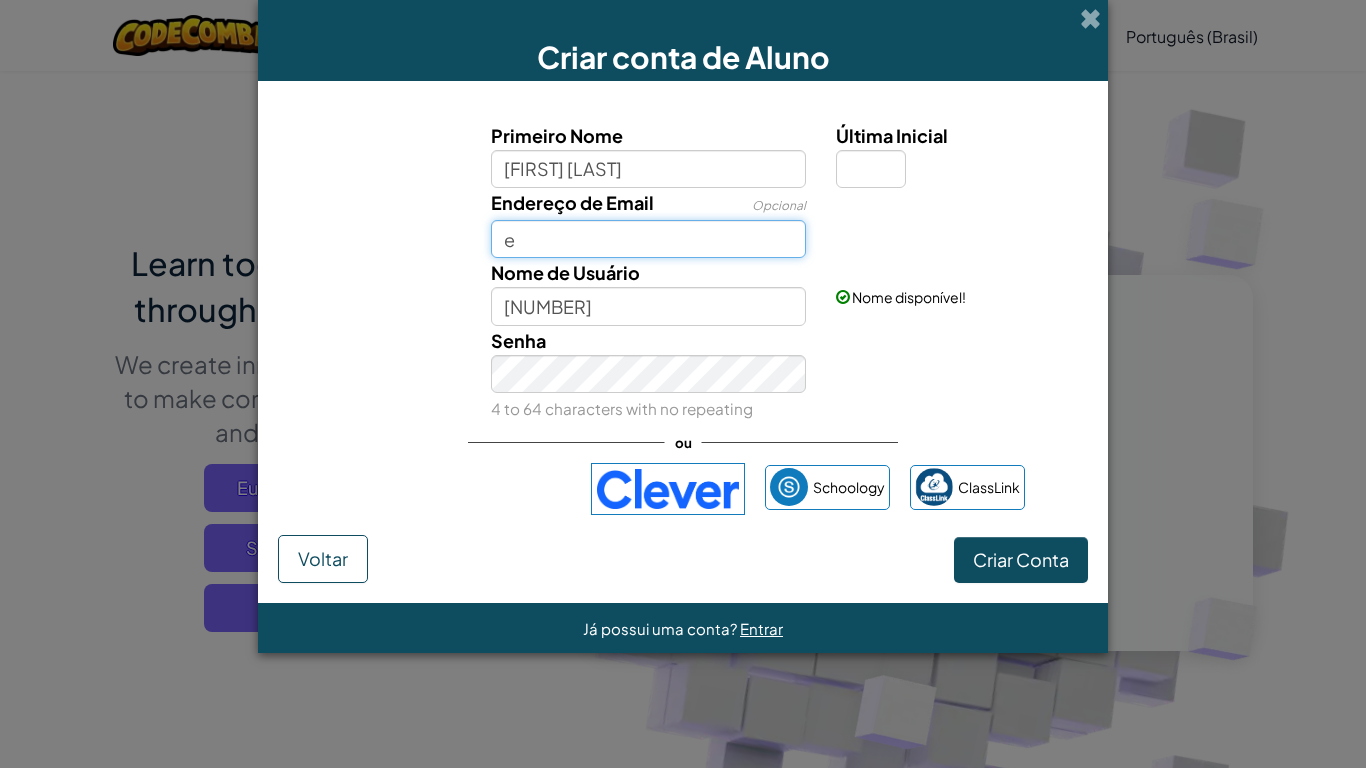 type 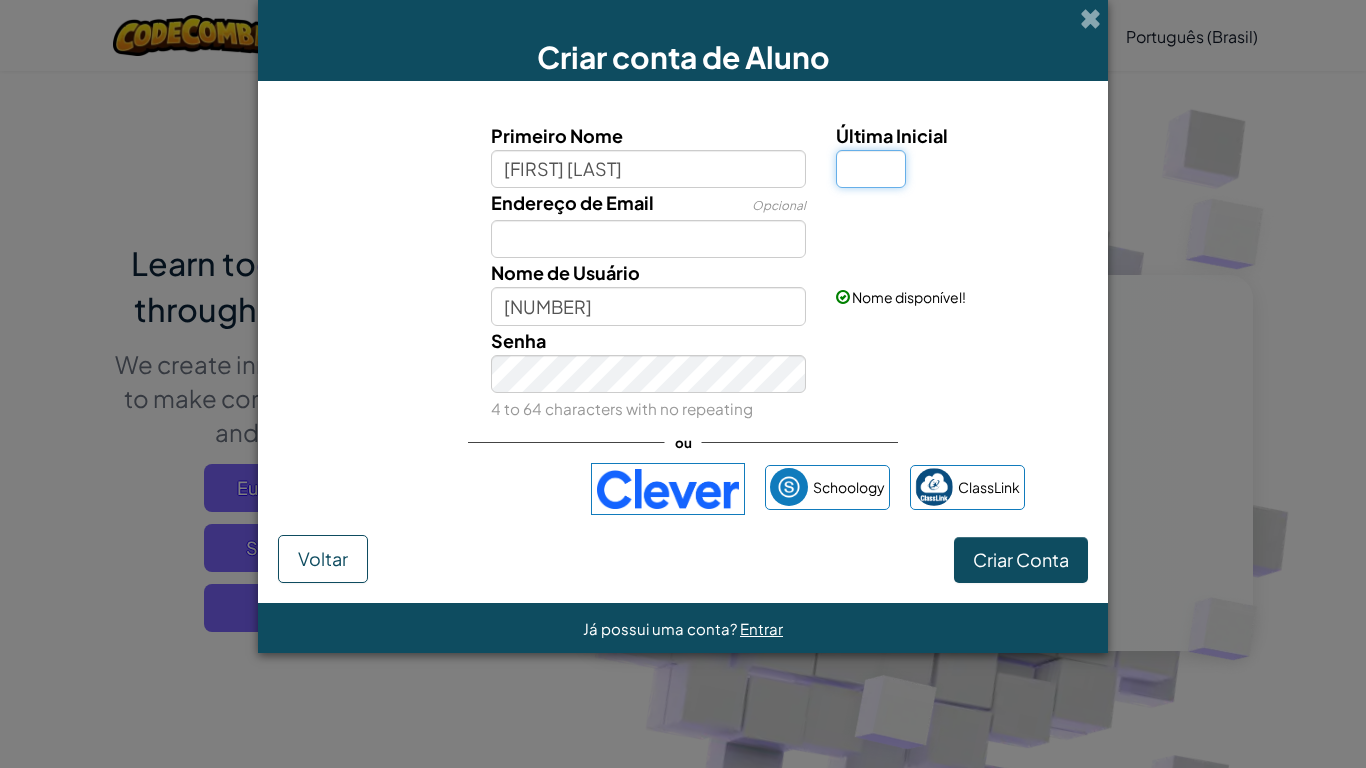 click on "Última Inicial" at bounding box center (871, 169) 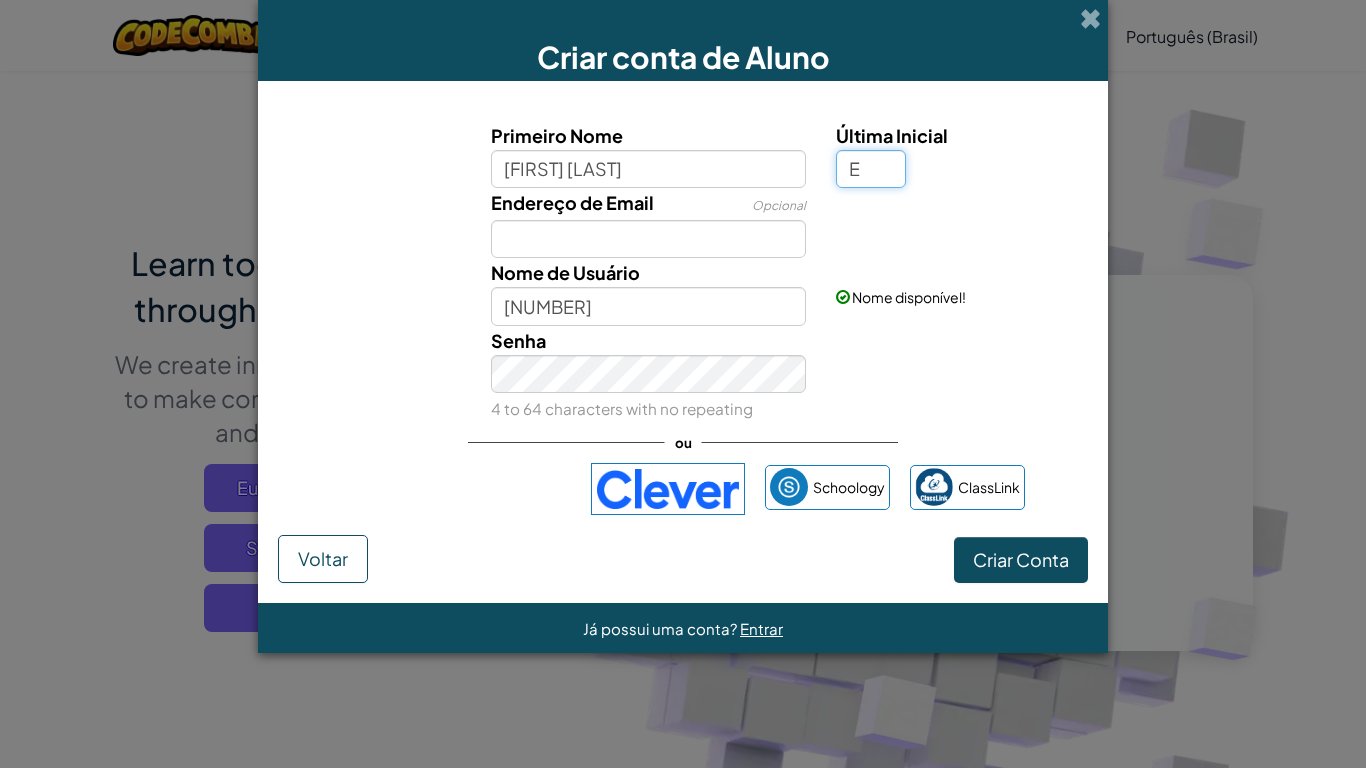 type on "E" 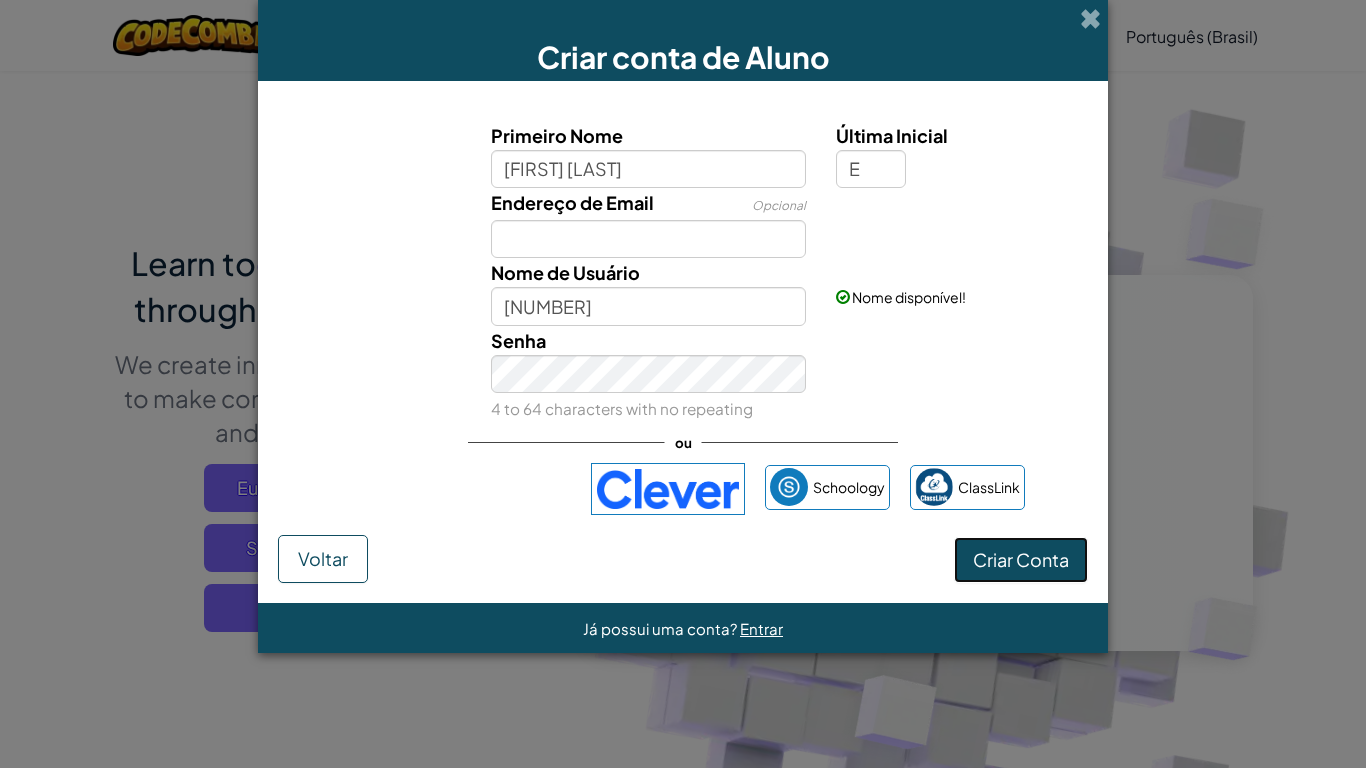 type on "[FIRST] [LAST]" 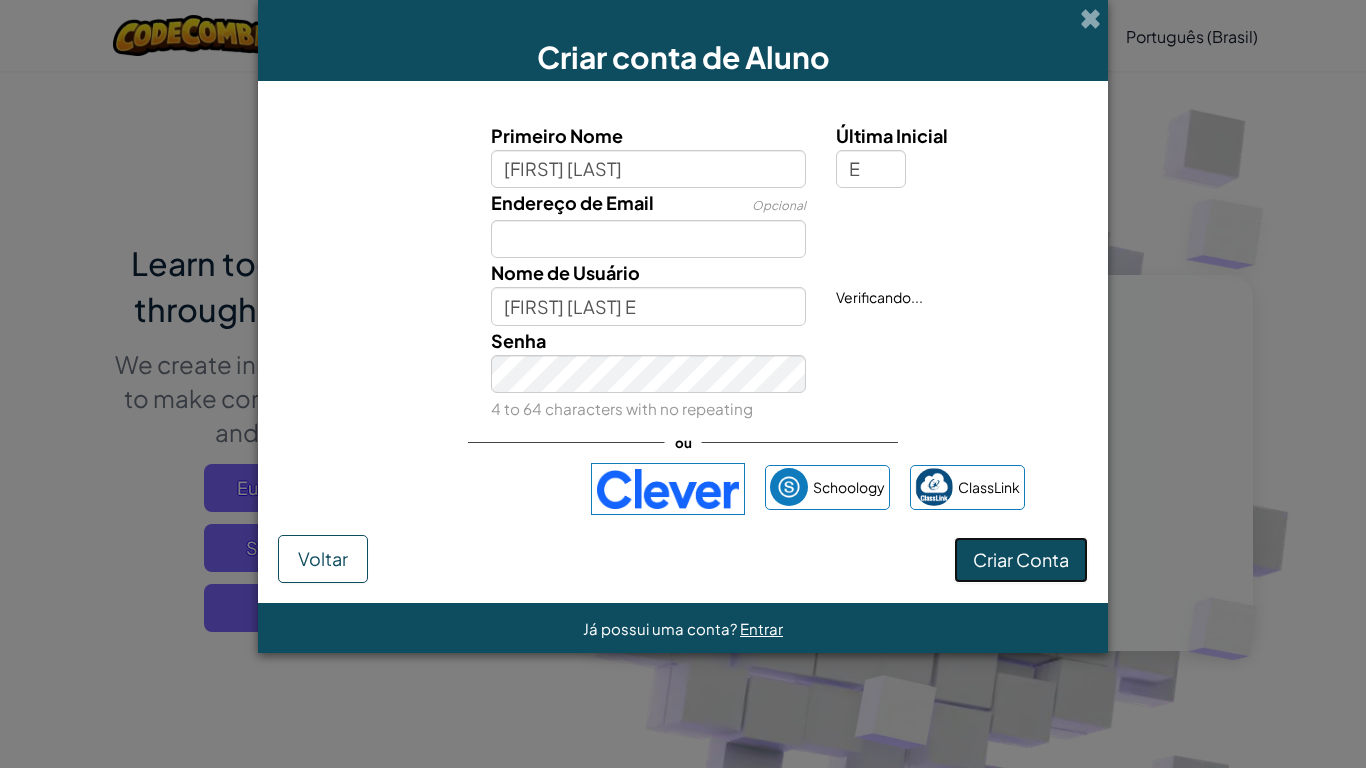 click on "Criar Conta" at bounding box center [1021, 559] 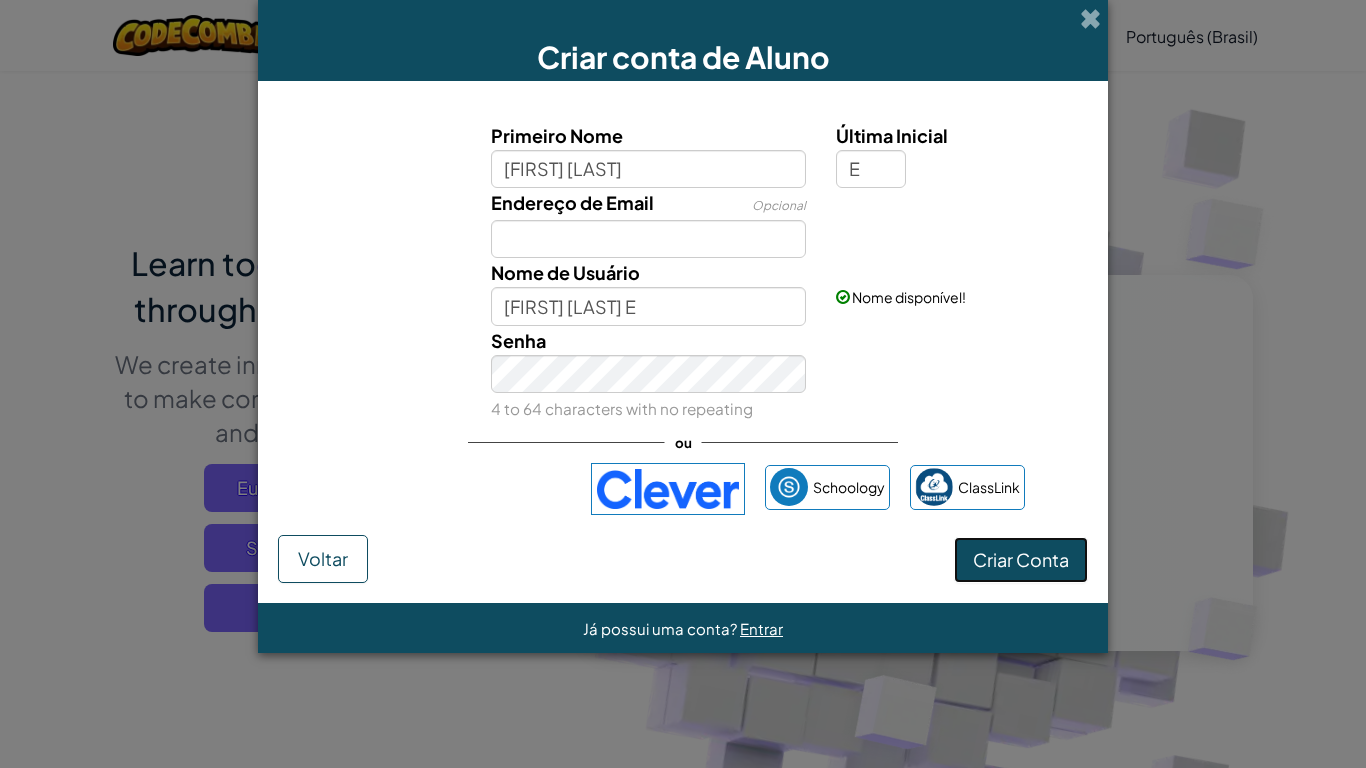 click on "Criar Conta" at bounding box center (1021, 560) 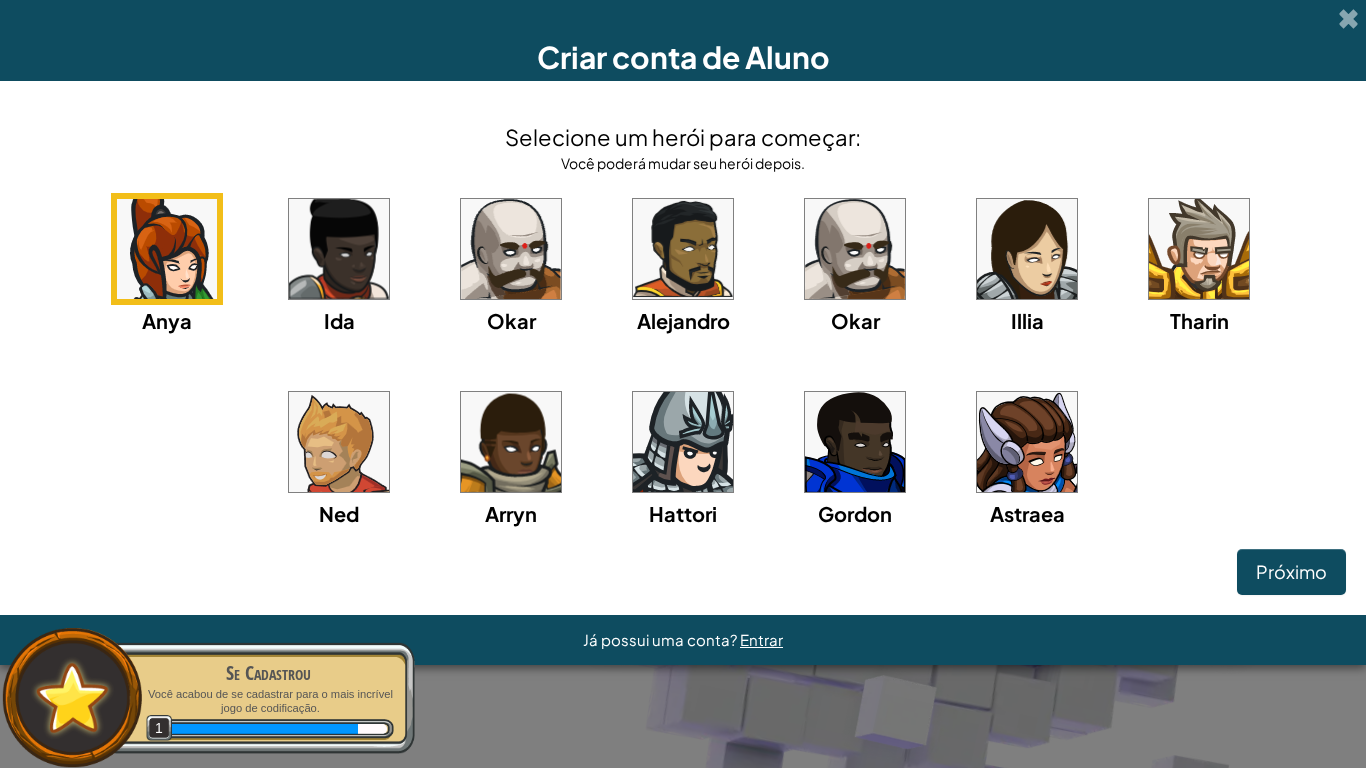 click at bounding box center [855, 249] 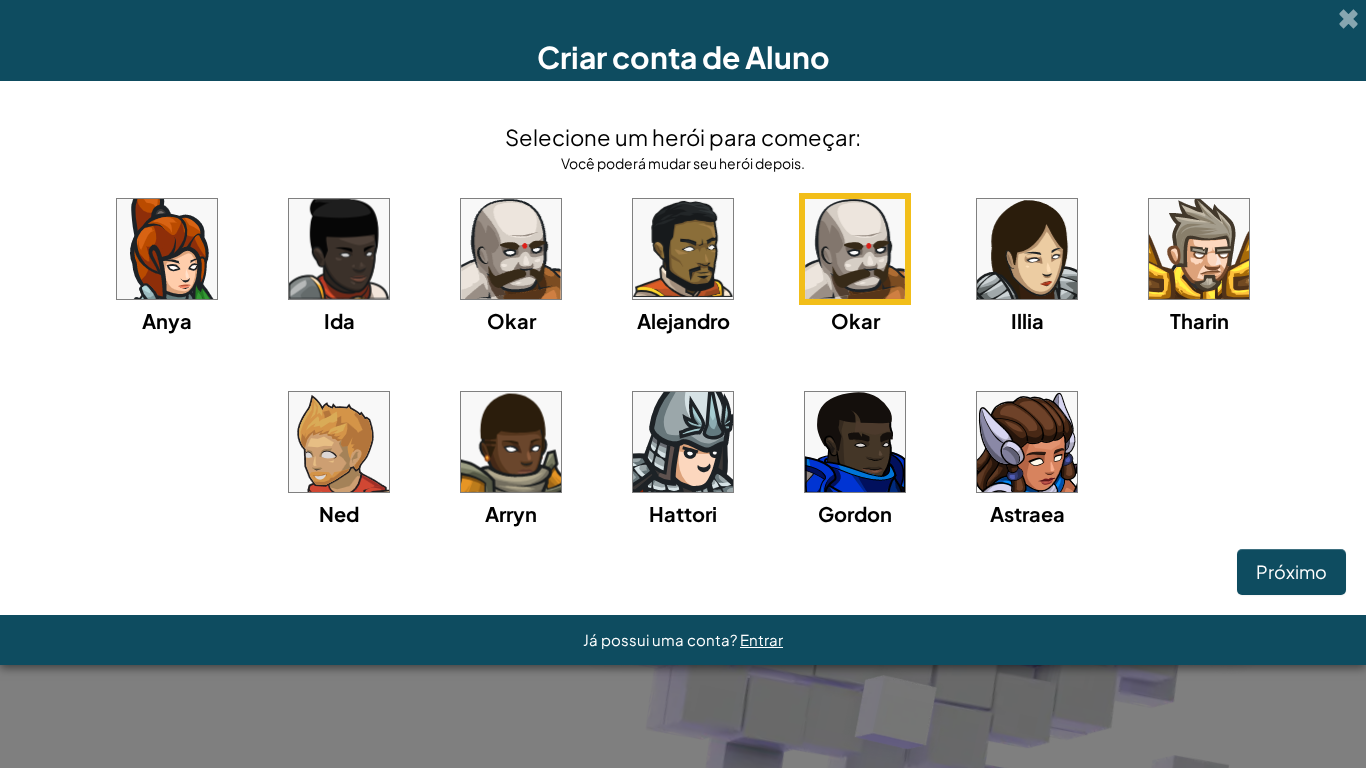 click at bounding box center [855, 442] 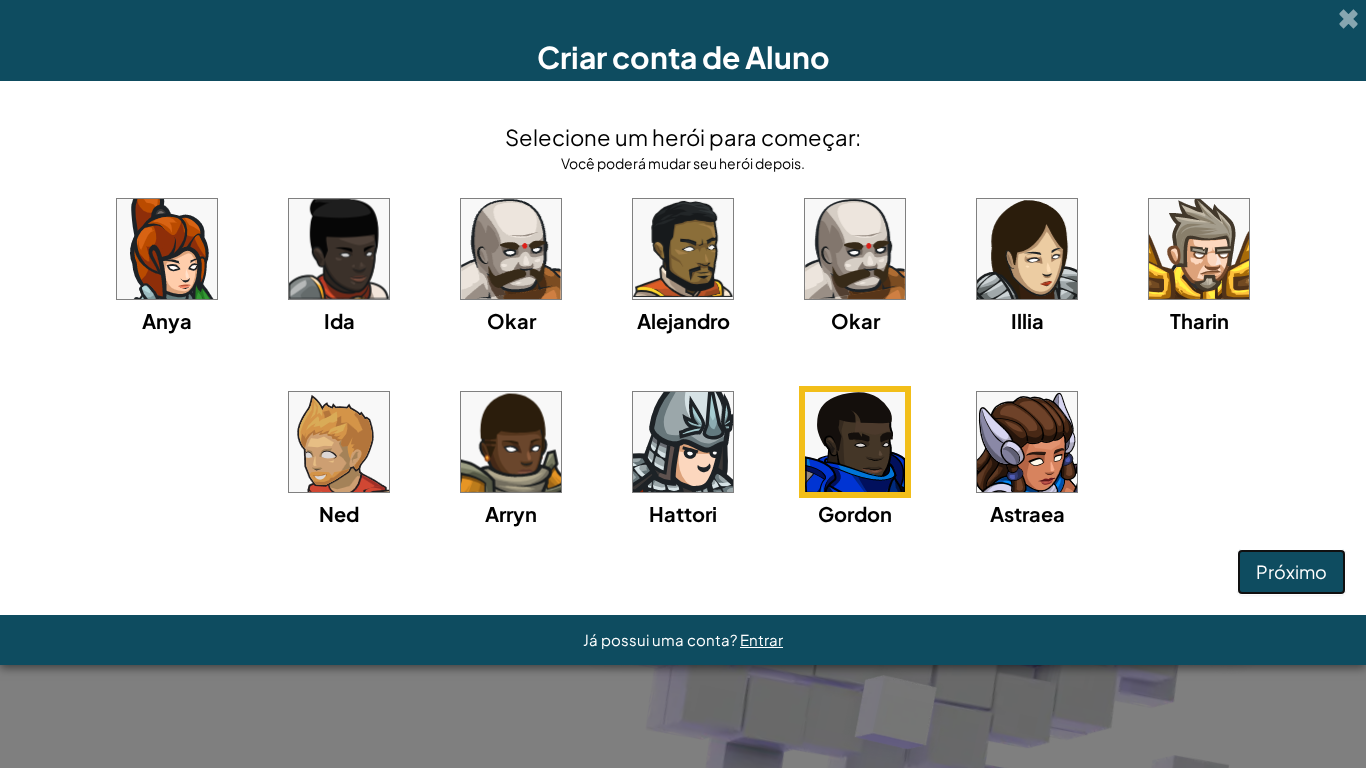 click on "Próximo" at bounding box center (1291, 571) 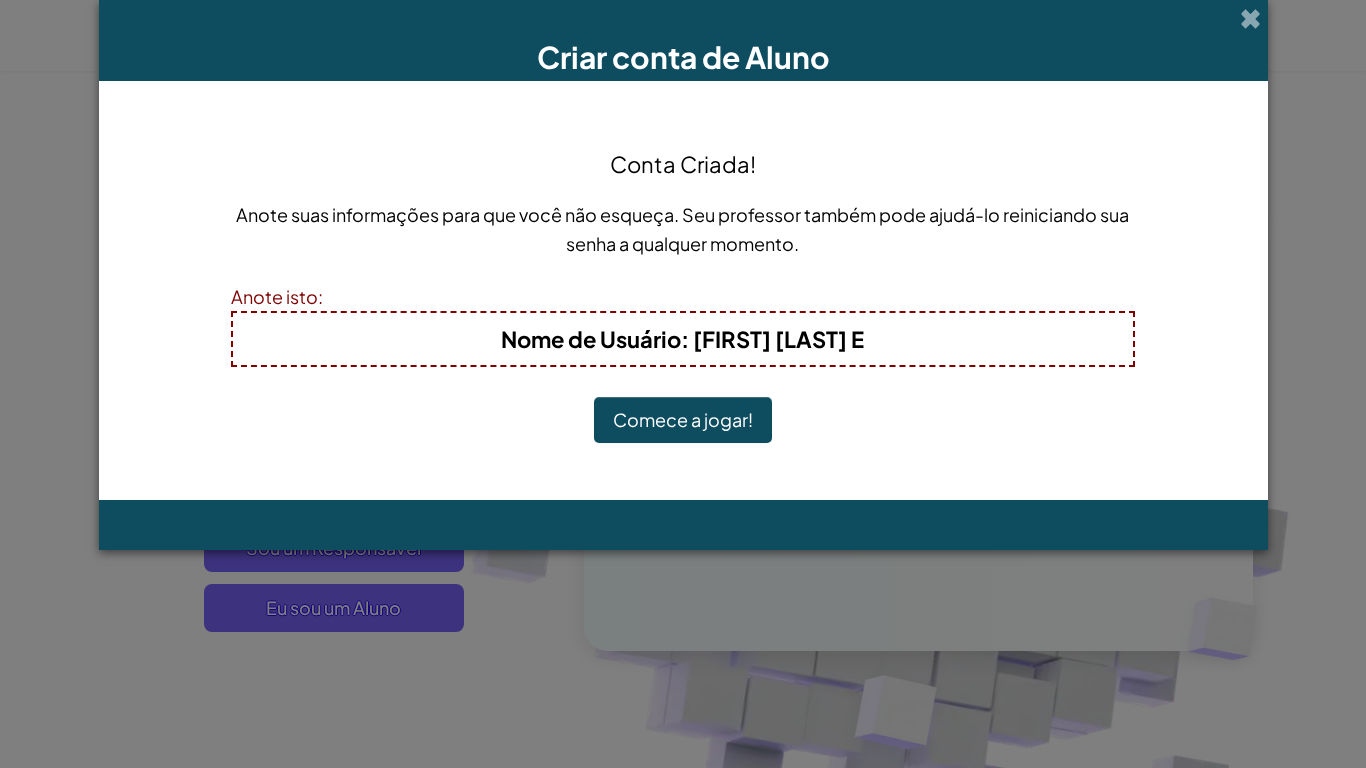 click on "Comece a jogar!" at bounding box center (683, 420) 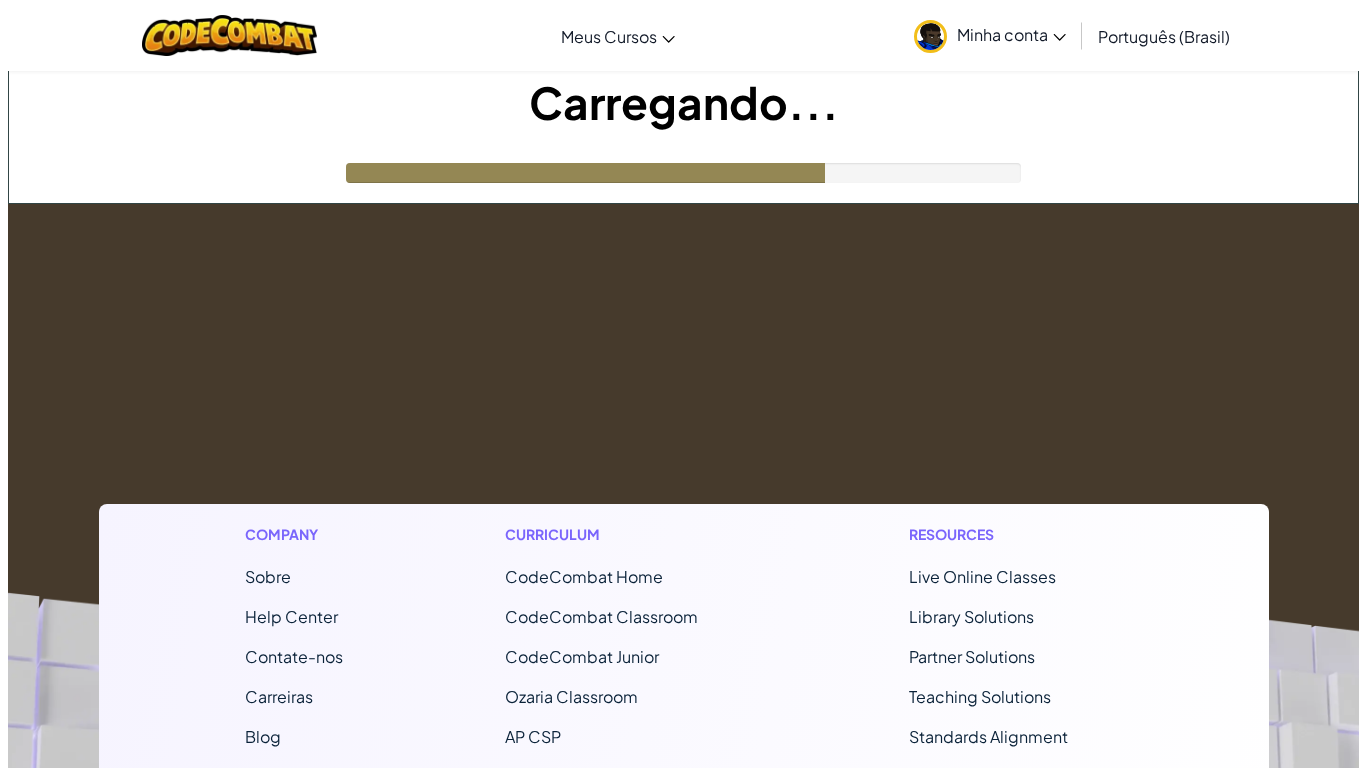 scroll, scrollTop: 0, scrollLeft: 0, axis: both 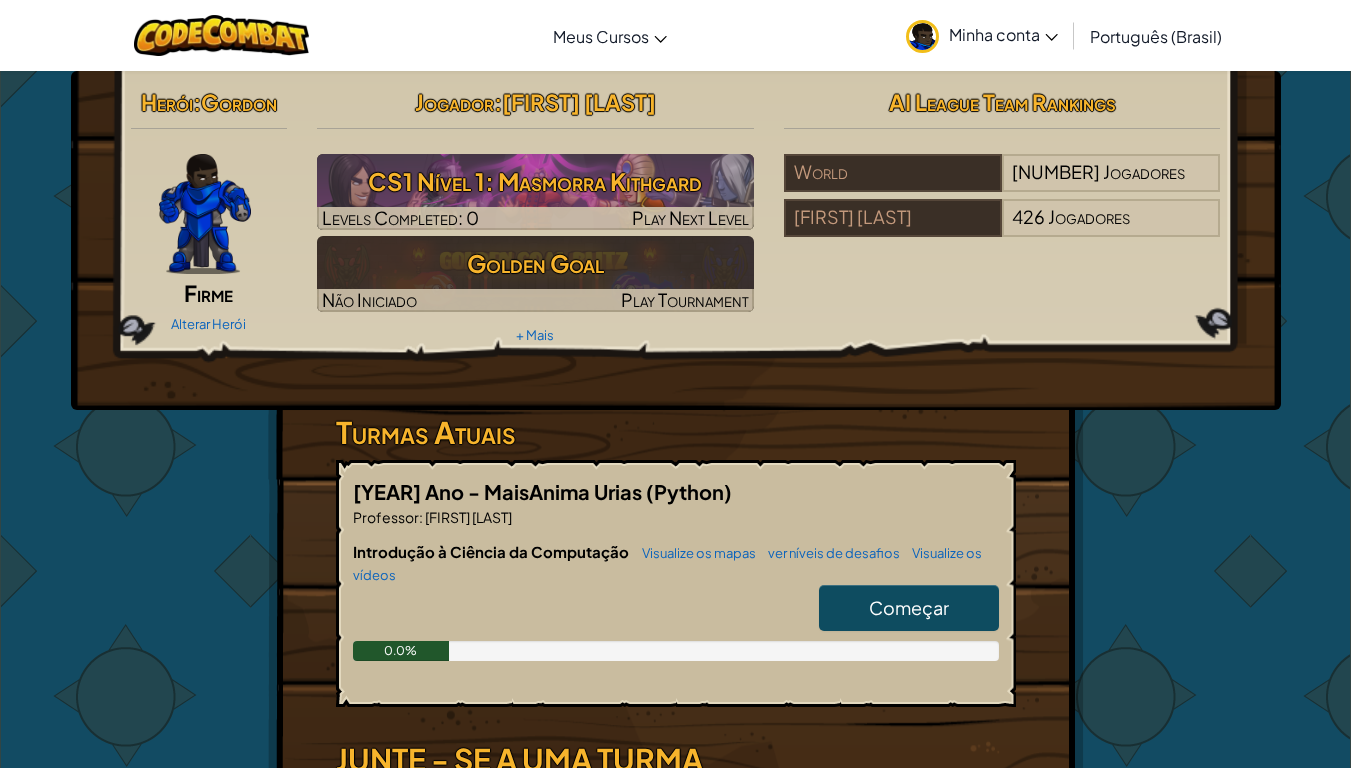 click on "Começar" at bounding box center [909, 607] 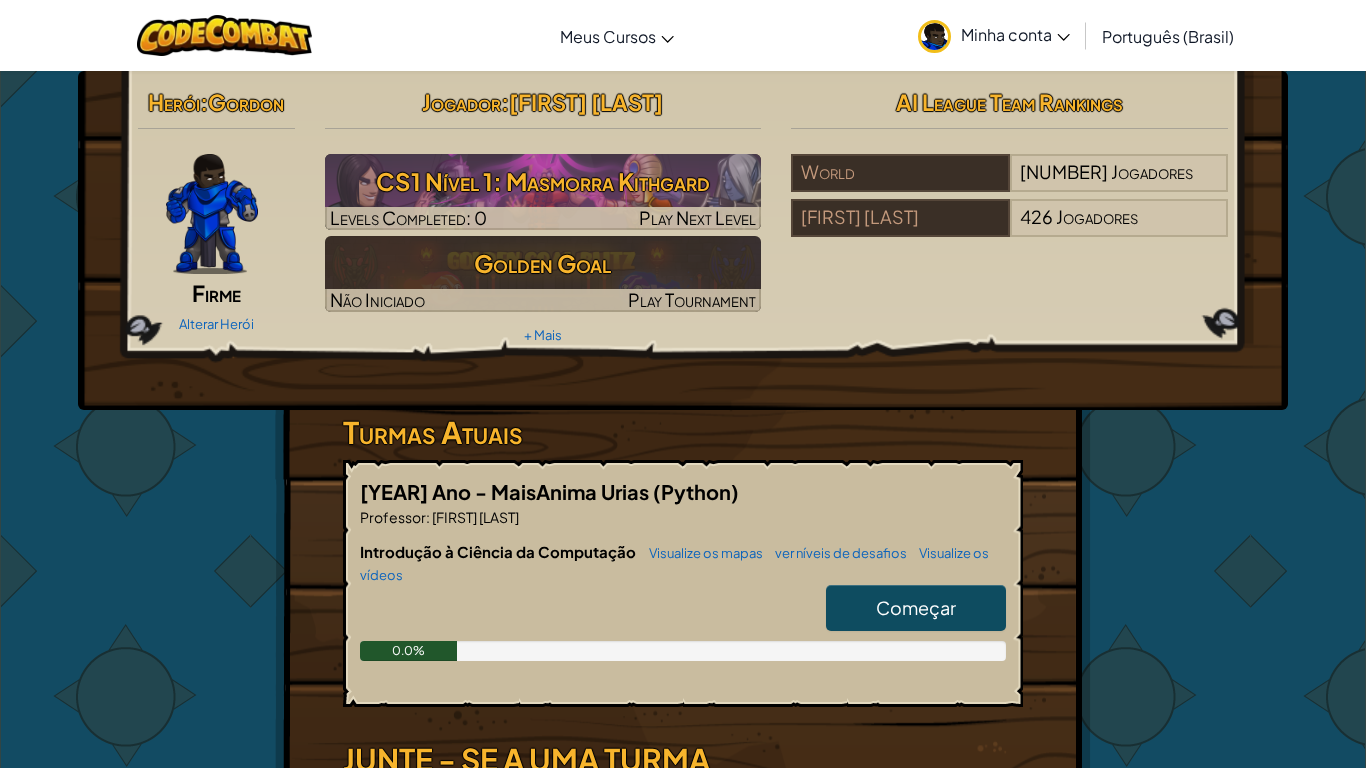select on "pt-BR" 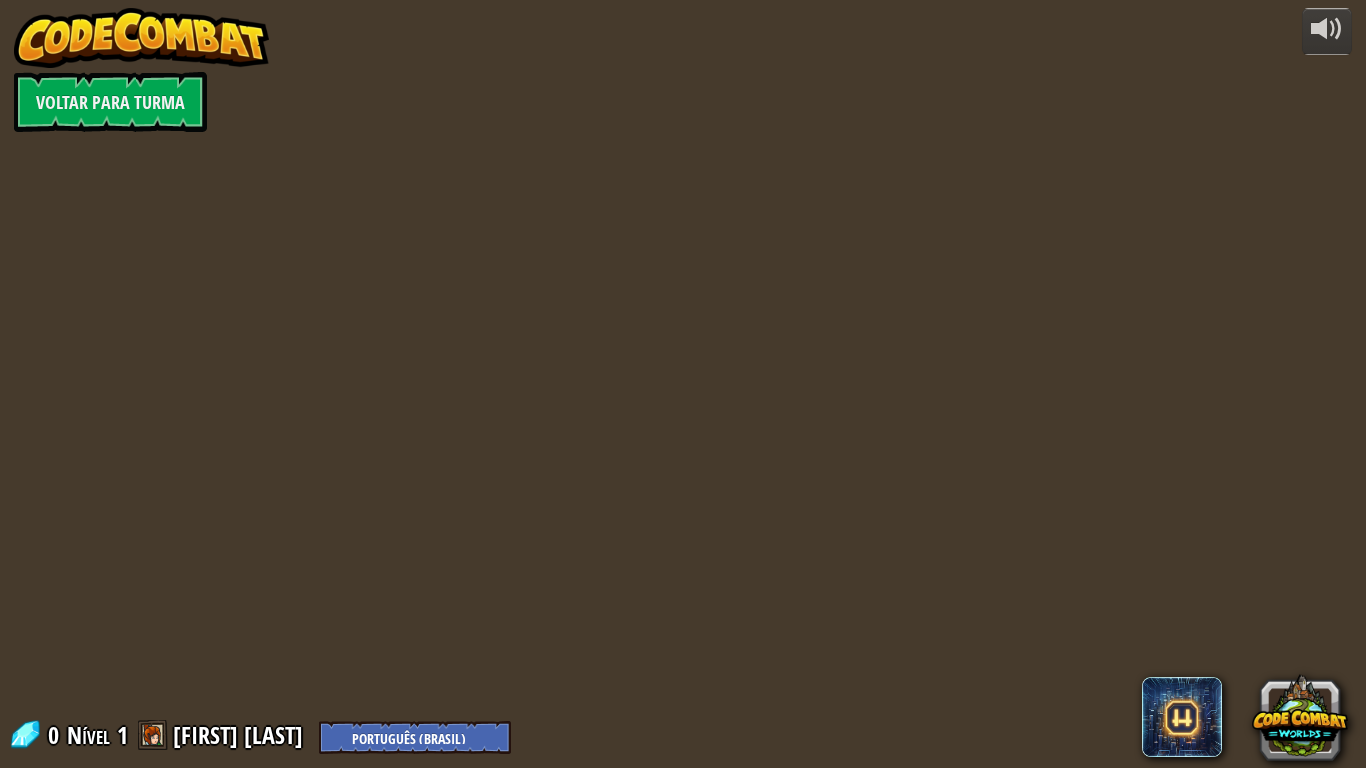 select on "pt-BR" 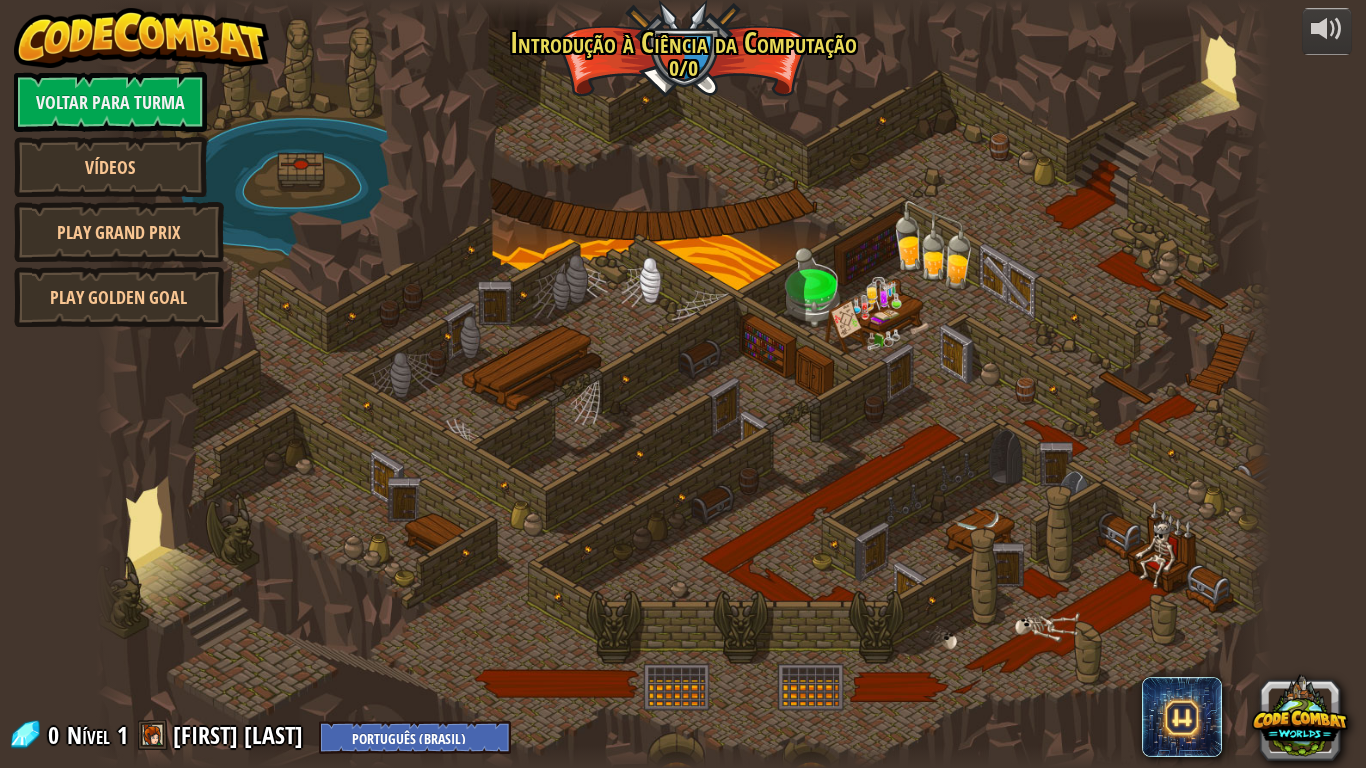 select on "pt-BR" 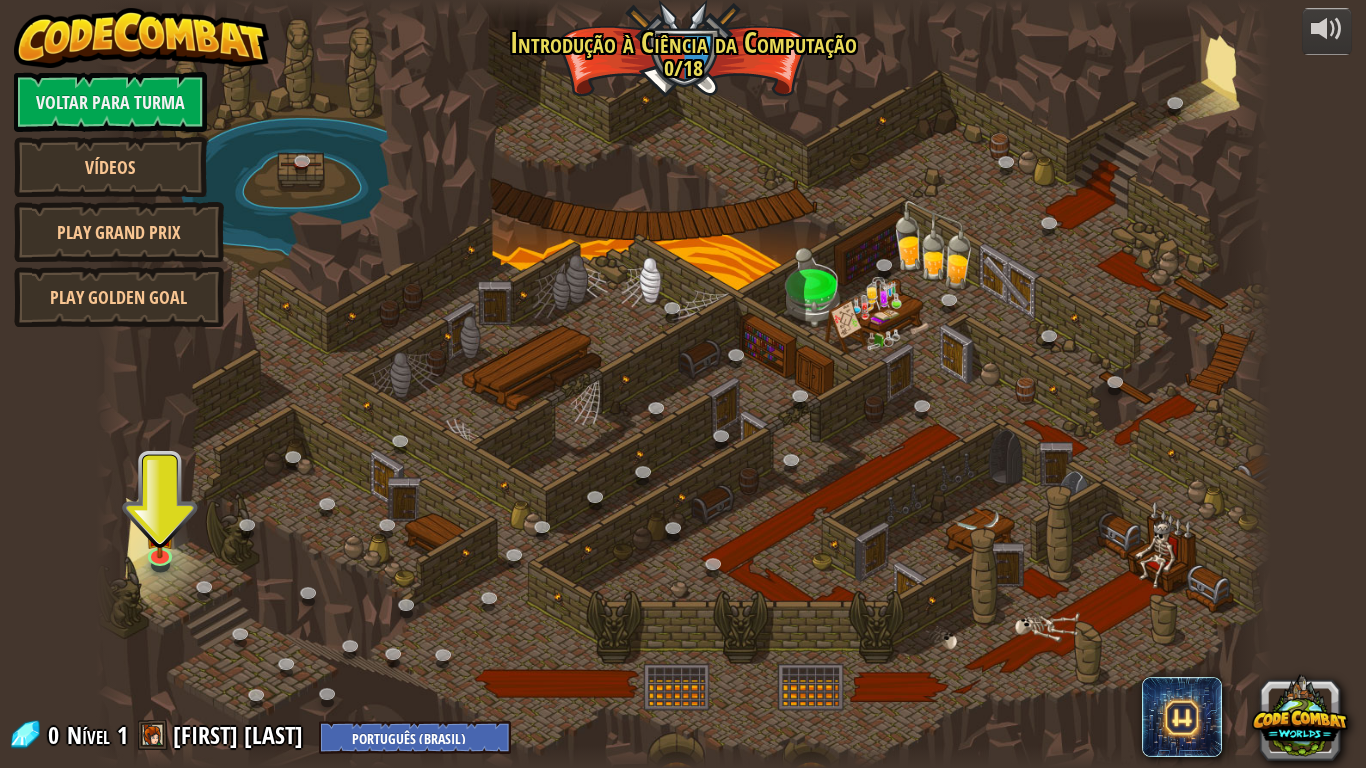 drag, startPoint x: 582, startPoint y: 241, endPoint x: 666, endPoint y: 249, distance: 84.38009 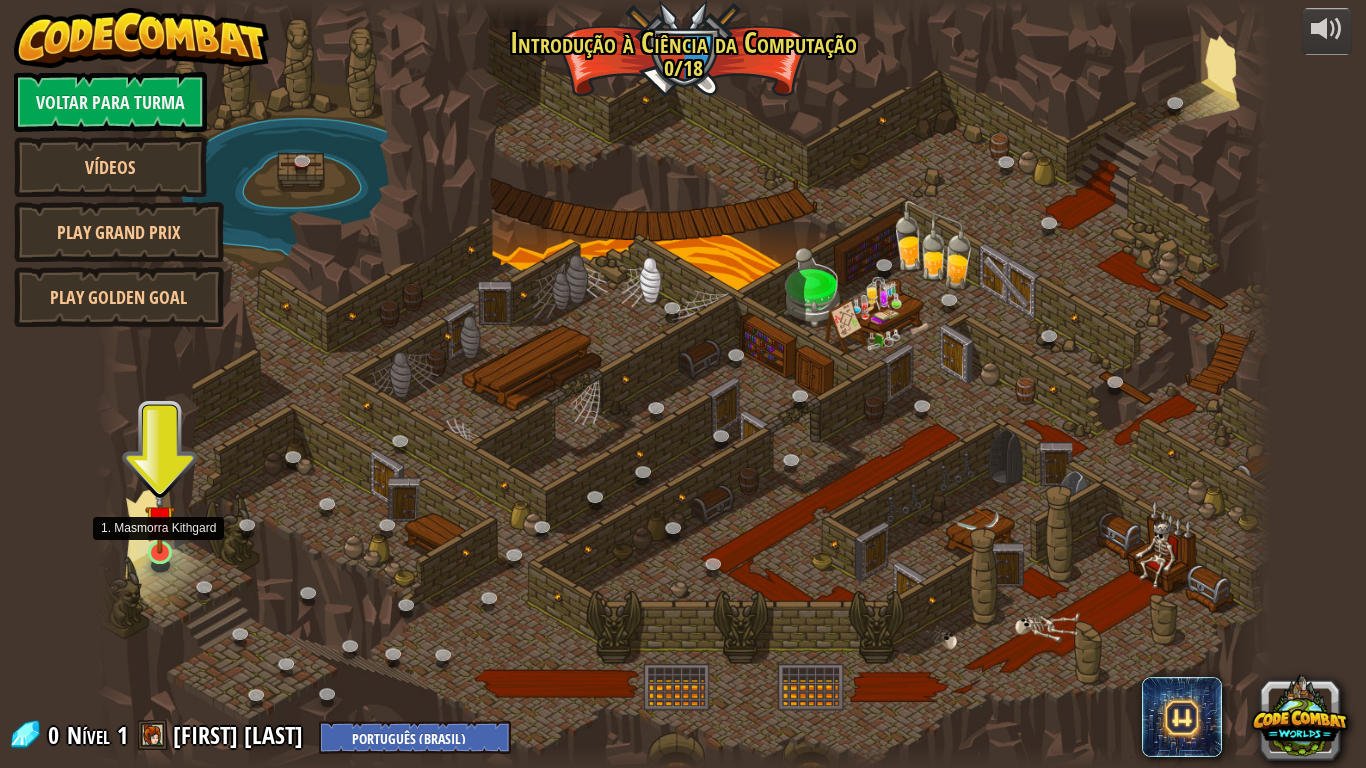 click at bounding box center (160, 520) 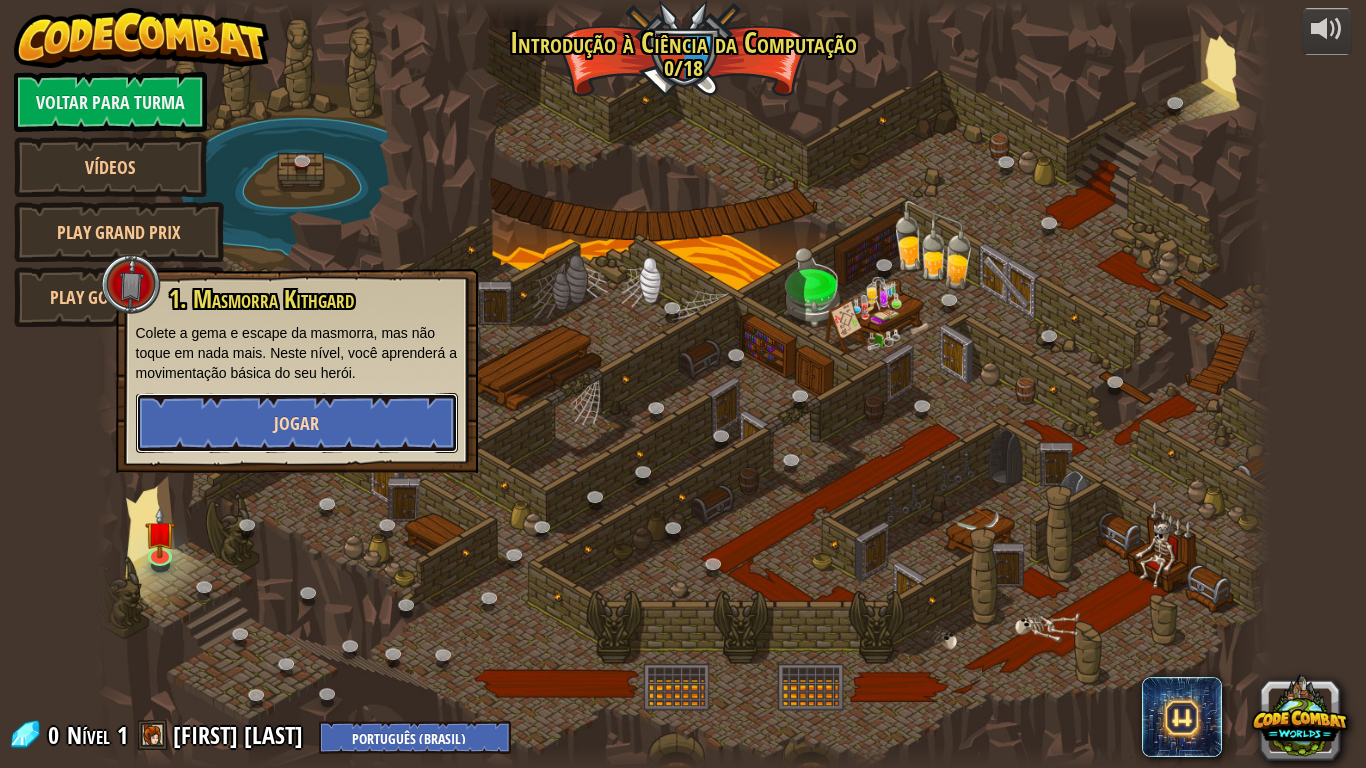 click on "Jogar" at bounding box center (297, 423) 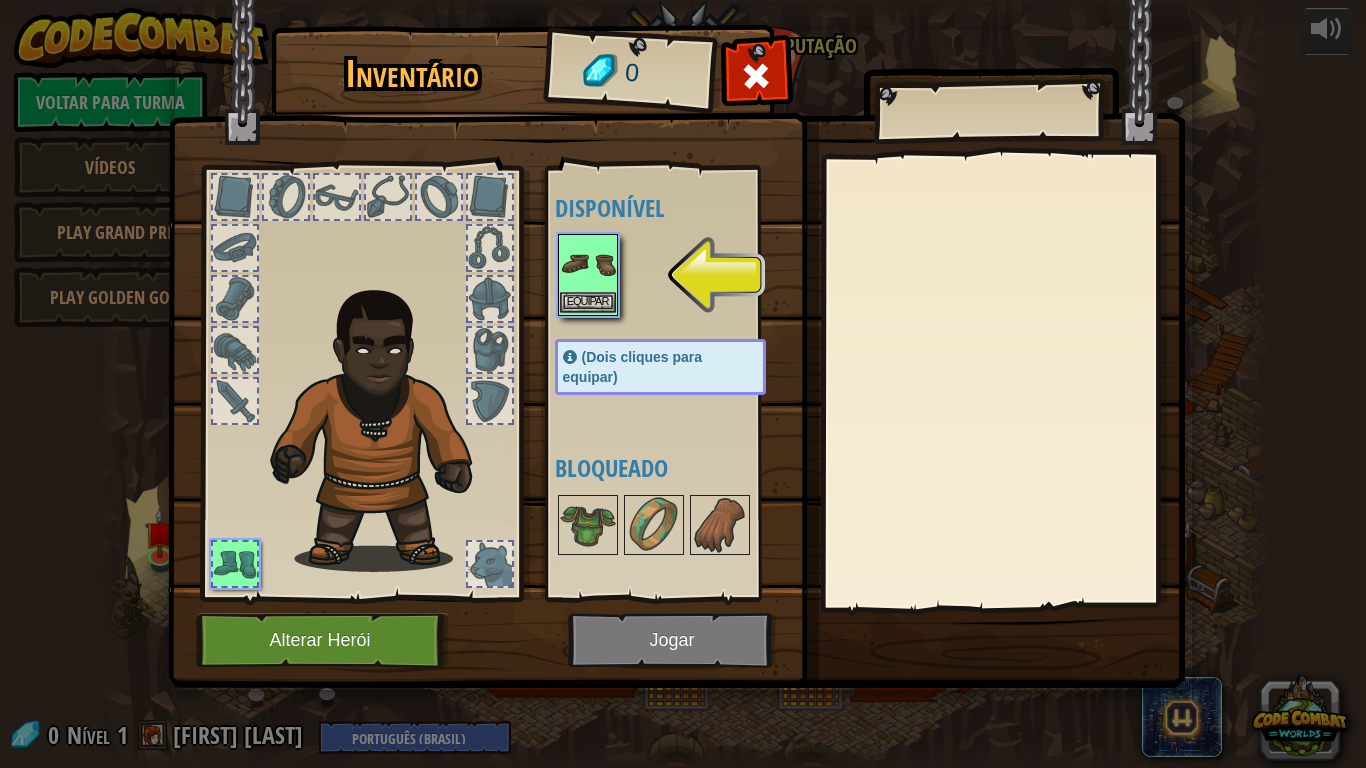 click at bounding box center [588, 264] 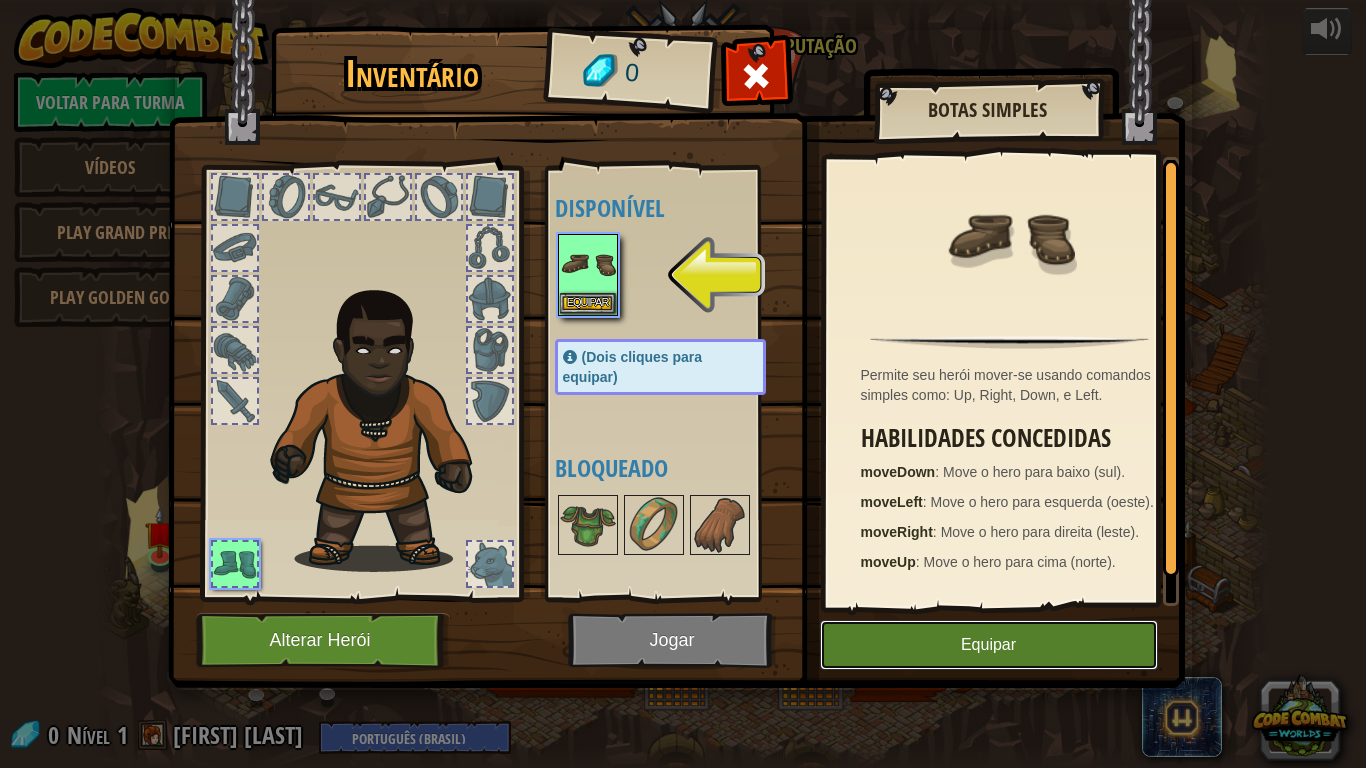 click on "Equipar" at bounding box center (989, 645) 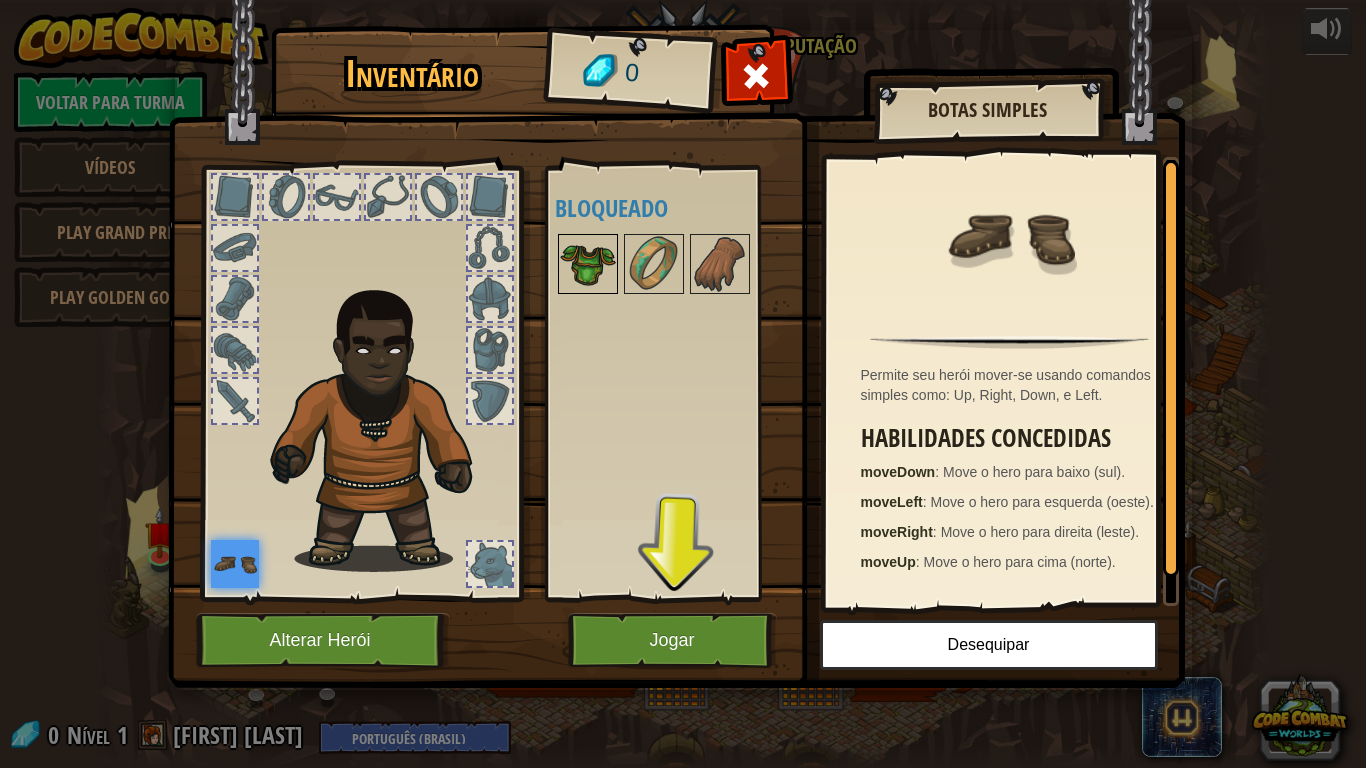 click at bounding box center [588, 264] 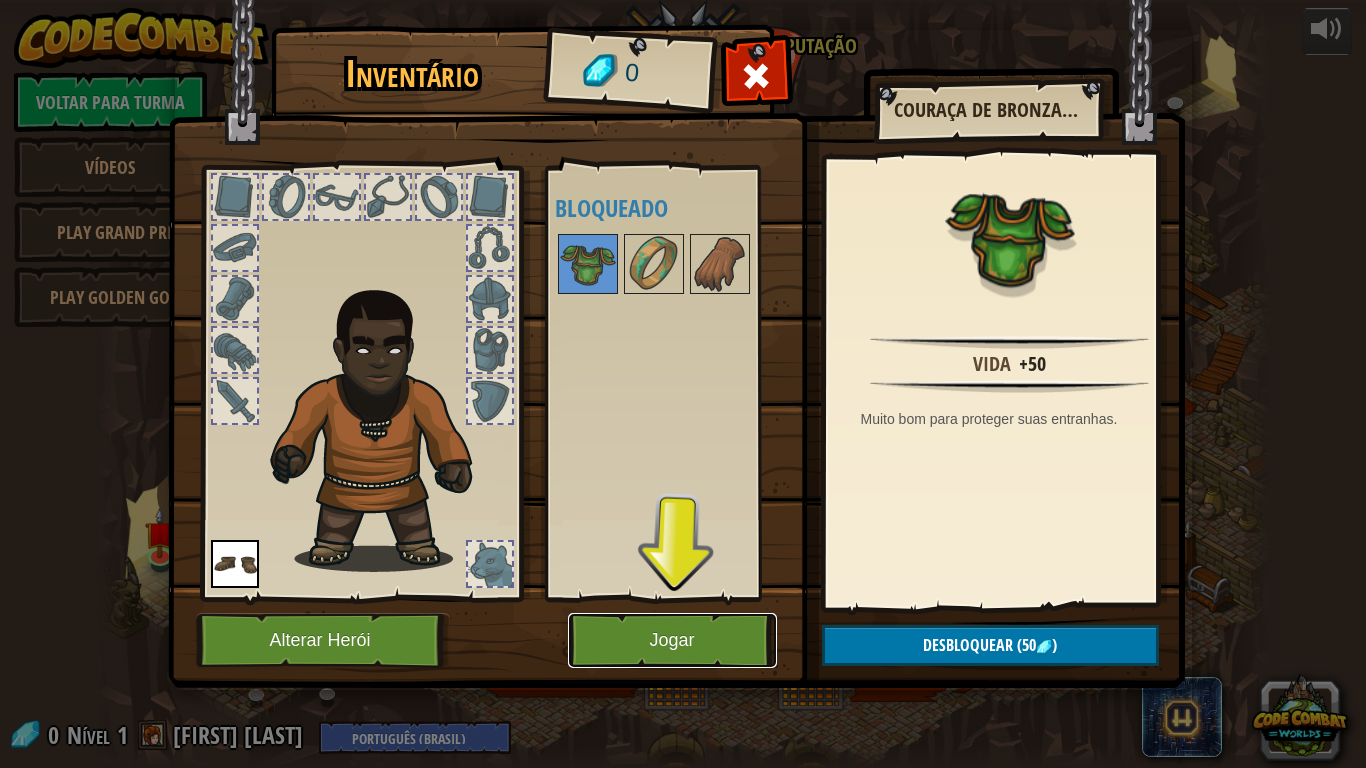 click on "Jogar" at bounding box center (672, 640) 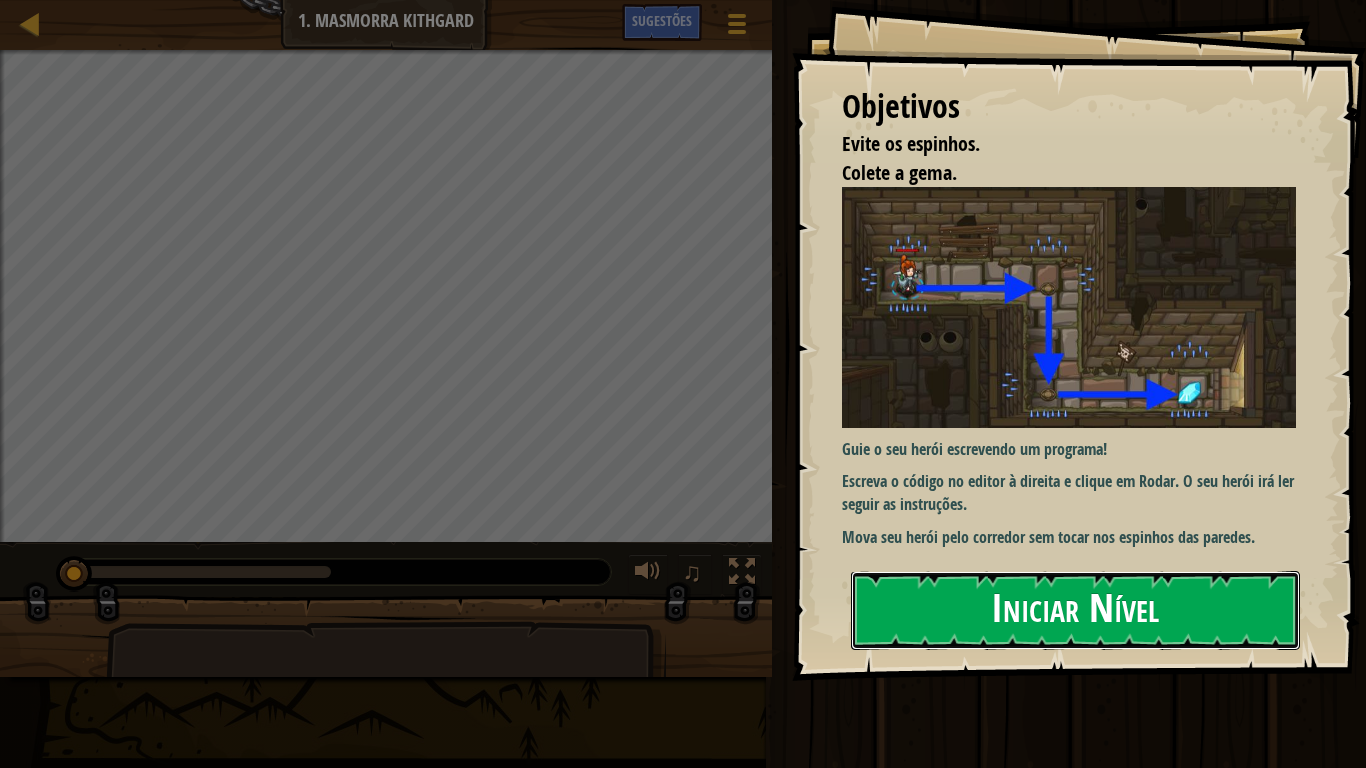 click on "Iniciar Nível" at bounding box center [1075, 610] 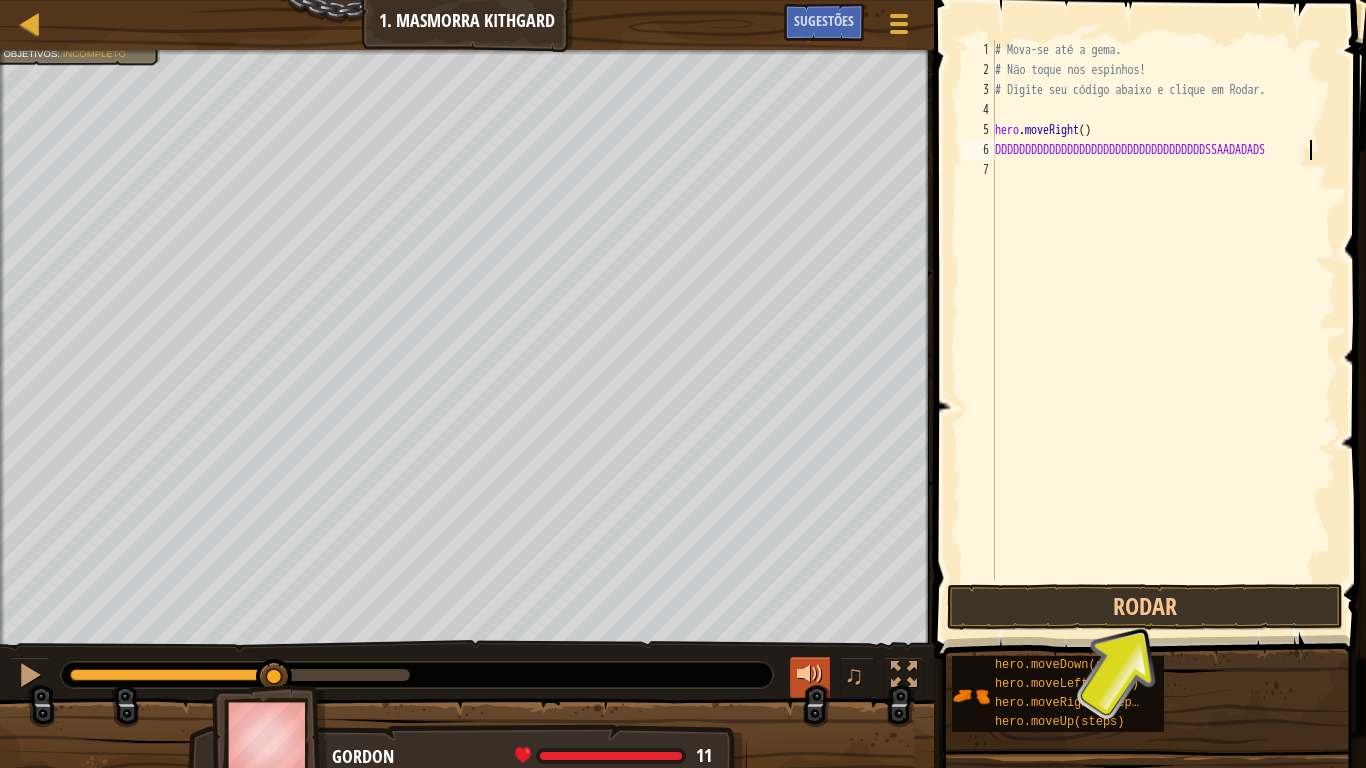 scroll, scrollTop: 9, scrollLeft: 44, axis: both 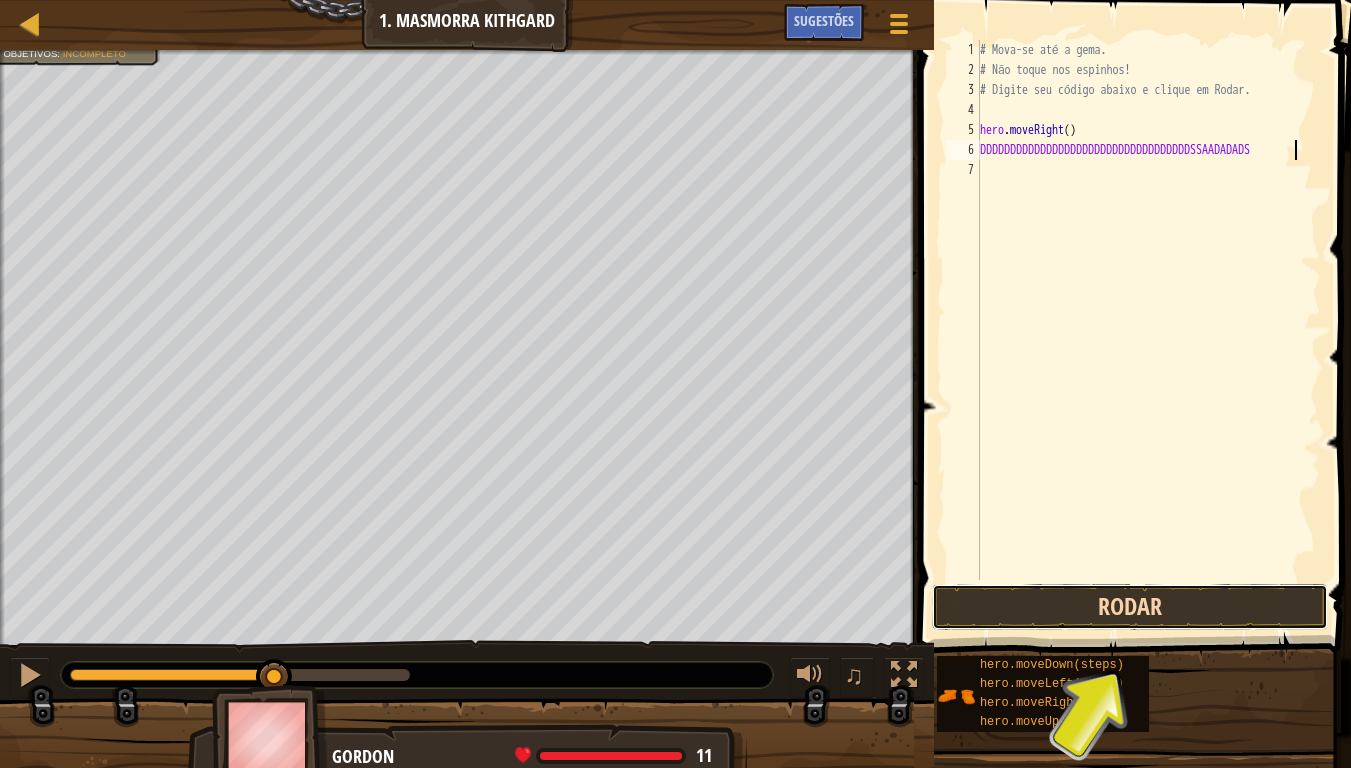 click on "Rodar" at bounding box center [1130, 607] 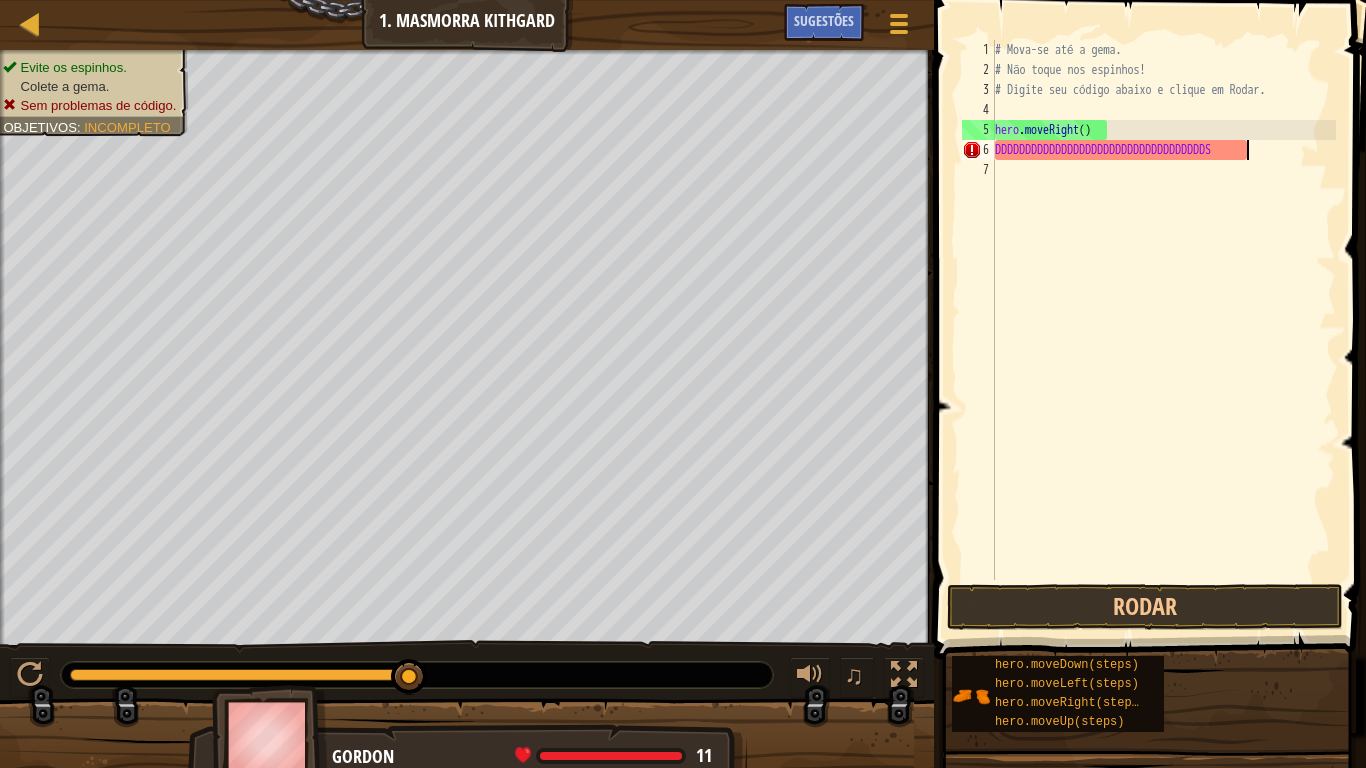 scroll, scrollTop: 9, scrollLeft: 34, axis: both 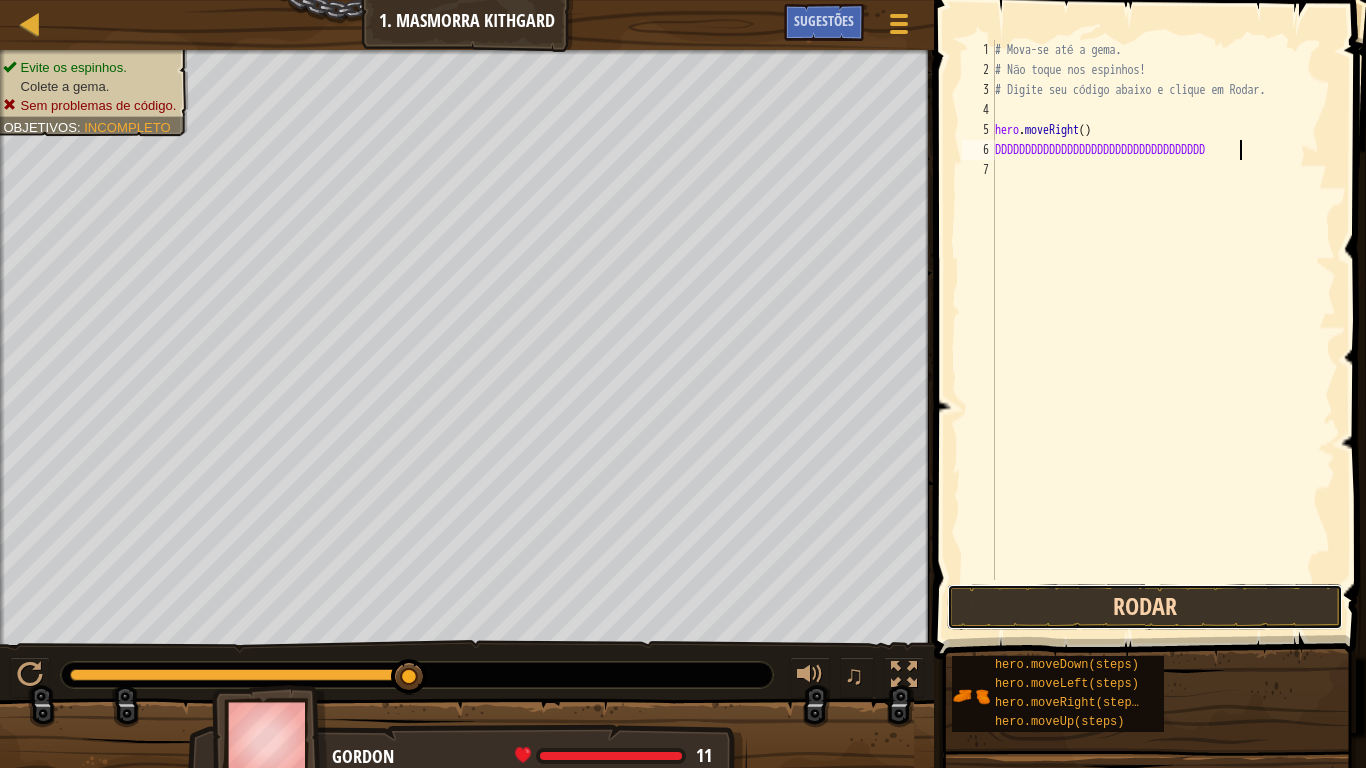 click on "Rodar" at bounding box center (1145, 607) 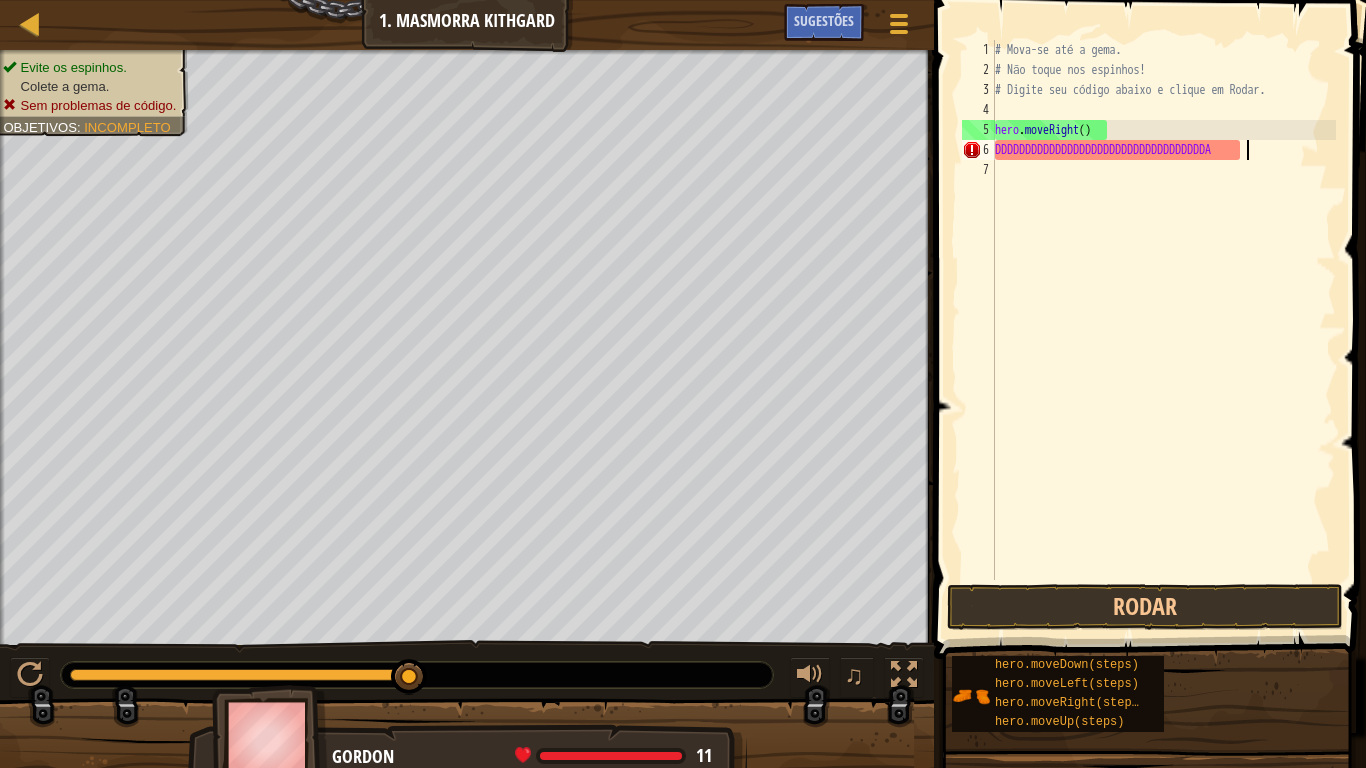 scroll, scrollTop: 9, scrollLeft: 35, axis: both 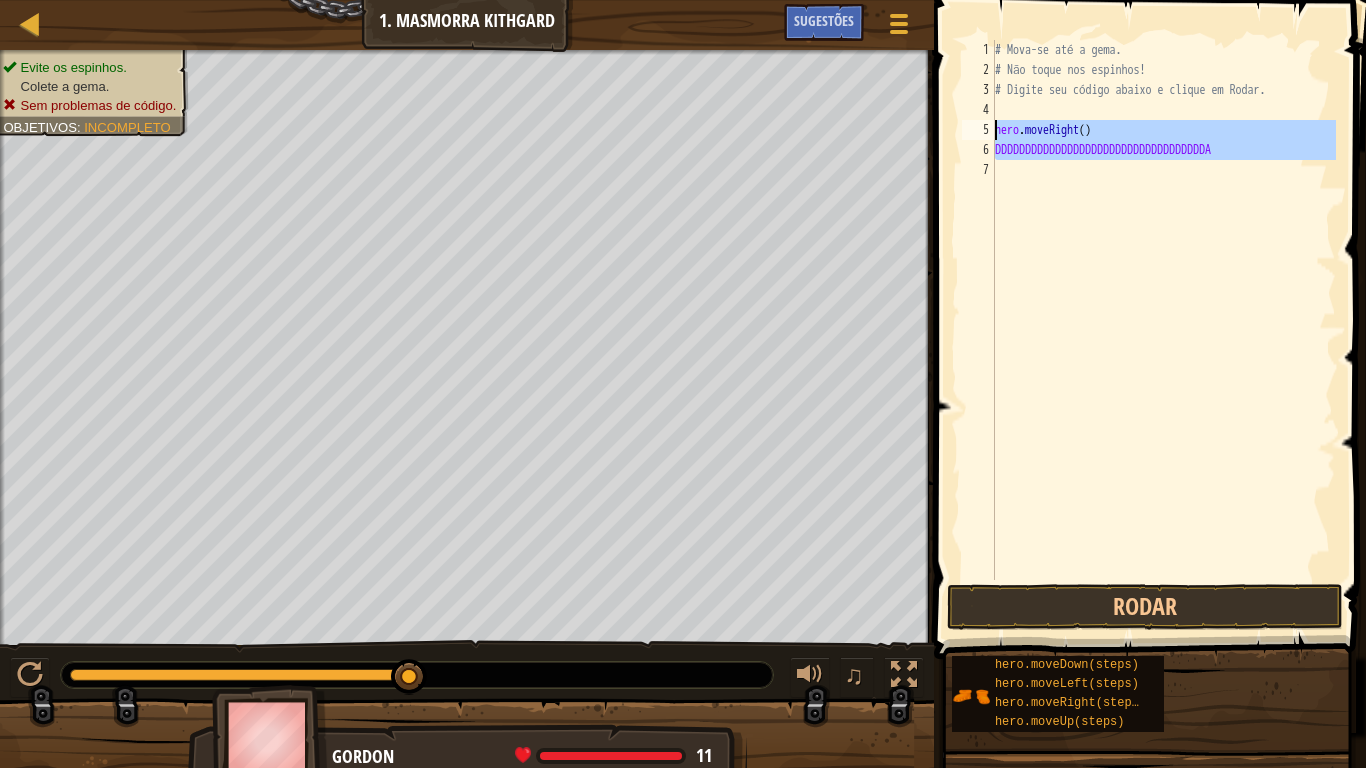 drag, startPoint x: 1253, startPoint y: 160, endPoint x: 955, endPoint y: 137, distance: 298.88626 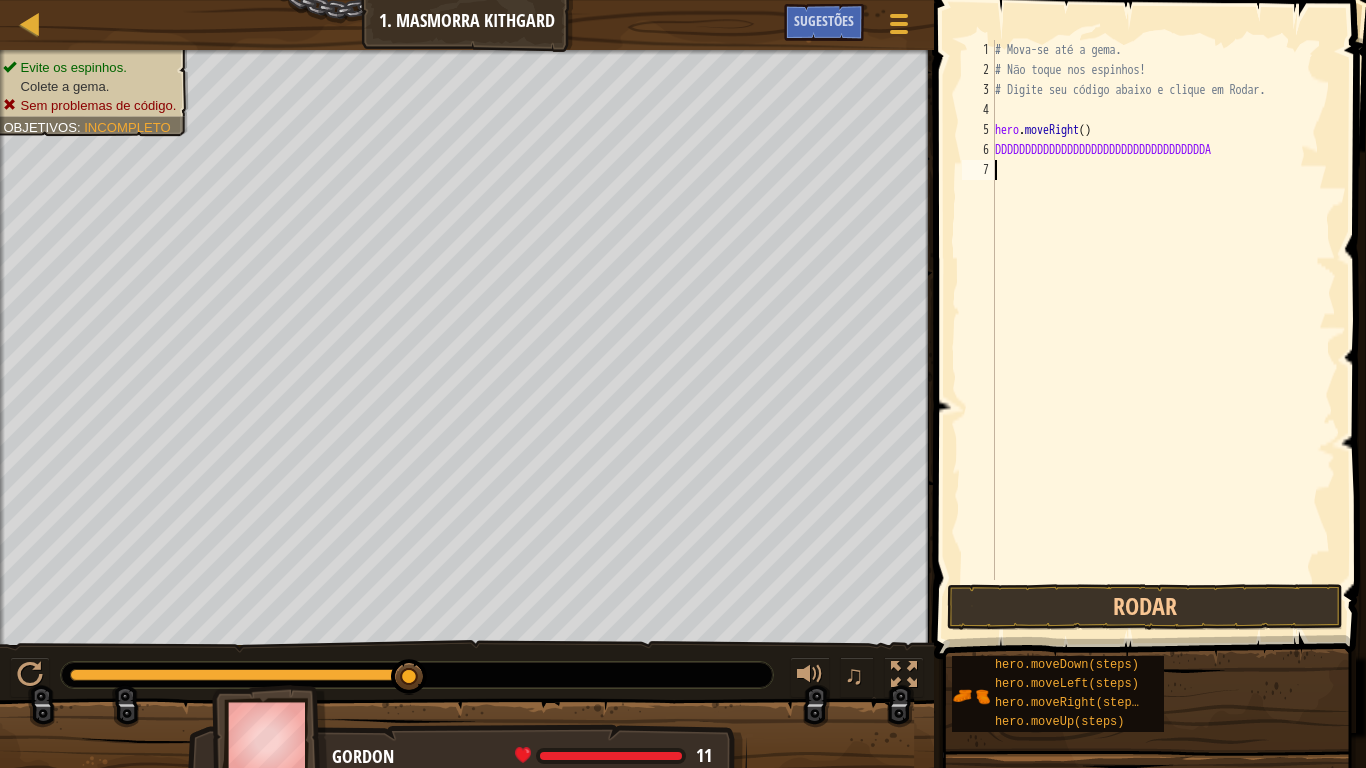click on "# Mova-se até a gema. # Não toque nos espinhos! # Digite seu código abaixo e clique em Rodar. hero . moveRight ( ) DDDDDDDDDDDDDDDDDDDDDDDDDDDDDDDDDDDA" at bounding box center [1163, 330] 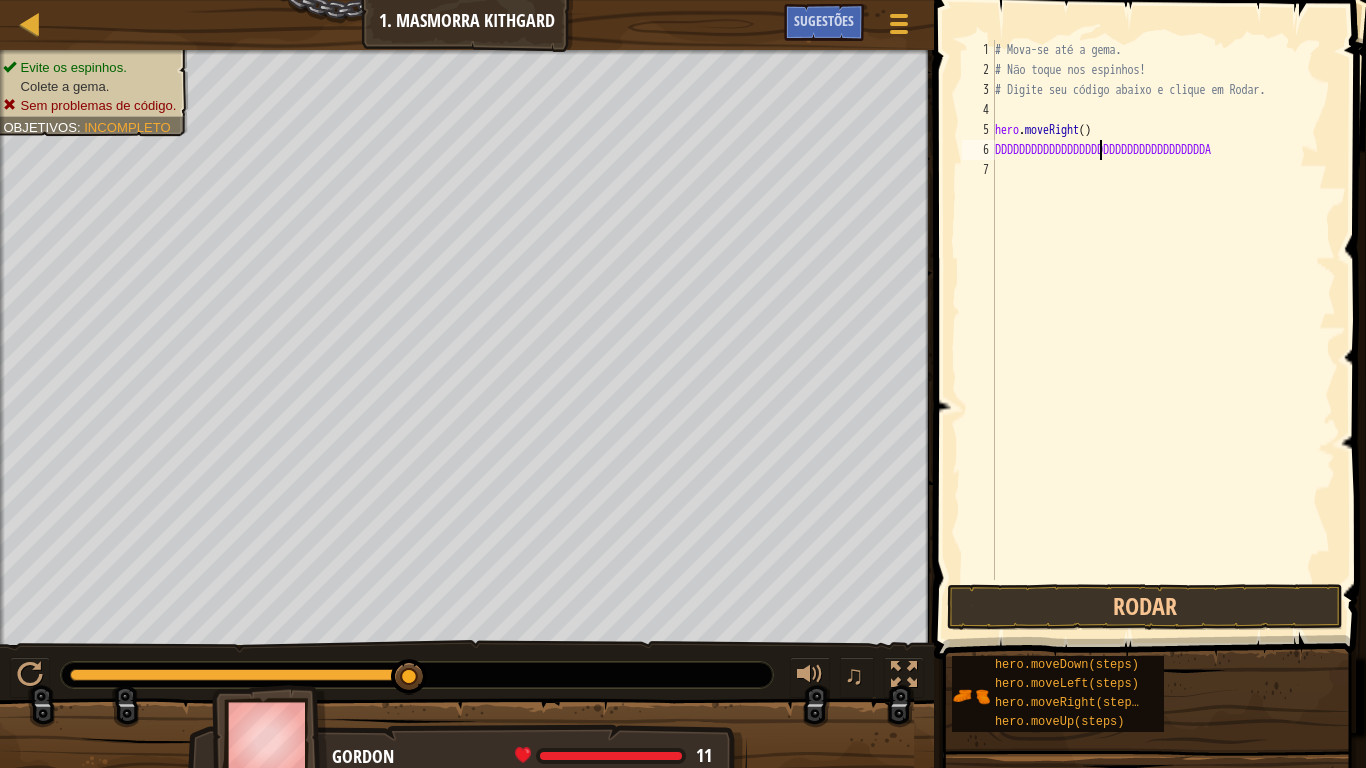 click on "# Mova-se até a gema. # Não toque nos espinhos! # Digite seu código abaixo e clique em Rodar. hero . moveRight ( ) DDDDDDDDDDDDDDDDDDDDDDDDDDDDDDDDDDDA" at bounding box center [1163, 330] 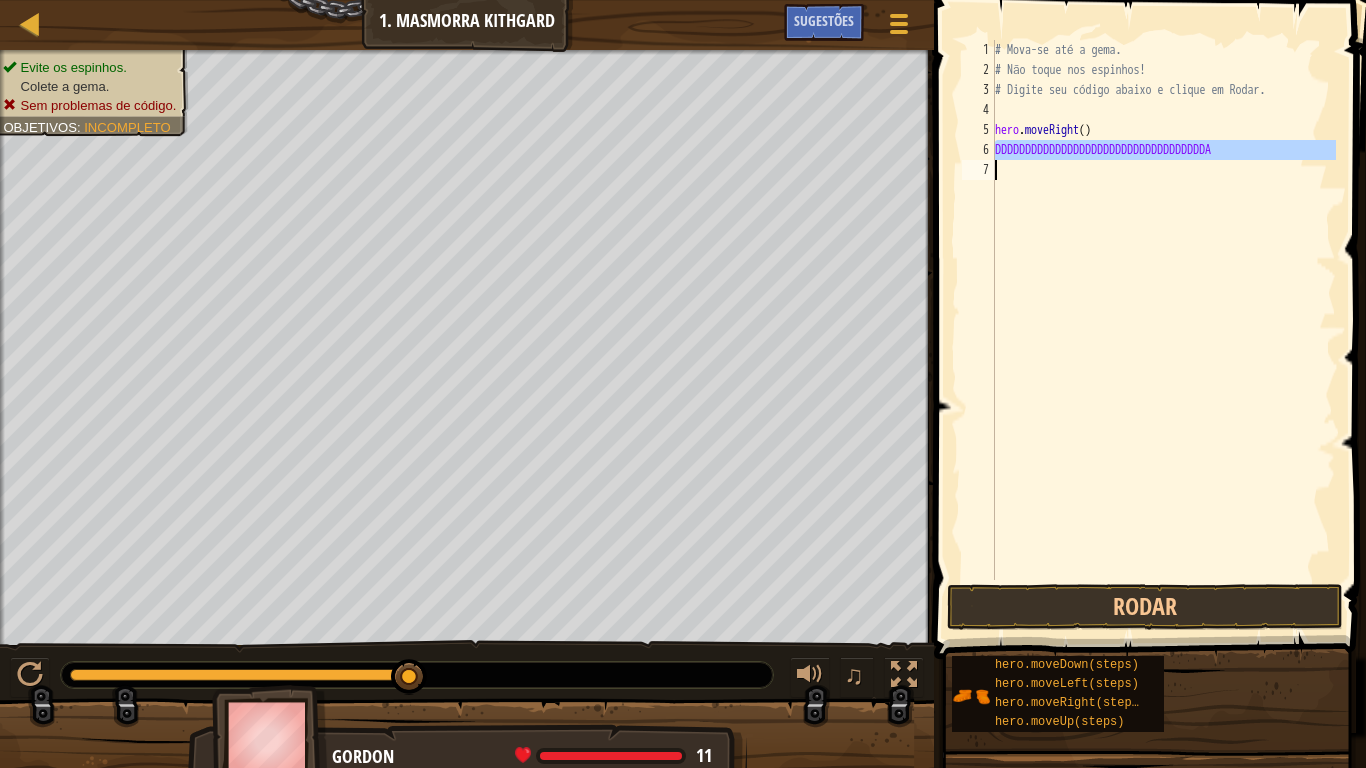 click on "# Mova-se até a gema. # Não toque nos espinhos! # Digite seu código abaixo e clique em Rodar. hero . moveRight ( ) DDDDDDDDDDDDDDDDDDDDDDDDDDDDDDDDDDDA" at bounding box center (1163, 330) 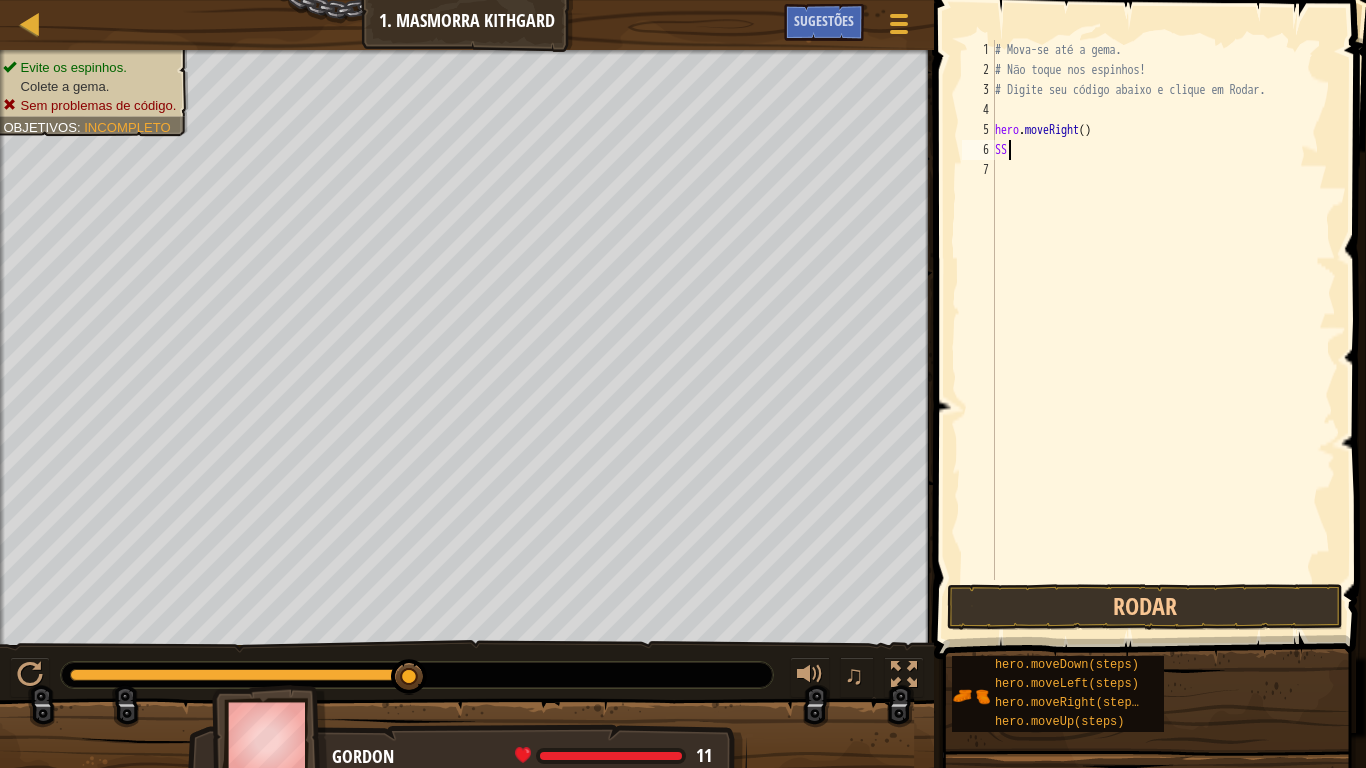 scroll, scrollTop: 9, scrollLeft: 1, axis: both 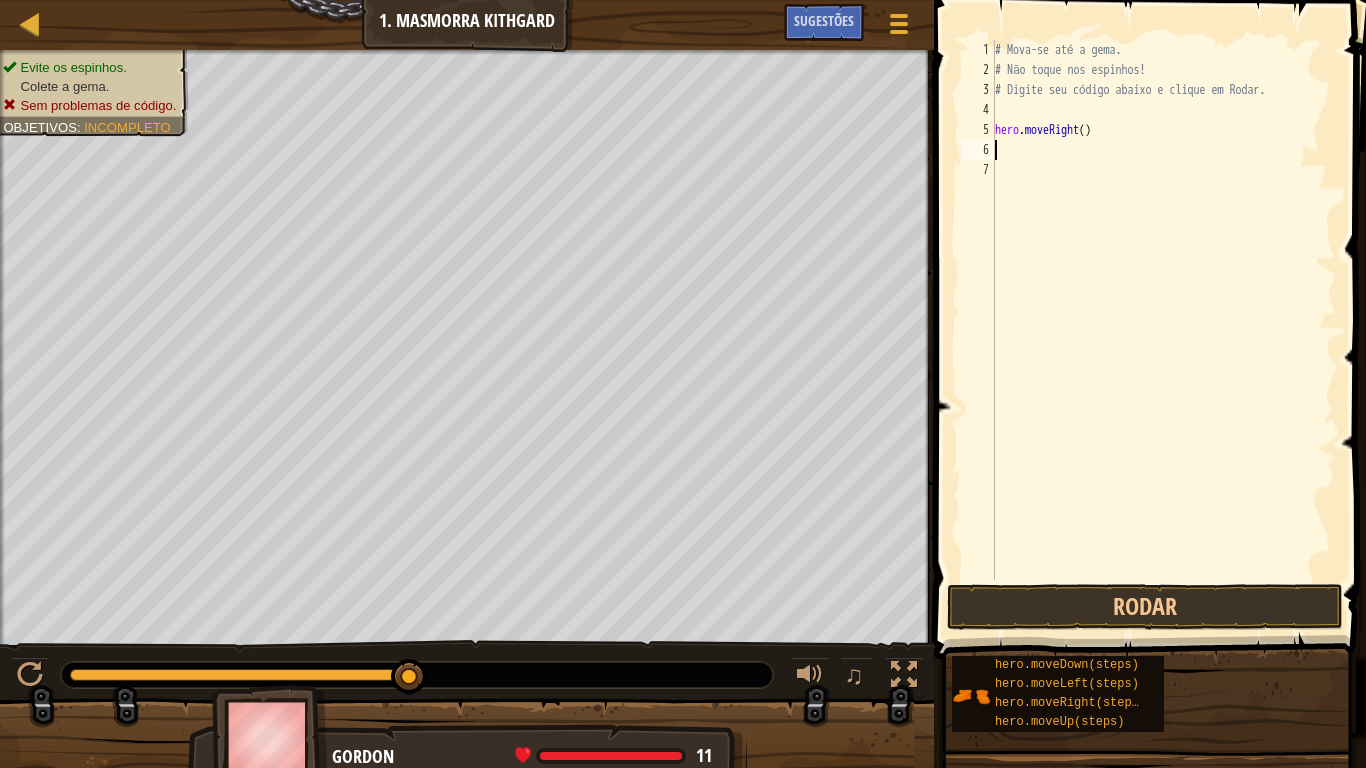 click at bounding box center (1152, 301) 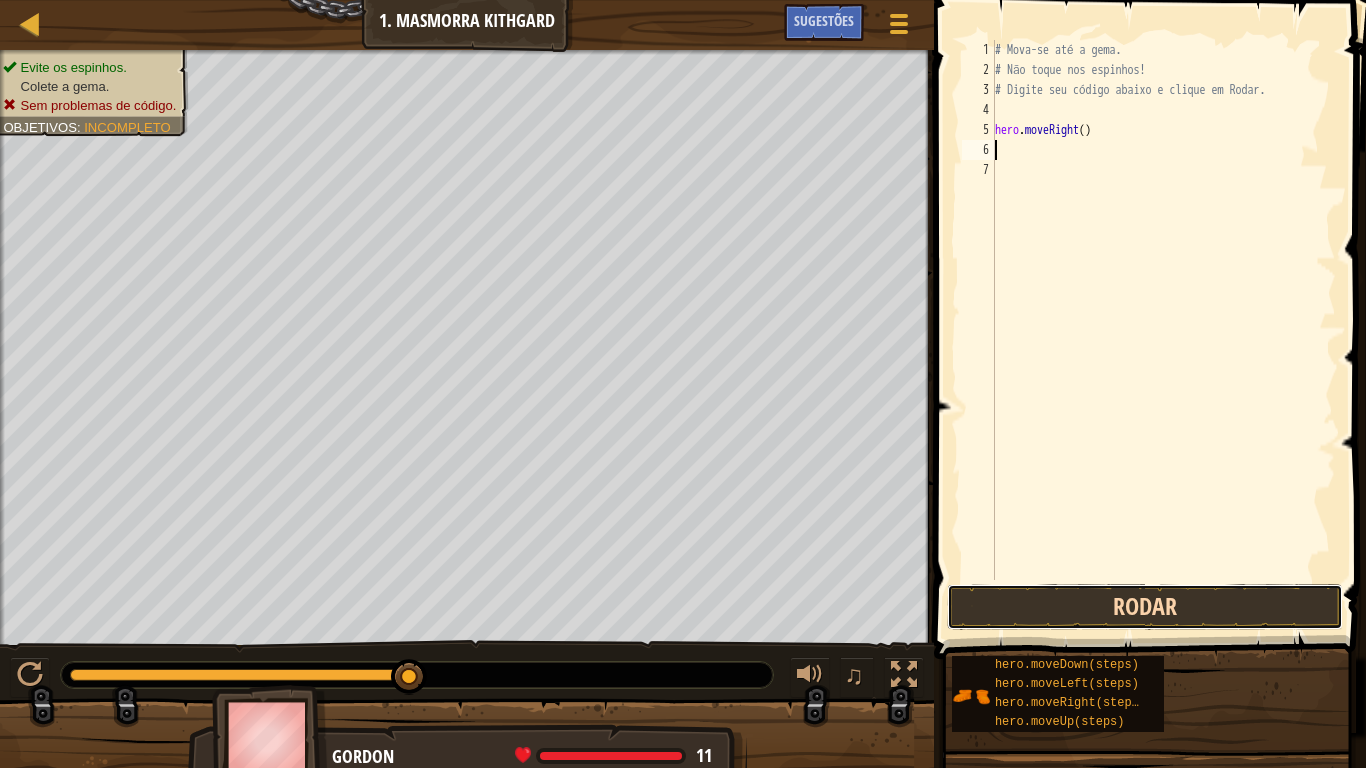 click on "Rodar" at bounding box center [1145, 607] 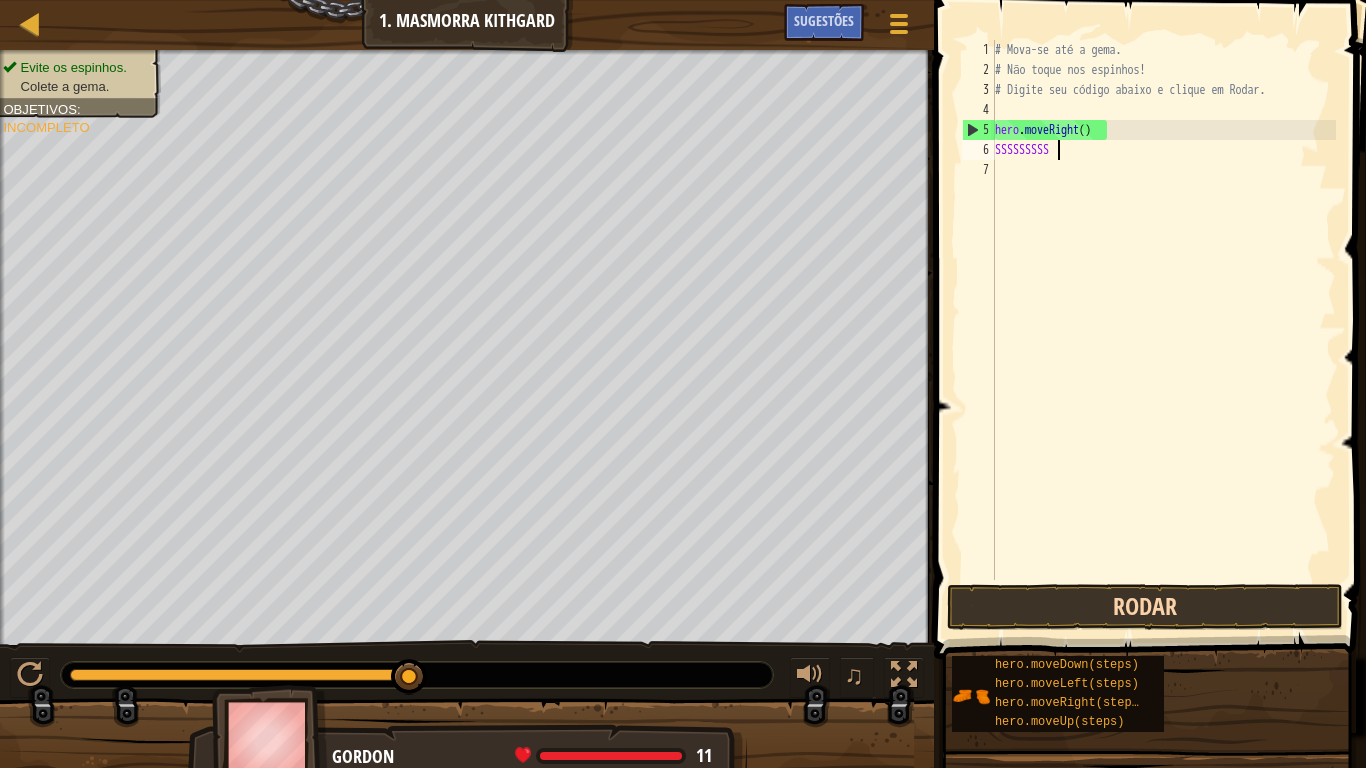 scroll, scrollTop: 9, scrollLeft: 13, axis: both 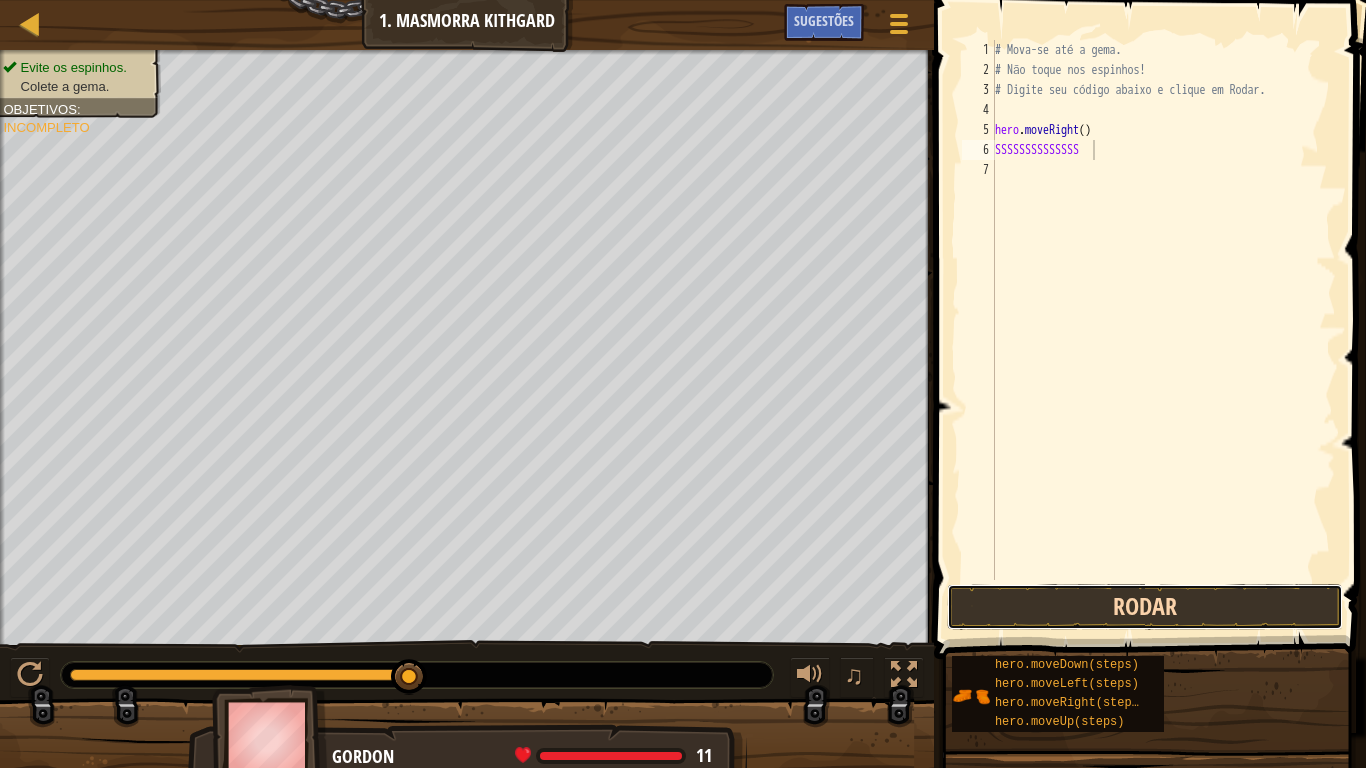 click on "Rodar" at bounding box center [1145, 607] 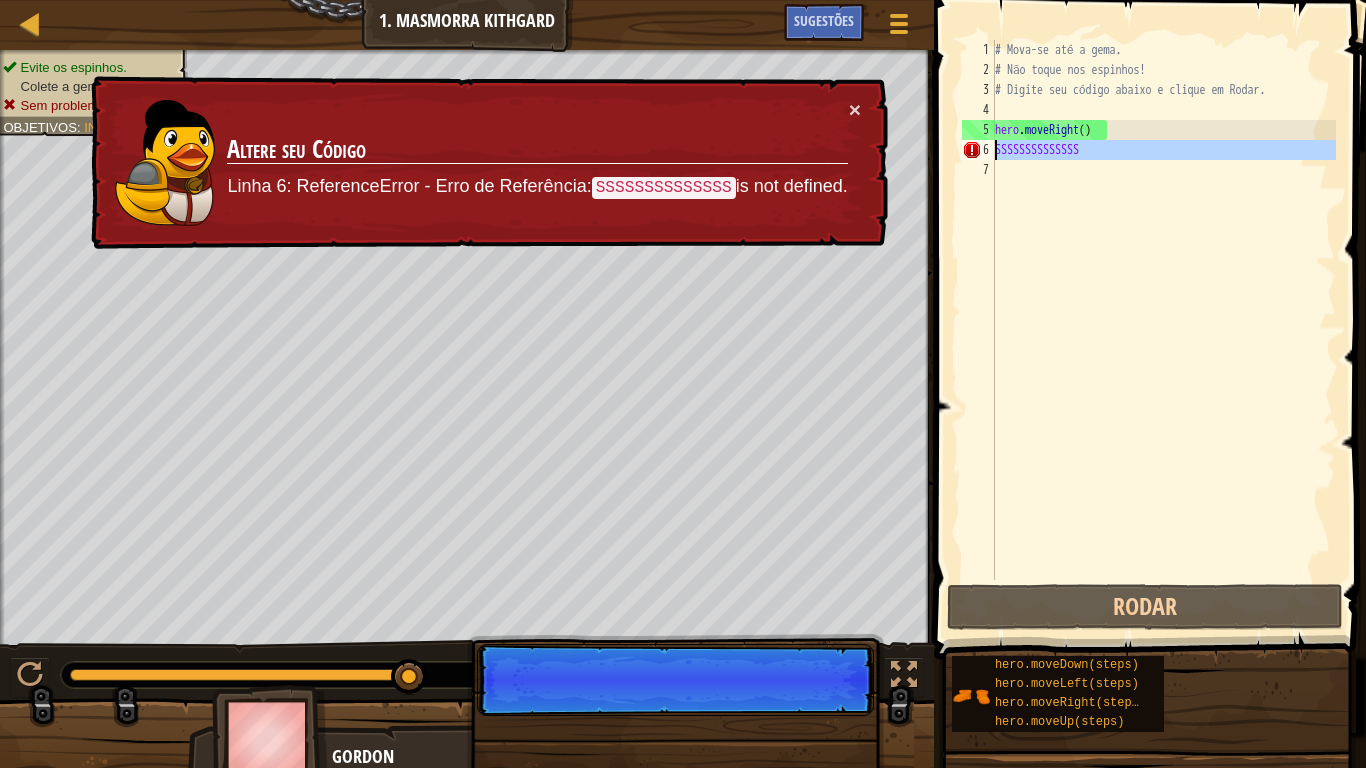 drag, startPoint x: 1142, startPoint y: 164, endPoint x: 991, endPoint y: 155, distance: 151.26797 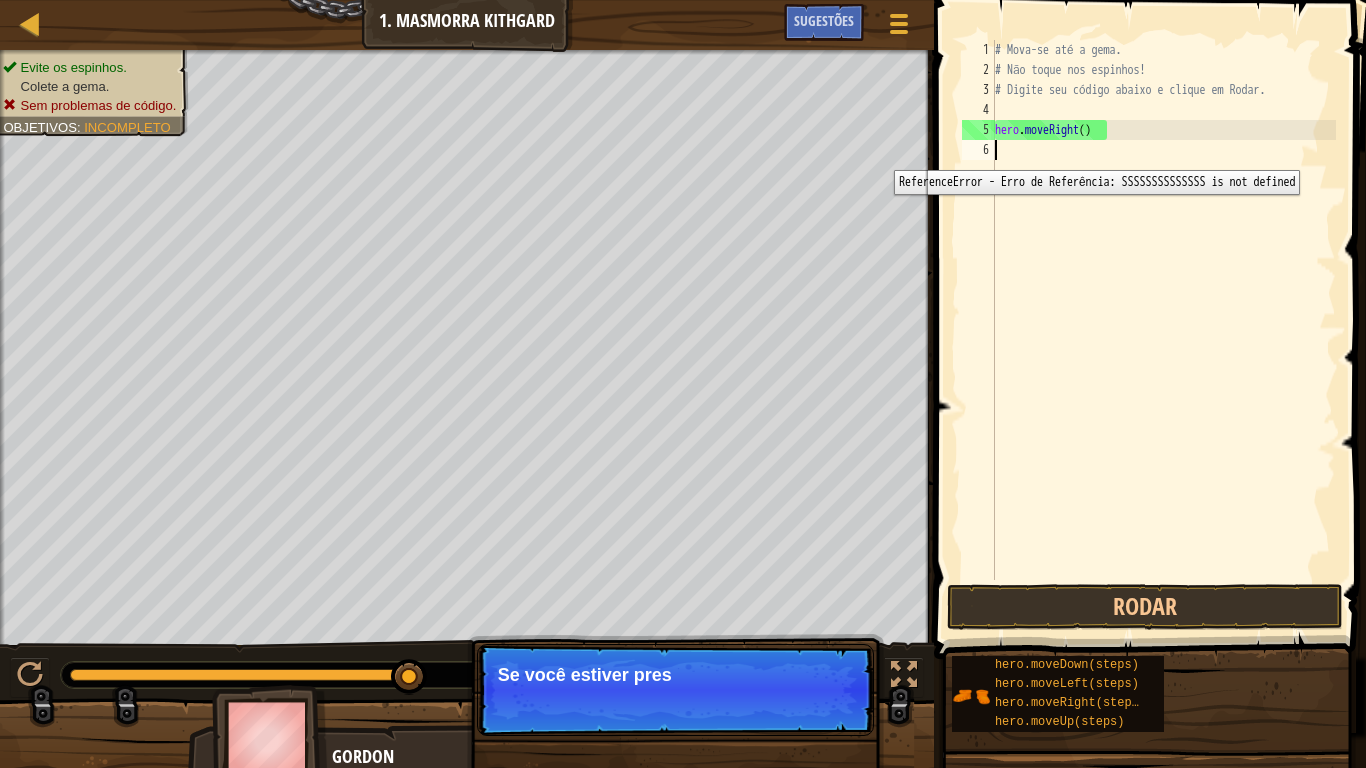 scroll, scrollTop: 9, scrollLeft: 0, axis: vertical 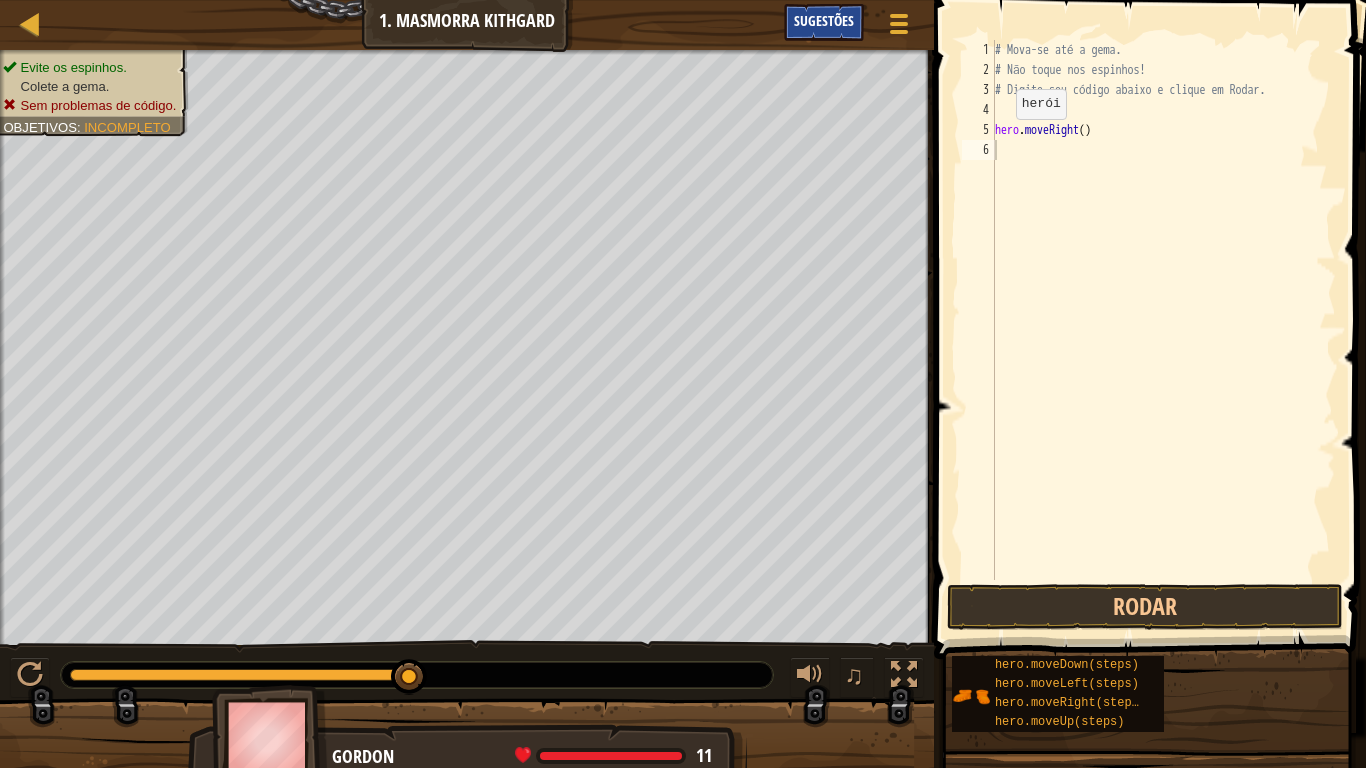 click on "Sugestões" at bounding box center [824, 20] 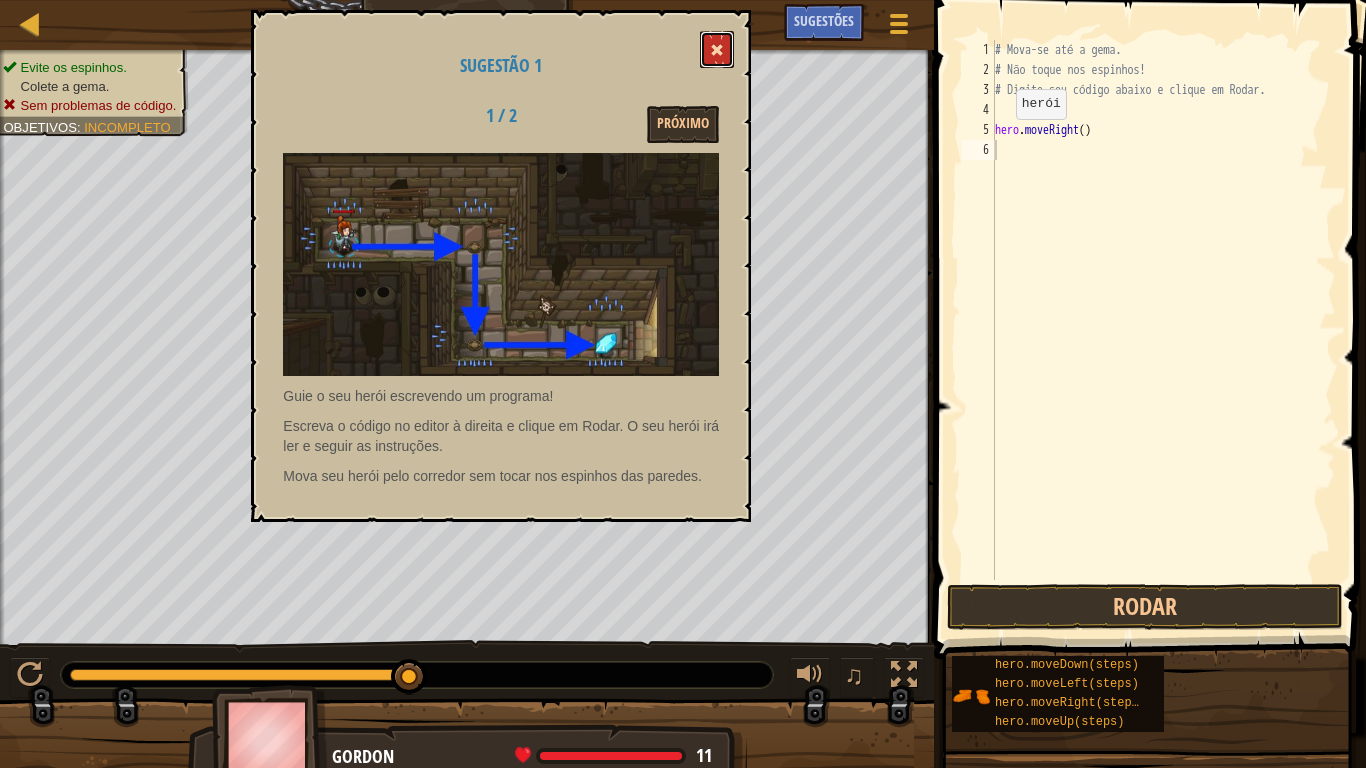 click at bounding box center [717, 50] 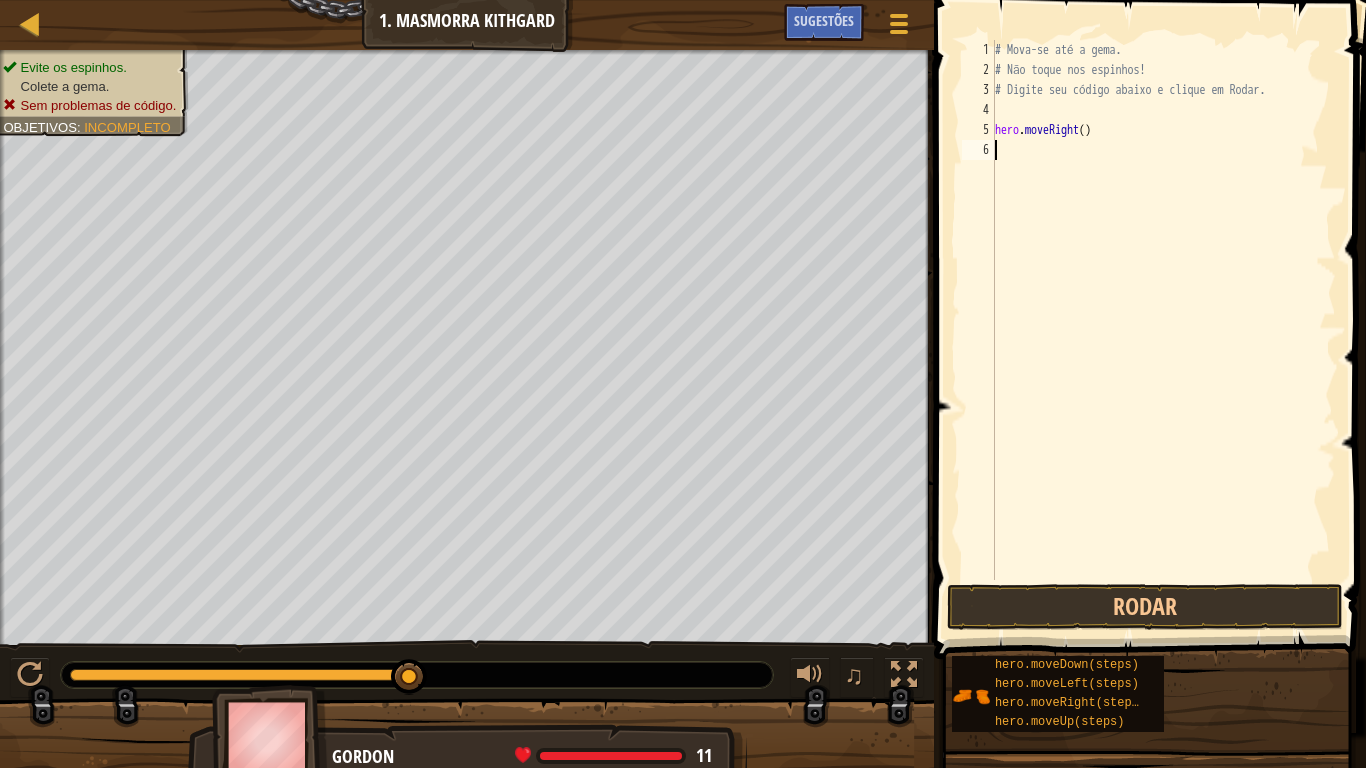 click on "# Mova-se até a gema. # Não toque nos espinhos! # Digite seu código abaixo e clique em Rodar. hero . moveRight ( )" at bounding box center [1163, 330] 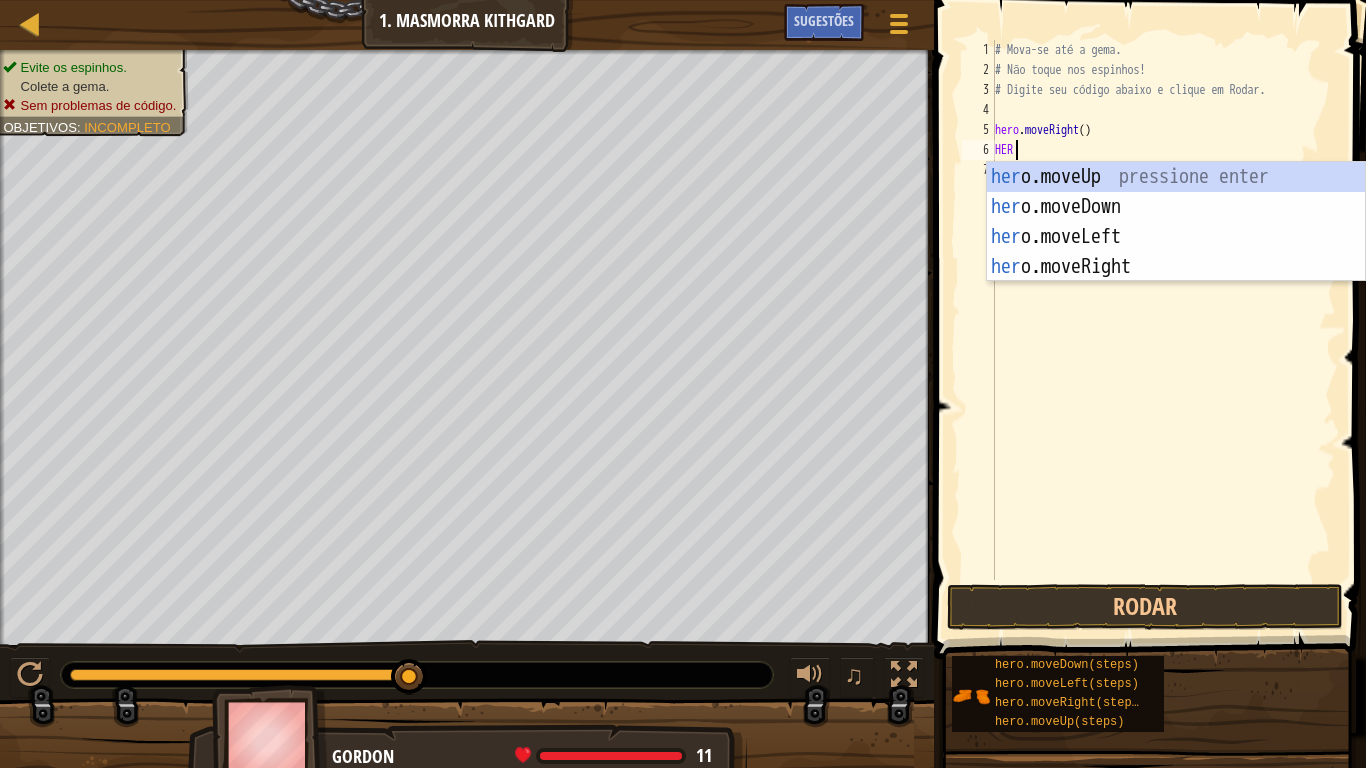 type on "HERO" 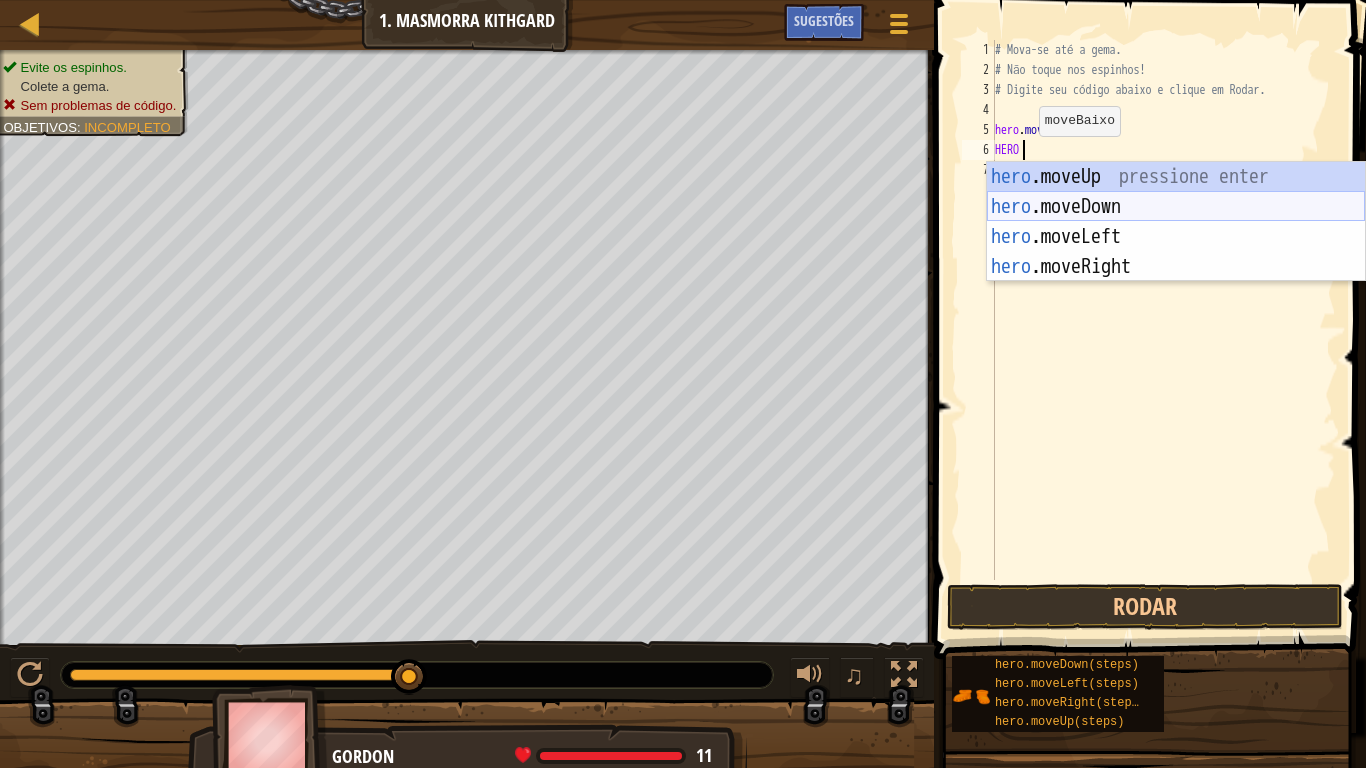 click on "hero .moveUp pressione enter hero .moveDown pressione enter hero .moveLeft pressione enter hero .moveRight pressione enter" at bounding box center (1176, 252) 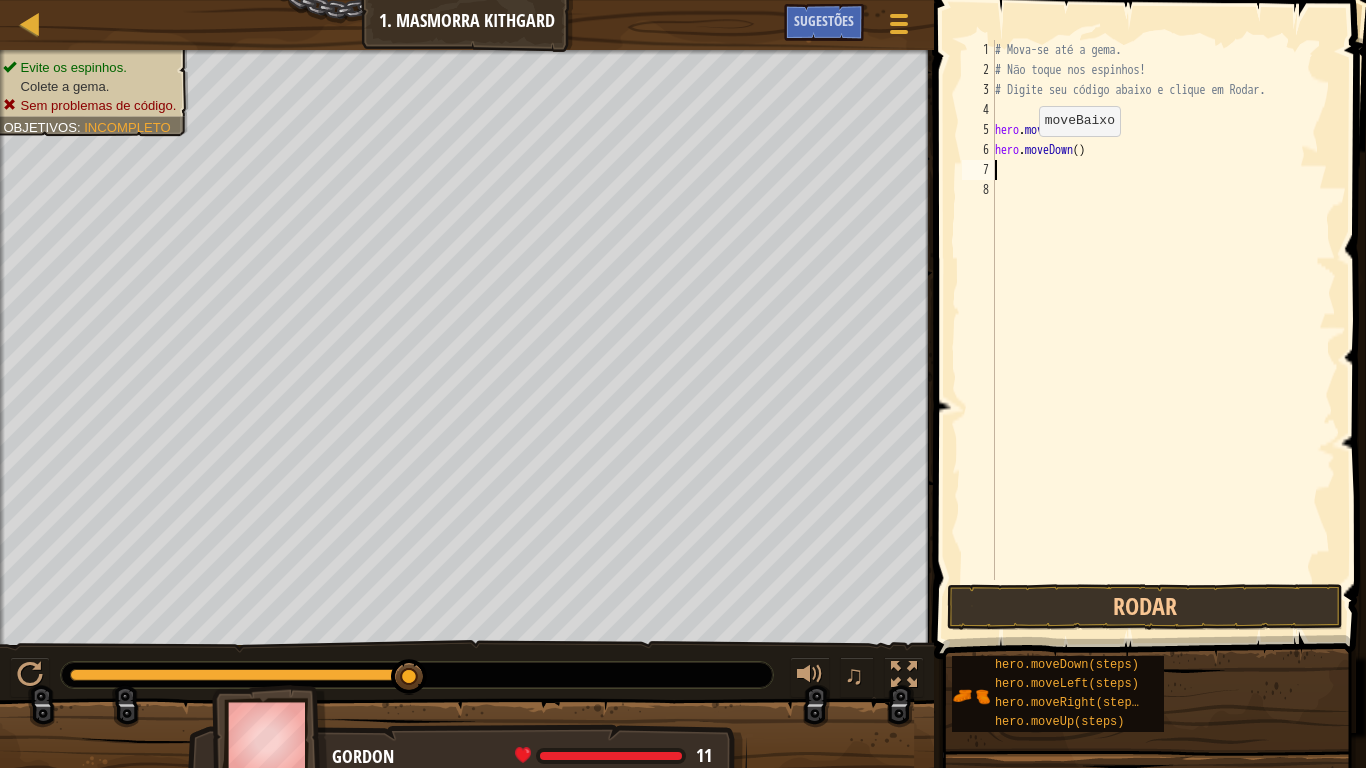 scroll, scrollTop: 9, scrollLeft: 0, axis: vertical 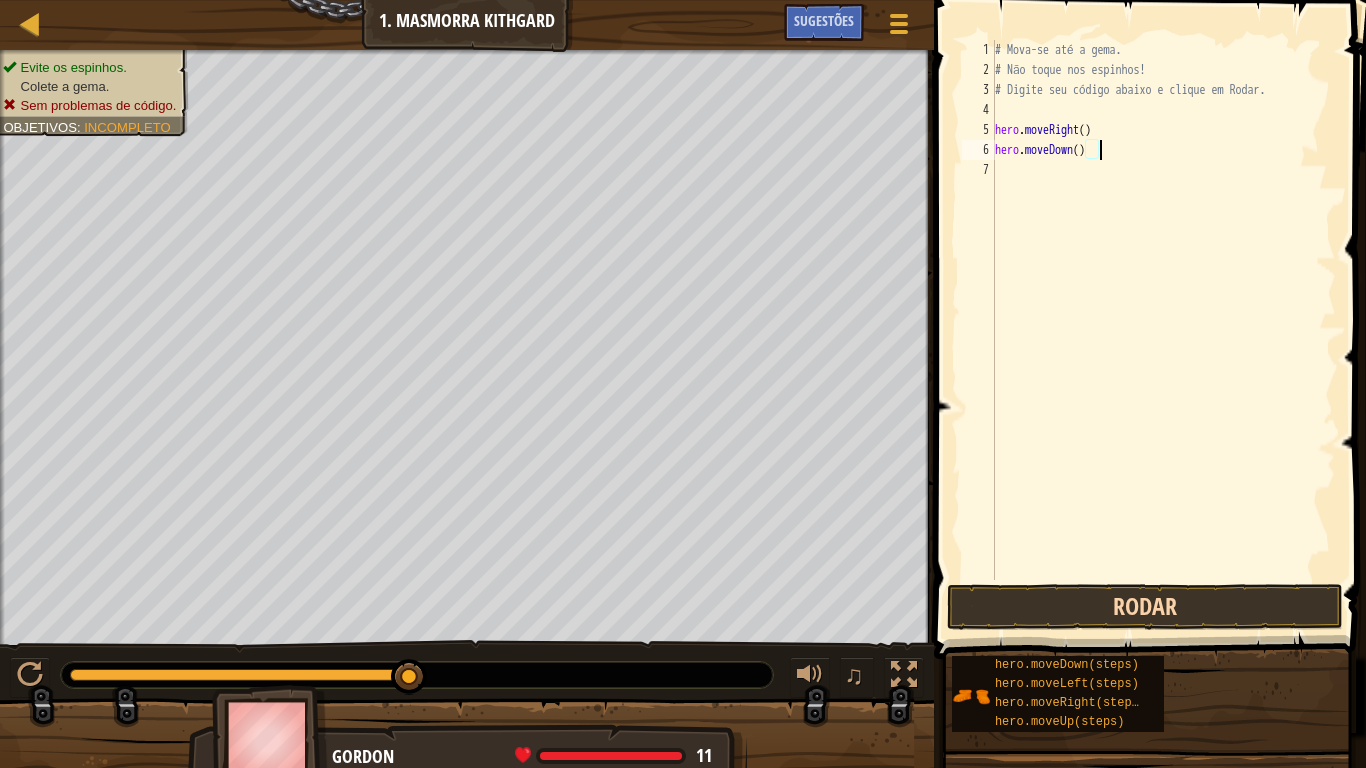 type on "hero.moveDown()" 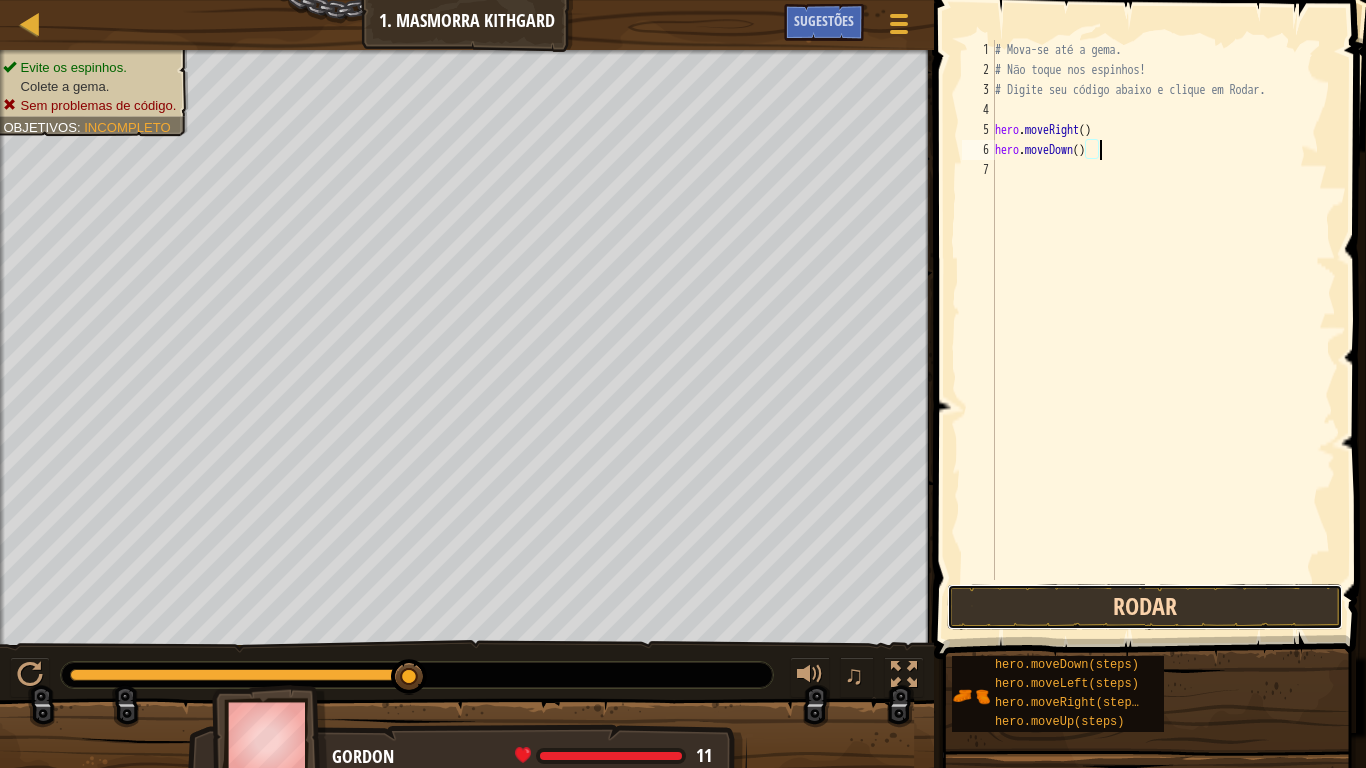 click on "Rodar" at bounding box center (1145, 607) 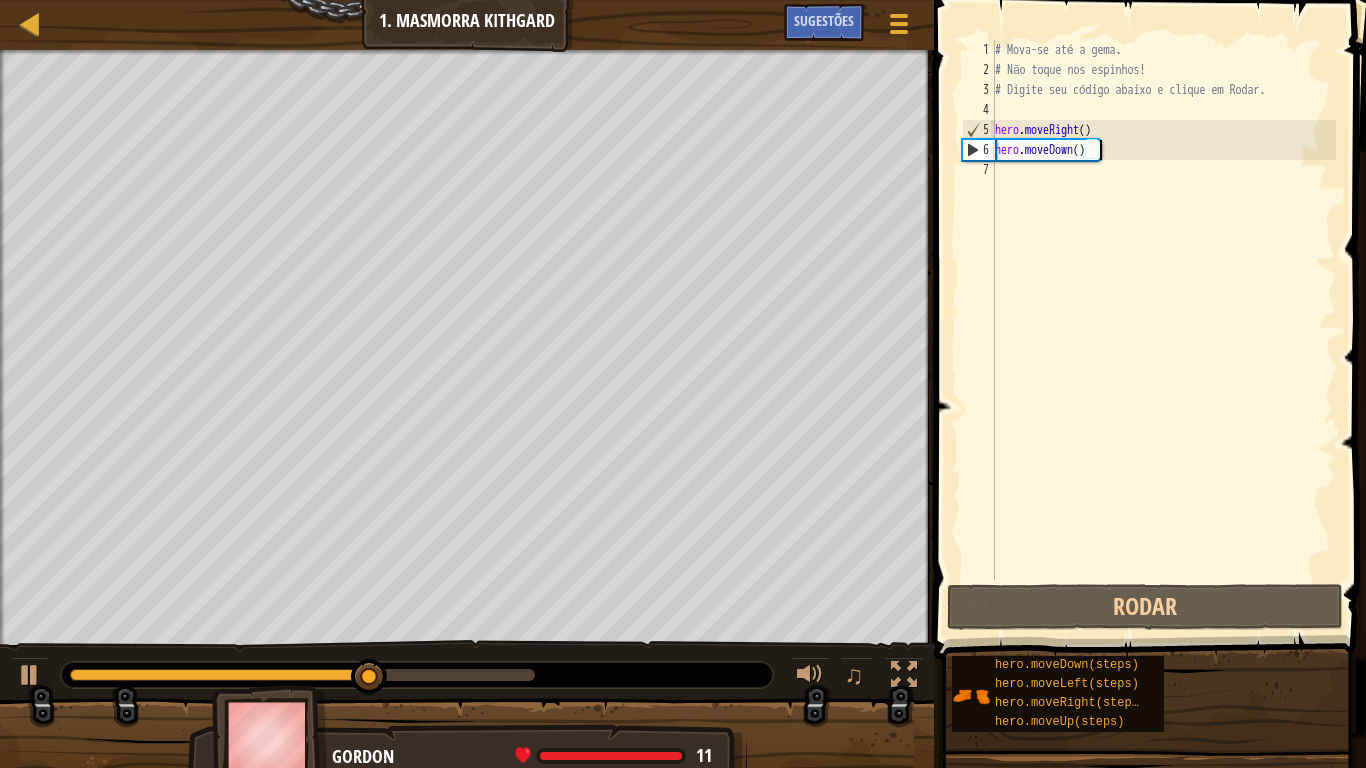 click on "# Mova-se até a gema. # Não toque nos espinhos! # Digite seu código abaixo e clique em Rodar. hero . moveRight ( ) hero . moveDown ( )" at bounding box center [1163, 330] 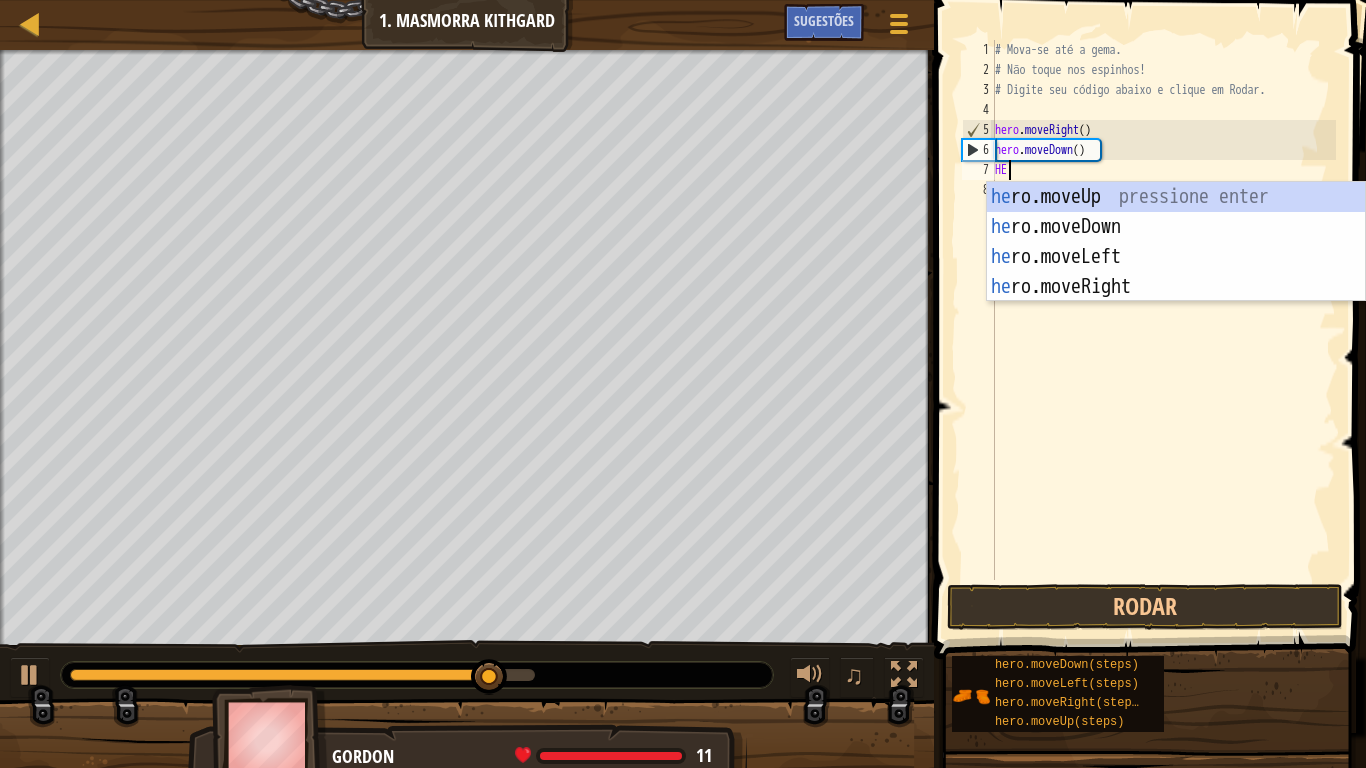 type on "HERO" 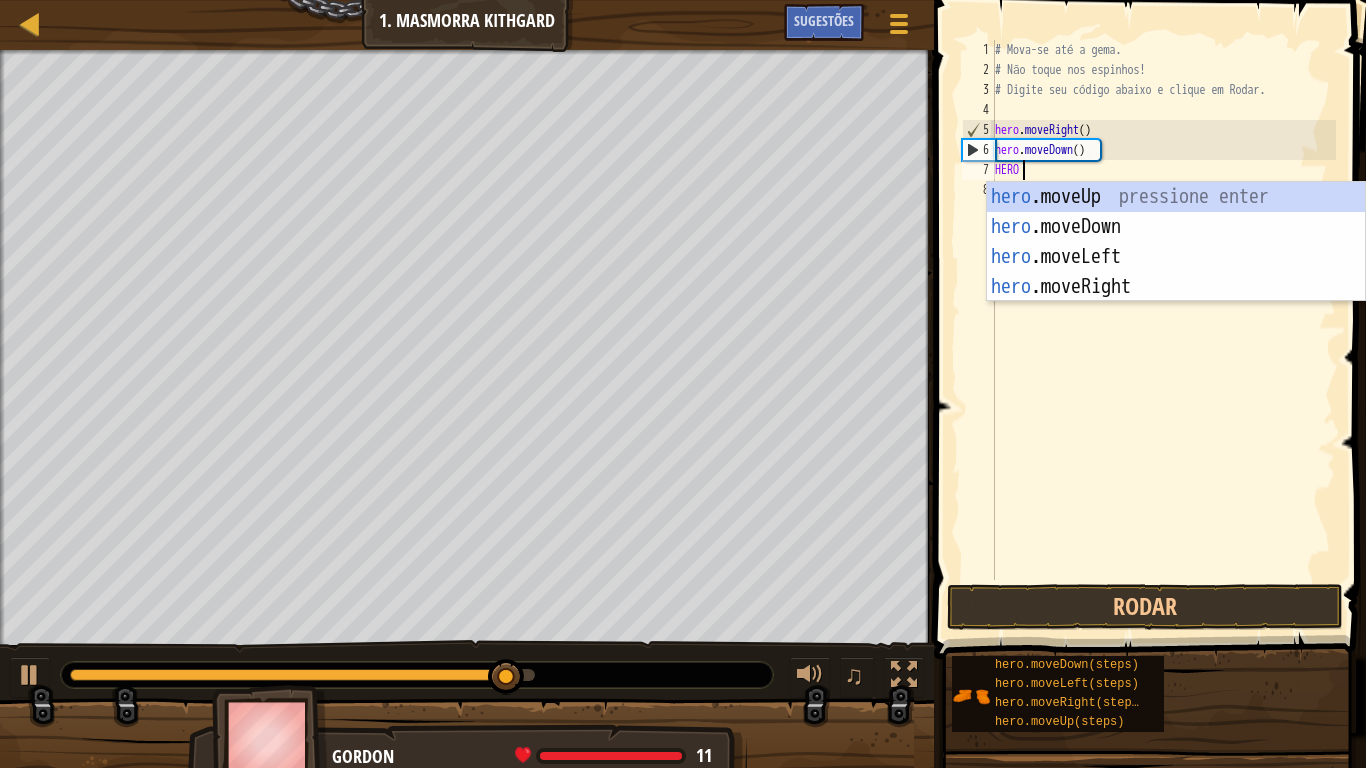 scroll, scrollTop: 9, scrollLeft: 3, axis: both 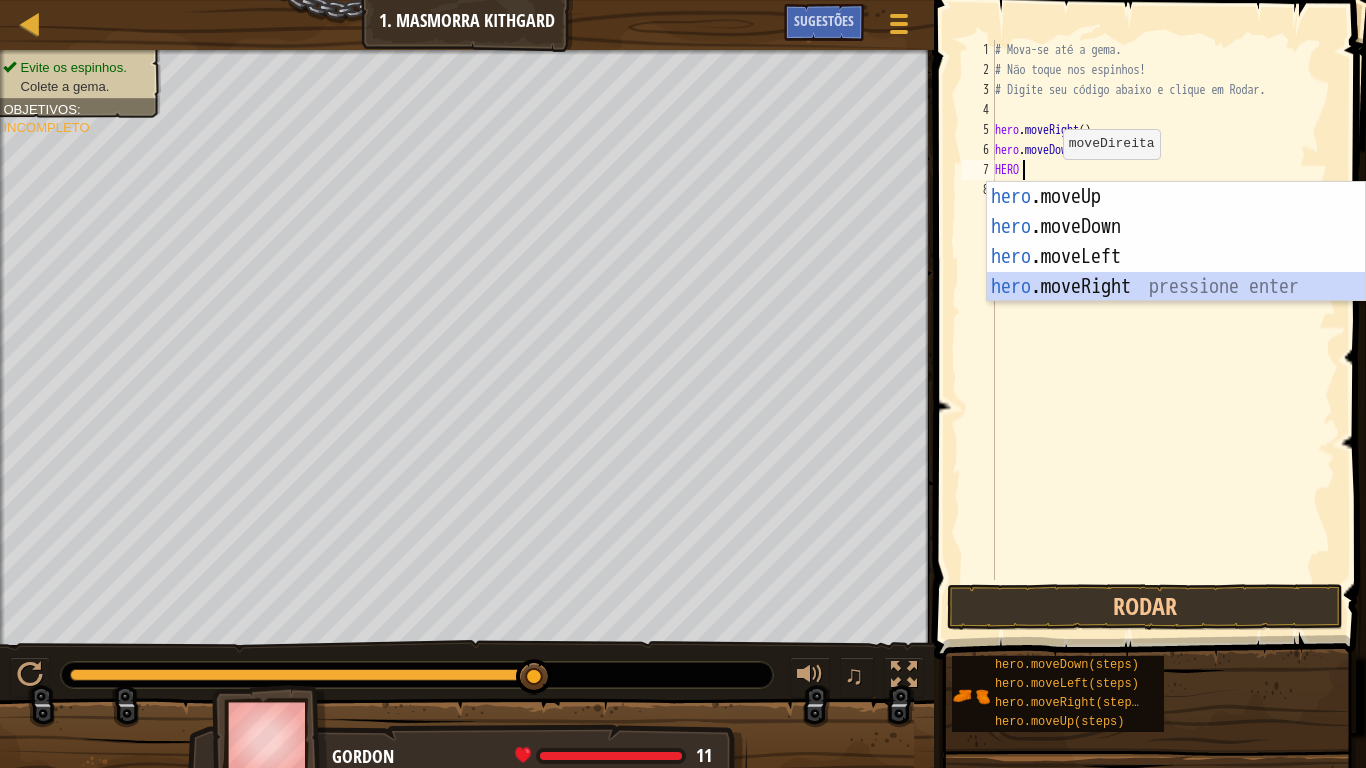 click on "hero .moveUp pressione enter hero .moveDown pressione enter hero .moveLeft pressione enter hero .moveRight pressione enter" at bounding box center [1176, 272] 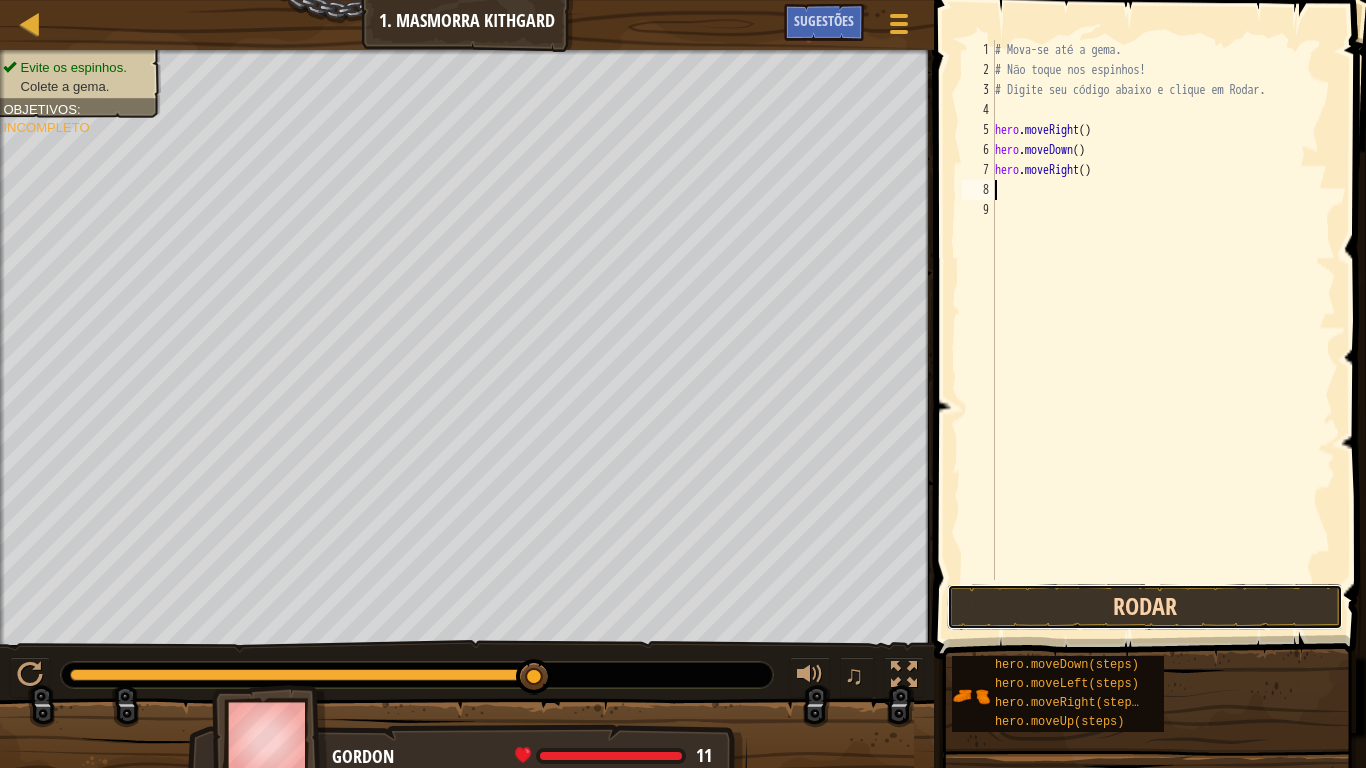click on "Rodar" at bounding box center [1145, 607] 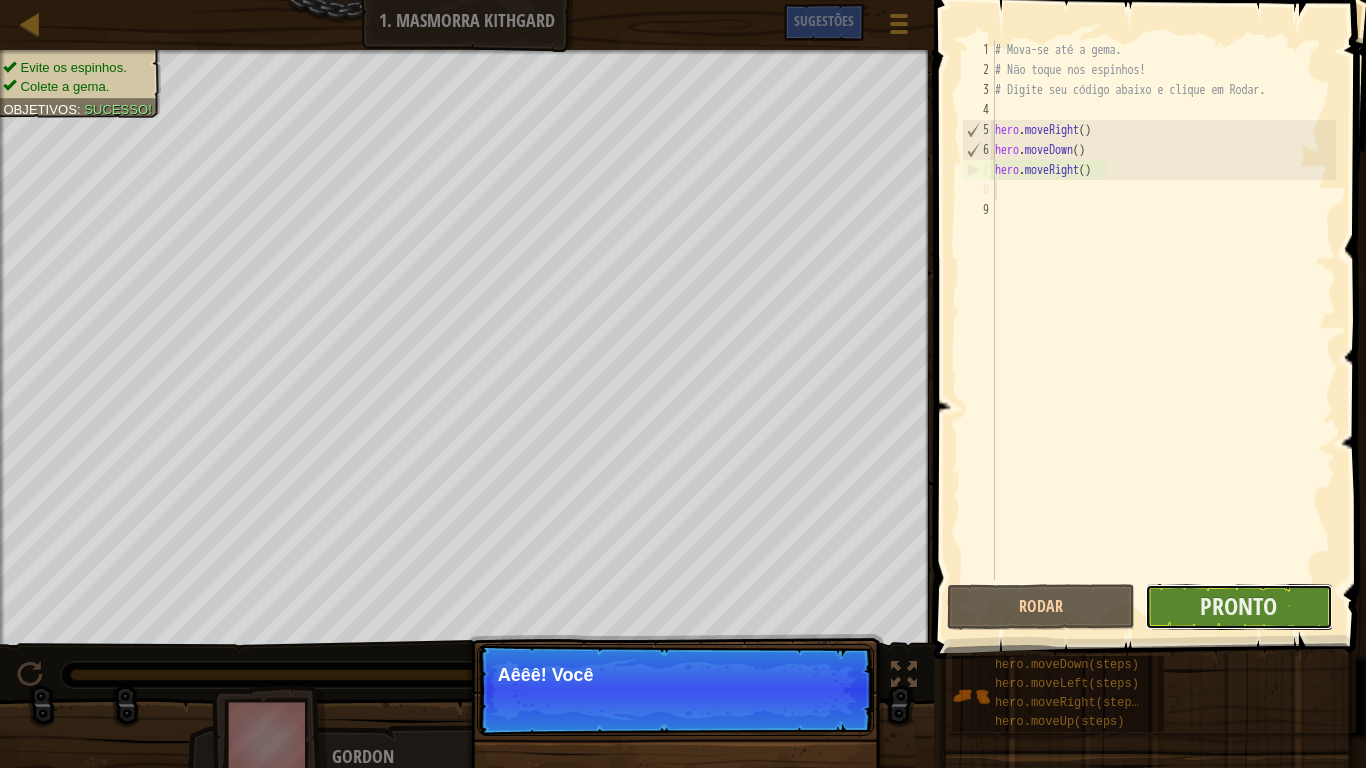 click on "Pronto" at bounding box center [1239, 607] 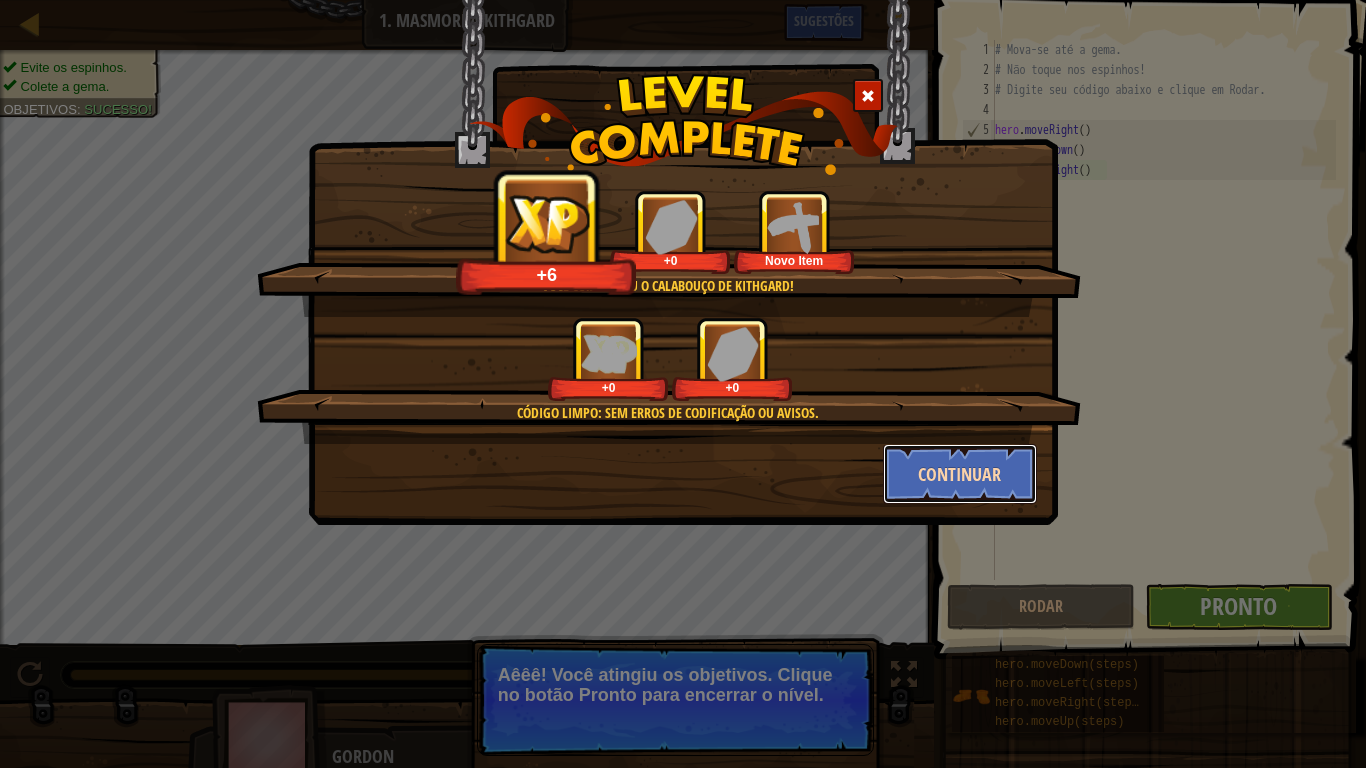 click on "Continuar" at bounding box center [960, 474] 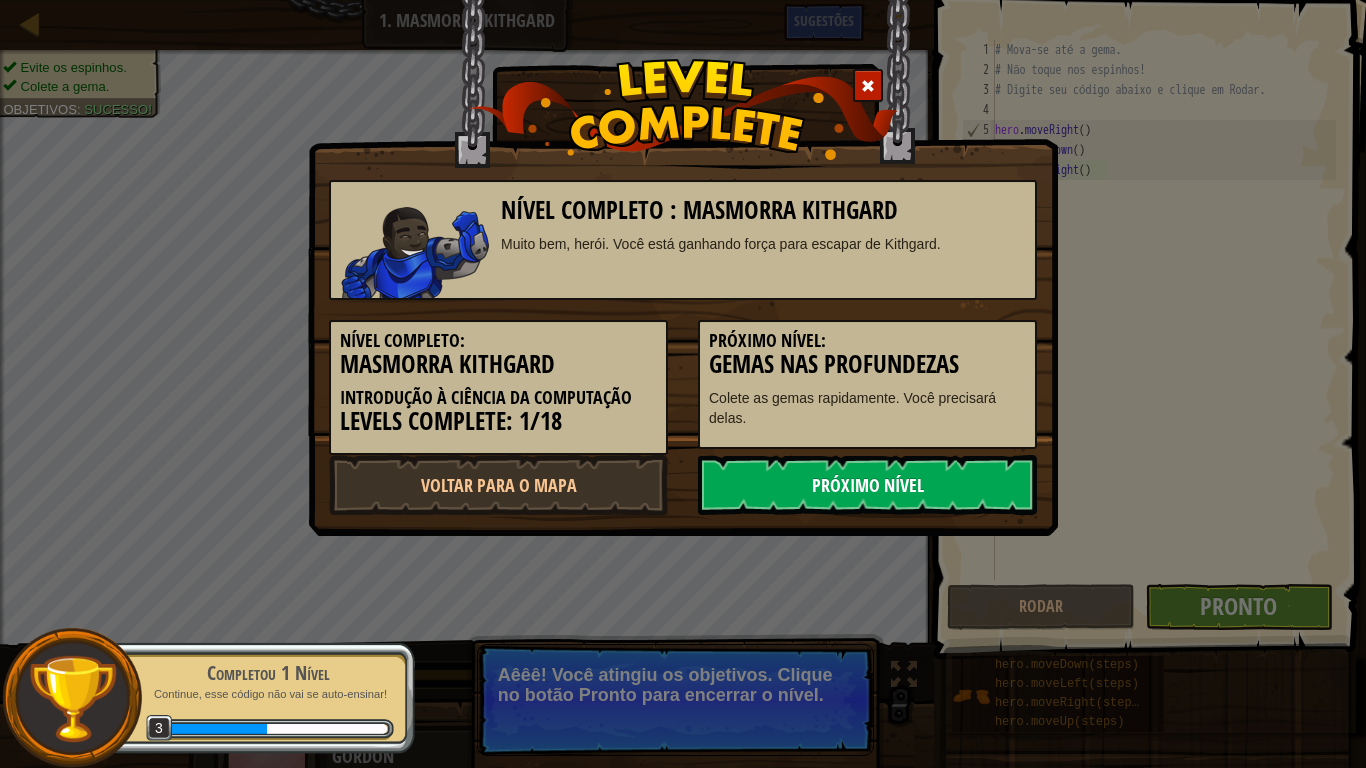 click on "Próximo Nível" at bounding box center (867, 485) 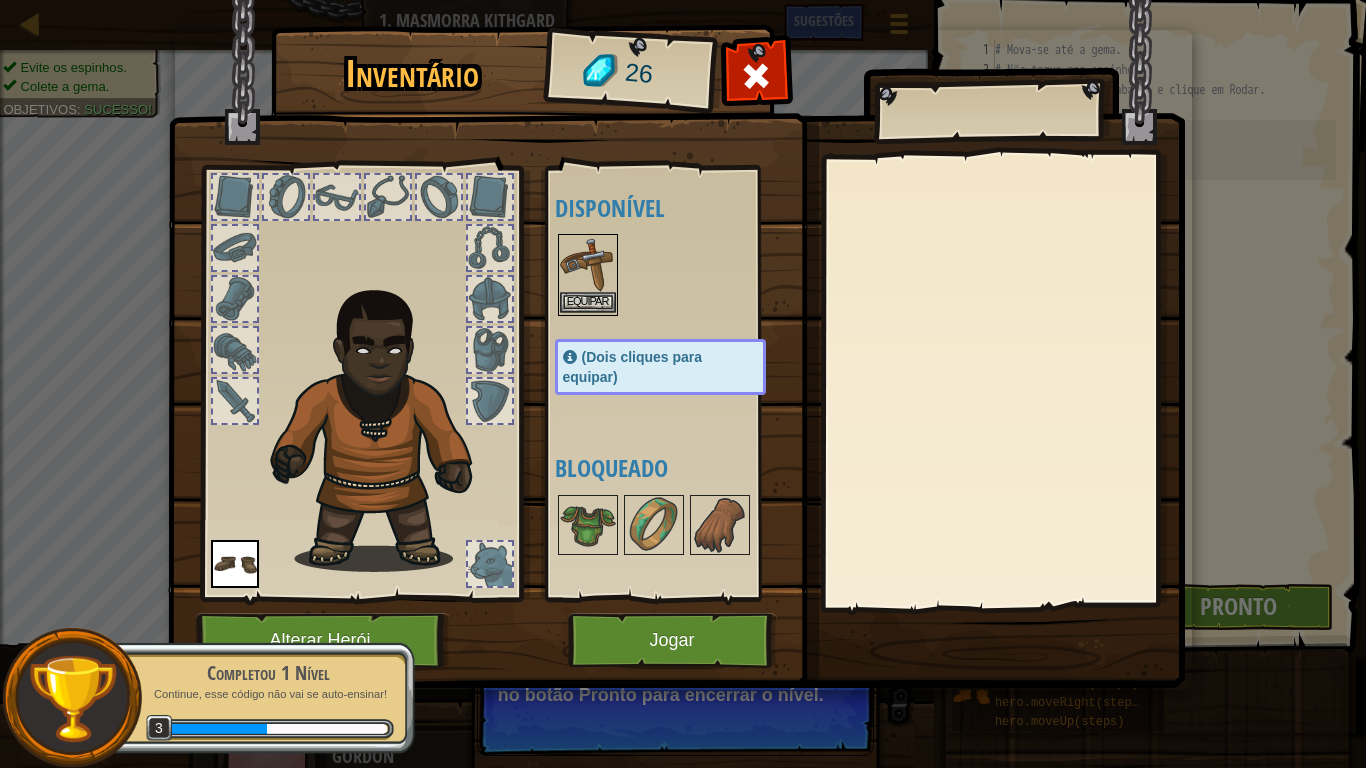 click at bounding box center (588, 264) 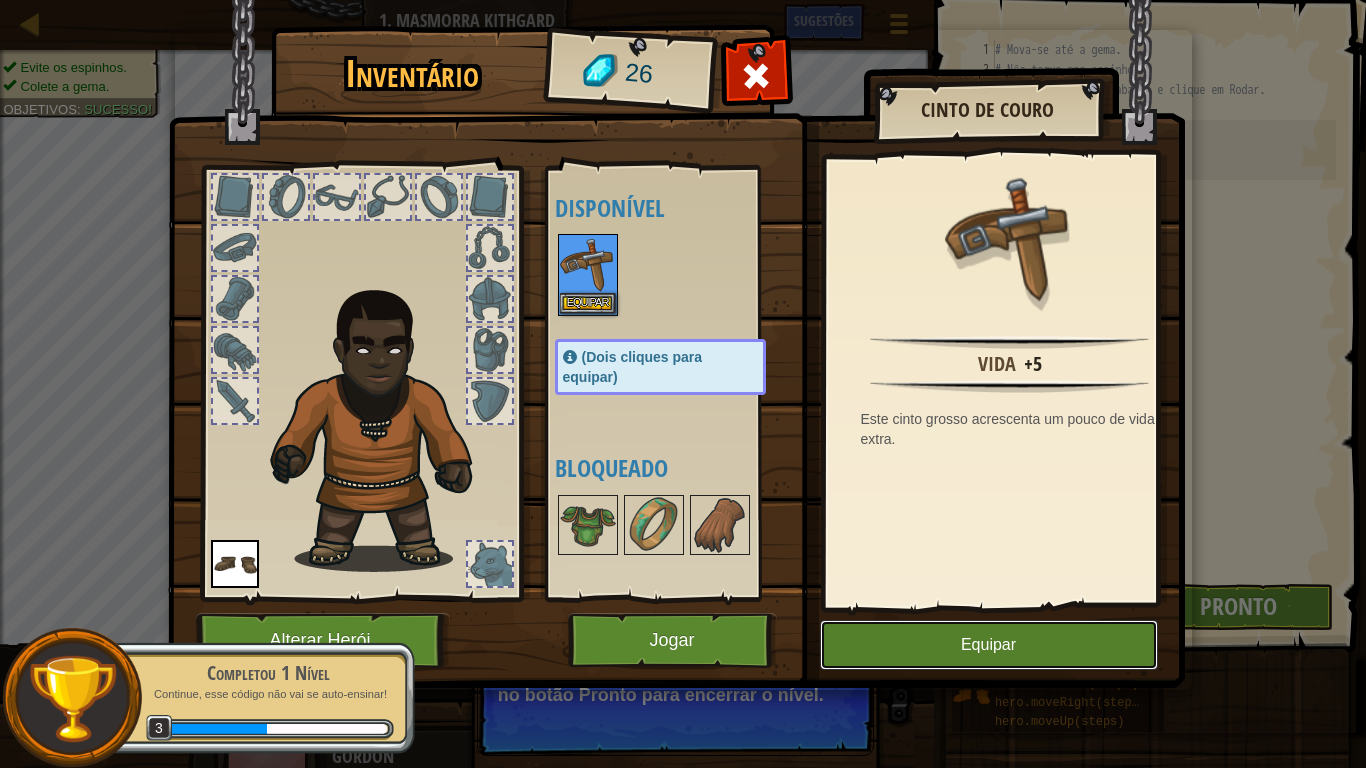 drag, startPoint x: 998, startPoint y: 643, endPoint x: 841, endPoint y: 641, distance: 157.01274 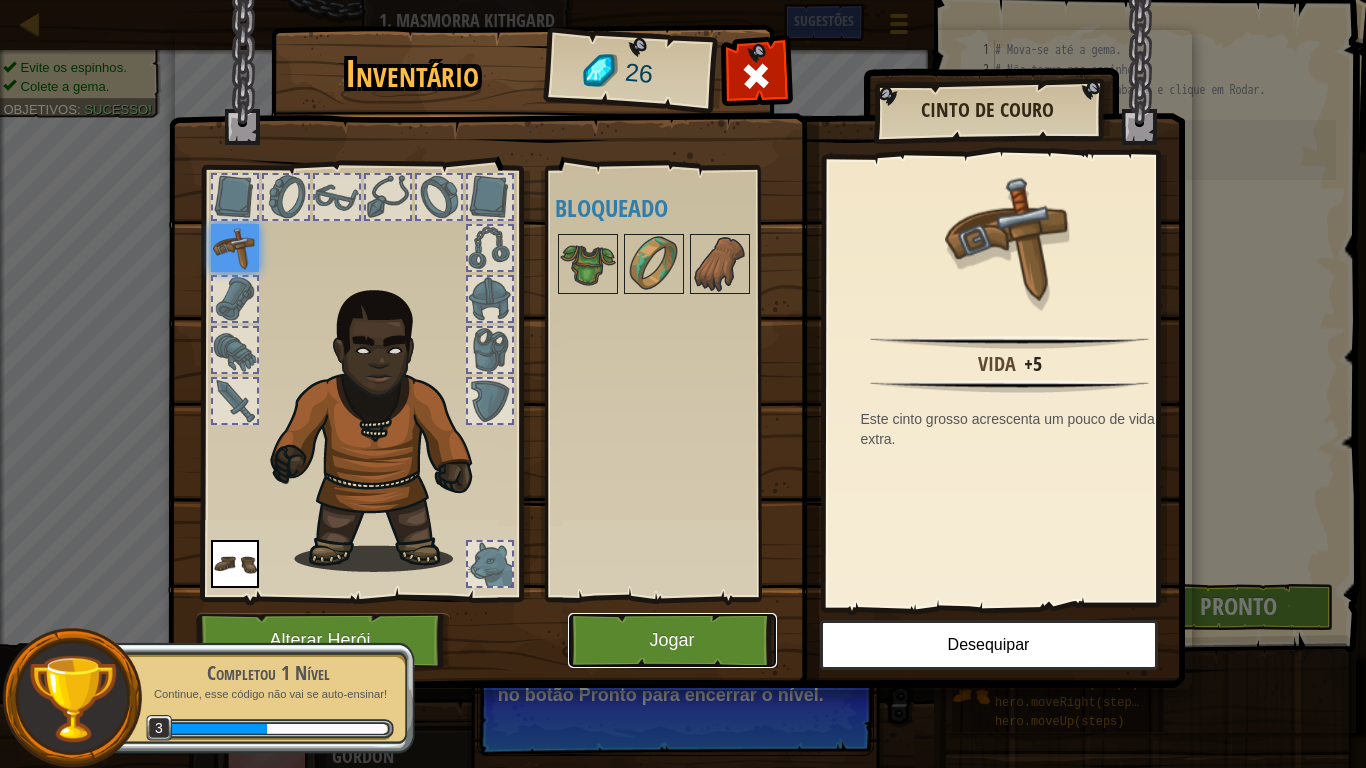 click on "Jogar" at bounding box center [672, 640] 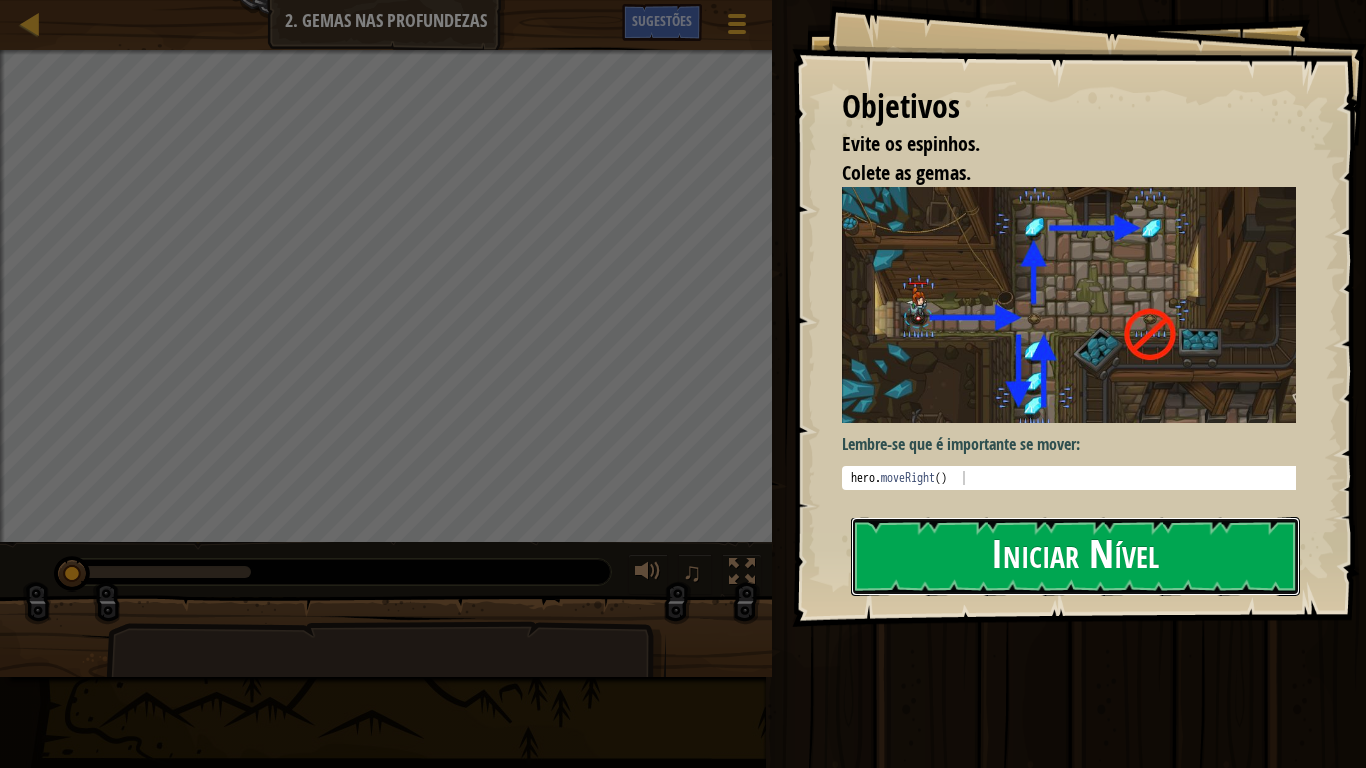click on "Iniciar Nível" at bounding box center [1075, 556] 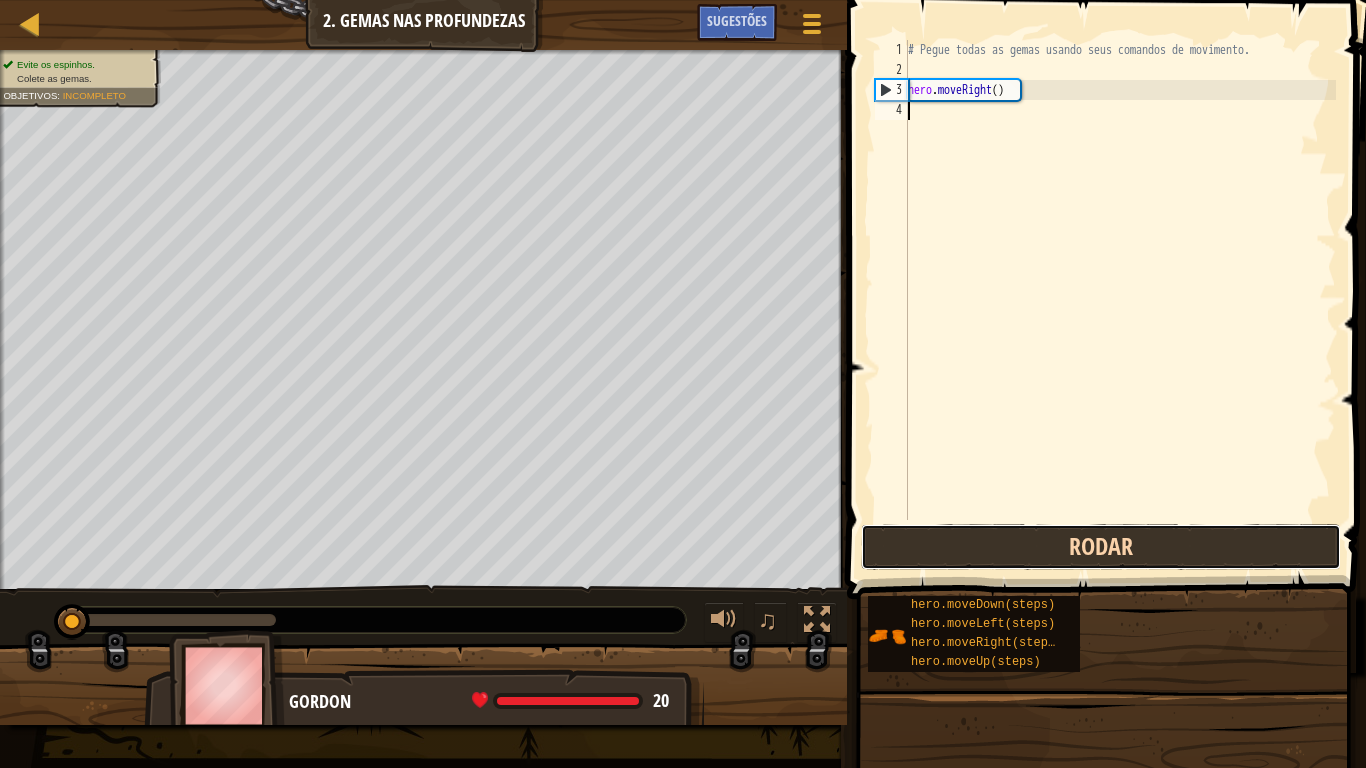 click on "Rodar" at bounding box center (1101, 547) 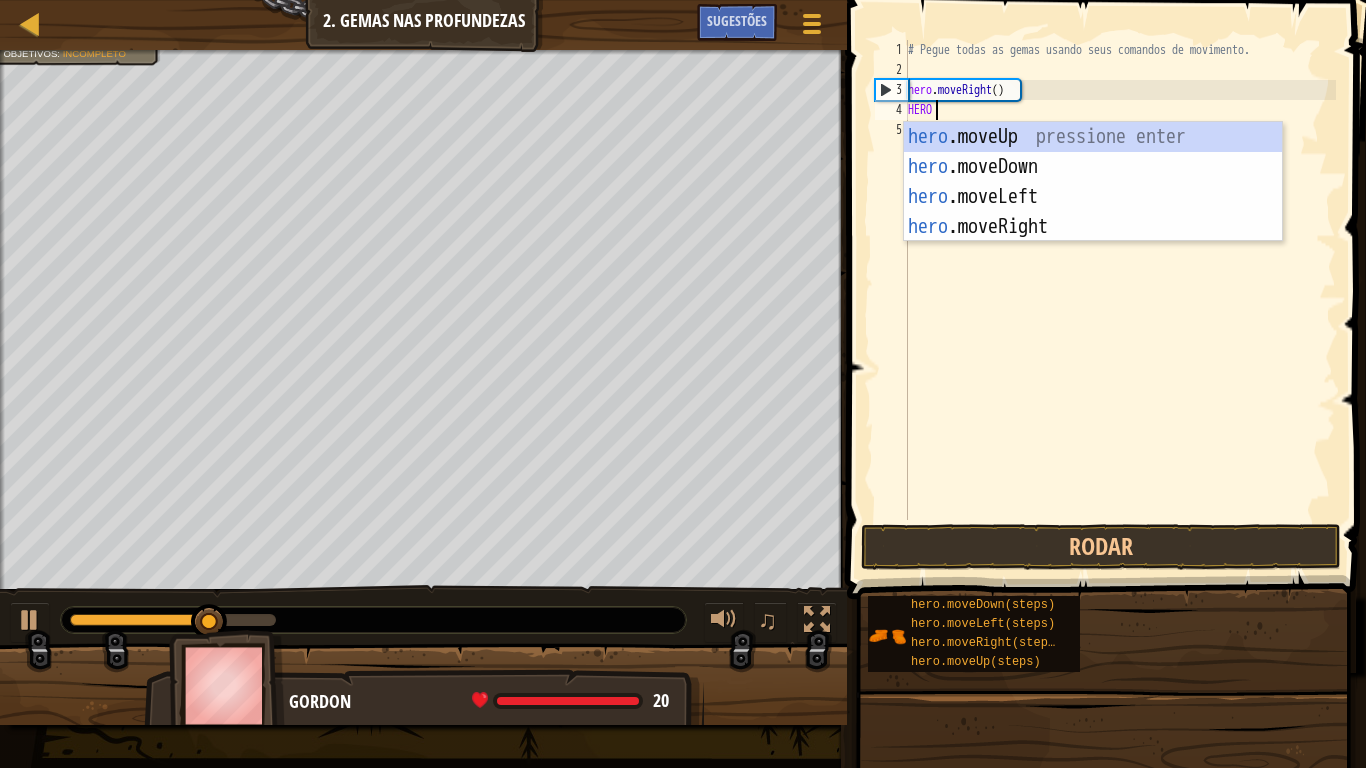 type on "HERO" 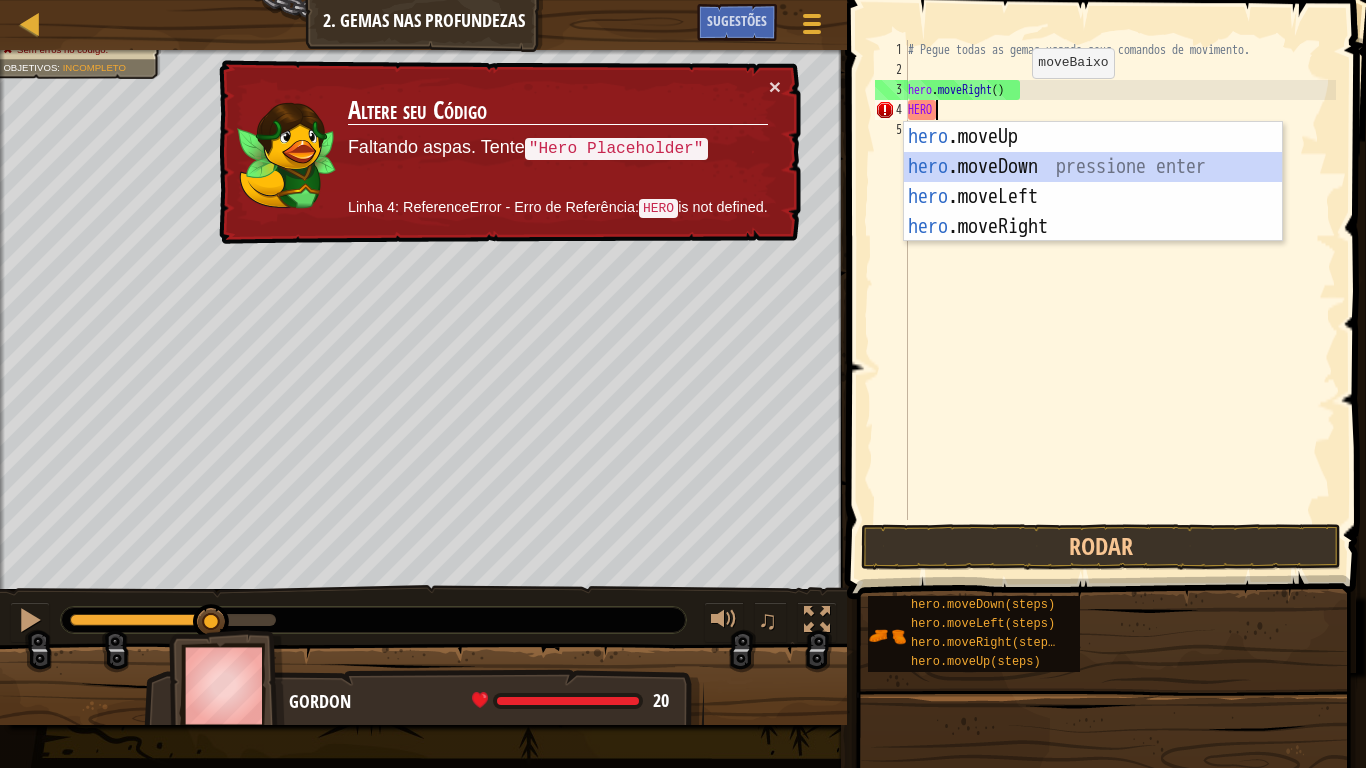 click on "hero .moveUp pressione enter hero .moveDown pressione enter hero .moveLeft pressione enter hero .moveRight pressione enter" at bounding box center [1093, 212] 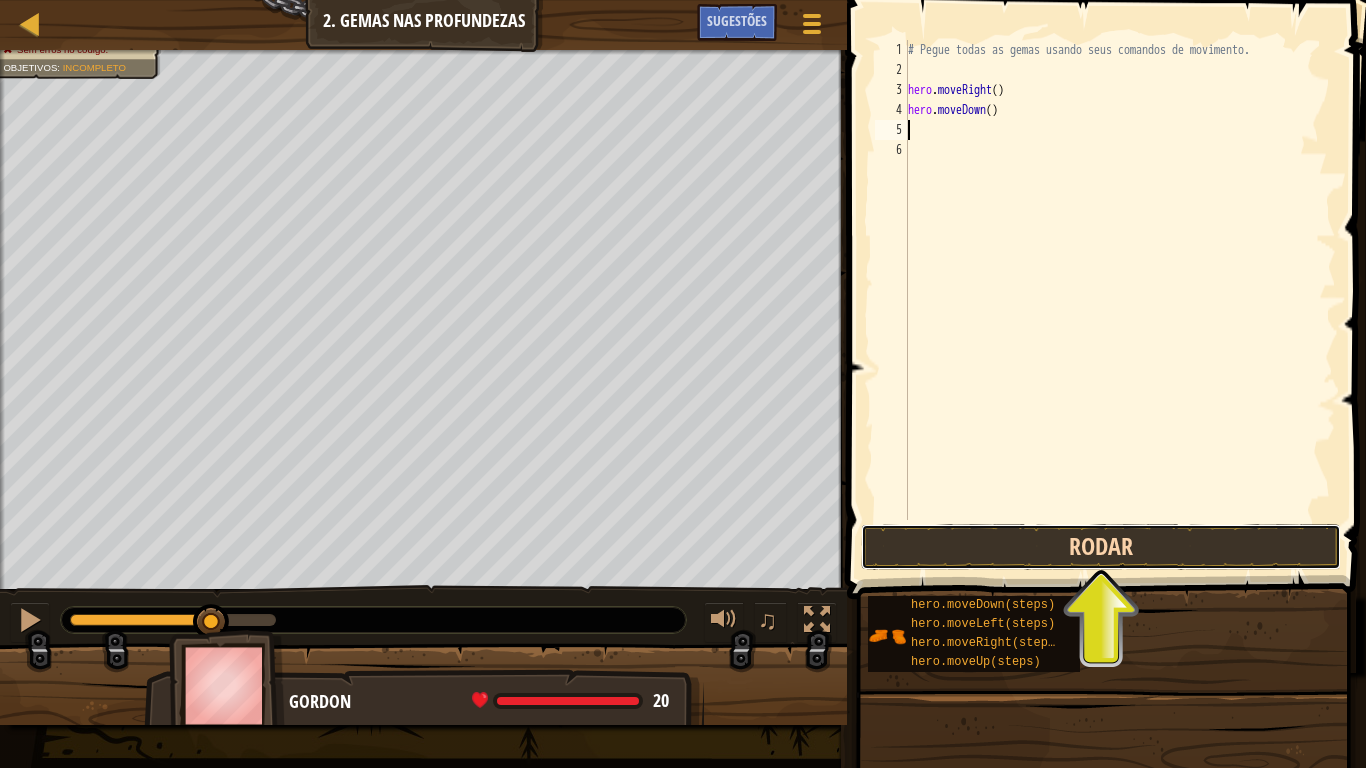 click on "Rodar" at bounding box center (1101, 547) 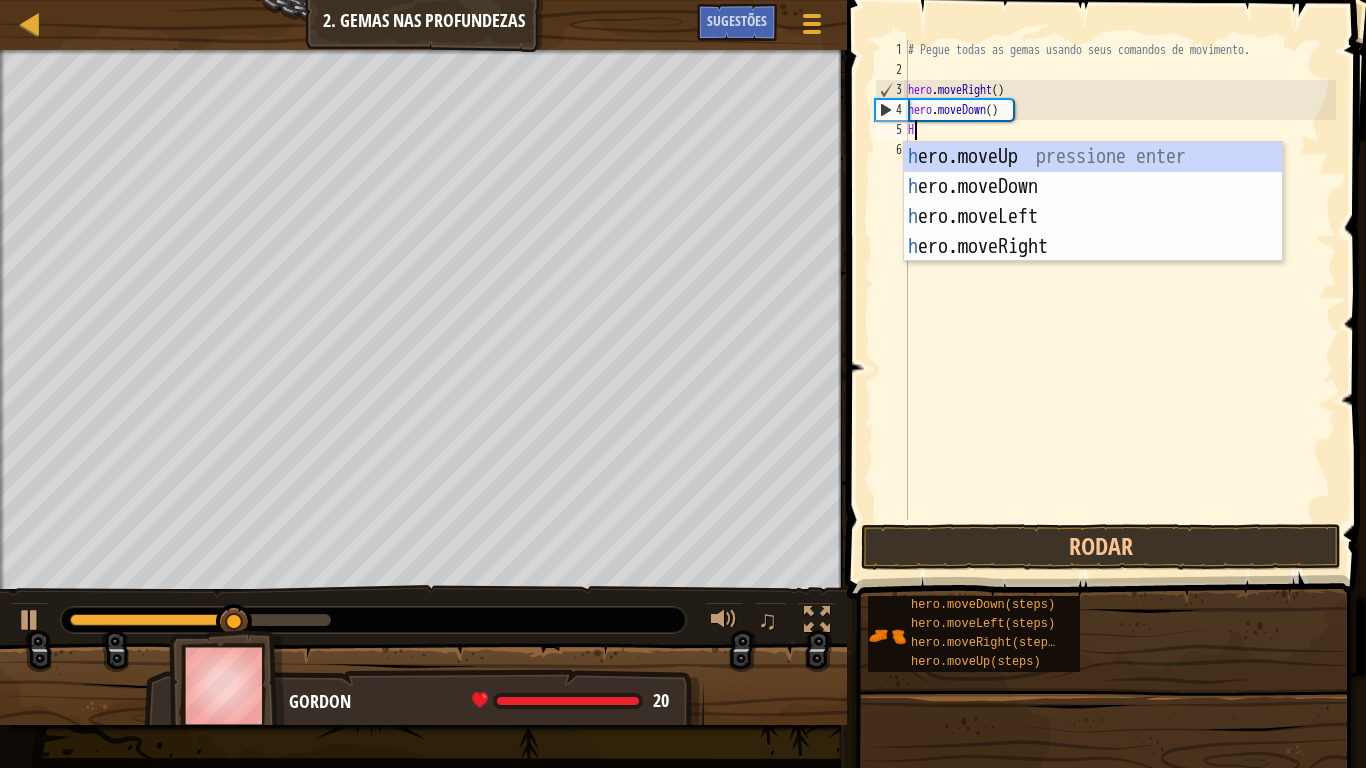 scroll, scrollTop: 9, scrollLeft: 2, axis: both 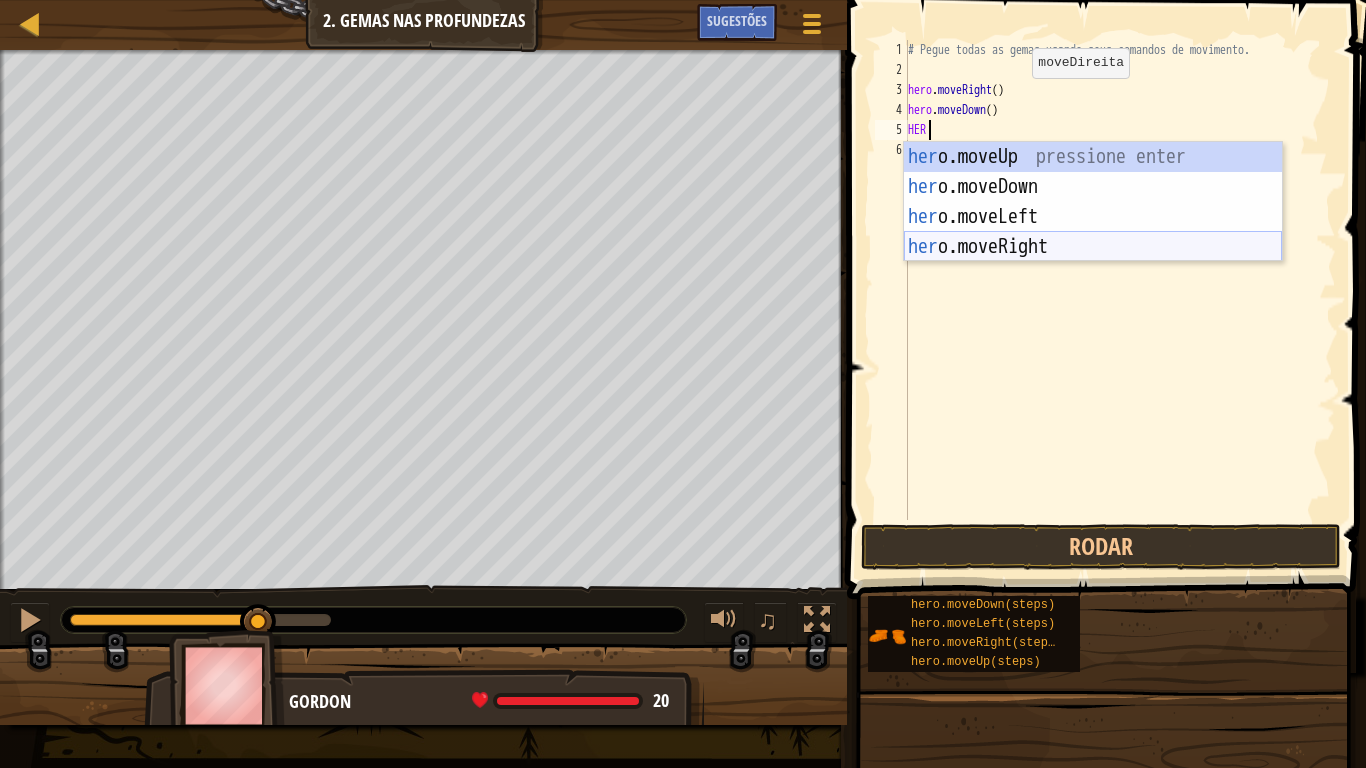 click on "her o.moveUp pressione enter her o.moveDown pressione enter her o.moveLeft pressione enter her o.moveRight pressione enter" at bounding box center (1093, 232) 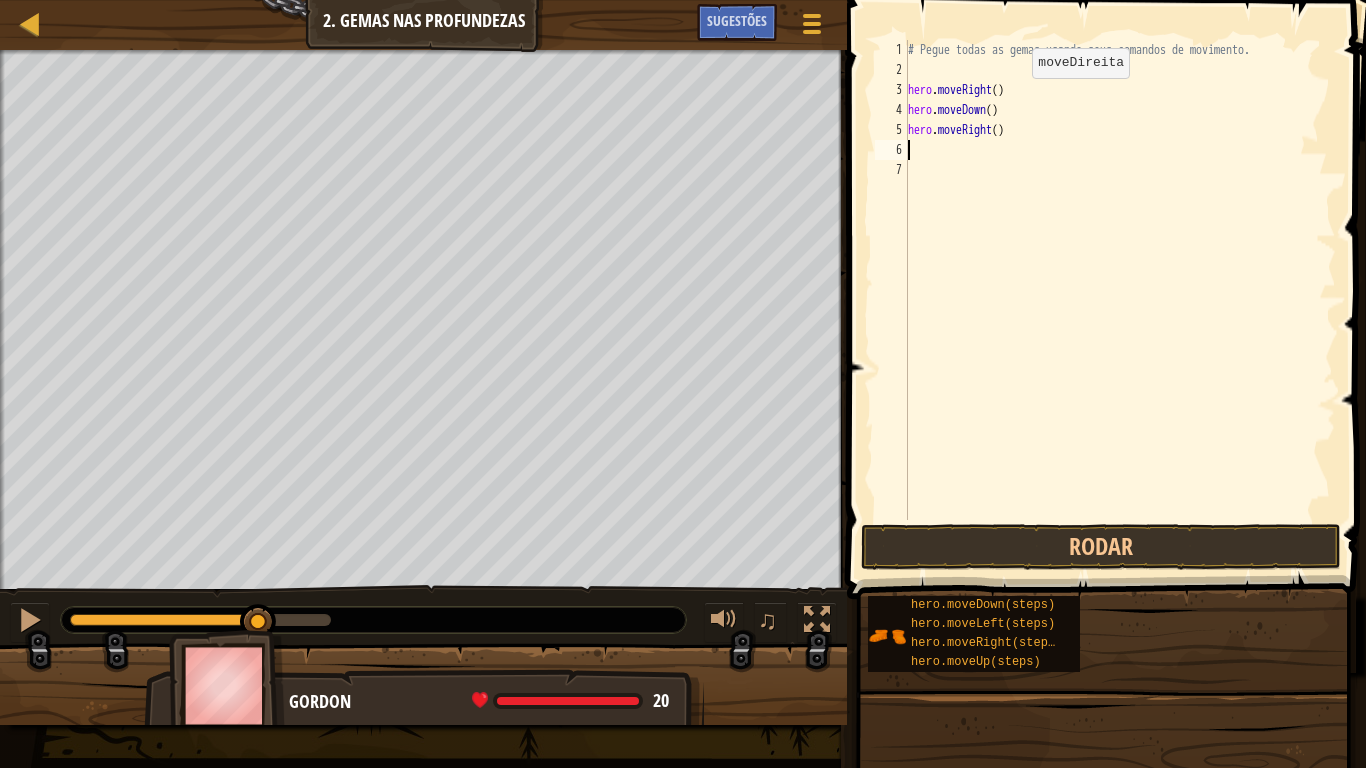 scroll, scrollTop: 9, scrollLeft: 0, axis: vertical 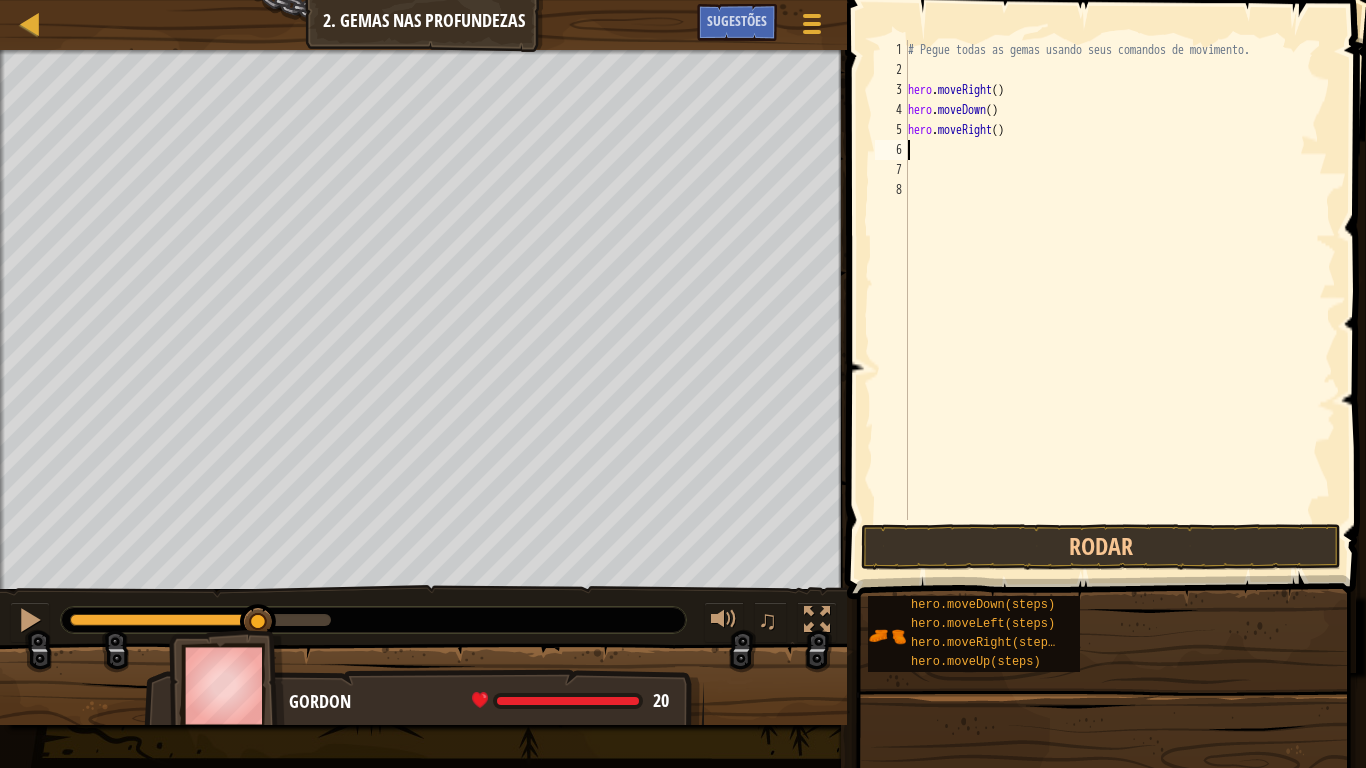 click on "# Pegue todas as gemas usando seus comandos de movimento. hero . moveRight ( ) hero . moveDown ( ) hero . moveRight ( )" at bounding box center [1120, 300] 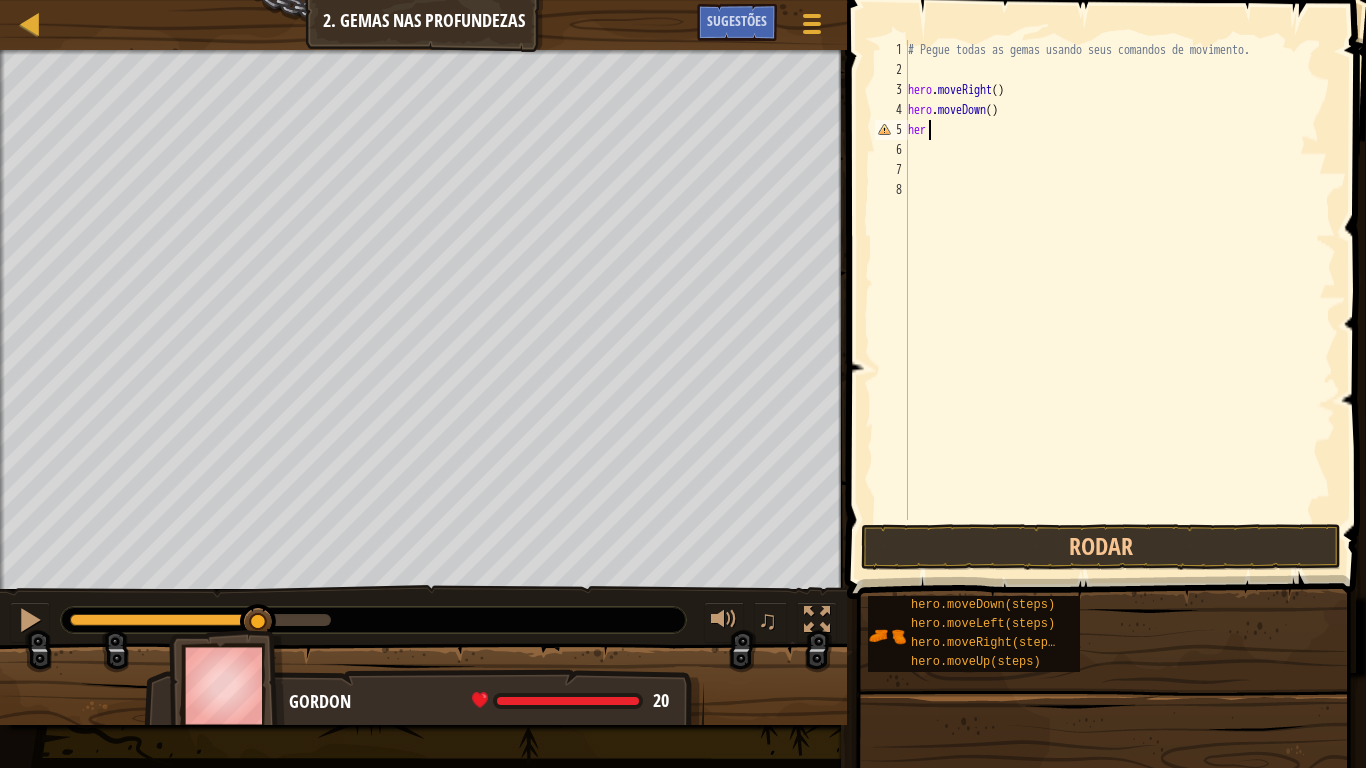 type on "h" 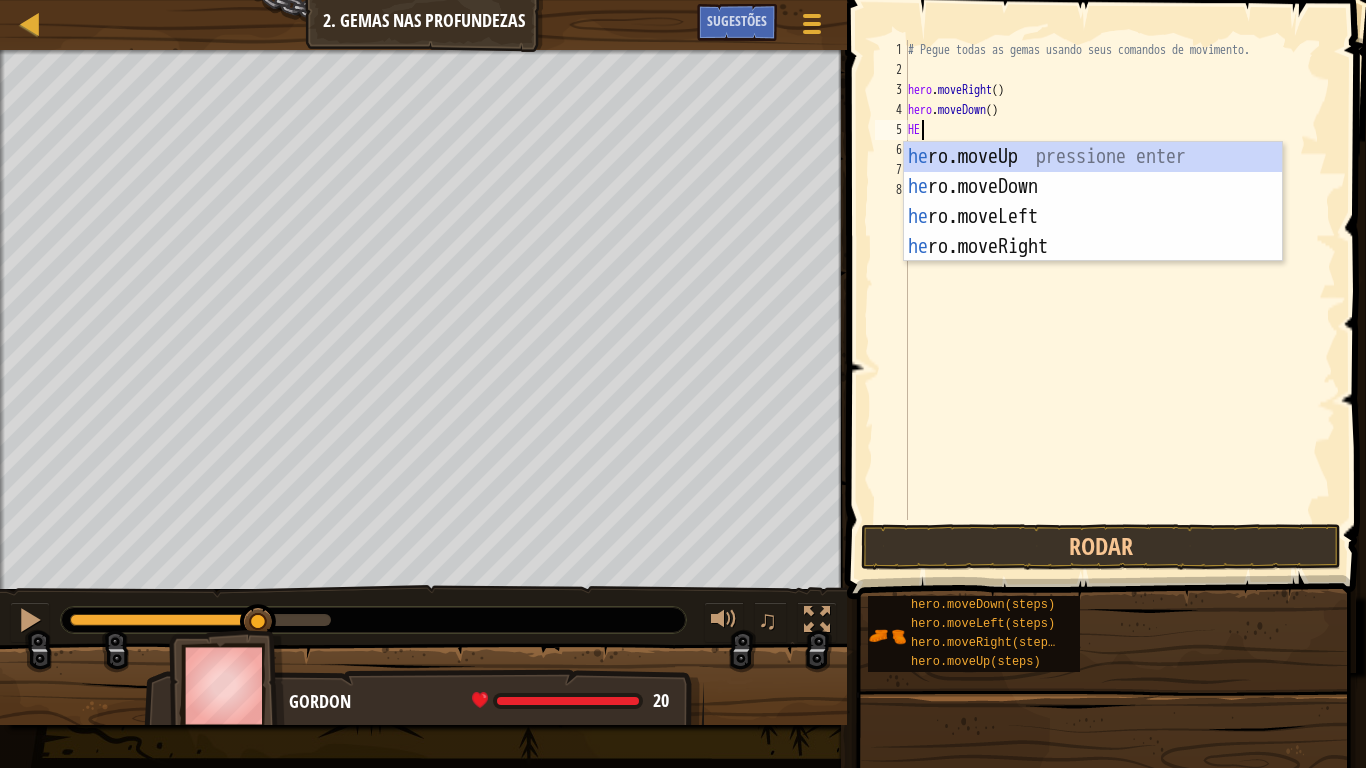 type on "HERO" 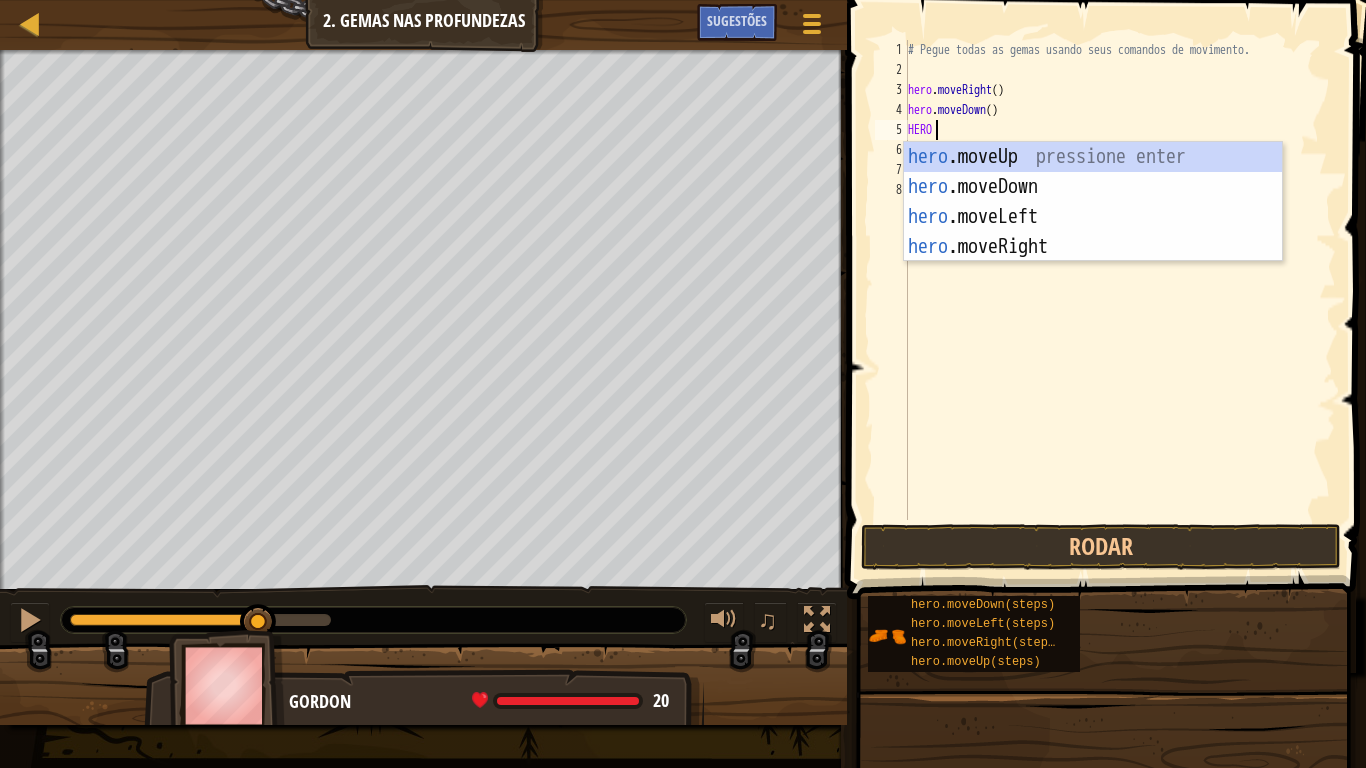 scroll, scrollTop: 9, scrollLeft: 3, axis: both 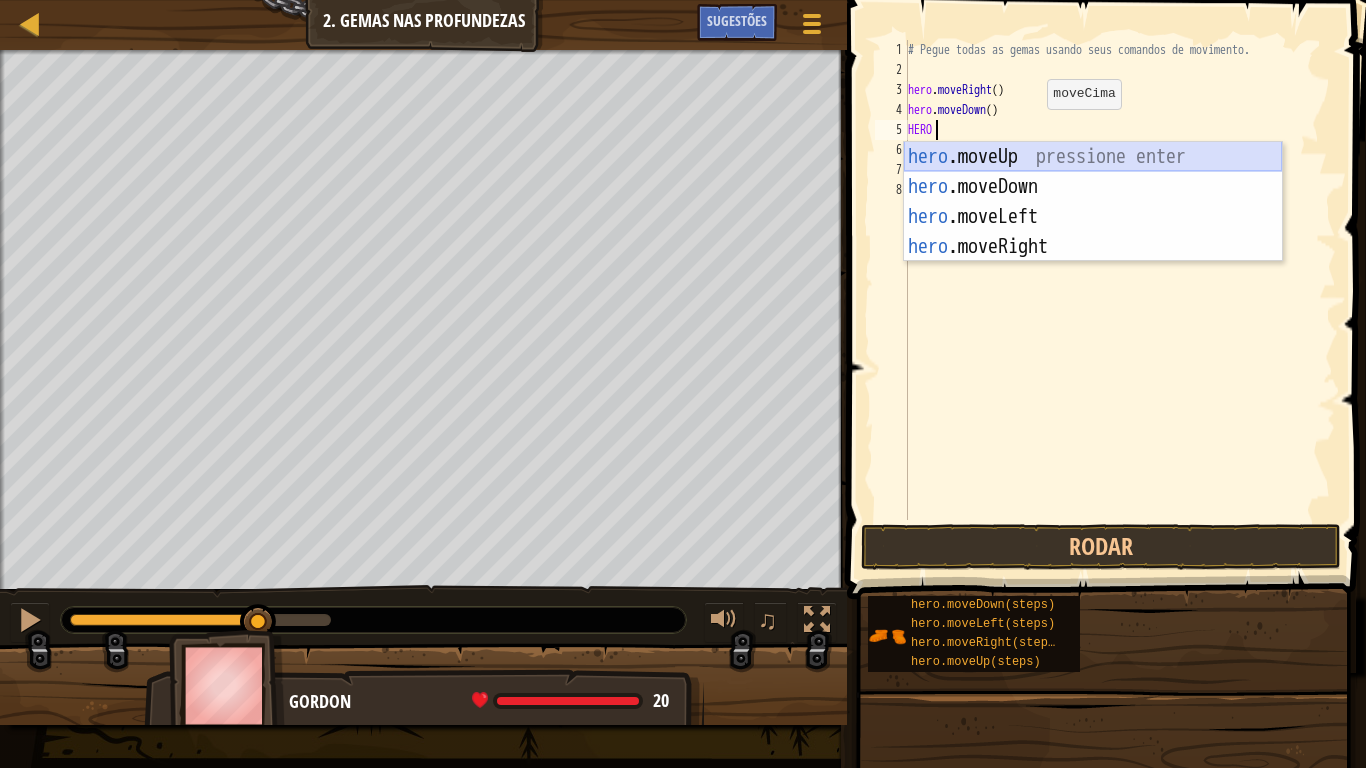 click on "hero .moveUp pressione enter hero .moveDown pressione enter hero .moveLeft pressione enter hero .moveRight pressione enter" at bounding box center (1093, 232) 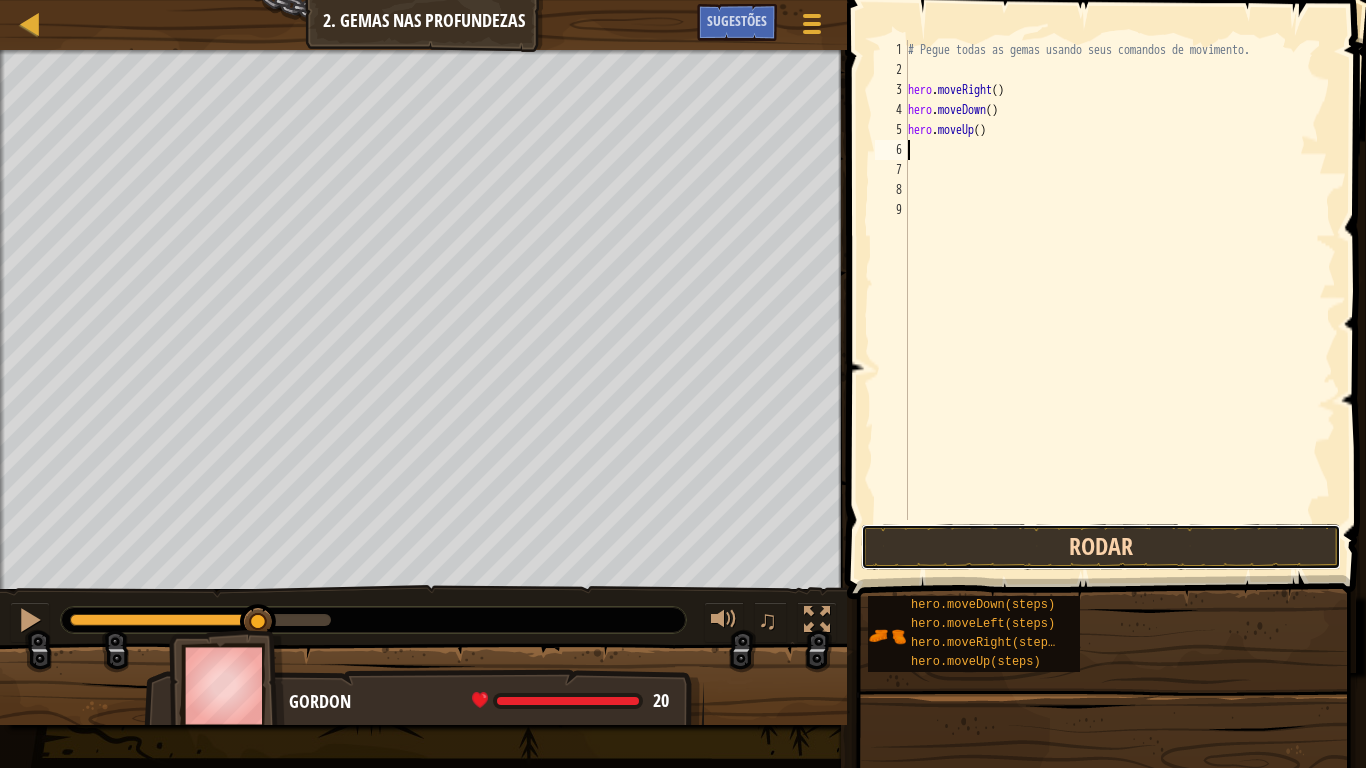 click on "Rodar" at bounding box center [1101, 547] 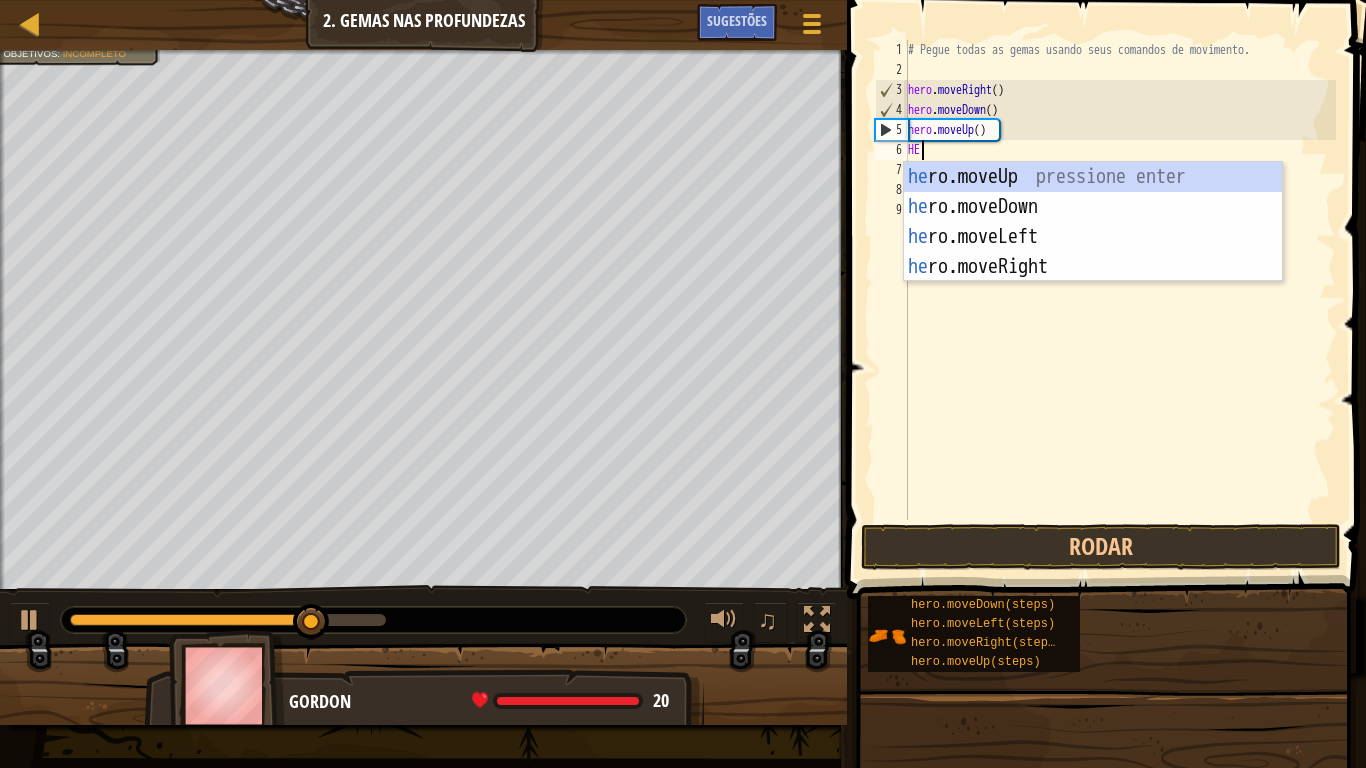 type on "HERO" 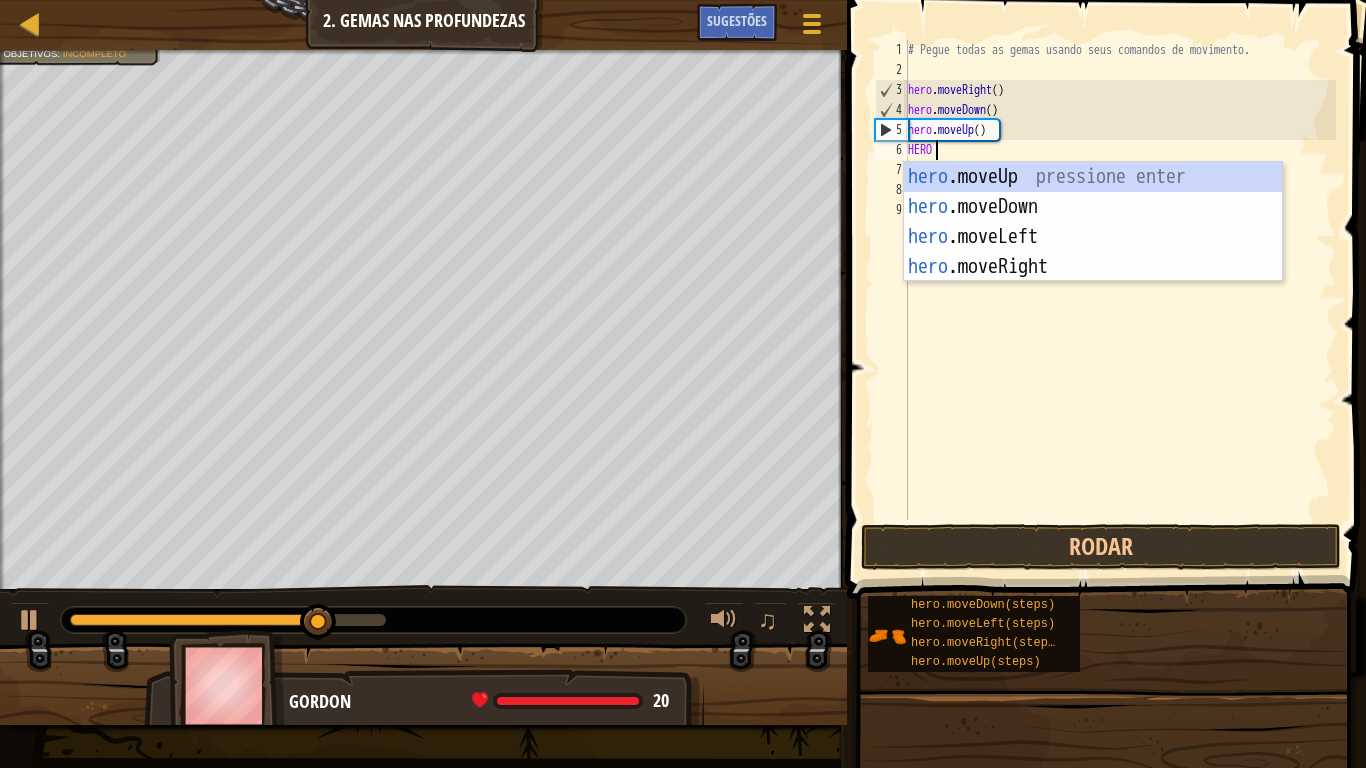 scroll, scrollTop: 9, scrollLeft: 3, axis: both 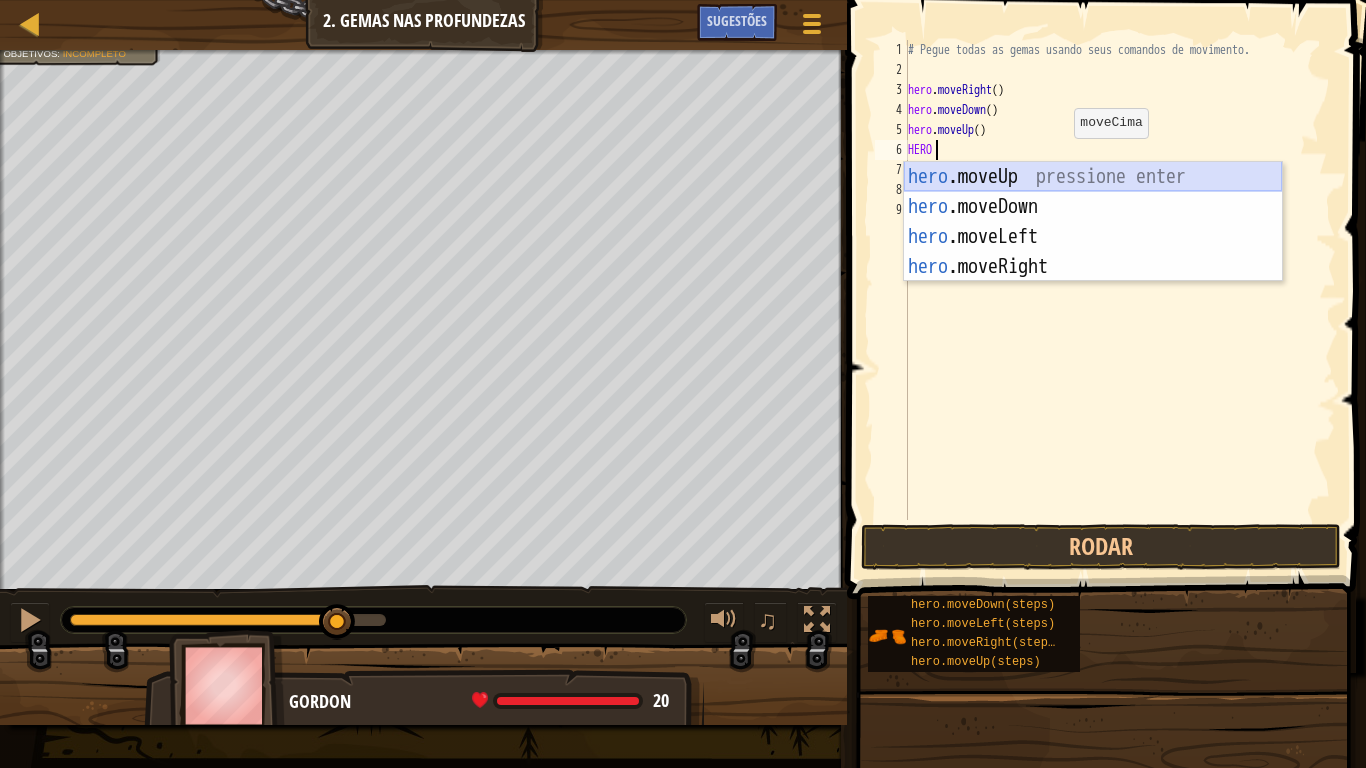 click on "hero .moveUp pressione enter hero .moveDown pressione enter hero .moveLeft pressione enter hero .moveRight pressione enter" at bounding box center (1093, 252) 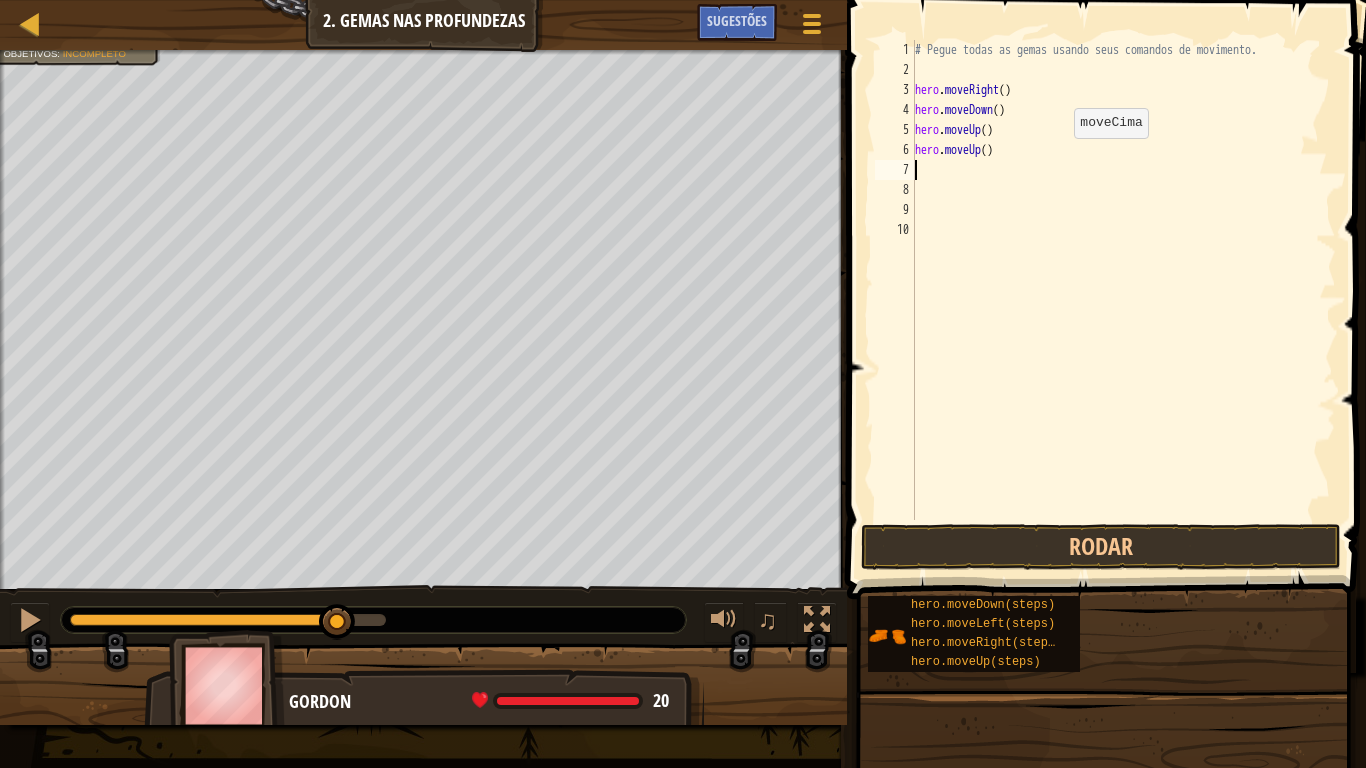 scroll, scrollTop: 9, scrollLeft: 0, axis: vertical 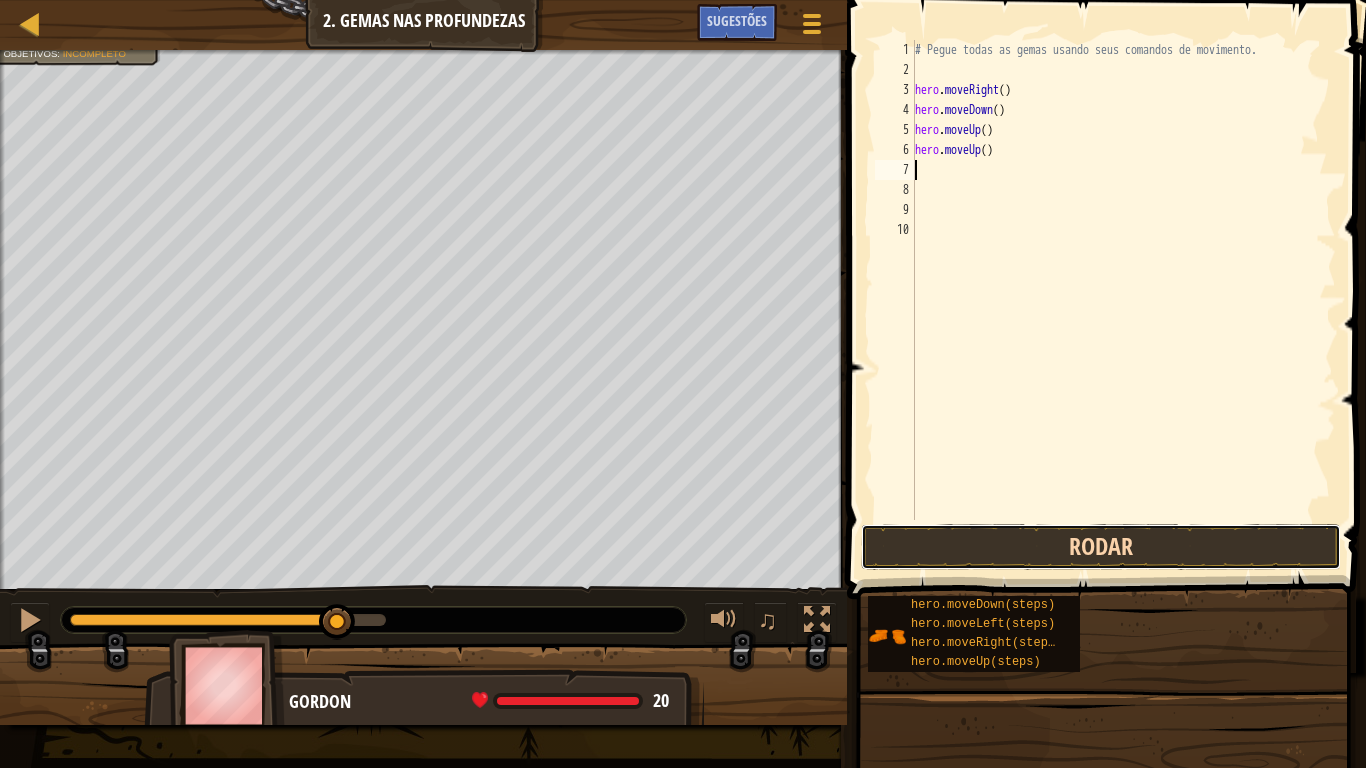click on "Rodar" at bounding box center (1101, 547) 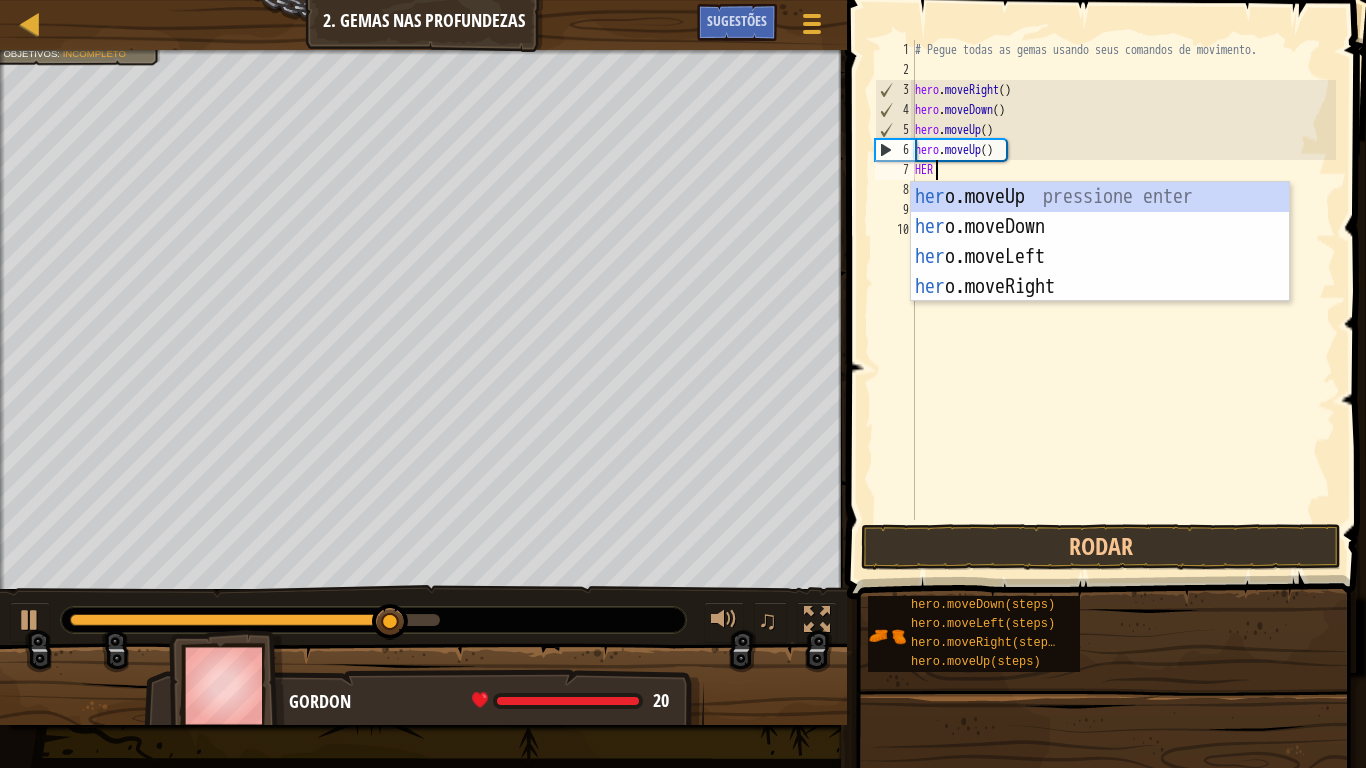type on "HERO" 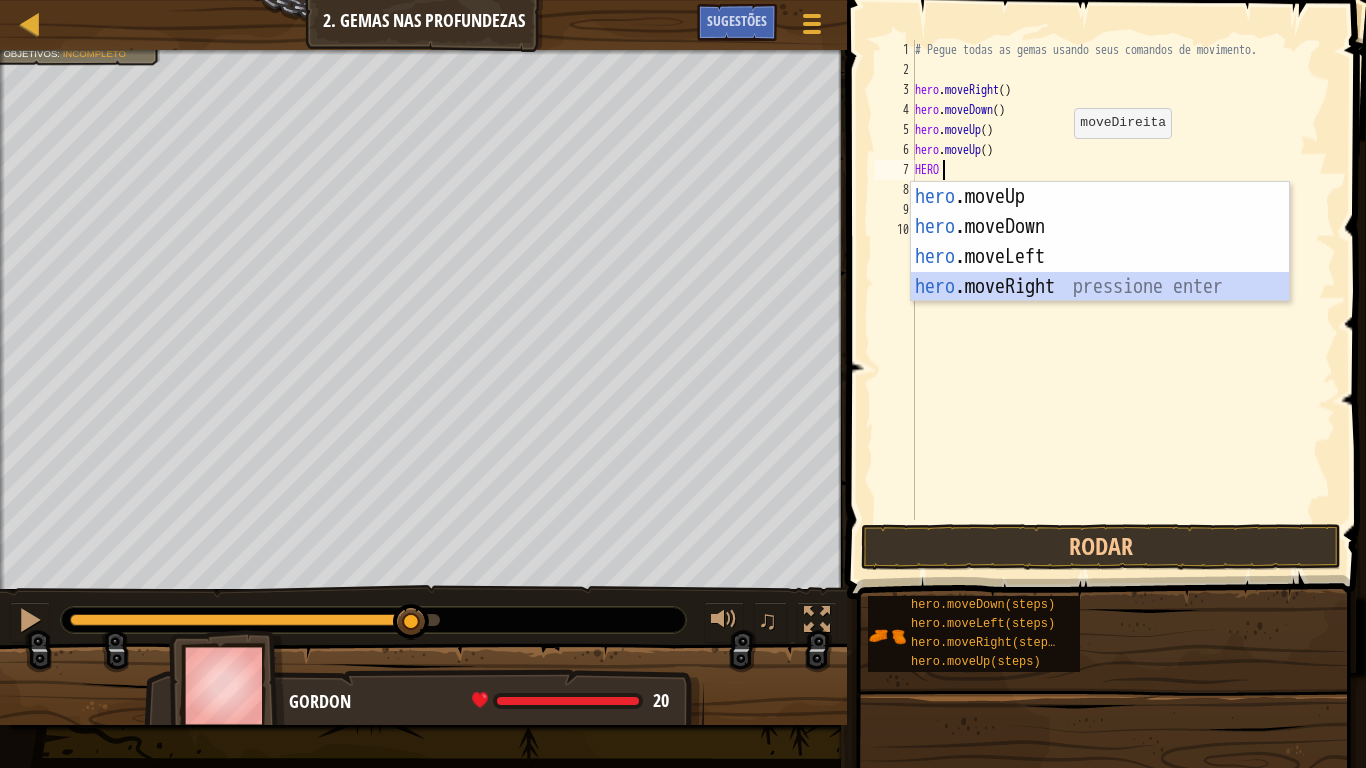 click on "hero .moveUp pressione enter hero .moveDown pressione enter hero .moveLeft pressione enter hero .moveRight pressione enter" at bounding box center [1100, 272] 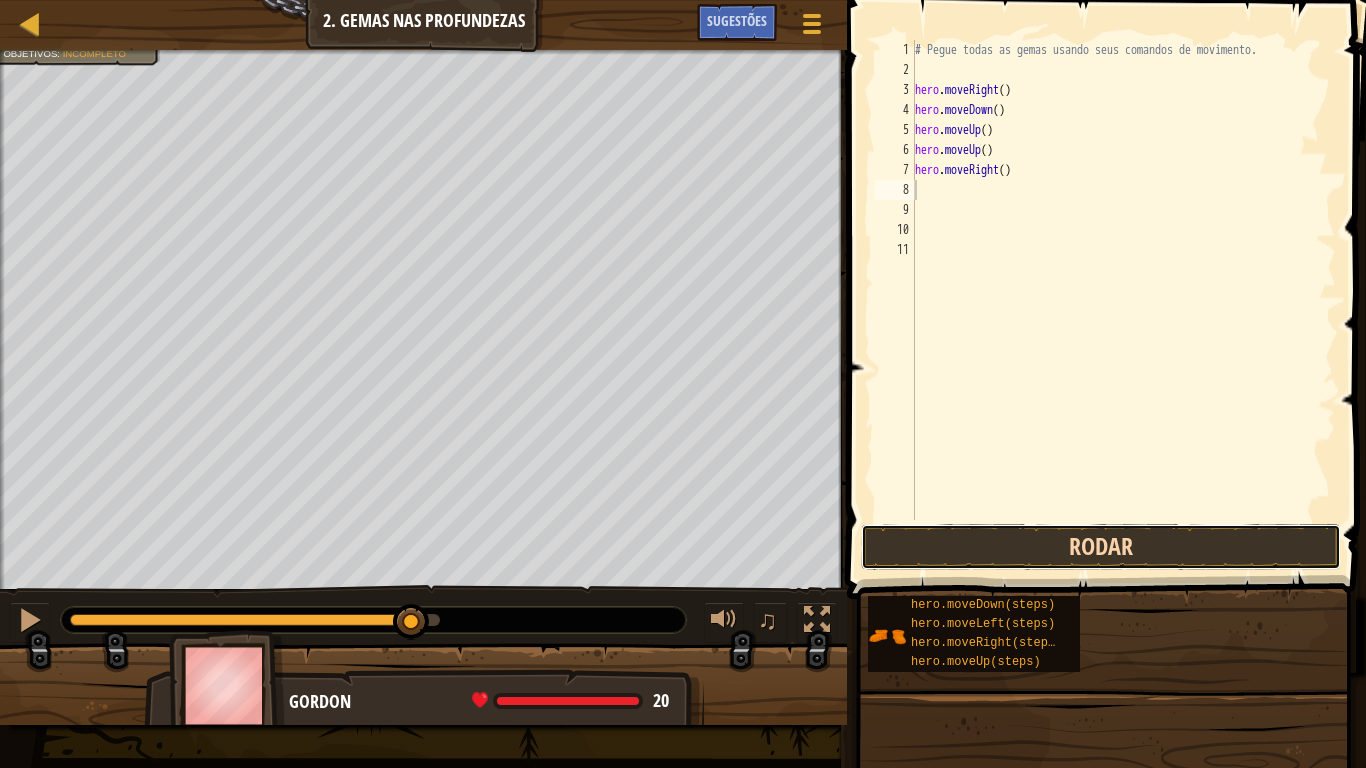 click on "Rodar" at bounding box center [1101, 547] 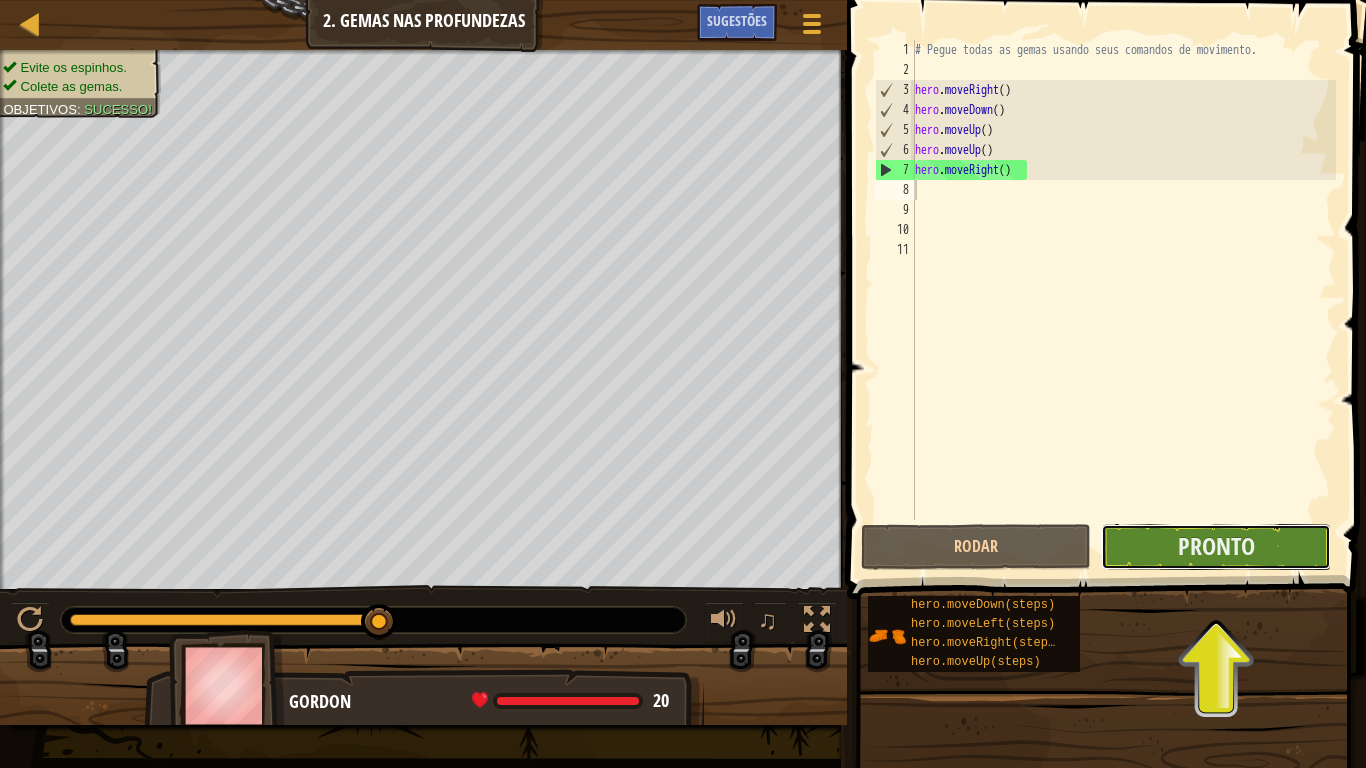 click on "Pronto" at bounding box center [1216, 547] 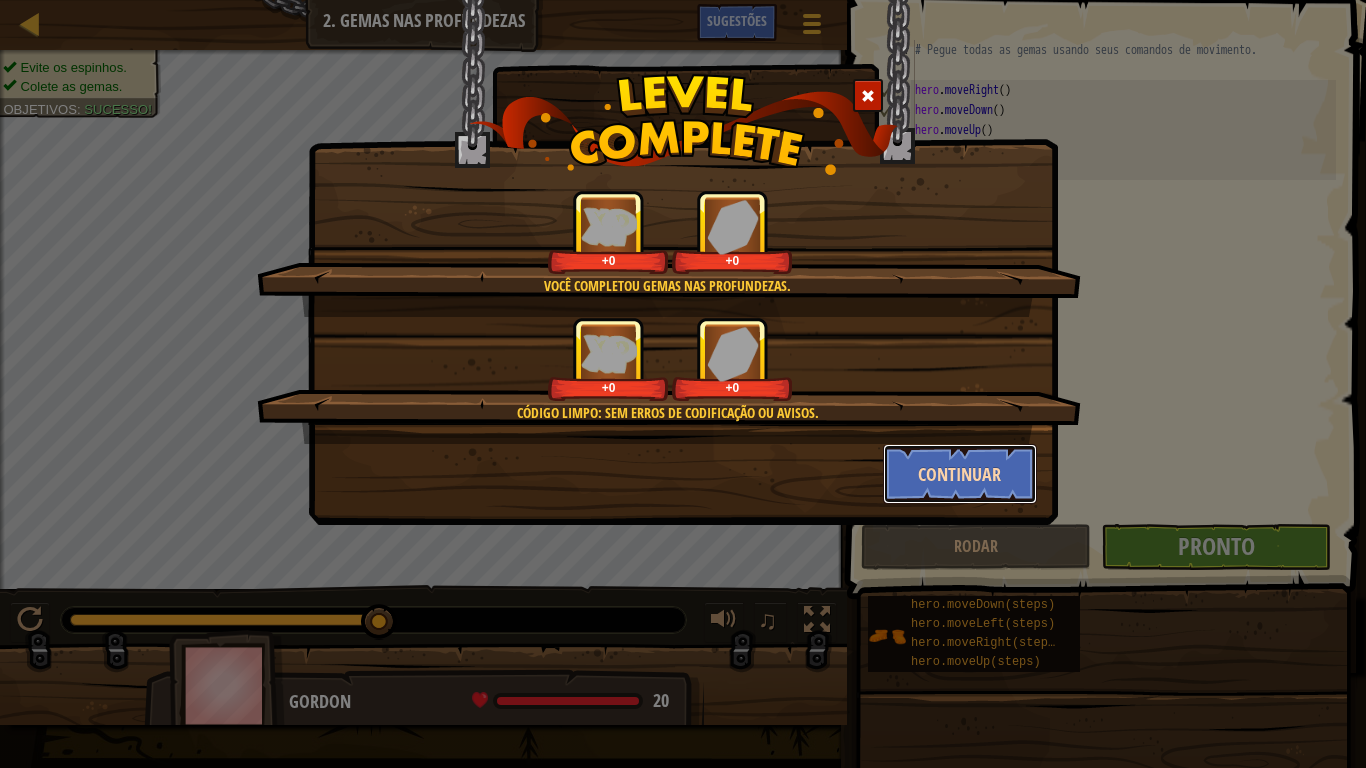 click on "Continuar" at bounding box center (960, 474) 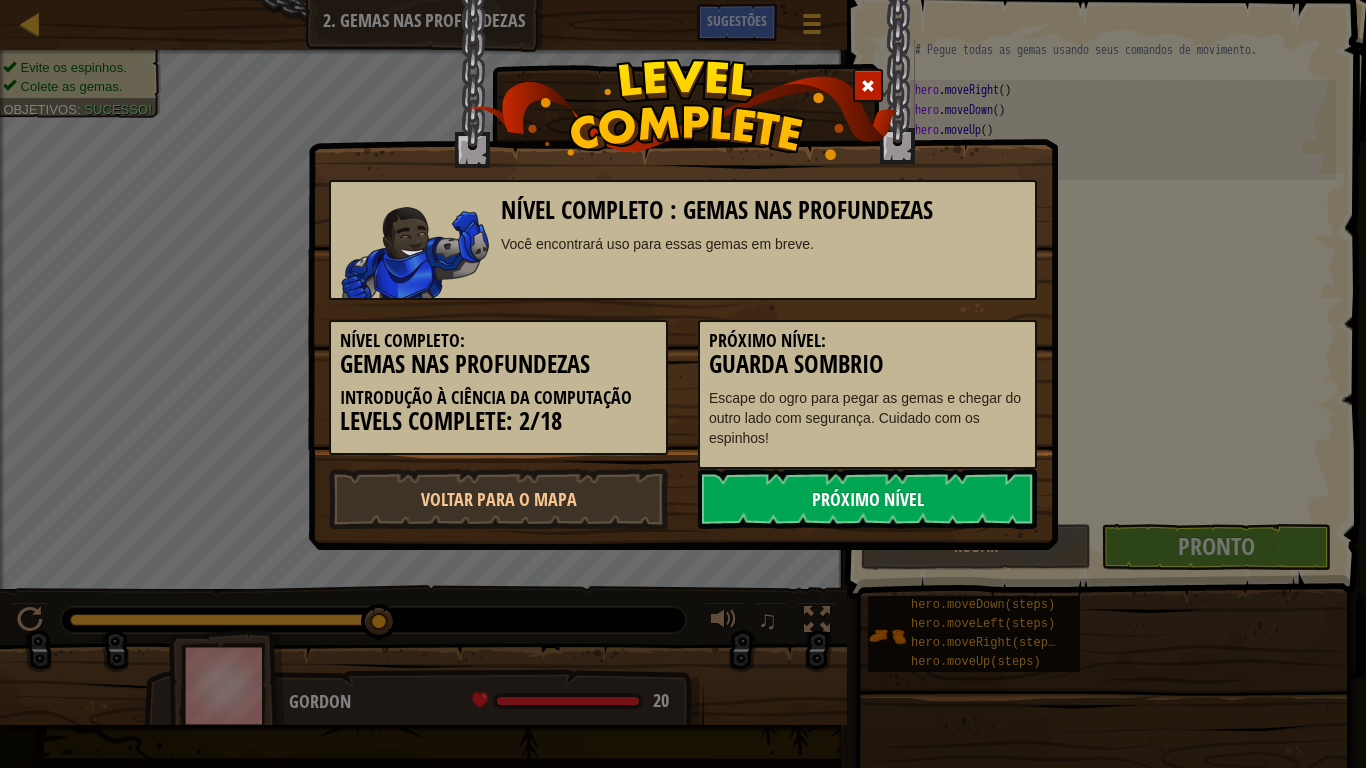 click on "Próximo Nível" at bounding box center (867, 499) 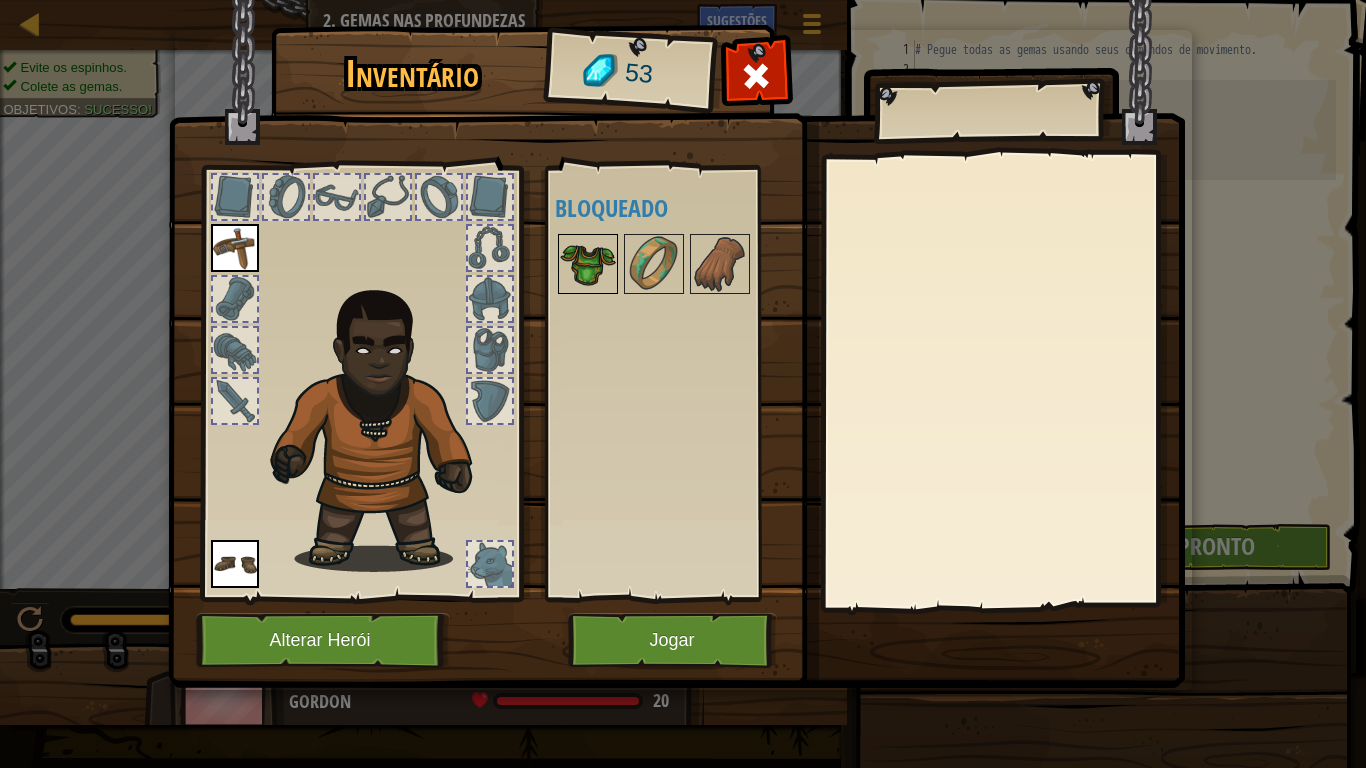 click at bounding box center [588, 264] 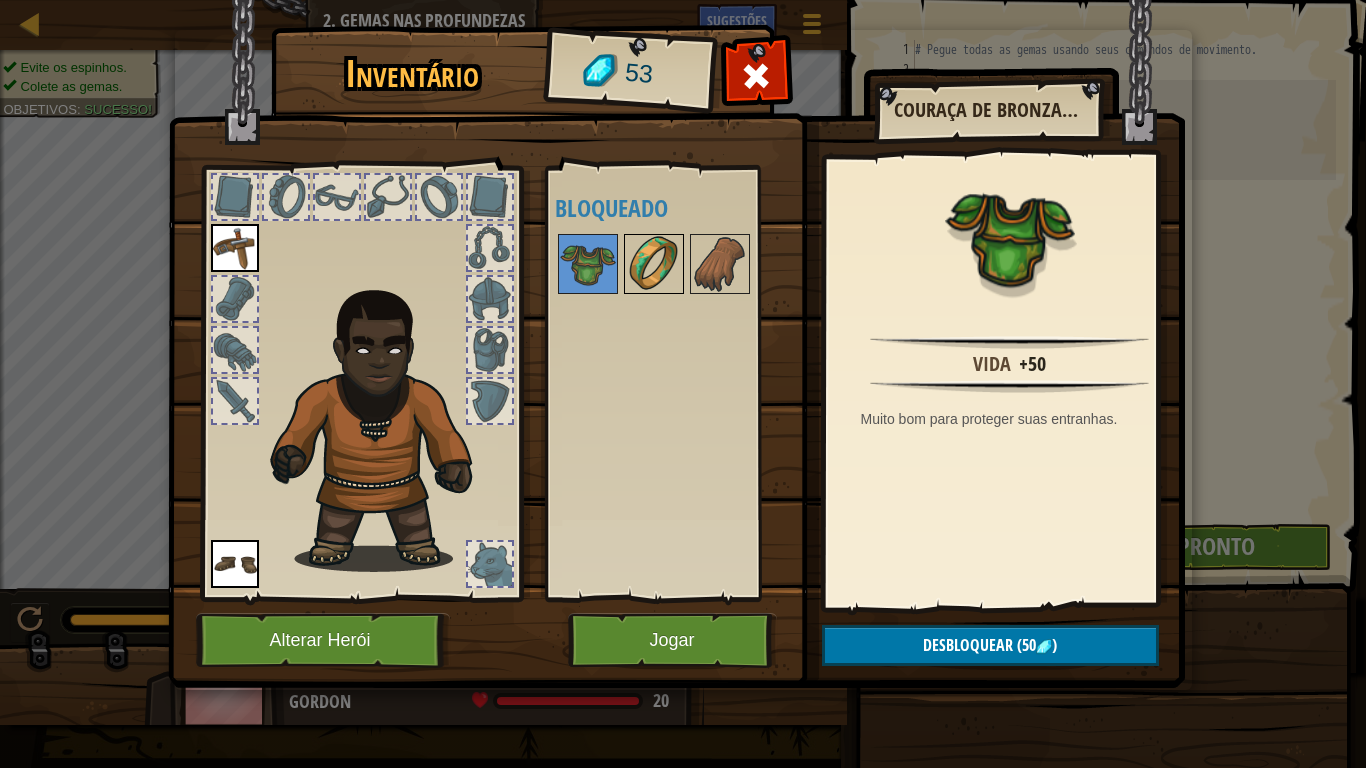 click at bounding box center [654, 264] 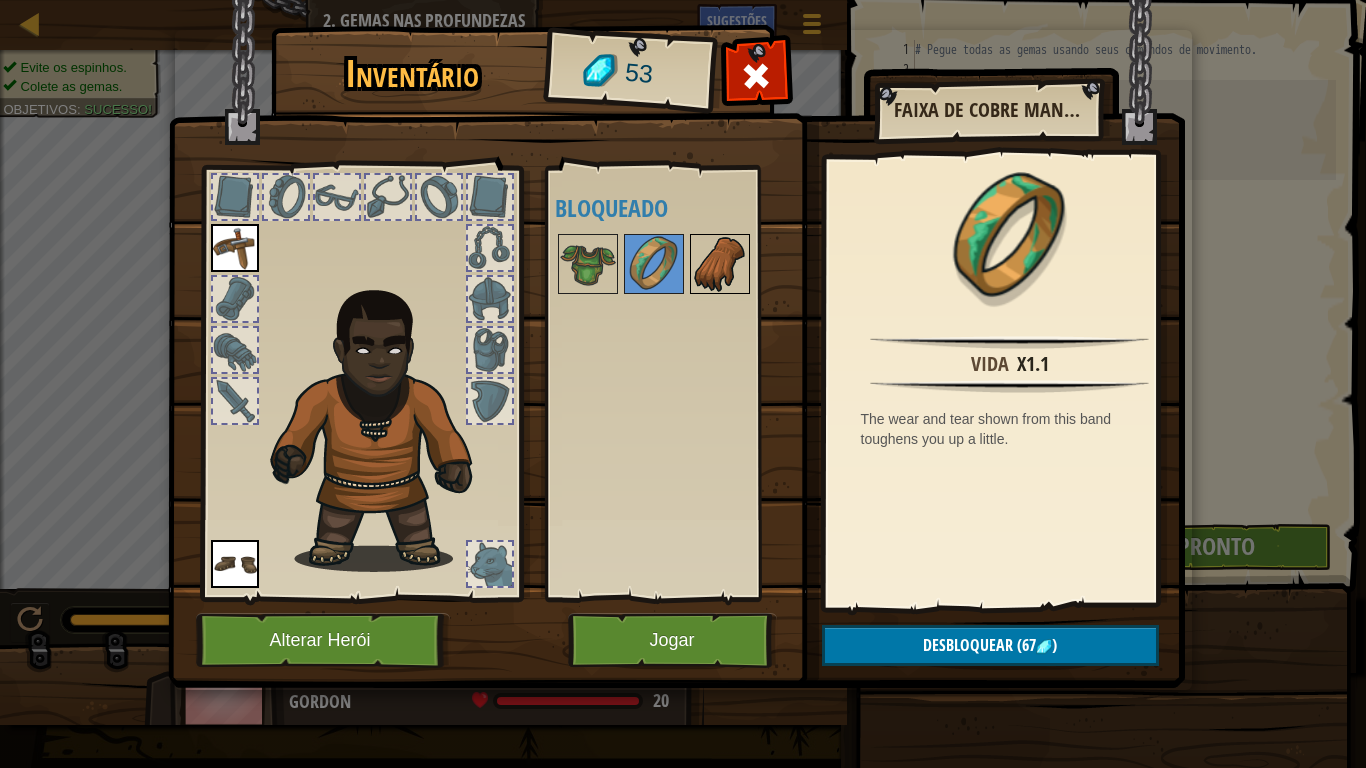 click at bounding box center (720, 264) 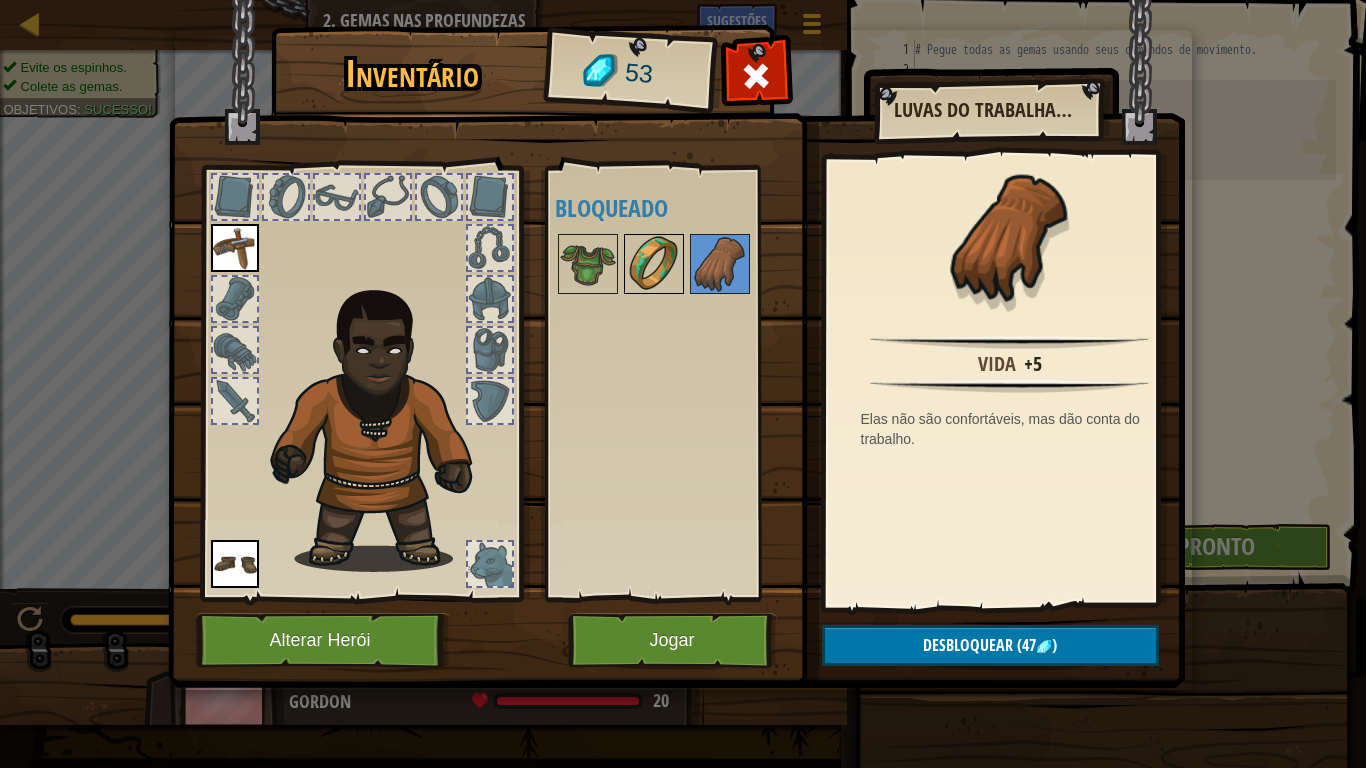 click at bounding box center (654, 264) 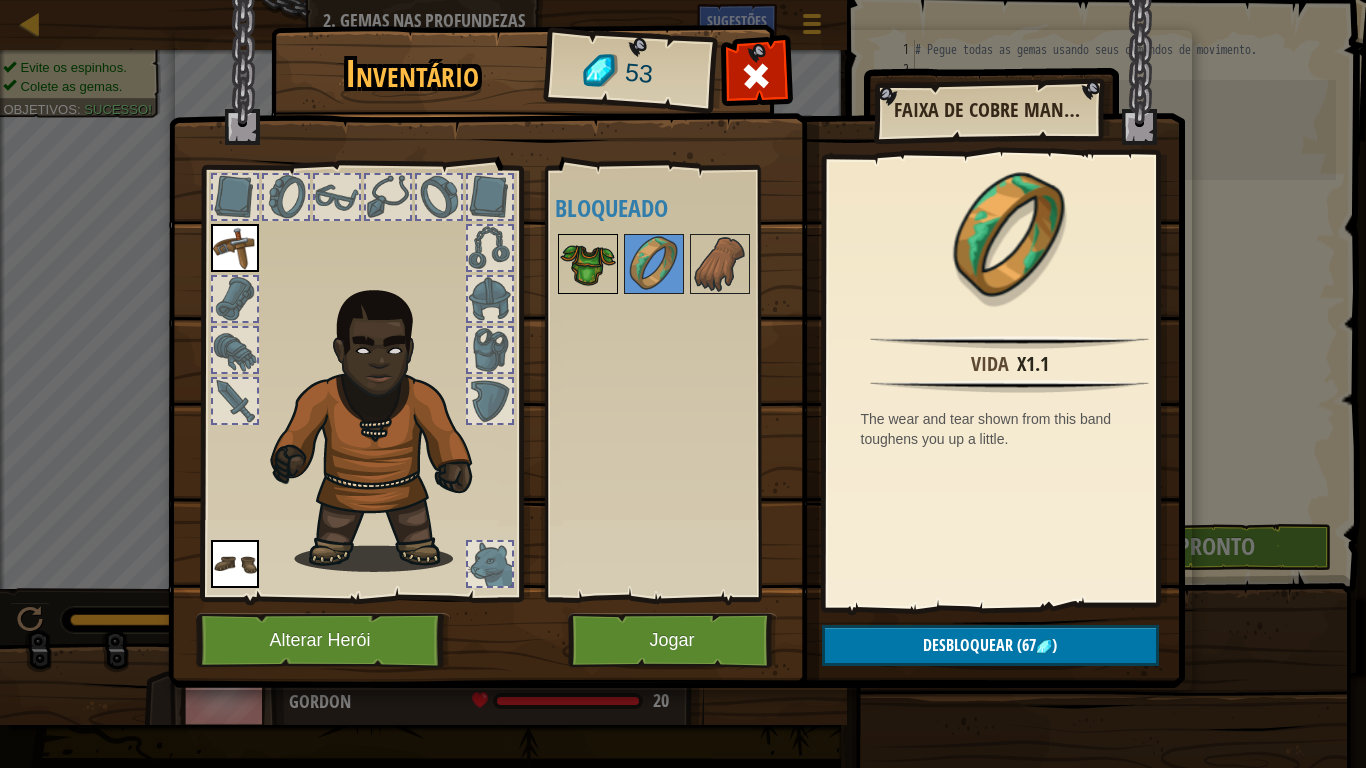 click at bounding box center [588, 264] 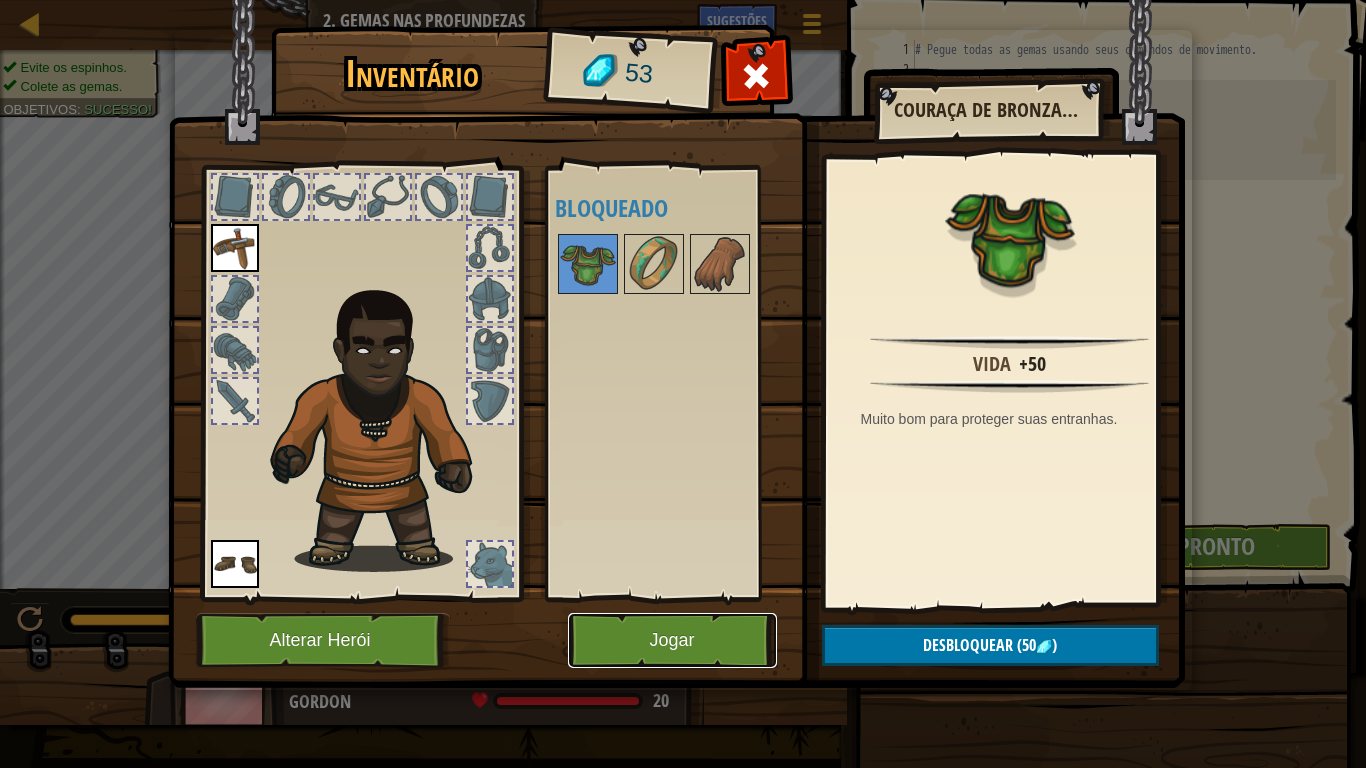 click on "Jogar" at bounding box center [672, 640] 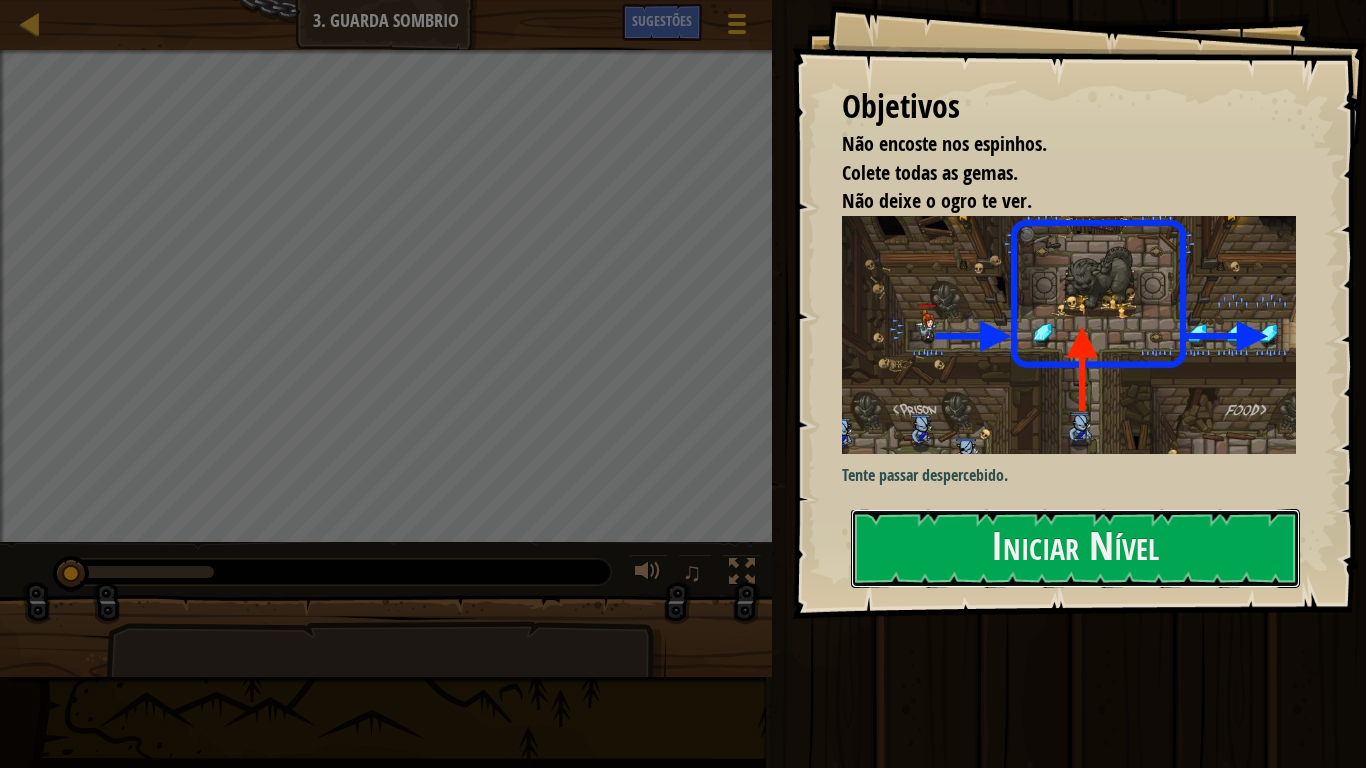 click on "Iniciar Nível" at bounding box center [1075, 548] 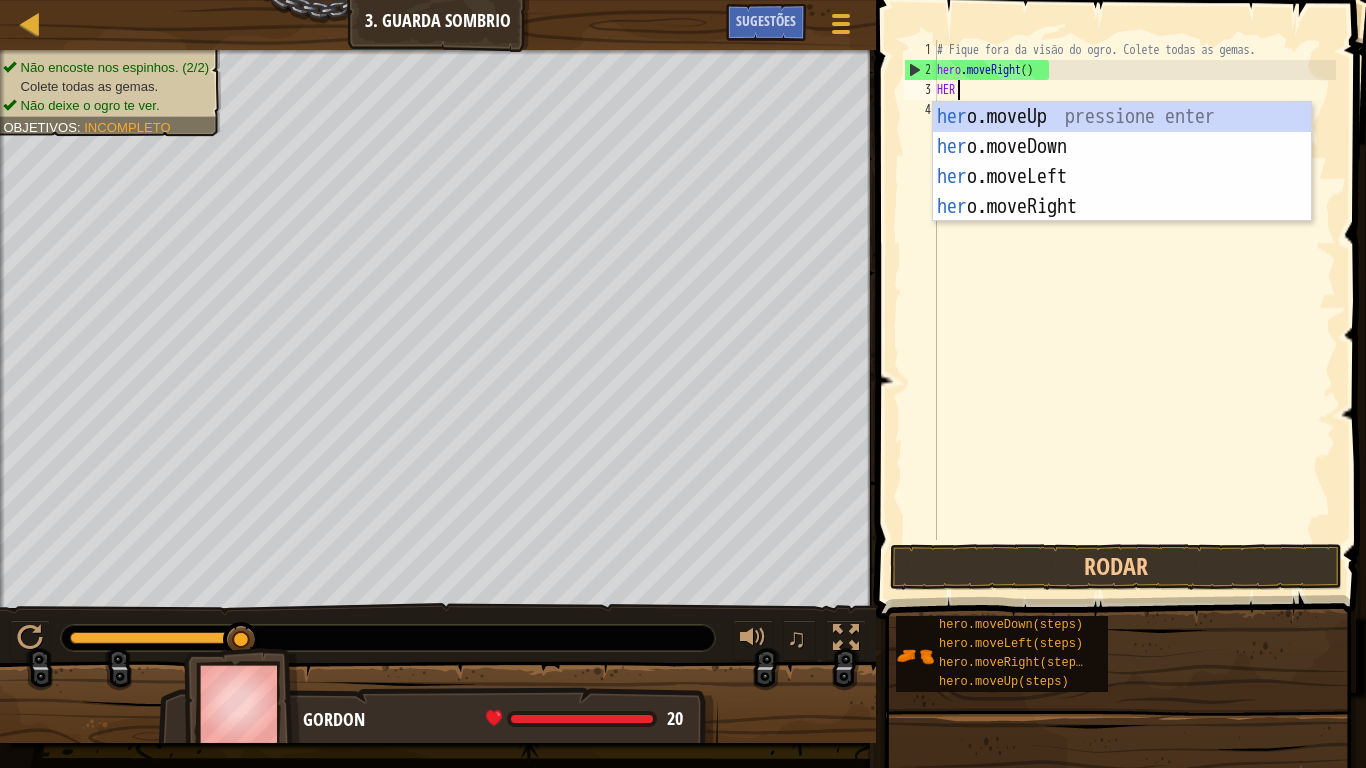 type on "HERO" 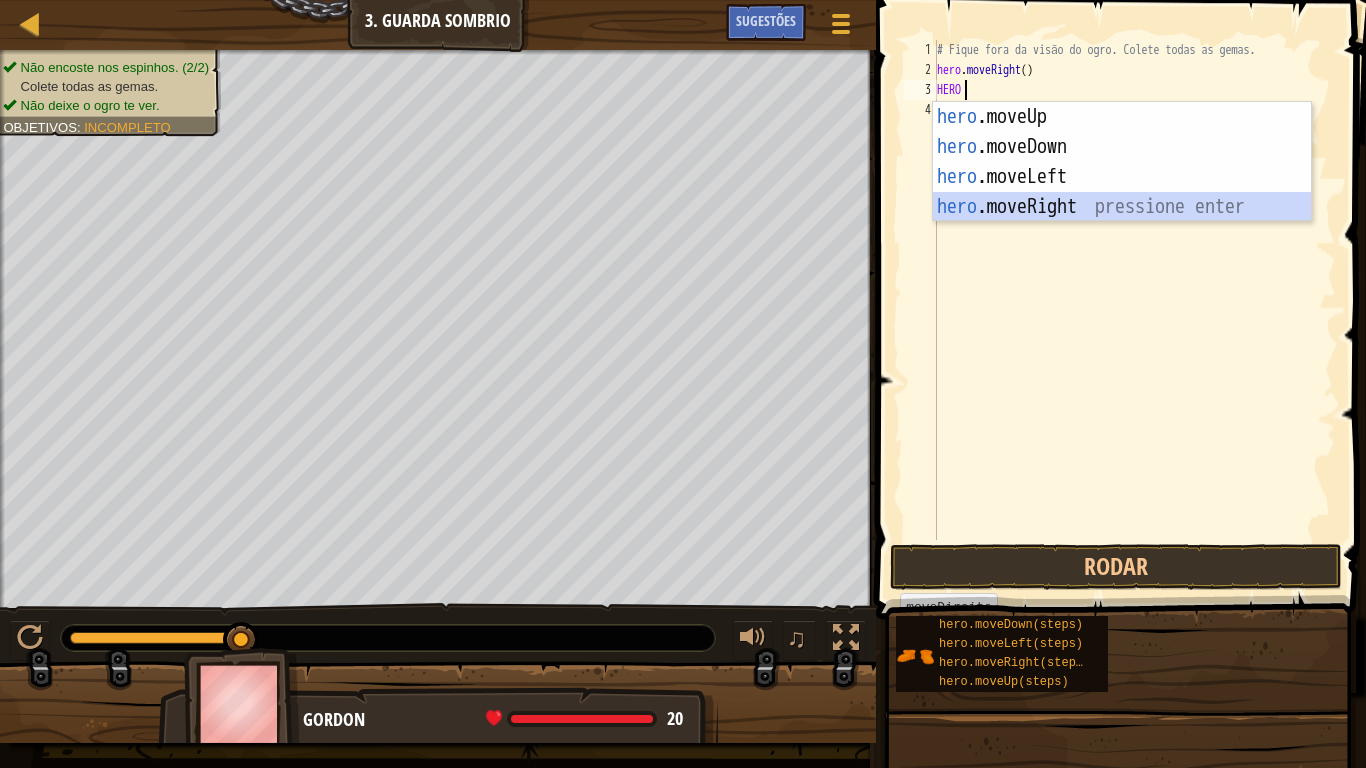 click on "hero .moveUp pressione enter hero .moveDown pressione enter hero .moveLeft pressione enter hero .moveRight pressione enter" at bounding box center (1122, 192) 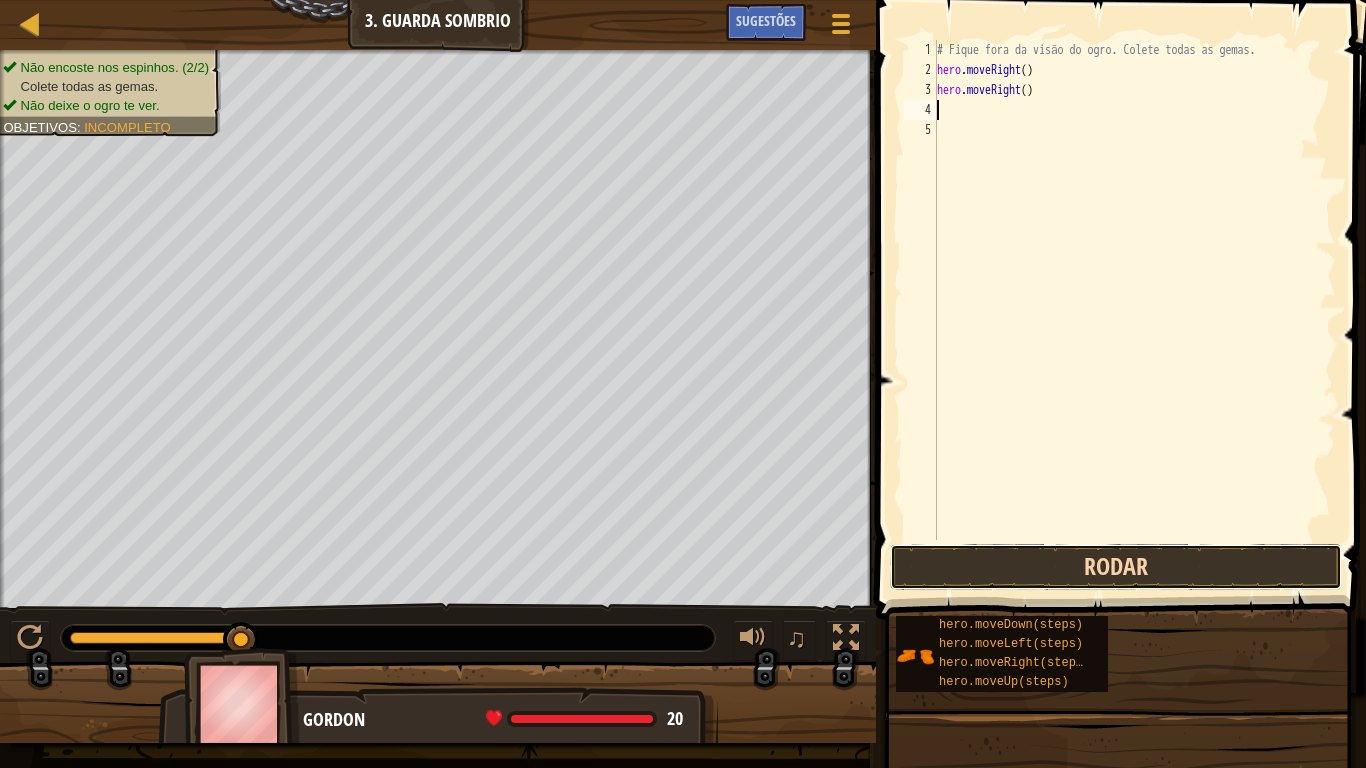 click on "Rodar" at bounding box center (1116, 567) 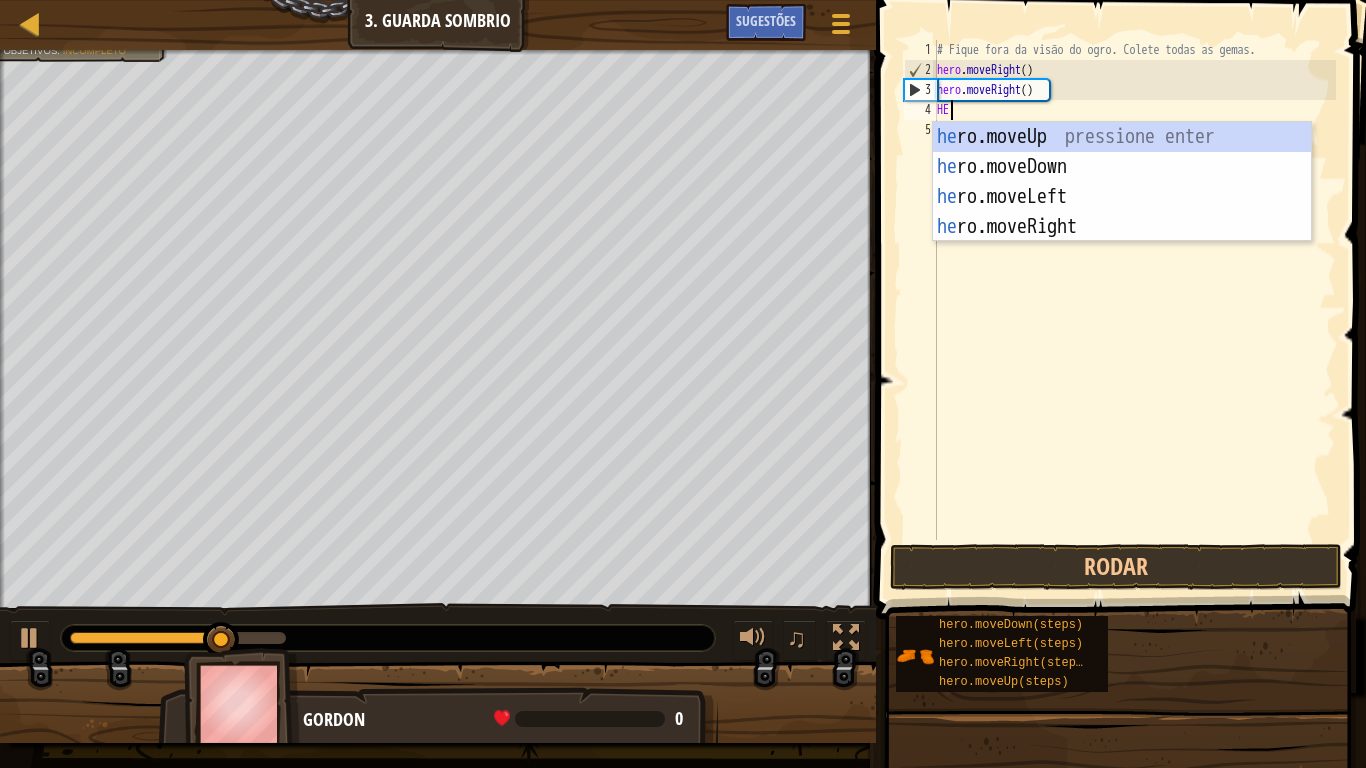 type on "HERO" 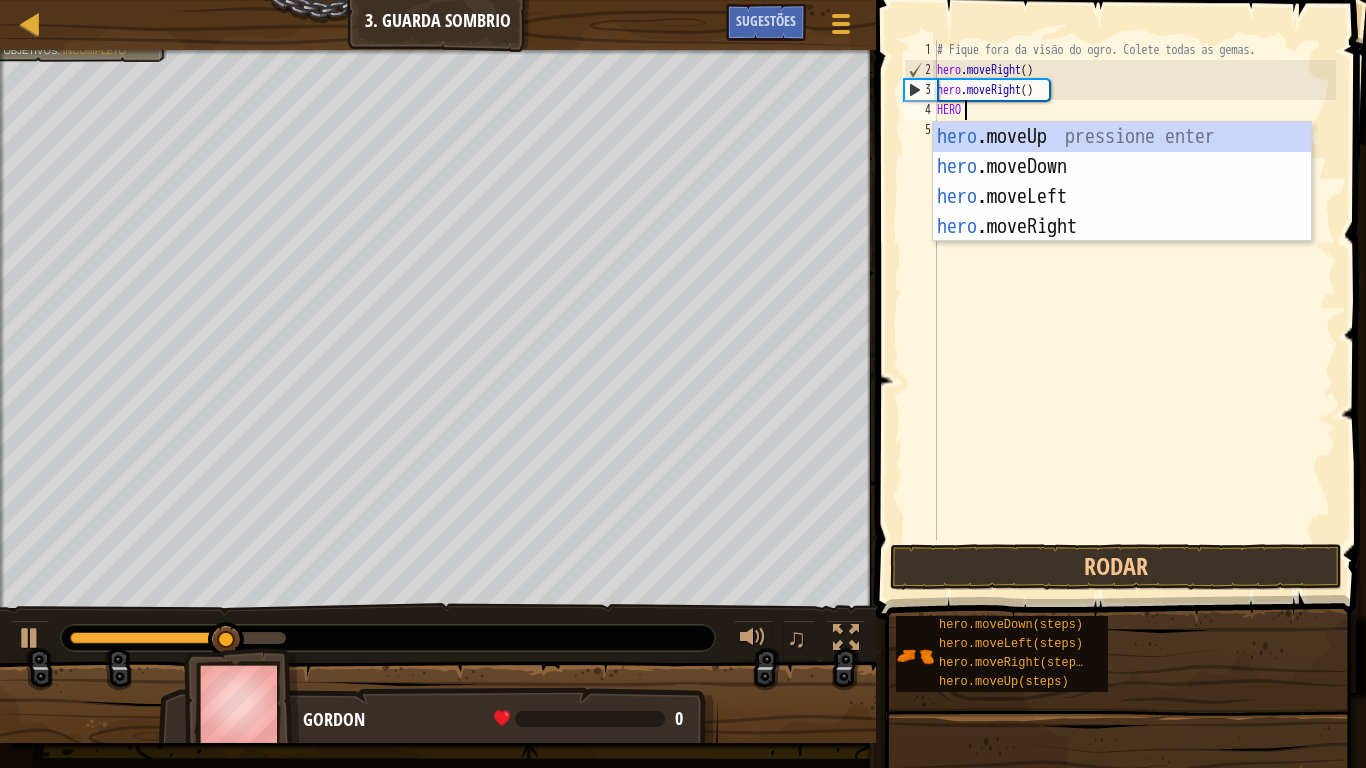 scroll, scrollTop: 9, scrollLeft: 3, axis: both 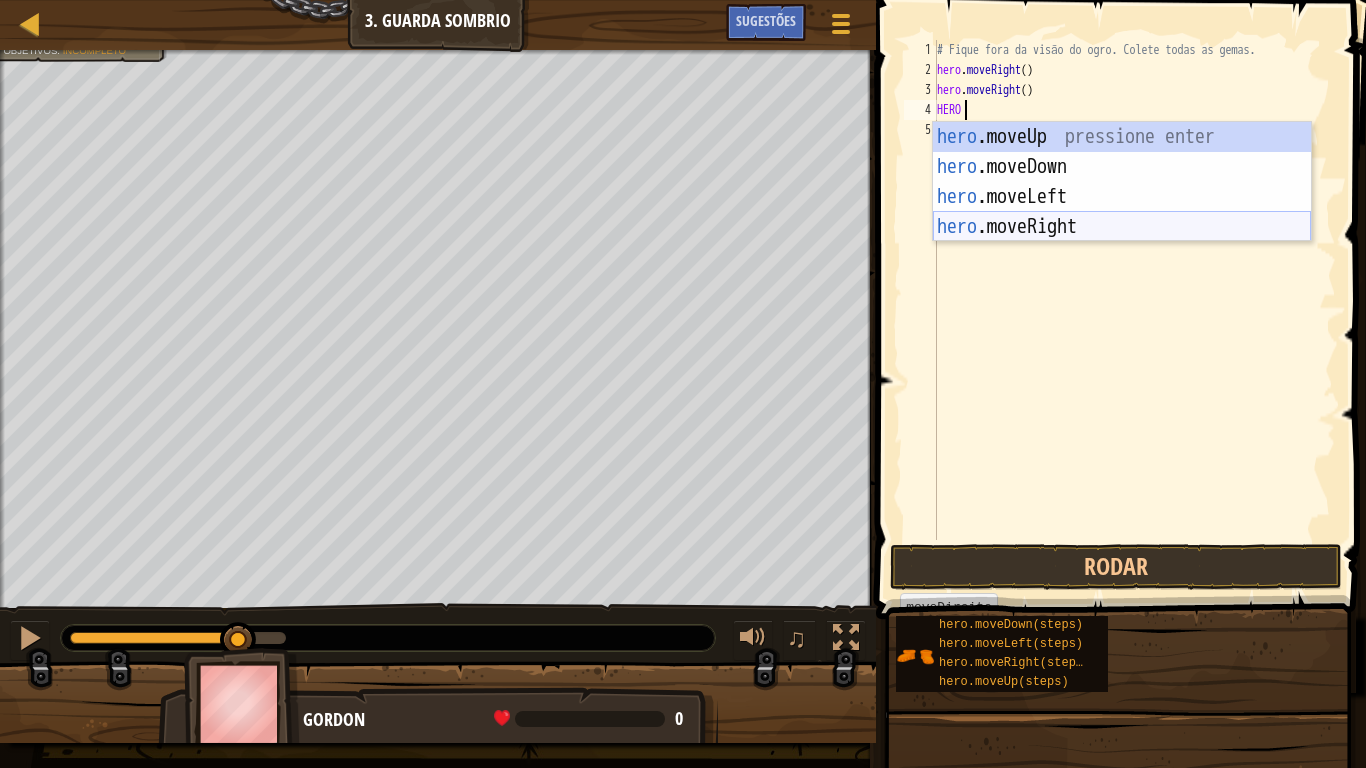 click on "hero .moveUp pressione enter hero .moveDown pressione enter hero .moveLeft pressione enter hero .moveRight pressione enter" at bounding box center [1122, 212] 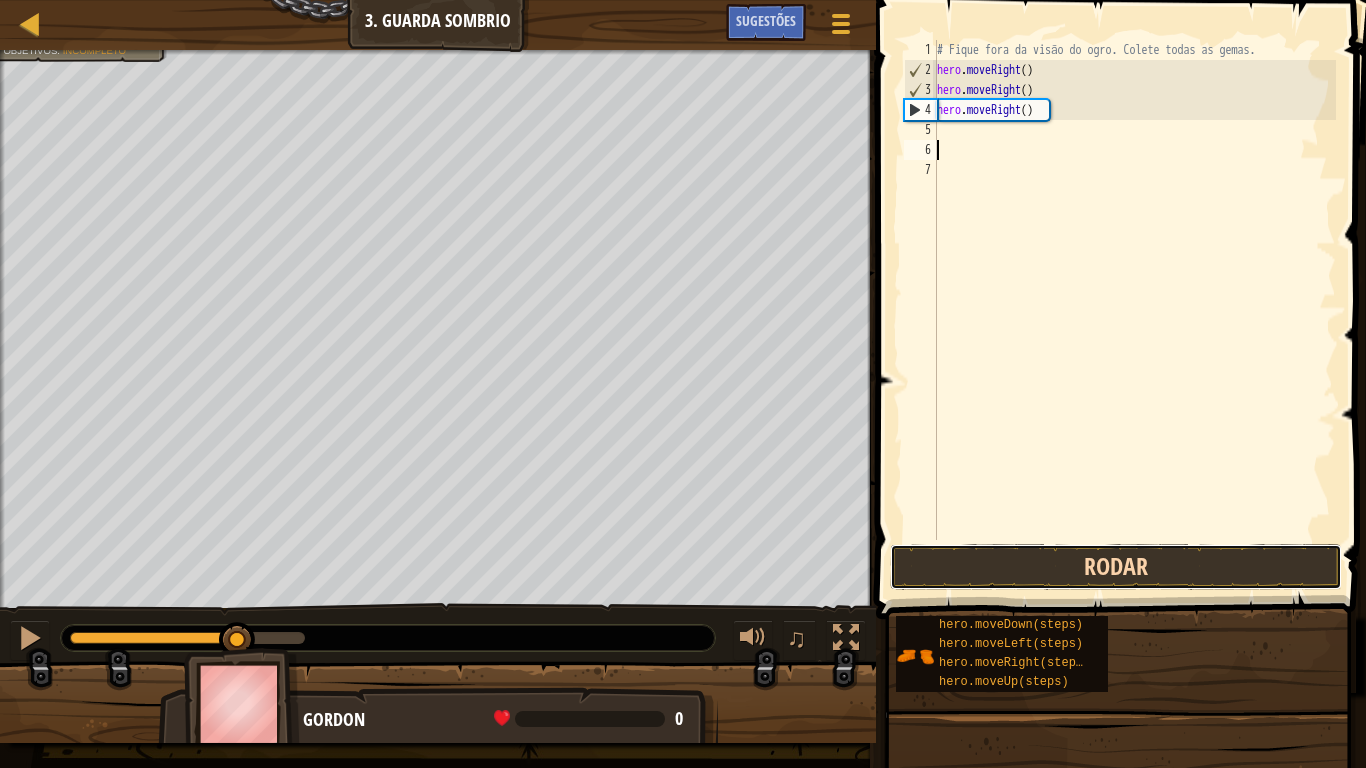click on "Rodar" at bounding box center (1116, 567) 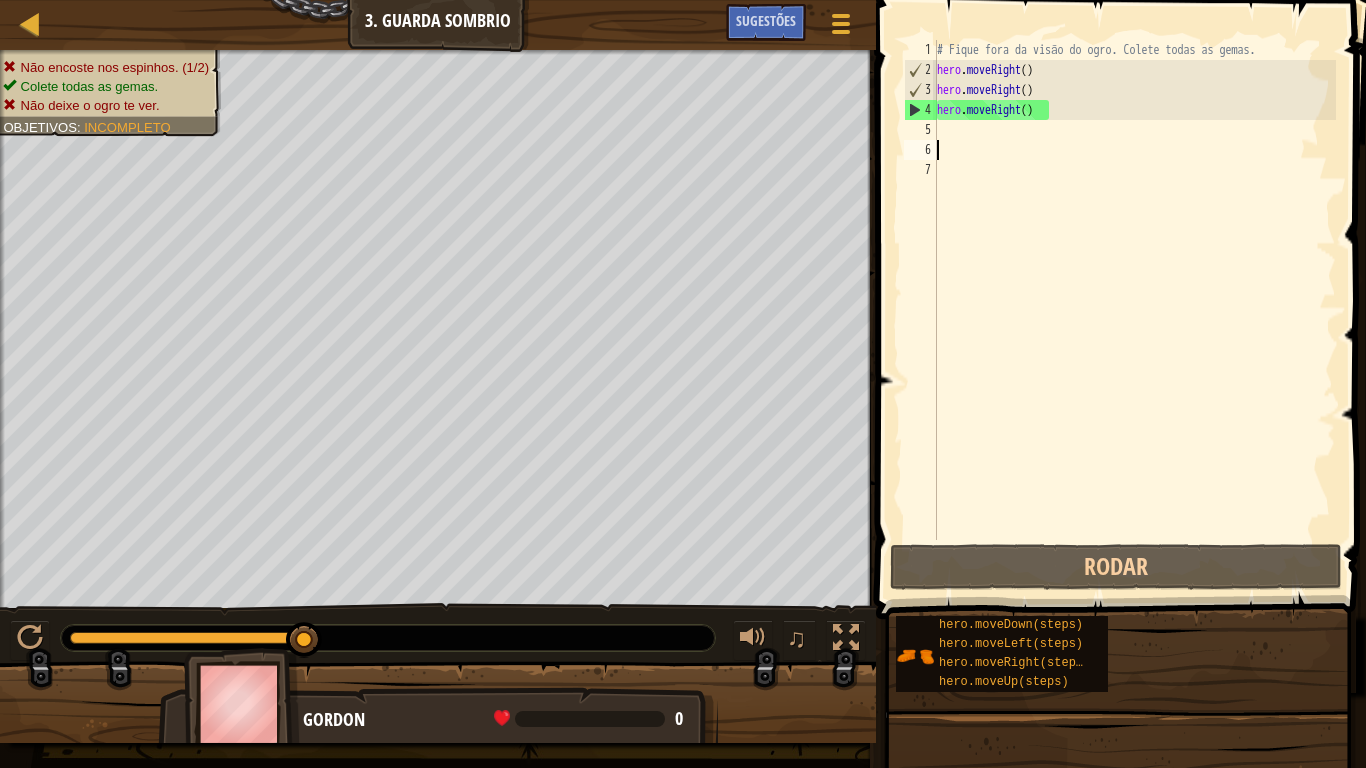 click on "# Fique fora da visão do ogro. Colete todas as gemas. hero . moveRight ( ) hero . moveRight ( ) hero . moveRight ( )" at bounding box center [1134, 310] 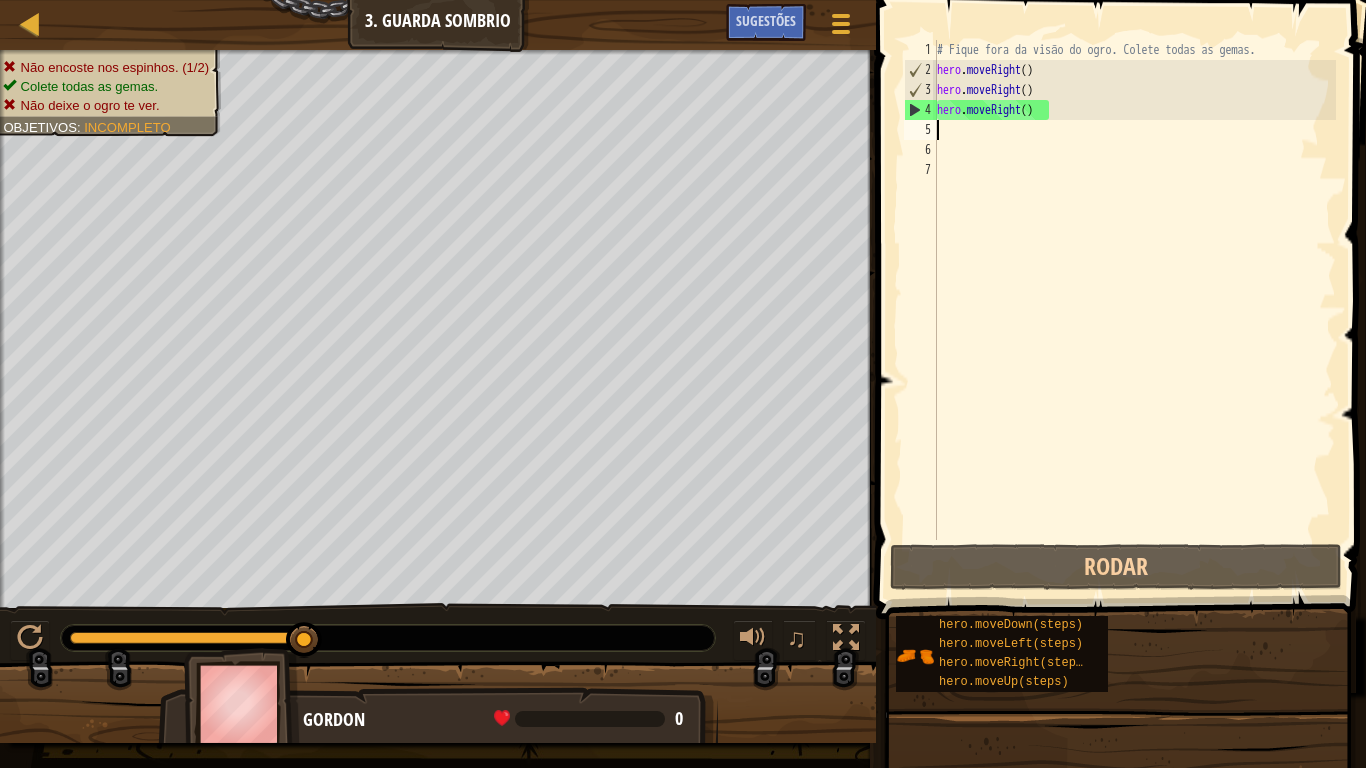 click on "# Fique fora da visão do ogro. Colete todas as gemas. hero . moveRight ( ) hero . moveRight ( ) hero . moveRight ( )" at bounding box center [1134, 310] 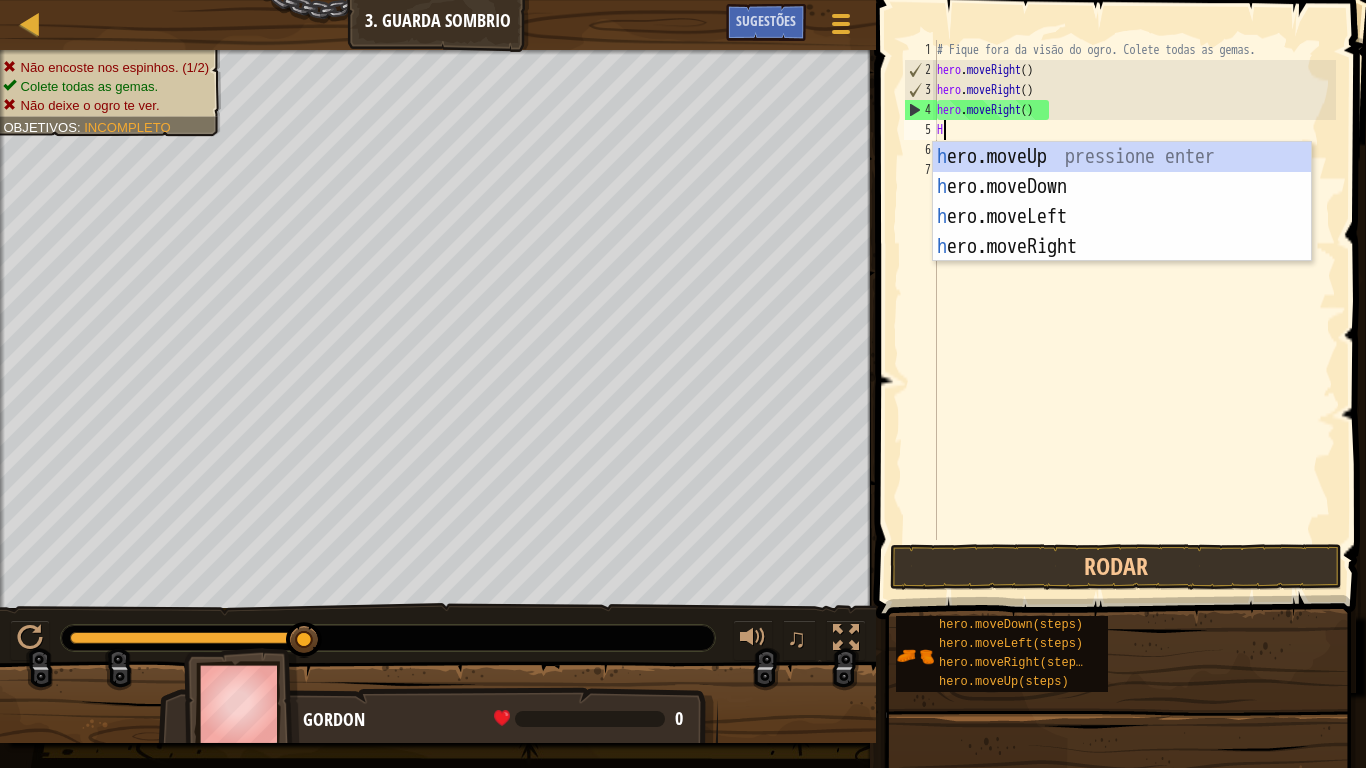 type on "HER" 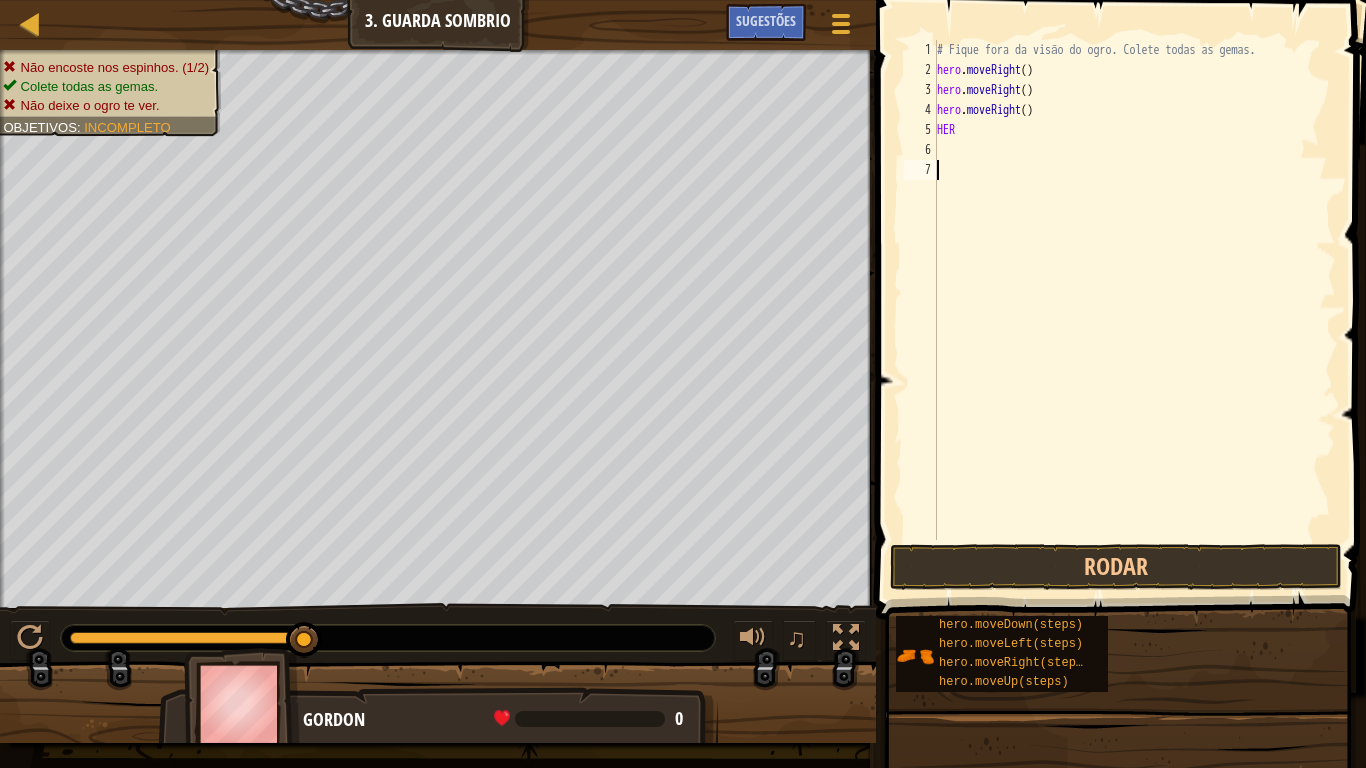 click on "# Fique fora da visão do ogro. Colete todas as gemas. hero . moveRight ( ) hero . moveRight ( ) hero . moveRight ( ) HER" at bounding box center [1134, 310] 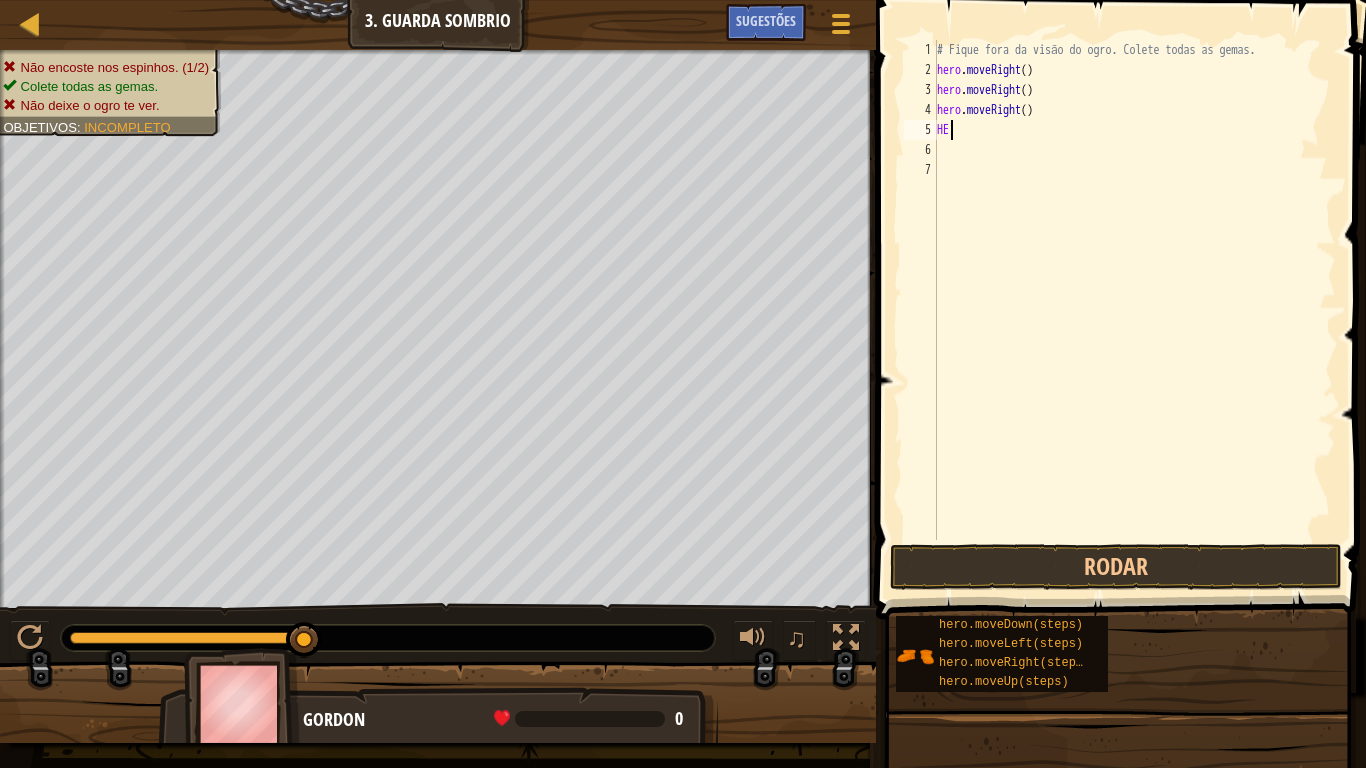 type on "H" 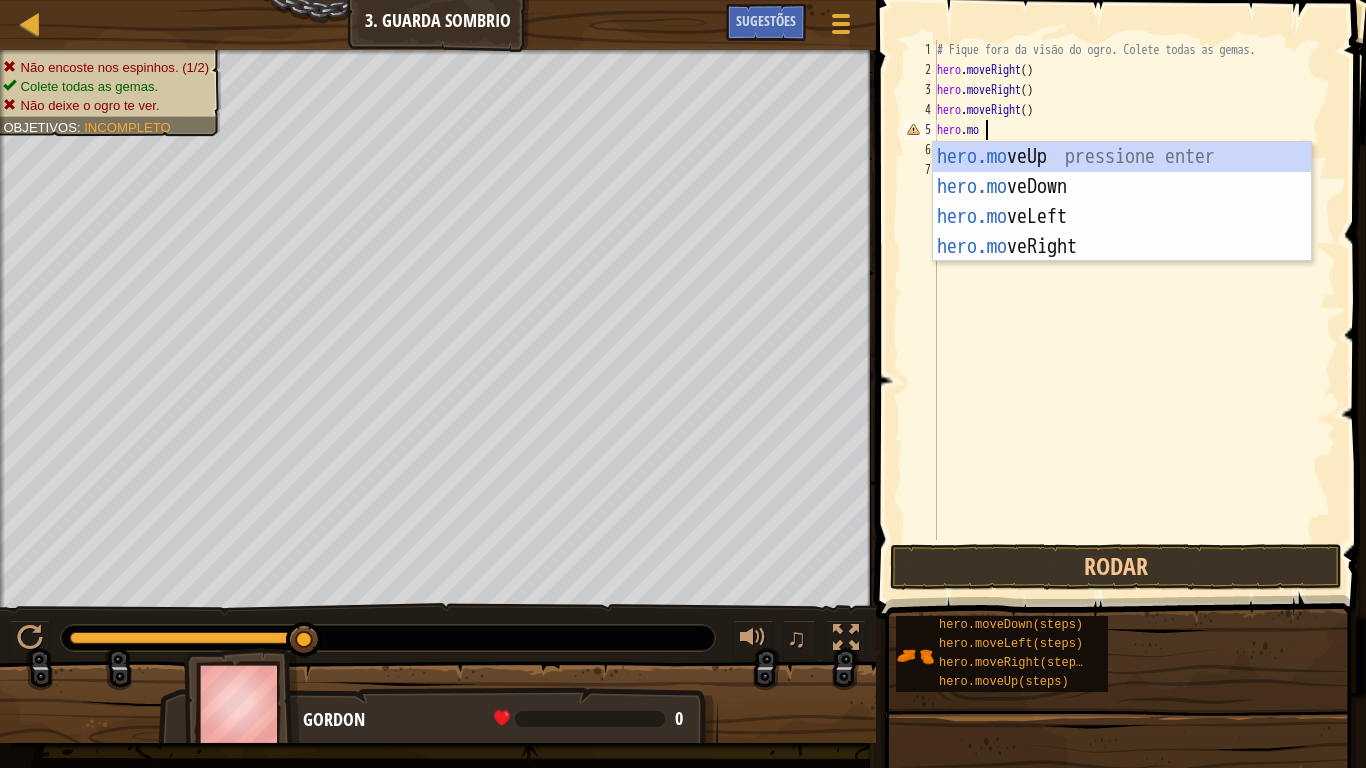scroll, scrollTop: 9, scrollLeft: 8, axis: both 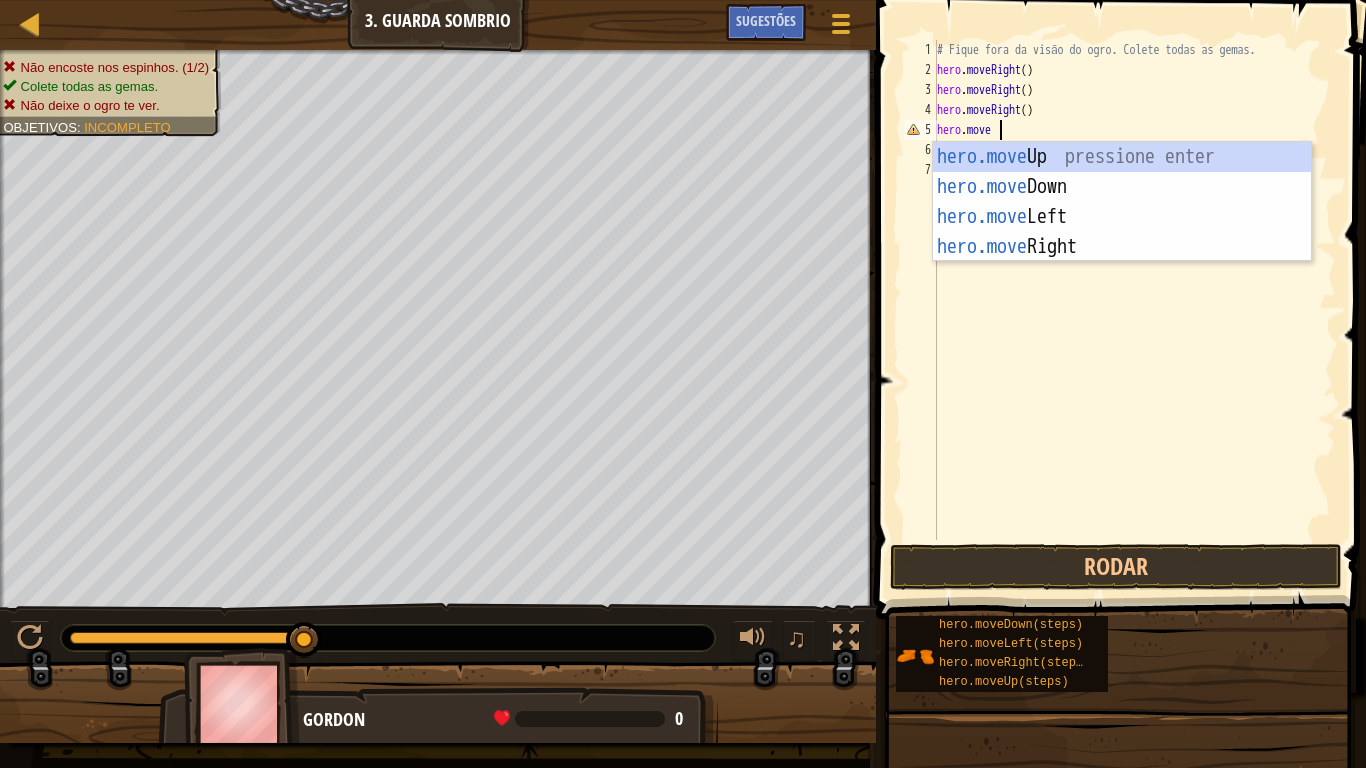 click on "# Fique fora da visão do ogro. Colete todas as gemas. hero . moveRight ( ) hero . moveRight ( ) hero . moveRight ( ) hero . move" at bounding box center (1134, 310) 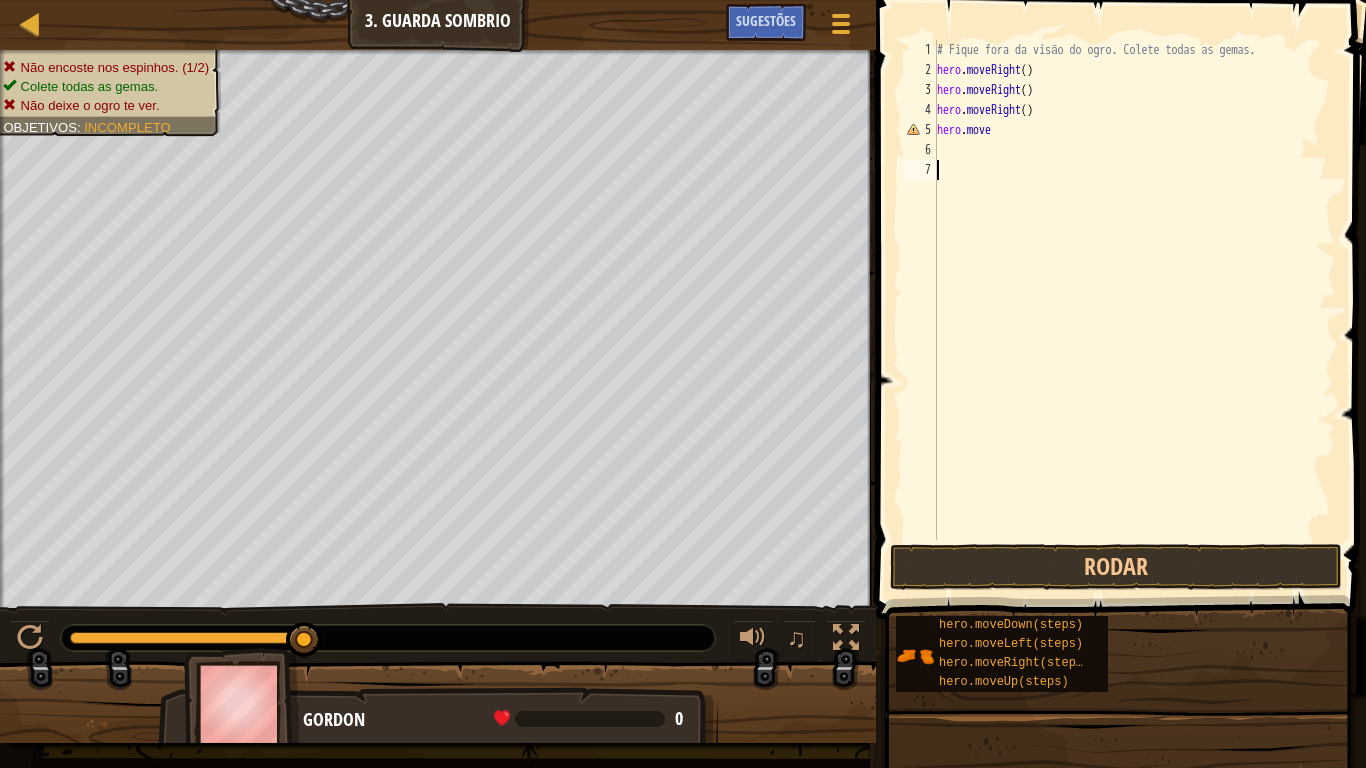 scroll, scrollTop: 9, scrollLeft: 0, axis: vertical 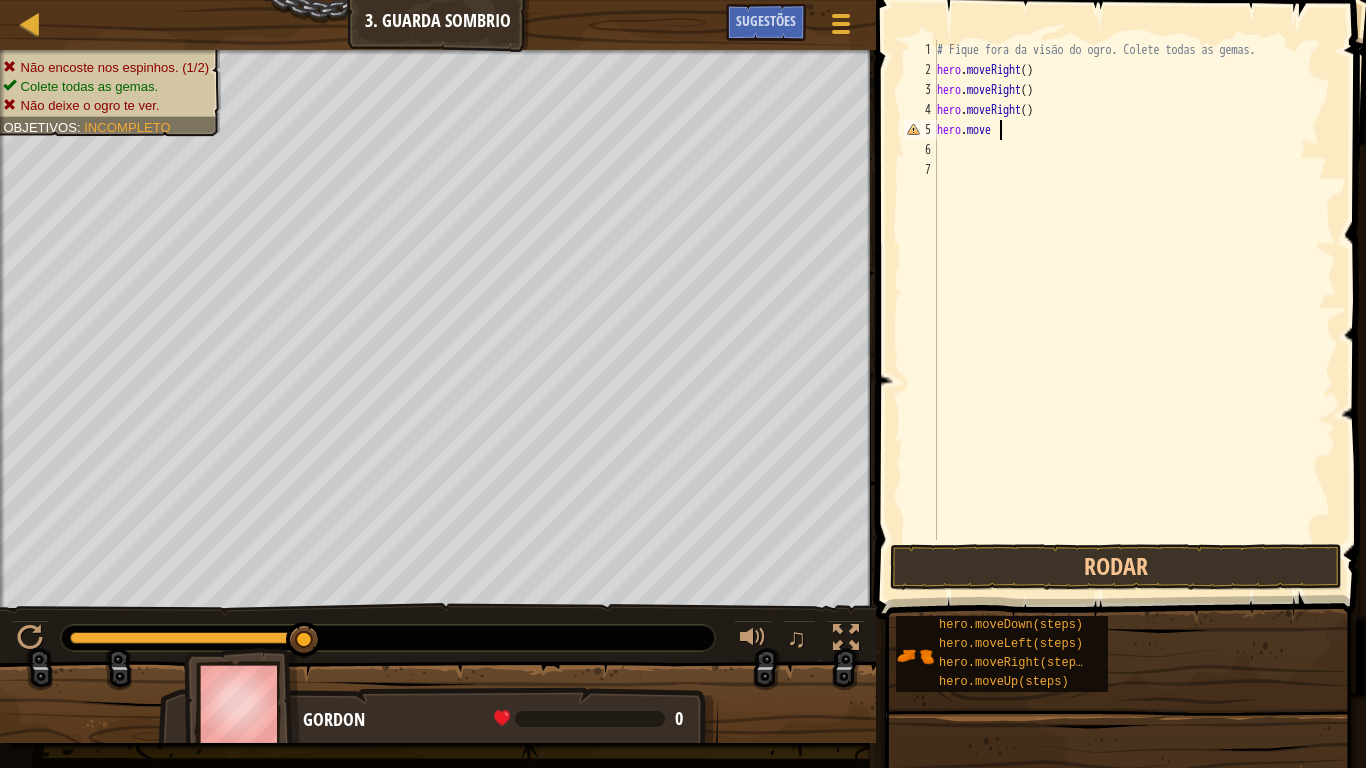 click on "# Fique fora da visão do ogro. Colete todas as gemas. hero . moveRight ( ) hero . moveRight ( ) hero . moveRight ( ) hero . move" at bounding box center (1134, 310) 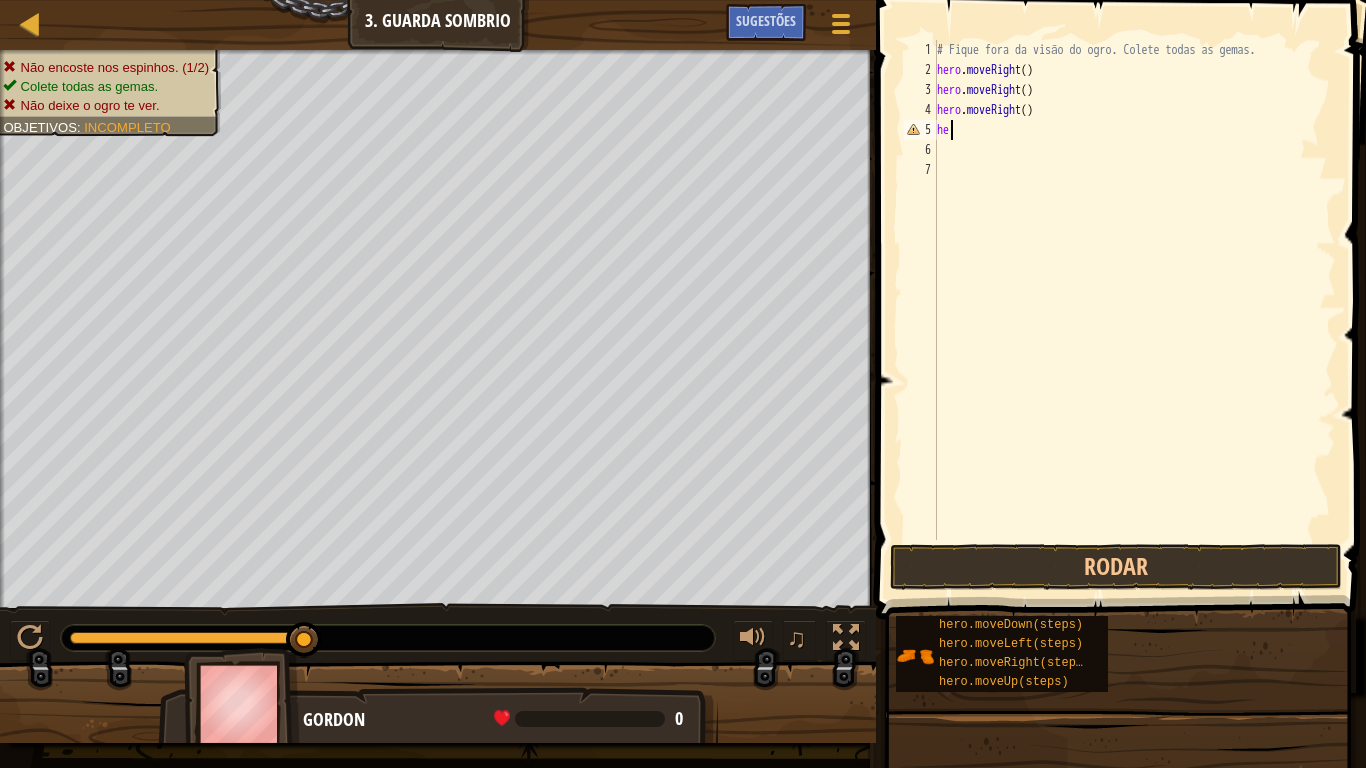 type on "h" 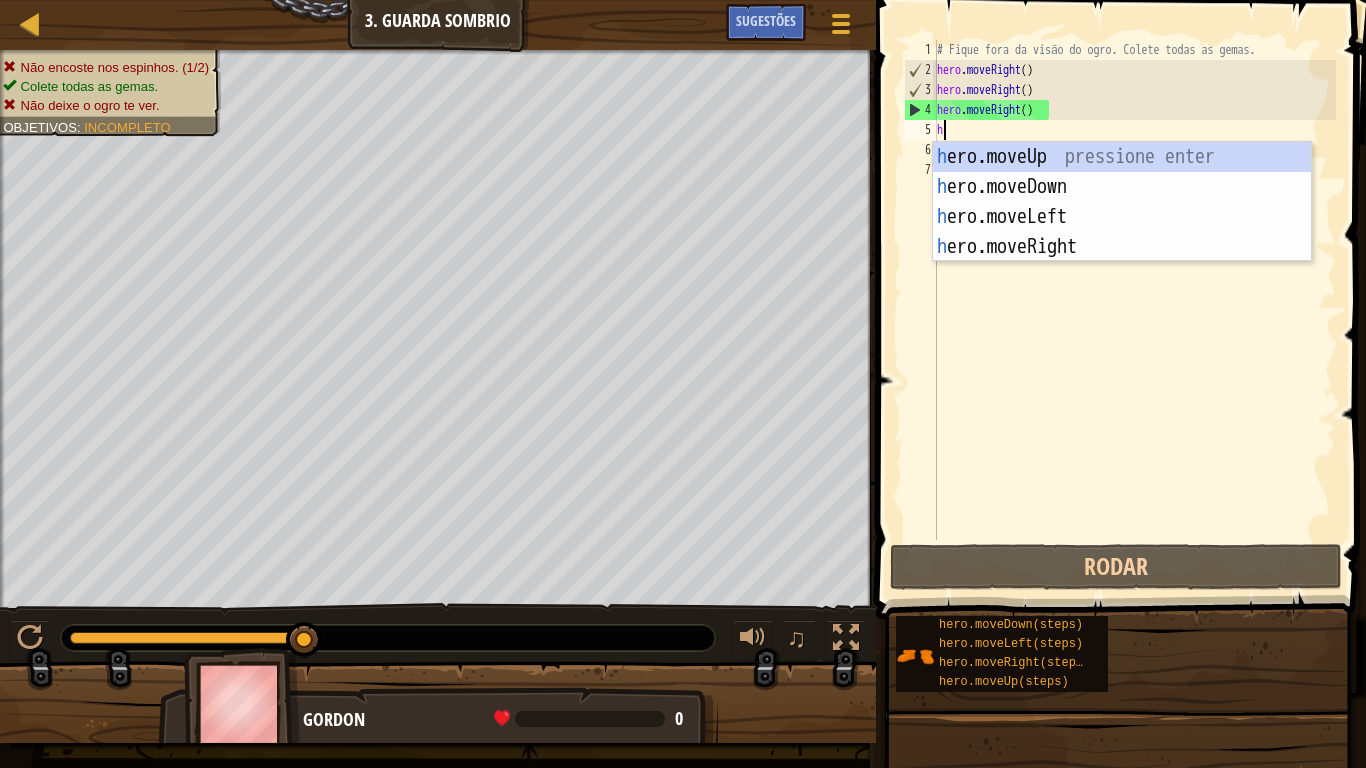 type on "her" 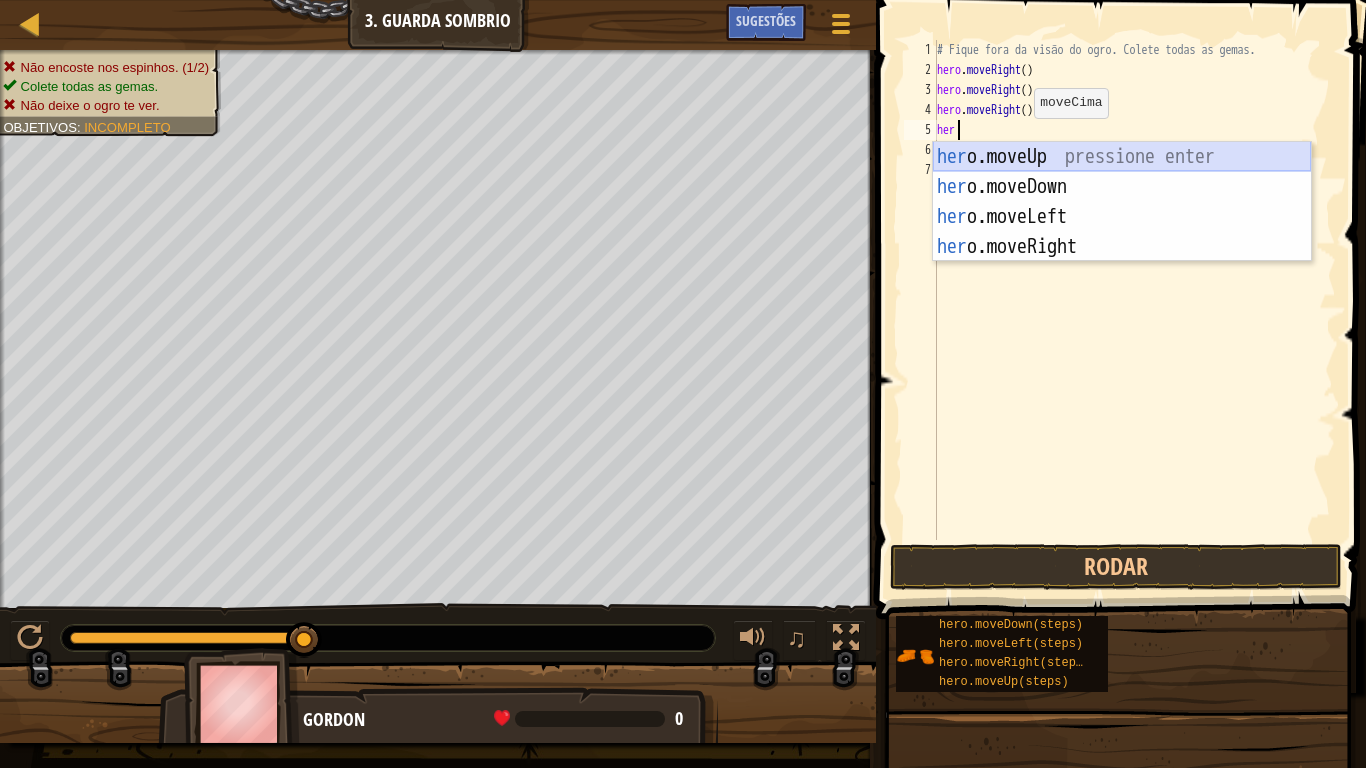 click on "her o.moveUp pressione enter her o.moveDown pressione enter her o.moveLeft pressione enter her o.moveRight pressione enter" at bounding box center (1122, 232) 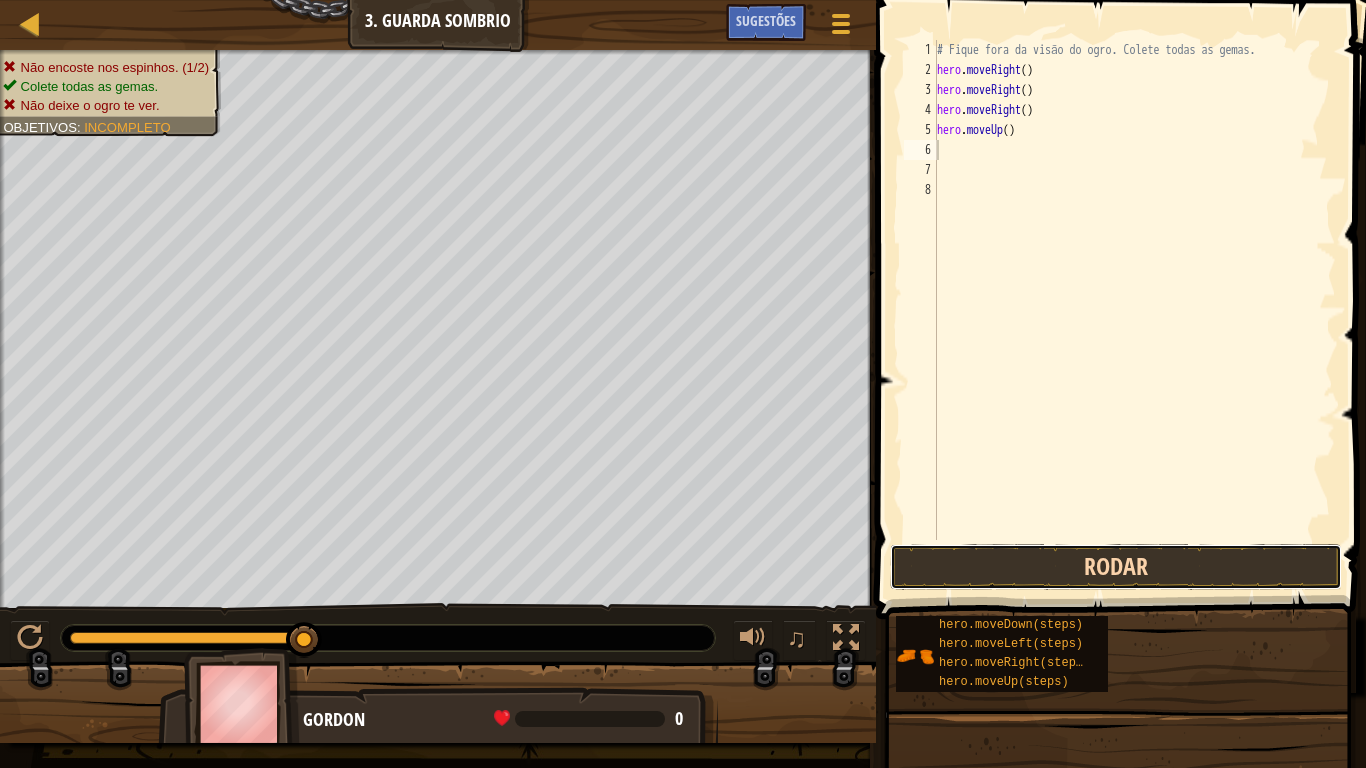 click on "Rodar" at bounding box center [1116, 567] 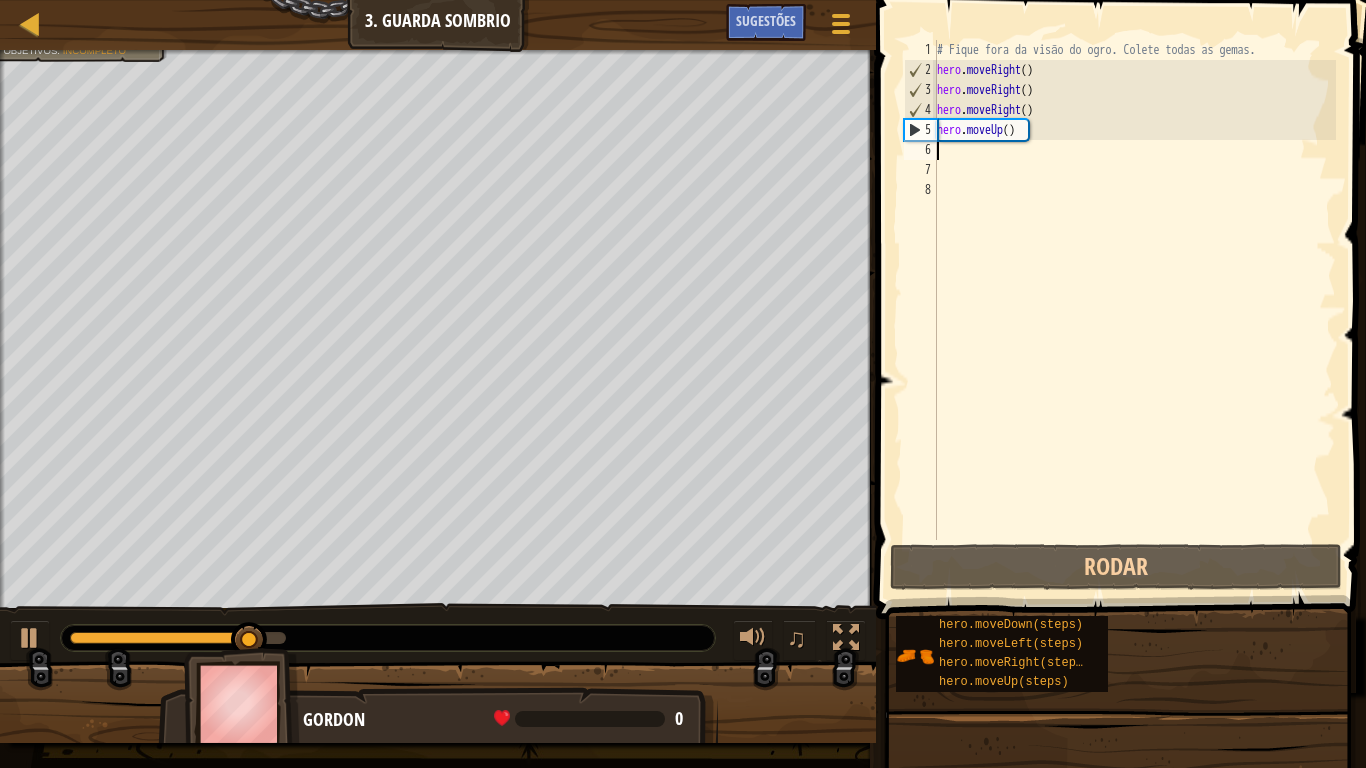 click on "# Fique fora da visão do ogro. Colete todas as gemas. hero . moveRight ( ) hero . moveRight ( ) hero . moveRight ( ) hero . moveUp ( )" at bounding box center (1134, 310) 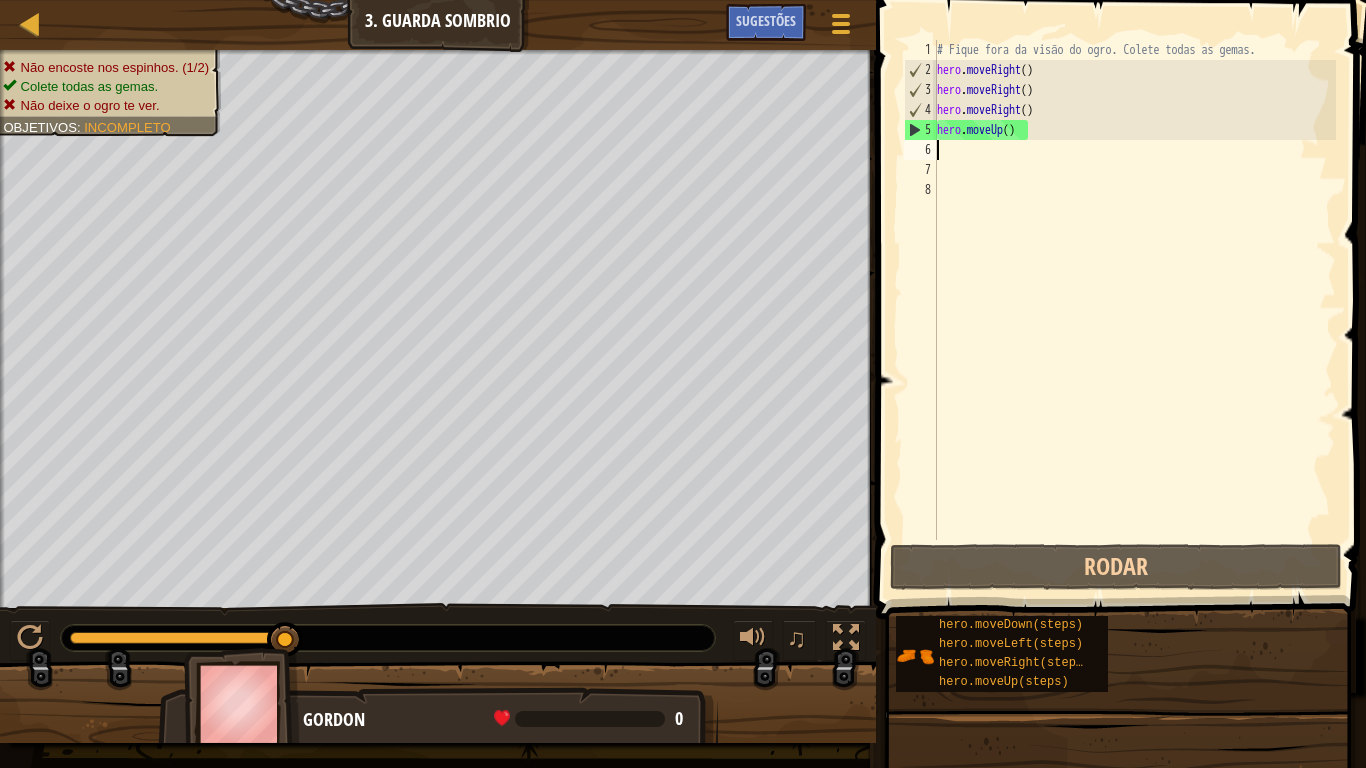 click on "# Fique fora da visão do ogro. Colete todas as gemas. hero . moveRight ( ) hero . moveRight ( ) hero . moveRight ( ) hero . moveUp ( )" at bounding box center [1134, 310] 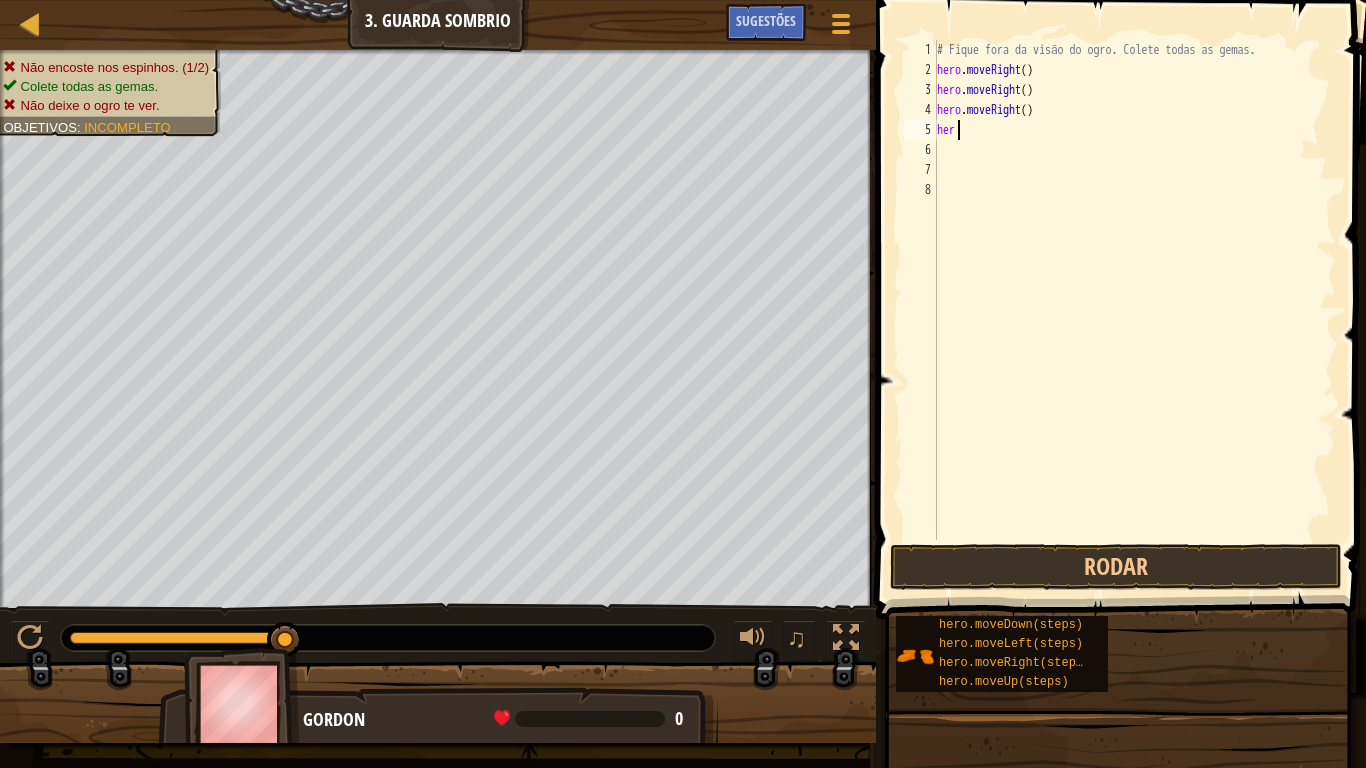 type on "h" 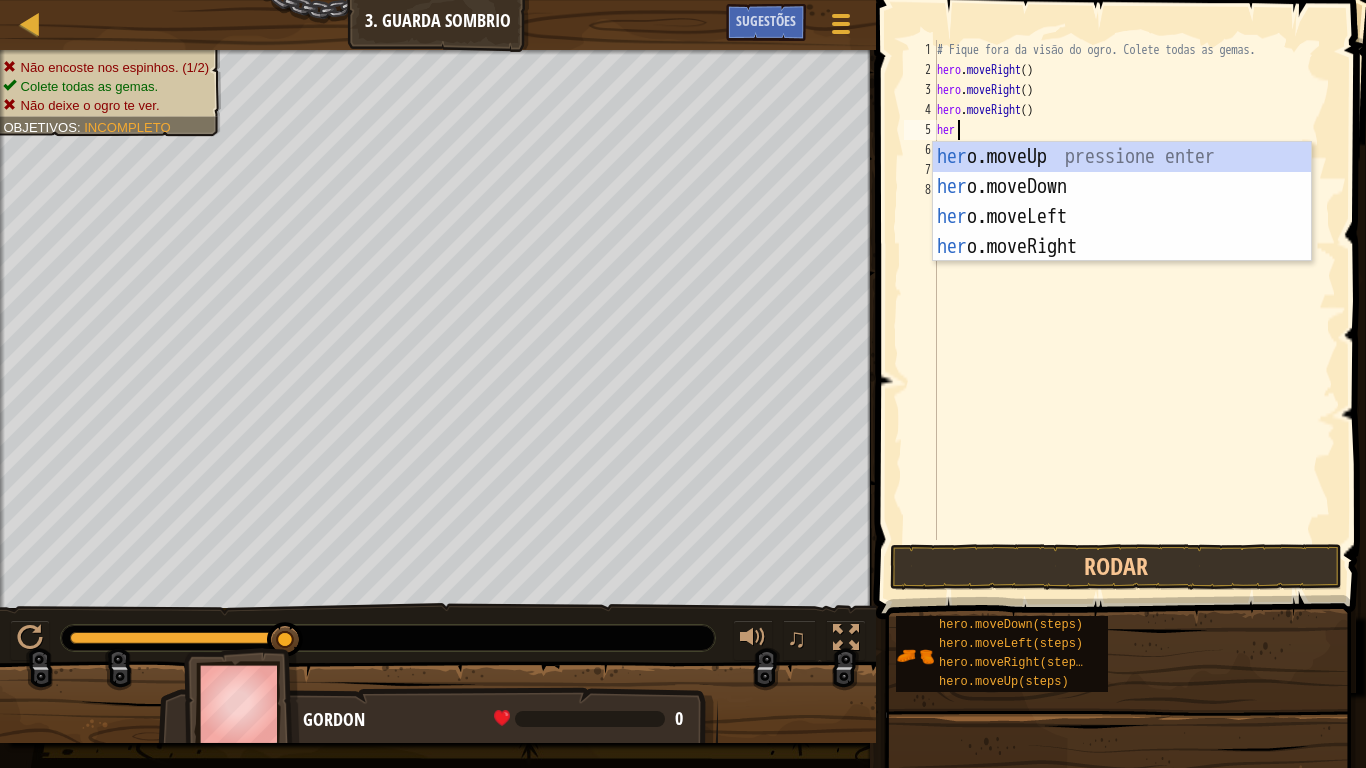 type on "herp" 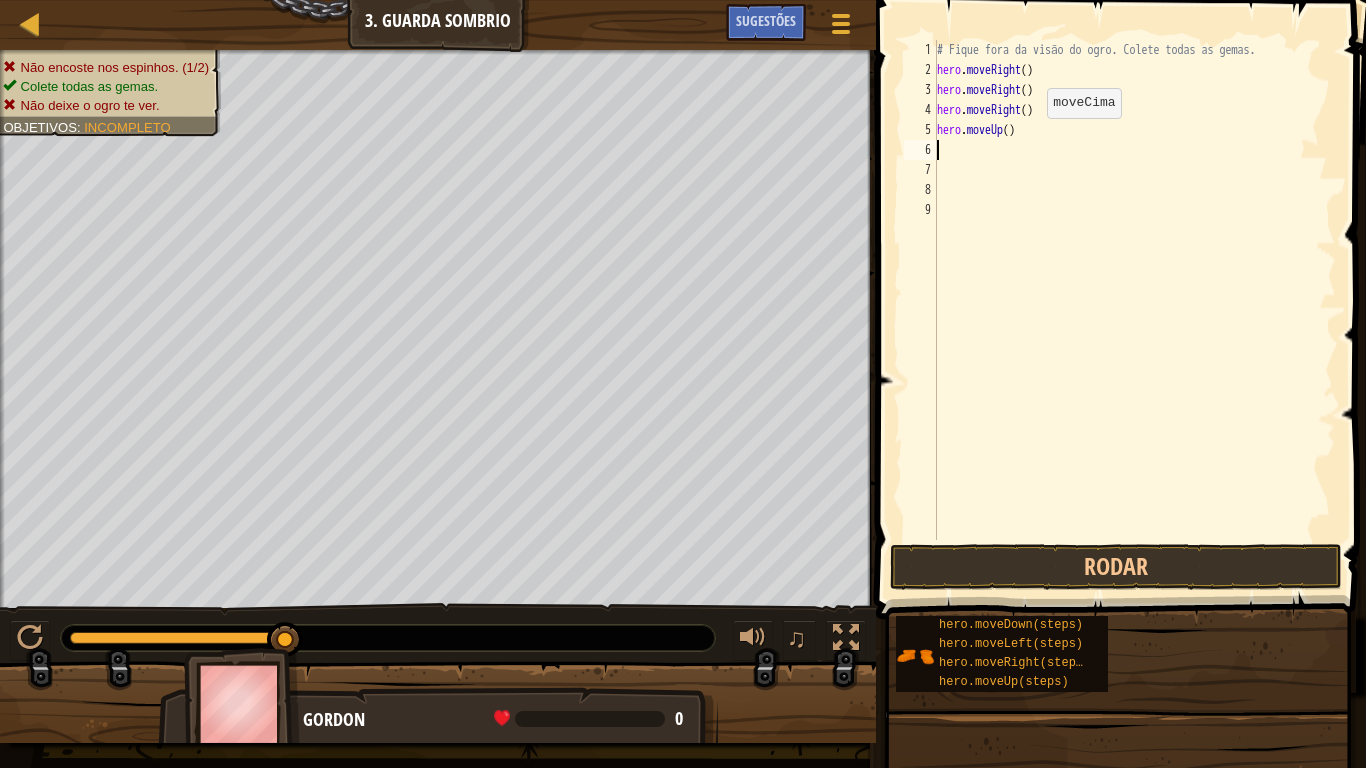 scroll, scrollTop: 9, scrollLeft: 0, axis: vertical 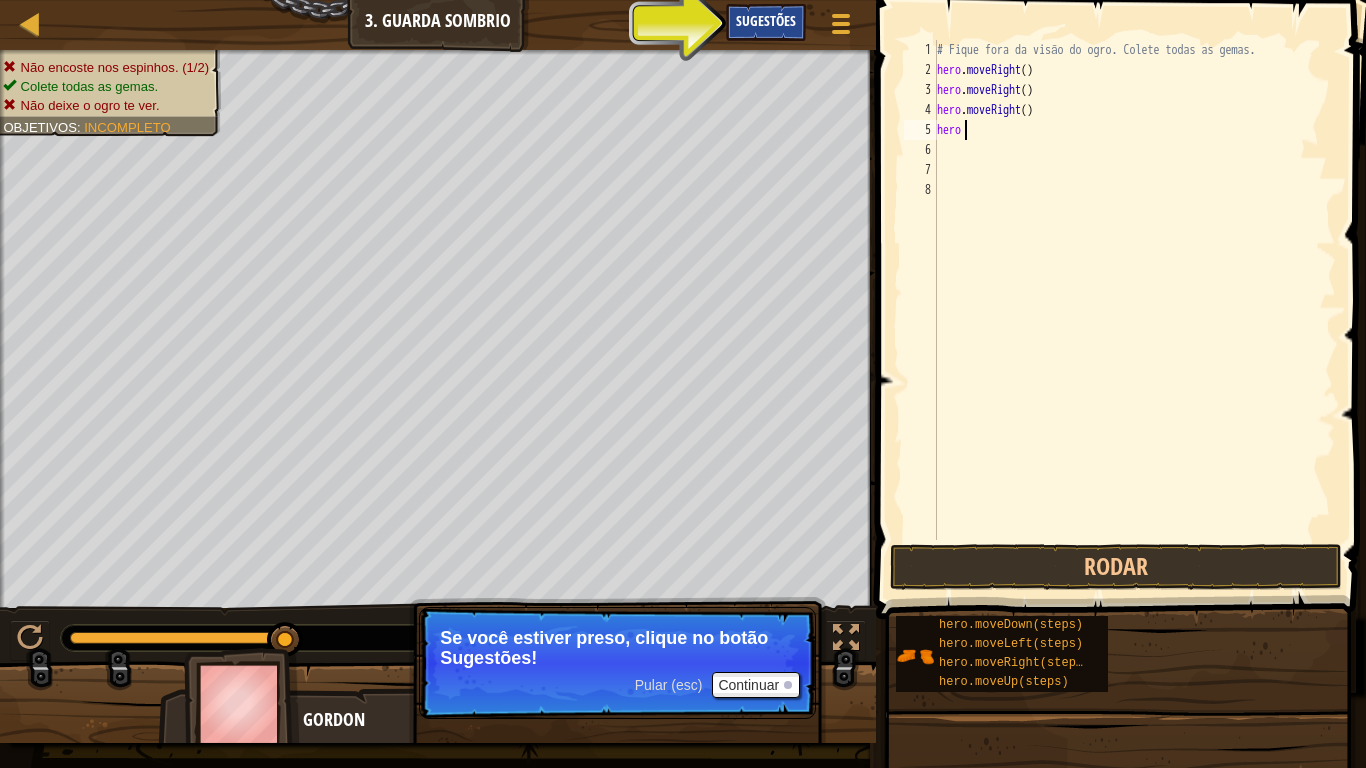 type on "hero" 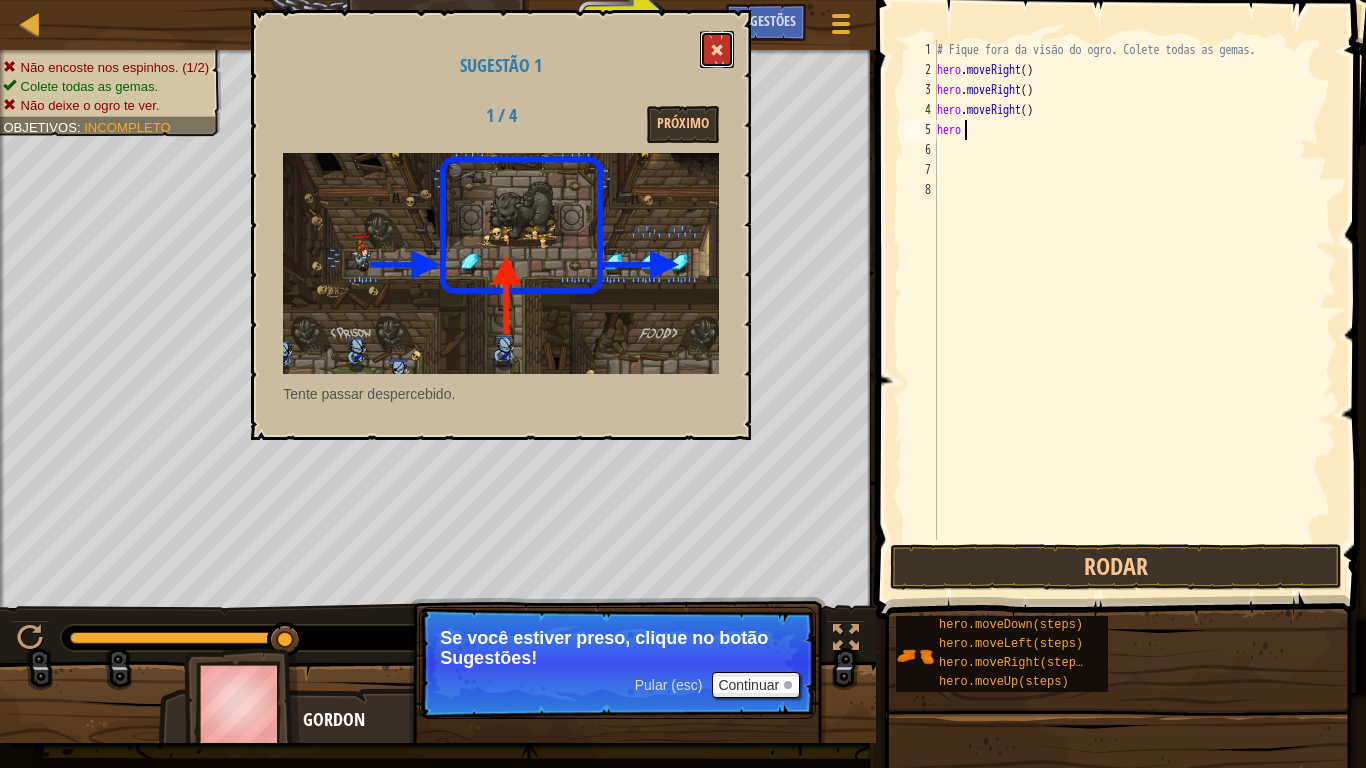 click at bounding box center [717, 49] 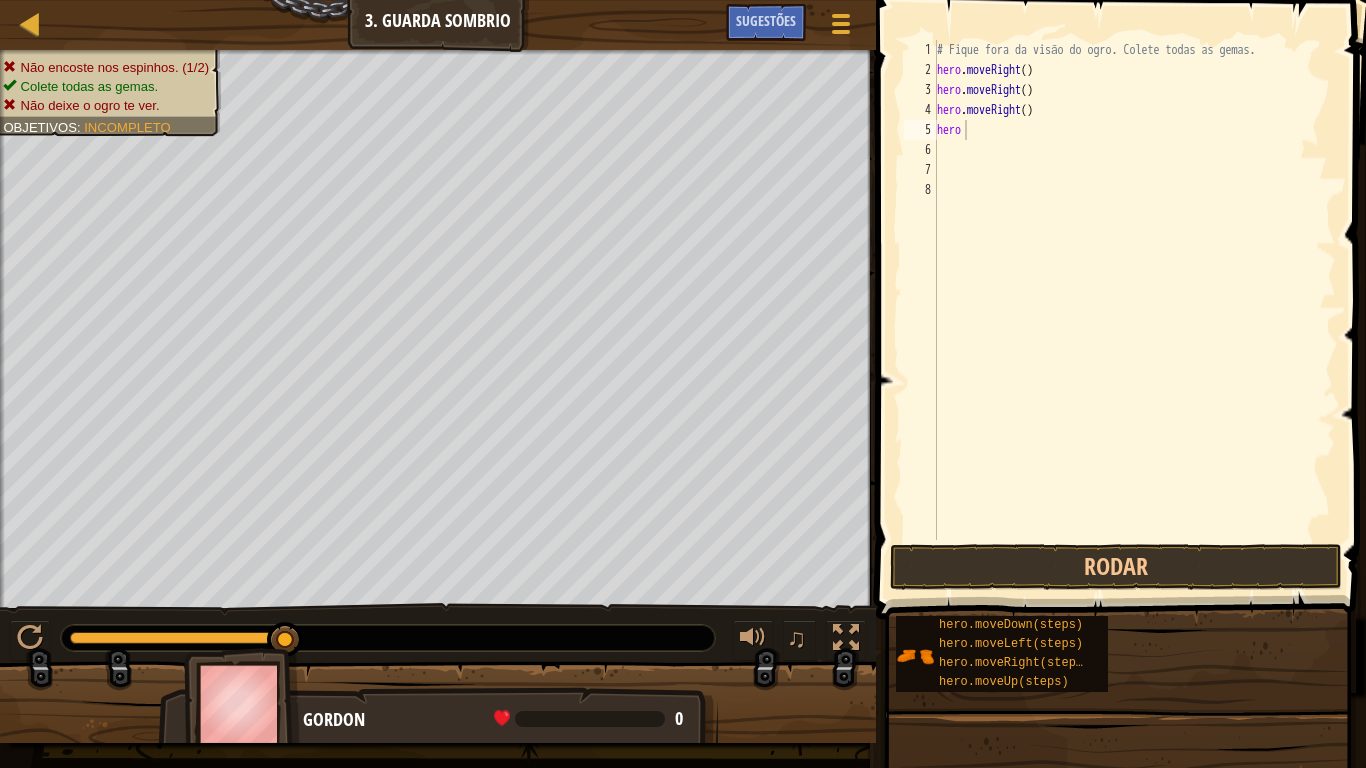 click on "# Fique fora da visão do ogro. Colete todas as gemas. hero . moveRight ( ) hero . moveRight ( ) hero . moveRight ( ) hero" at bounding box center [1134, 310] 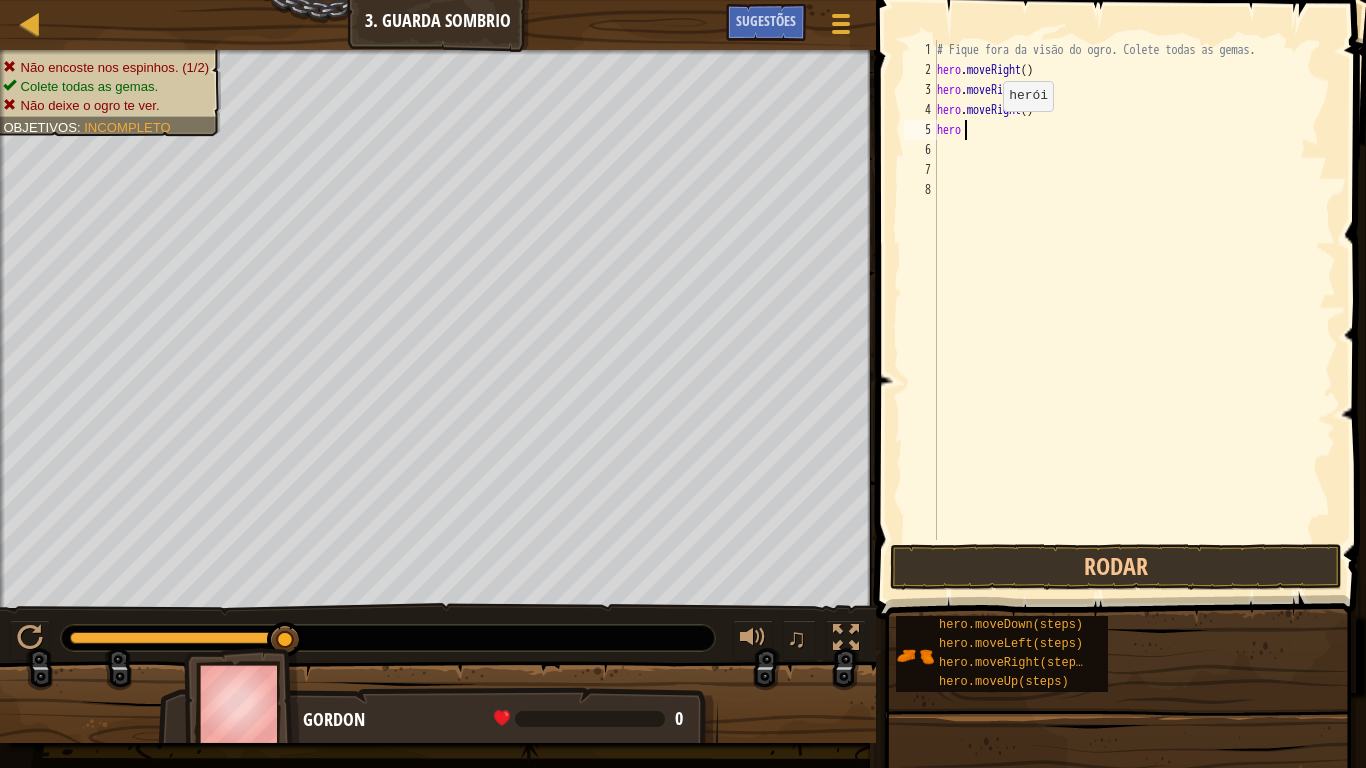 click on "# Fique fora da visão do ogro. Colete todas as gemas. hero . moveRight ( ) hero . moveRight ( ) hero . moveRight ( ) hero" at bounding box center [1134, 310] 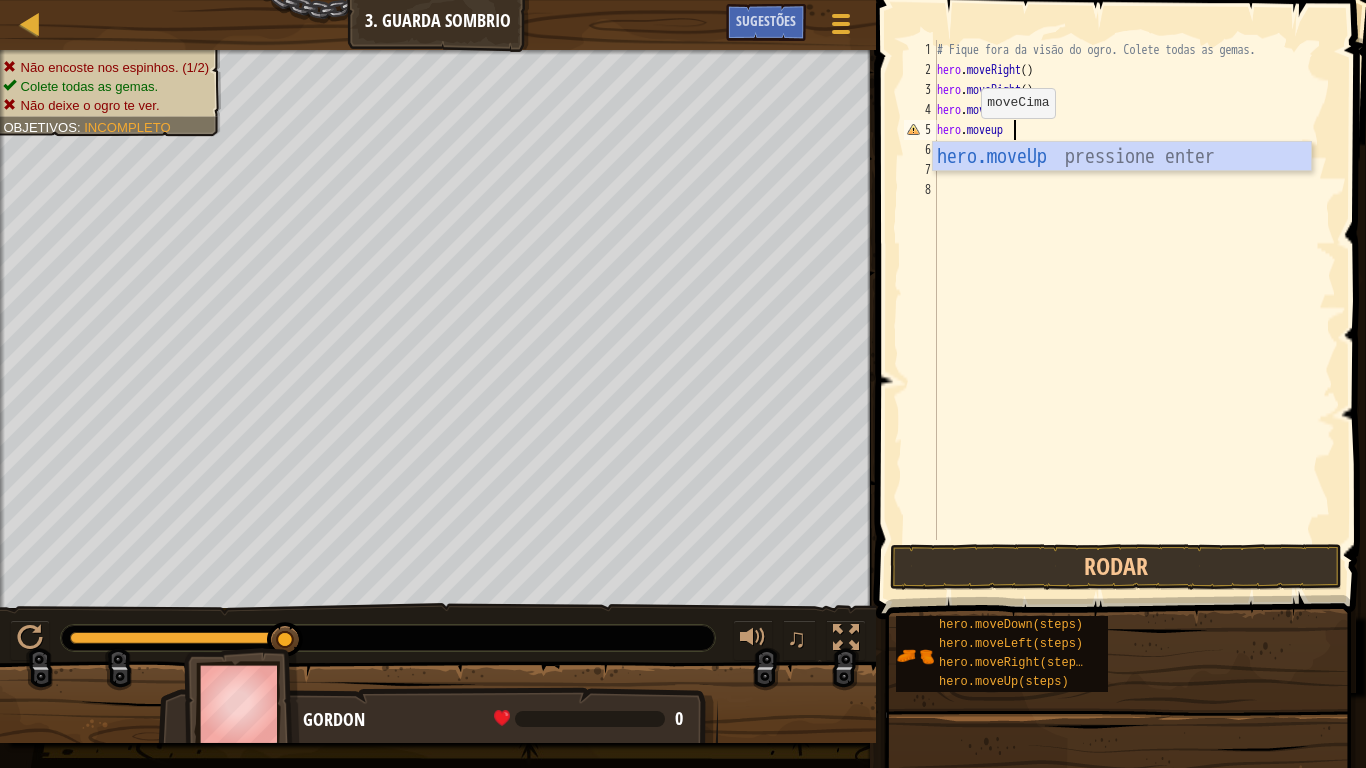 scroll, scrollTop: 9, scrollLeft: 10, axis: both 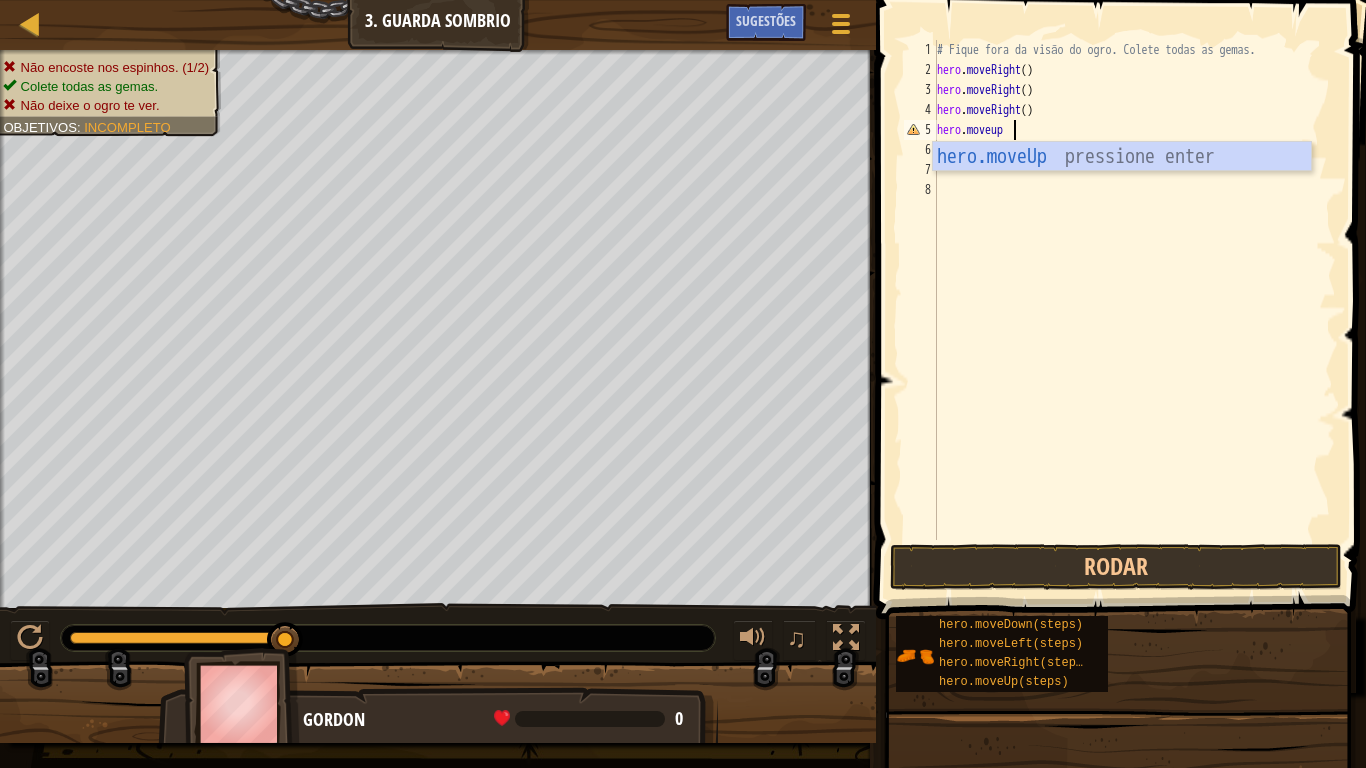 type on "hero.move" 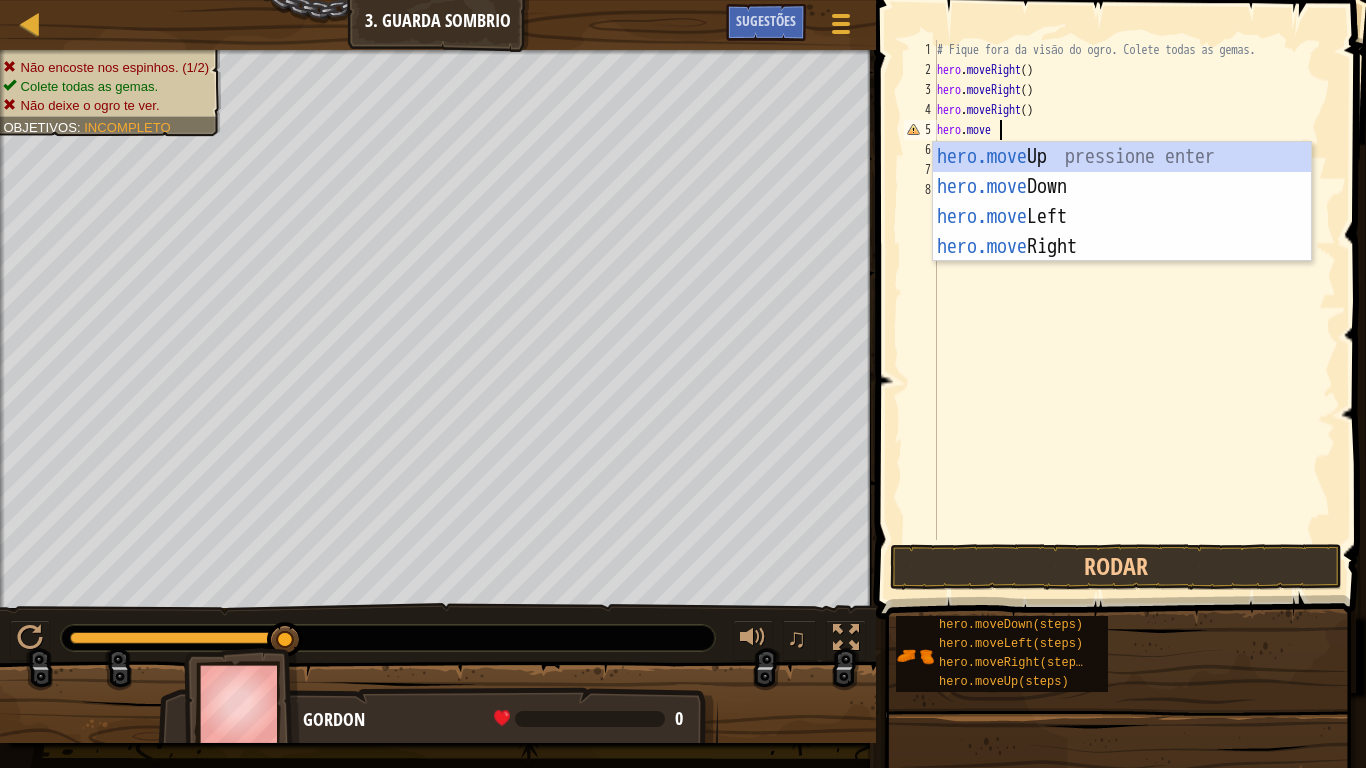 scroll, scrollTop: 9, scrollLeft: 8, axis: both 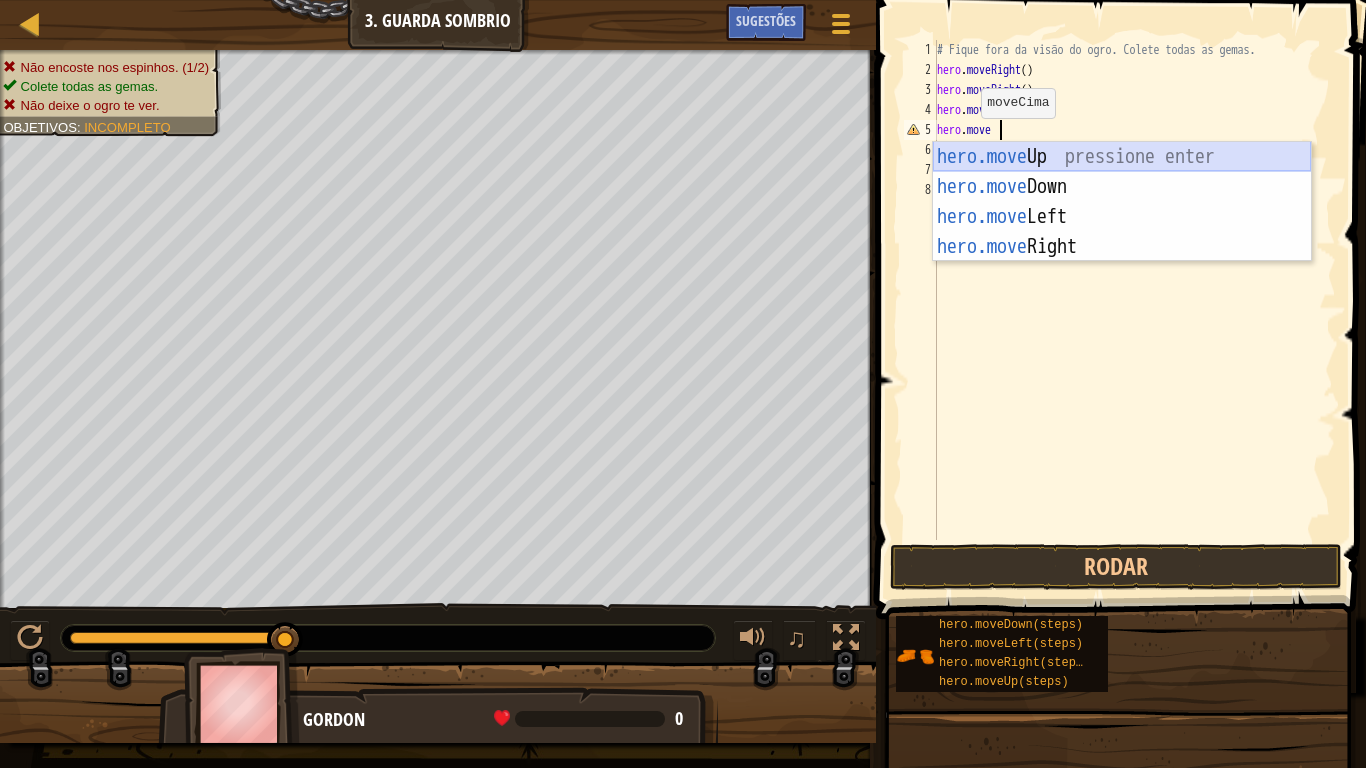 click on "hero.move Up pressione enter hero.move Down pressione enter hero.move Left pressione enter hero.move Right pressione enter" at bounding box center (1122, 232) 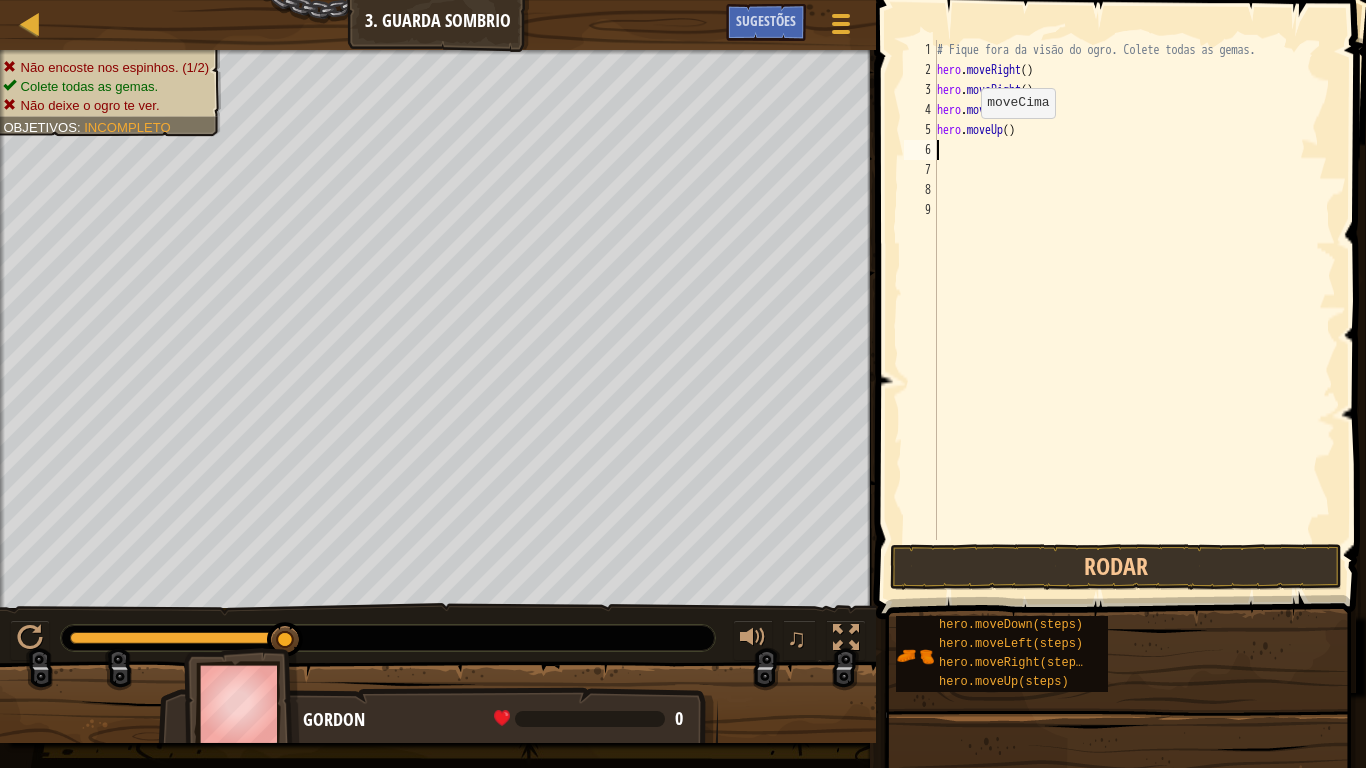 scroll, scrollTop: 9, scrollLeft: 0, axis: vertical 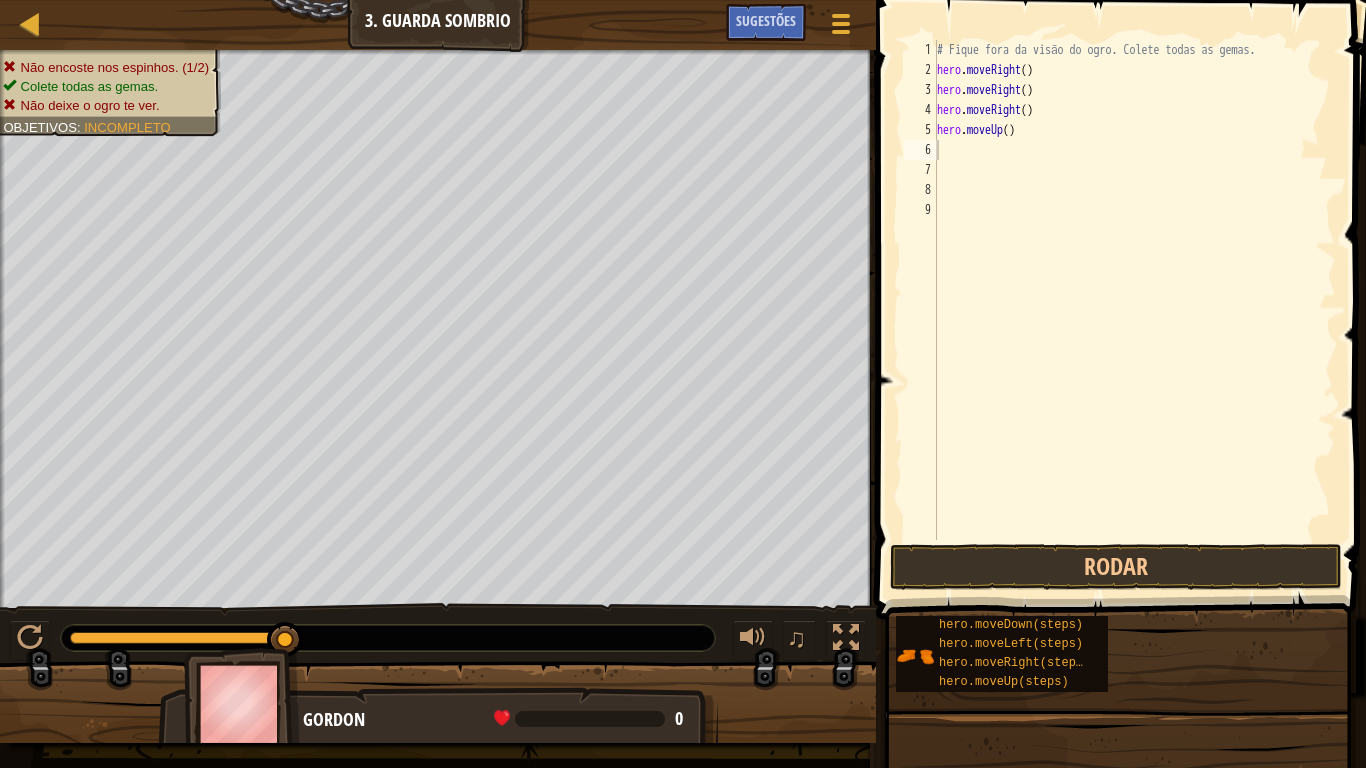 click at bounding box center (1123, 281) 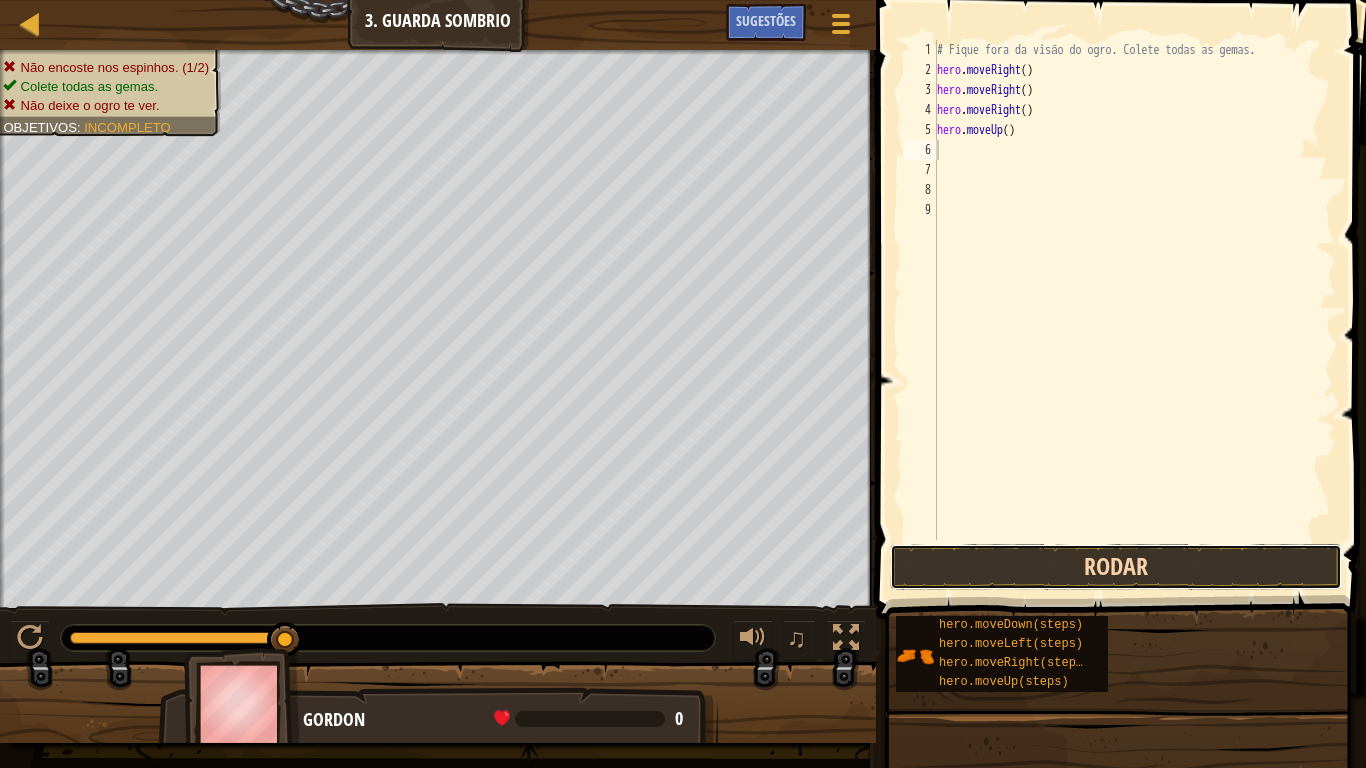 click on "Rodar" at bounding box center (1116, 567) 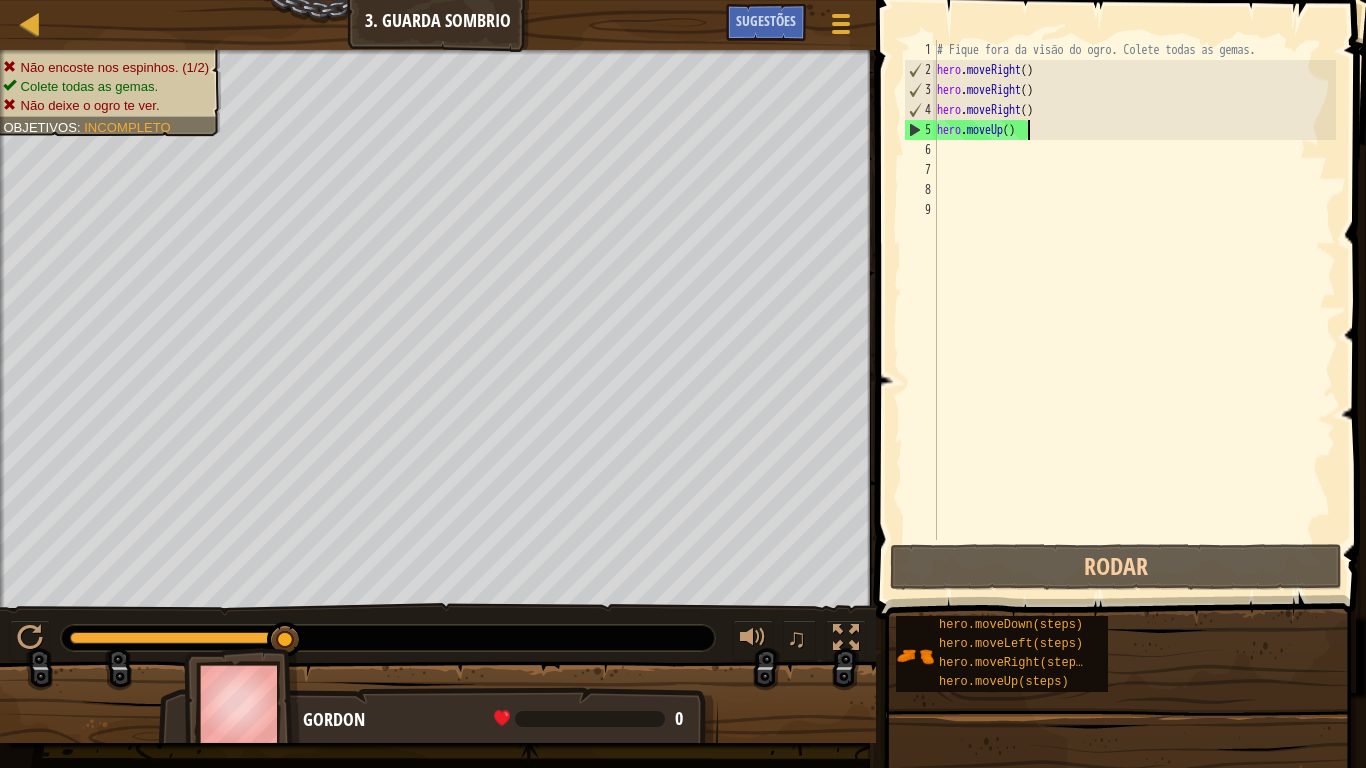 click on "# Fique fora da visão do ogro. Colete todas as gemas. hero . moveRight ( ) hero . moveRight ( ) hero . moveRight ( ) hero . moveUp ( )" at bounding box center [1134, 310] 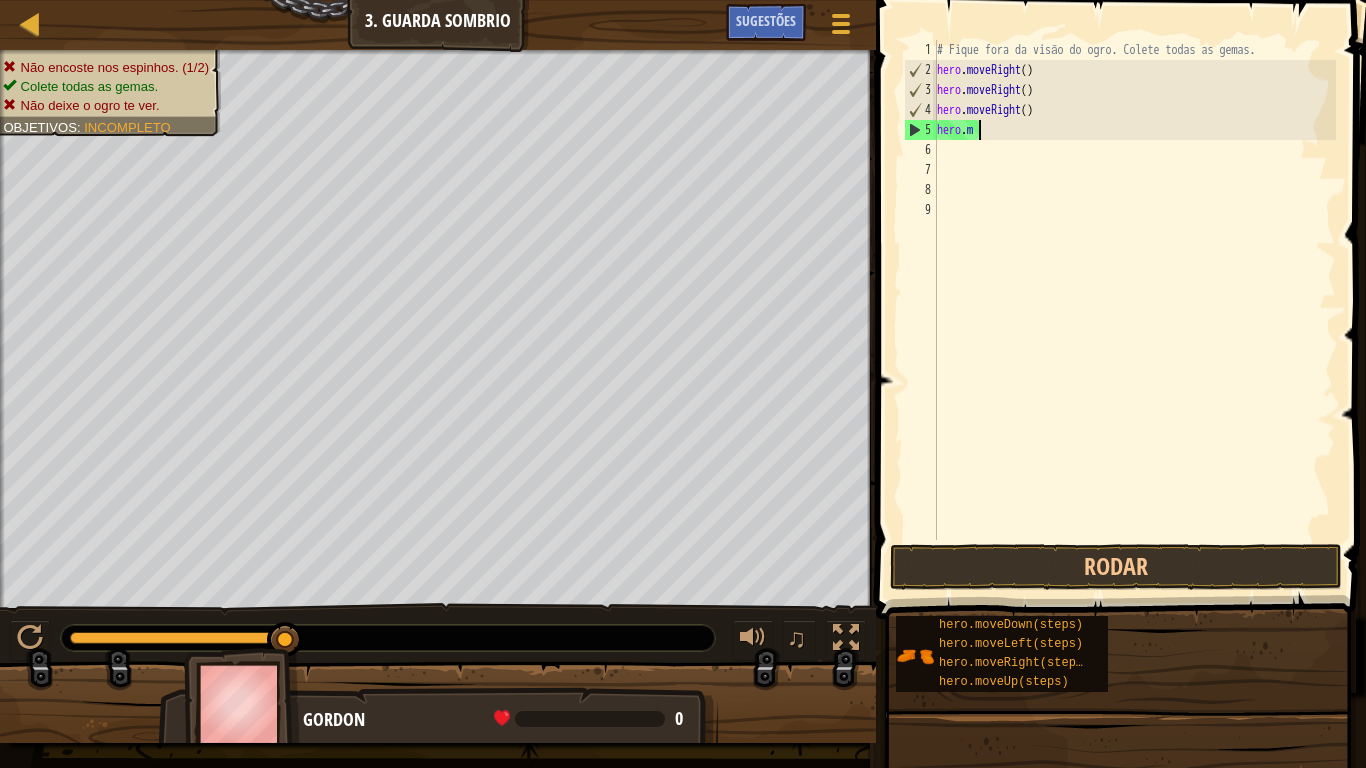 type on "h" 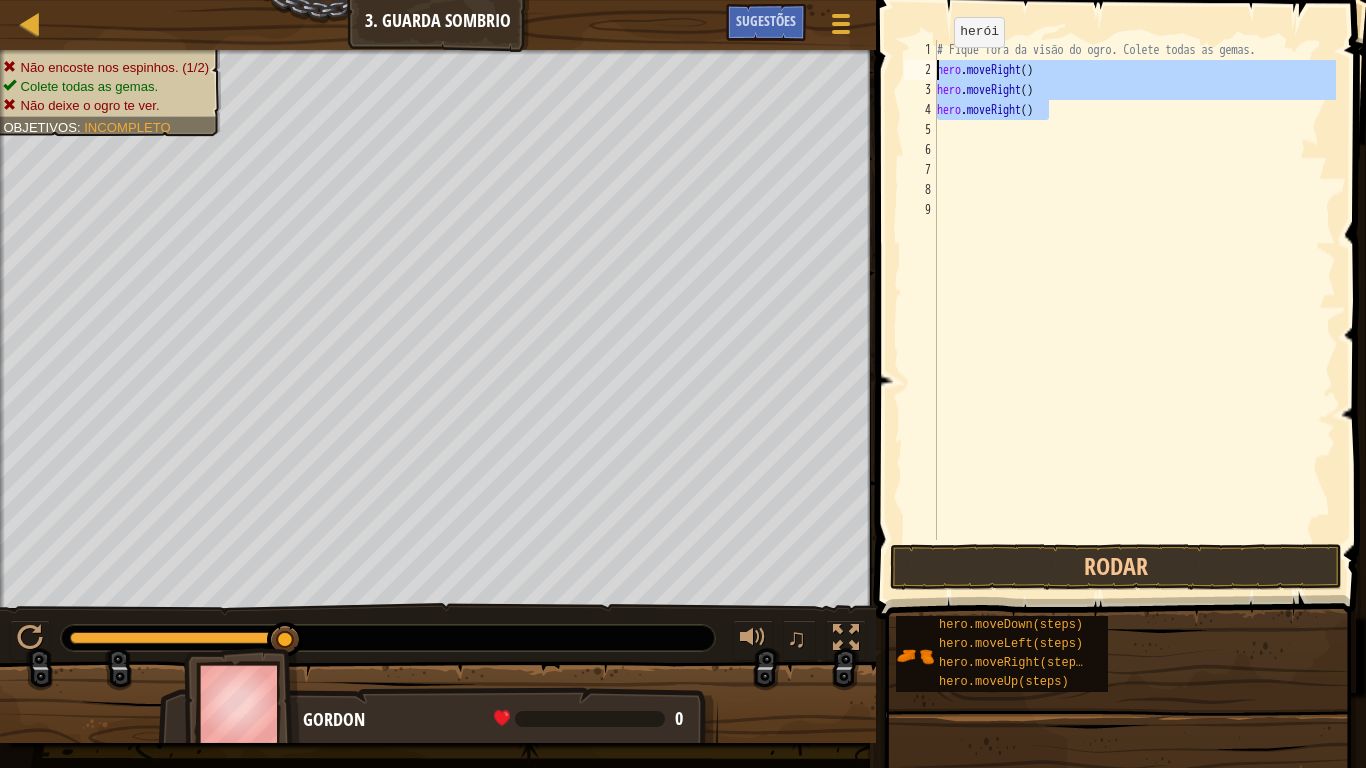 drag, startPoint x: 1094, startPoint y: 107, endPoint x: 930, endPoint y: 19, distance: 186.11824 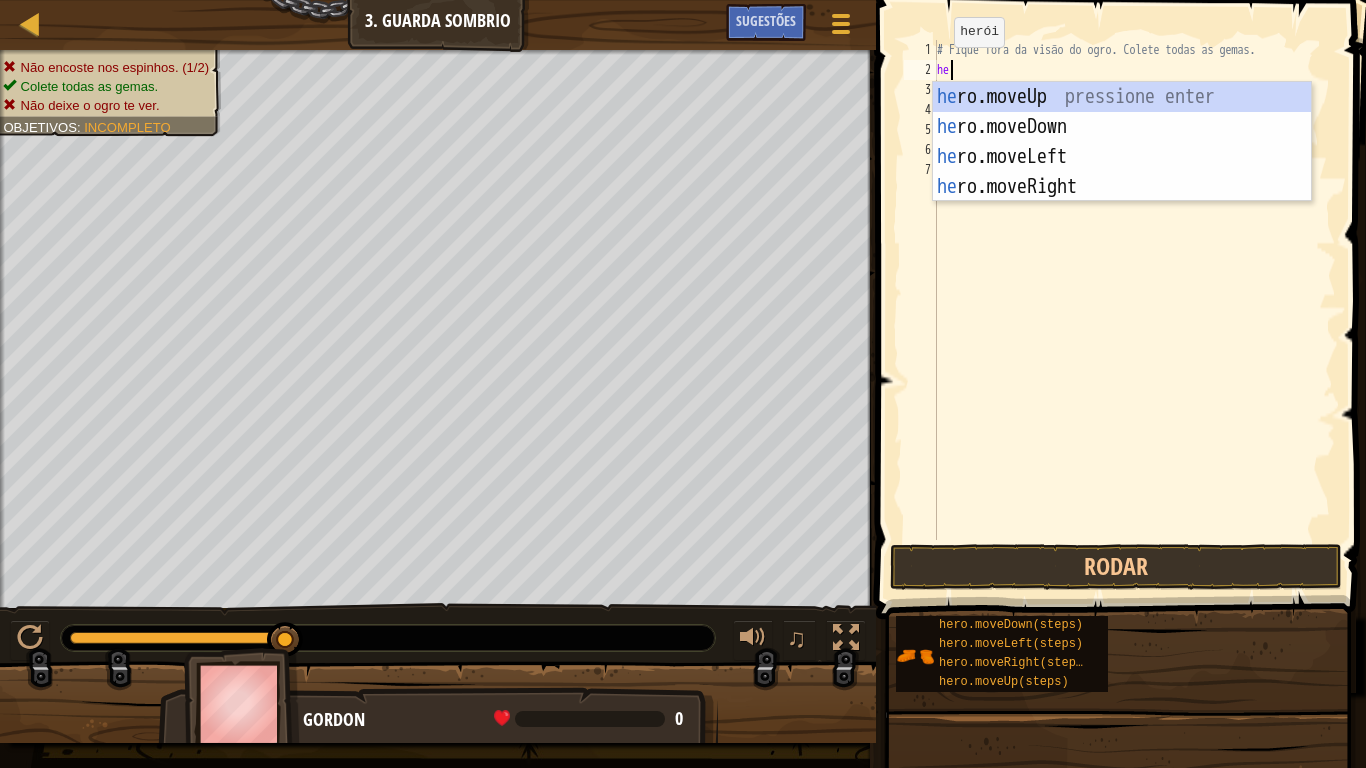 scroll, scrollTop: 9, scrollLeft: 2, axis: both 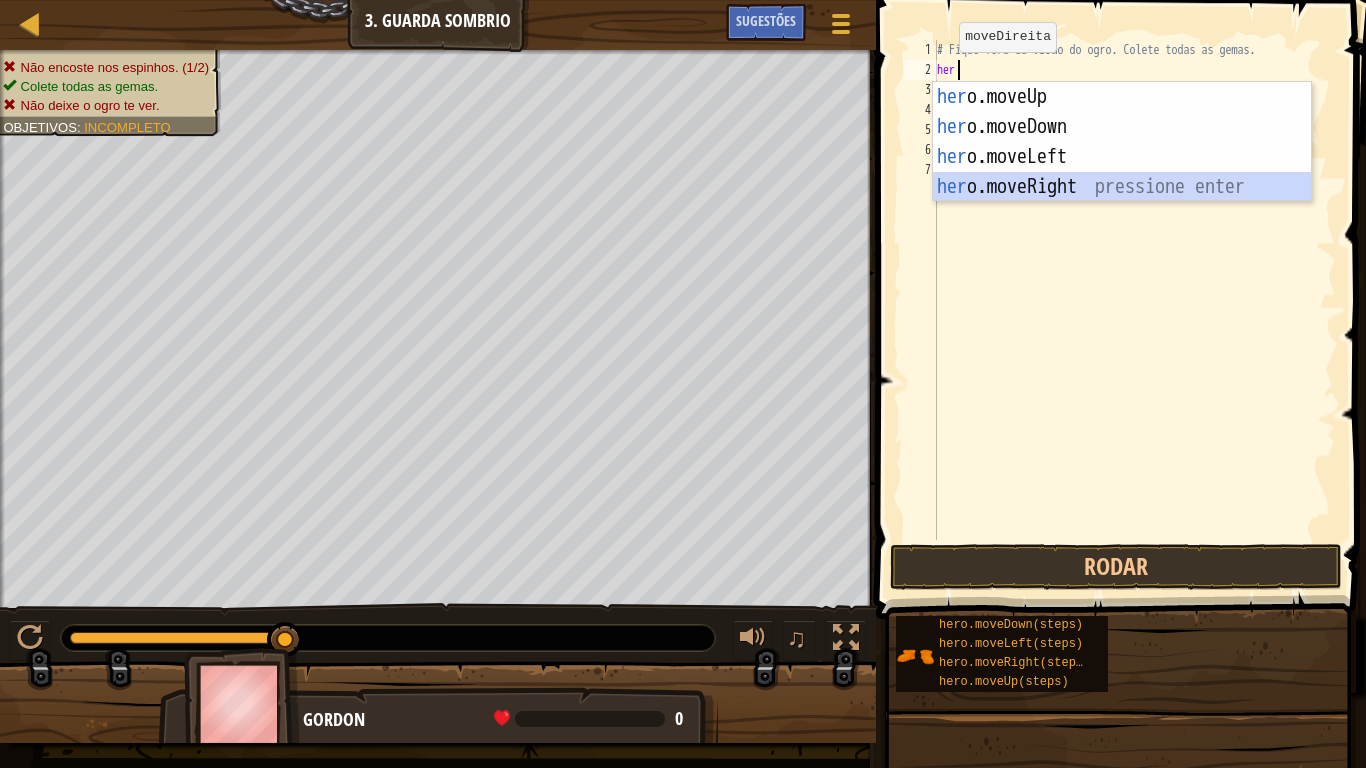click on "her o.moveUp pressione enter her o.moveDown pressione enter her o.moveLeft pressione enter her o.moveRight pressione enter" at bounding box center (1122, 172) 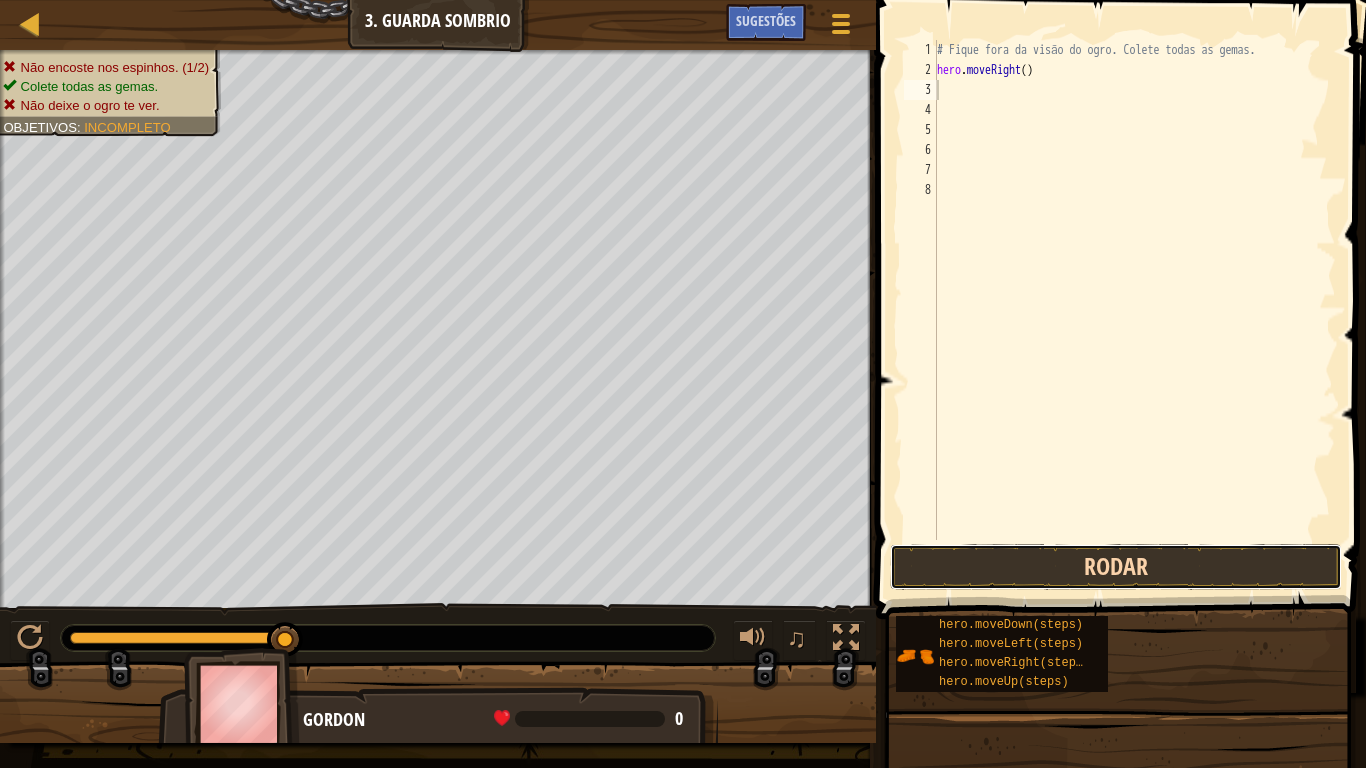 click on "Rodar" at bounding box center (1116, 567) 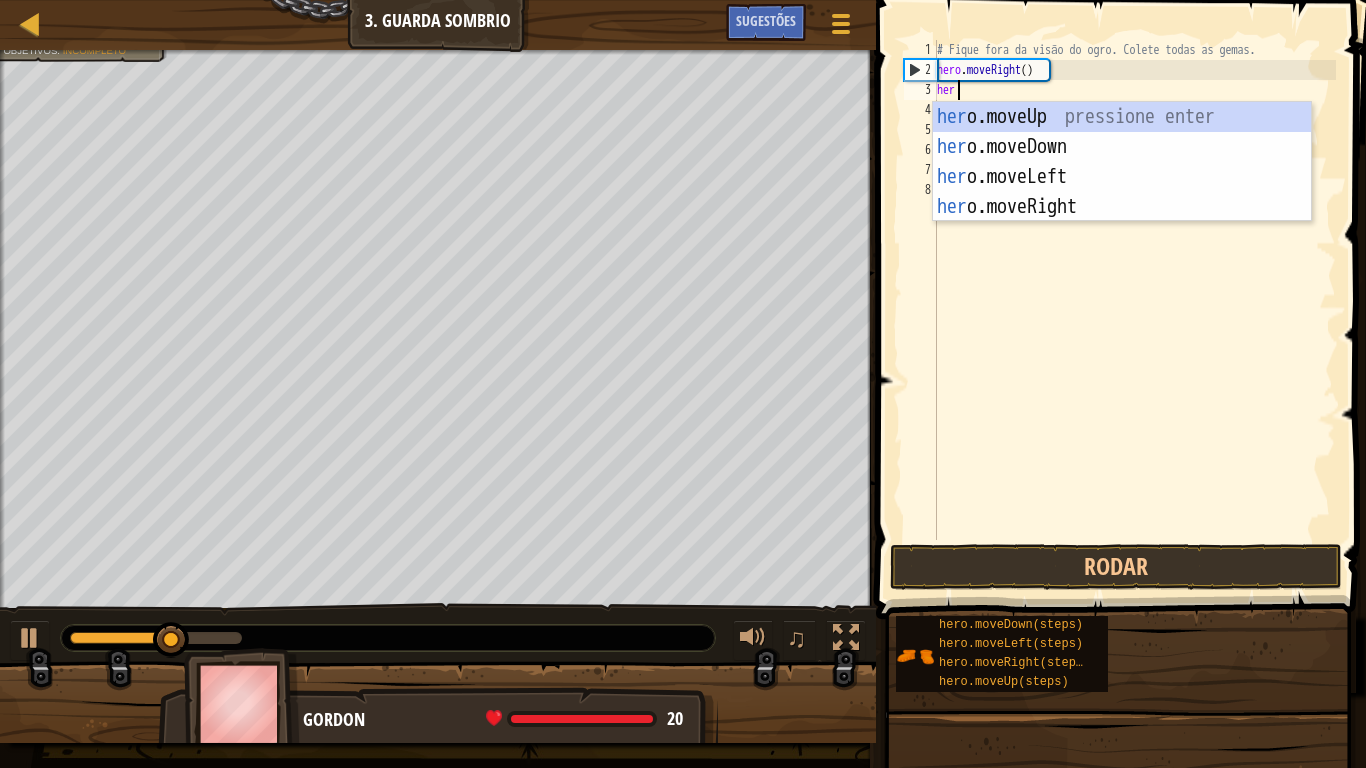 type on "hero" 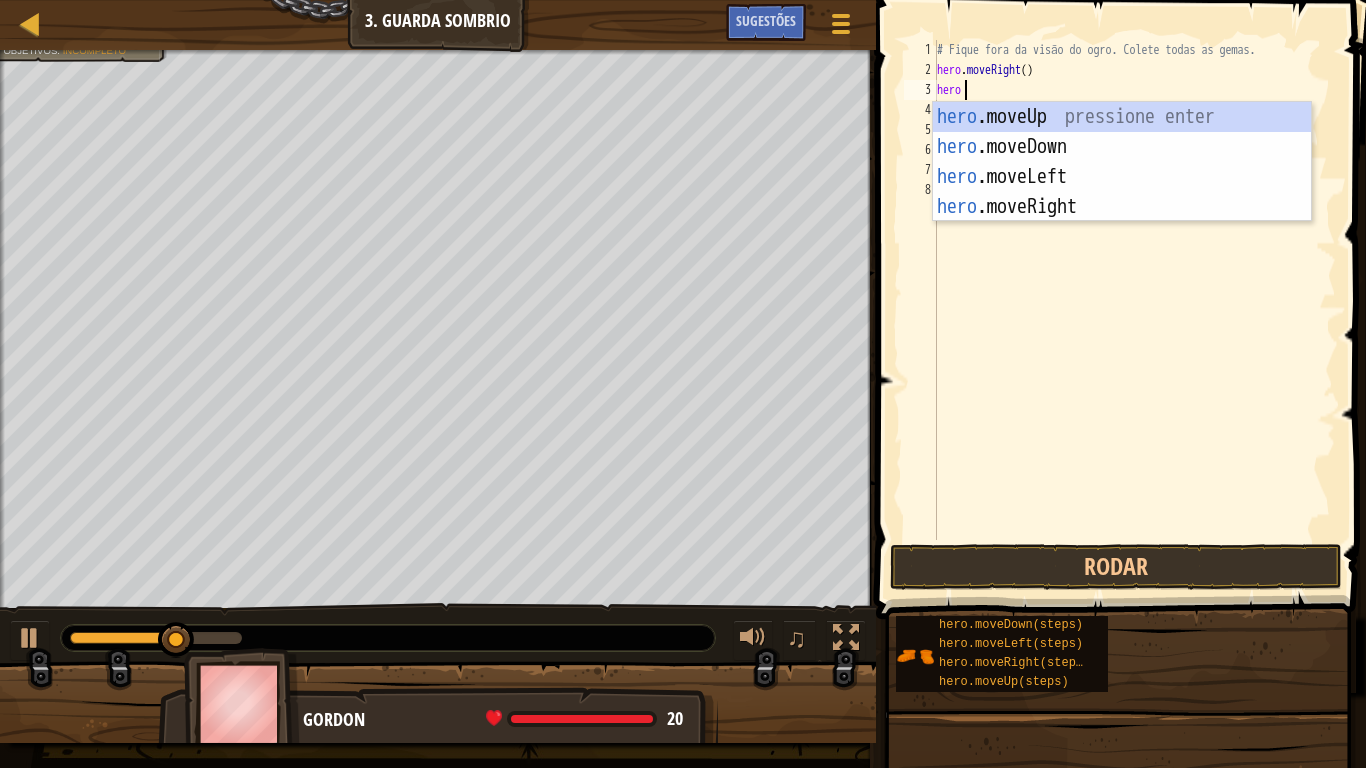 scroll, scrollTop: 9, scrollLeft: 3, axis: both 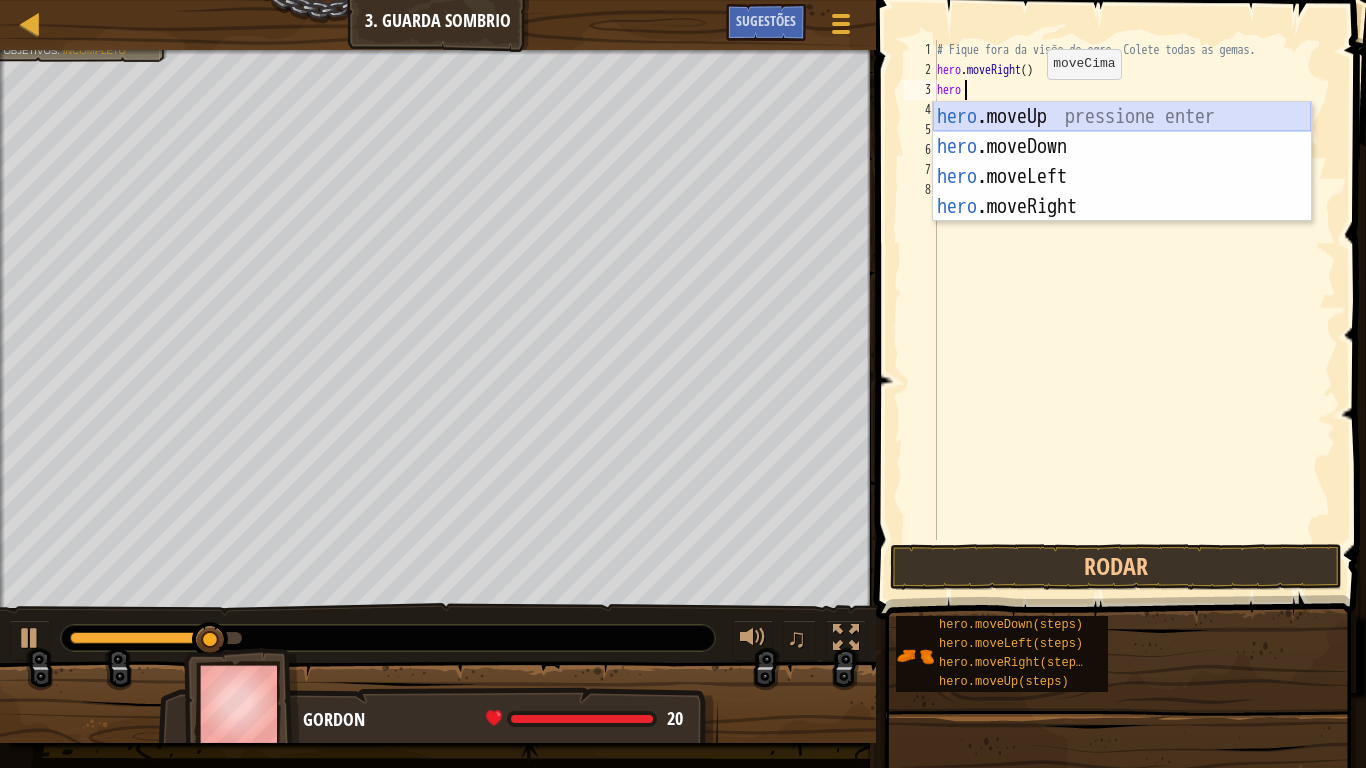 click on "hero .moveUp pressione enter hero .moveDown pressione enter hero .moveLeft pressione enter hero .moveRight pressione enter" at bounding box center (1122, 192) 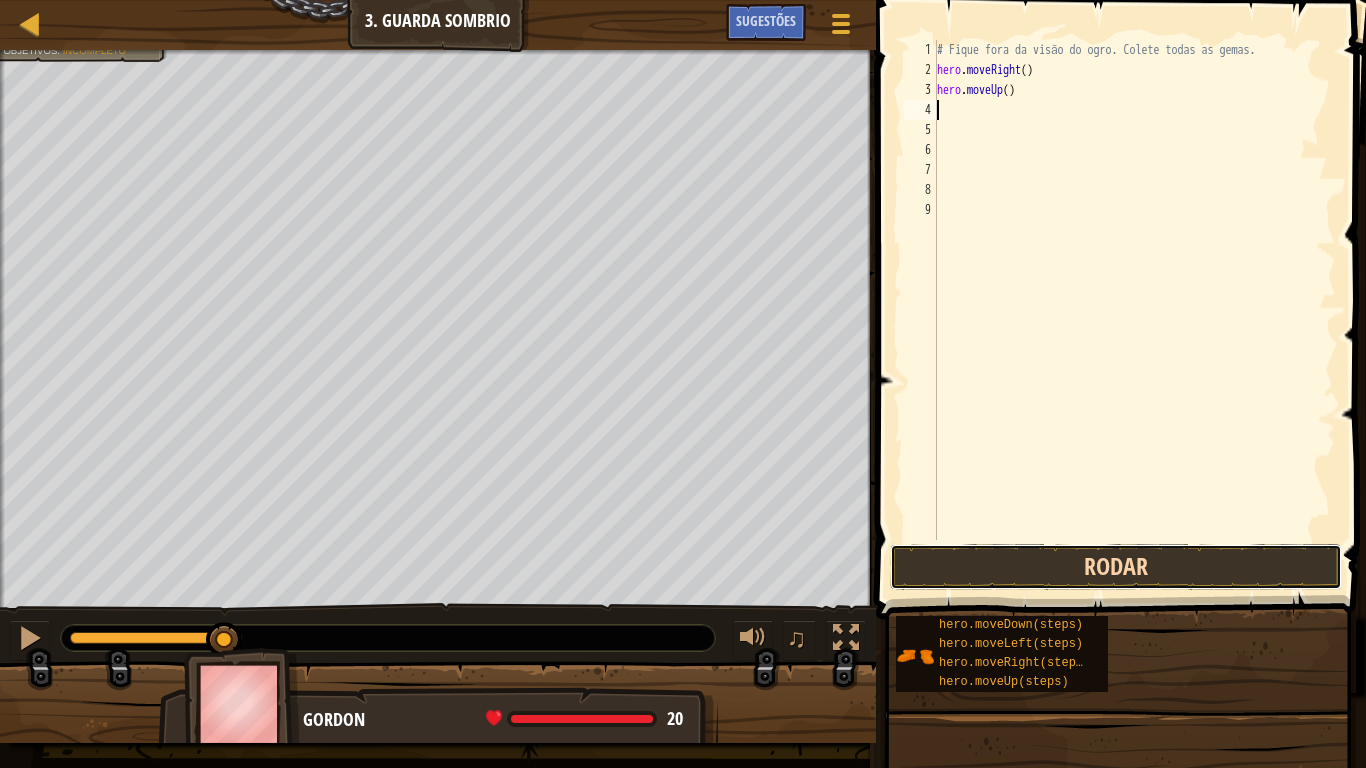 click on "Rodar" at bounding box center [1116, 567] 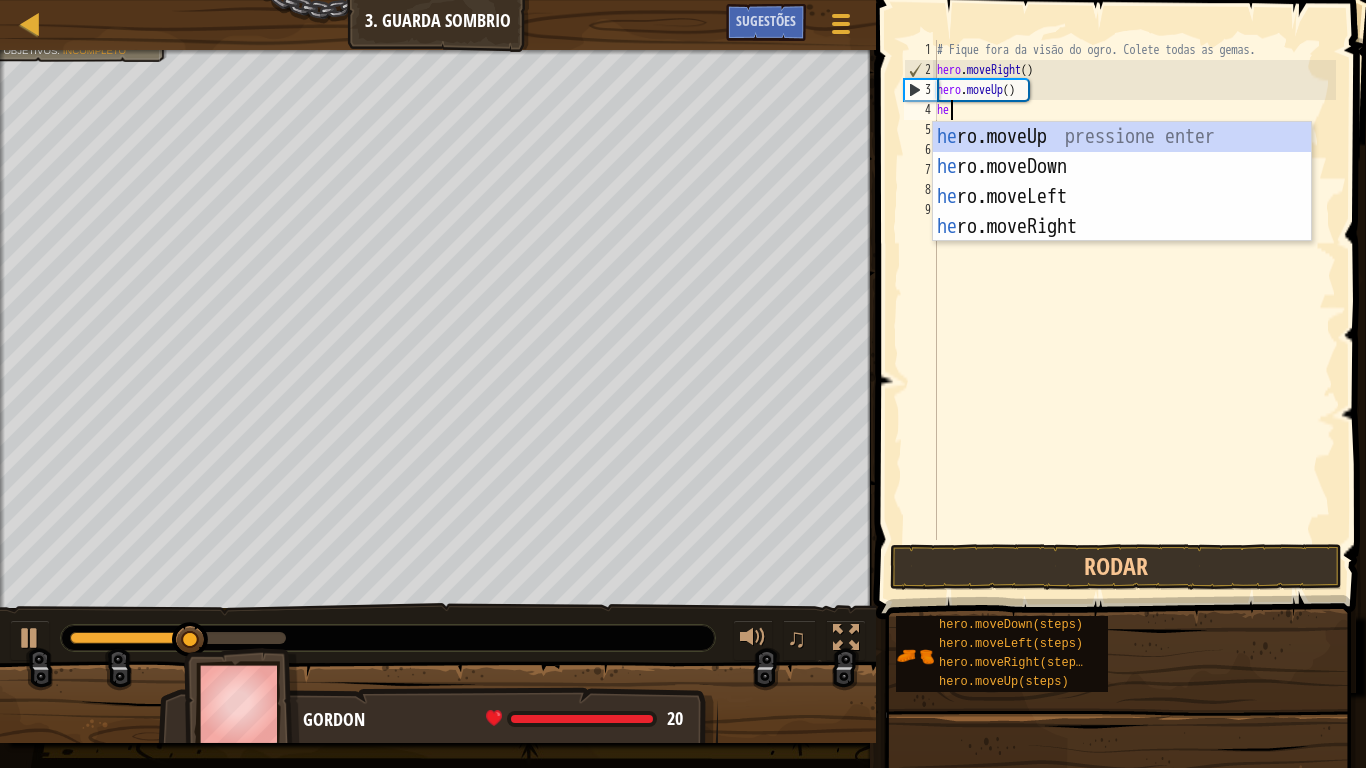 type on "hero" 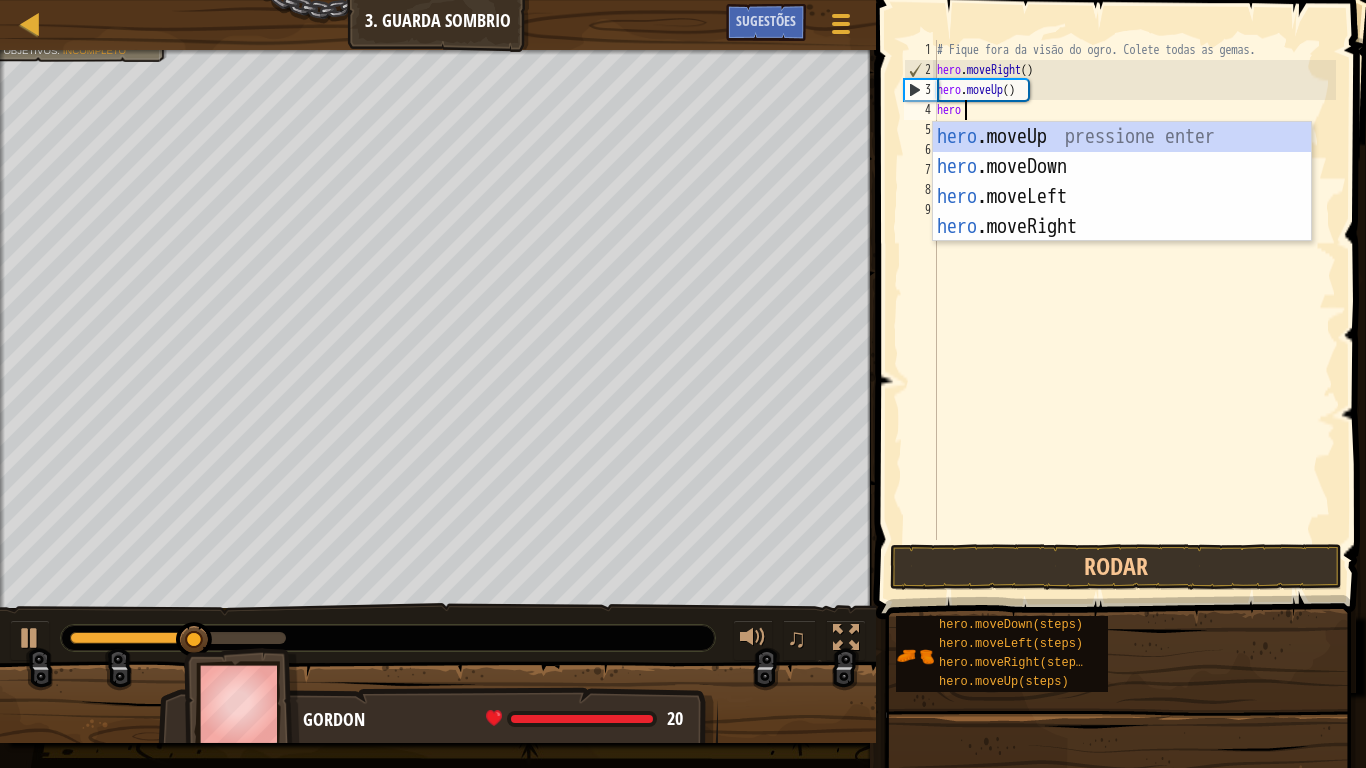 scroll, scrollTop: 9, scrollLeft: 3, axis: both 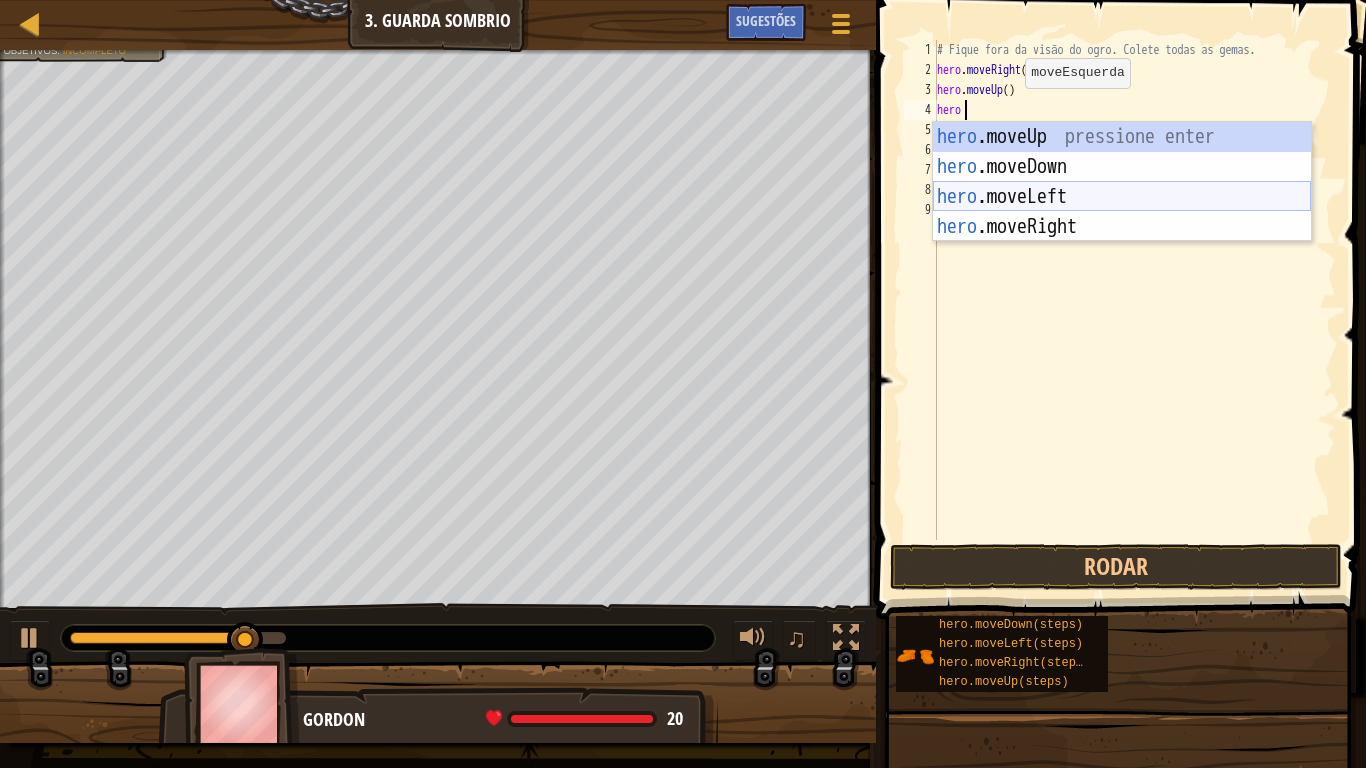 click on "hero .moveUp pressione enter hero .moveDown pressione enter hero .moveLeft pressione enter hero .moveRight pressione enter" at bounding box center (1122, 212) 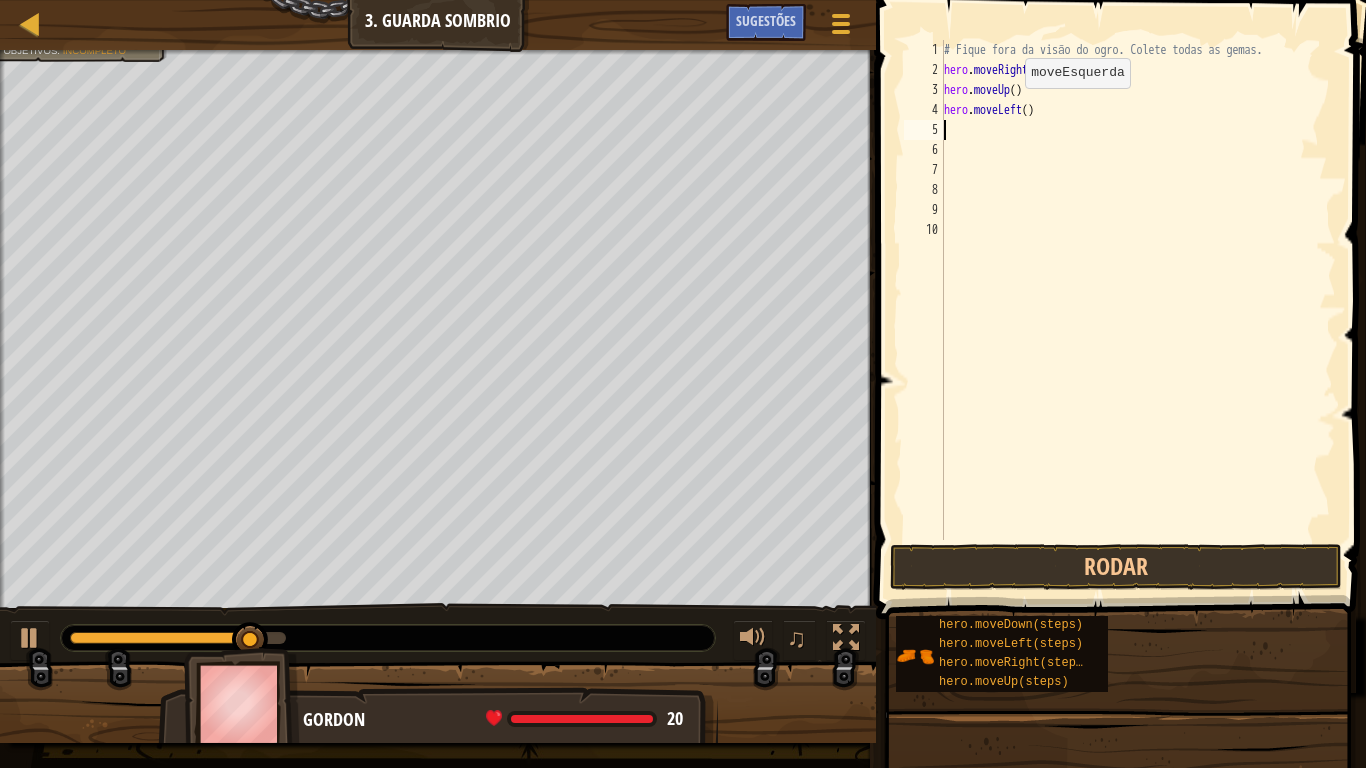 scroll, scrollTop: 9, scrollLeft: 0, axis: vertical 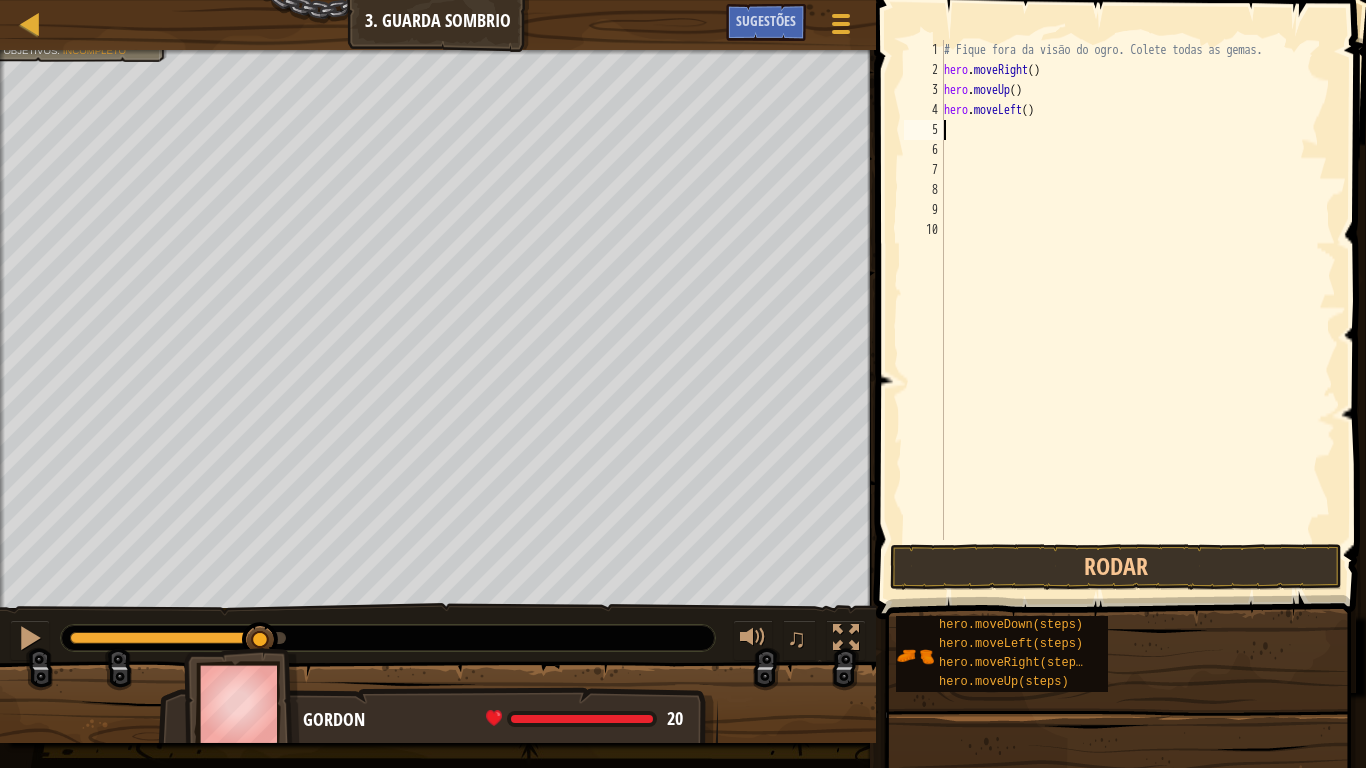 click on "# Fique fora da visão do ogro. Colete todas as gemas. hero . moveRight ( ) hero . moveUp ( ) hero . moveLeft ( )" at bounding box center (1138, 310) 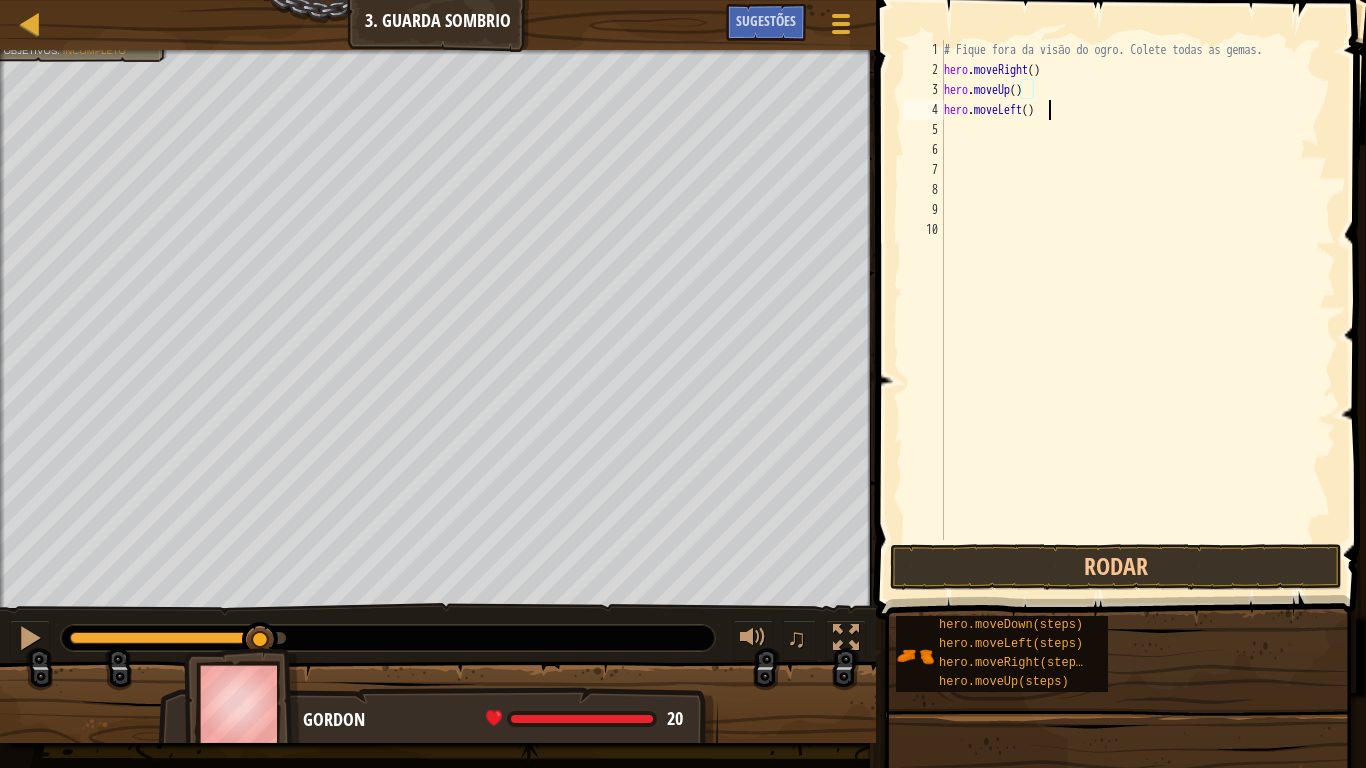 click on "# Fique fora da visão do ogro. Colete todas as gemas. hero . moveRight ( ) hero . moveUp ( ) hero . moveLeft ( )" at bounding box center [1138, 310] 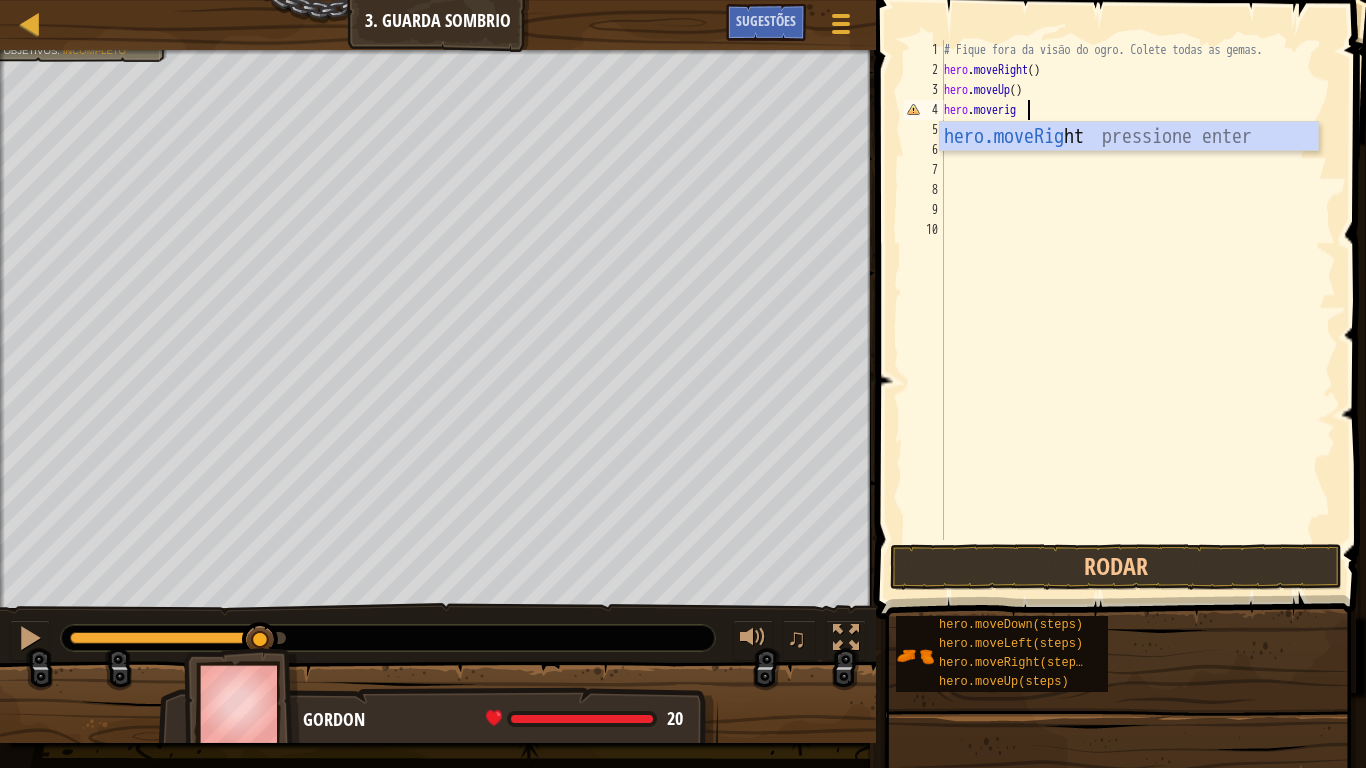 type on "hero.moverig" 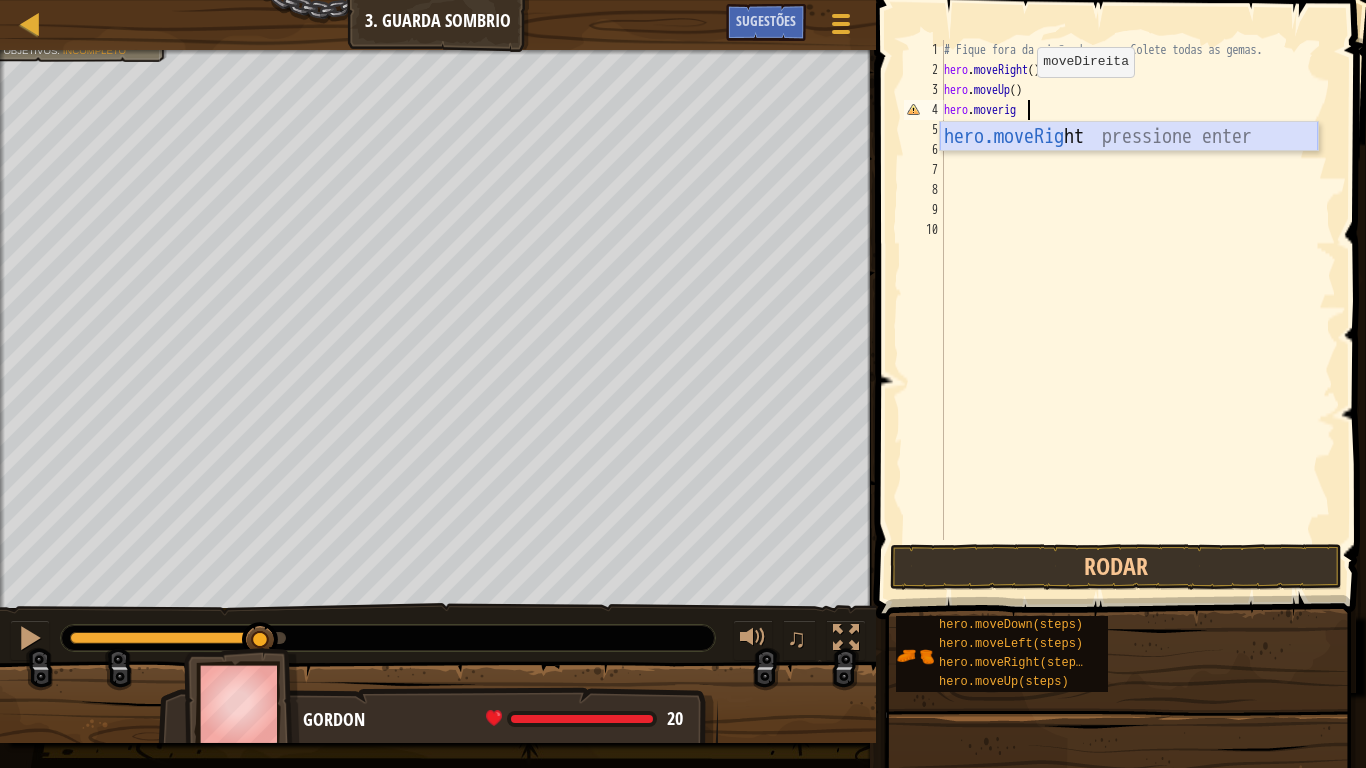 click on "hero.moveRig ht pressione enter" at bounding box center [1129, 167] 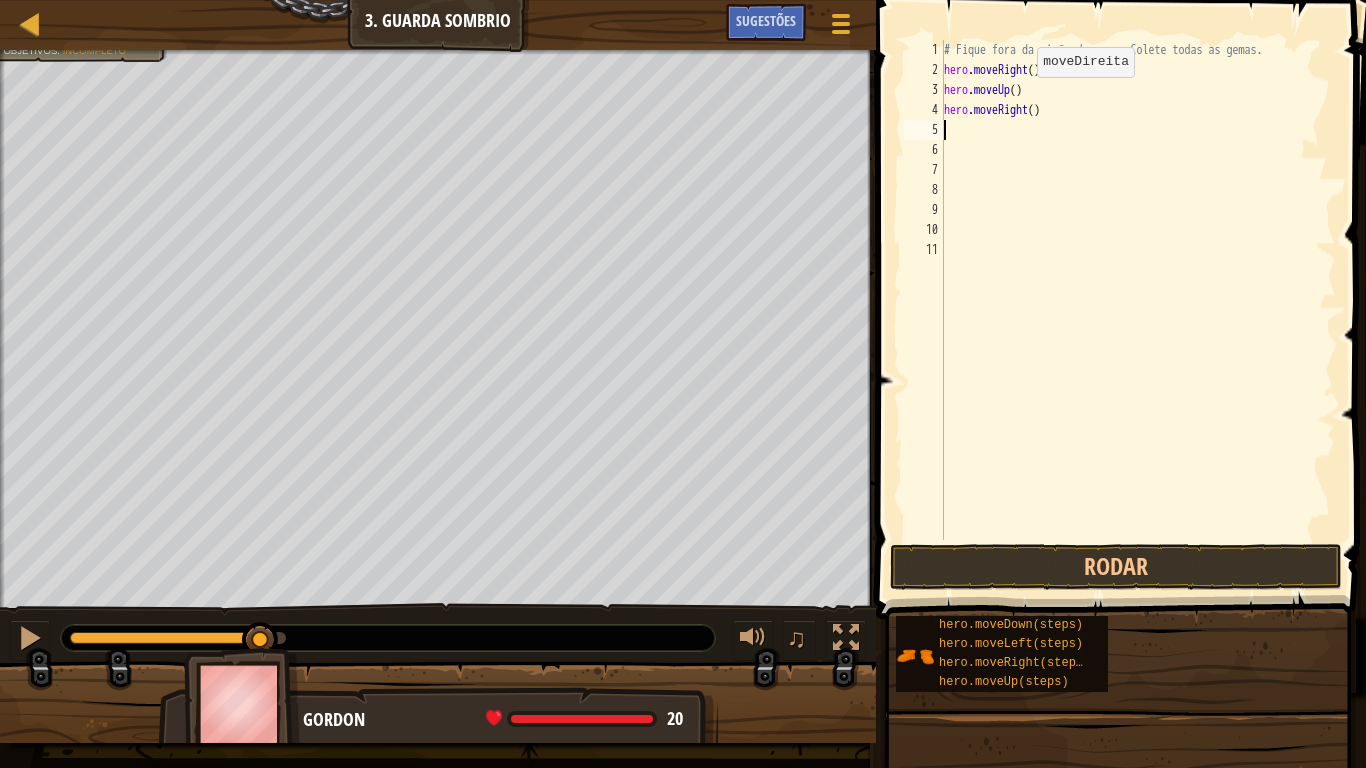 scroll, scrollTop: 9, scrollLeft: 0, axis: vertical 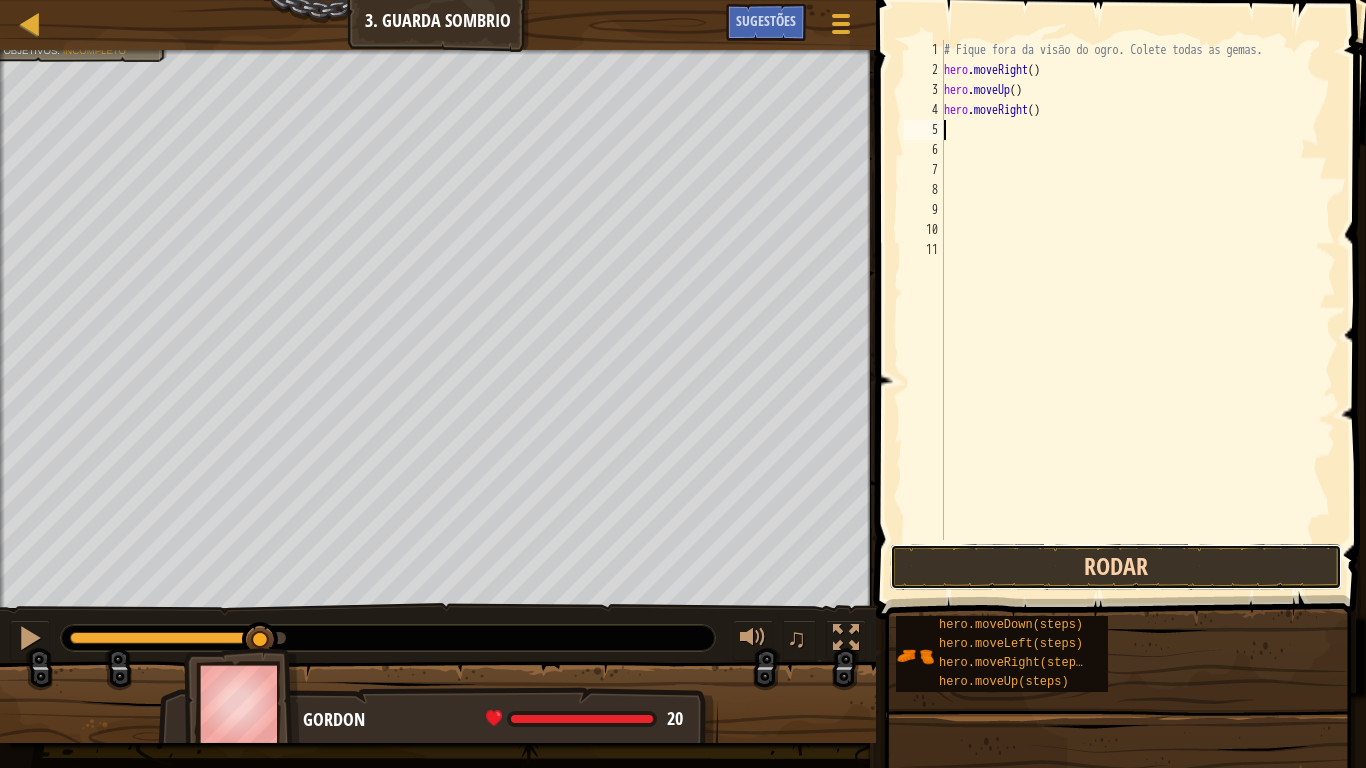 click on "Rodar" at bounding box center (1116, 567) 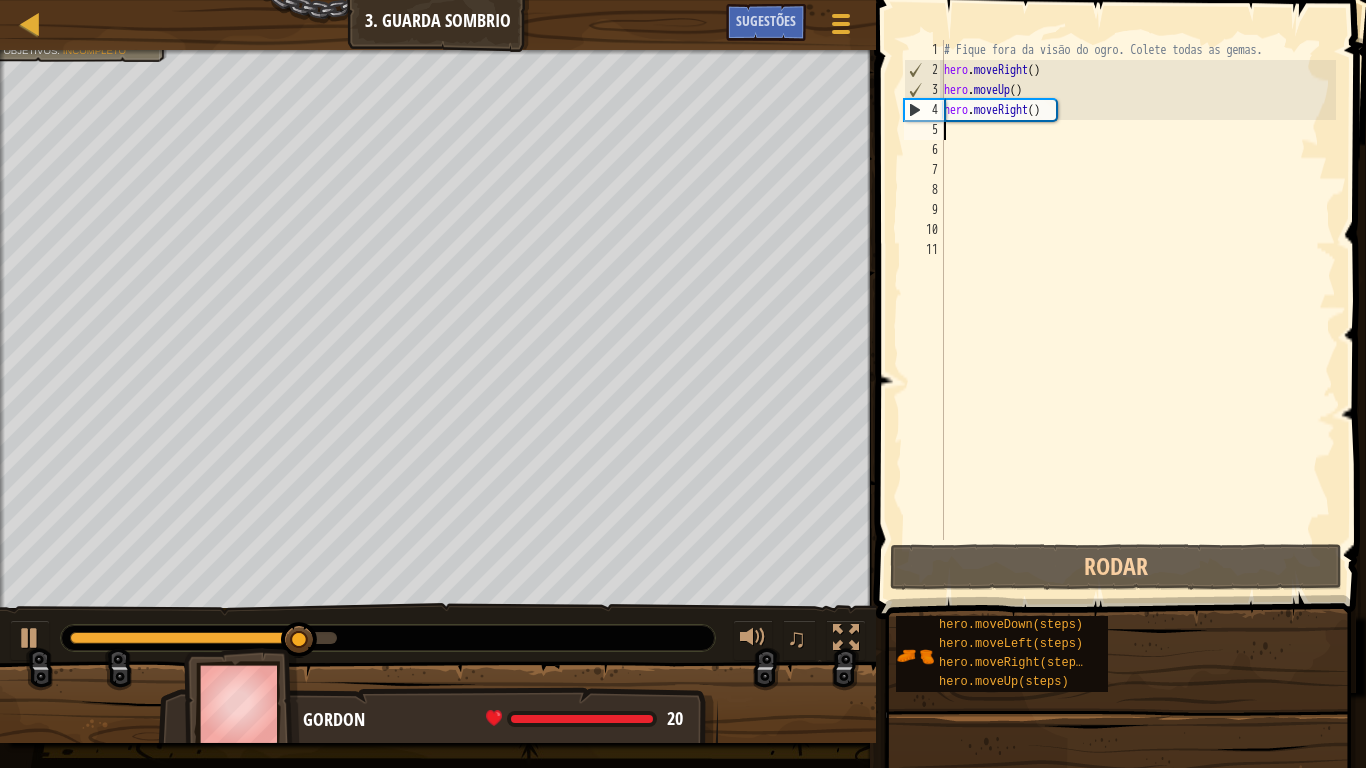 type on "her" 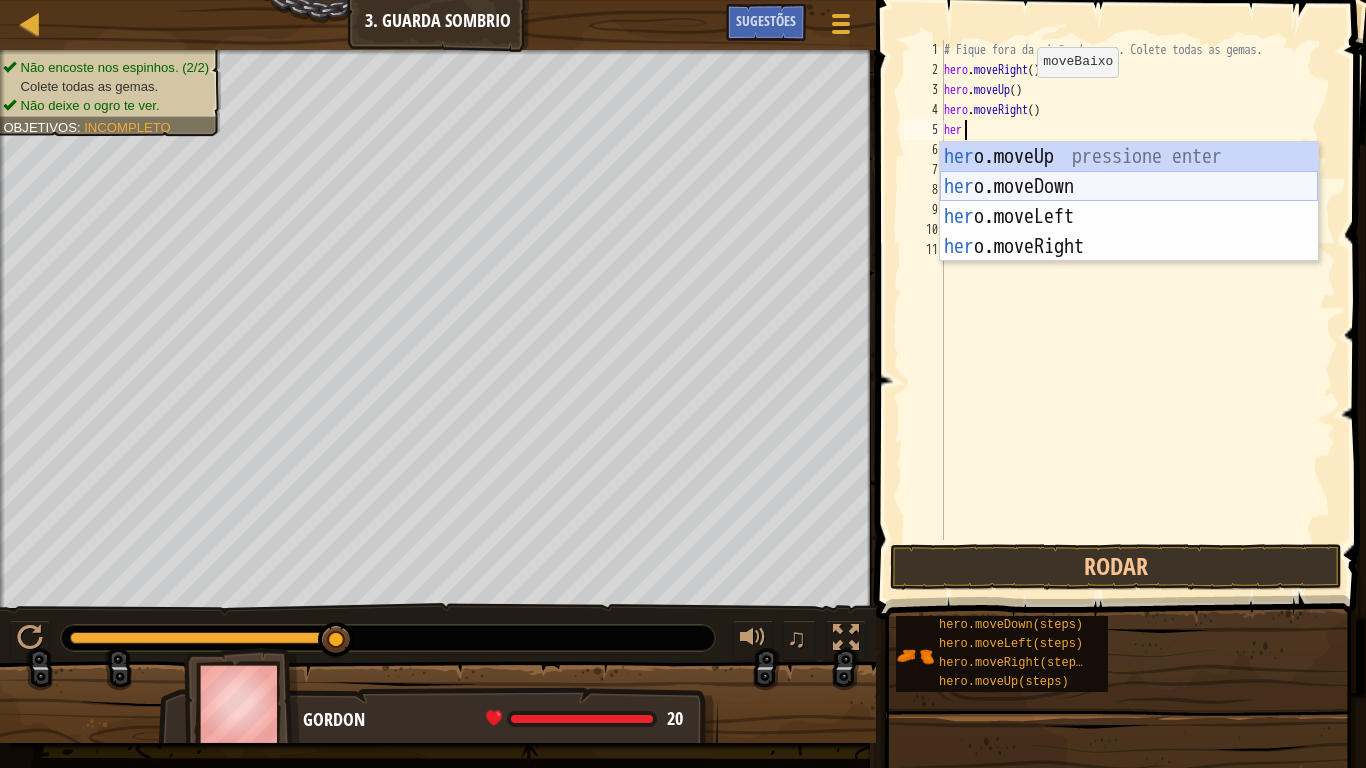 click on "her o.moveUp pressione enter her o.moveDown pressione enter her o.moveLeft pressione enter her o.moveRight pressione enter" at bounding box center [1129, 232] 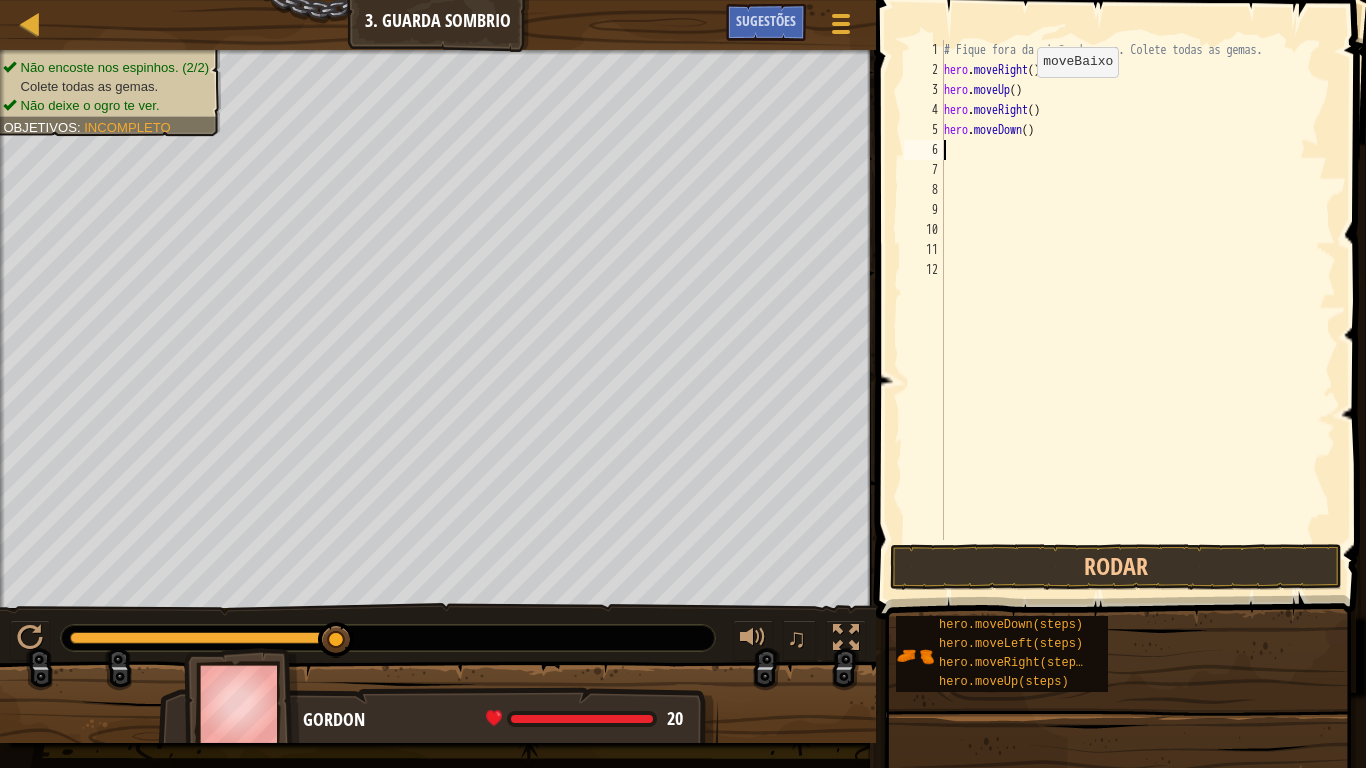 scroll, scrollTop: 9, scrollLeft: 0, axis: vertical 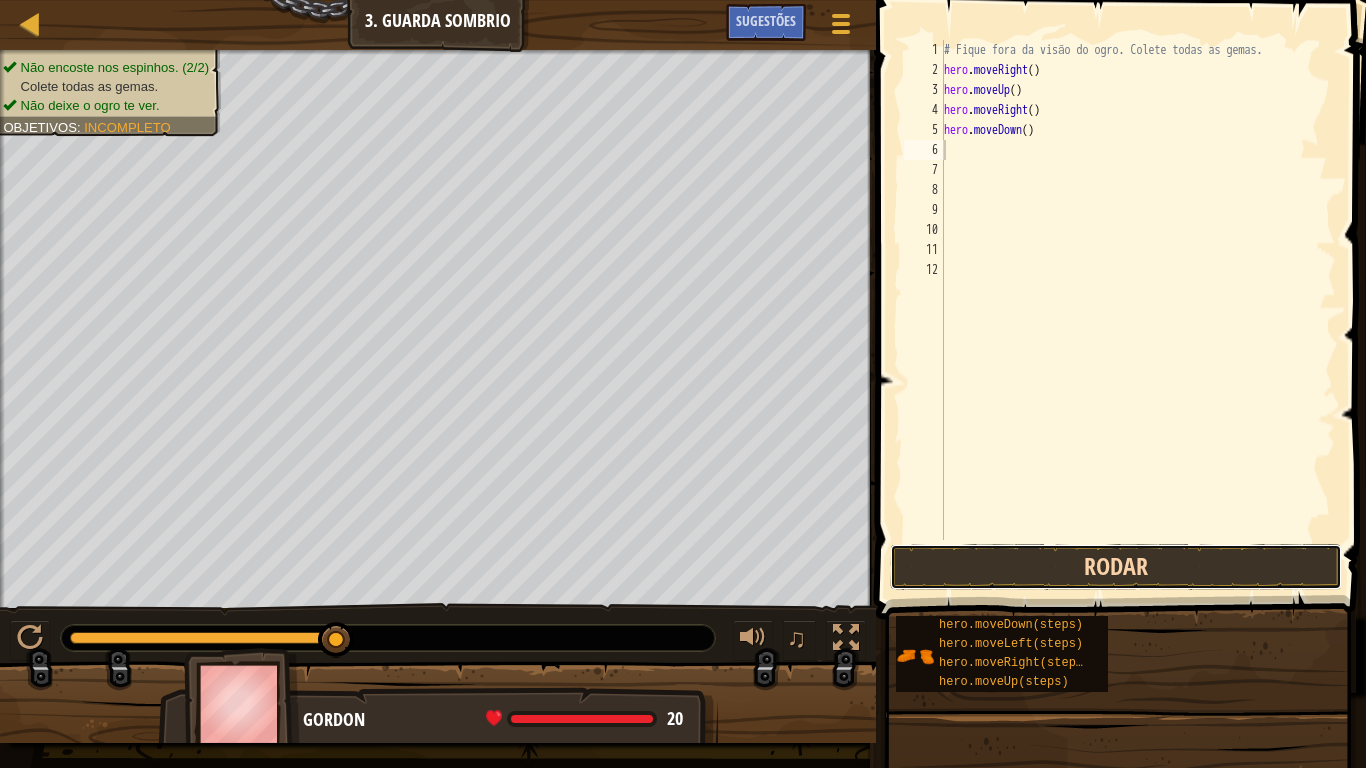 click on "Rodar" at bounding box center [1116, 567] 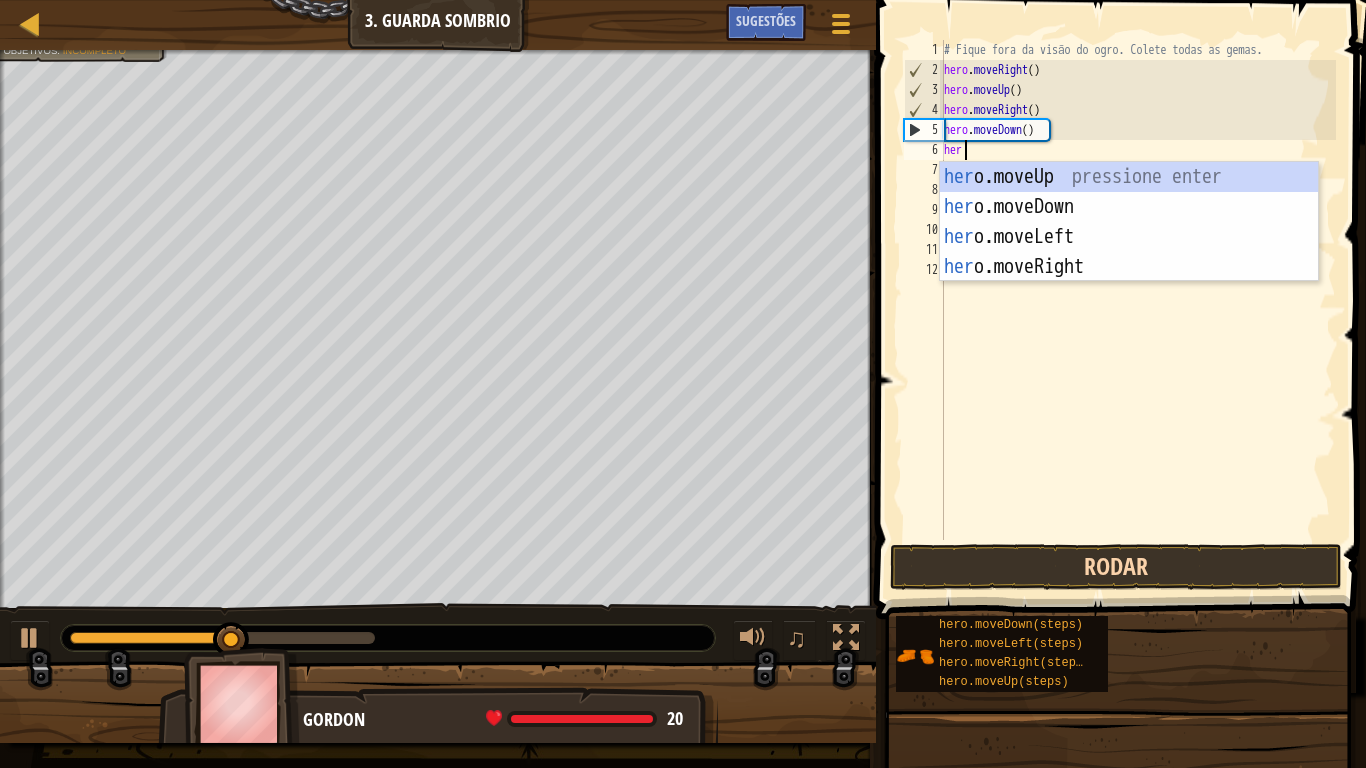 type on "hero" 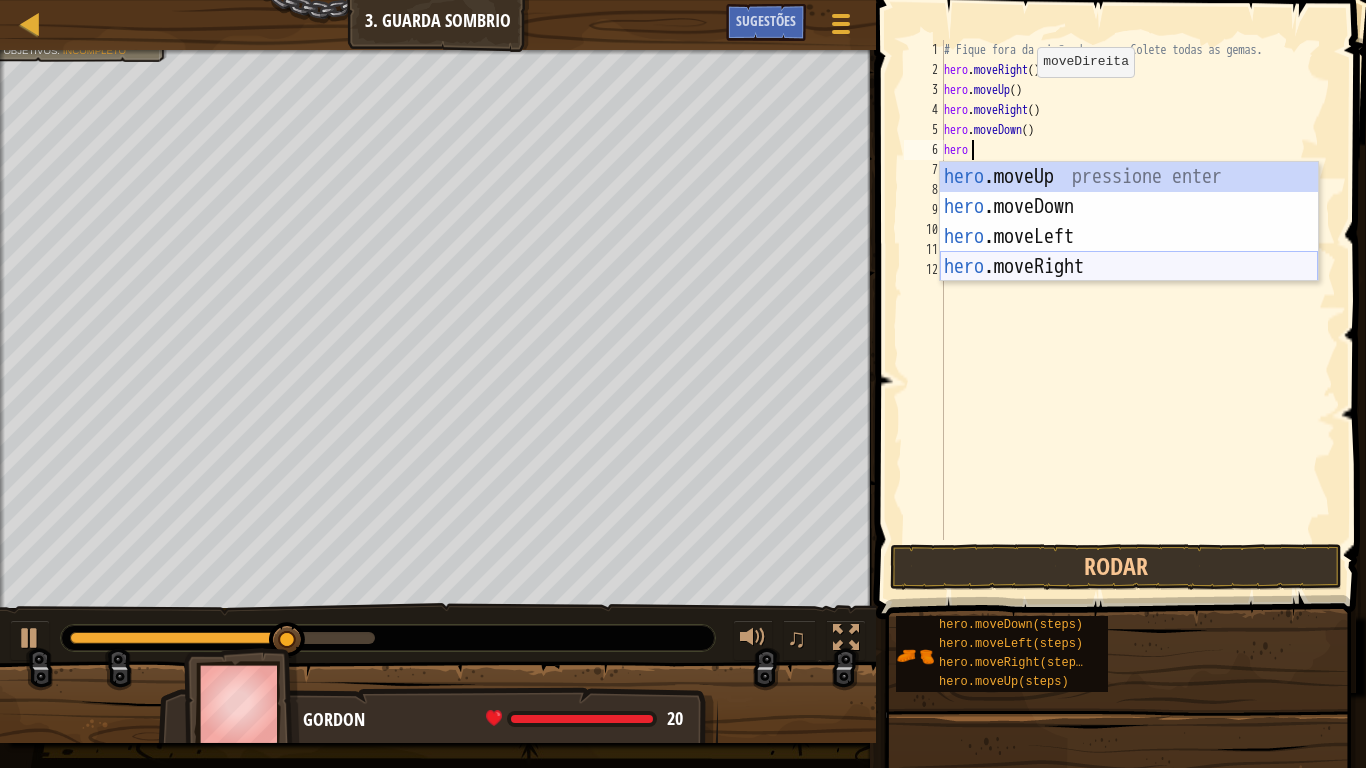 click on "hero .moveUp pressione enter hero .moveDown pressione enter hero .moveLeft pressione enter hero .moveRight pressione enter" at bounding box center (1129, 252) 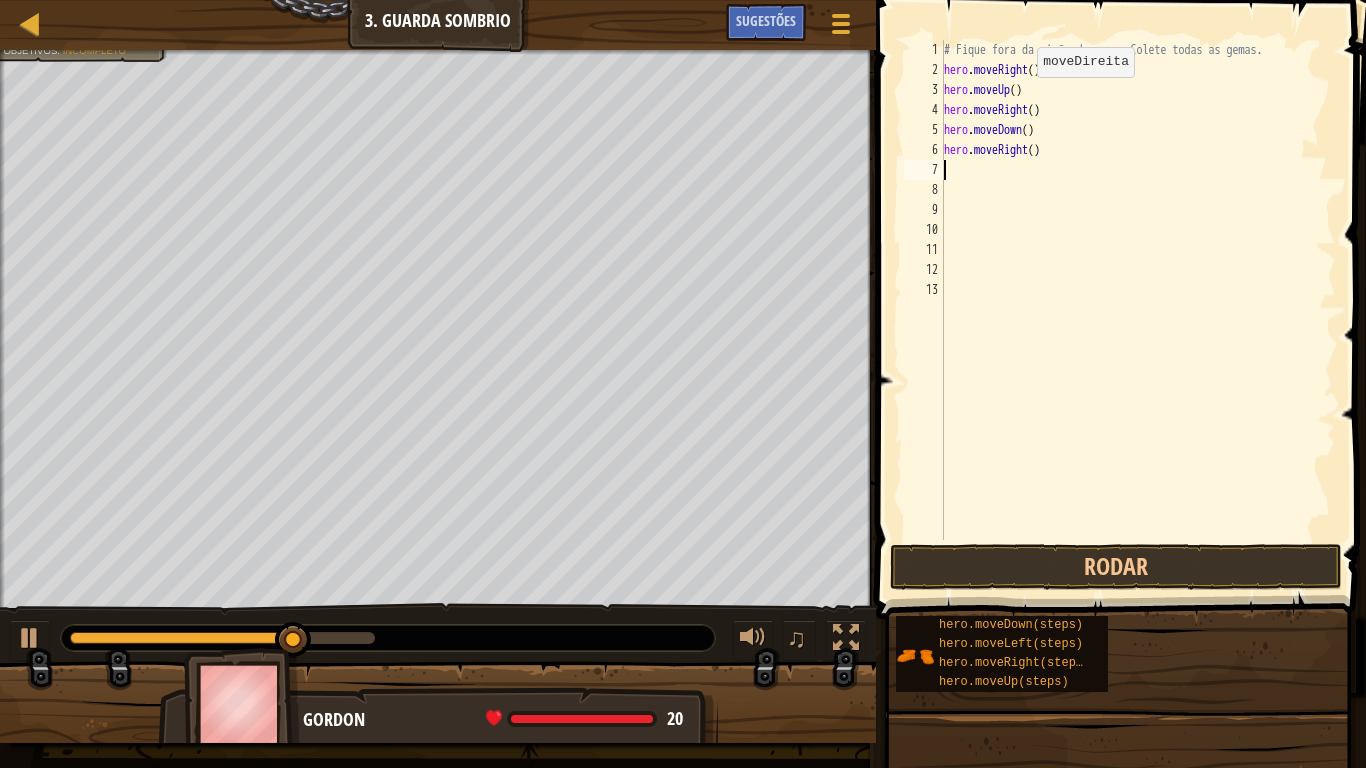scroll, scrollTop: 9, scrollLeft: 0, axis: vertical 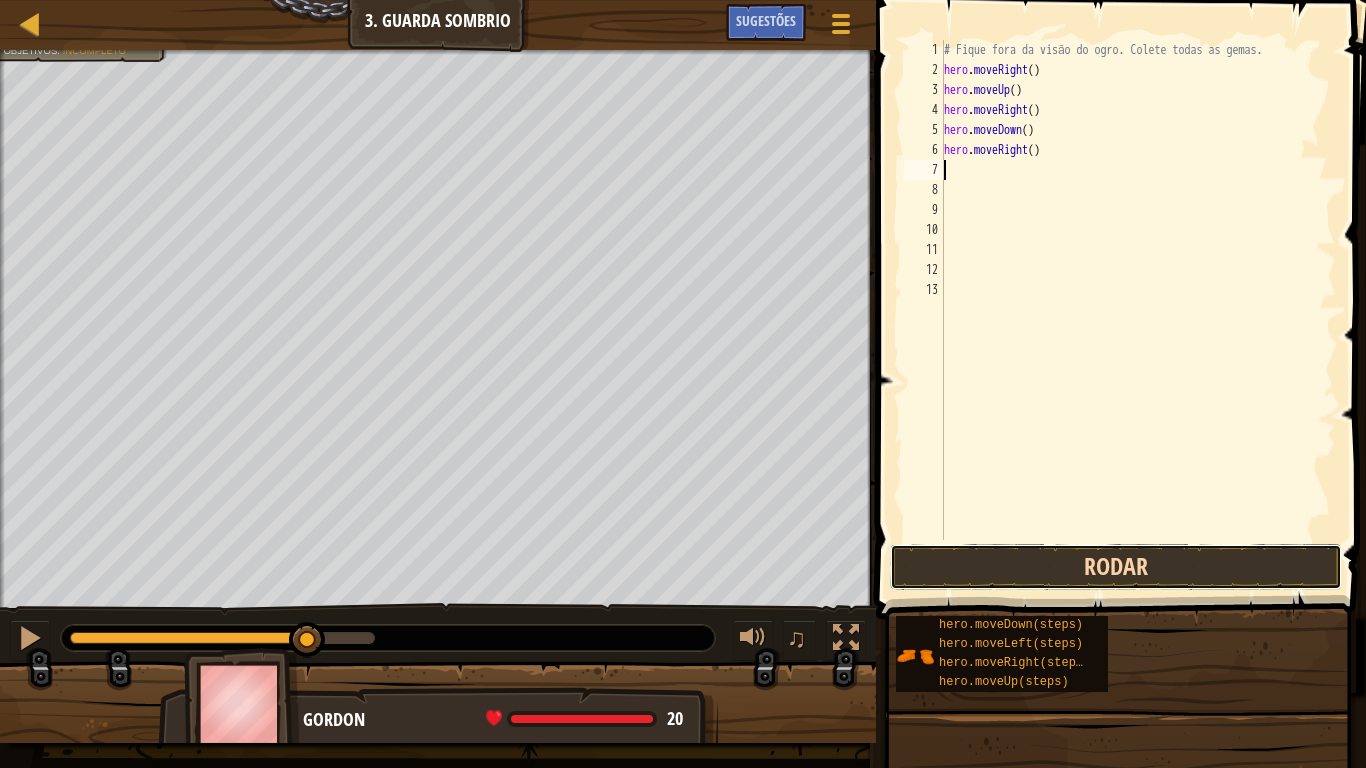 click on "Rodar" at bounding box center (1116, 567) 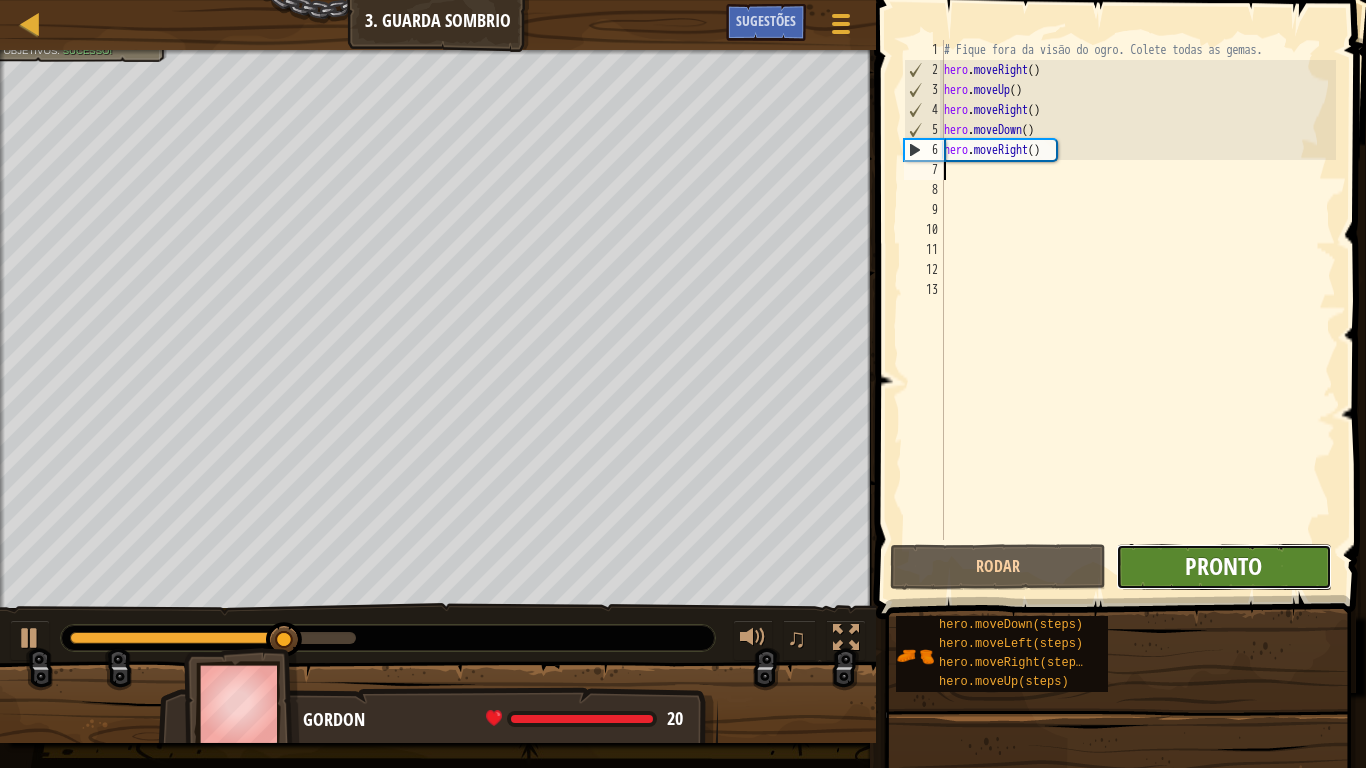 click on "Pronto" at bounding box center [1223, 566] 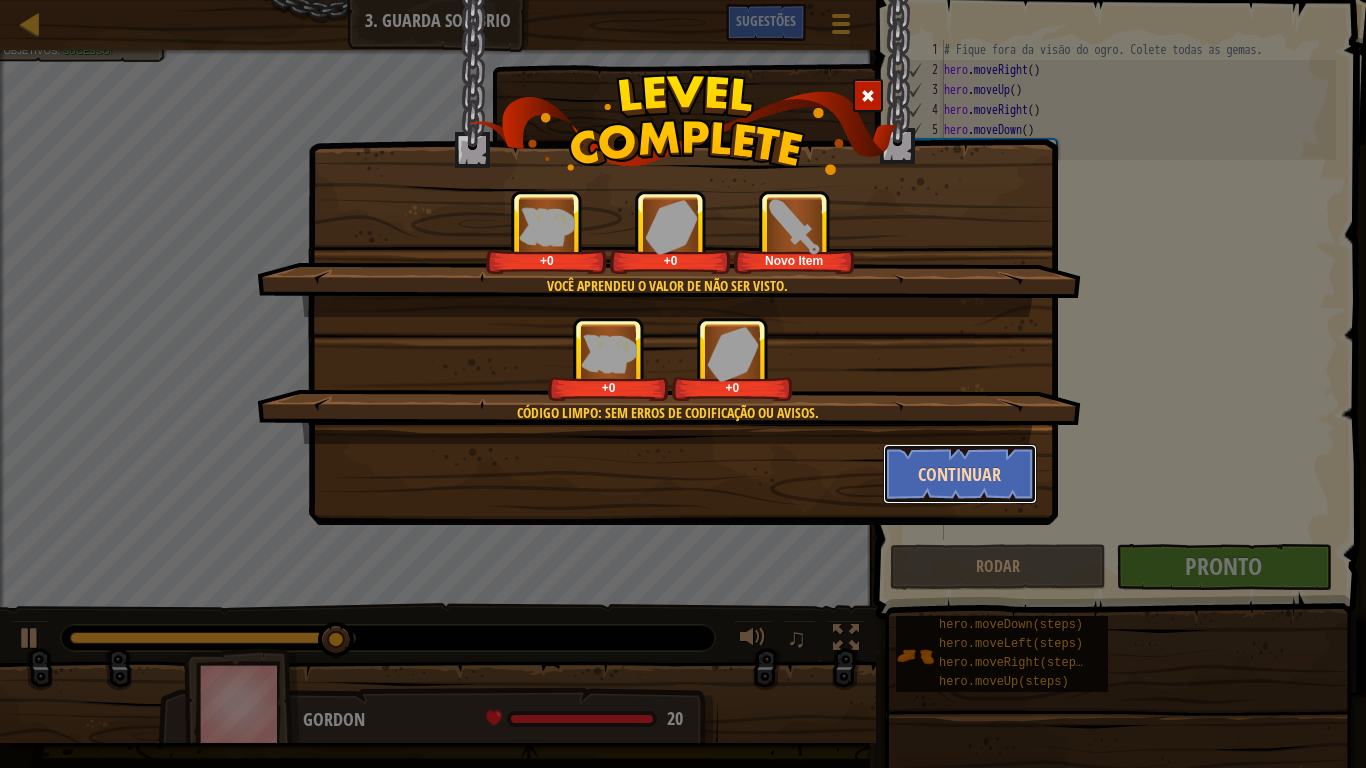 click on "Continuar" at bounding box center [960, 474] 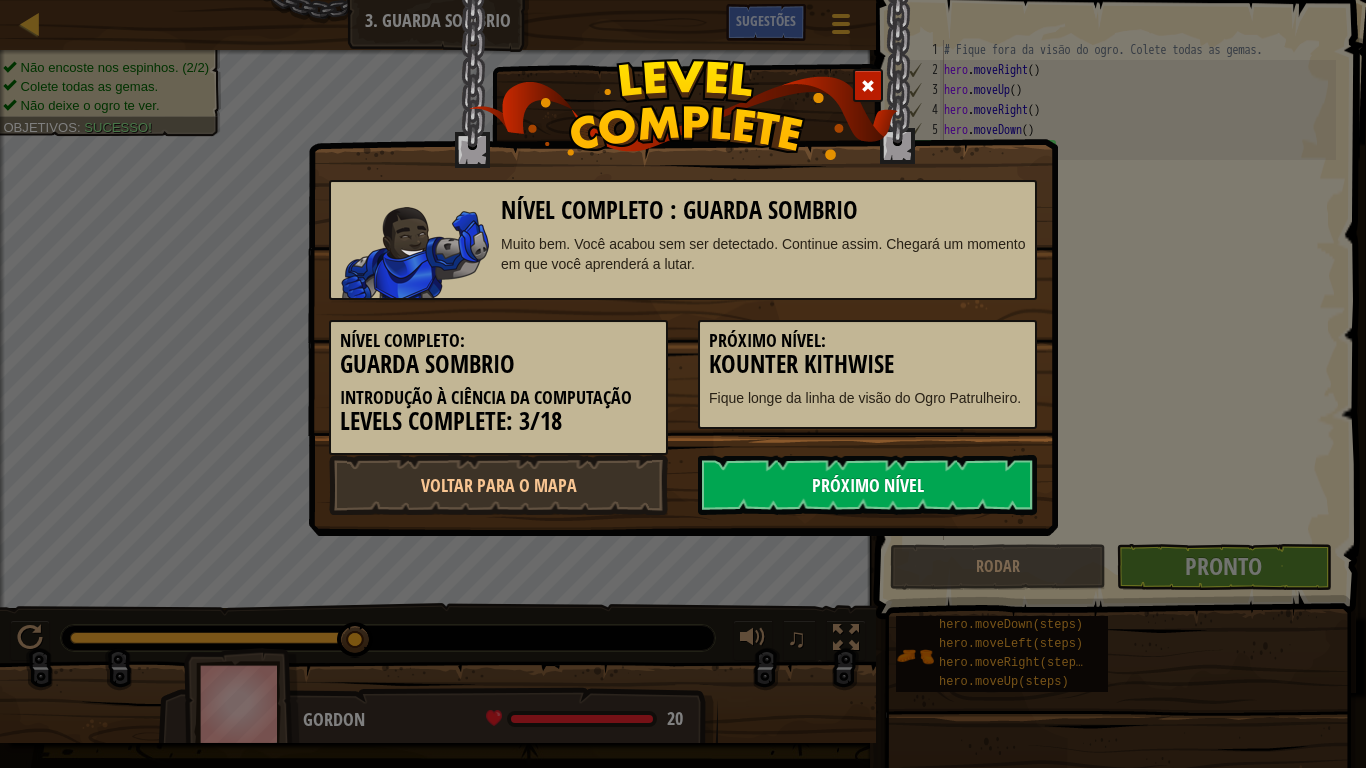 click on "Próximo Nível" at bounding box center [867, 485] 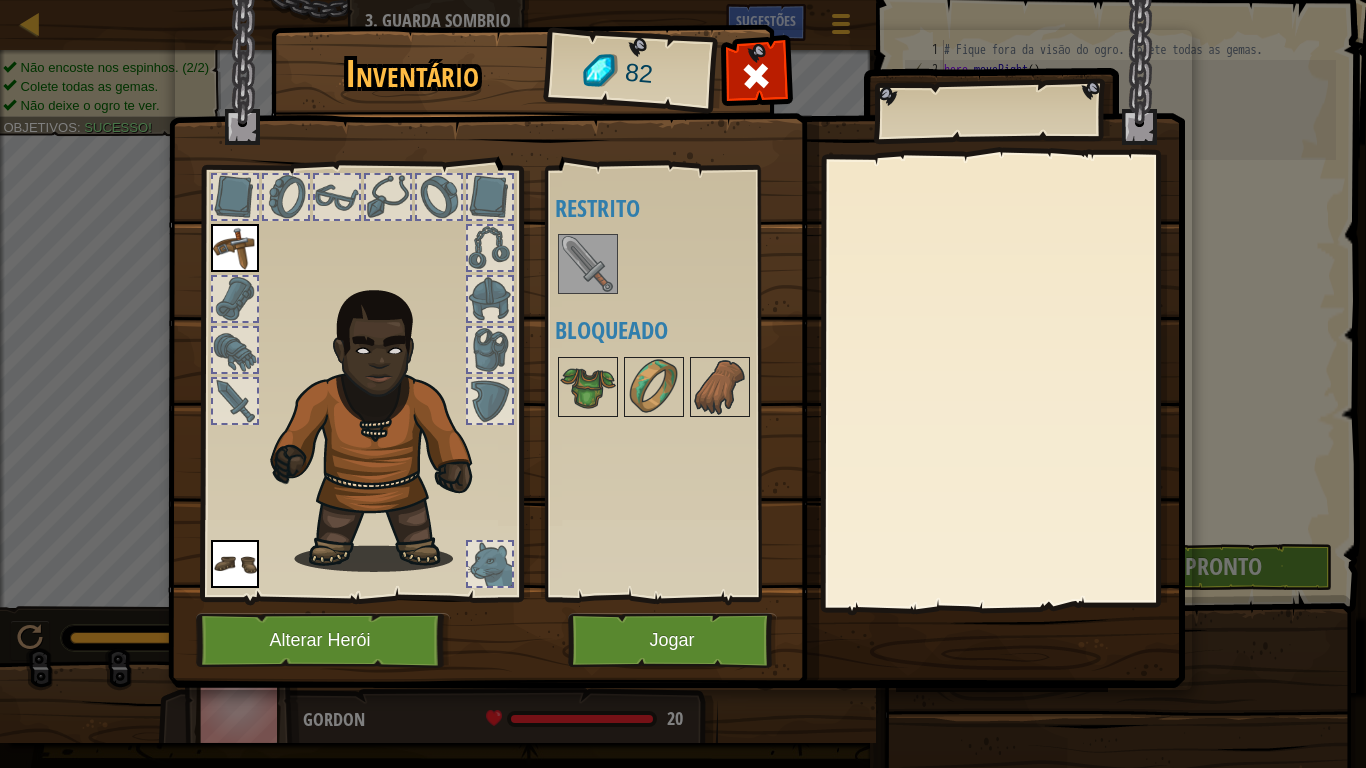 click at bounding box center (588, 264) 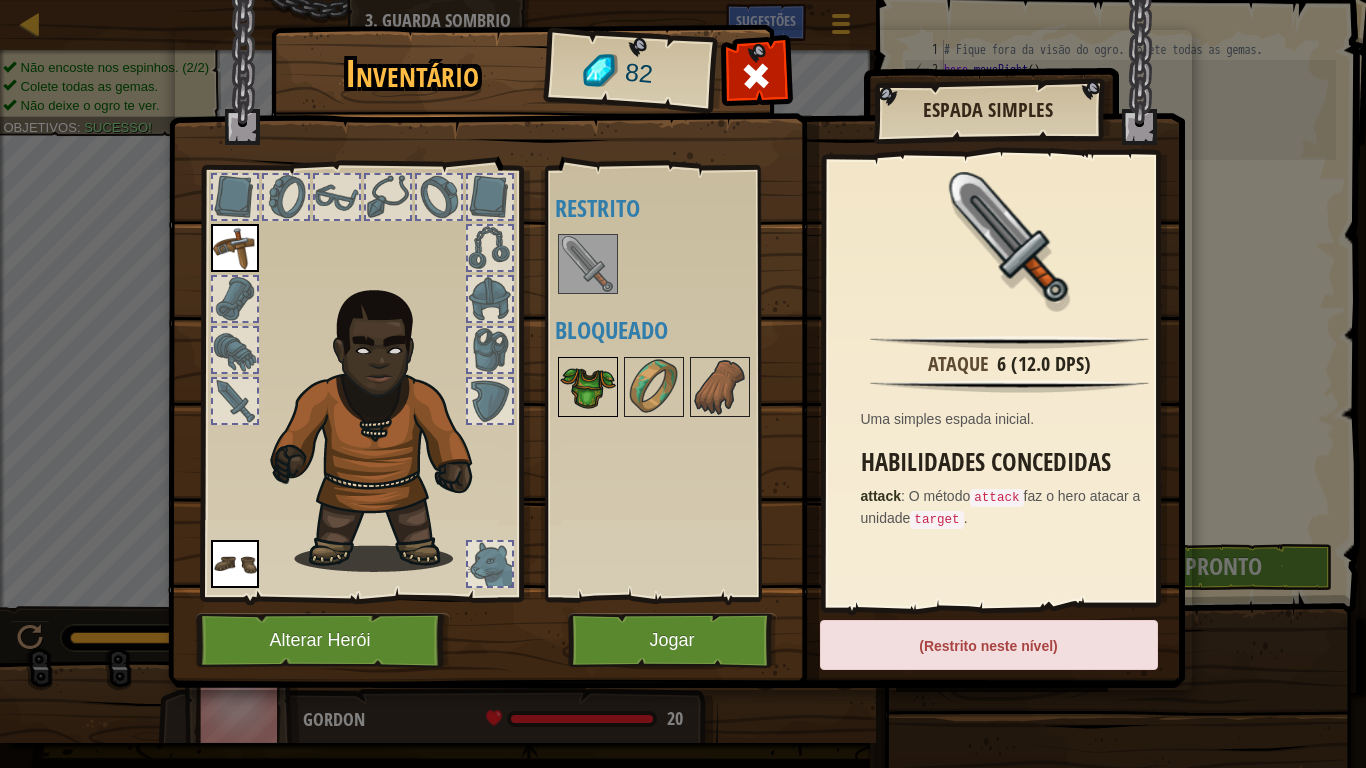 click at bounding box center (588, 387) 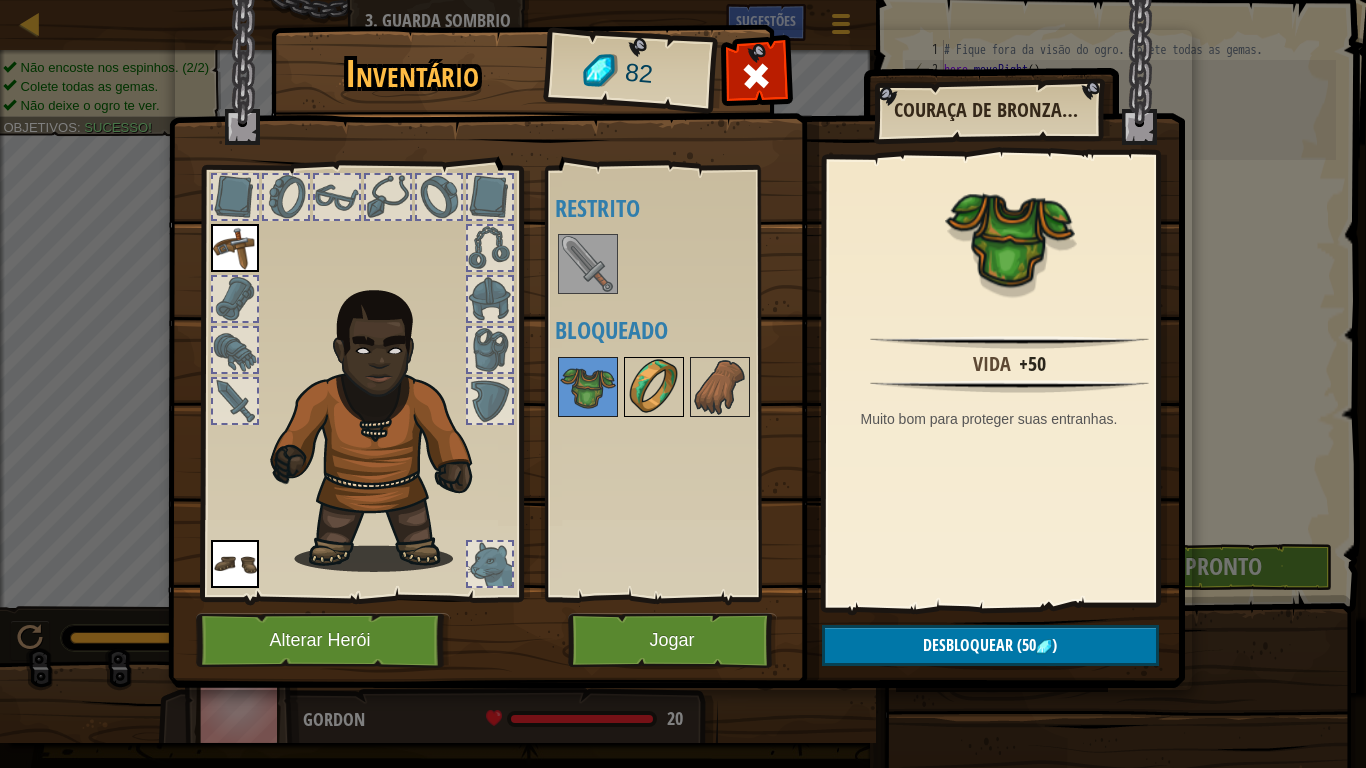click at bounding box center (654, 387) 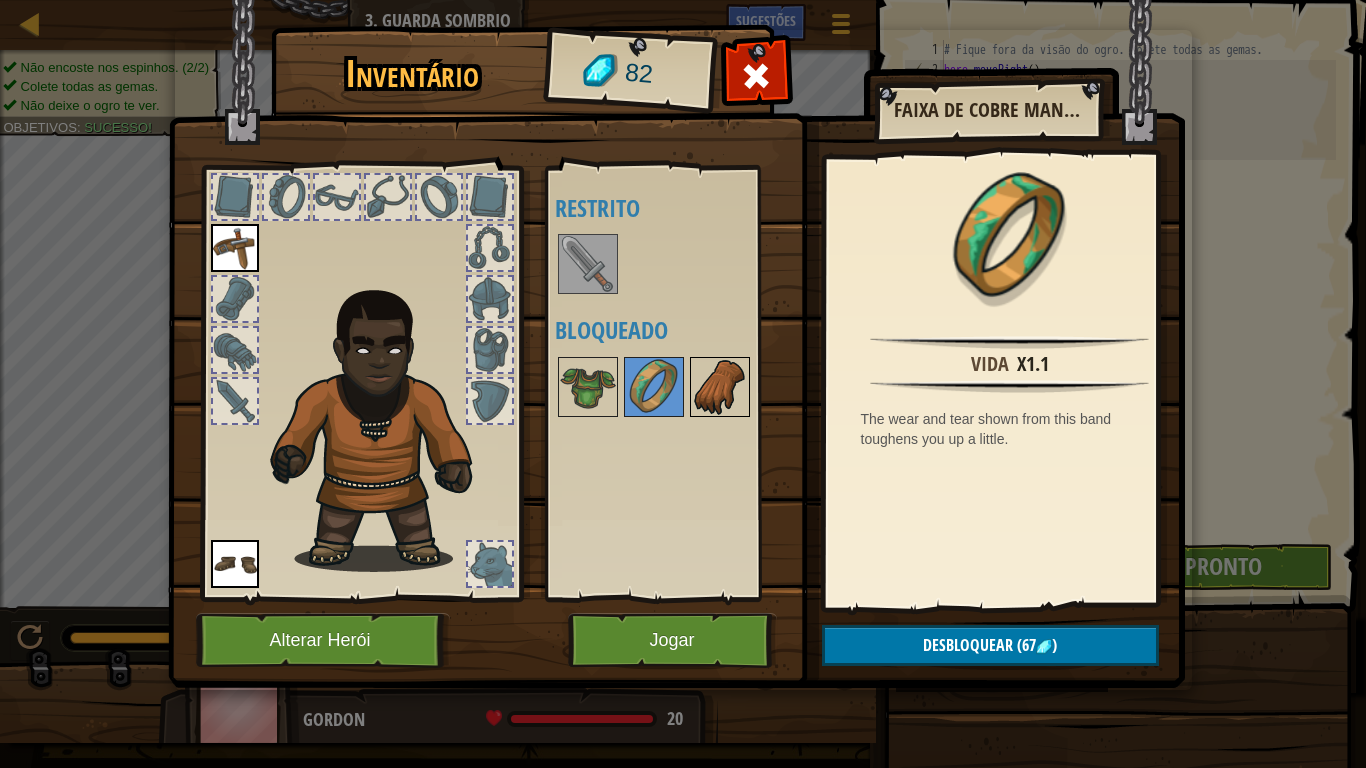 click at bounding box center (720, 387) 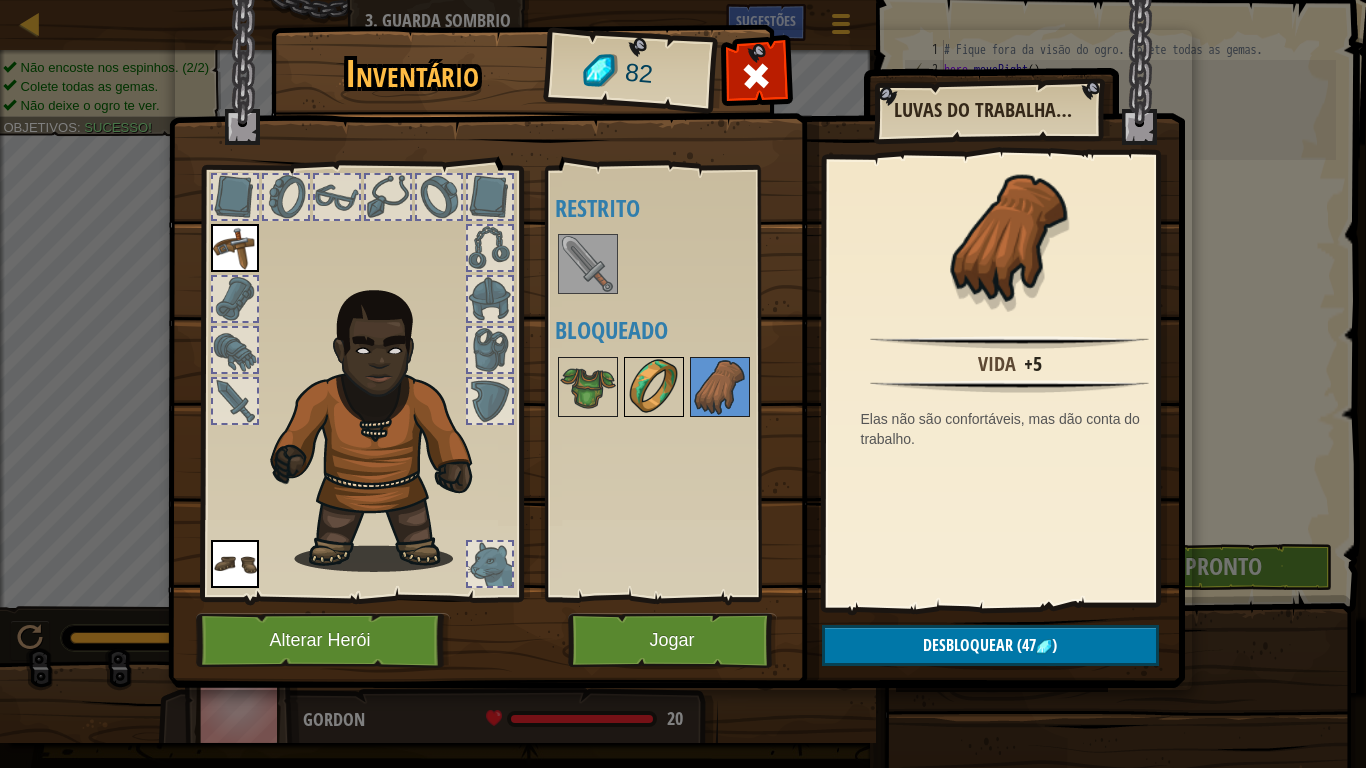 click at bounding box center (654, 387) 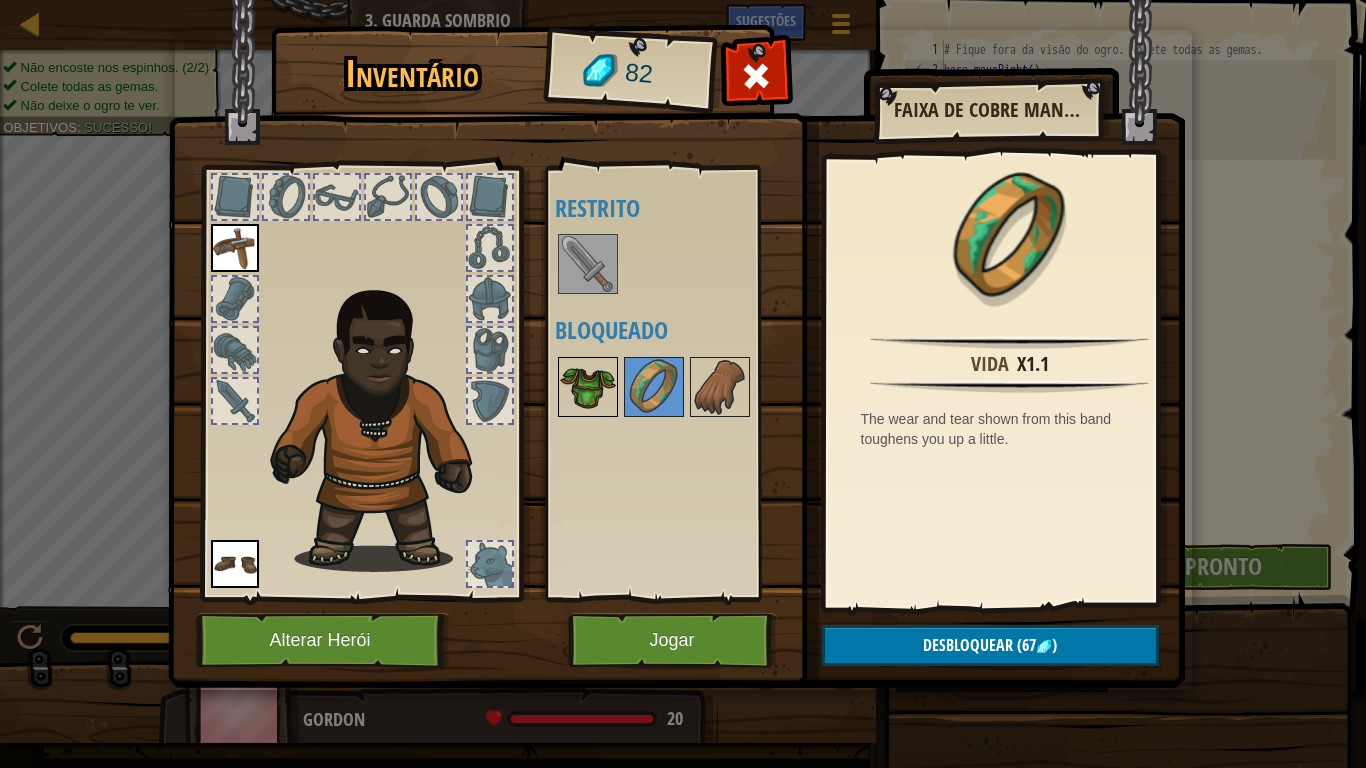 click at bounding box center [588, 387] 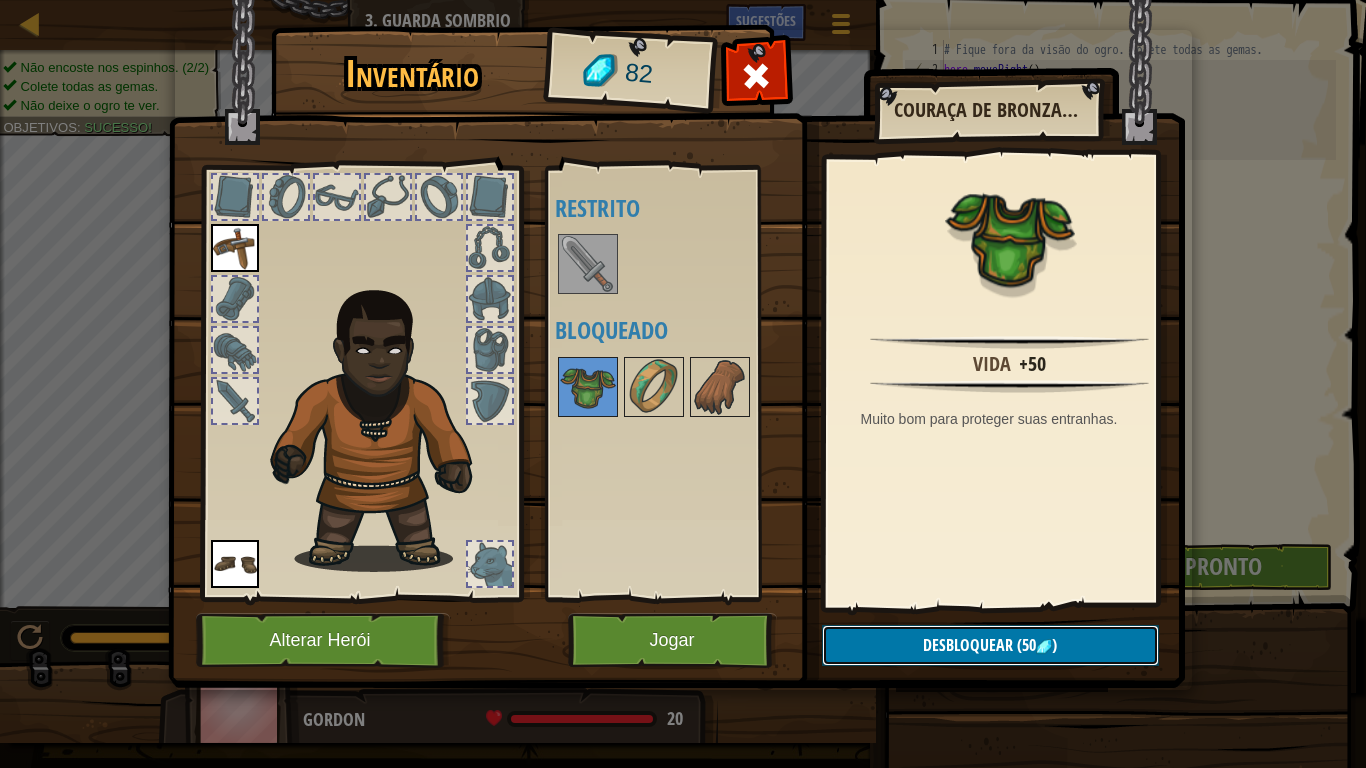 click on "Desbloquear ( [NUMBER] )" at bounding box center [990, 645] 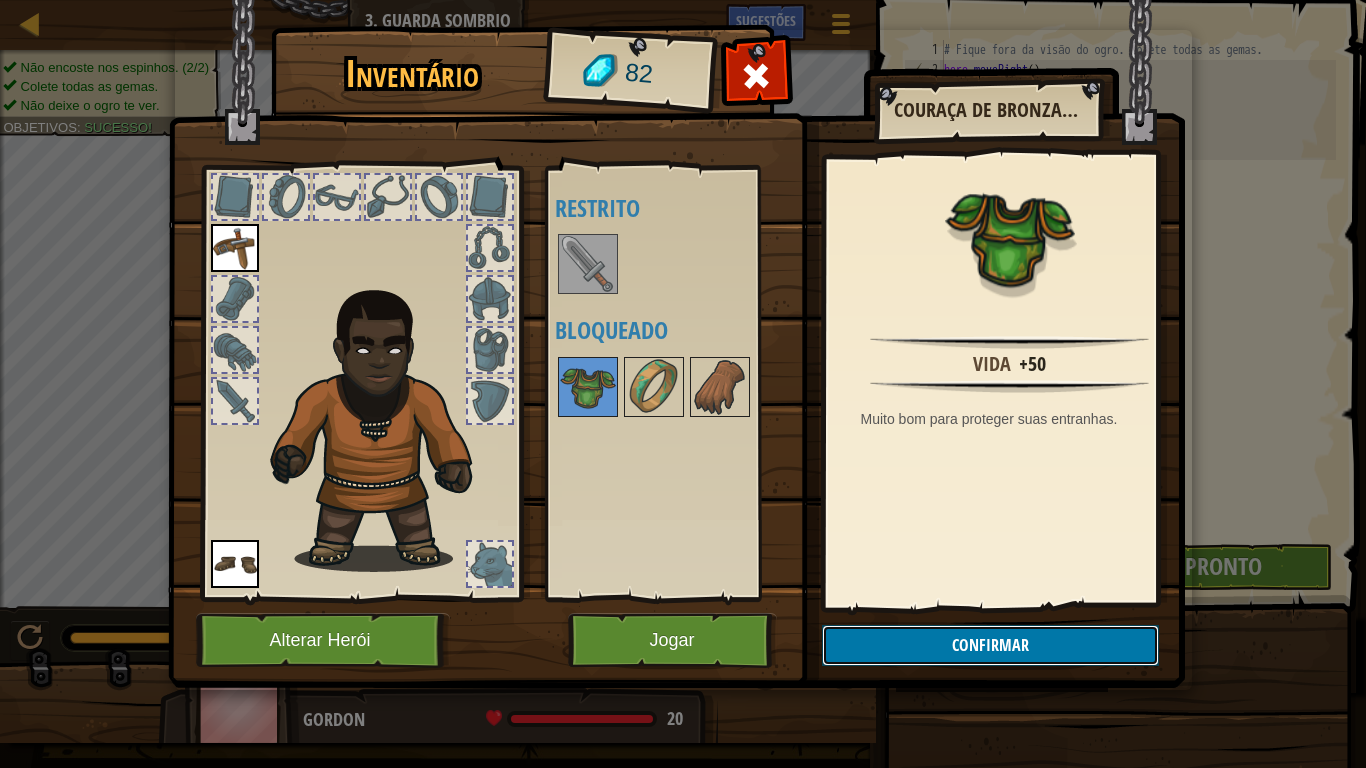 click on "Confirmar" at bounding box center [990, 645] 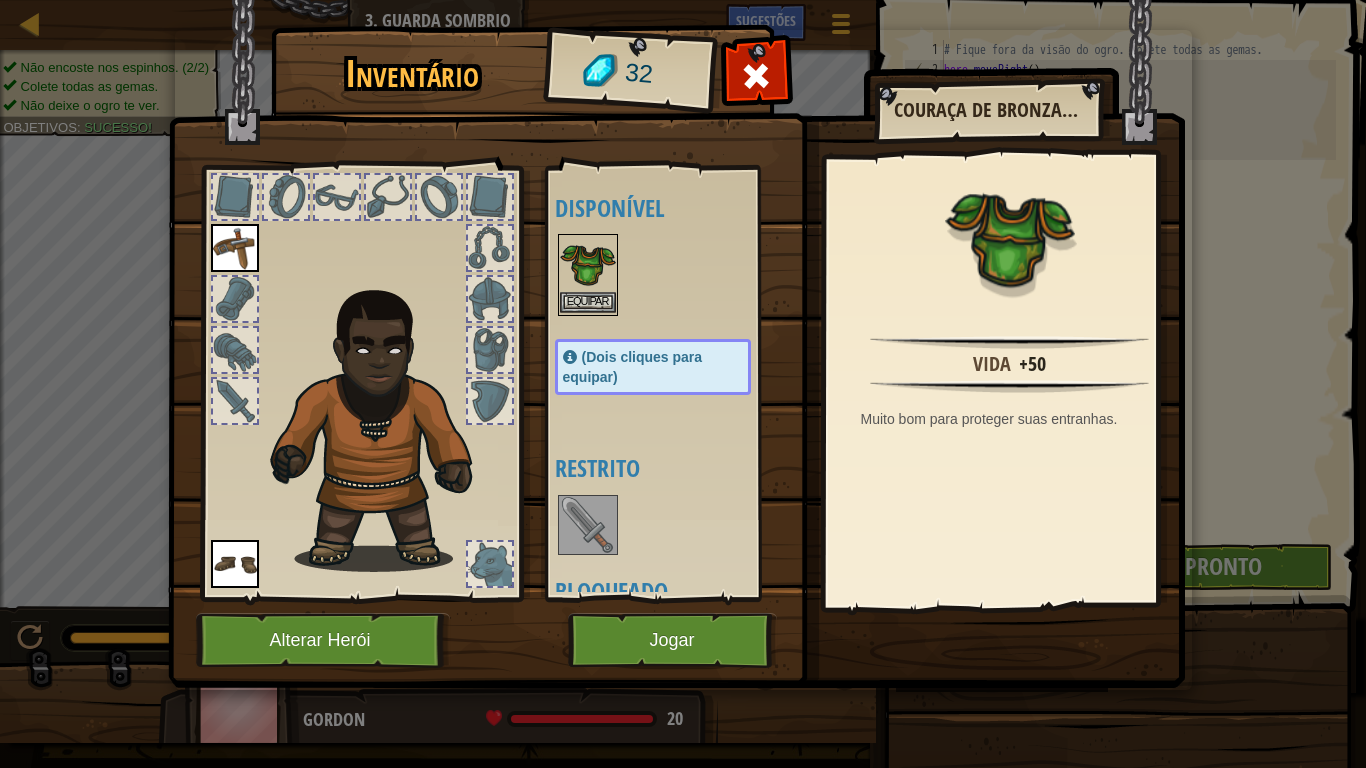 click at bounding box center [588, 264] 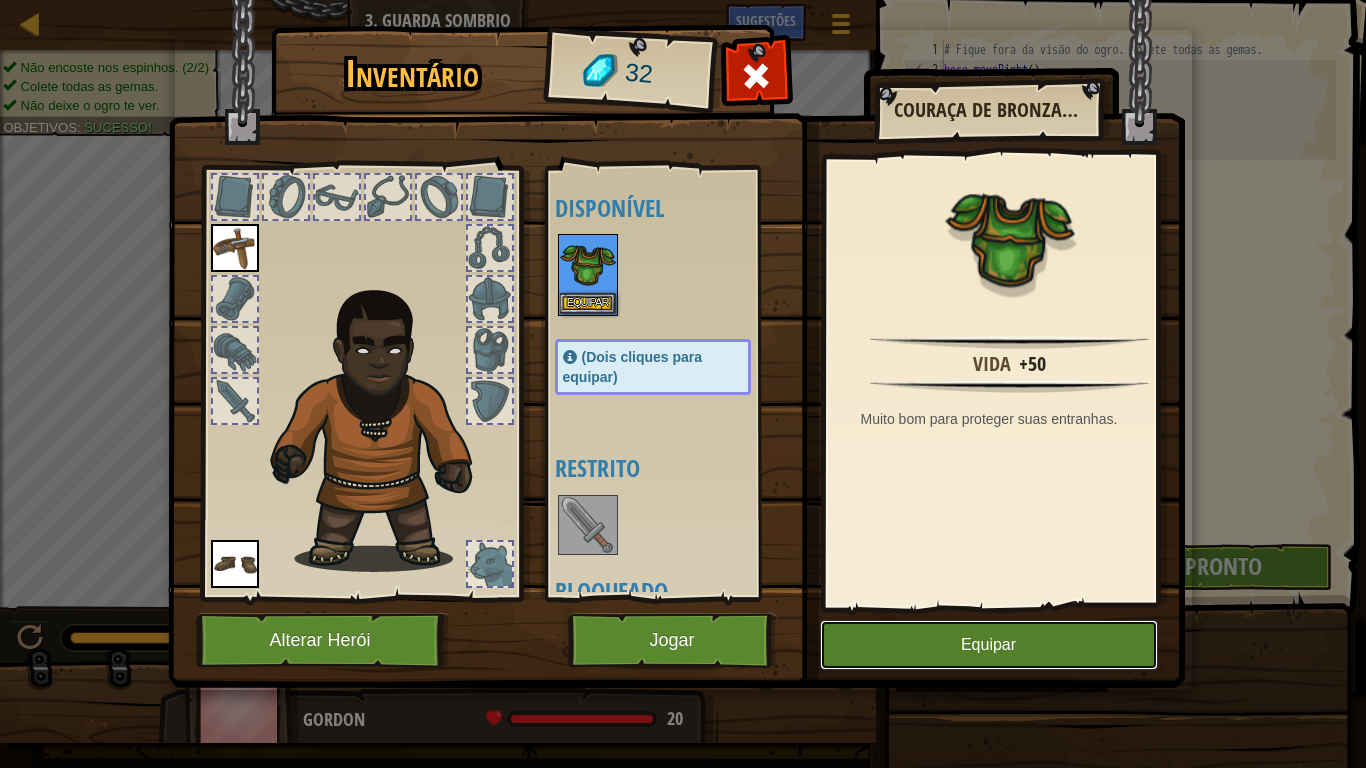 click on "Equipar" at bounding box center [989, 645] 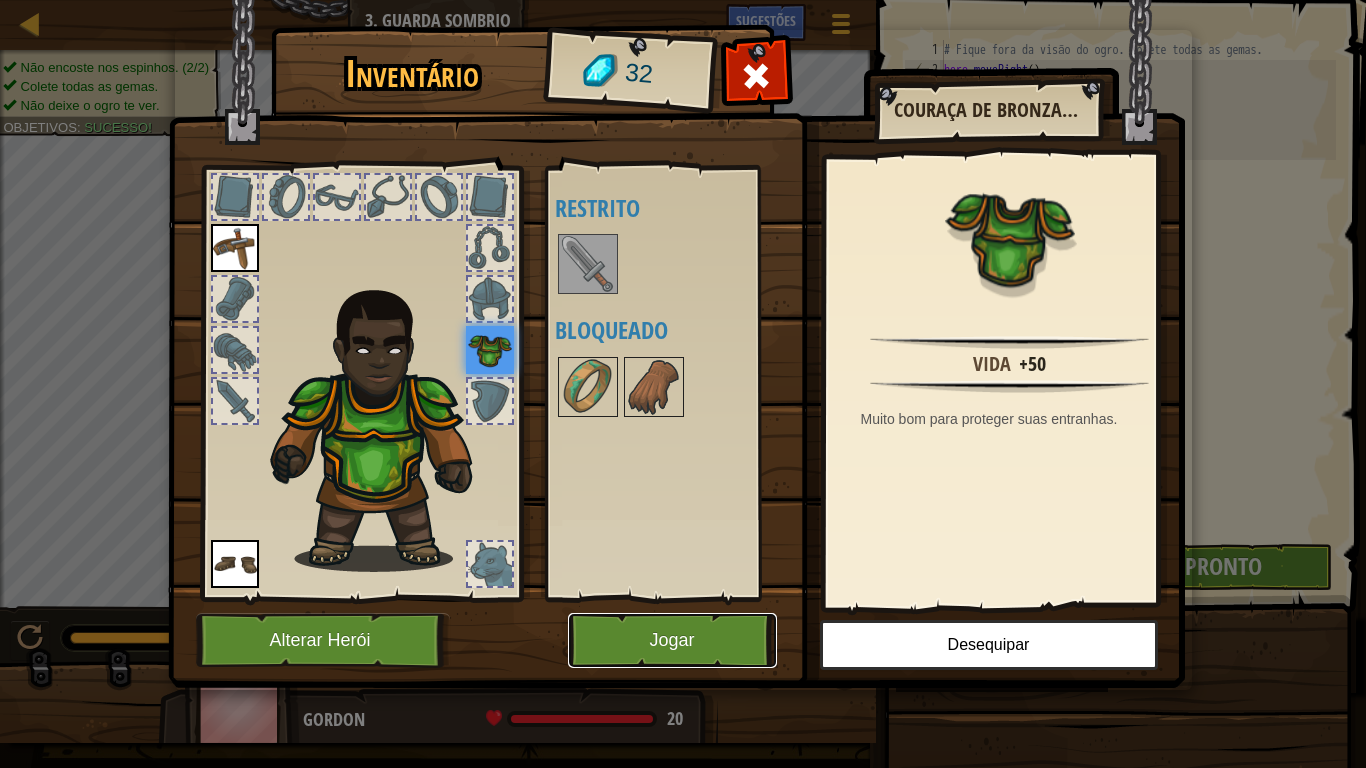 click on "Jogar" at bounding box center (672, 640) 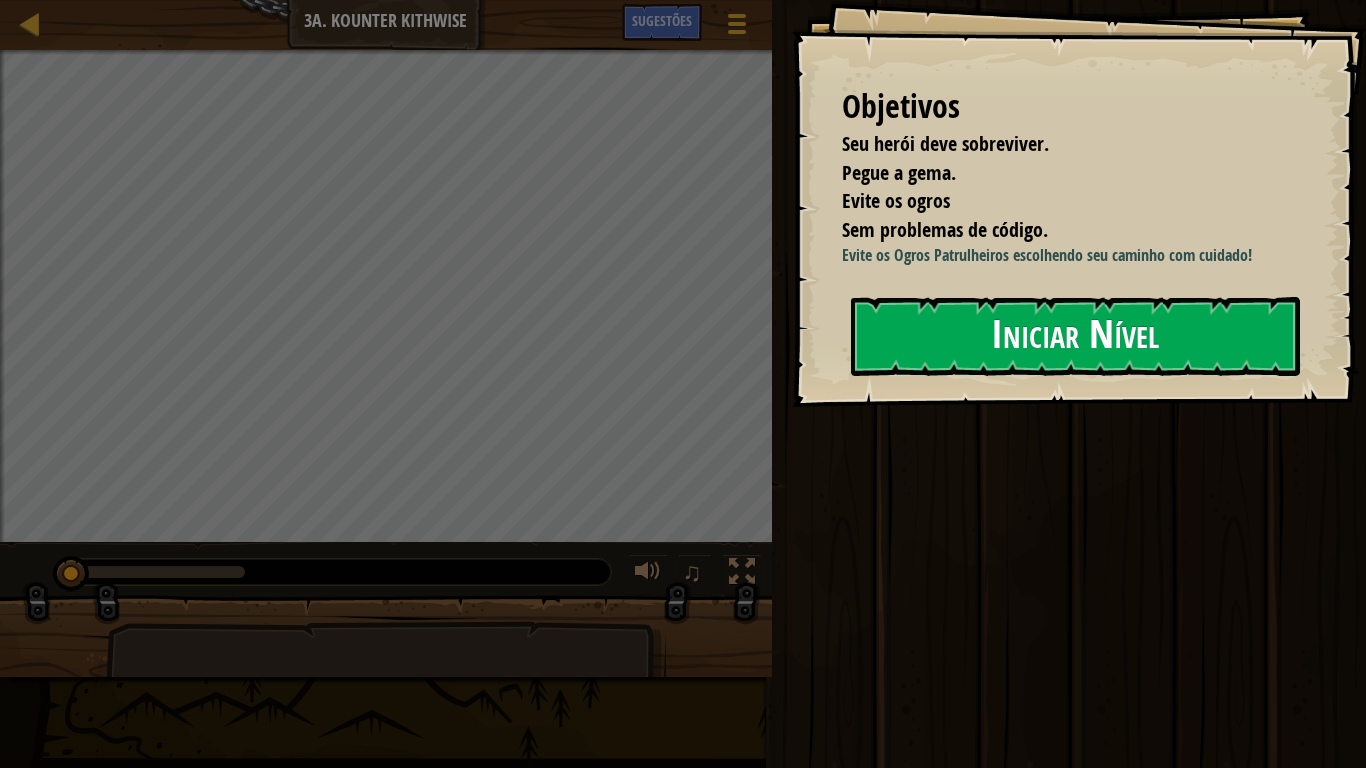 click on "Objetivos Seu herói deve sobreviver. Pegue a gema. Evite os ogros Sem problemas de código. Evite os Ogros Patrulheiros escolhendo seu caminho com cuidado!
Iniciar Nível Erro ao carregar do servidor Você precisa de uma assinatura para jogar este nível. Assinar Você precisará participar de um curso para jogar este nível. Voltar aos meus cursos Peça ao seu professor para atribuir uma licença a você para que você possa continuar a jogar CodeCombat! Voltar aos meus cursos This level is locked. Voltar aos meus cursos" at bounding box center [1079, 203] 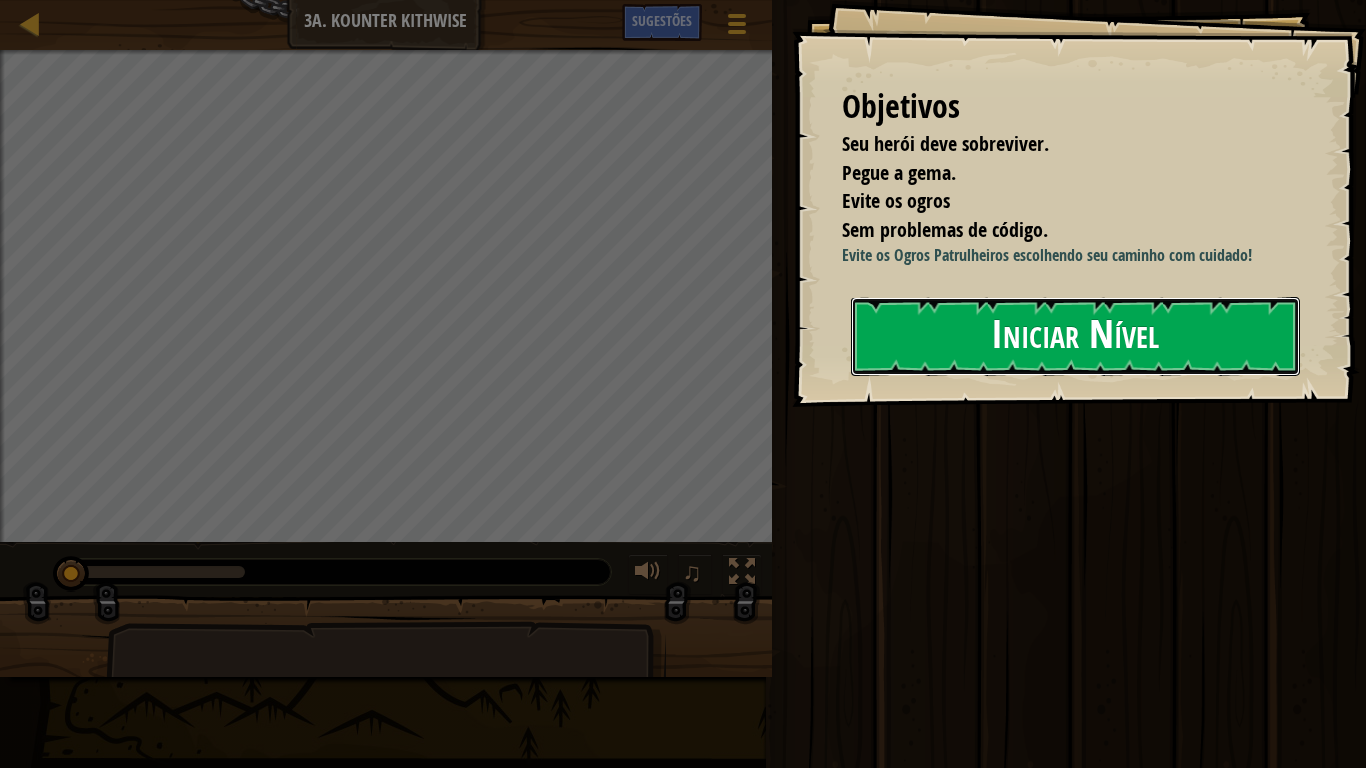 click on "Iniciar Nível" at bounding box center [1075, 336] 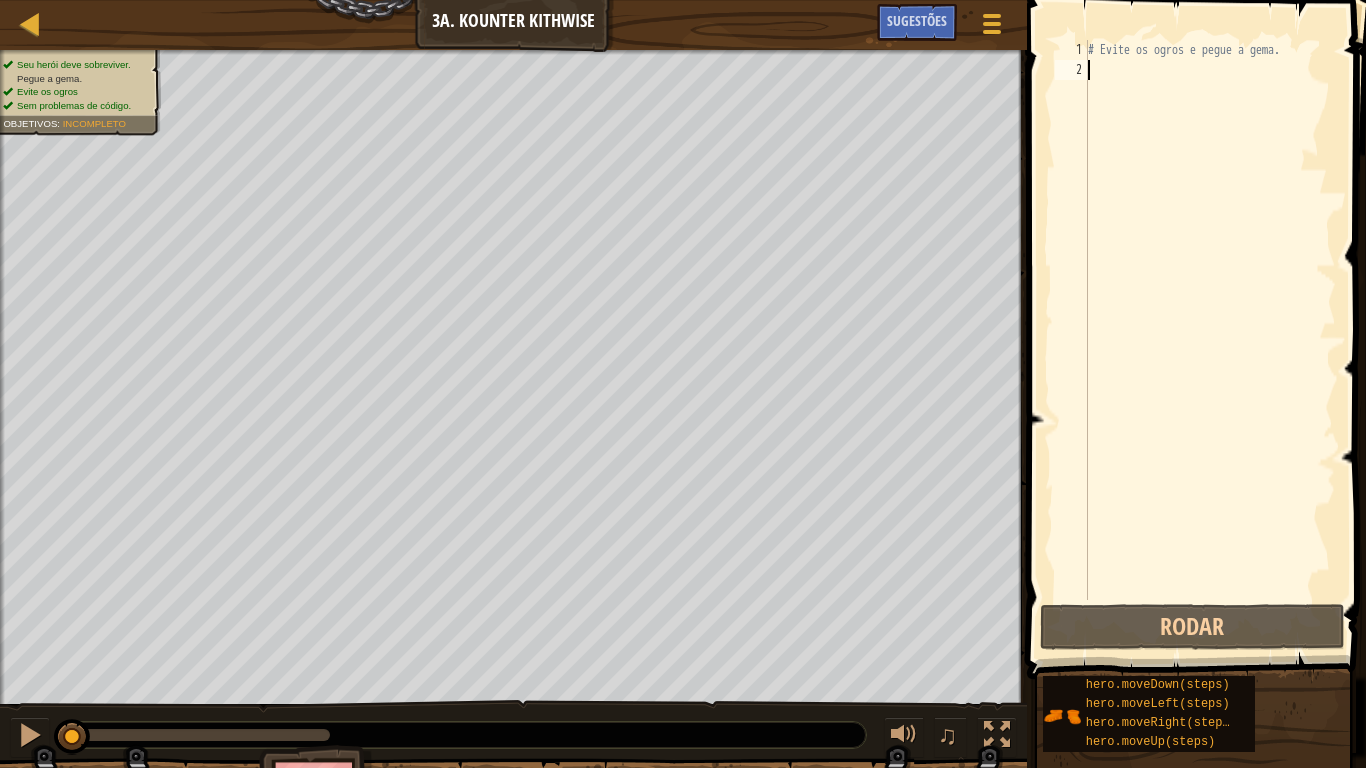scroll, scrollTop: 9, scrollLeft: 1, axis: both 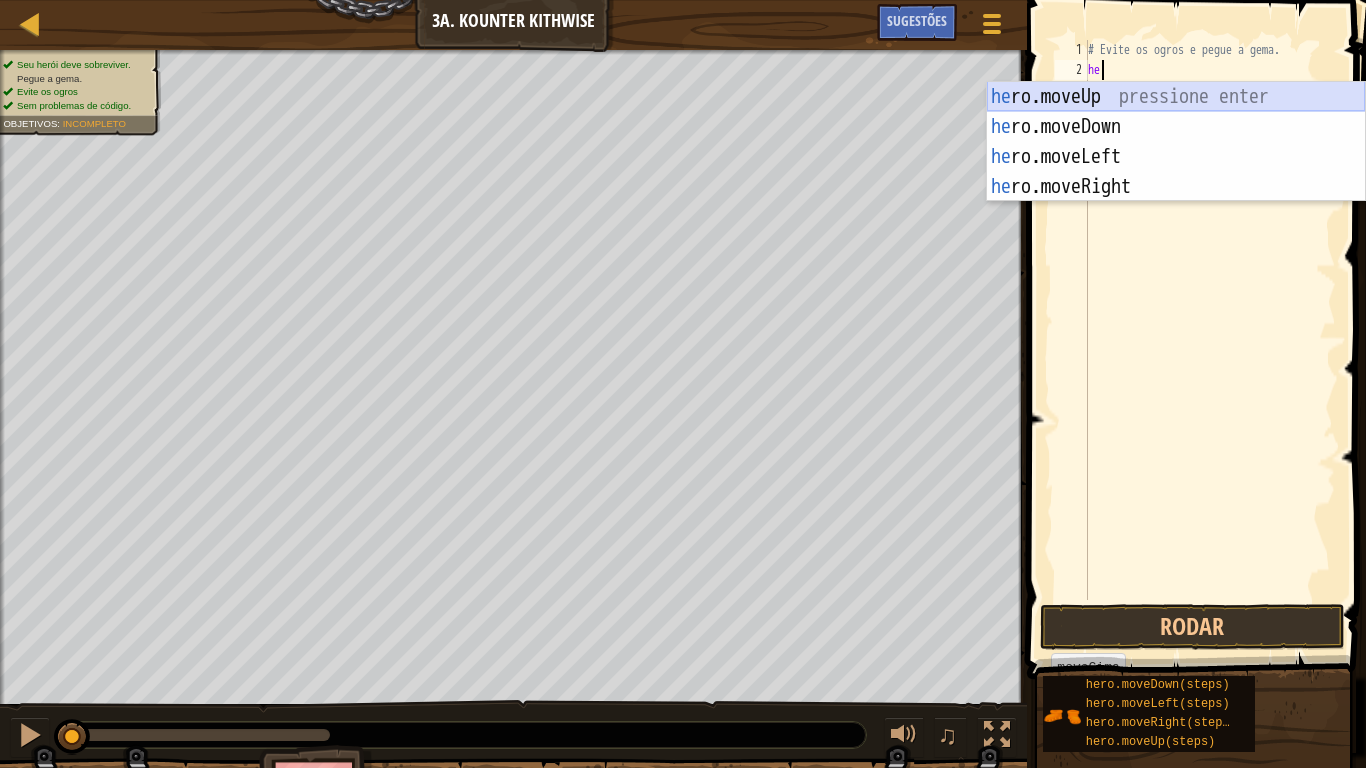 click on "he ro.moveUp pressione enter he ro.moveDown pressione enter he ro.moveLeft pressione enter he ro.moveRight pressione enter" at bounding box center (1176, 172) 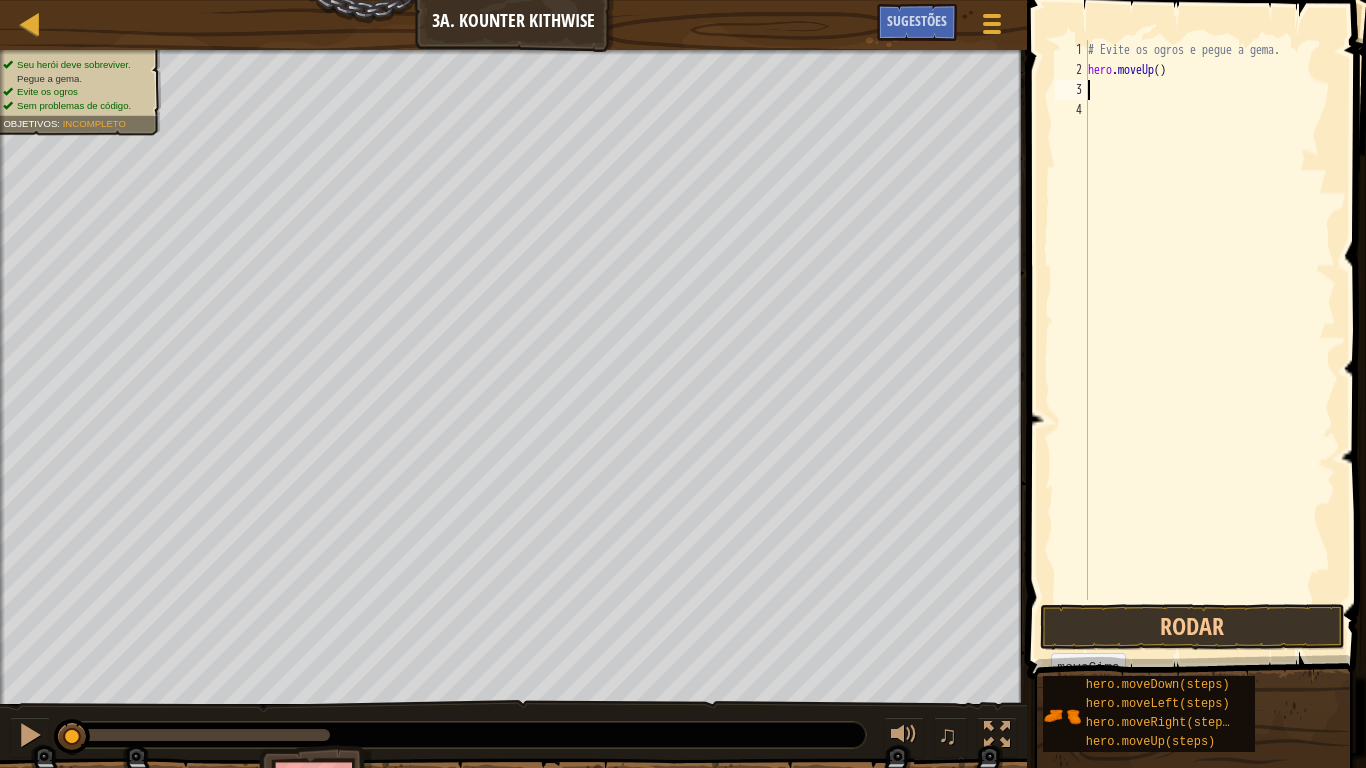 scroll, scrollTop: 9, scrollLeft: 0, axis: vertical 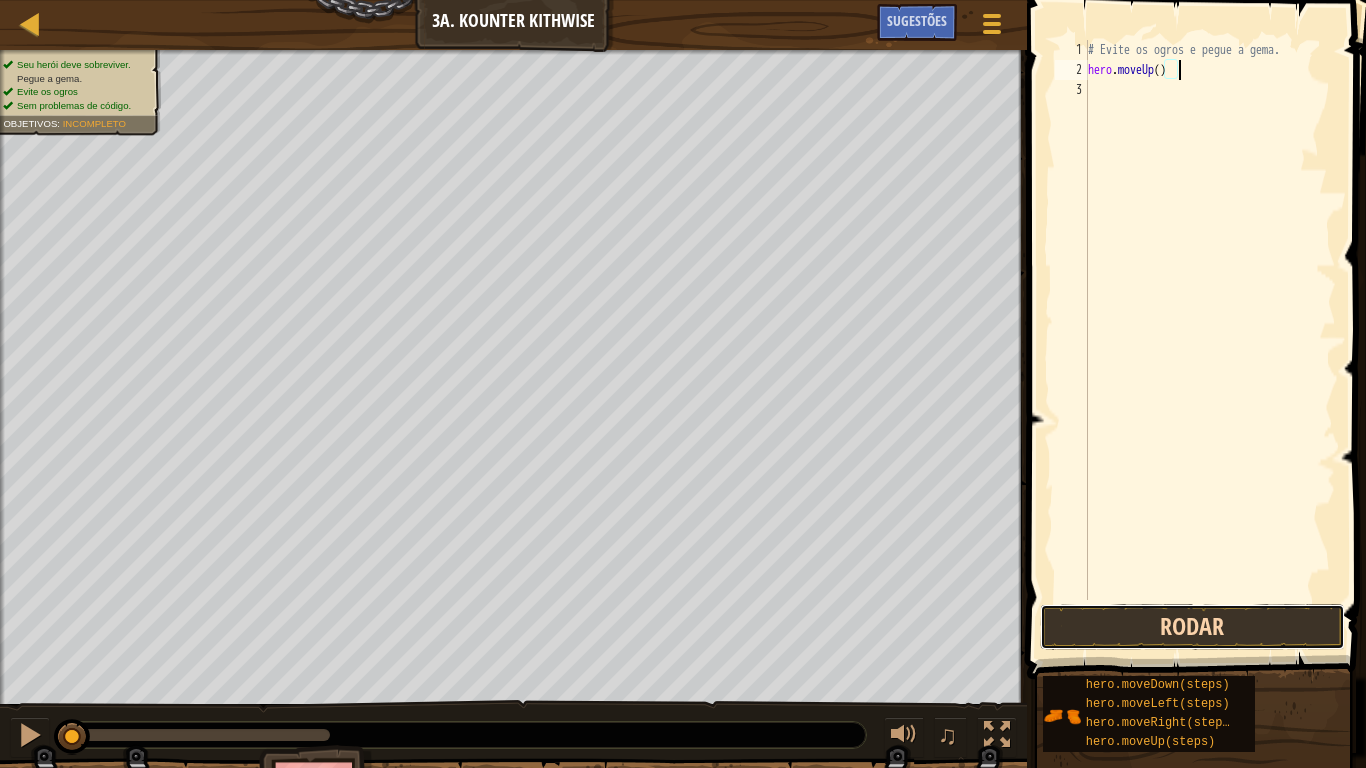 click on "Rodar" at bounding box center (1192, 627) 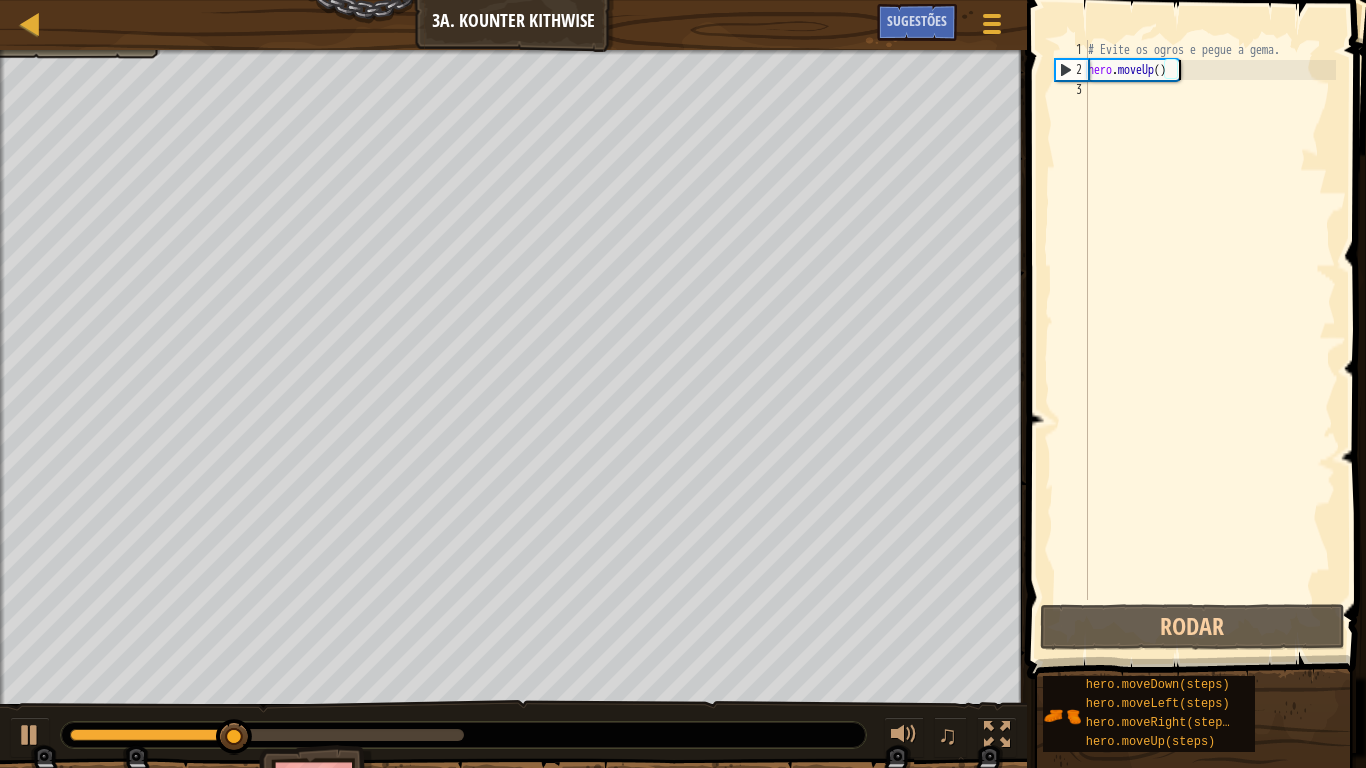 click on "# Evite os ogros e pegue a gema. hero . moveUp ( )" at bounding box center (1210, 340) 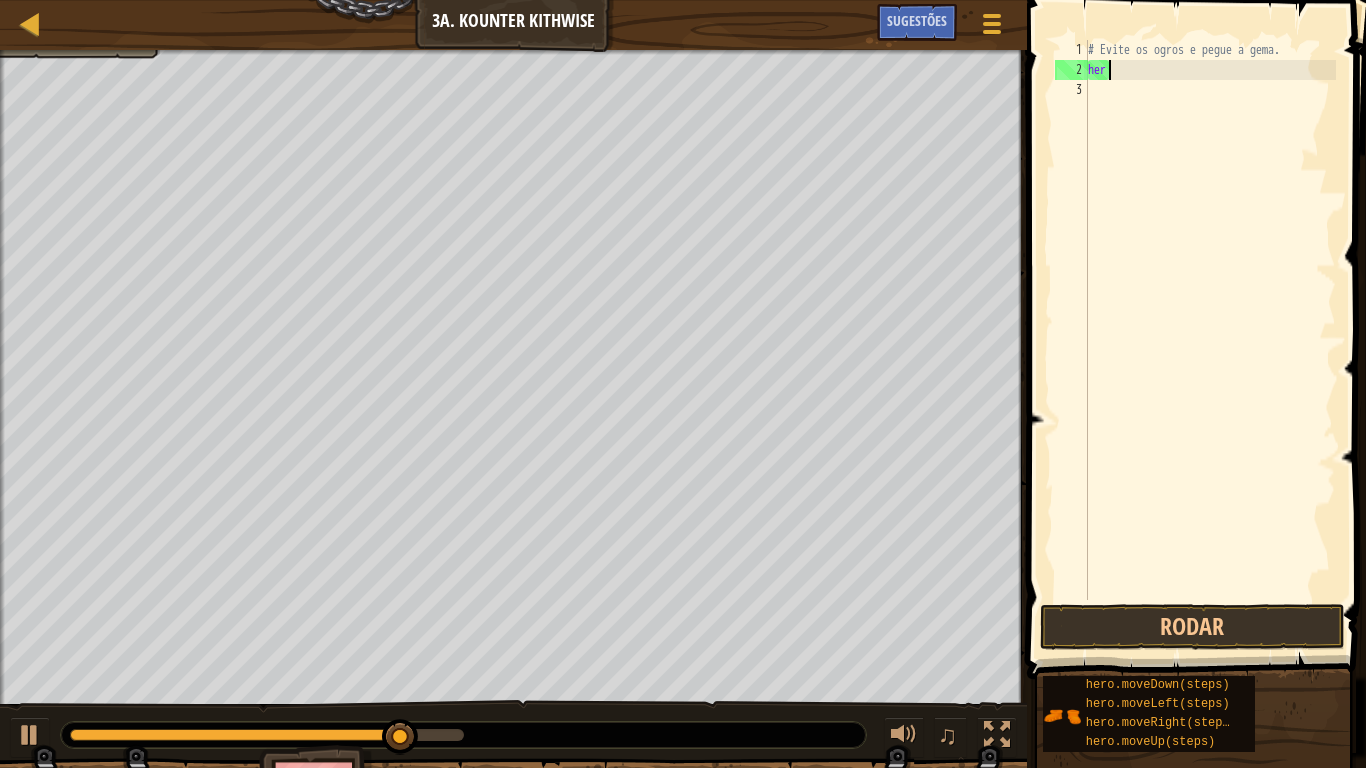 type on "h" 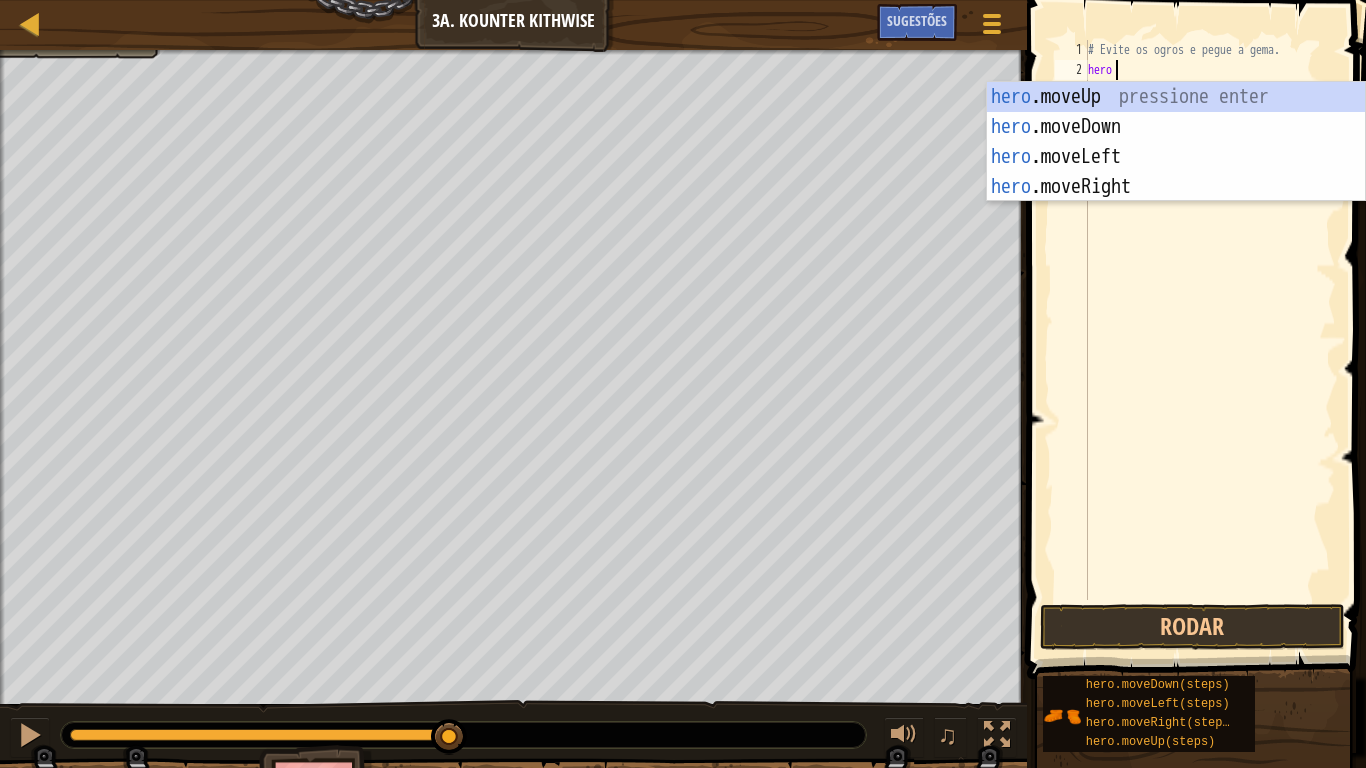 scroll, scrollTop: 9, scrollLeft: 3, axis: both 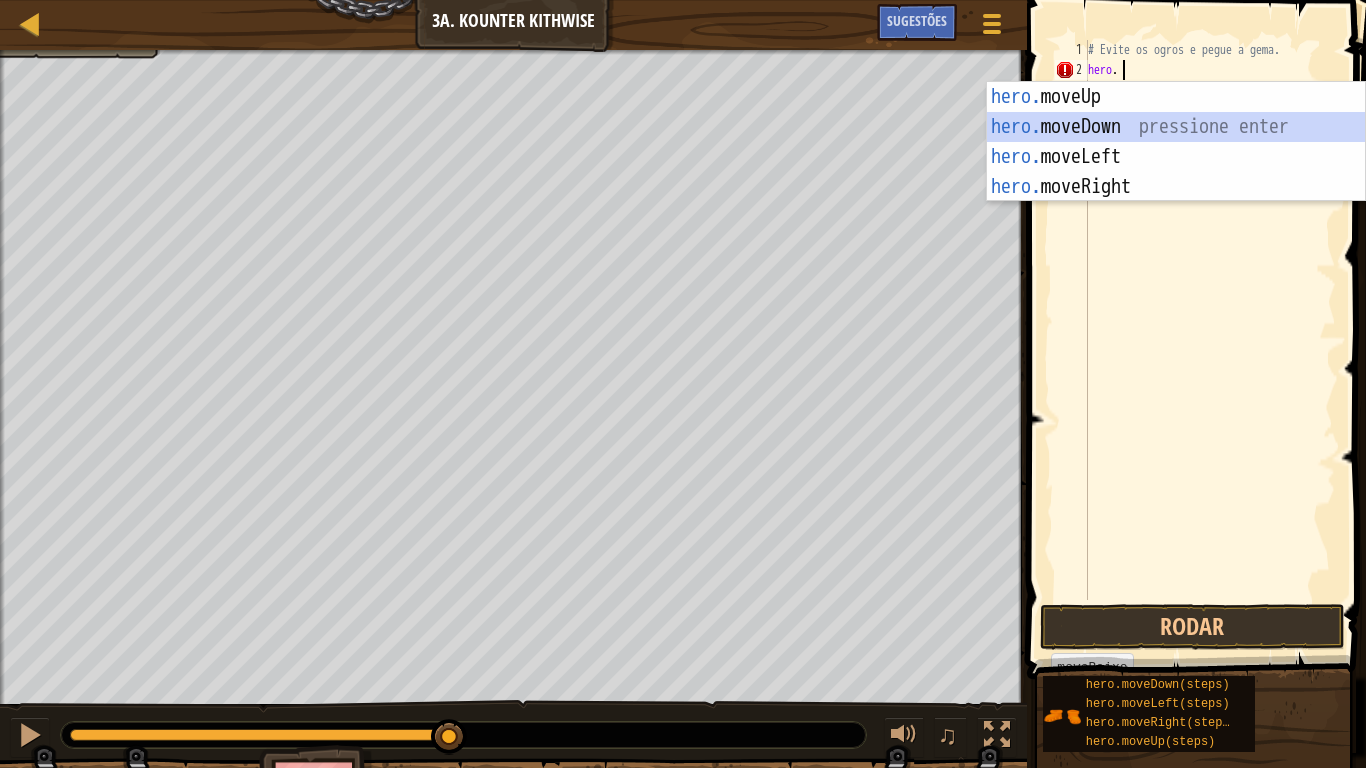 click on "hero. moveUp pressione enter hero. moveDown pressione enter hero. moveLeft pressione enter hero. moveRight pressione enter" at bounding box center [1176, 172] 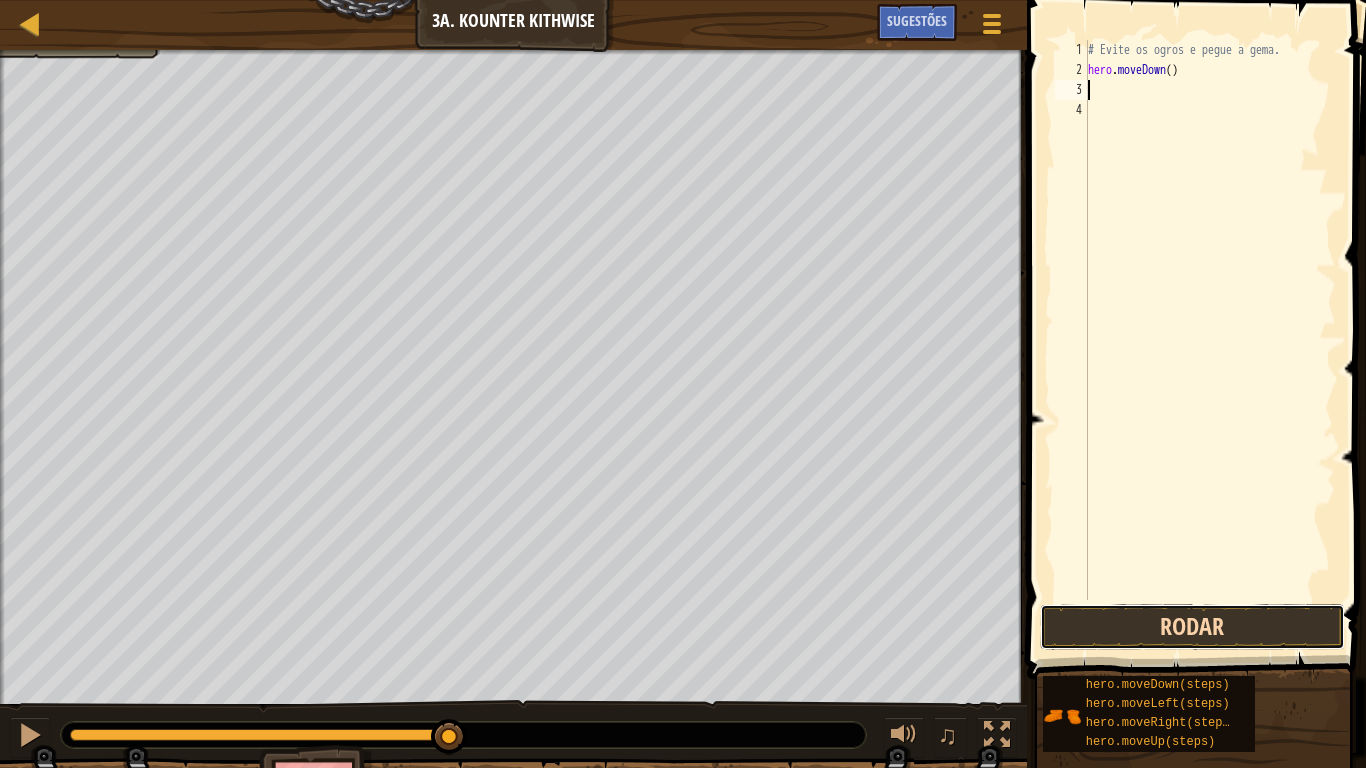 click on "Rodar" at bounding box center [1192, 627] 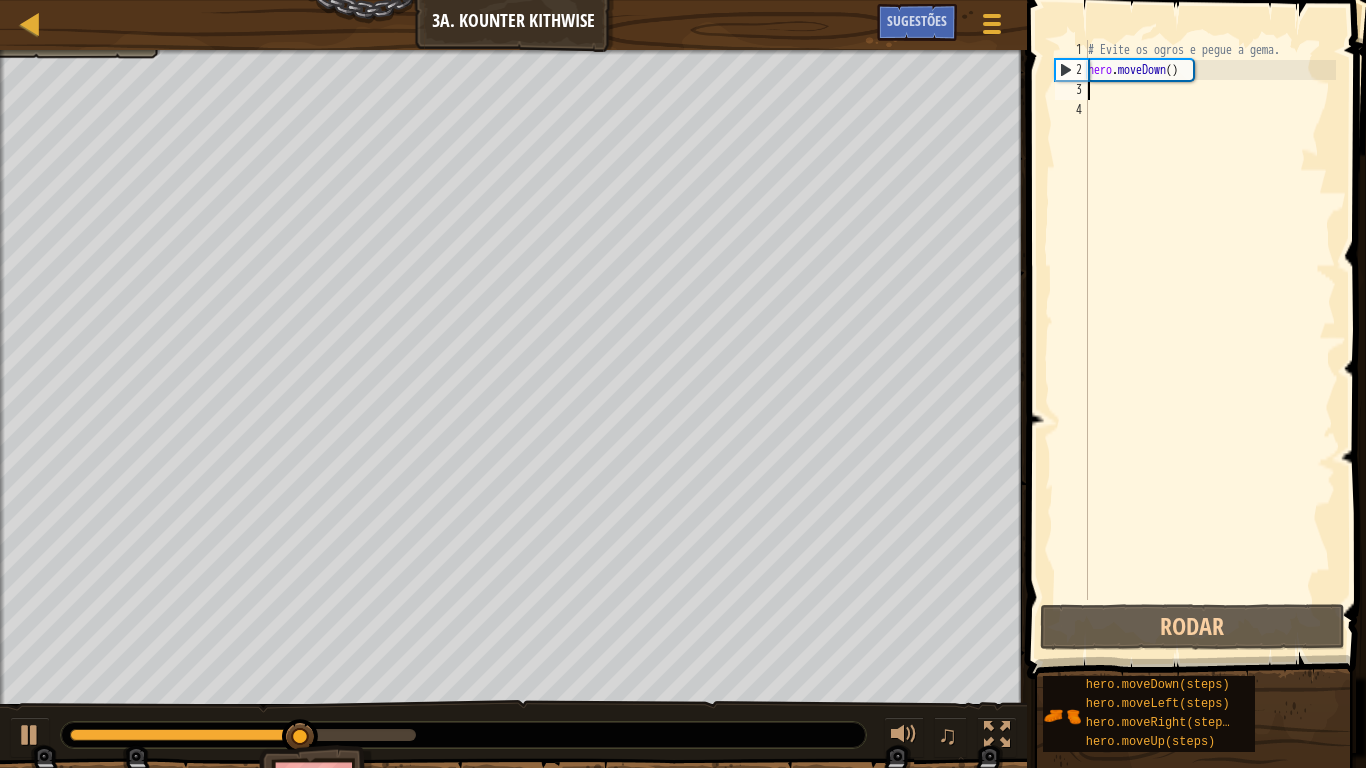 type on "her" 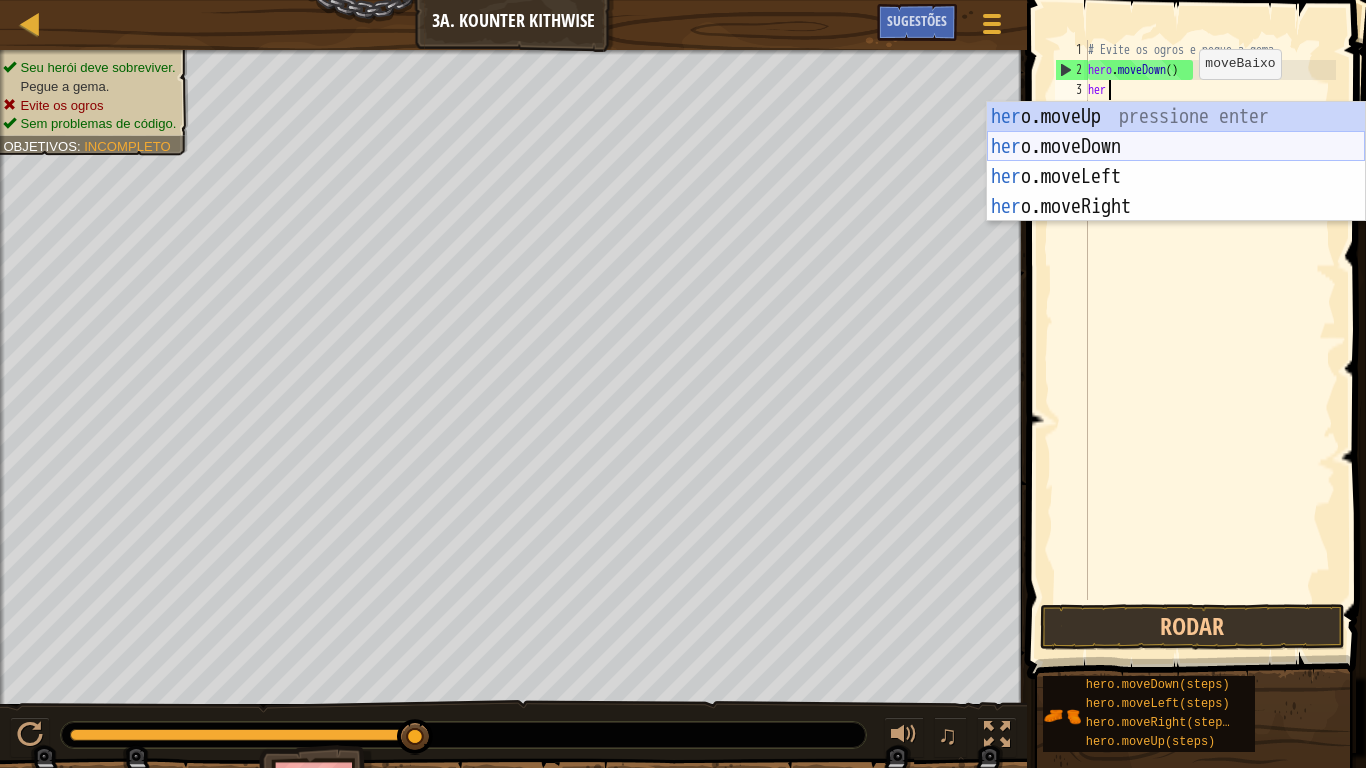 click on "her o.moveUp pressione enter her o.moveDown pressione enter her o.moveLeft pressione enter her o.moveRight pressione enter" at bounding box center [1176, 192] 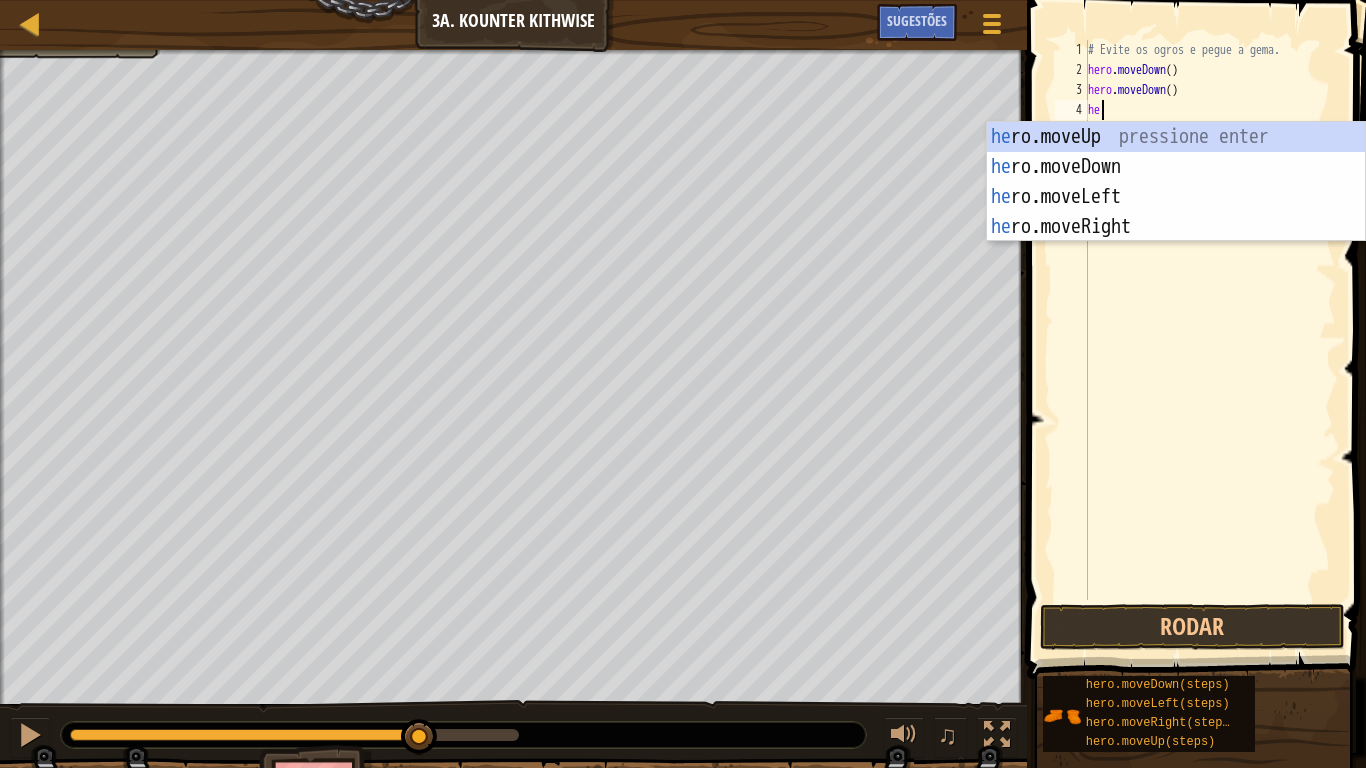 type on "hero" 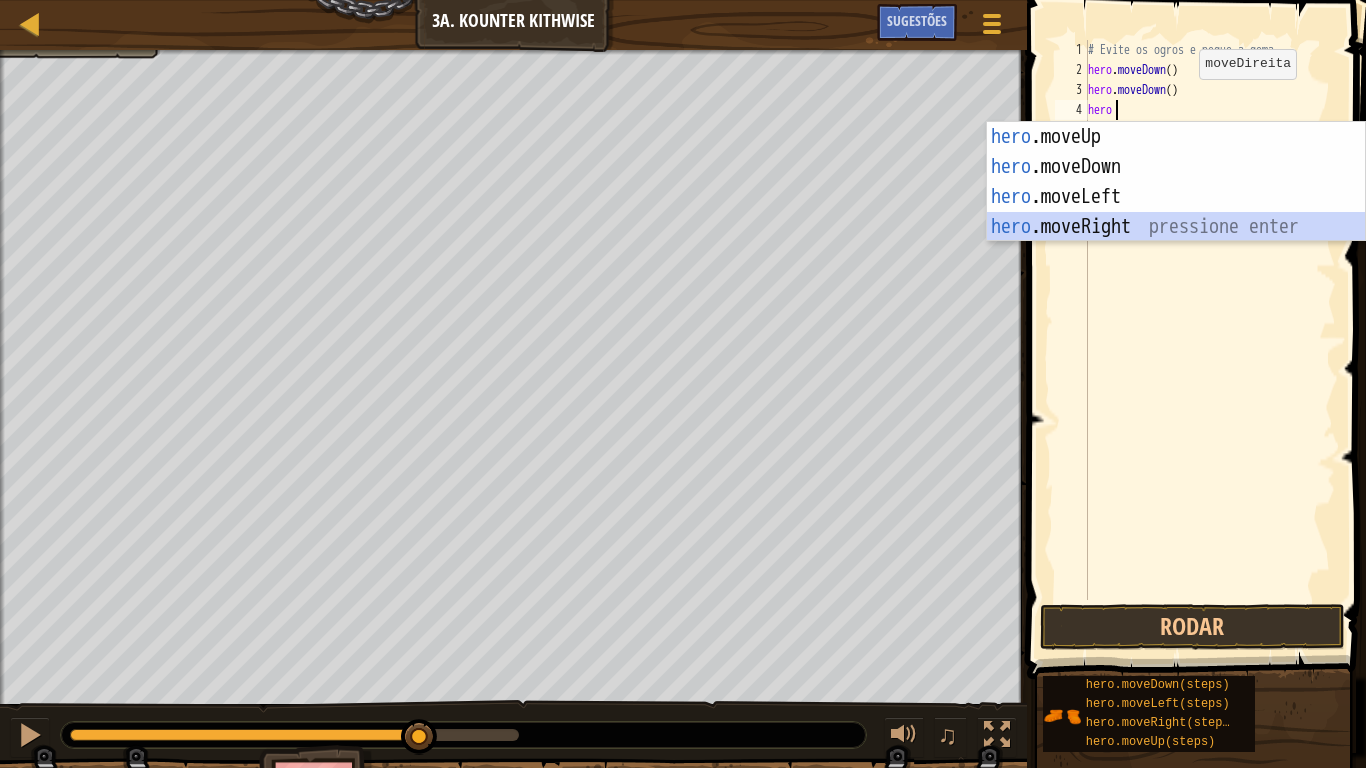 click on "hero .moveUp pressione enter hero .moveDown pressione enter hero .moveLeft pressione enter hero .moveRight pressione enter" at bounding box center (1176, 212) 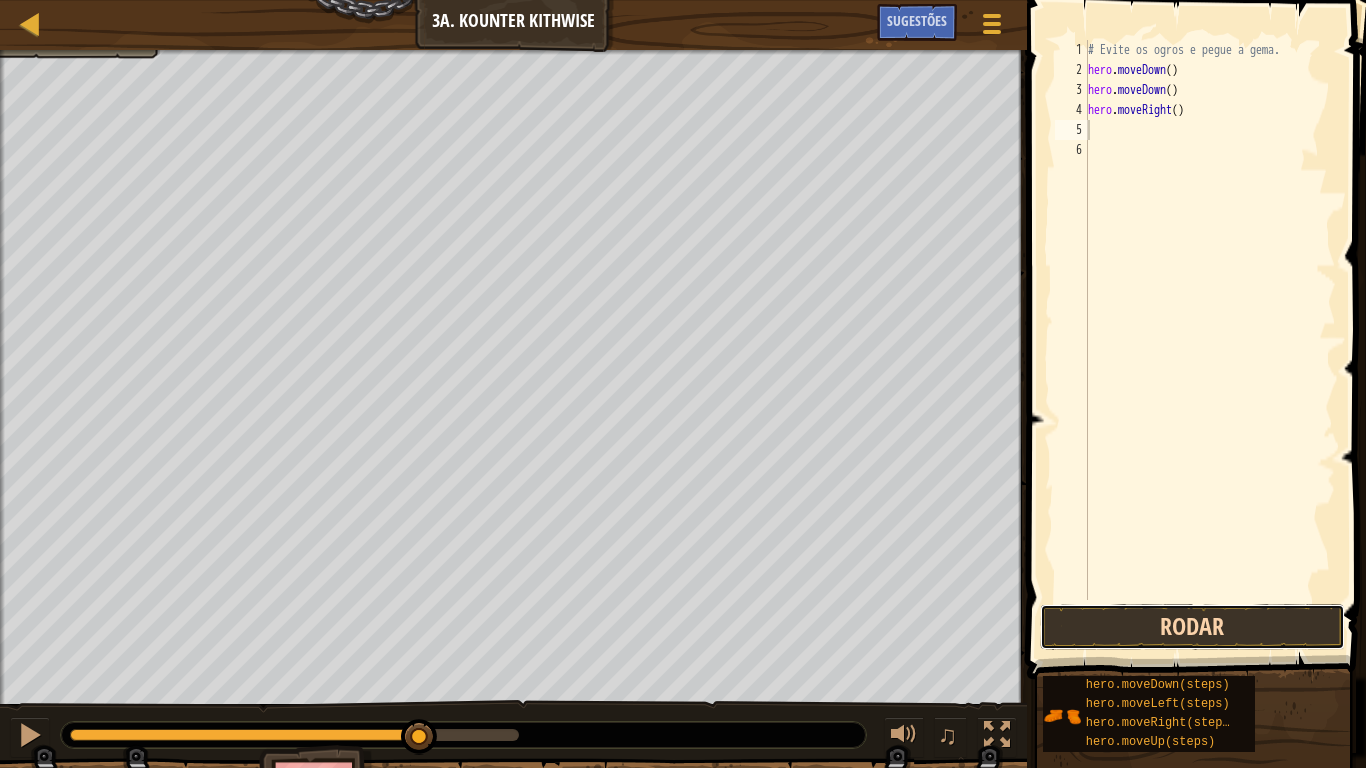 click on "Rodar" at bounding box center (1192, 627) 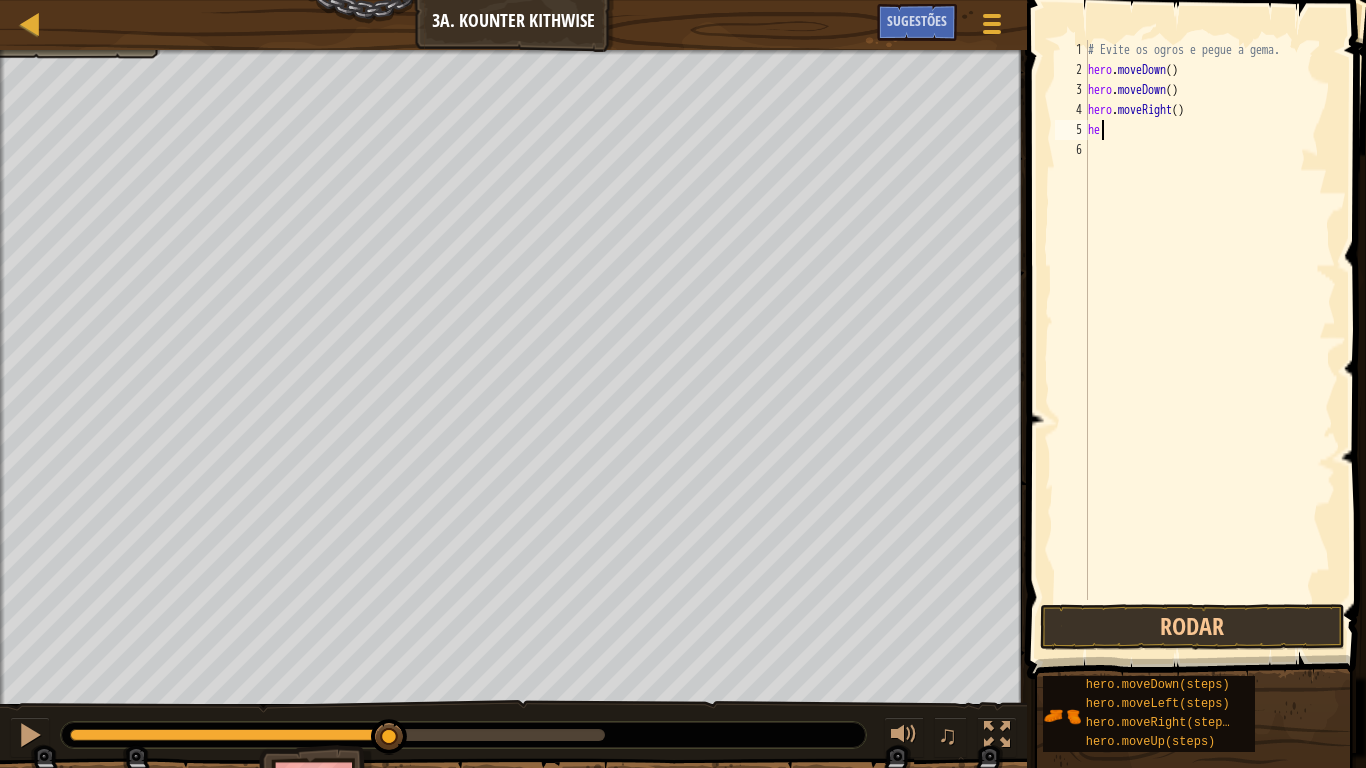 scroll, scrollTop: 9, scrollLeft: 0, axis: vertical 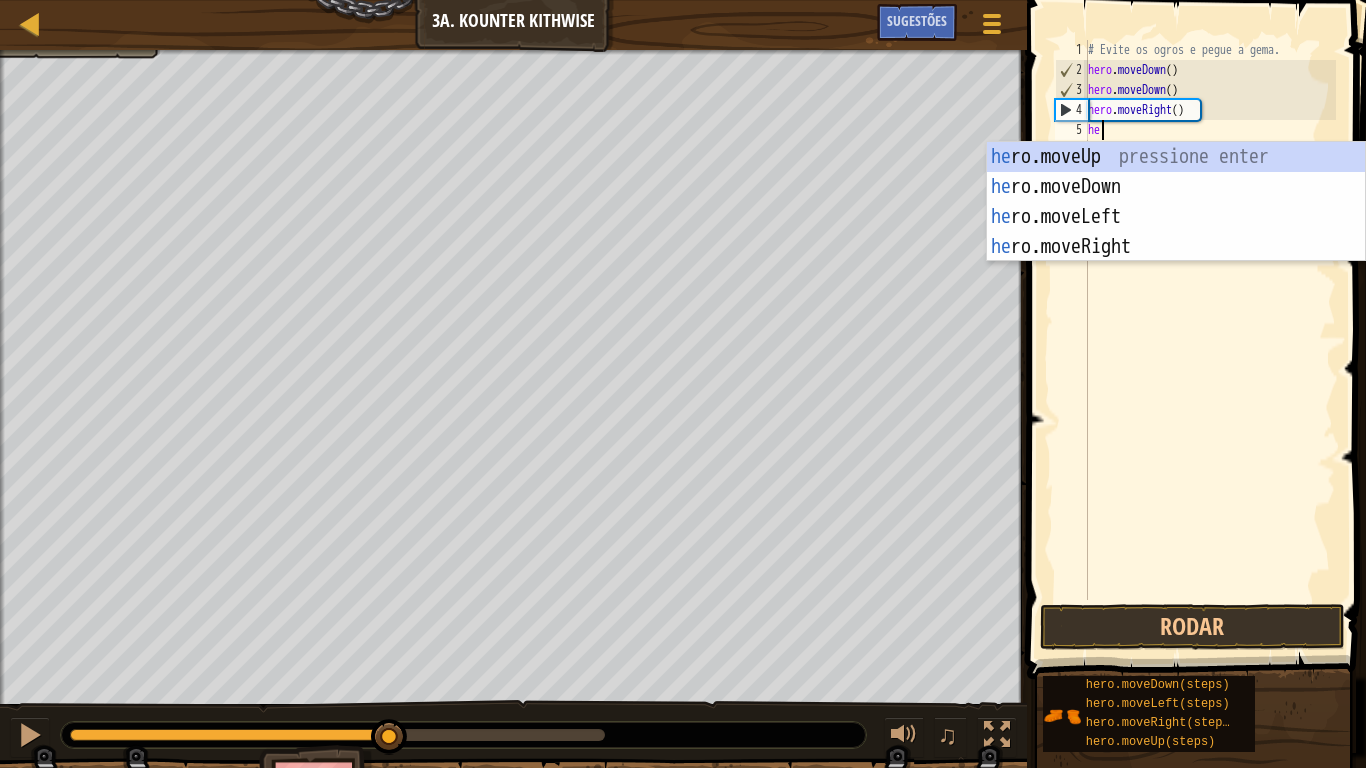 type on "her" 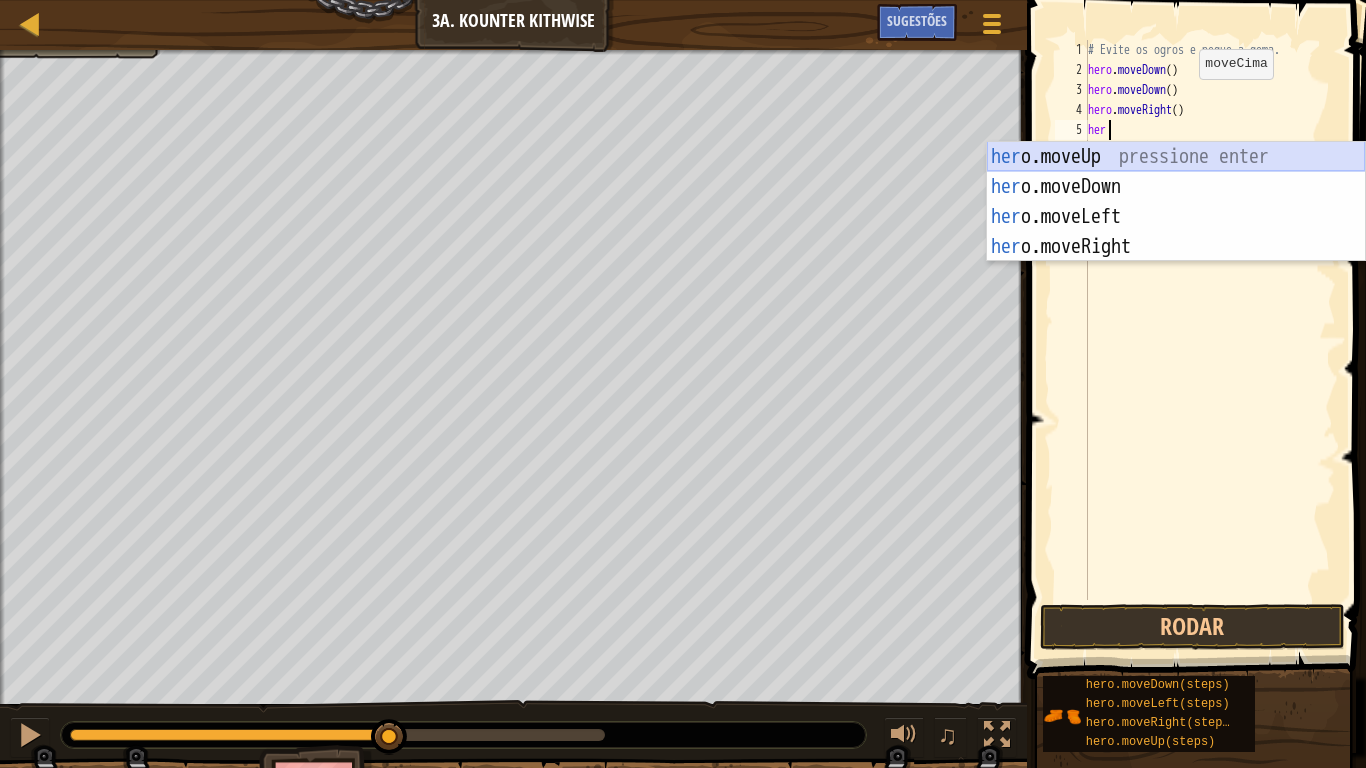 click on "her o.moveUp pressione enter her o.moveDown pressione enter her o.moveLeft pressione enter her o.moveRight pressione enter" at bounding box center [1176, 232] 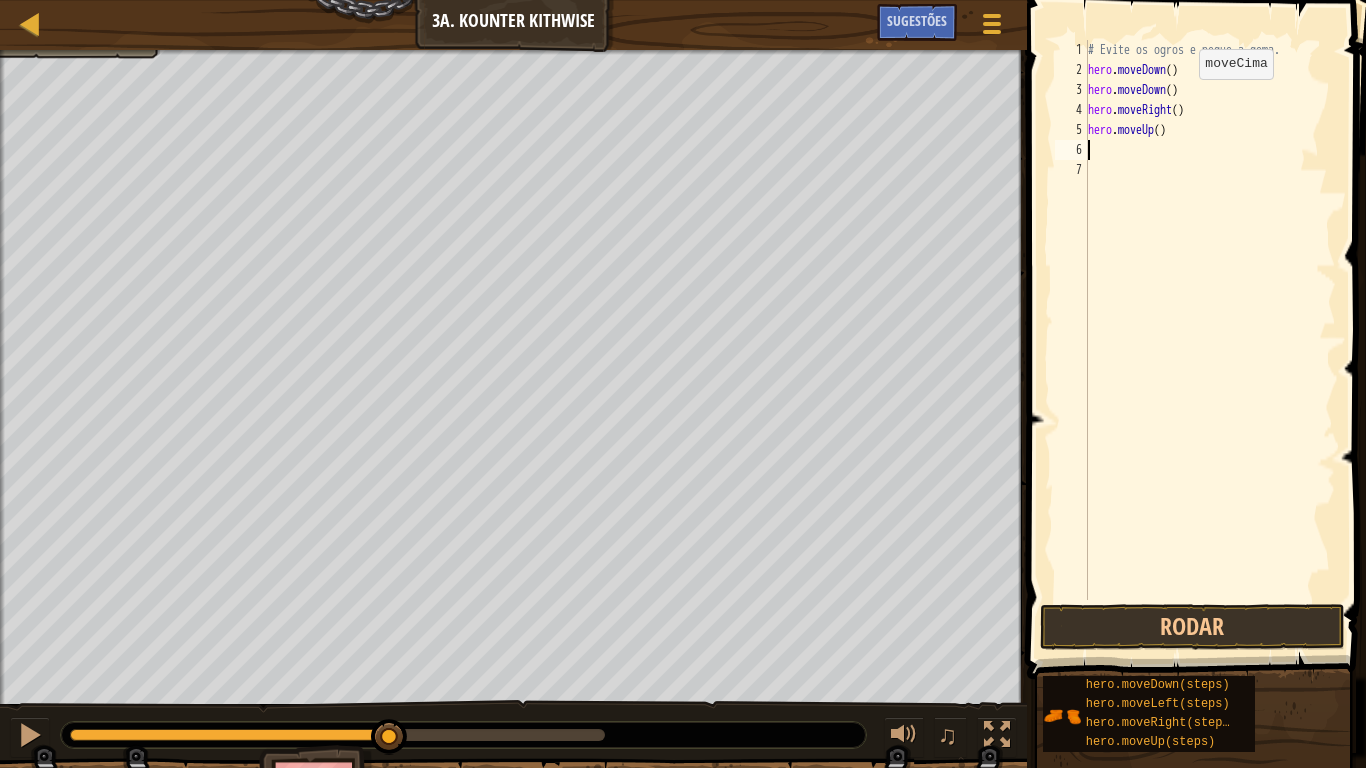 scroll, scrollTop: 9, scrollLeft: 0, axis: vertical 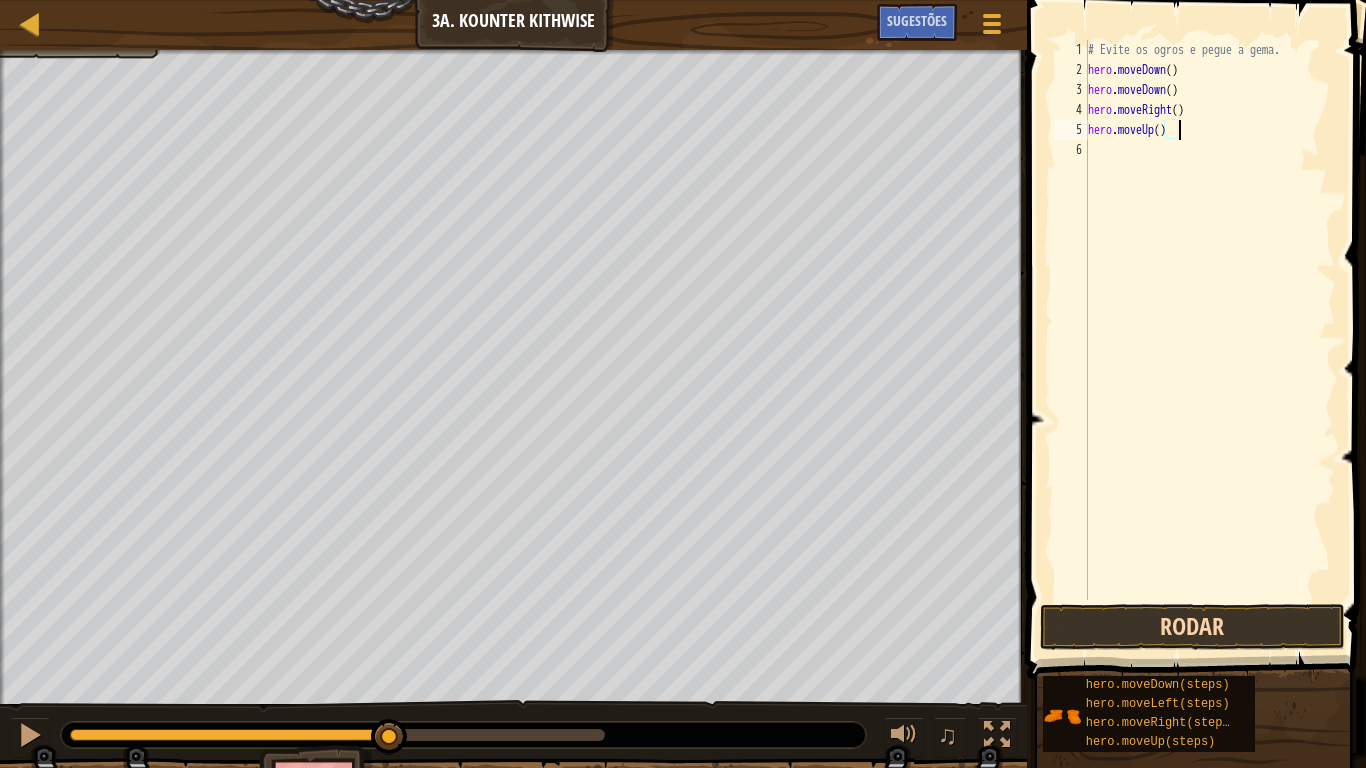 type on "hero.moveUp()" 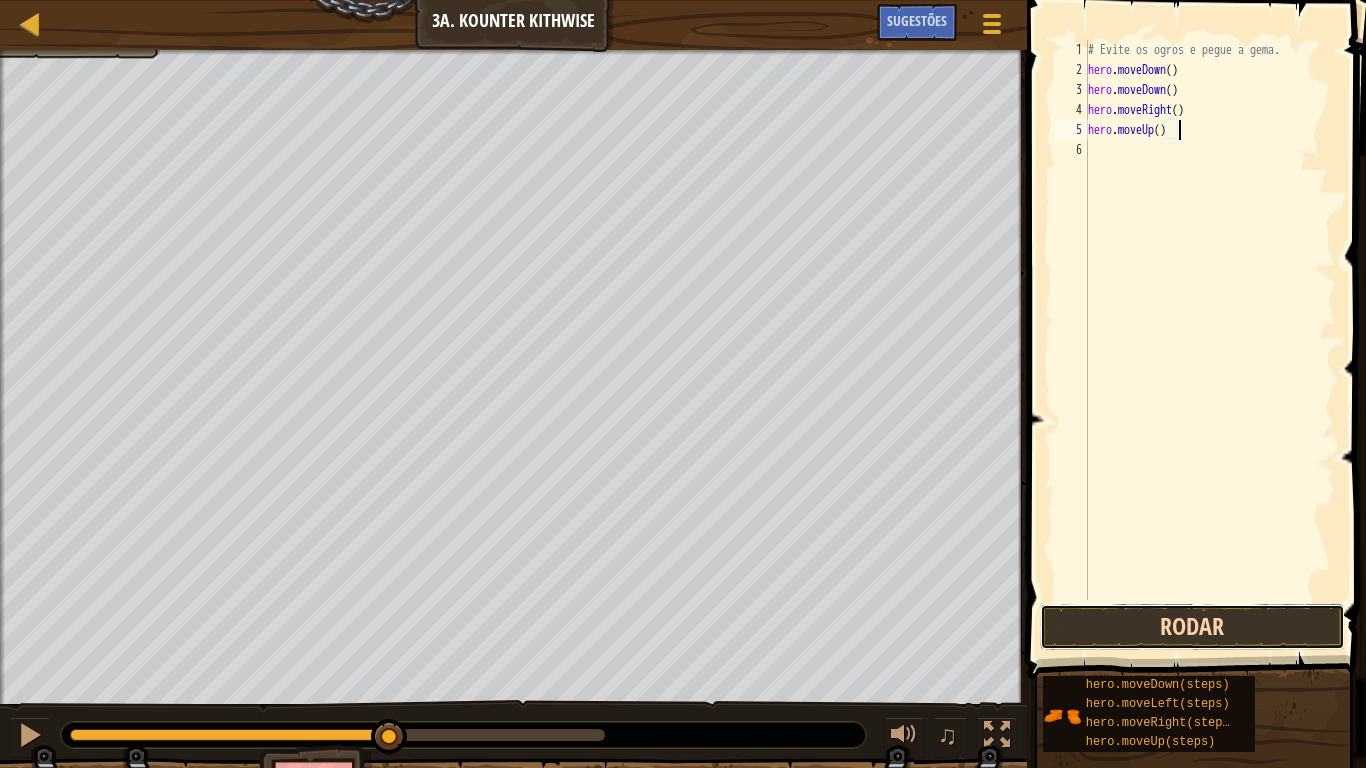 click on "Rodar" at bounding box center (1192, 627) 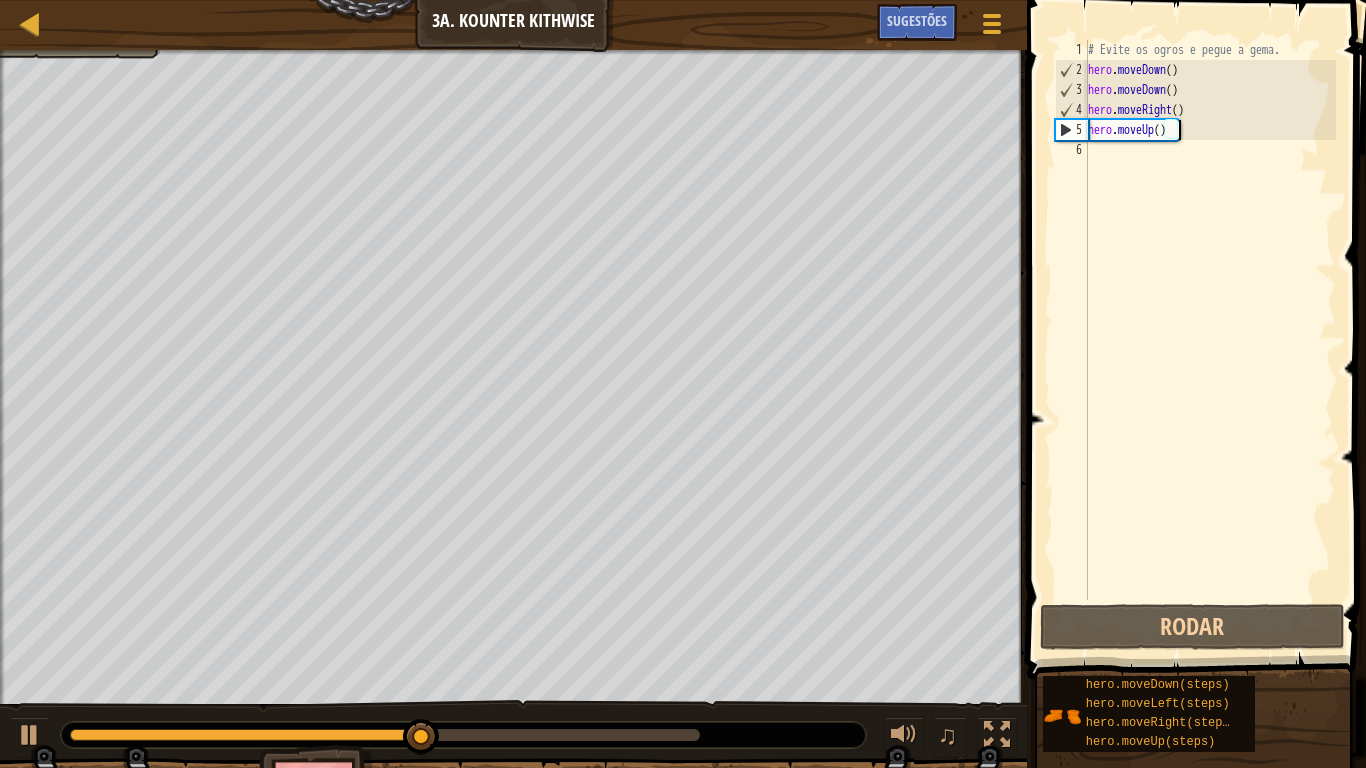 click on "# Evite os ogros e pegue a gema. hero . moveDown ( ) hero . moveDown ( ) hero . moveRight ( ) hero . moveUp ( )" at bounding box center [1210, 340] 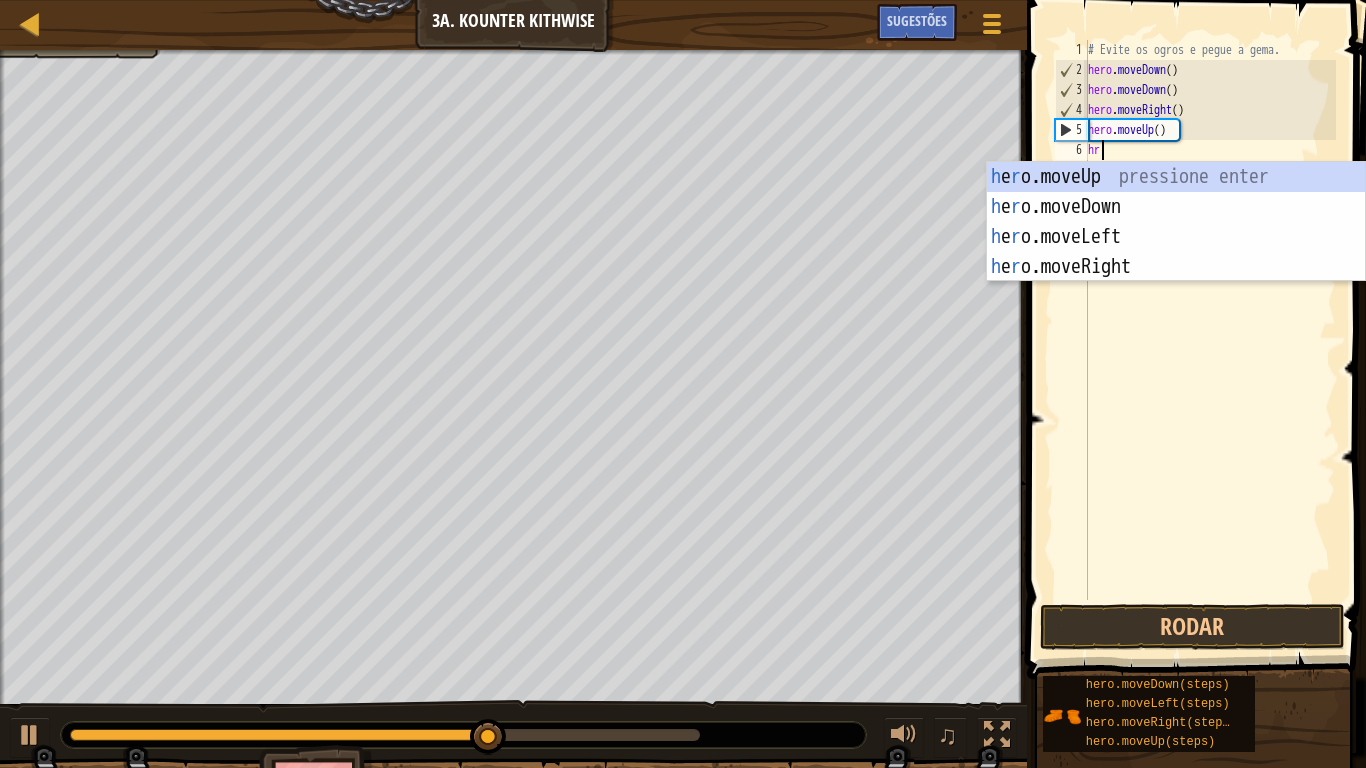 type on "hro" 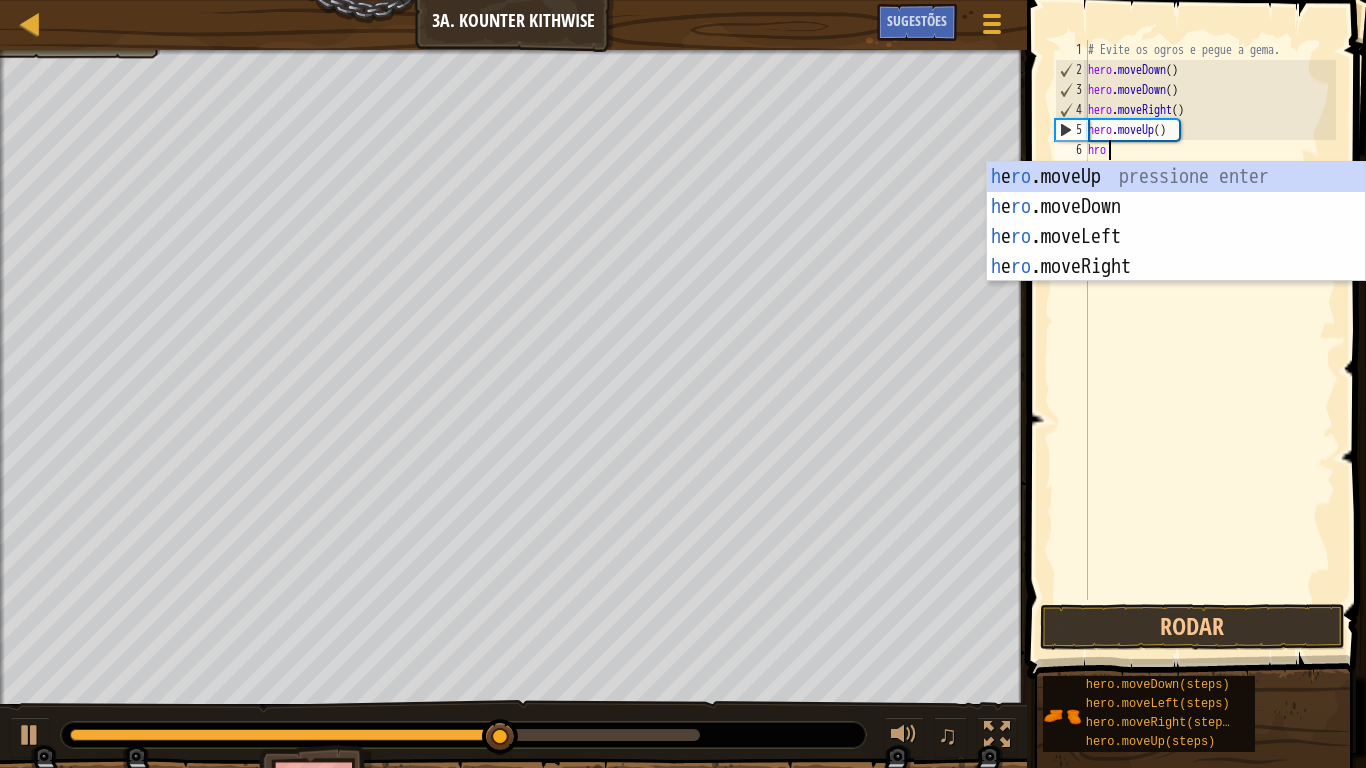 scroll, scrollTop: 9, scrollLeft: 2, axis: both 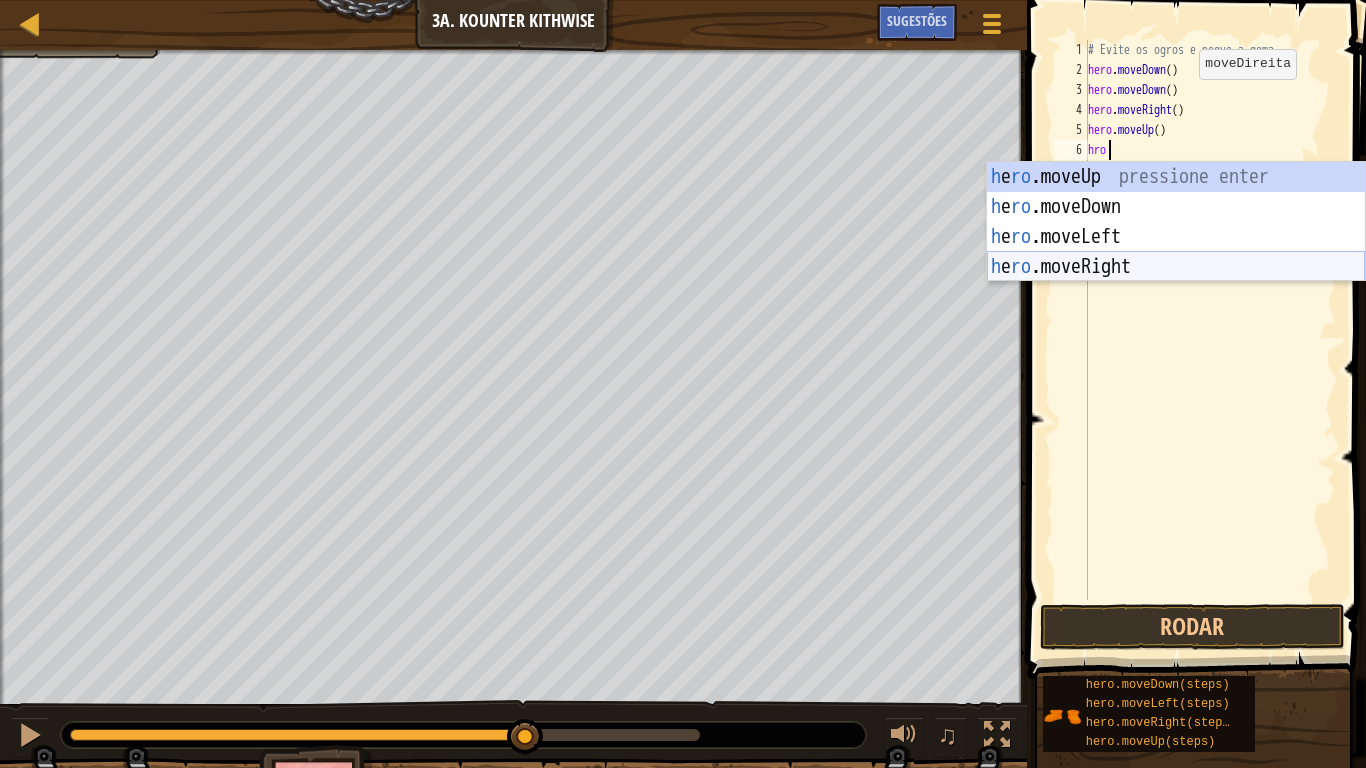 click on "h e ro .moveUp pressione enter h e ro .moveDown pressione enter h e ro .moveLeft pressione enter h e ro .moveRight pressione enter" at bounding box center [1176, 252] 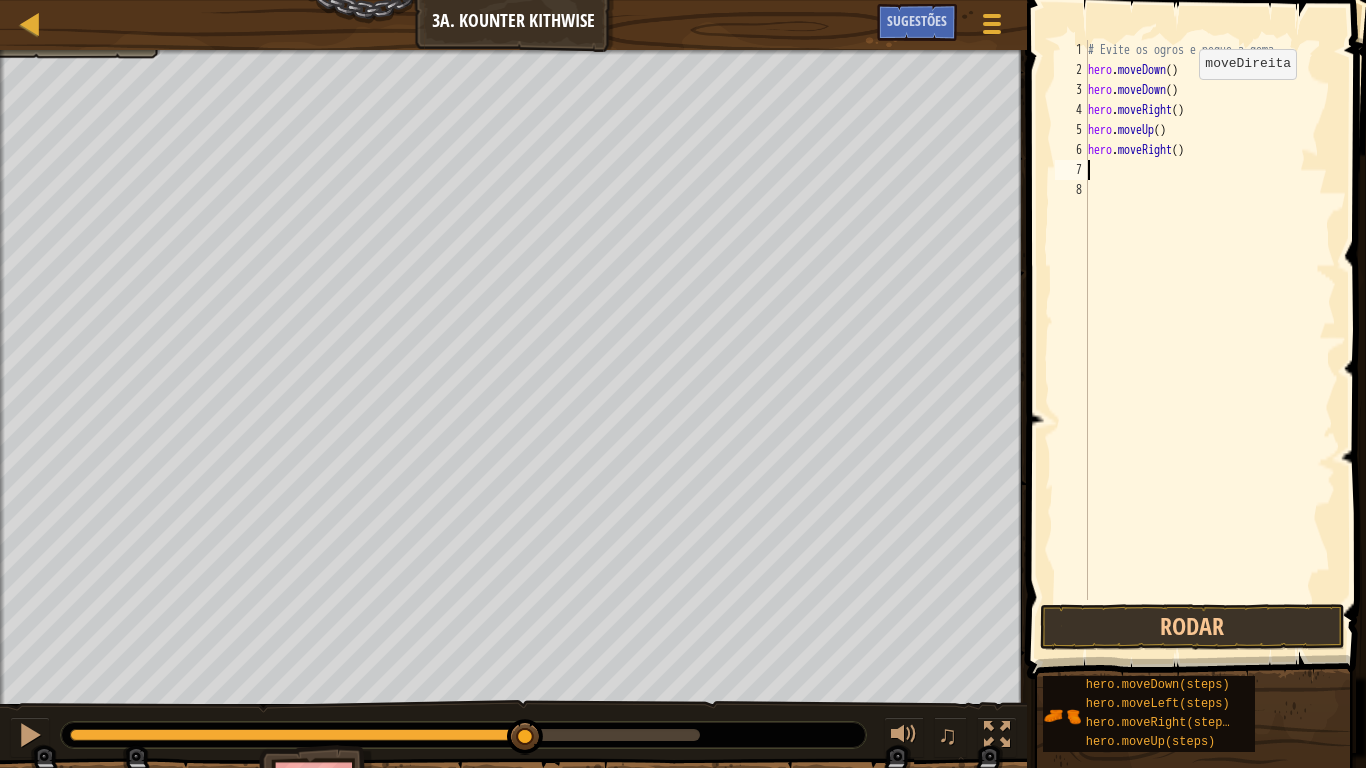 scroll, scrollTop: 9, scrollLeft: 0, axis: vertical 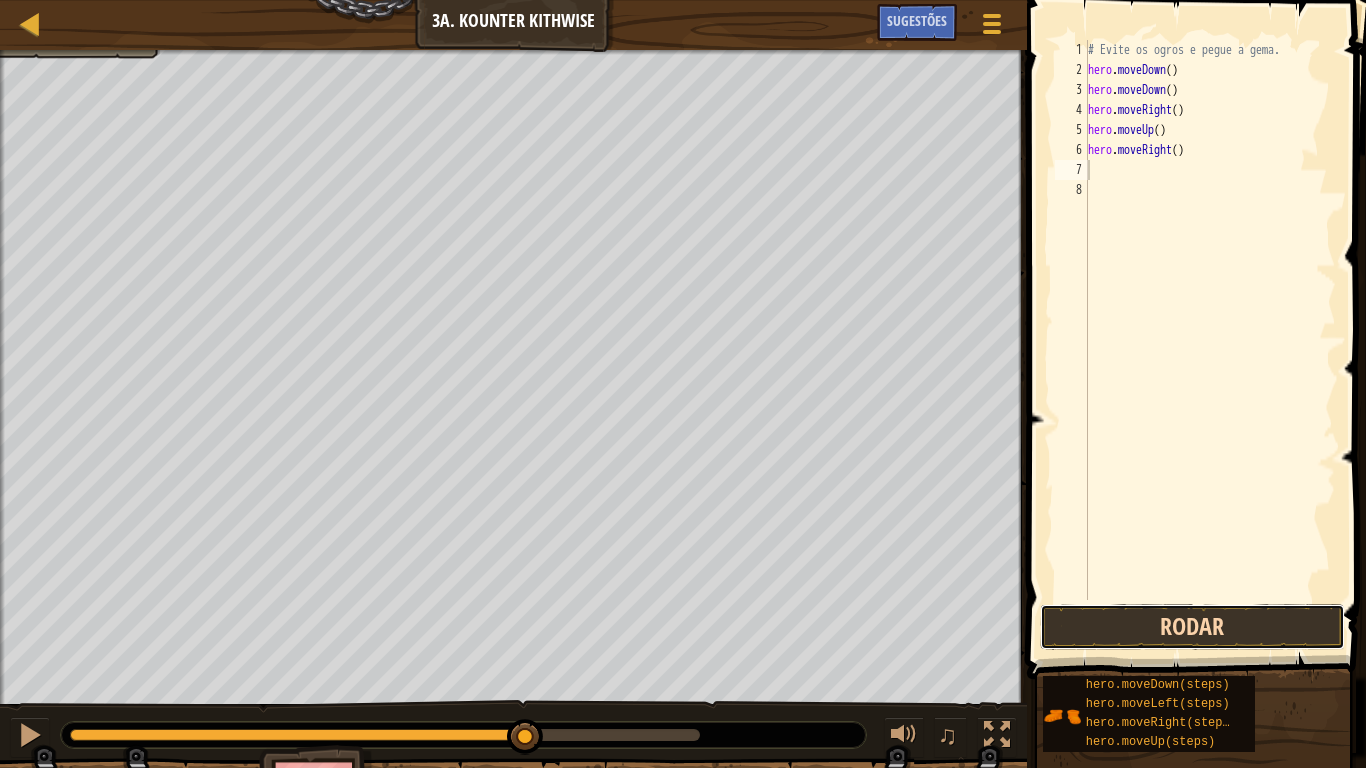 click on "Rodar" at bounding box center [1192, 627] 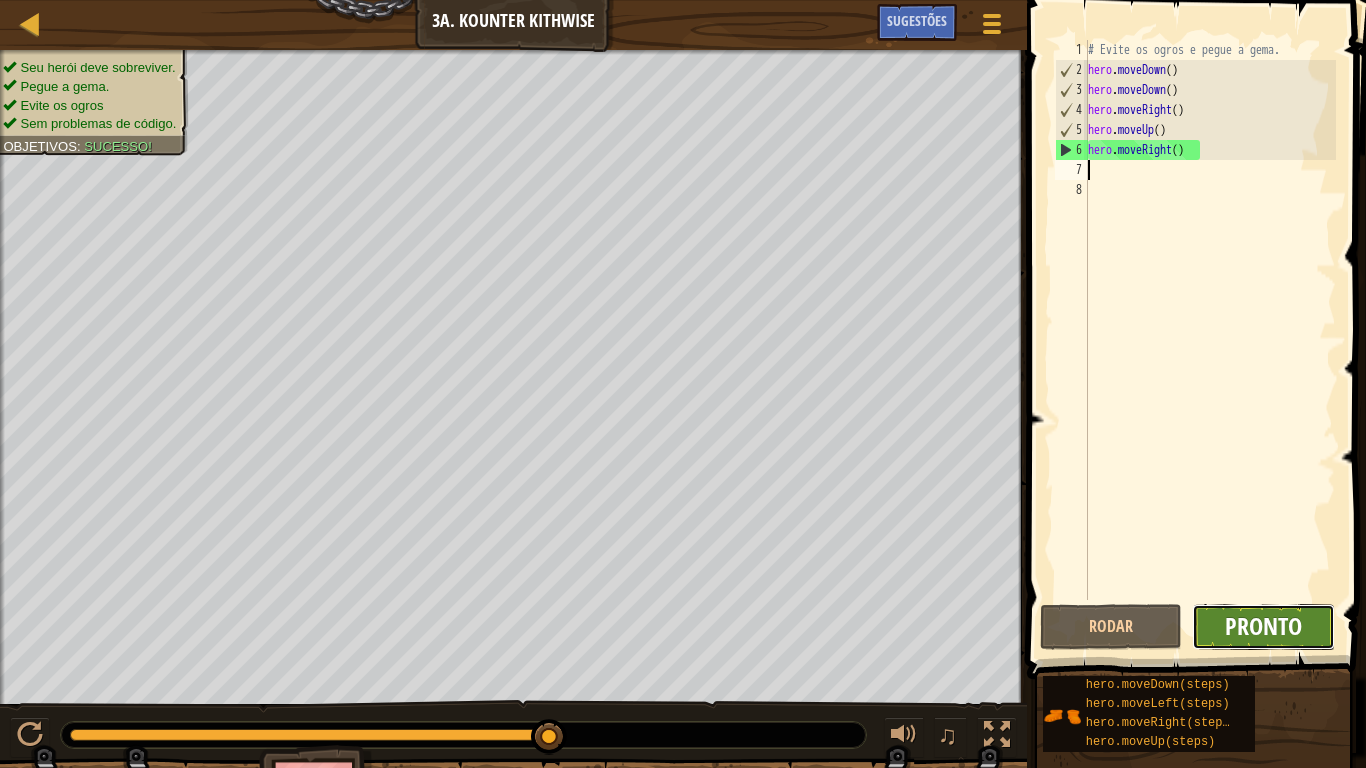click on "Pronto" at bounding box center [1263, 627] 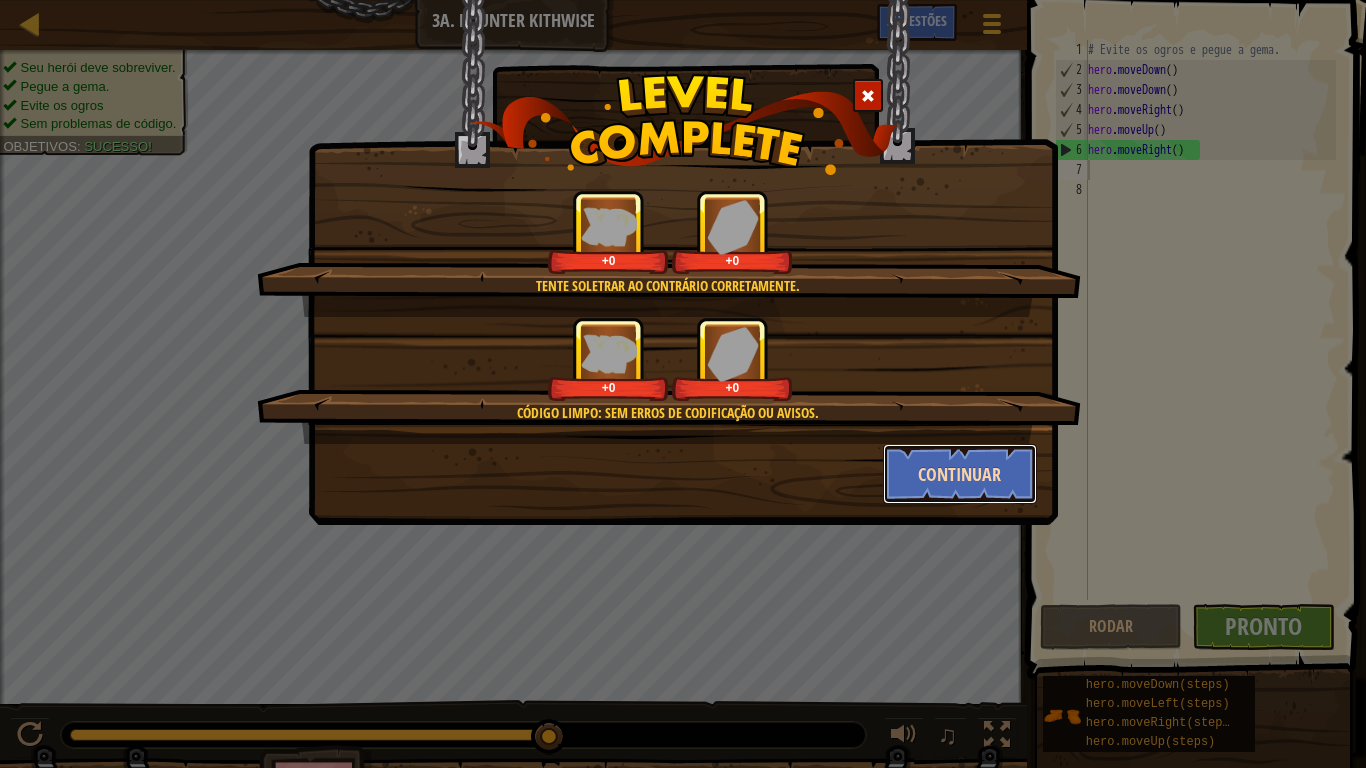 click on "Continuar" at bounding box center [960, 474] 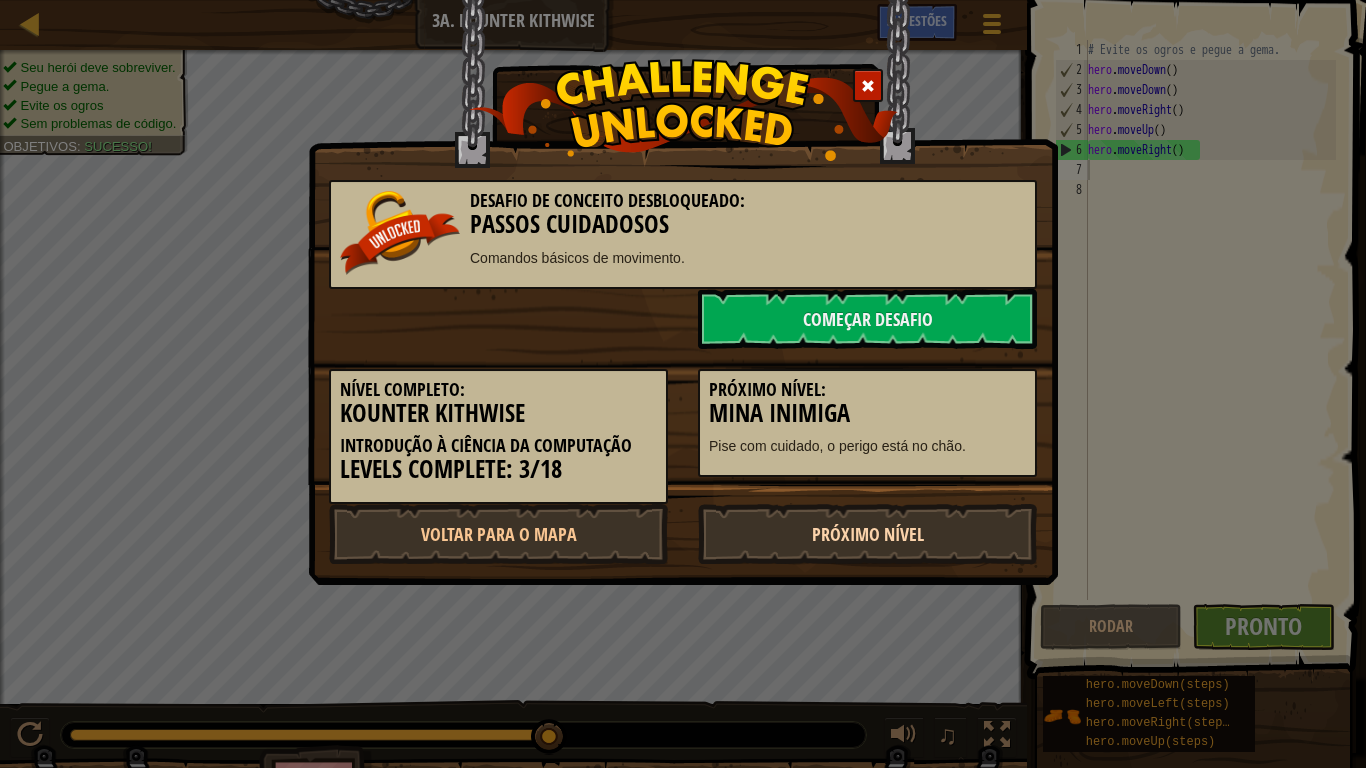 click on "Próximo Nível" at bounding box center [867, 534] 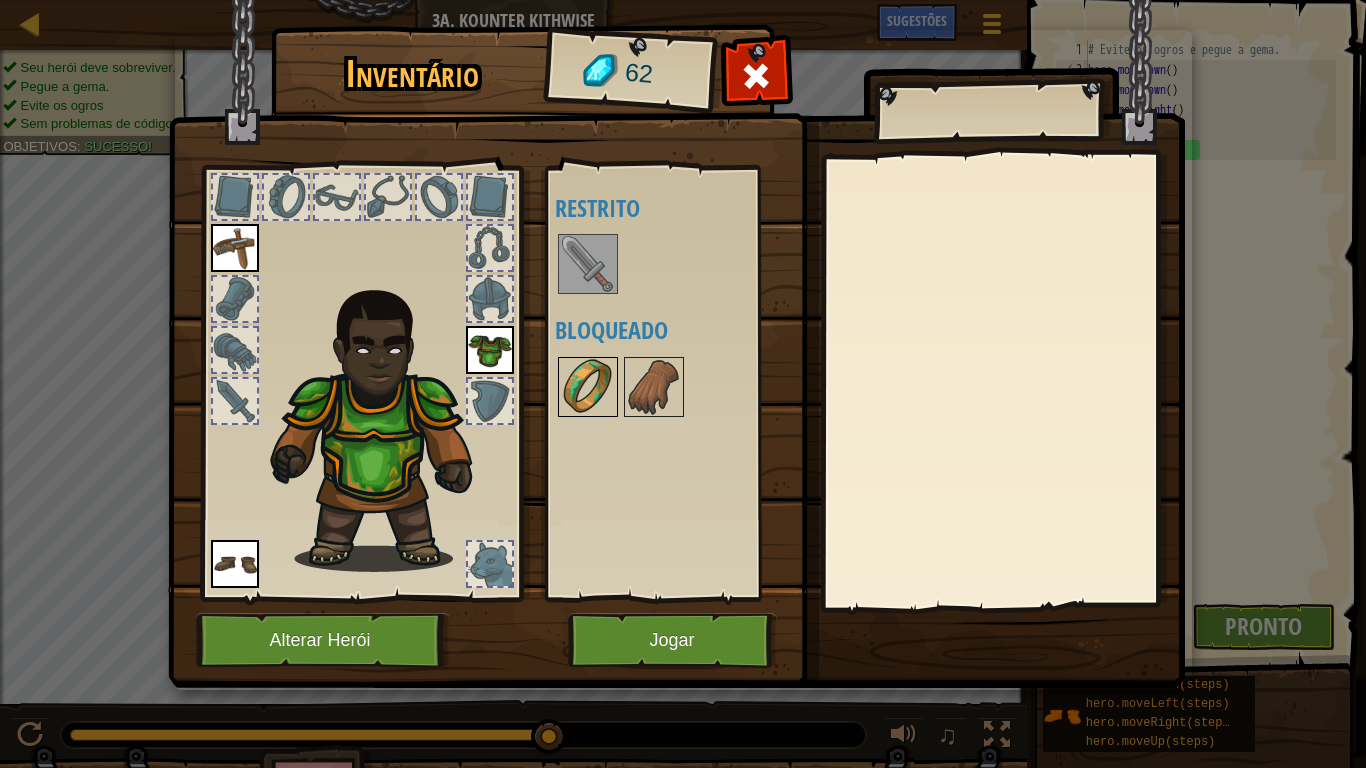 click at bounding box center (588, 387) 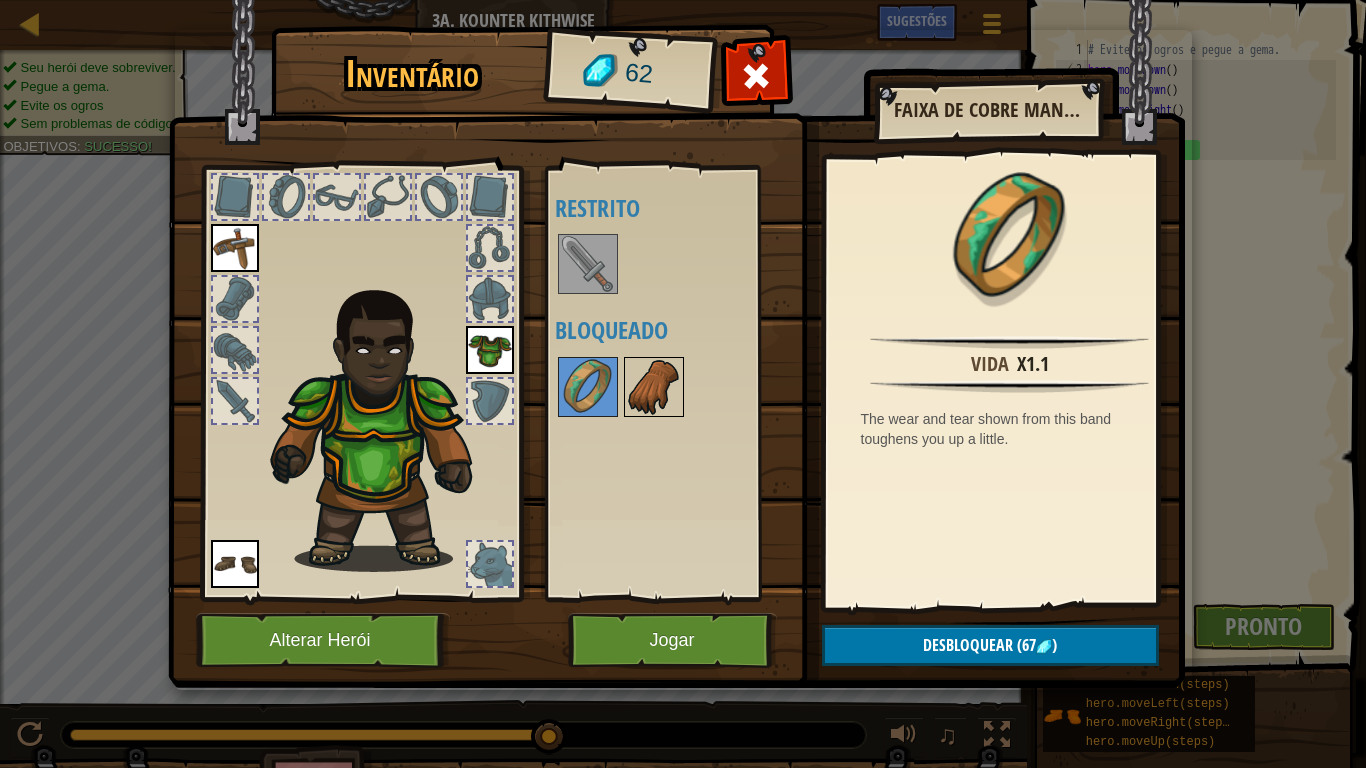 click at bounding box center (654, 387) 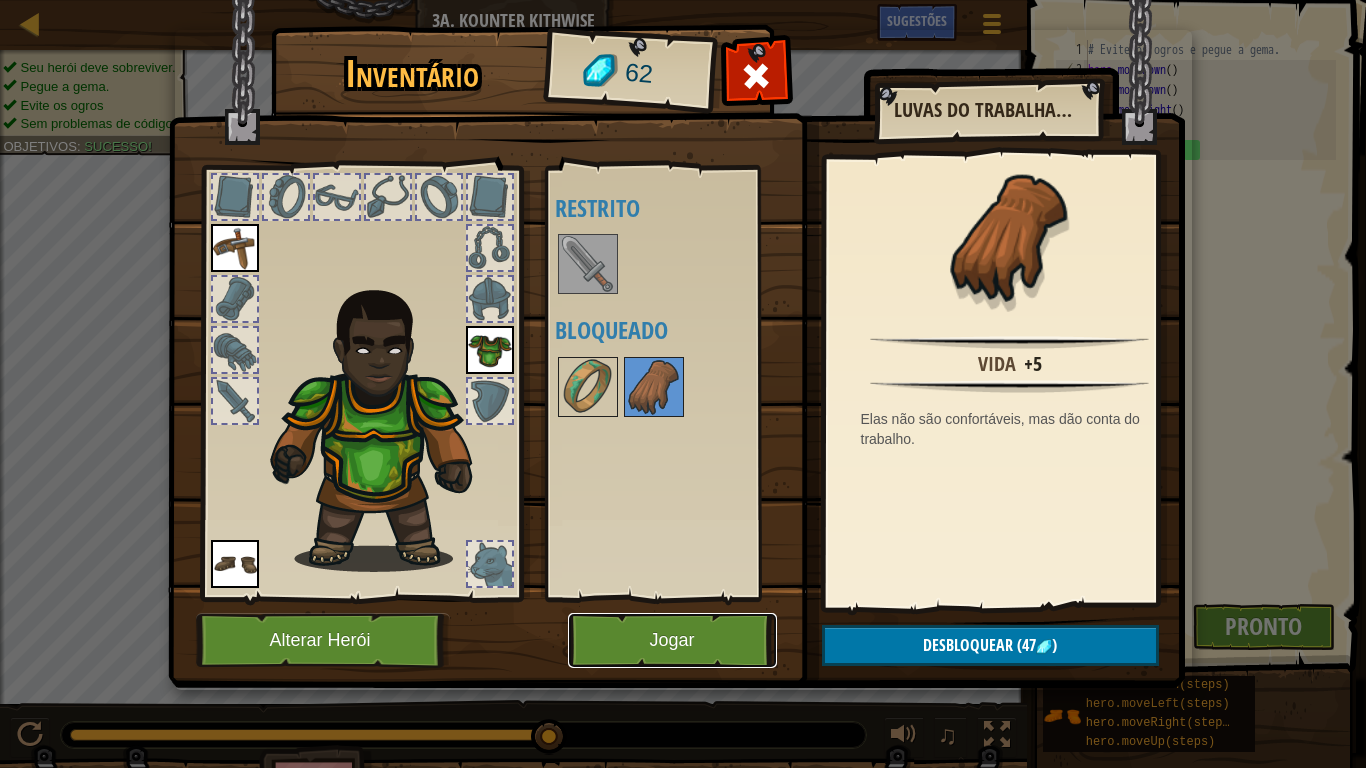 click on "Jogar" at bounding box center (672, 640) 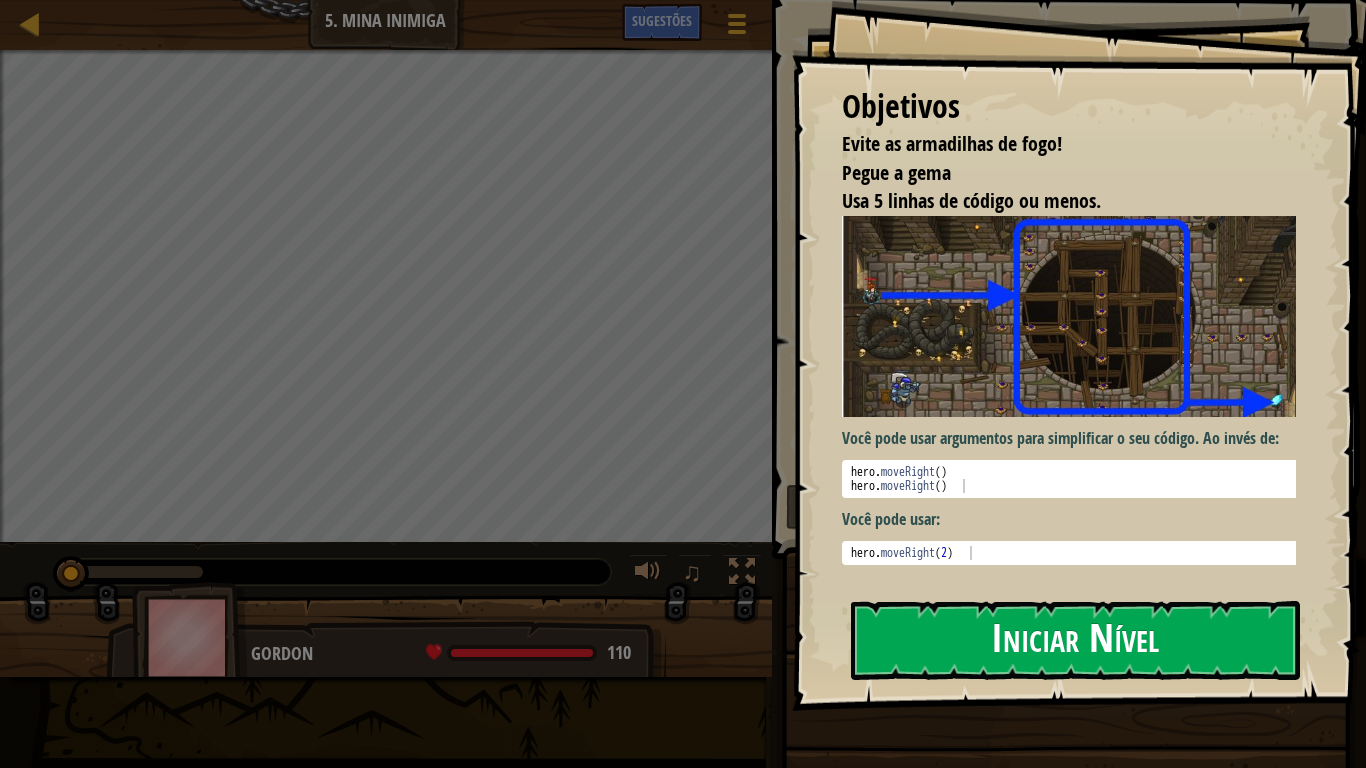 click on "Iniciar Nível" at bounding box center (1075, 640) 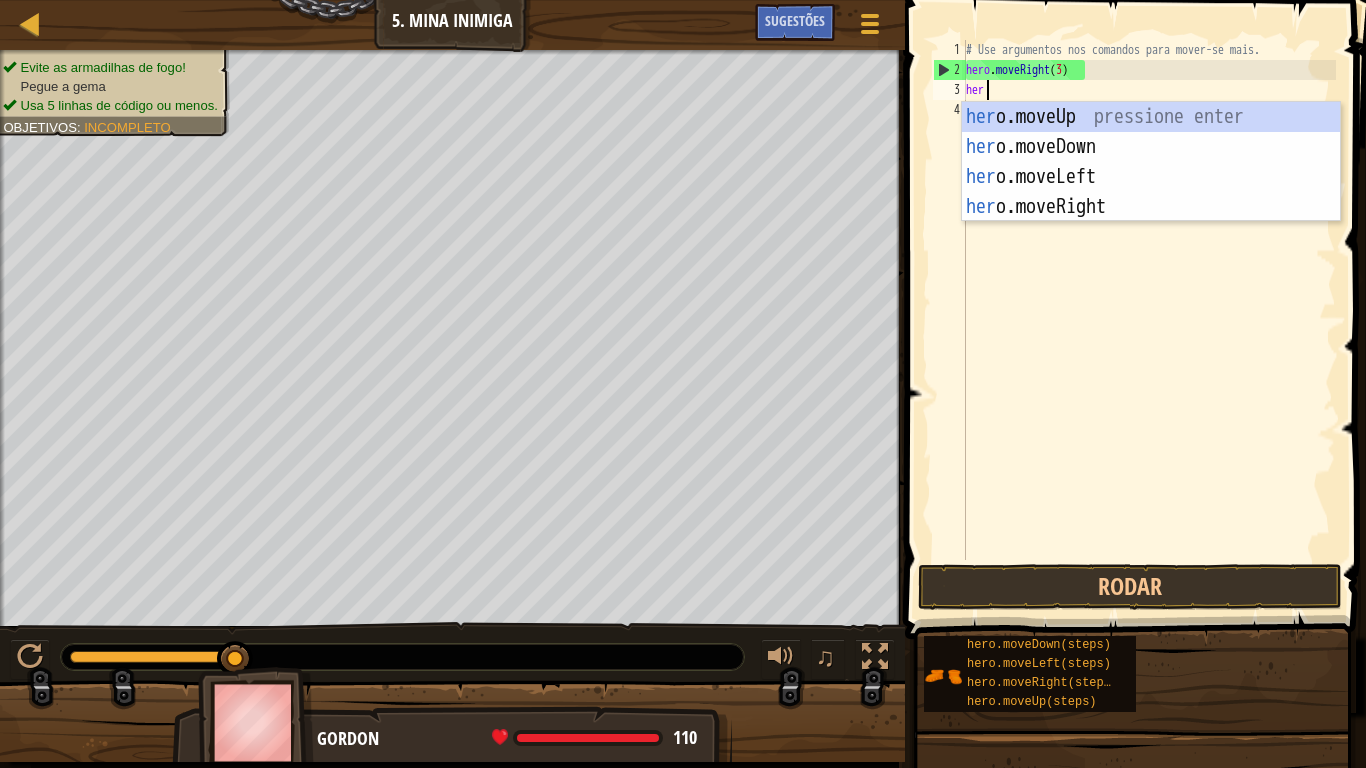 scroll, scrollTop: 9, scrollLeft: 3, axis: both 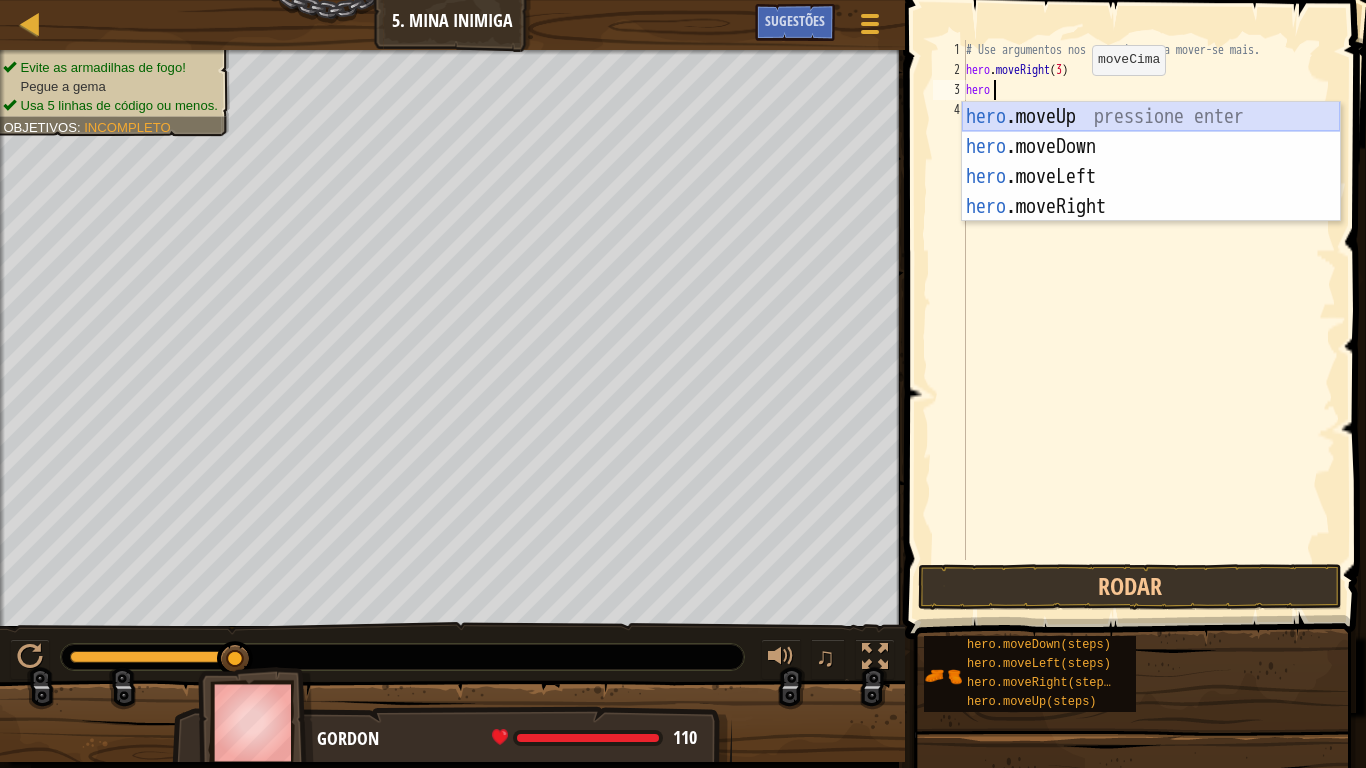 click on "hero .moveUp pressione enter hero .moveDown pressione enter hero .moveLeft pressione enter hero .moveRight pressione enter" at bounding box center (1151, 192) 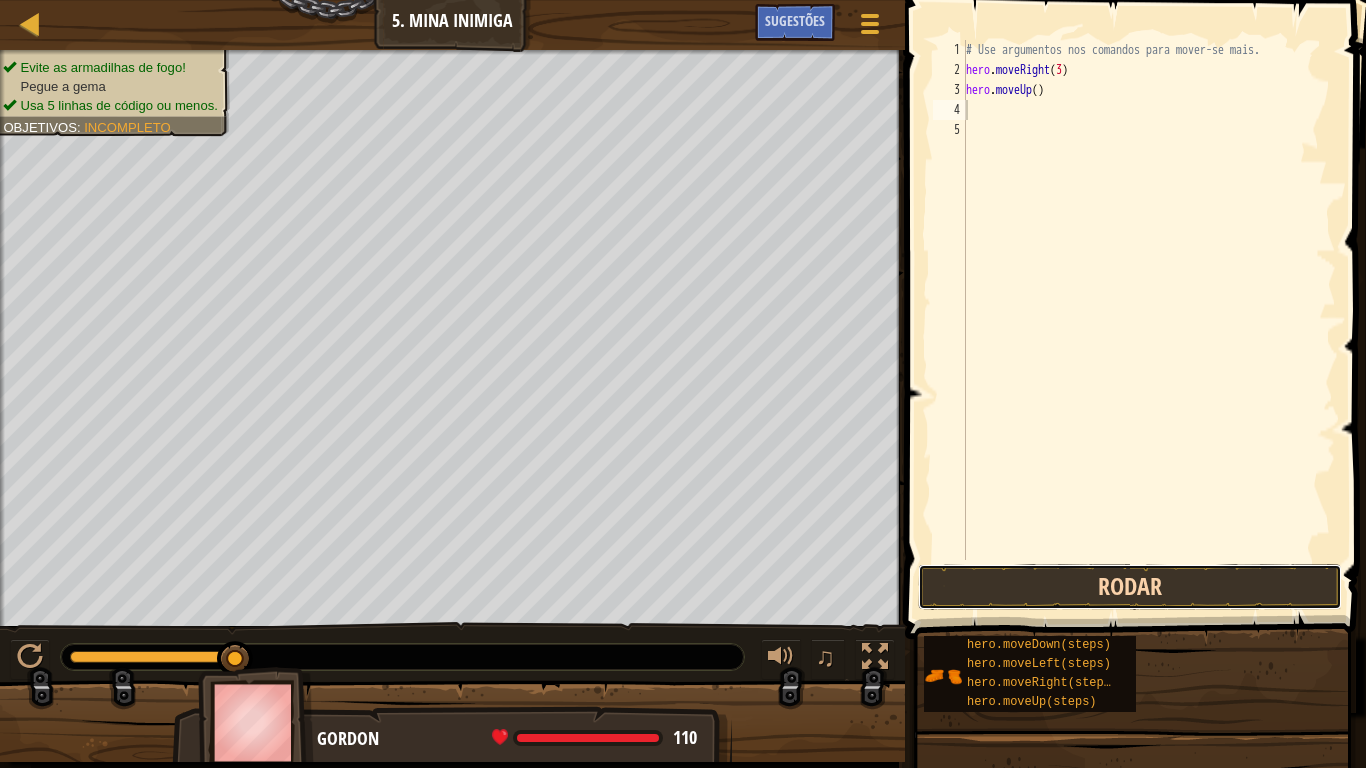 click on "Rodar" at bounding box center [1130, 587] 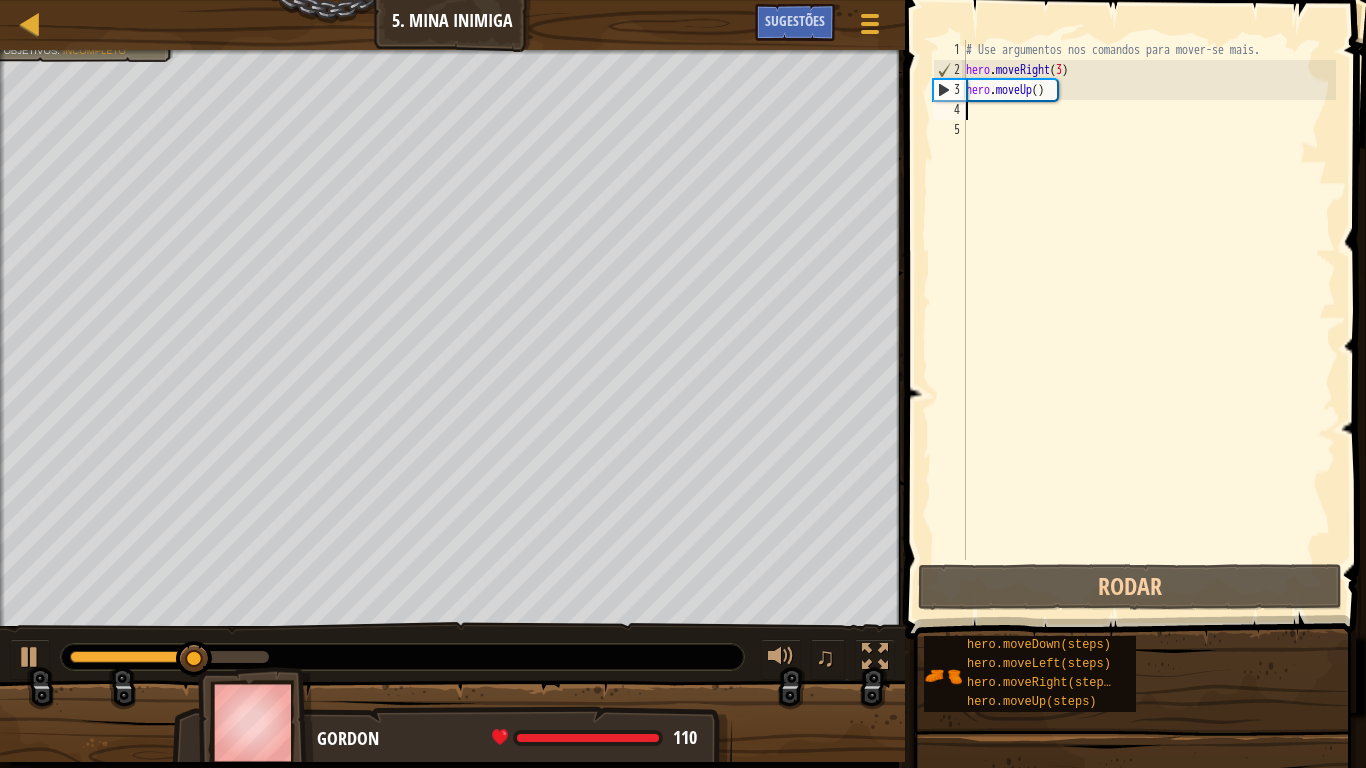 type on "her" 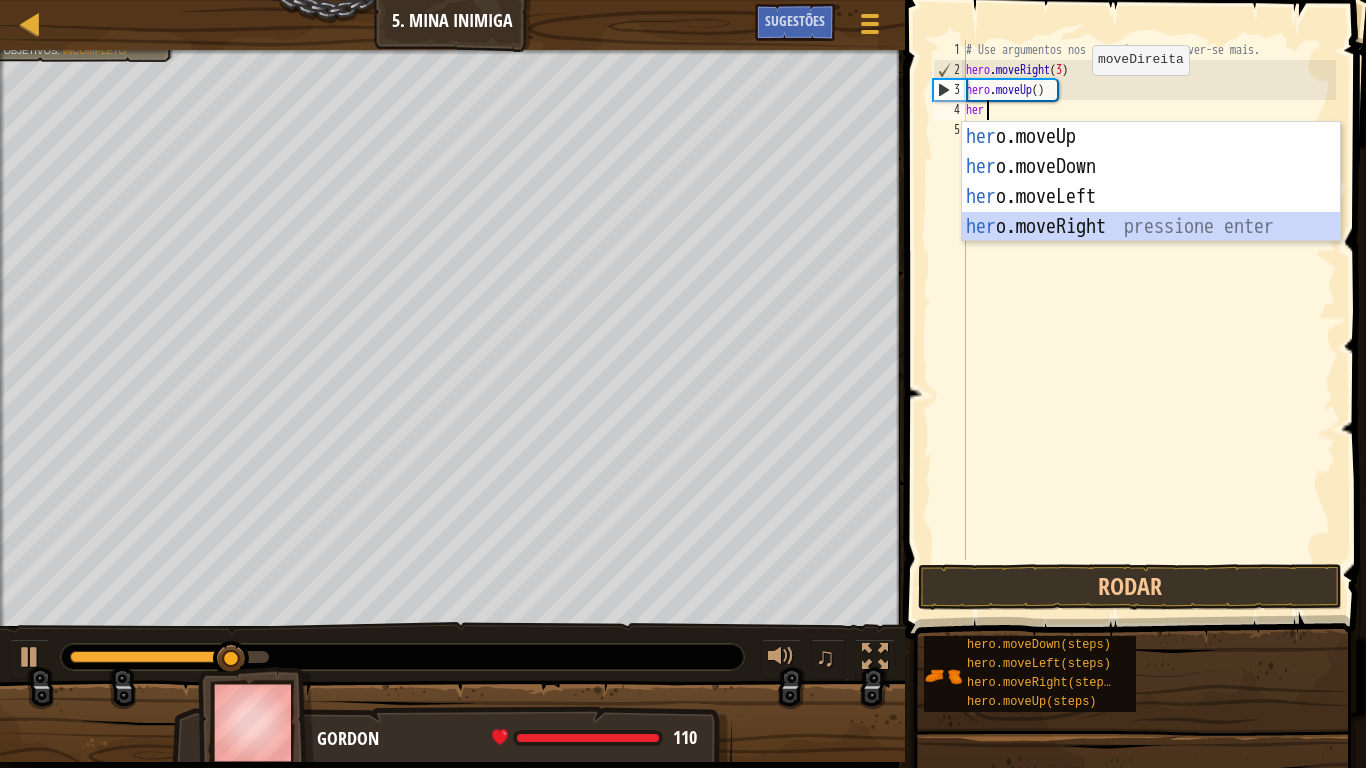 click on "her o.moveUp pressione enter her o.moveDown pressione enter her o.moveLeft pressione enter her o.moveRight pressione enter" at bounding box center (1151, 212) 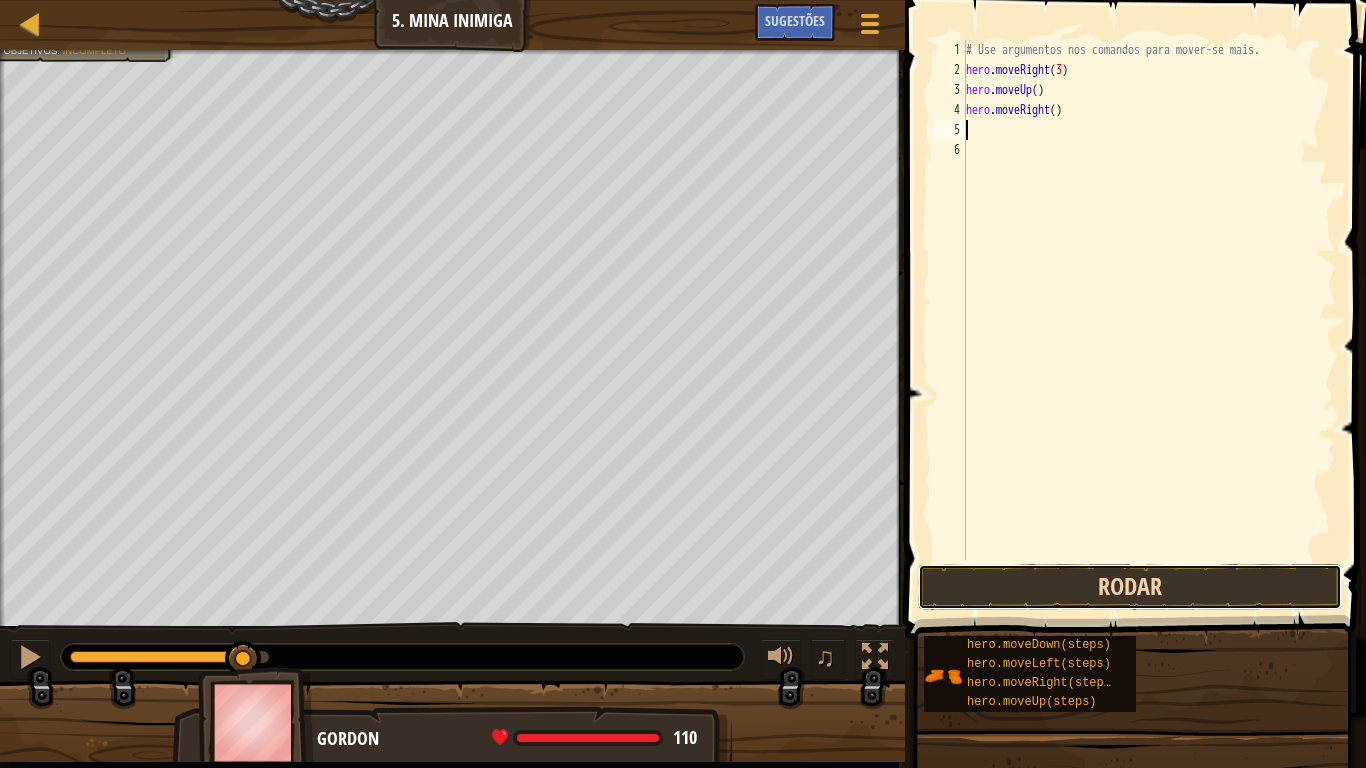 click on "Rodar" at bounding box center [1130, 587] 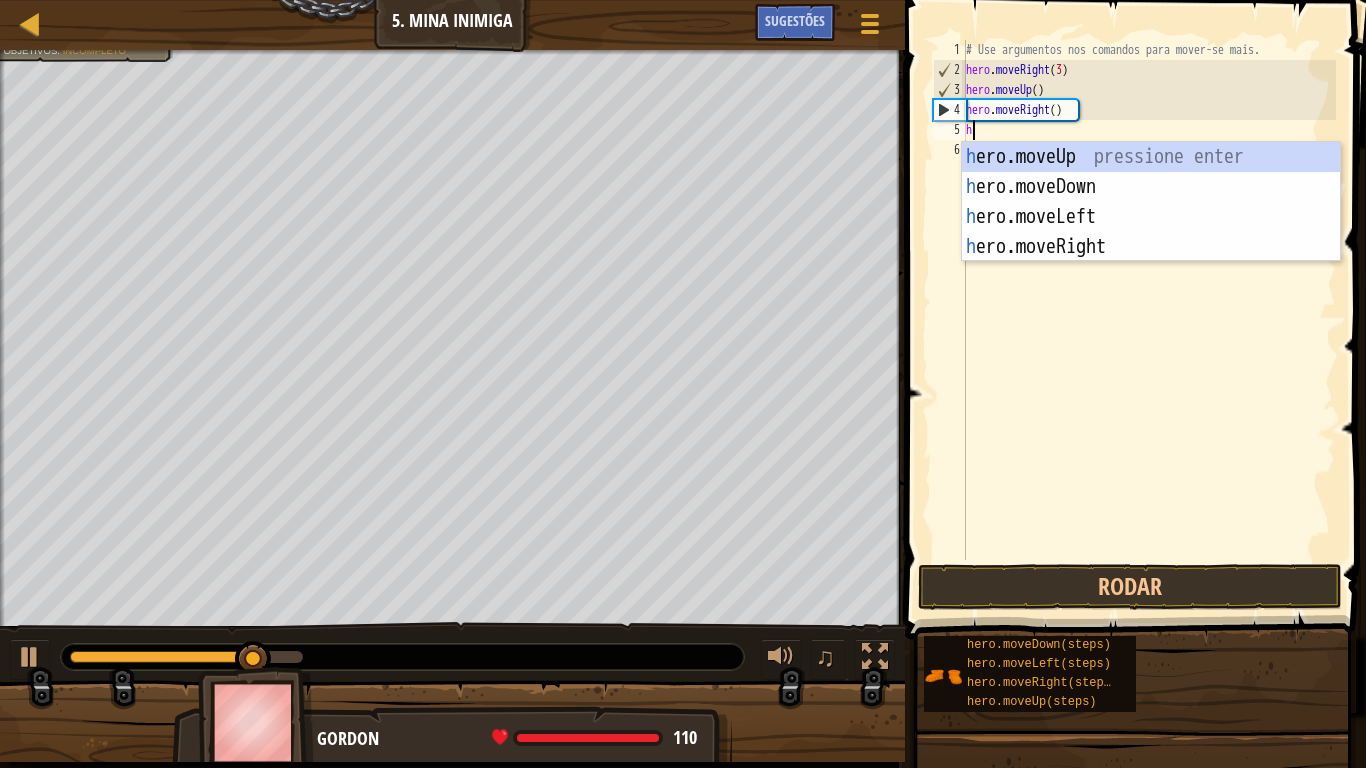 type on "her" 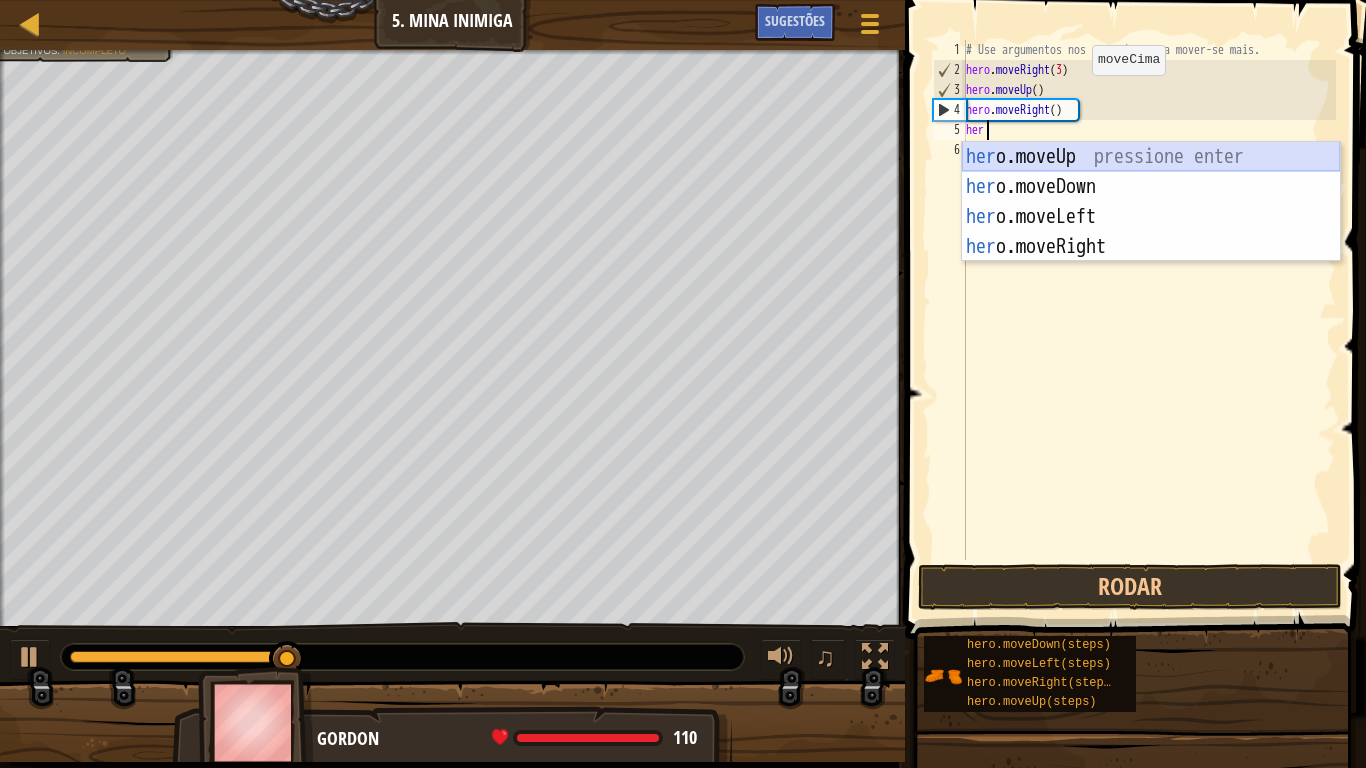 click on "her o.moveUp pressione enter her o.moveDown pressione enter her o.moveLeft pressione enter her o.moveRight pressione enter" at bounding box center [1151, 232] 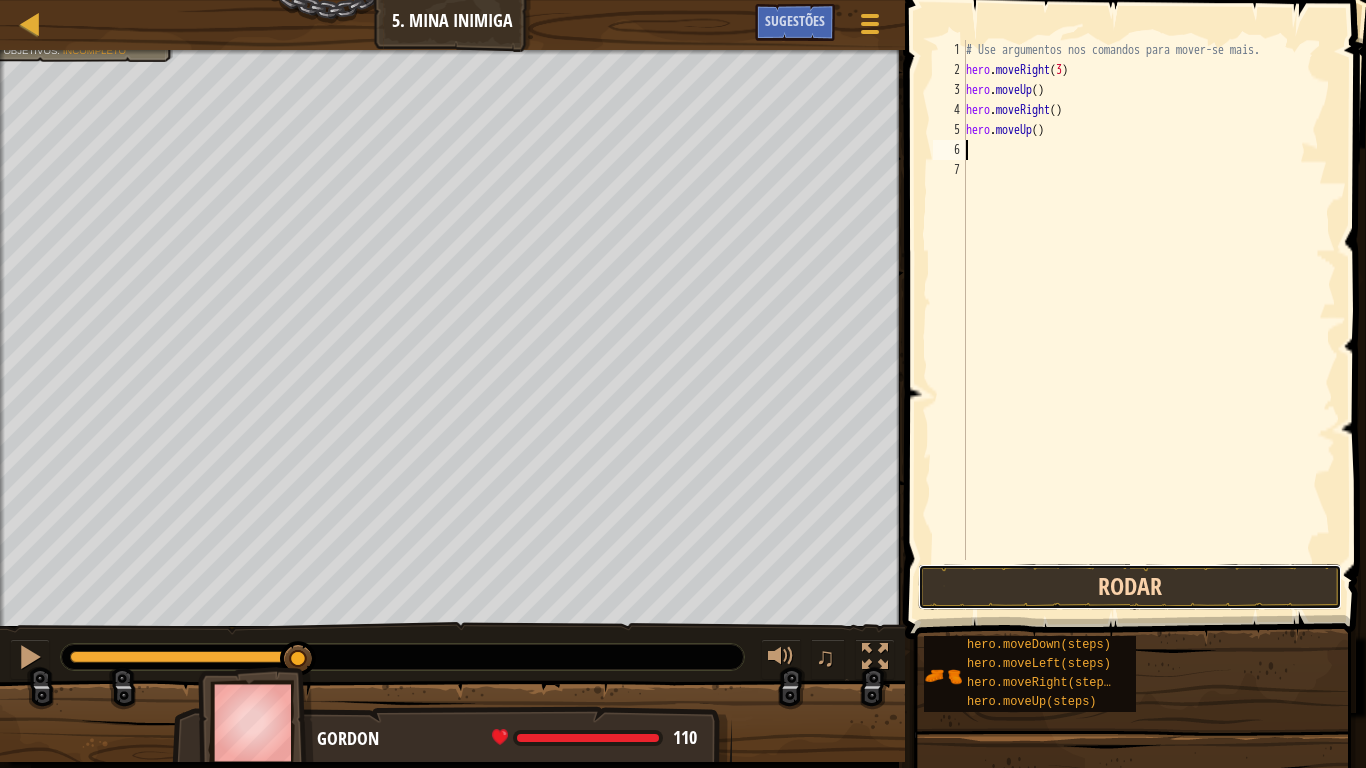 click on "Rodar" at bounding box center (1130, 587) 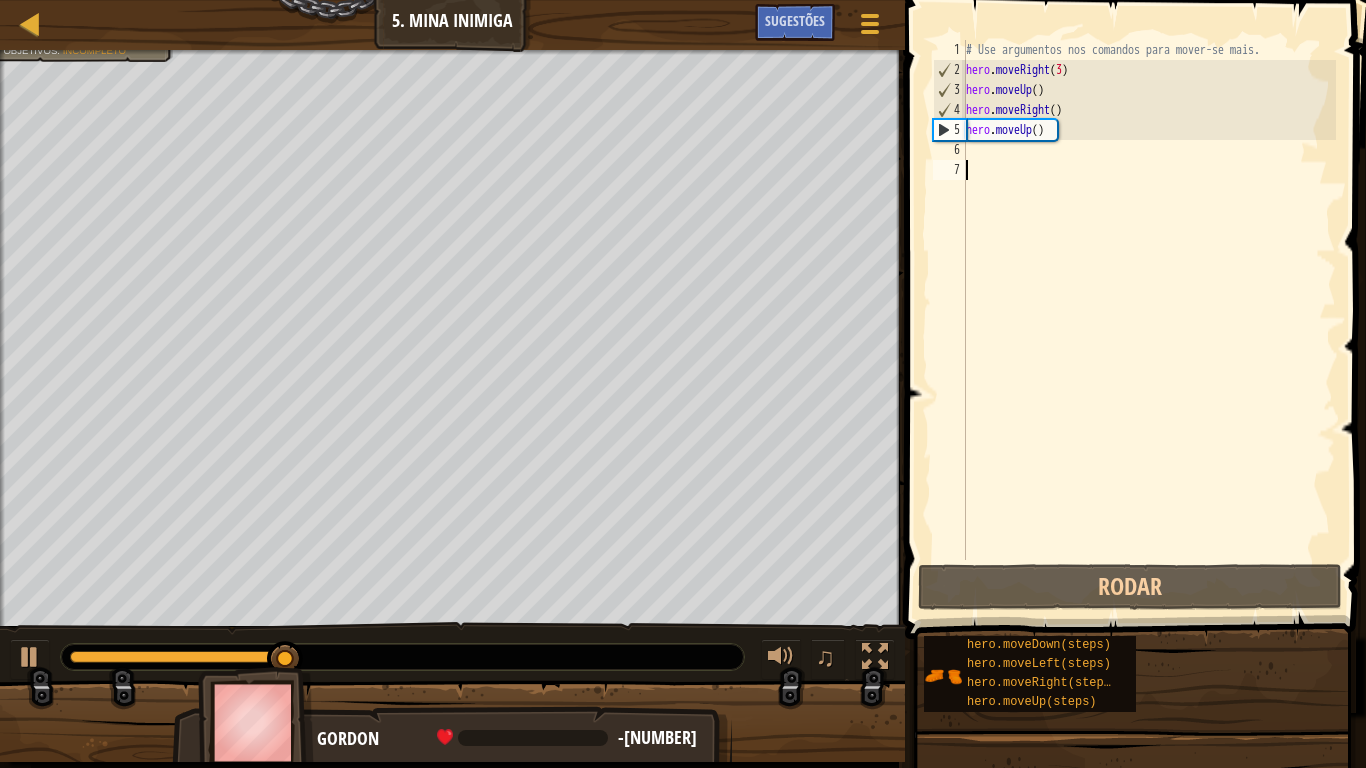click on "# Use argumentos nos comandos para mover-se mais. hero . moveRight ( 3 ) hero . moveUp ( ) hero . moveRight ( ) hero . moveUp ( )" at bounding box center [1149, 320] 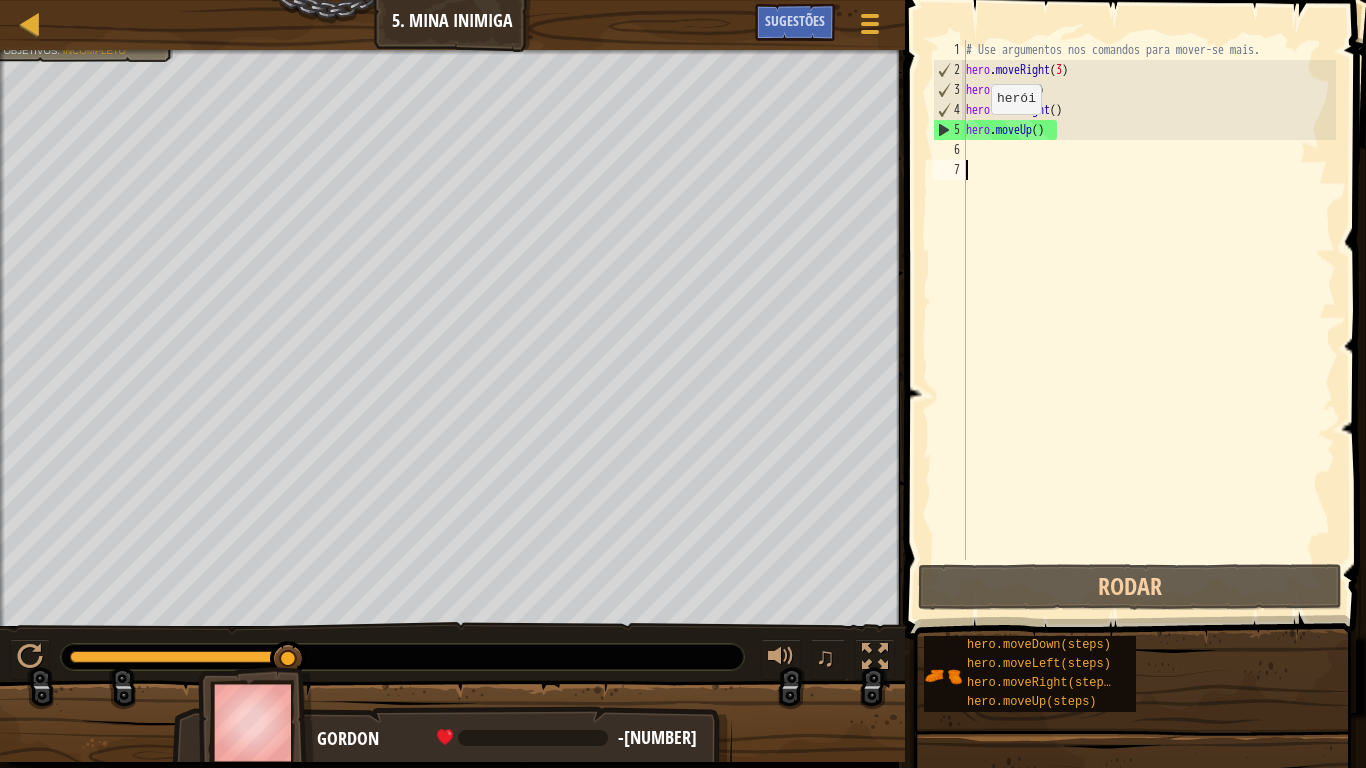 click on "# Use argumentos nos comandos para mover-se mais. hero . moveRight ( 3 ) hero . moveUp ( ) hero . moveRight ( ) hero . moveUp ( )" at bounding box center (1149, 320) 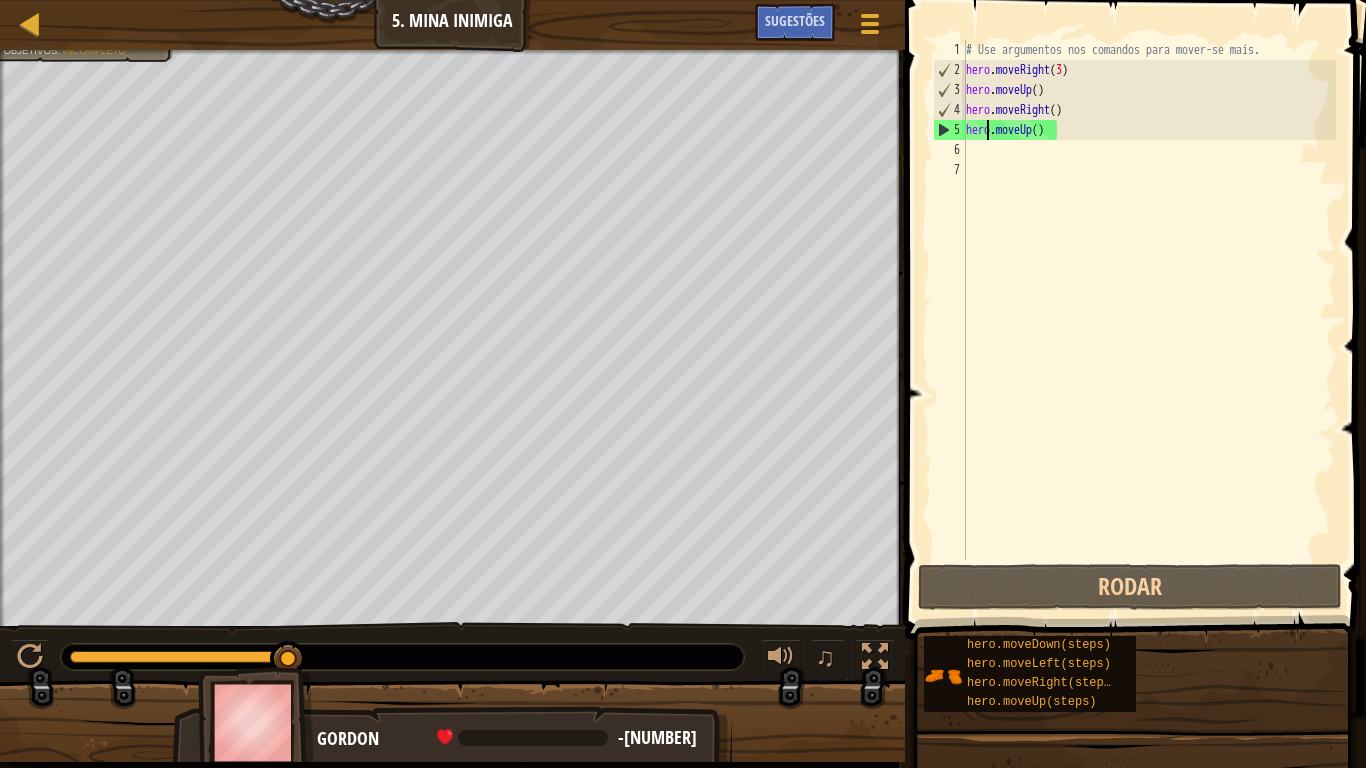 click on "# Use argumentos nos comandos para mover-se mais. hero . moveRight ( 3 ) hero . moveUp ( ) hero . moveRight ( ) hero . moveUp ( )" at bounding box center [1149, 320] 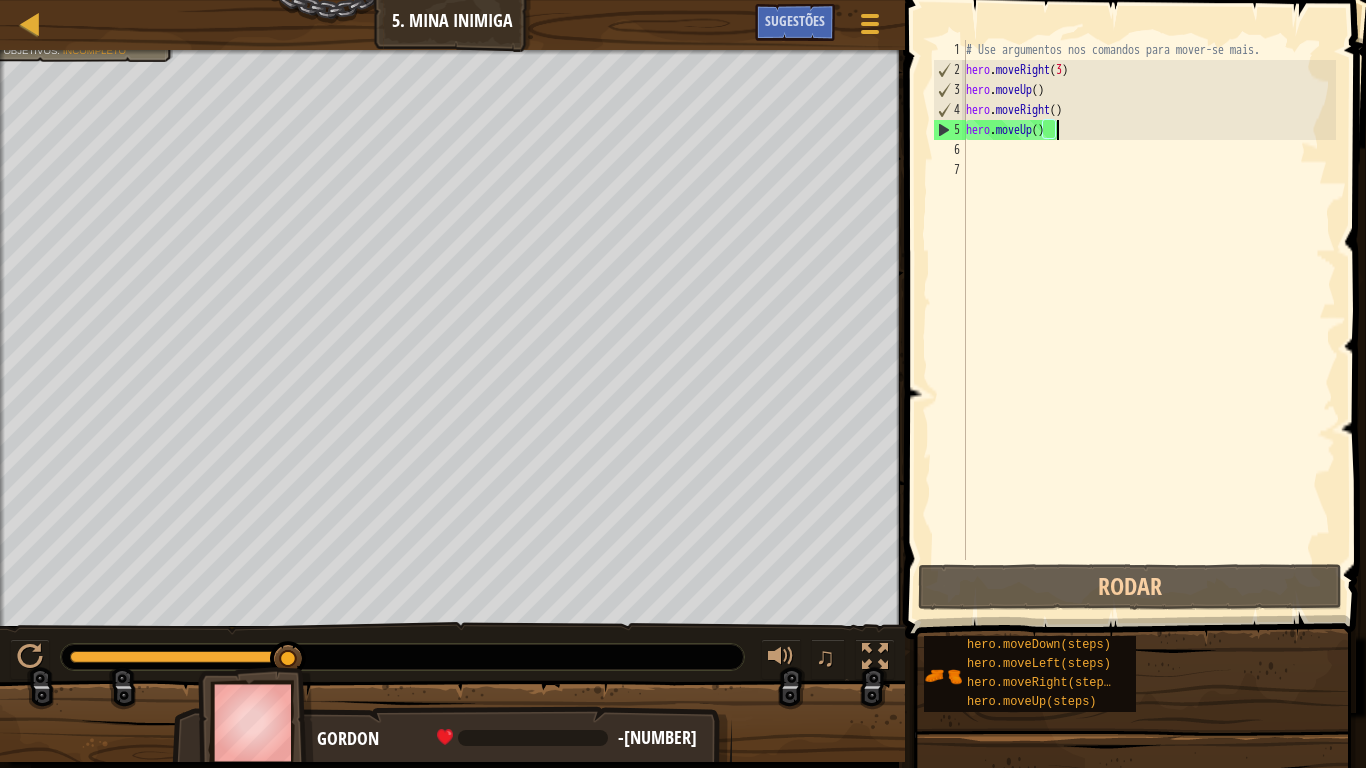 click on "# Use argumentos nos comandos para mover-se mais. hero . moveRight ( 3 ) hero . moveUp ( ) hero . moveRight ( ) hero . moveUp ( )" at bounding box center (1149, 320) 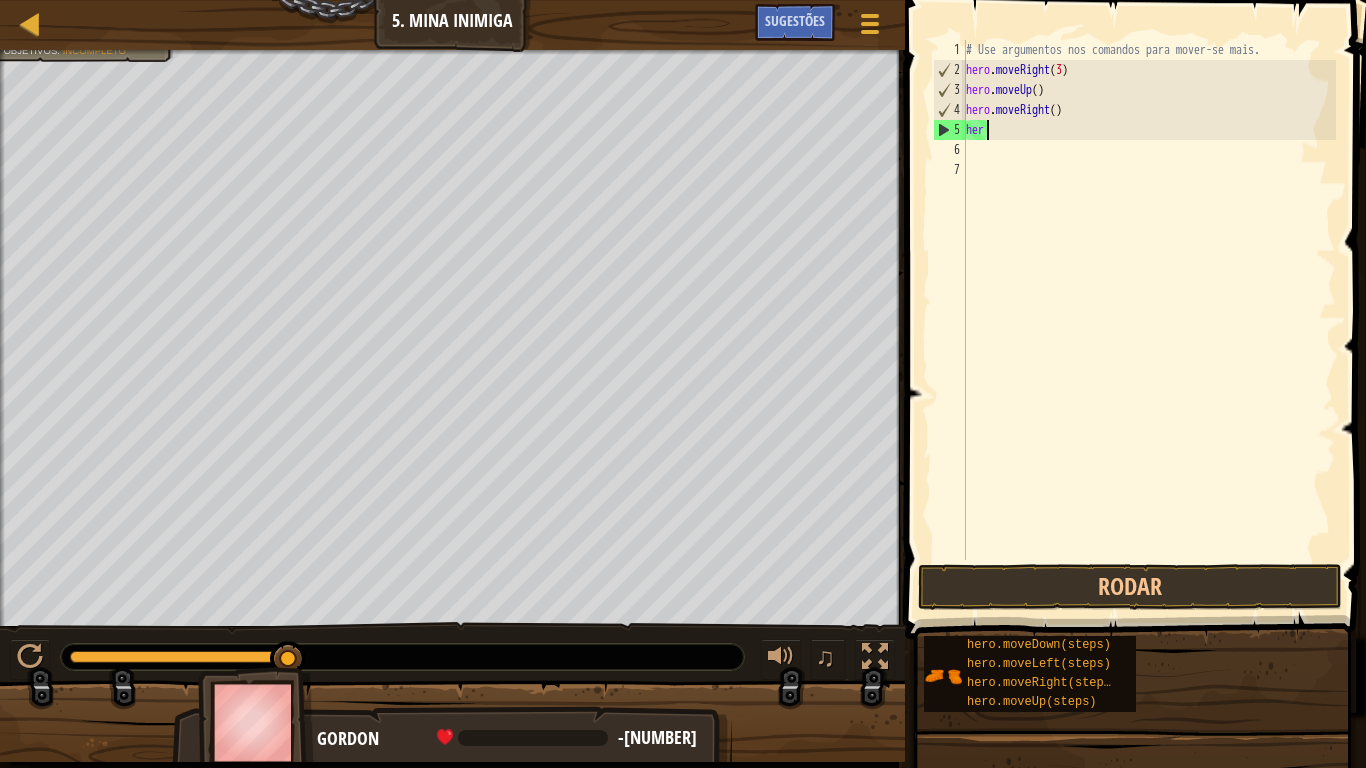 type on "h" 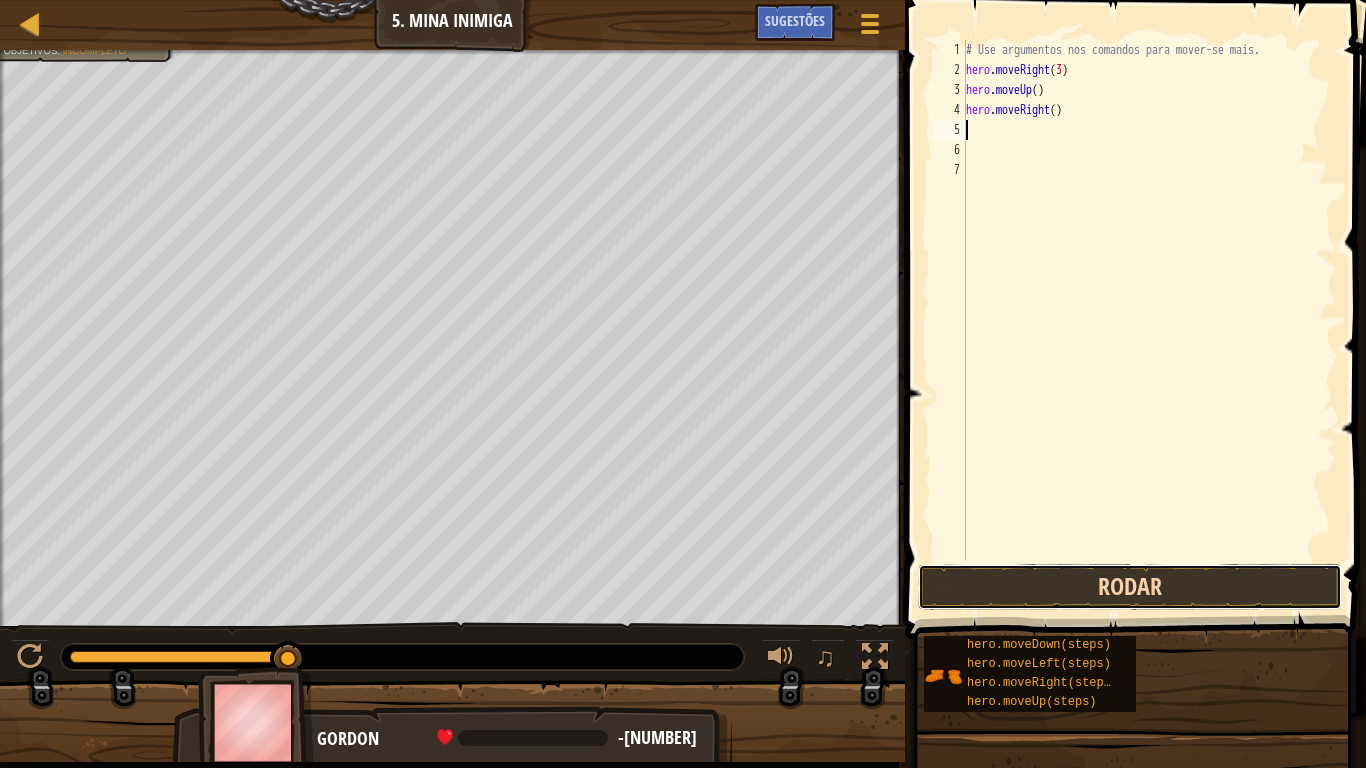 click on "Rodar" at bounding box center [1130, 587] 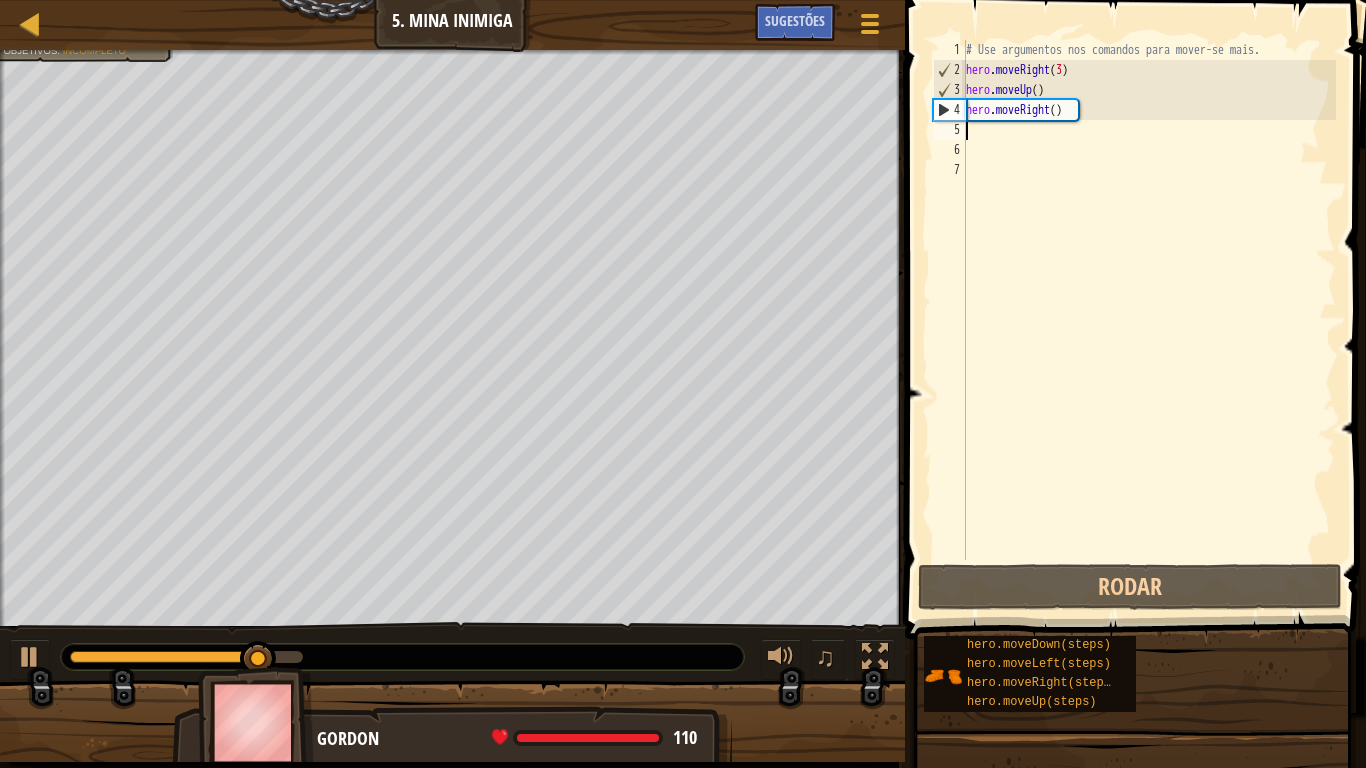 type on "her" 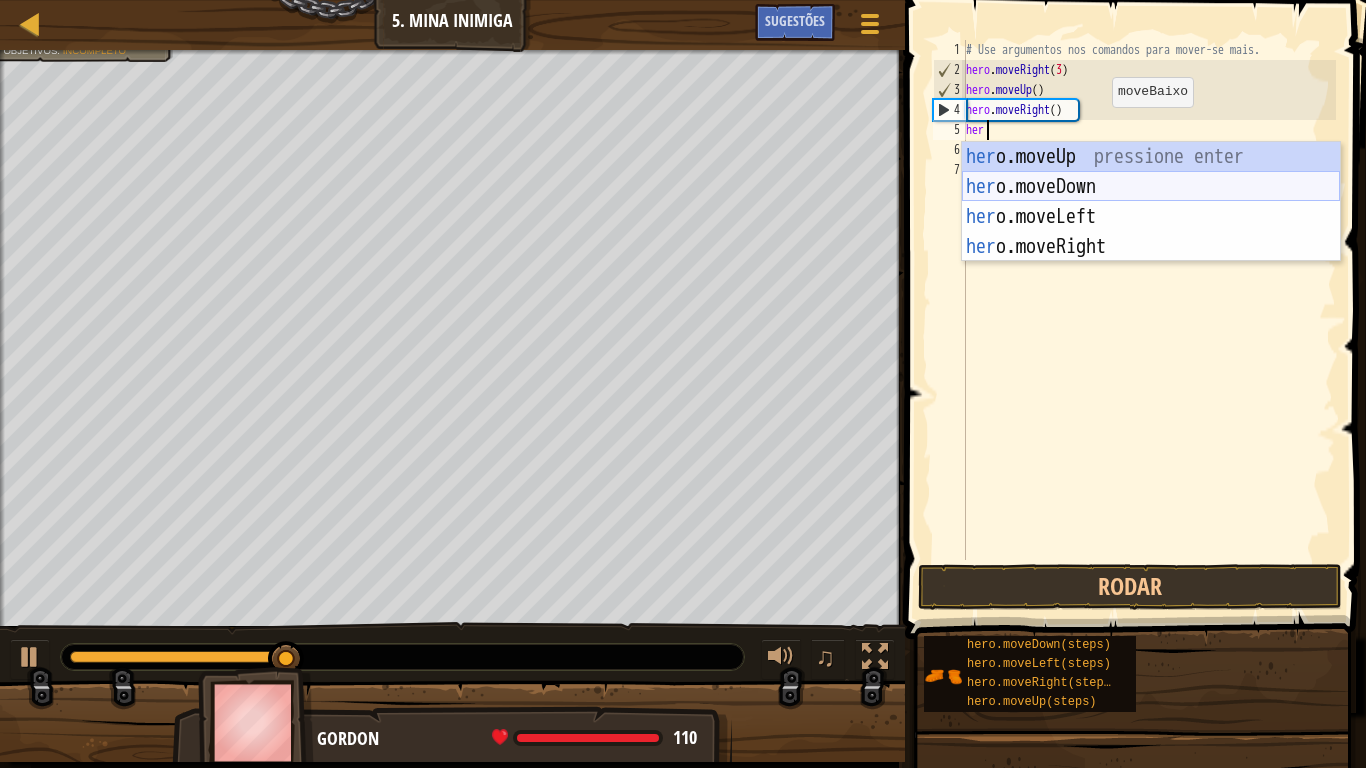 click on "her o.moveUp pressione enter her o.moveDown pressione enter her o.moveLeft pressione enter her o.moveRight pressione enter" at bounding box center [1151, 232] 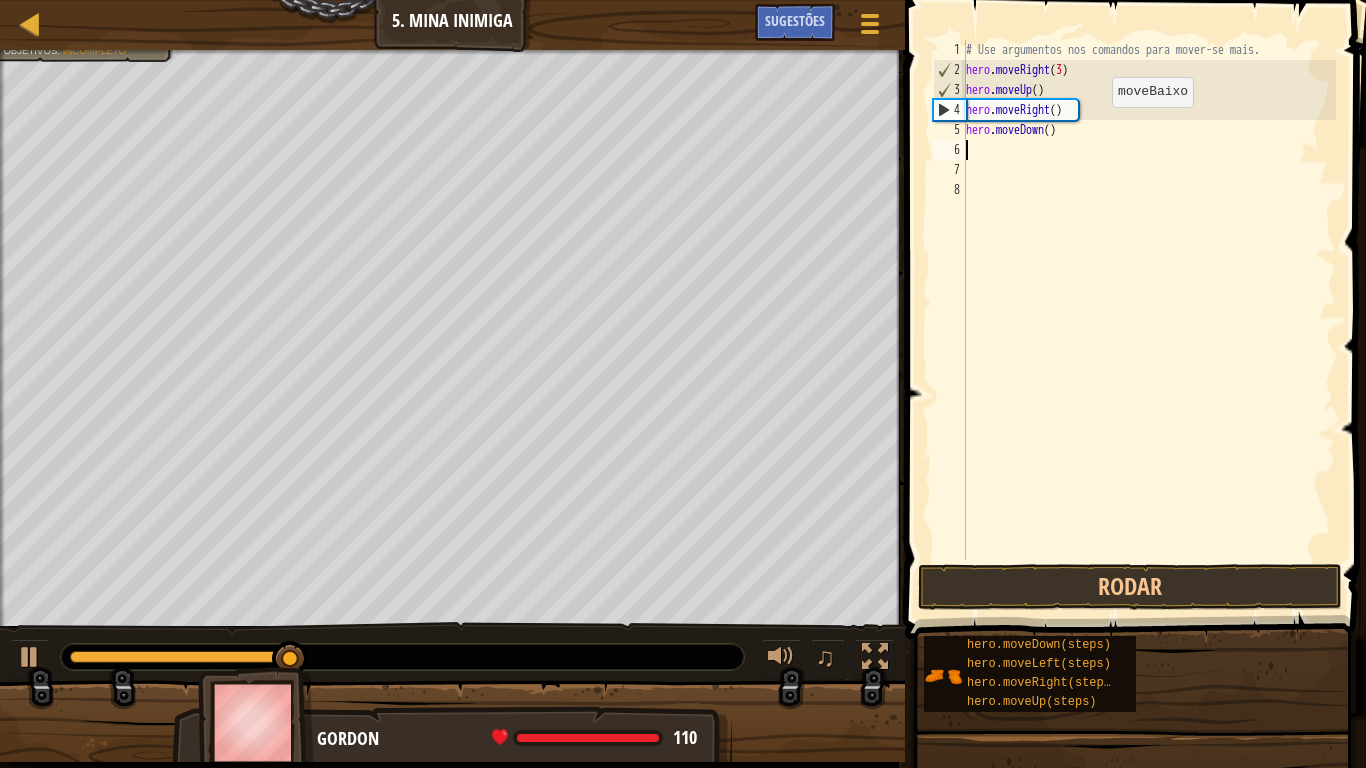 scroll, scrollTop: 9, scrollLeft: 0, axis: vertical 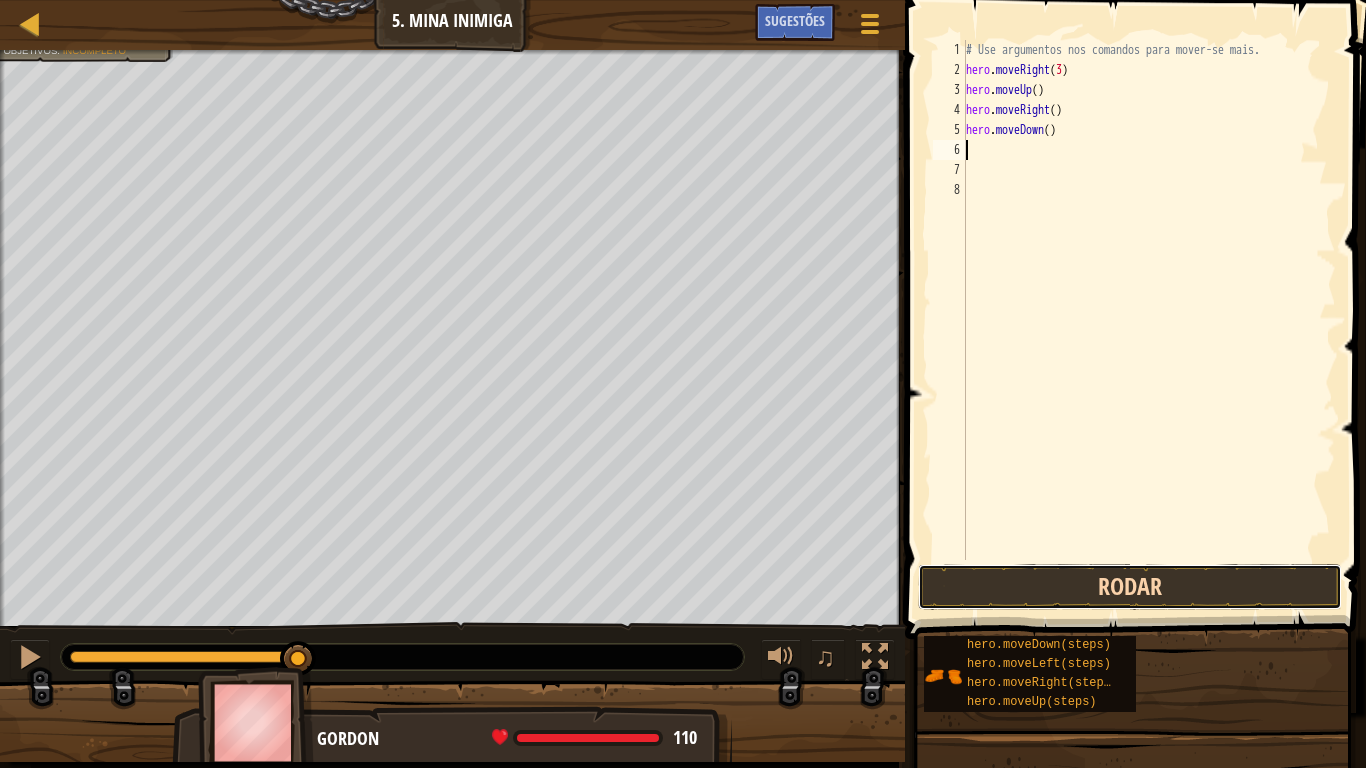 click on "Rodar" at bounding box center (1130, 587) 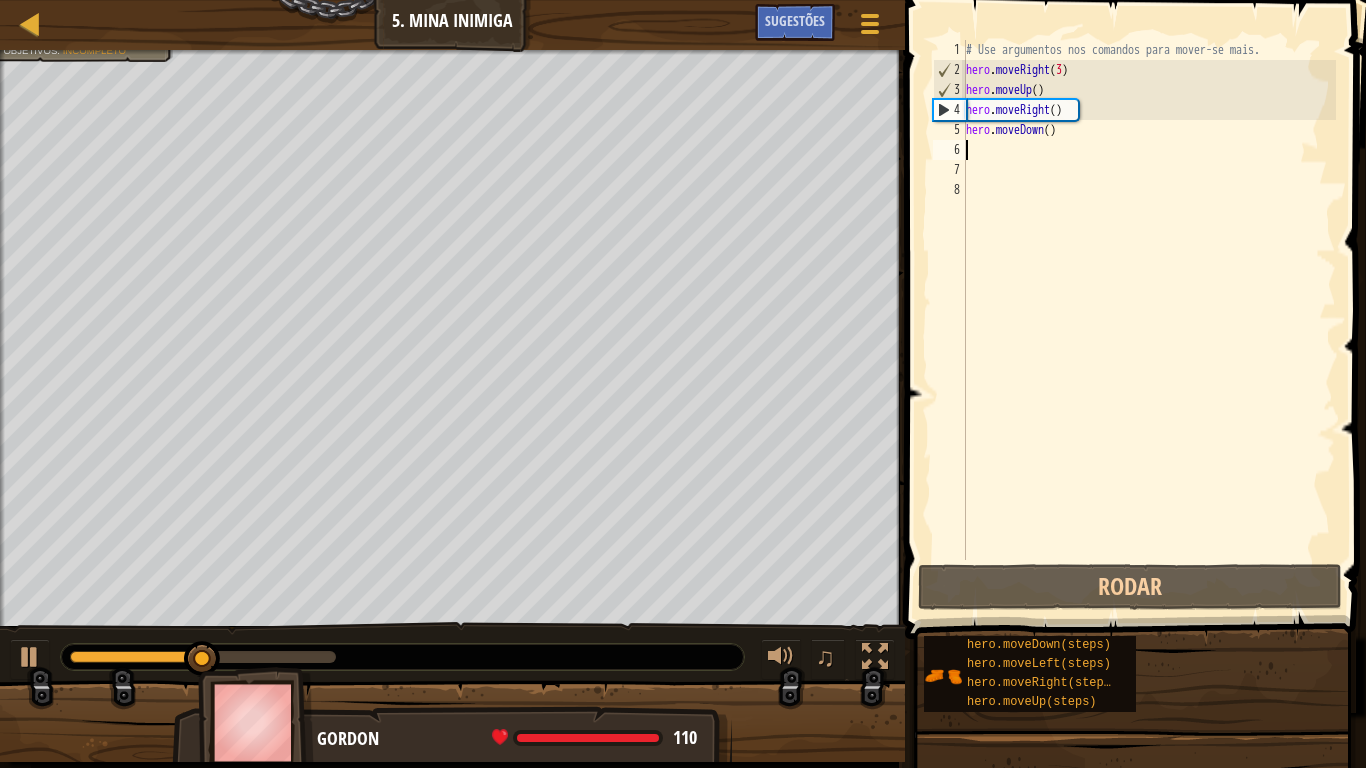 type on "her" 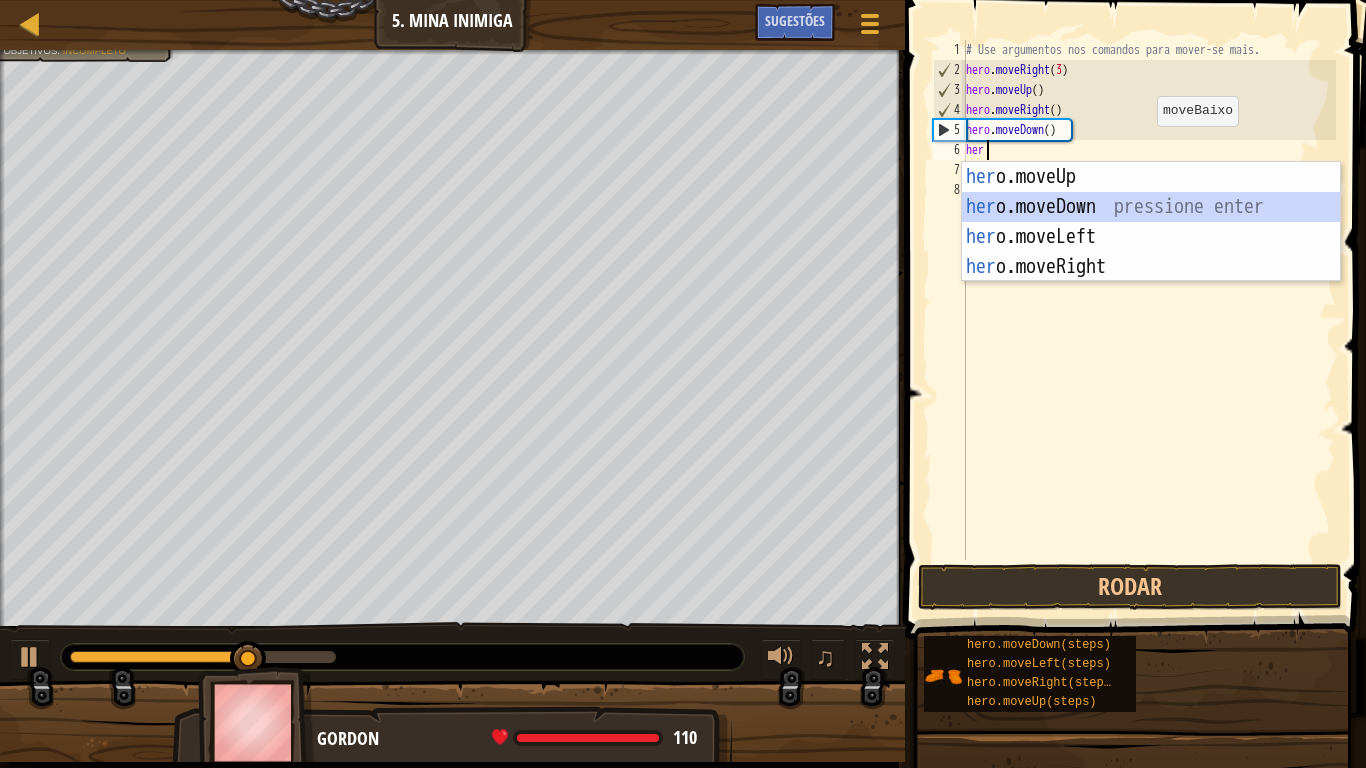 click on "her o.moveUp pressione enter her o.moveDown pressione enter her o.moveLeft pressione enter her o.moveRight pressione enter" at bounding box center (1151, 252) 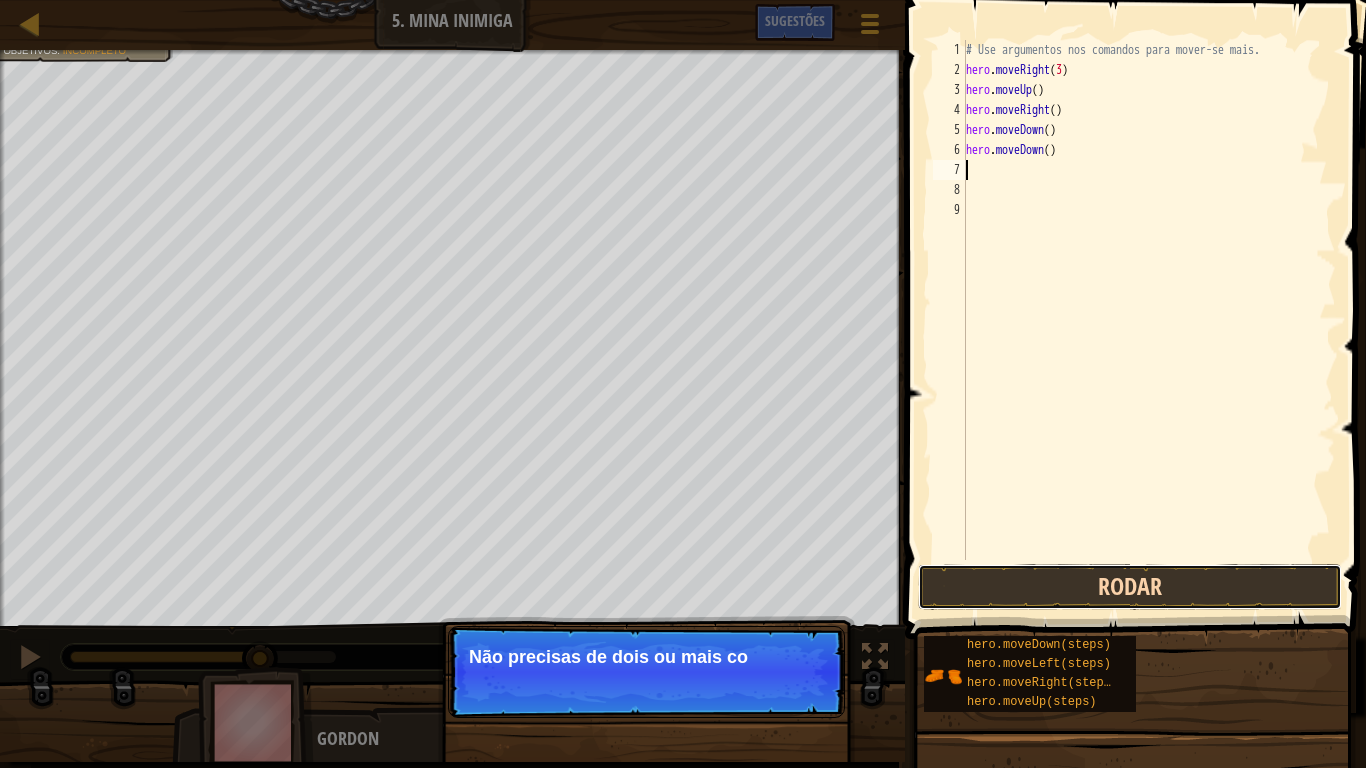 click on "Rodar" at bounding box center (1130, 587) 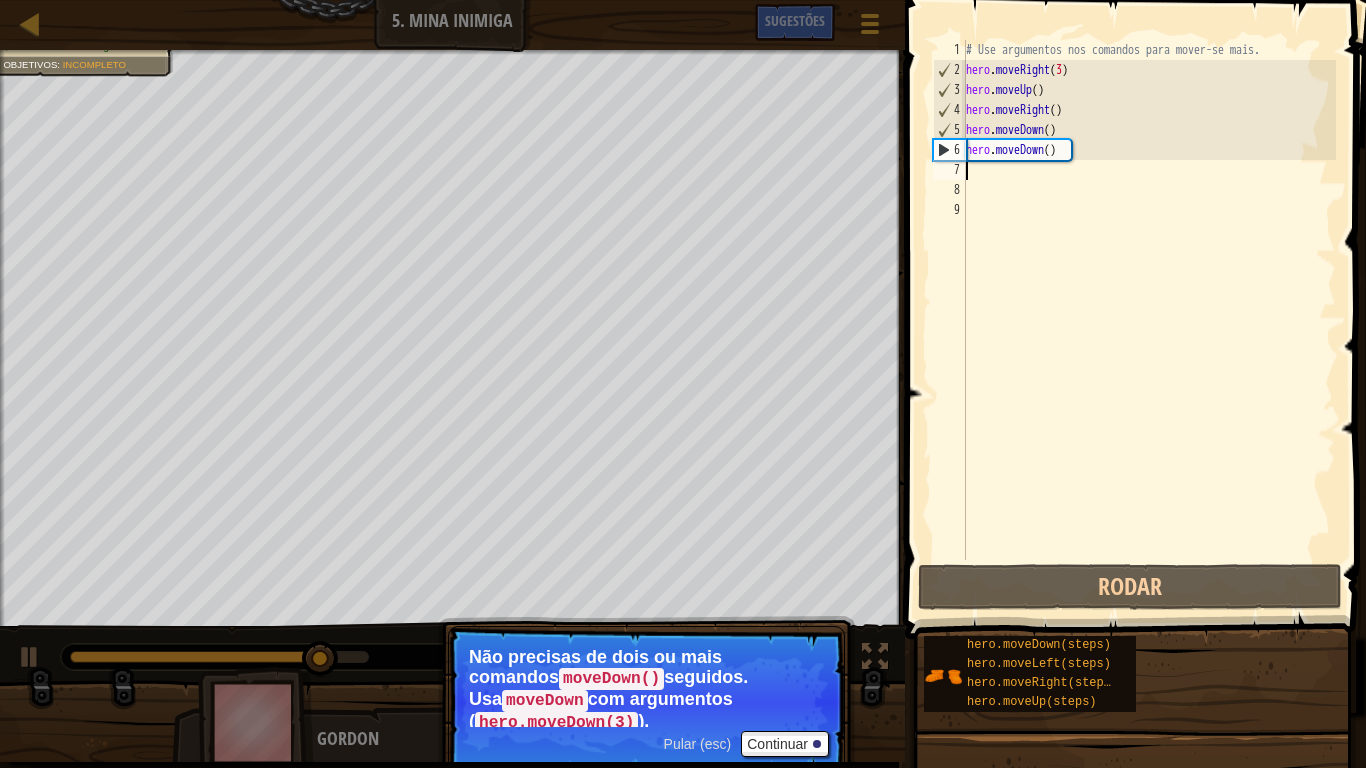 type on "her" 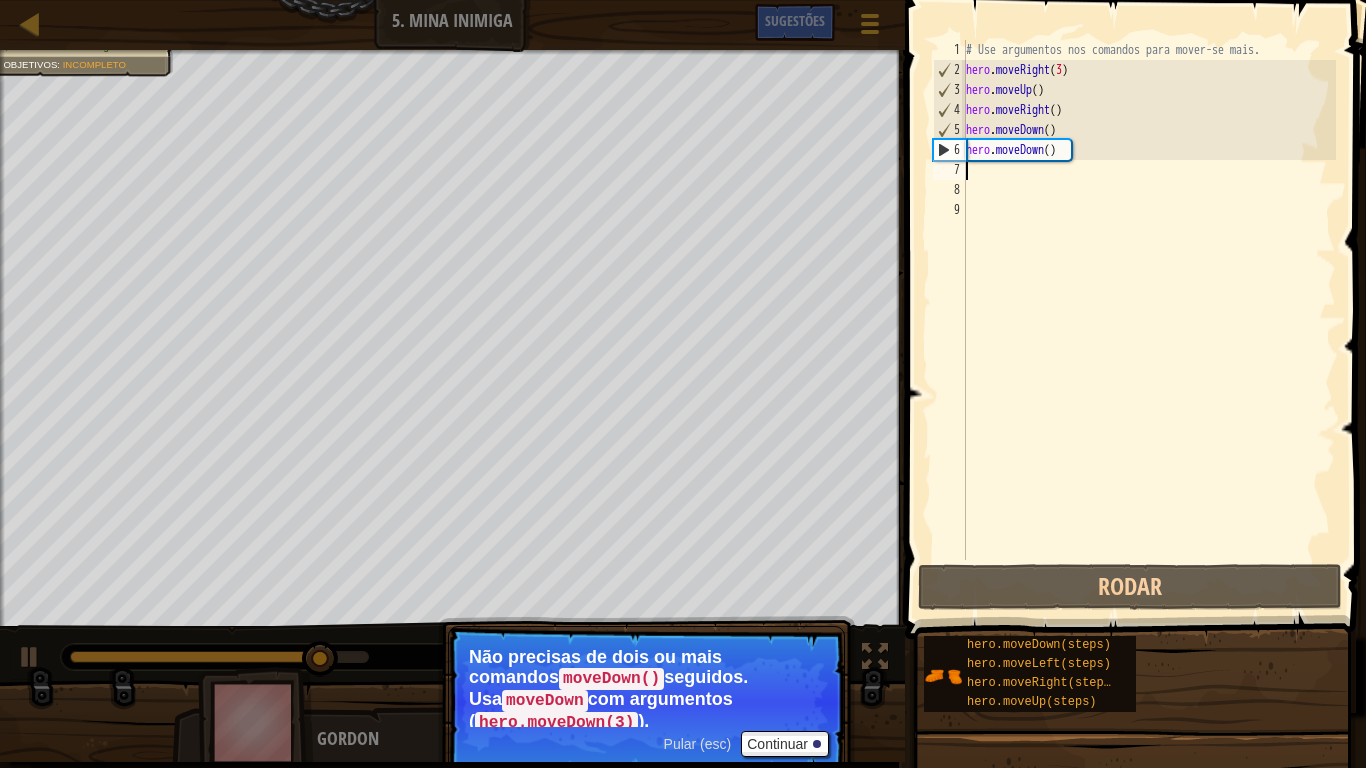 scroll, scrollTop: 9, scrollLeft: 2, axis: both 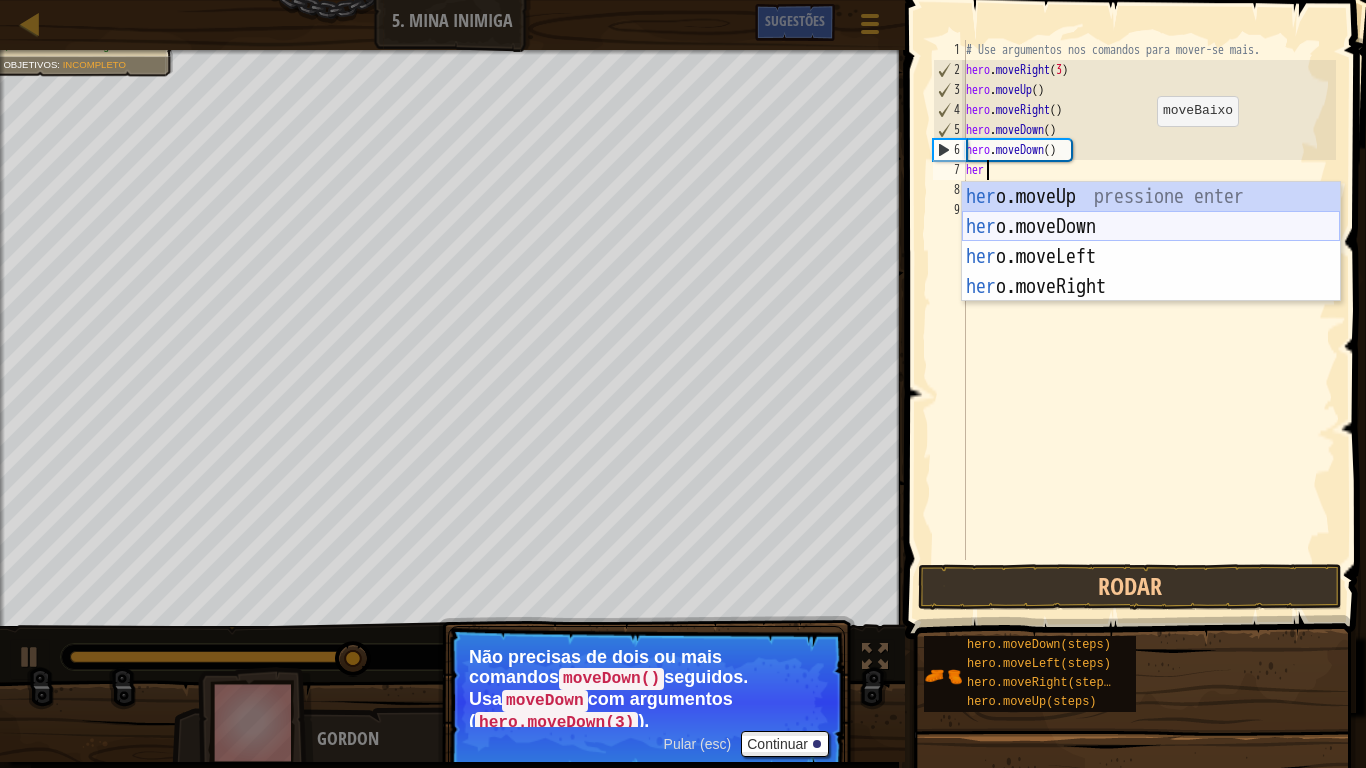 click on "her o.moveUp pressione enter her o.moveDown pressione enter her o.moveLeft pressione enter her o.moveRight pressione enter" at bounding box center (1151, 272) 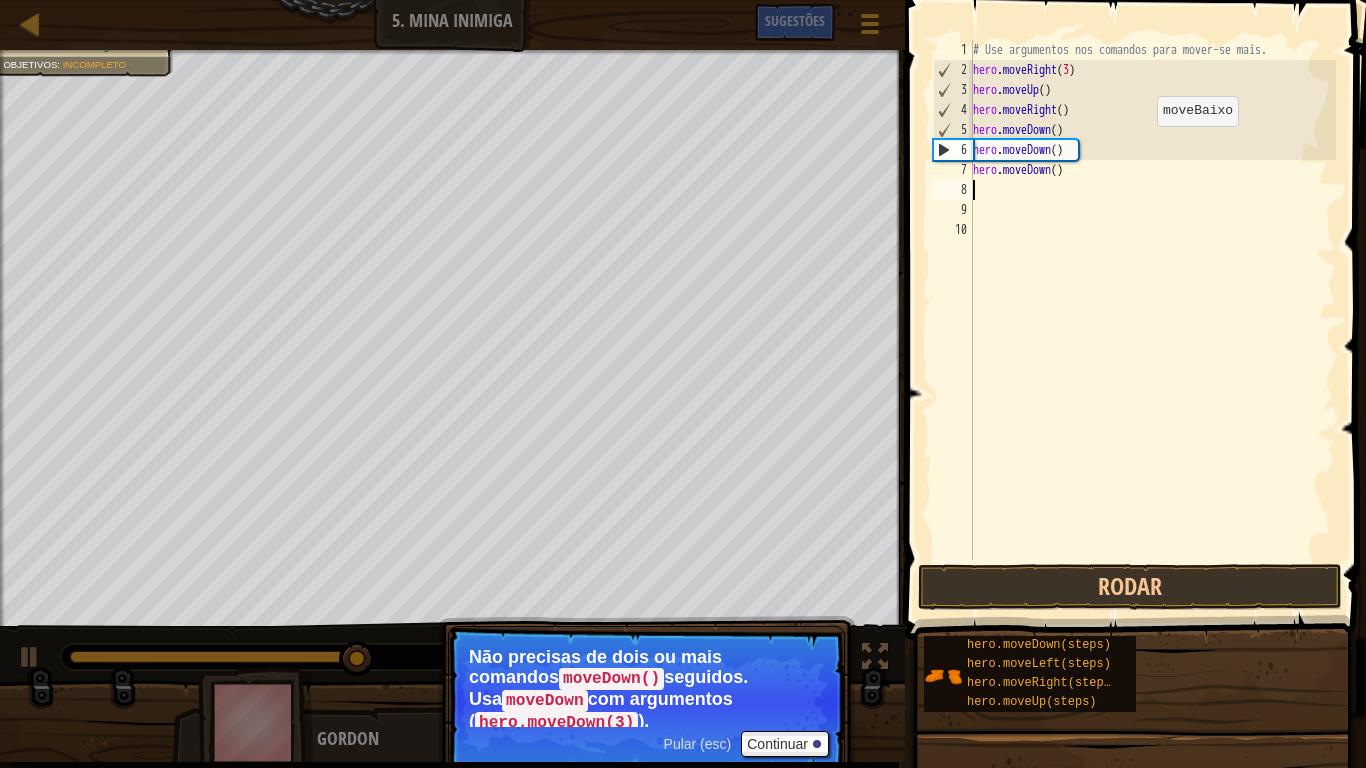 scroll, scrollTop: 9, scrollLeft: 0, axis: vertical 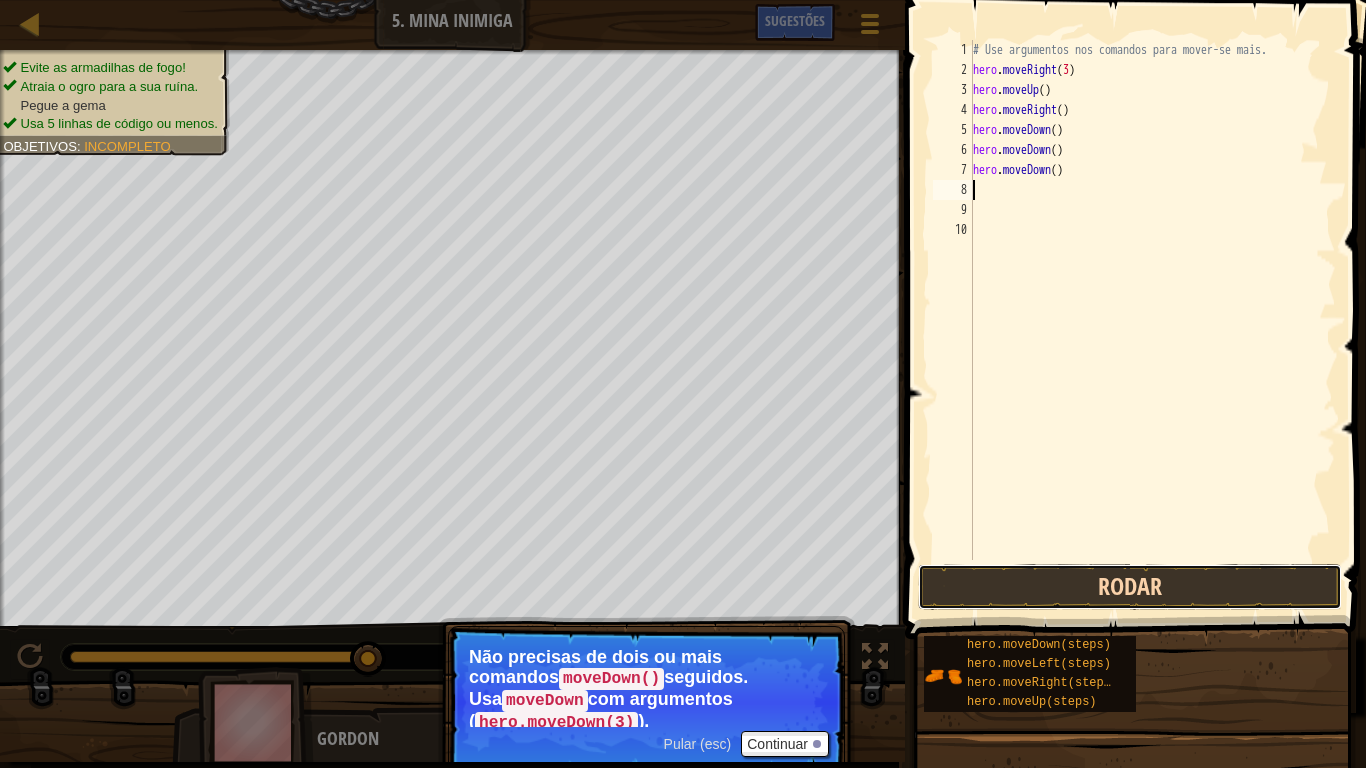 click on "Rodar" at bounding box center (1130, 587) 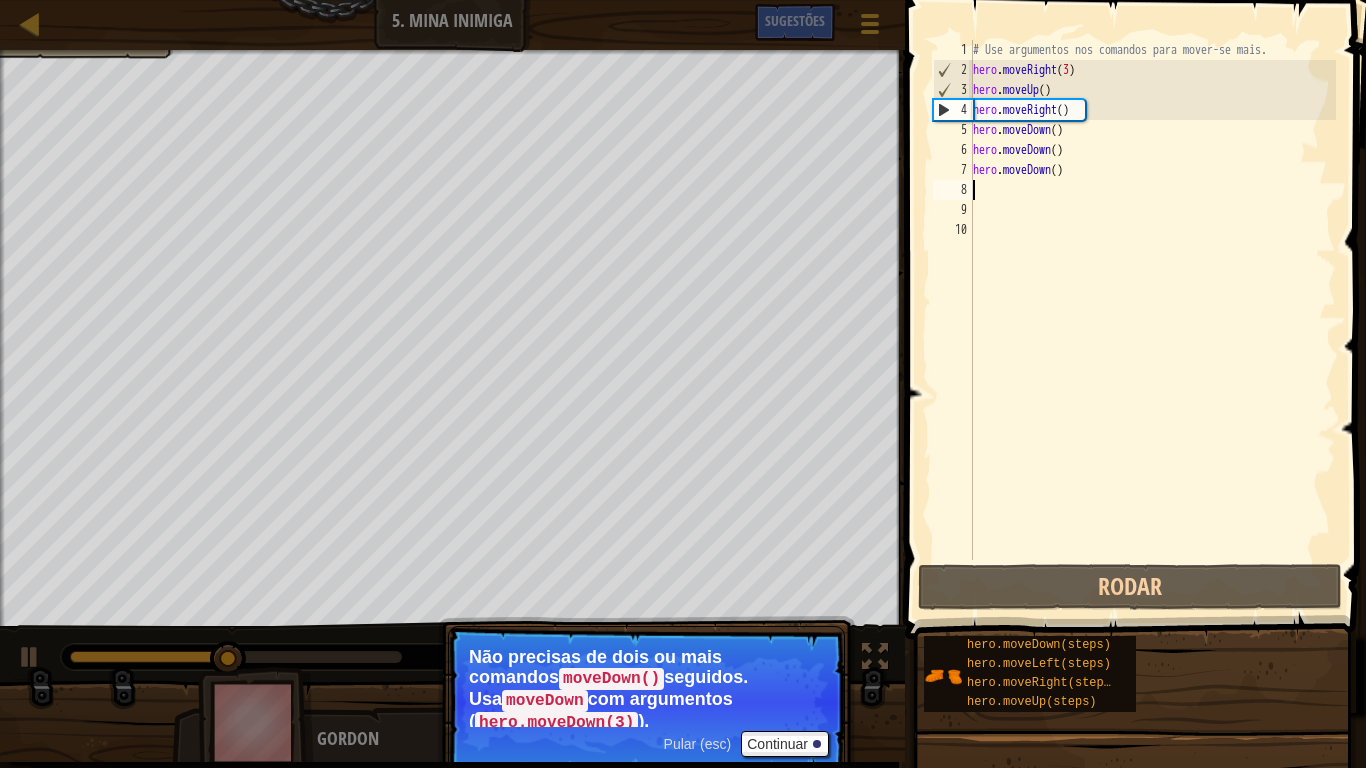 type on "her" 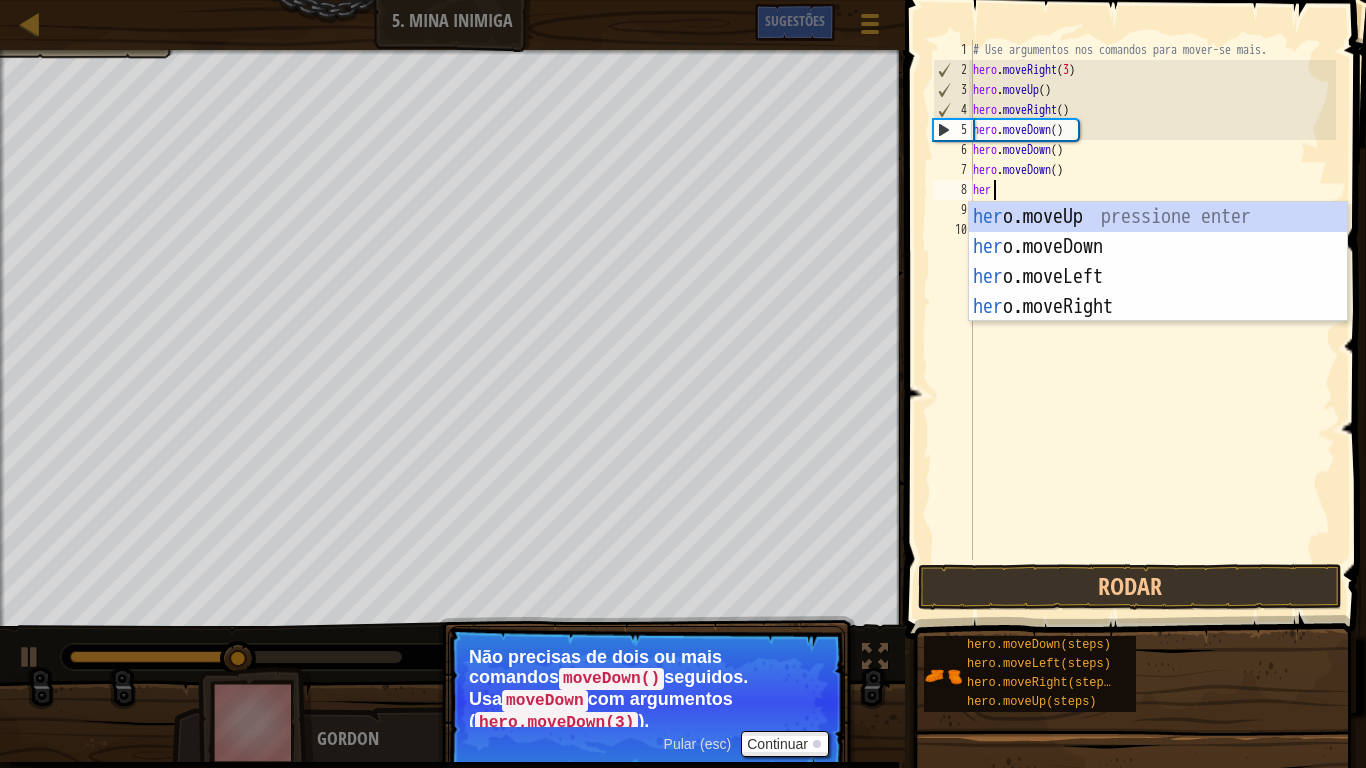scroll, scrollTop: 9, scrollLeft: 2, axis: both 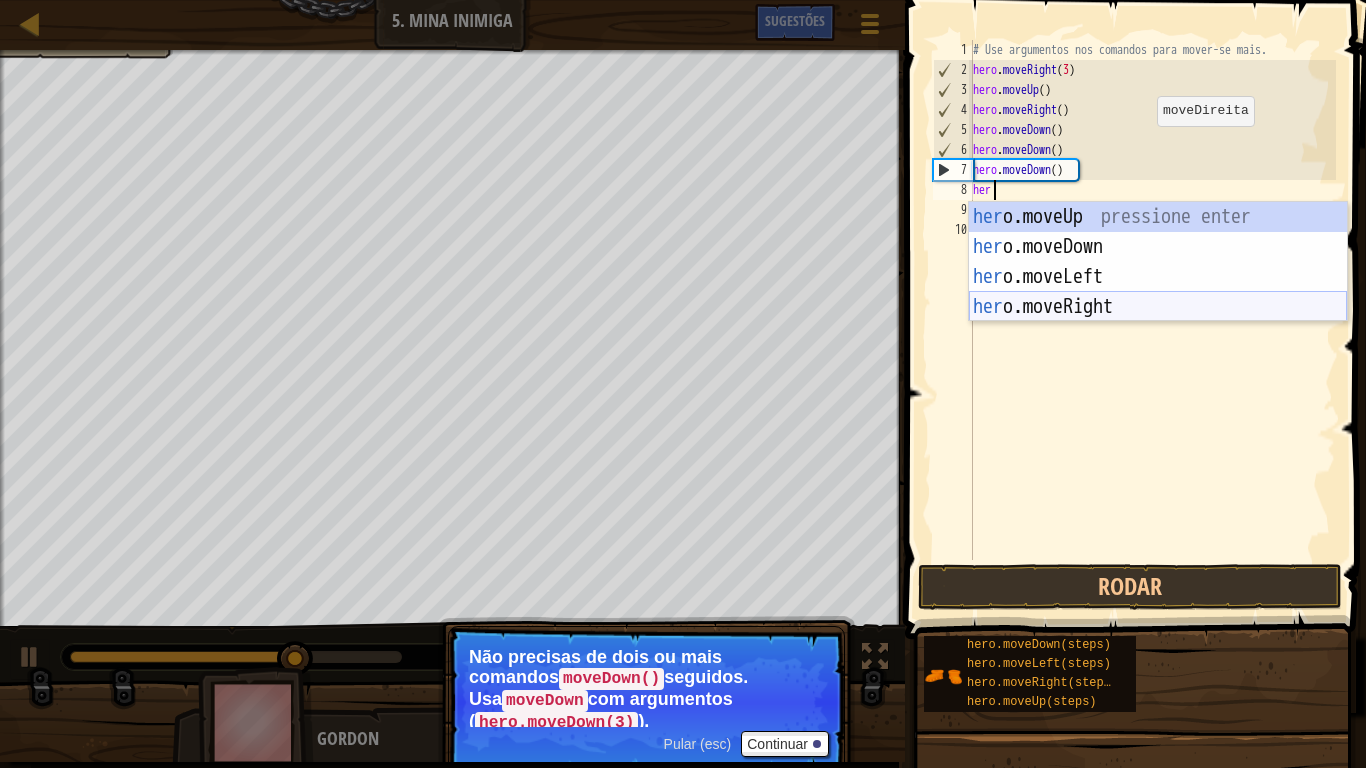 click on "her o.moveUp pressione enter her o.moveDown pressione enter her o.moveLeft pressione enter her o.moveRight pressione enter" at bounding box center (1158, 292) 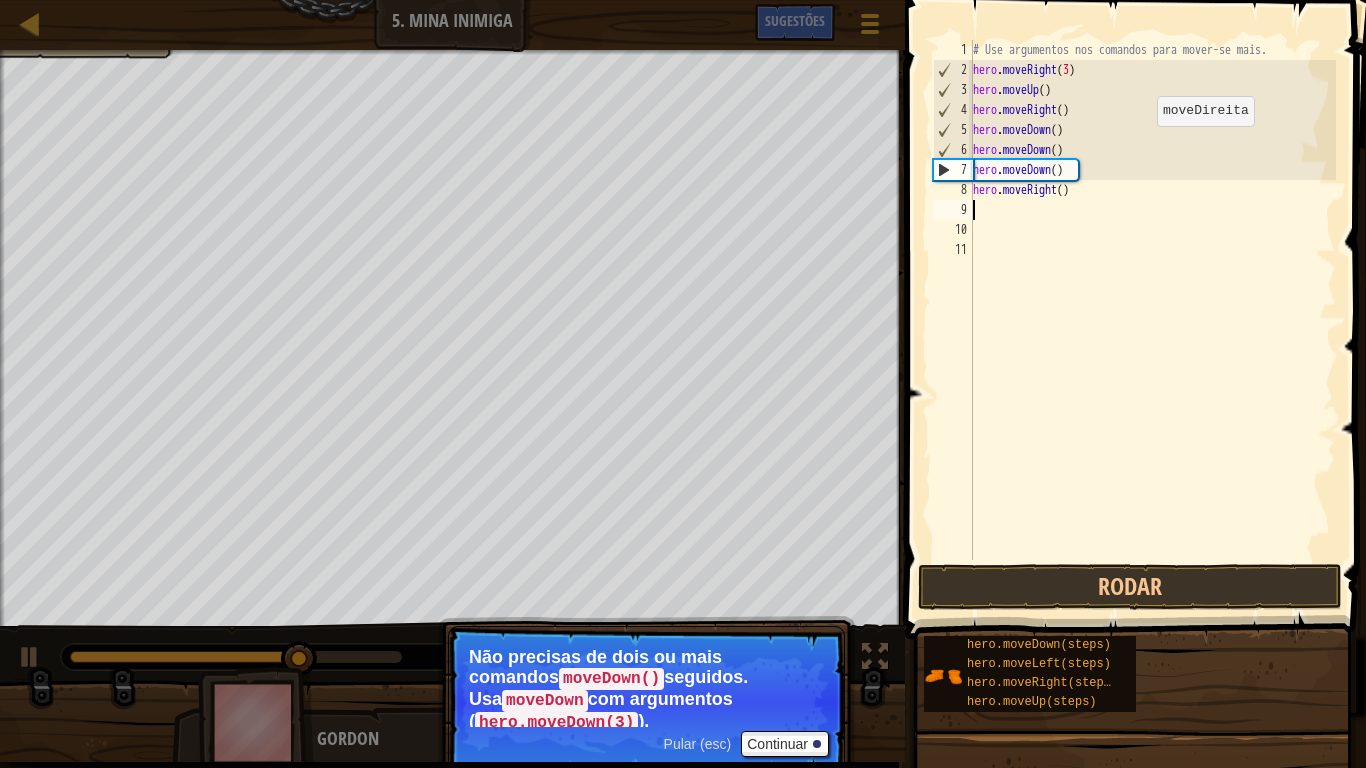 scroll, scrollTop: 9, scrollLeft: 0, axis: vertical 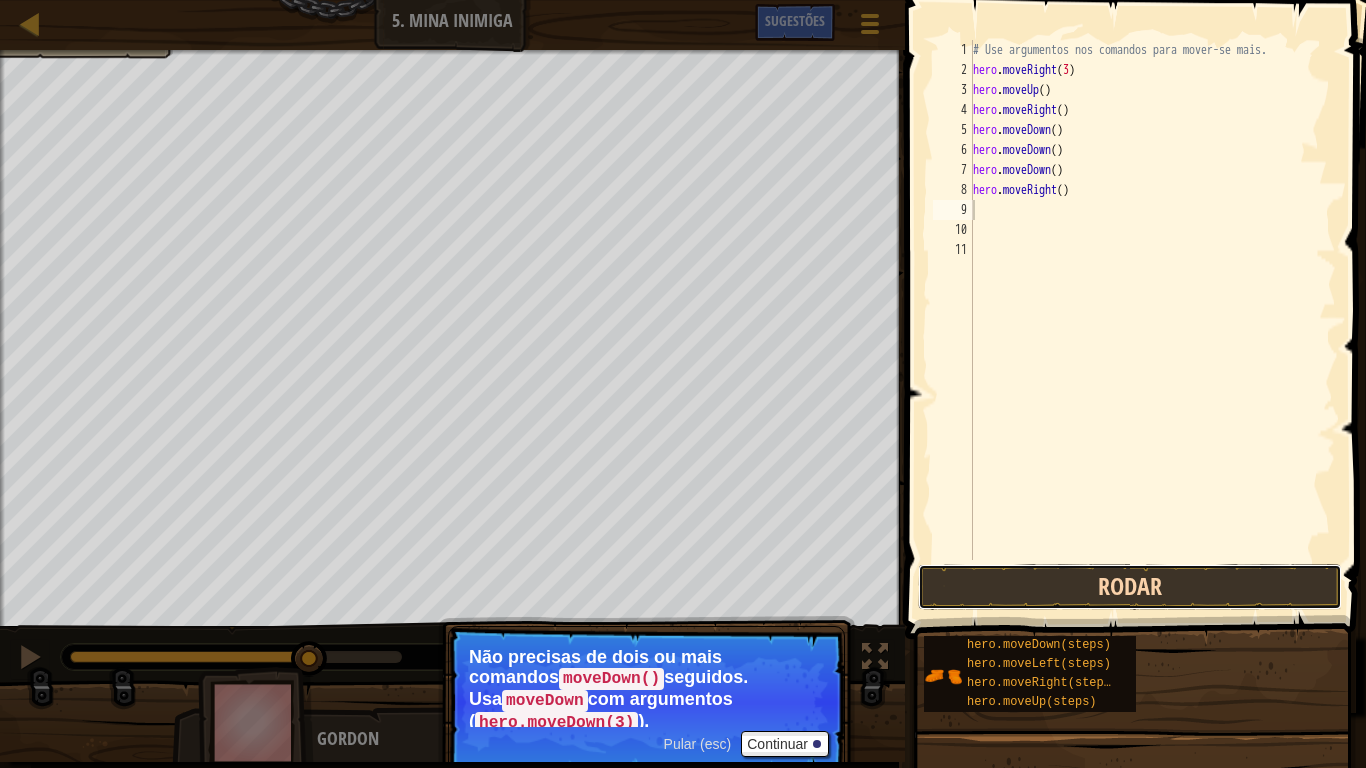 click on "Rodar" at bounding box center [1130, 587] 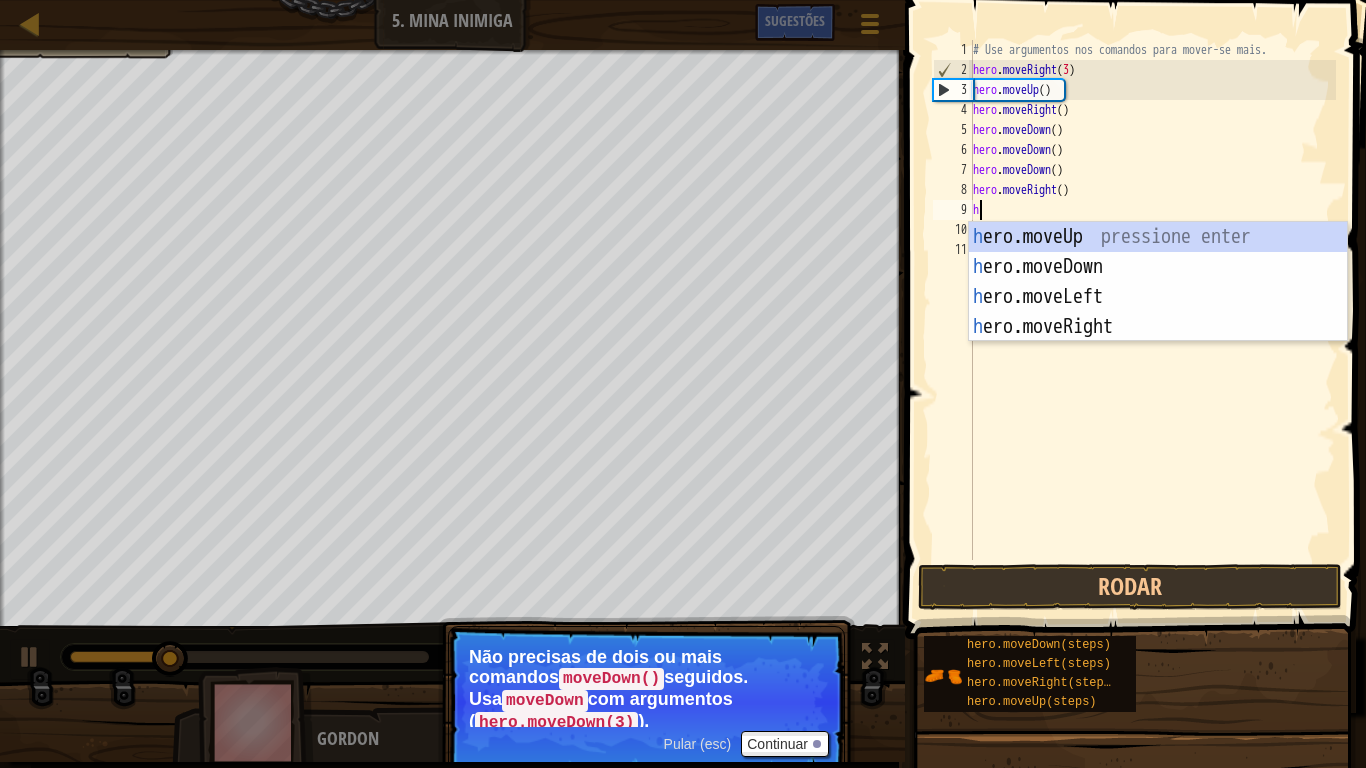 type on "her" 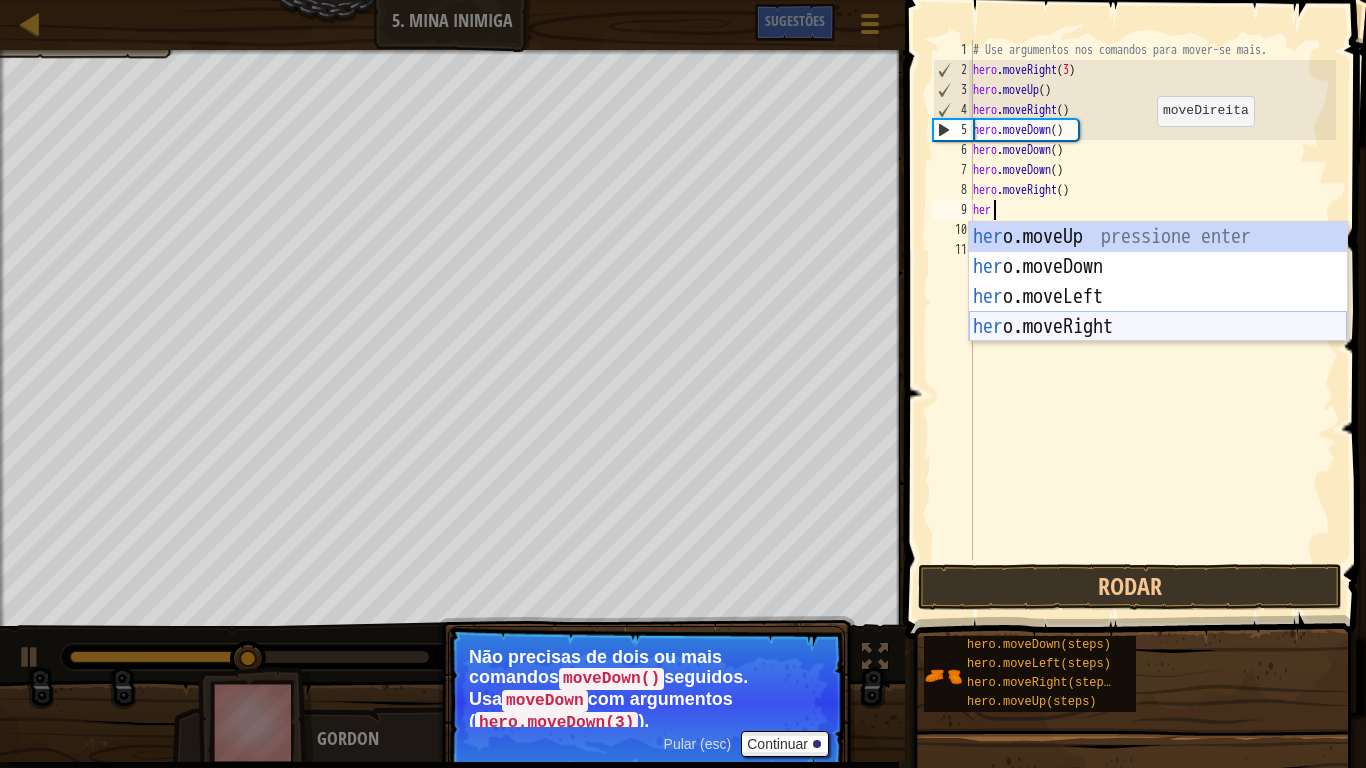 click on "her o.moveUp pressione enter her o.moveDown pressione enter her o.moveLeft pressione enter her o.moveRight pressione enter" at bounding box center [1158, 312] 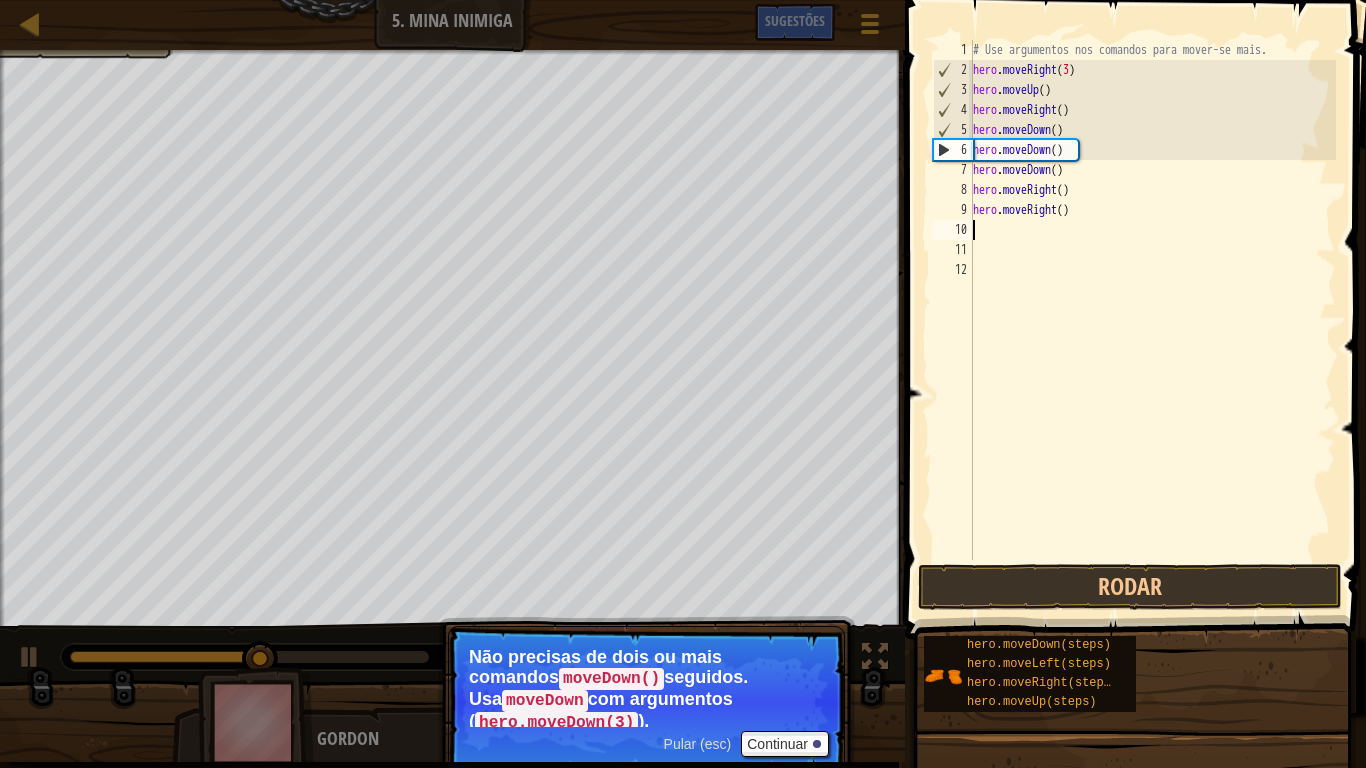 scroll, scrollTop: 9, scrollLeft: 0, axis: vertical 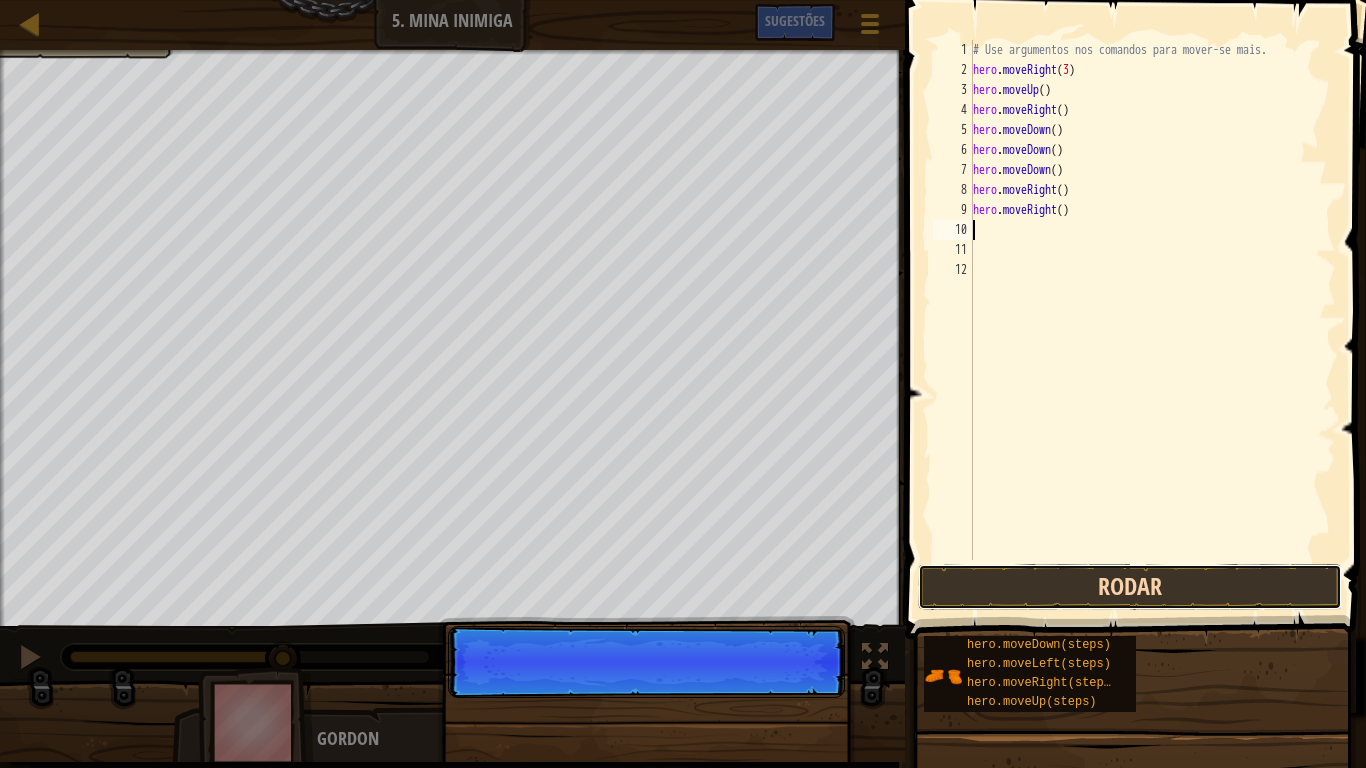 click on "Rodar" at bounding box center (1130, 587) 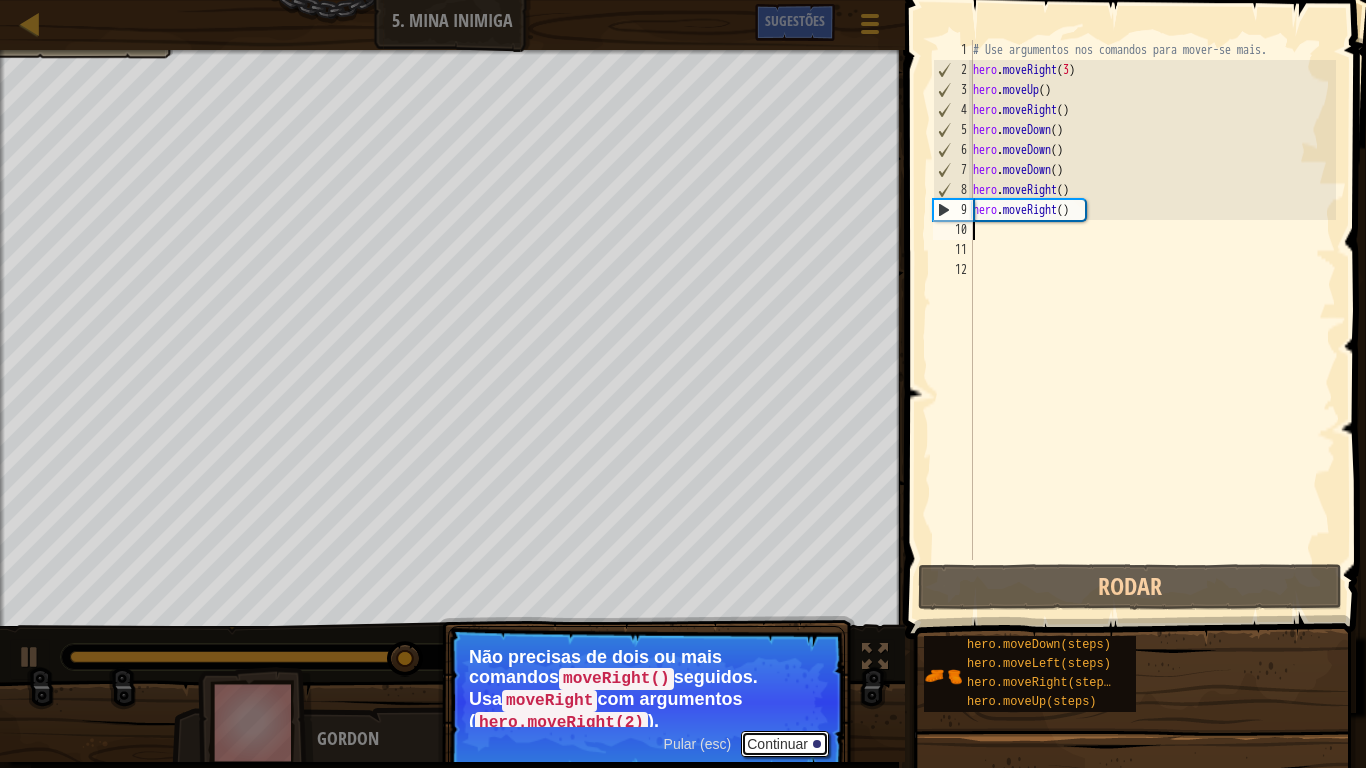 click on "Continuar" at bounding box center (785, 744) 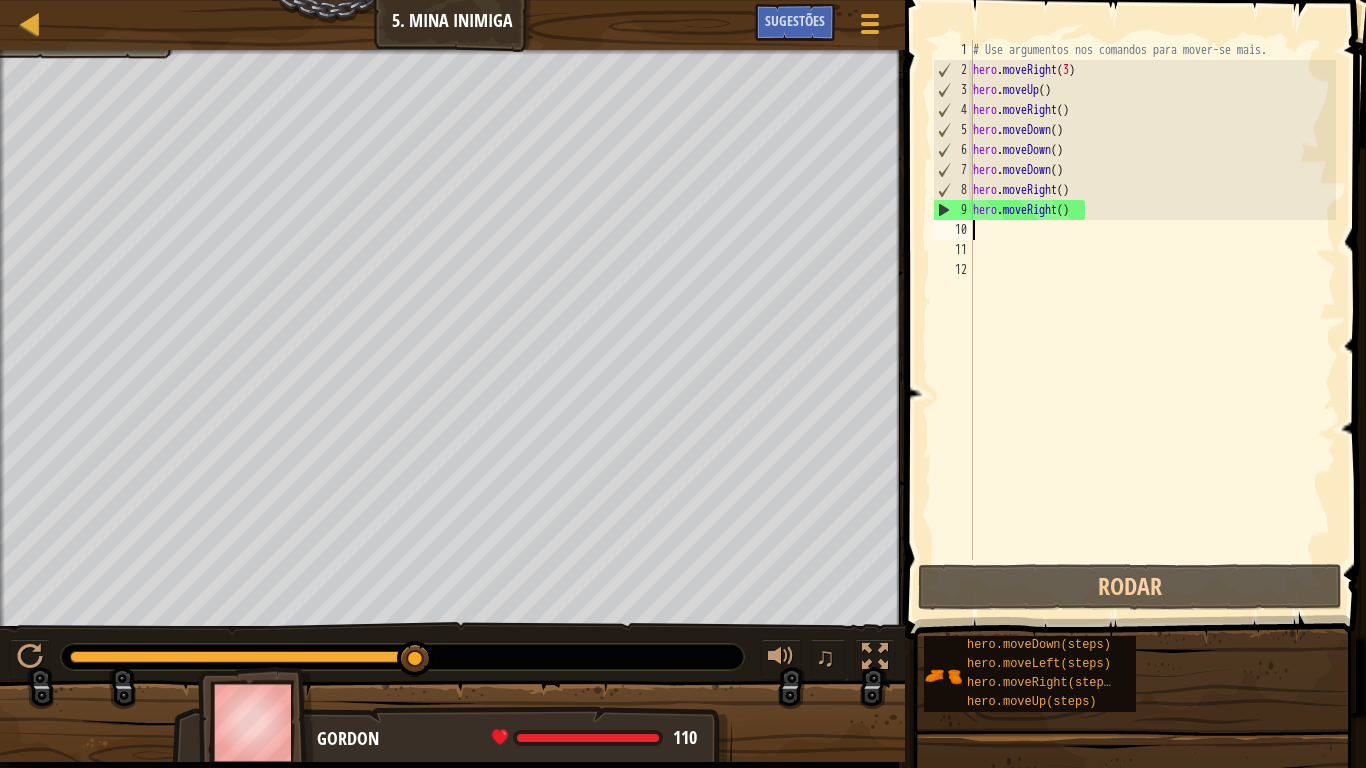 click on "# Use argumentos nos comandos para mover-se mais. hero . moveRight ( 3 ) hero . moveUp ( ) hero . moveRight ( ) hero . moveDown ( ) hero . moveDown ( ) hero . moveDown ( ) hero . moveRight ( ) hero . moveRight ( )" at bounding box center (1152, 320) 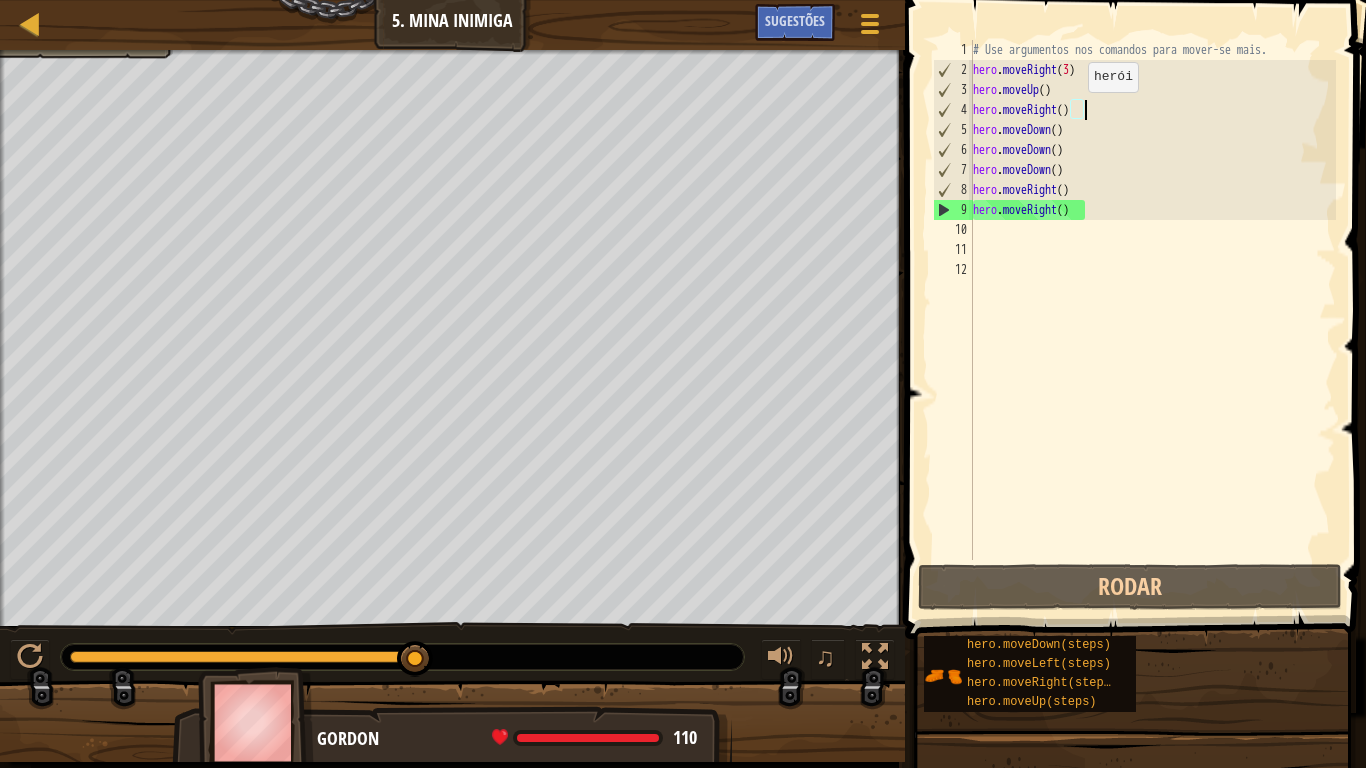 click on "# Use argumentos nos comandos para mover-se mais. hero . moveRight ( 3 ) hero . moveUp ( ) hero . moveRight ( ) hero . moveDown ( ) hero . moveDown ( ) hero . moveDown ( ) hero . moveRight ( ) hero . moveRight ( )" at bounding box center [1152, 320] 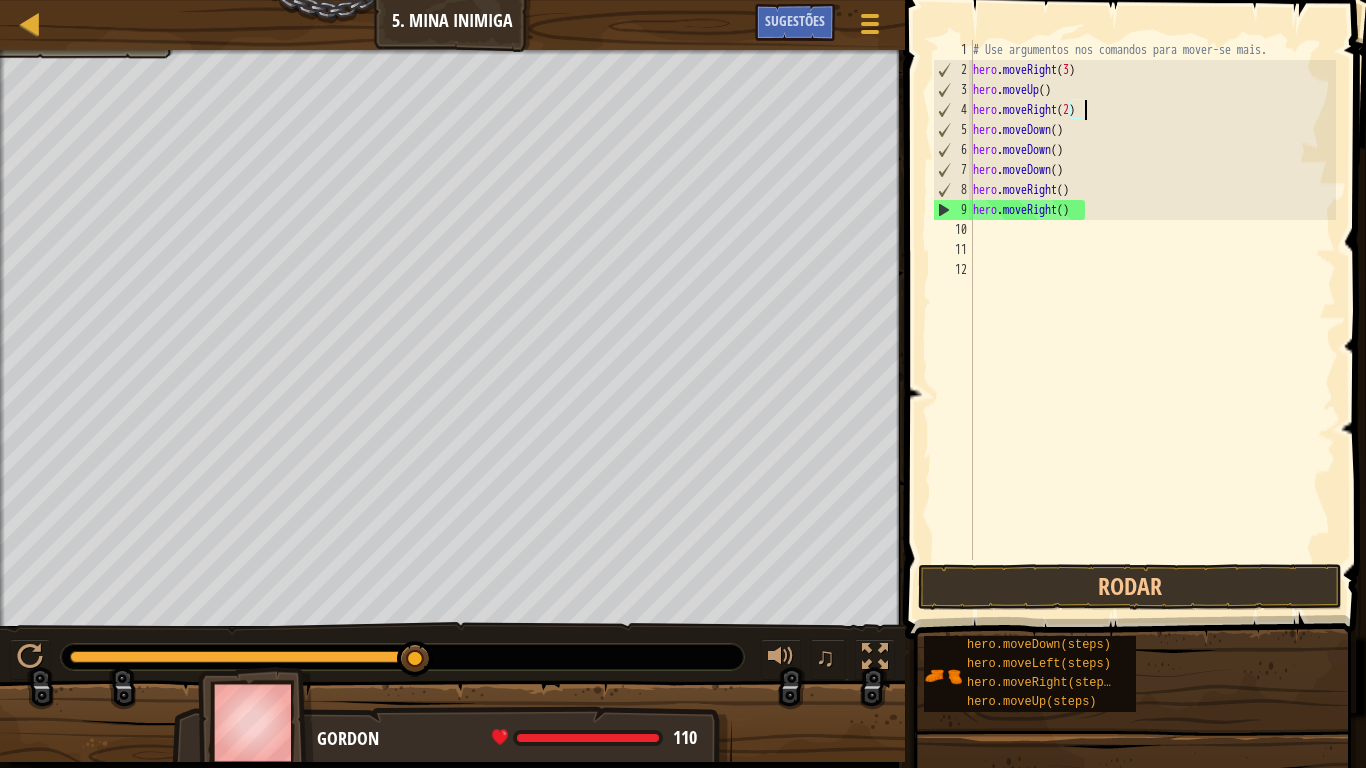 scroll, scrollTop: 9, scrollLeft: 16, axis: both 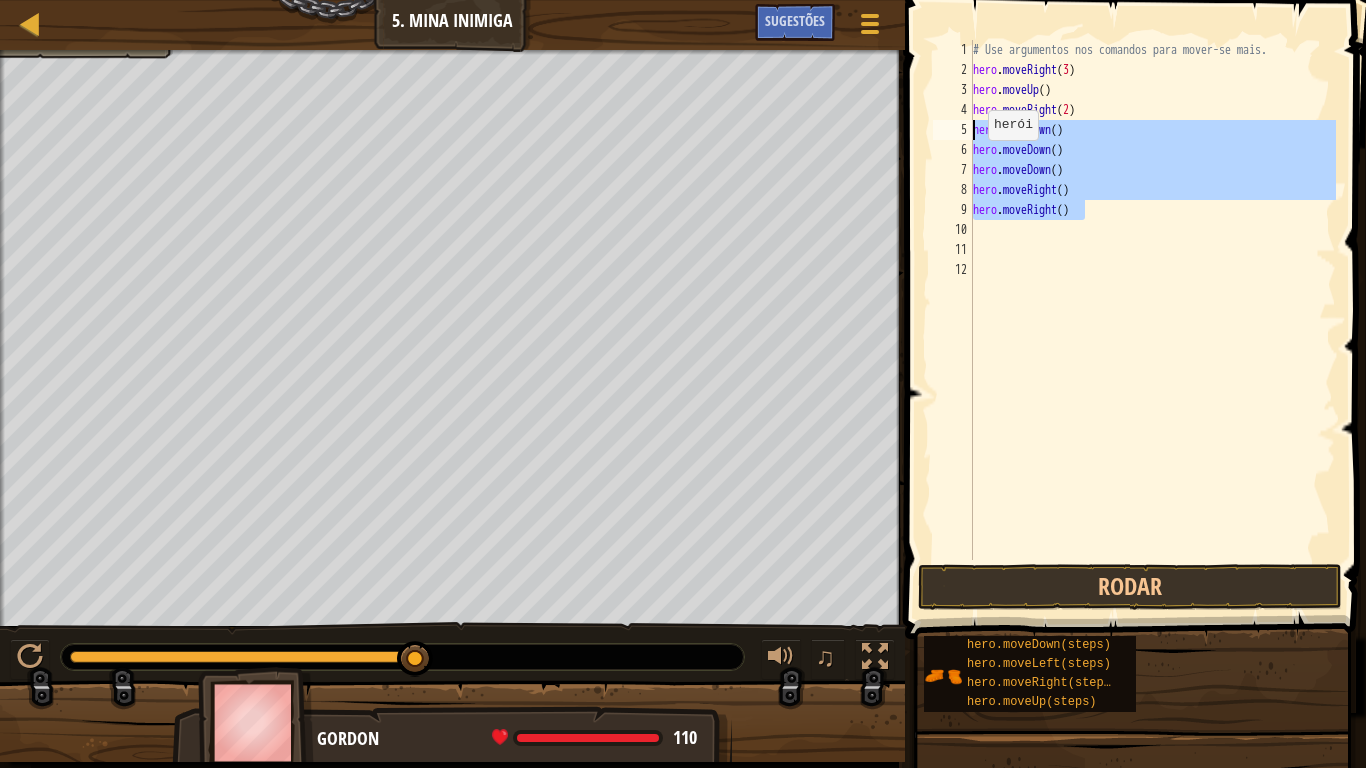 drag, startPoint x: 1104, startPoint y: 207, endPoint x: 968, endPoint y: 132, distance: 155.30937 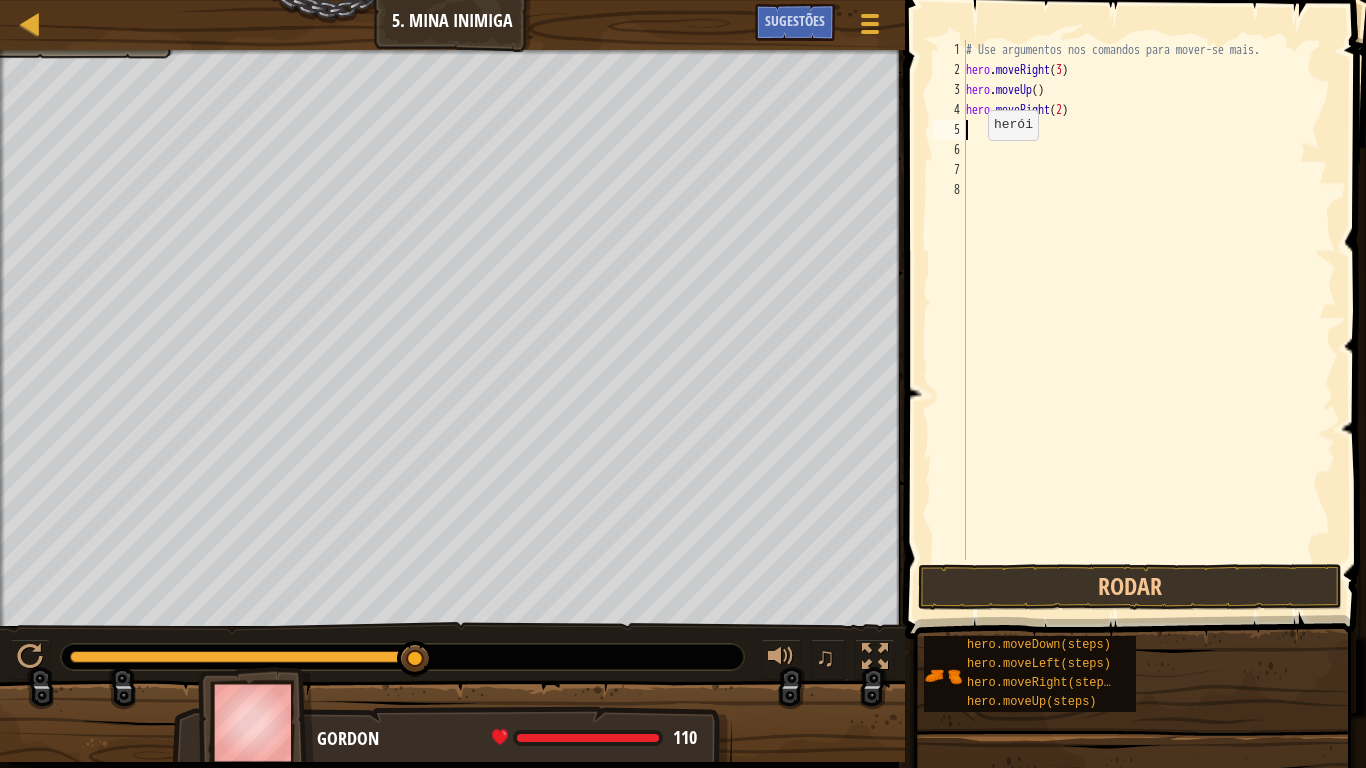 scroll, scrollTop: 9, scrollLeft: 0, axis: vertical 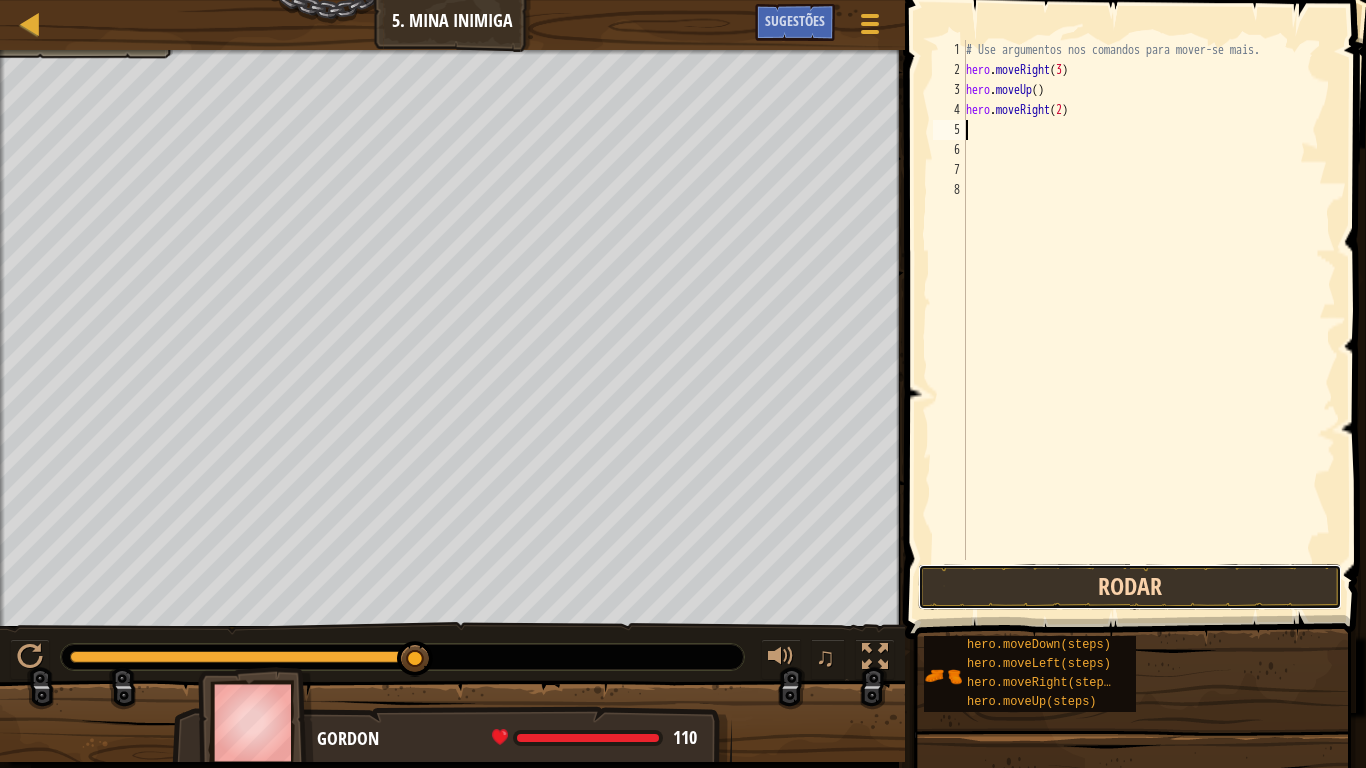 click on "Rodar" at bounding box center [1130, 587] 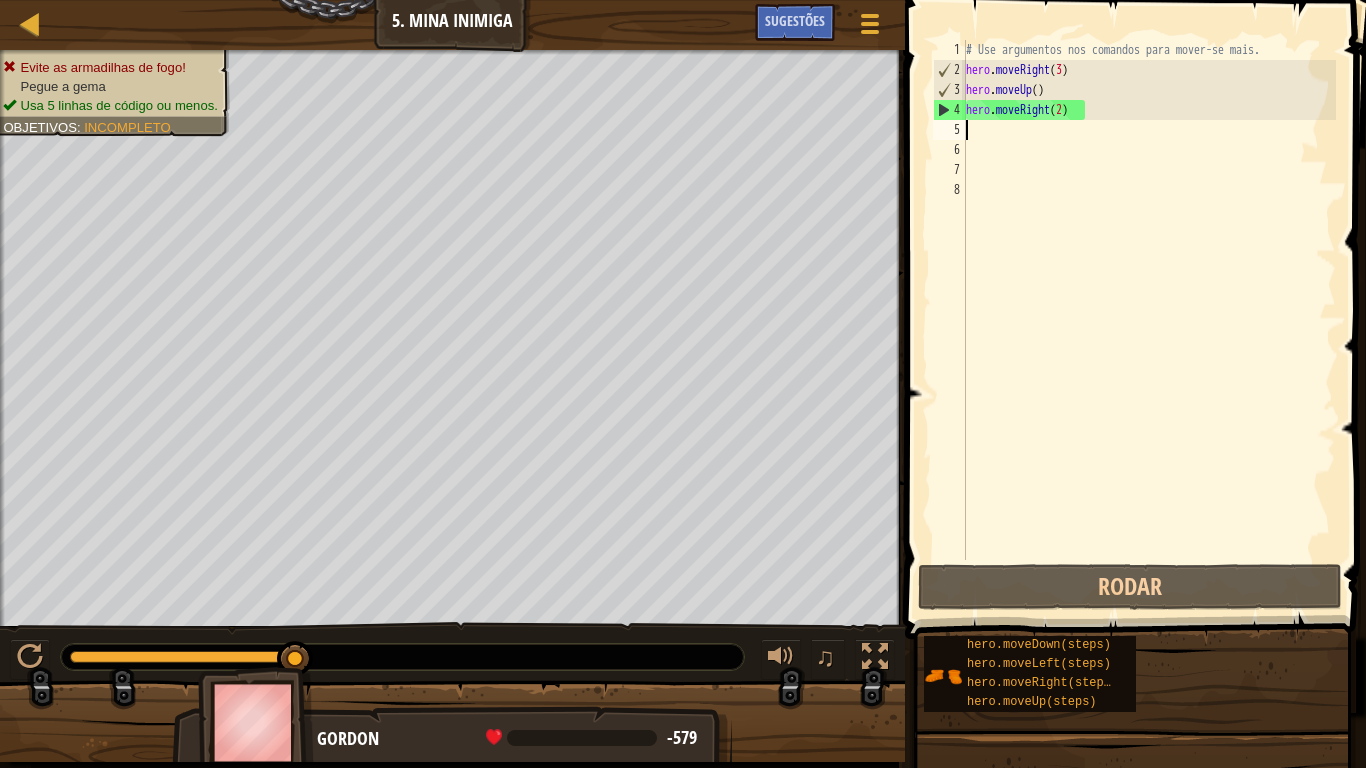 click on "# Use argumentos nos comandos para mover-se mais. hero . moveRight ( 3 ) hero . moveUp ( ) hero . moveRight ( 2 )" at bounding box center [1149, 320] 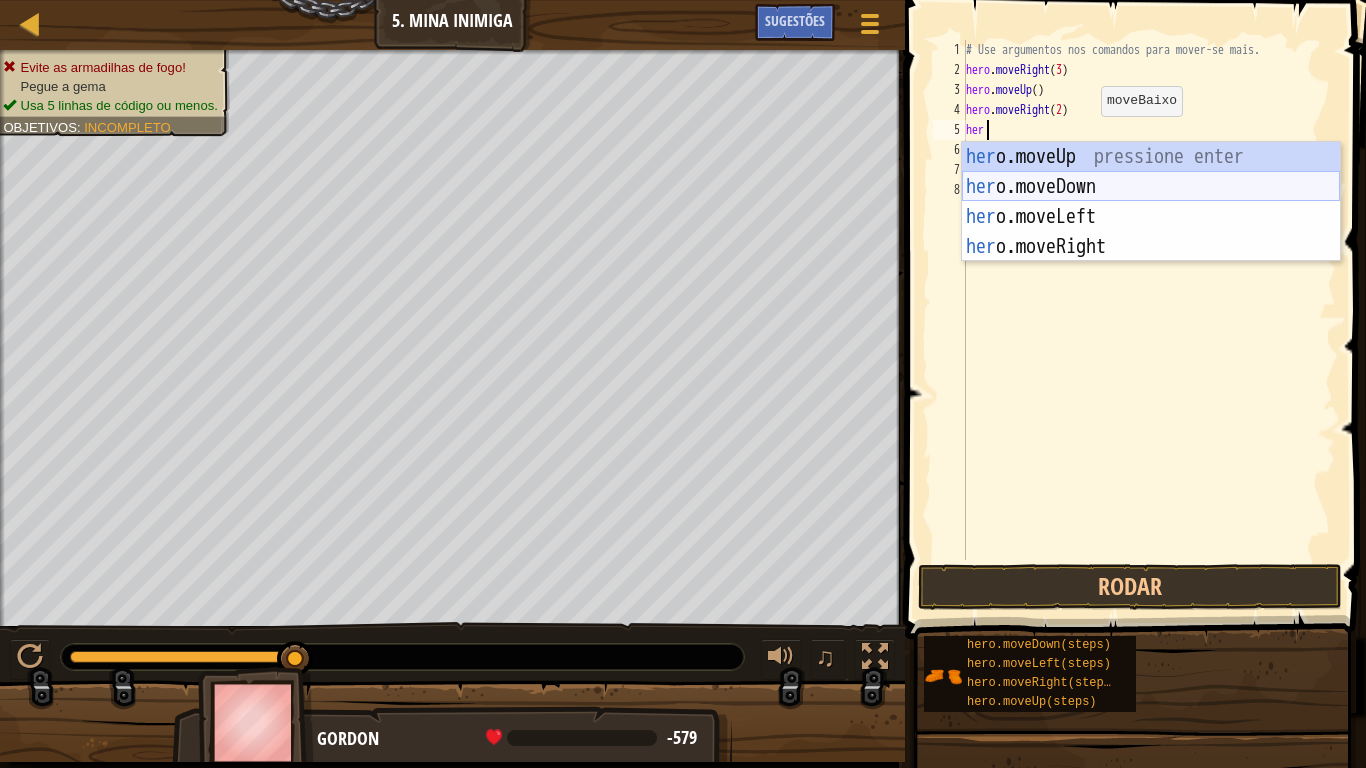click on "her o.moveUp pressione enter her o.moveDown pressione enter her o.moveLeft pressione enter her o.moveRight pressione enter" at bounding box center [1151, 232] 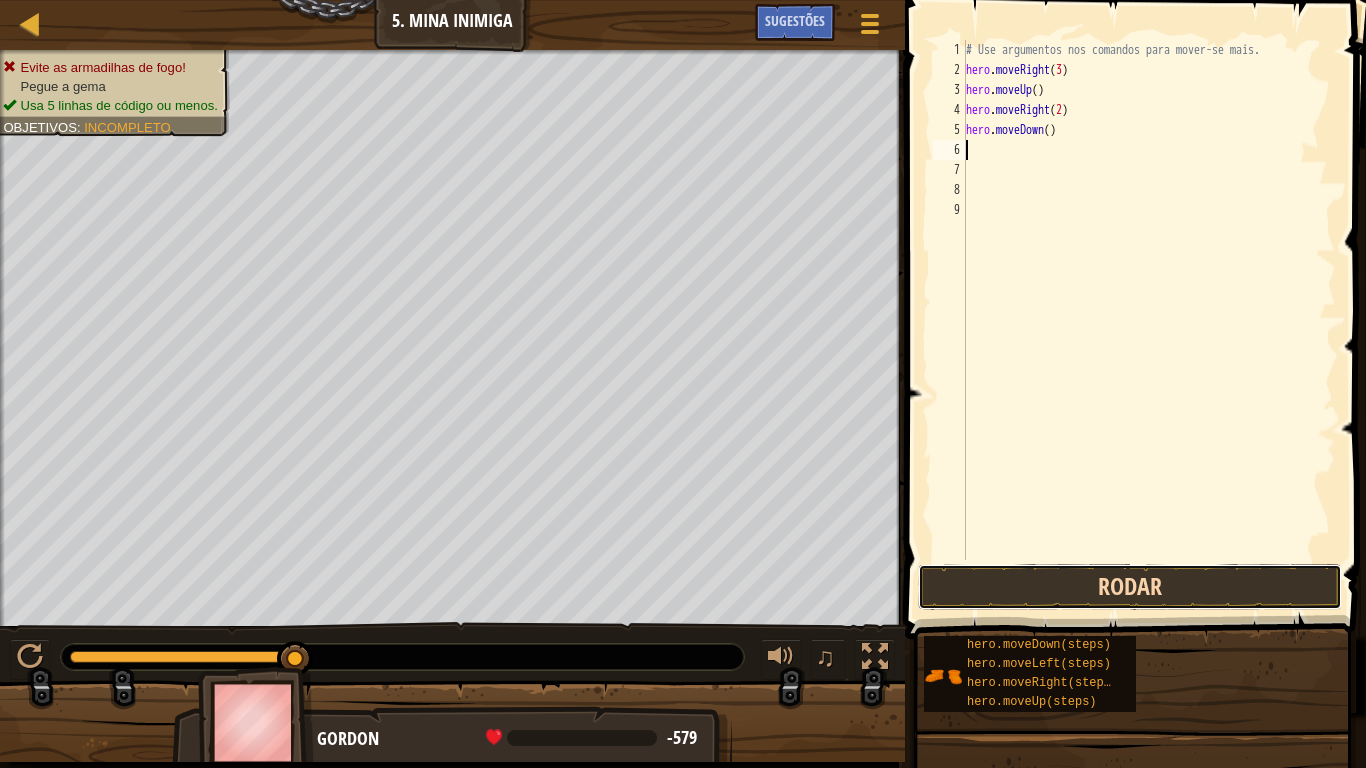 click on "Rodar" at bounding box center [1130, 587] 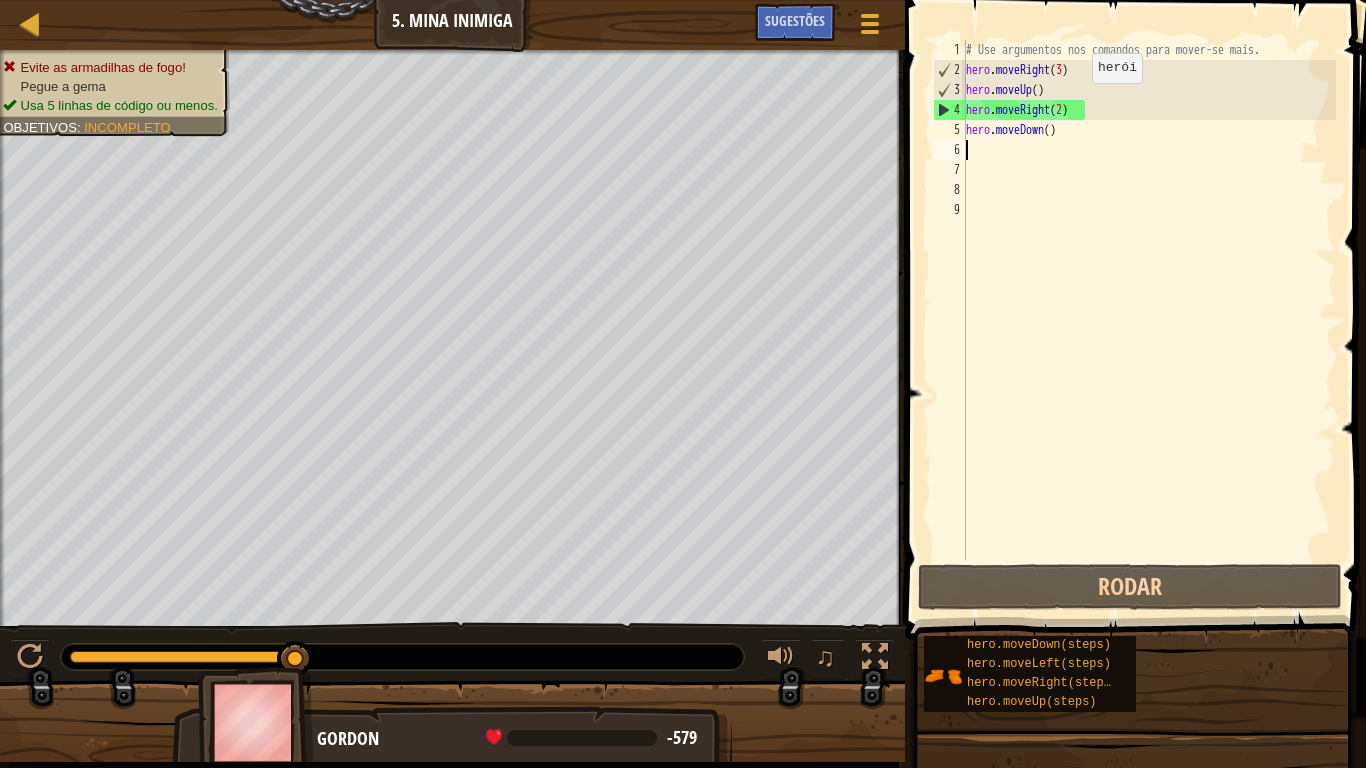click on "# Use argumentos nos comandos para mover-se mais. hero . moveRight ( 3 ) hero . moveUp ( ) hero . moveRight ( 2 ) hero . moveDown ( )" at bounding box center (1149, 320) 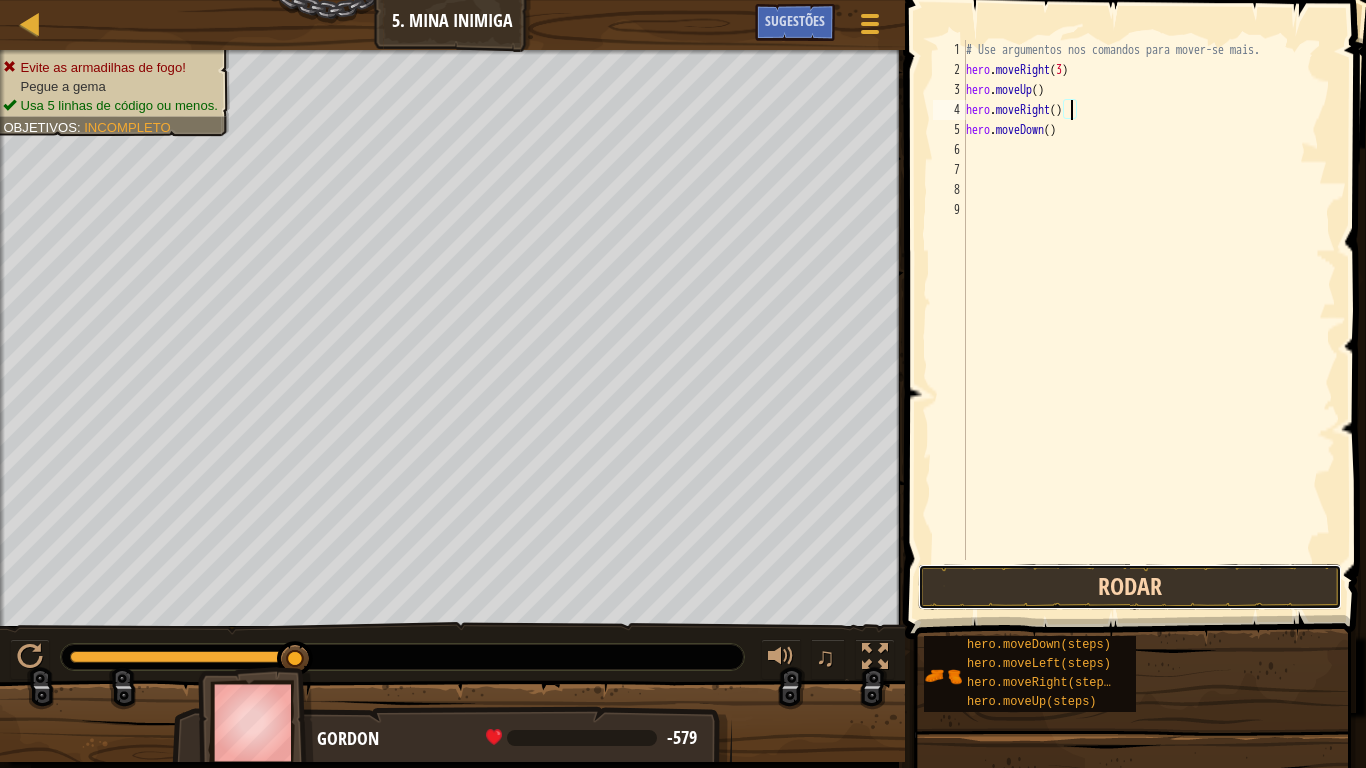 click on "Rodar" at bounding box center (1130, 587) 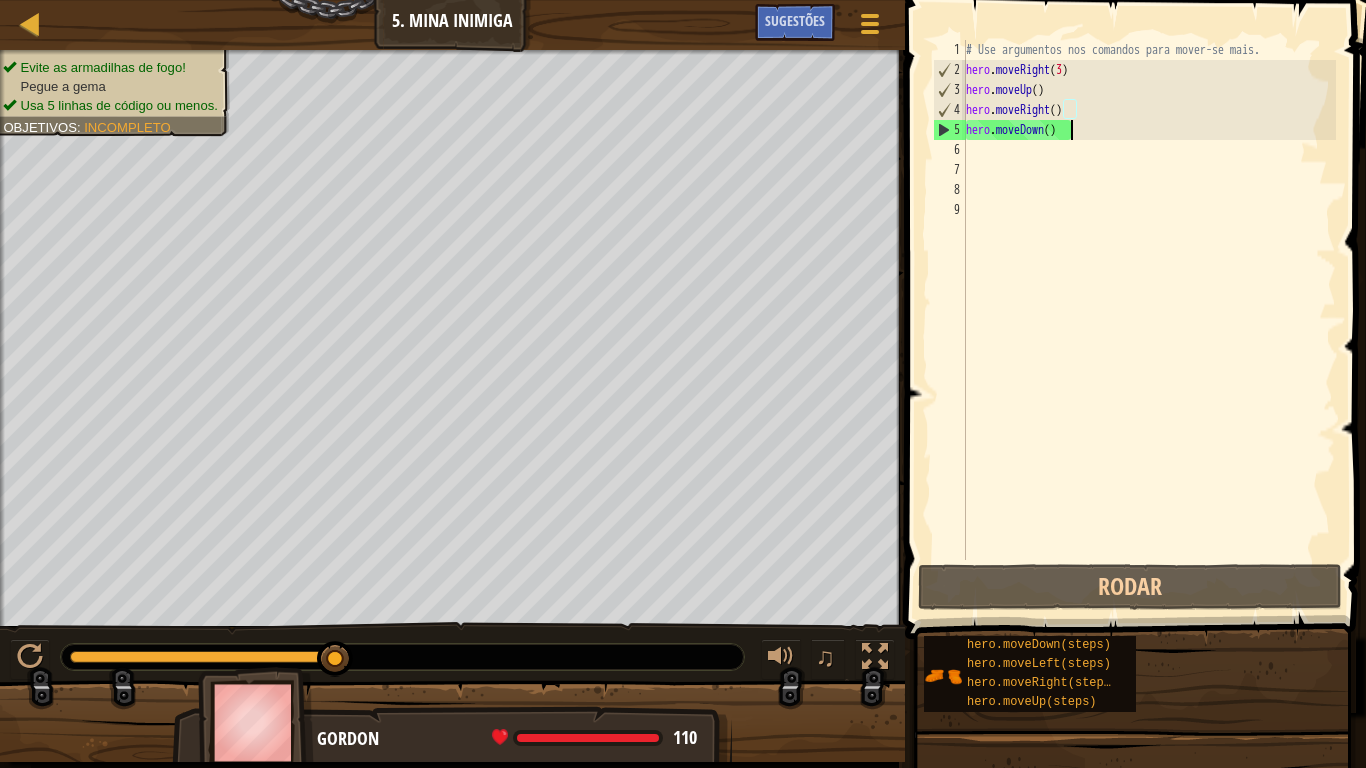 click on "# Use argumentos nos comandos para mover-se mais. hero . moveRight ( 3 ) hero . moveUp ( ) hero . moveRight ( ) hero . moveDown ( )" at bounding box center (1149, 320) 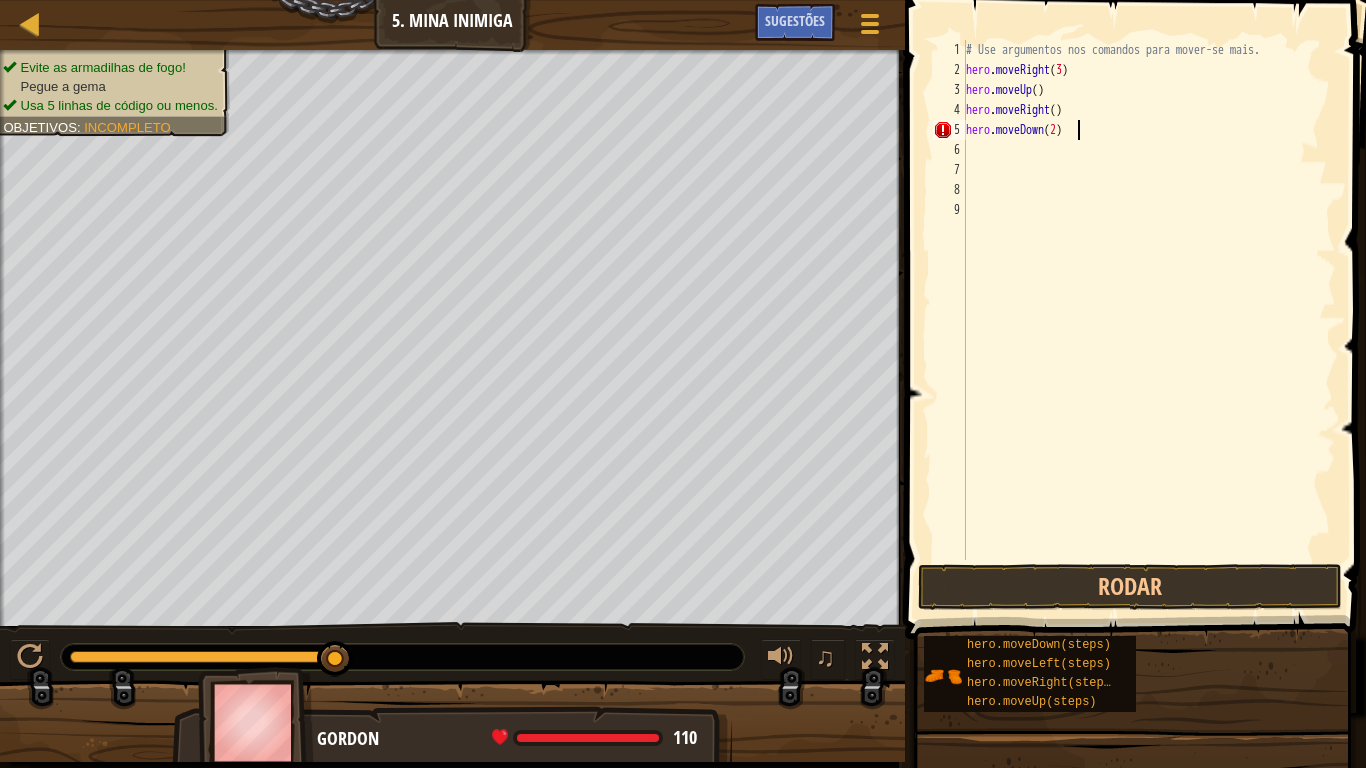 scroll, scrollTop: 9, scrollLeft: 15, axis: both 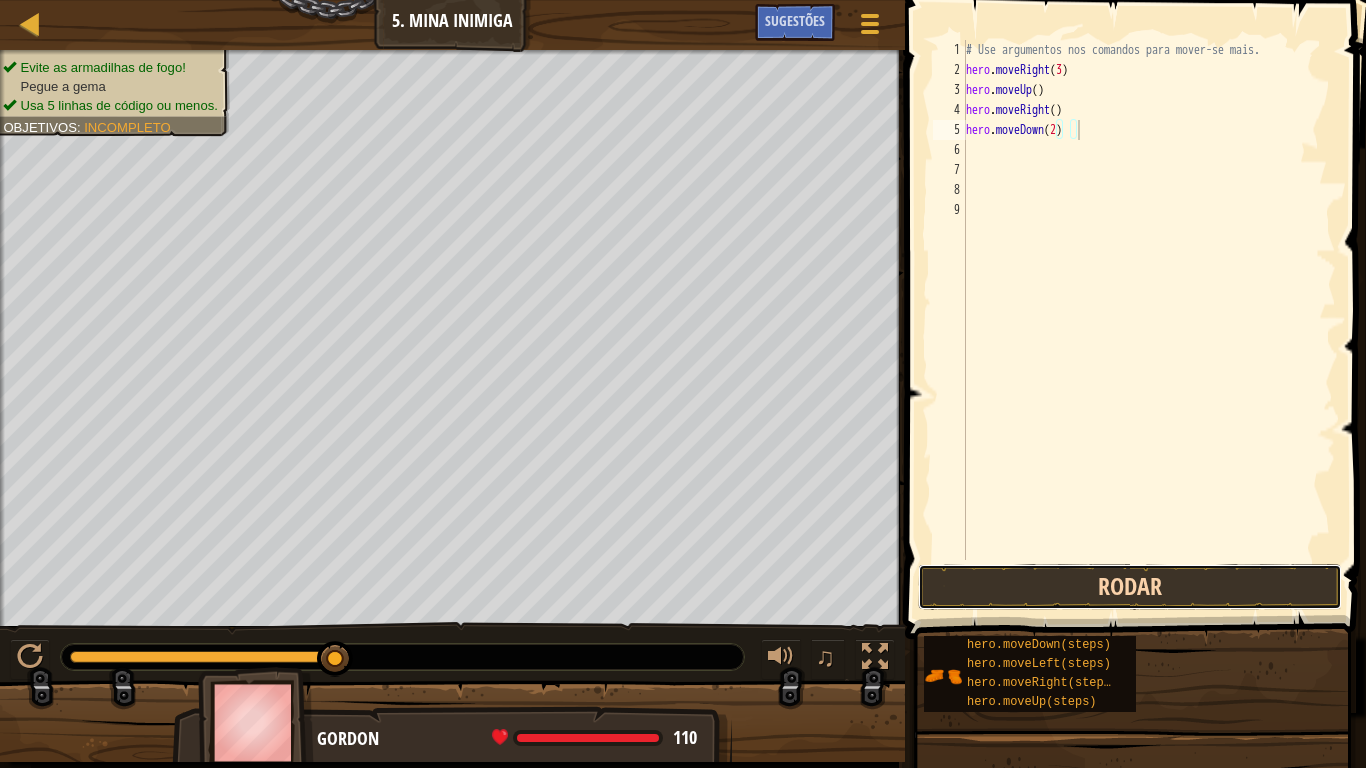 click on "Rodar" at bounding box center [1130, 587] 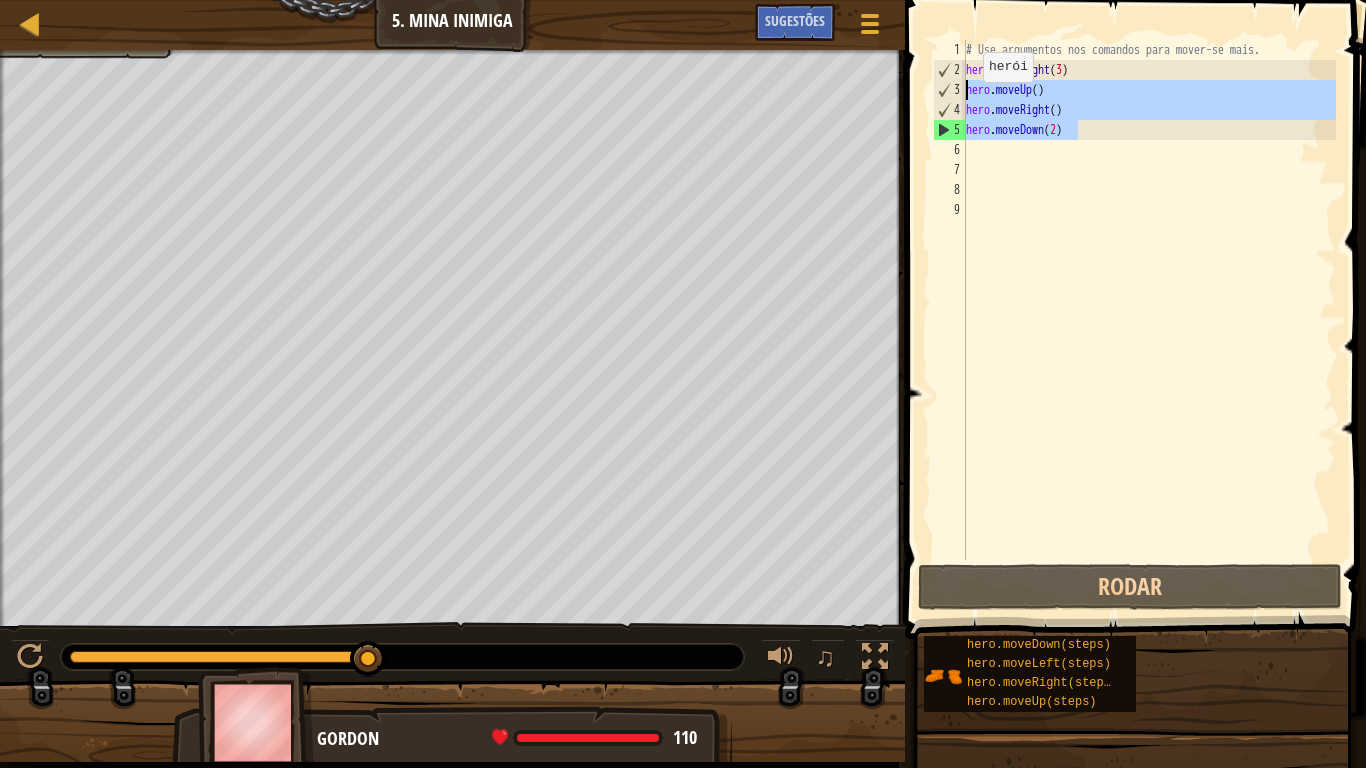 drag, startPoint x: 1113, startPoint y: 125, endPoint x: 960, endPoint y: 92, distance: 156.51837 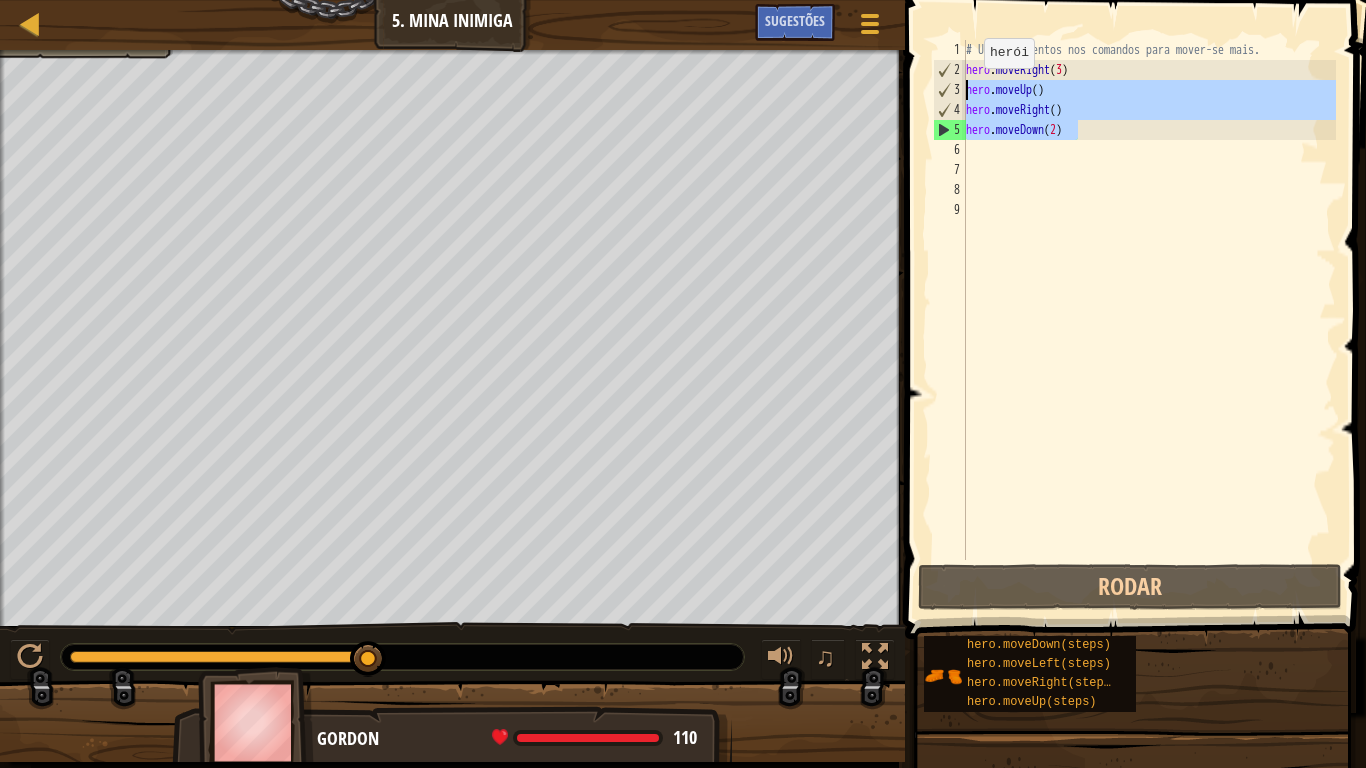 scroll, scrollTop: 9, scrollLeft: 0, axis: vertical 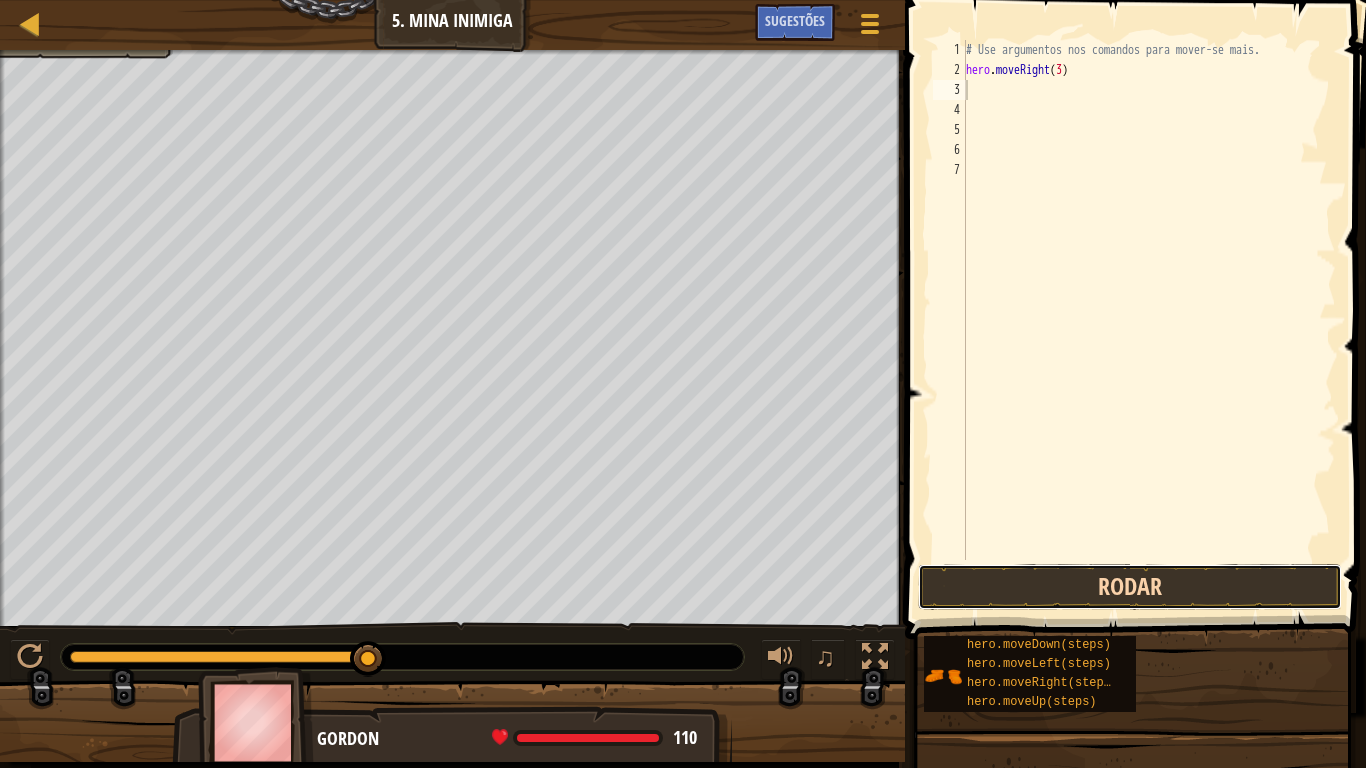 click on "Rodar" at bounding box center [1130, 587] 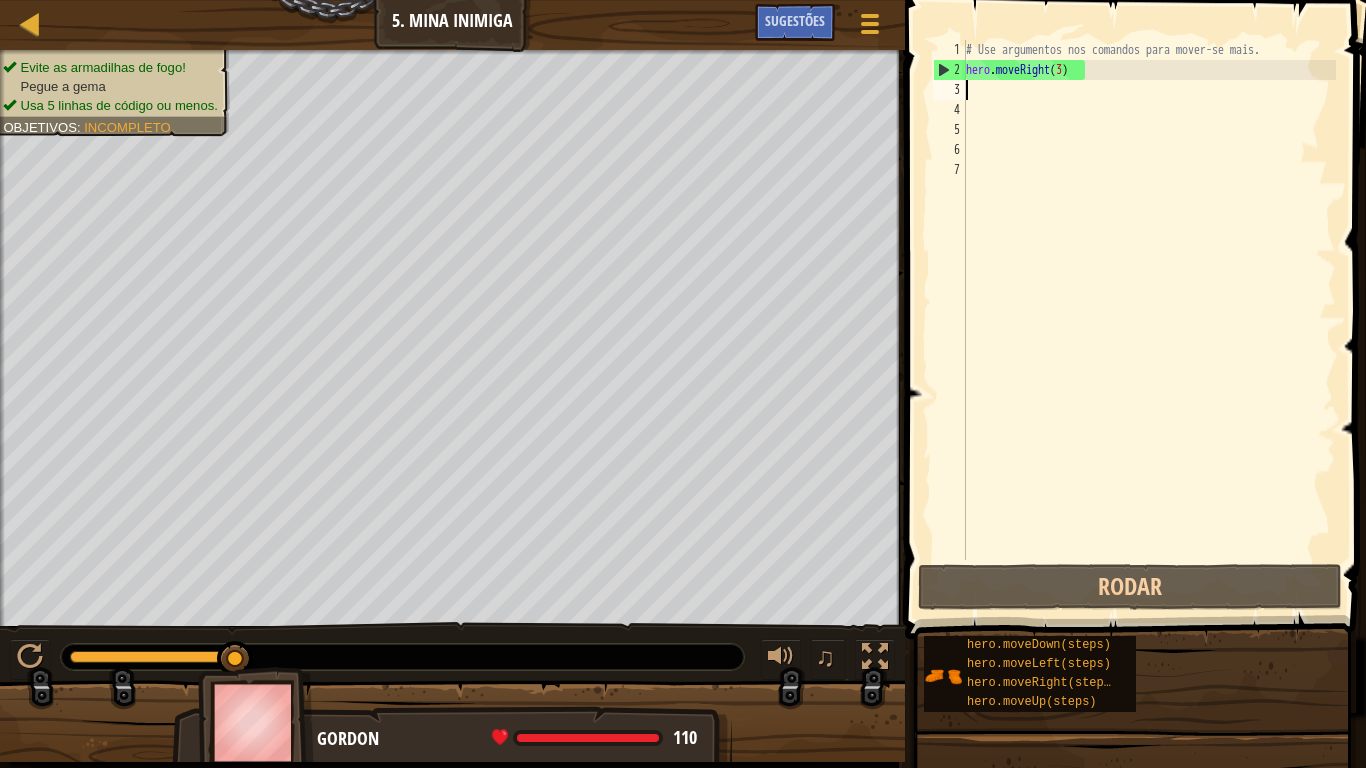 type on "her" 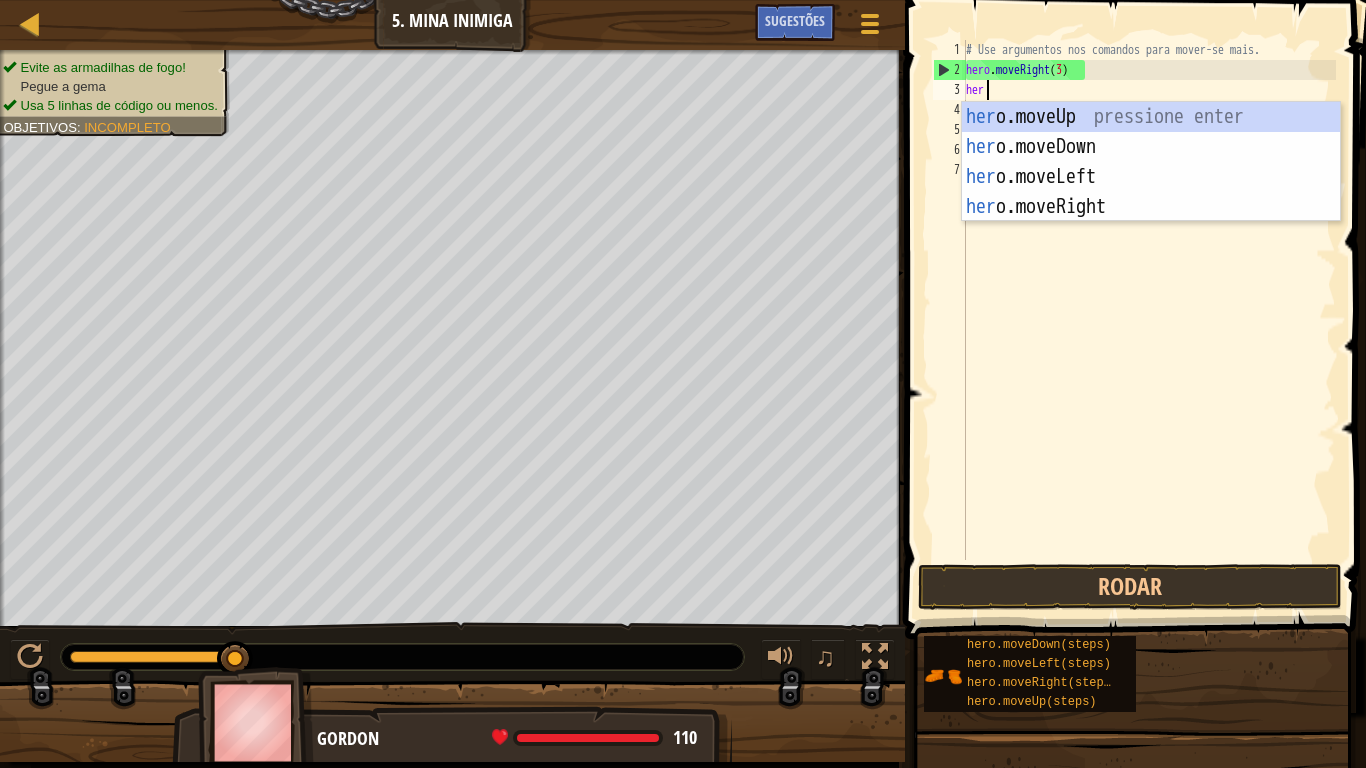 scroll, scrollTop: 9, scrollLeft: 2, axis: both 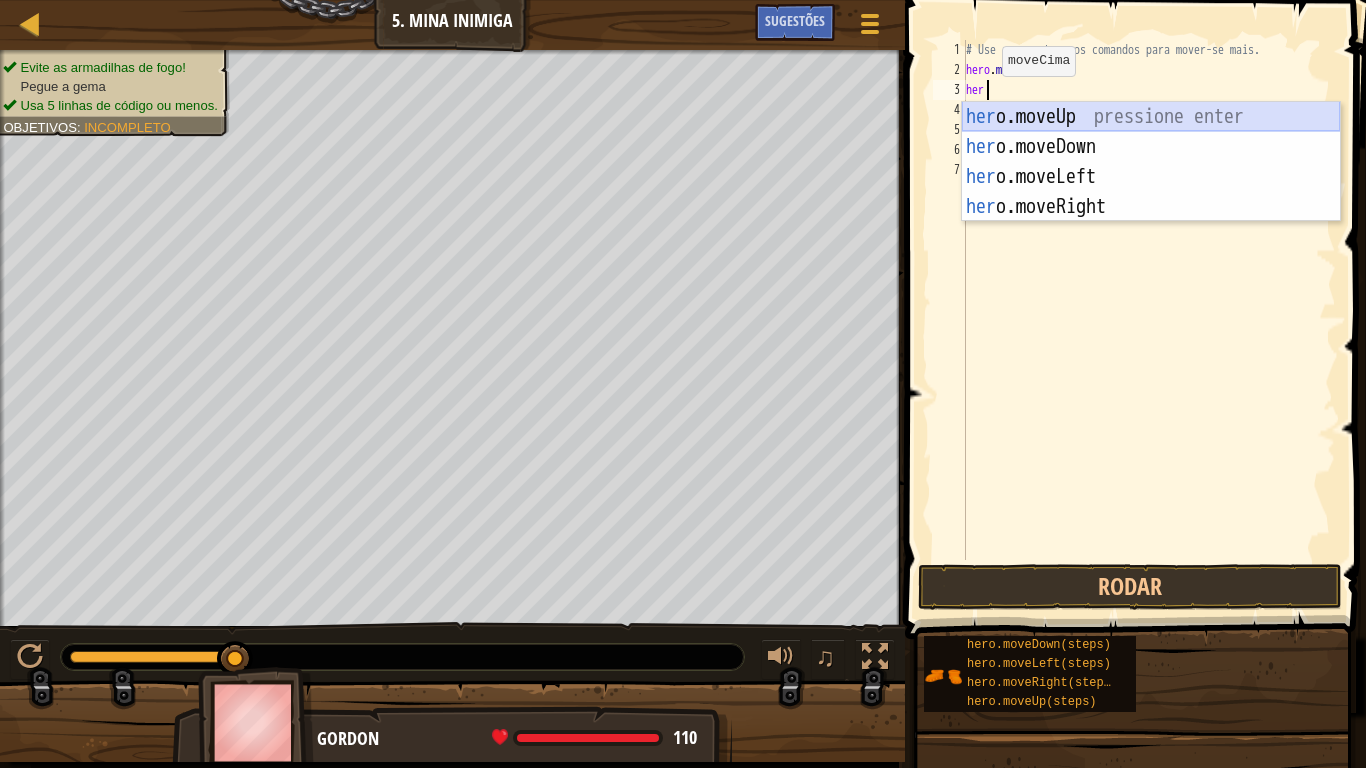 click on "her o.moveUp pressione enter her o.moveDown pressione enter her o.moveLeft pressione enter her o.moveRight pressione enter" at bounding box center (1151, 192) 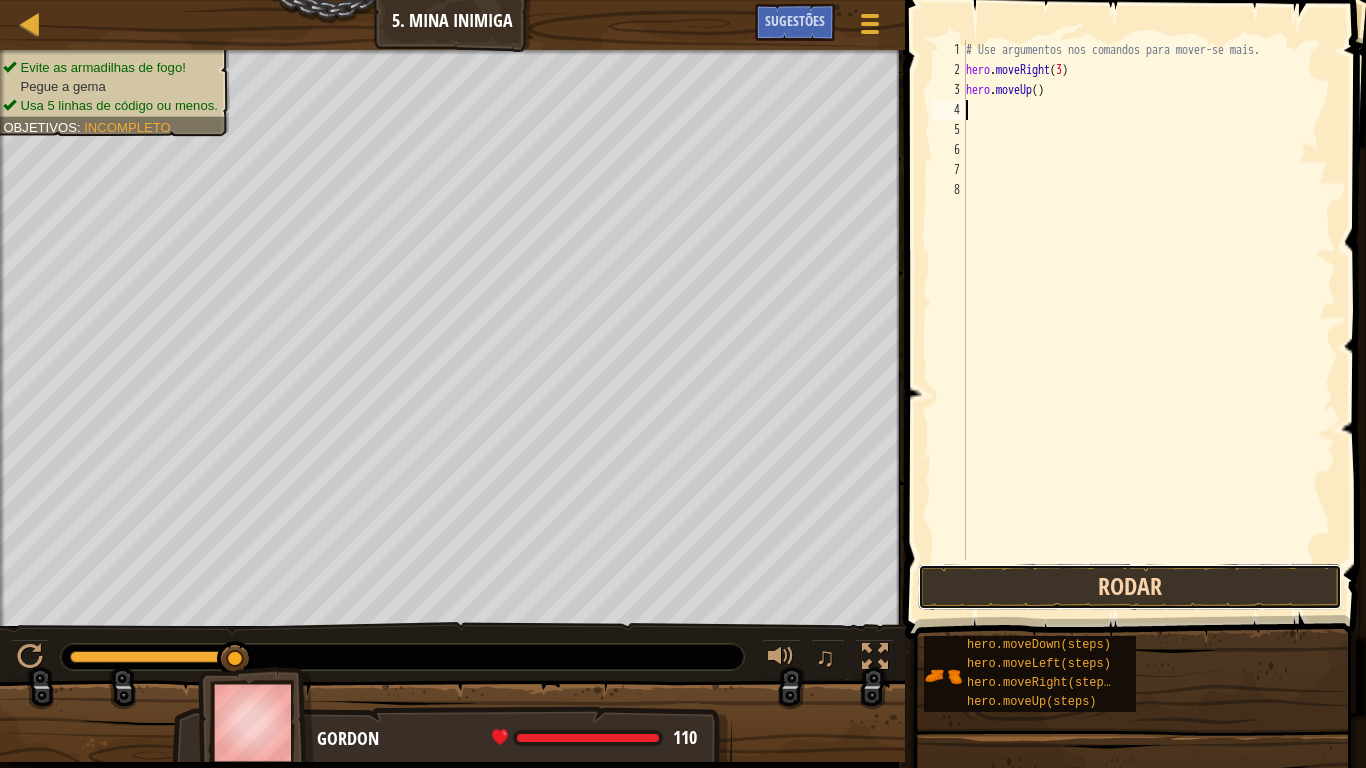 click on "Rodar" at bounding box center [1130, 587] 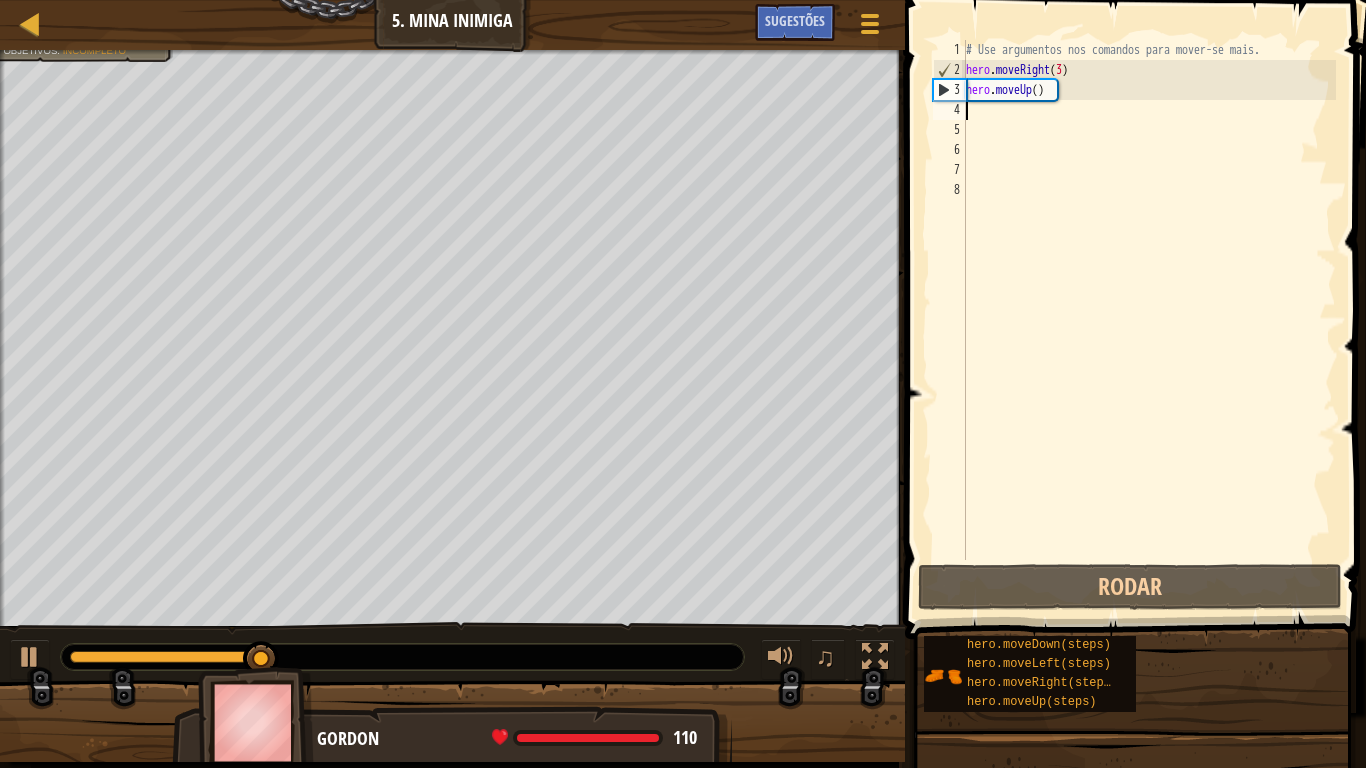 click on "# Use argumentos nos comandos para mover-se mais. hero . moveRight ( 3 ) hero . moveUp ( )" at bounding box center (1149, 320) 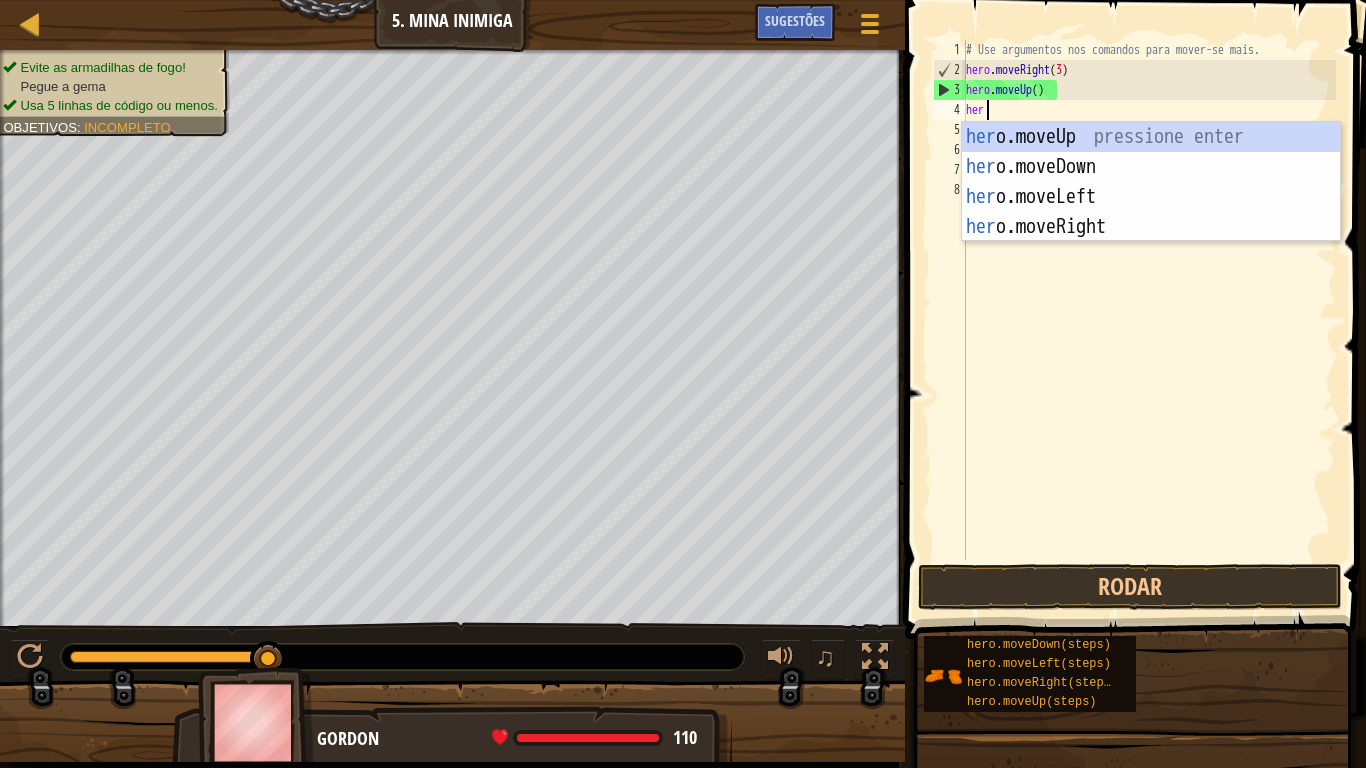 type on "hero" 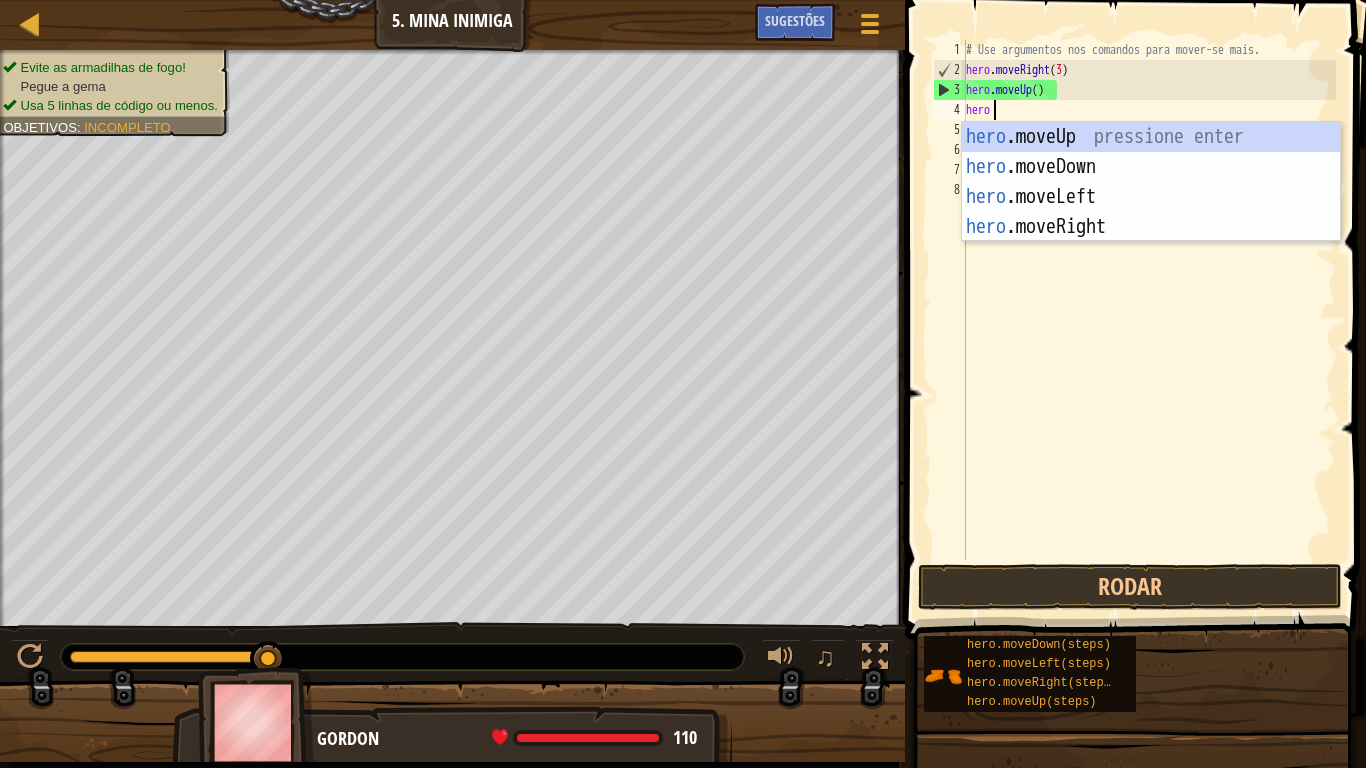 scroll, scrollTop: 9, scrollLeft: 3, axis: both 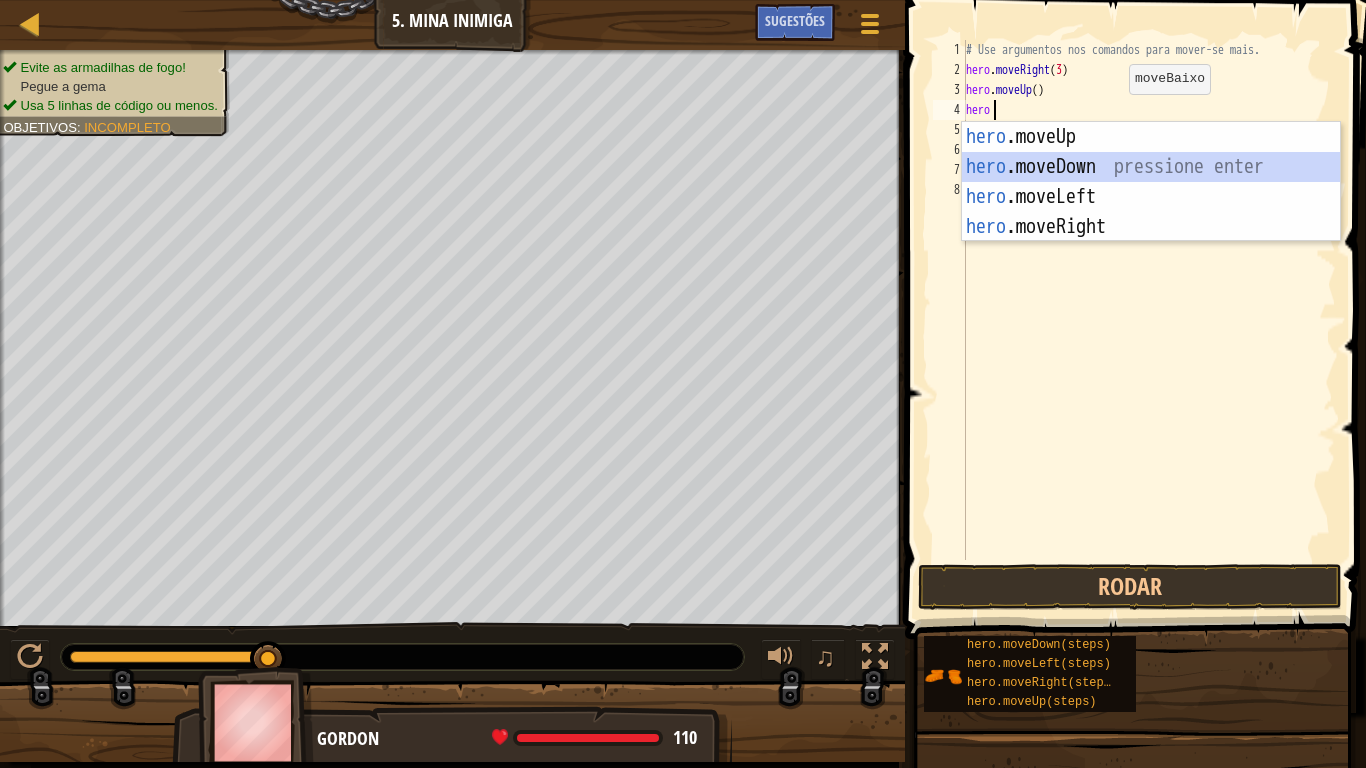 click on "hero .moveUp pressione enter hero .moveDown pressione enter hero .moveLeft pressione enter hero .moveRight pressione enter" at bounding box center (1151, 212) 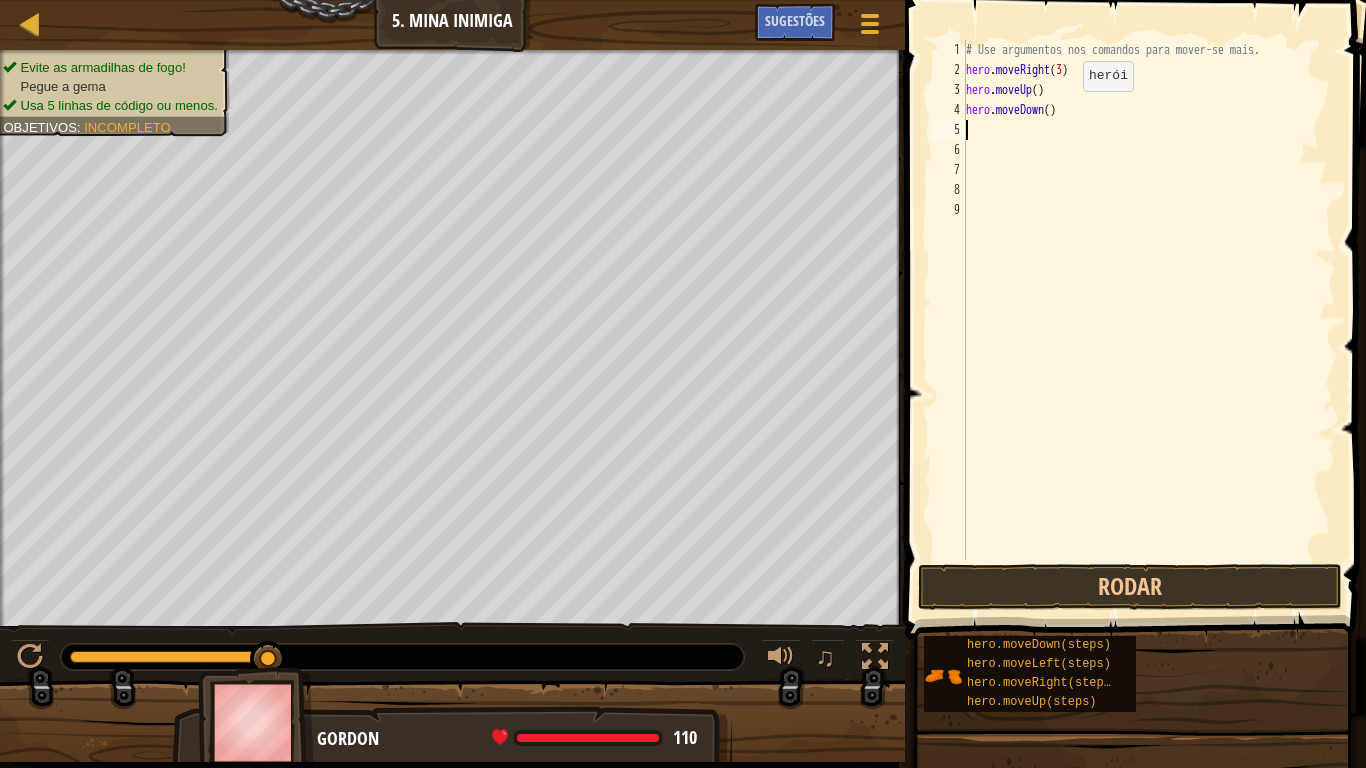 click on "# Use argumentos nos comandos para mover-se mais. hero . moveRight ( 3 ) hero . moveUp ( ) hero . moveDown ( )" at bounding box center (1149, 320) 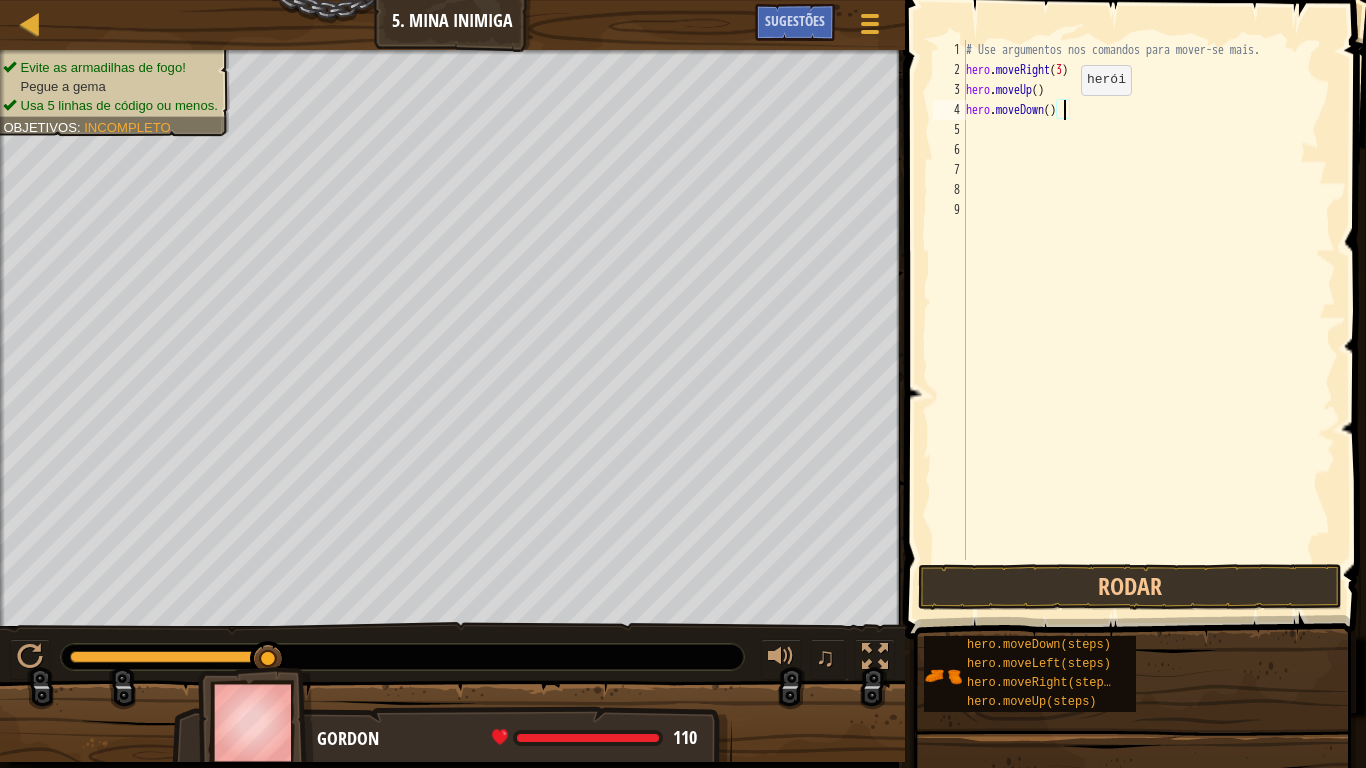 click on "# Use argumentos nos comandos para mover-se mais. hero . moveRight ( 3 ) hero . moveUp ( ) hero . moveDown ( )" at bounding box center (1149, 320) 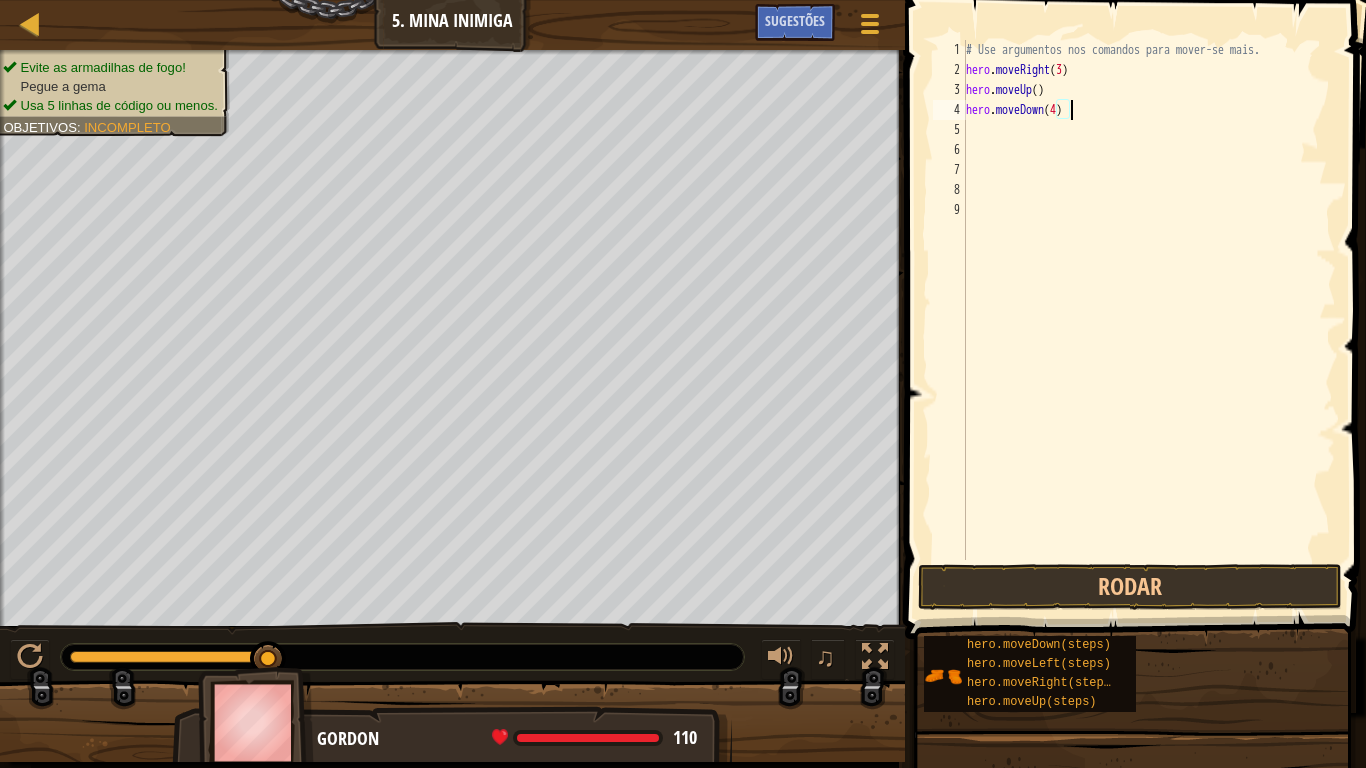 scroll, scrollTop: 9, scrollLeft: 15, axis: both 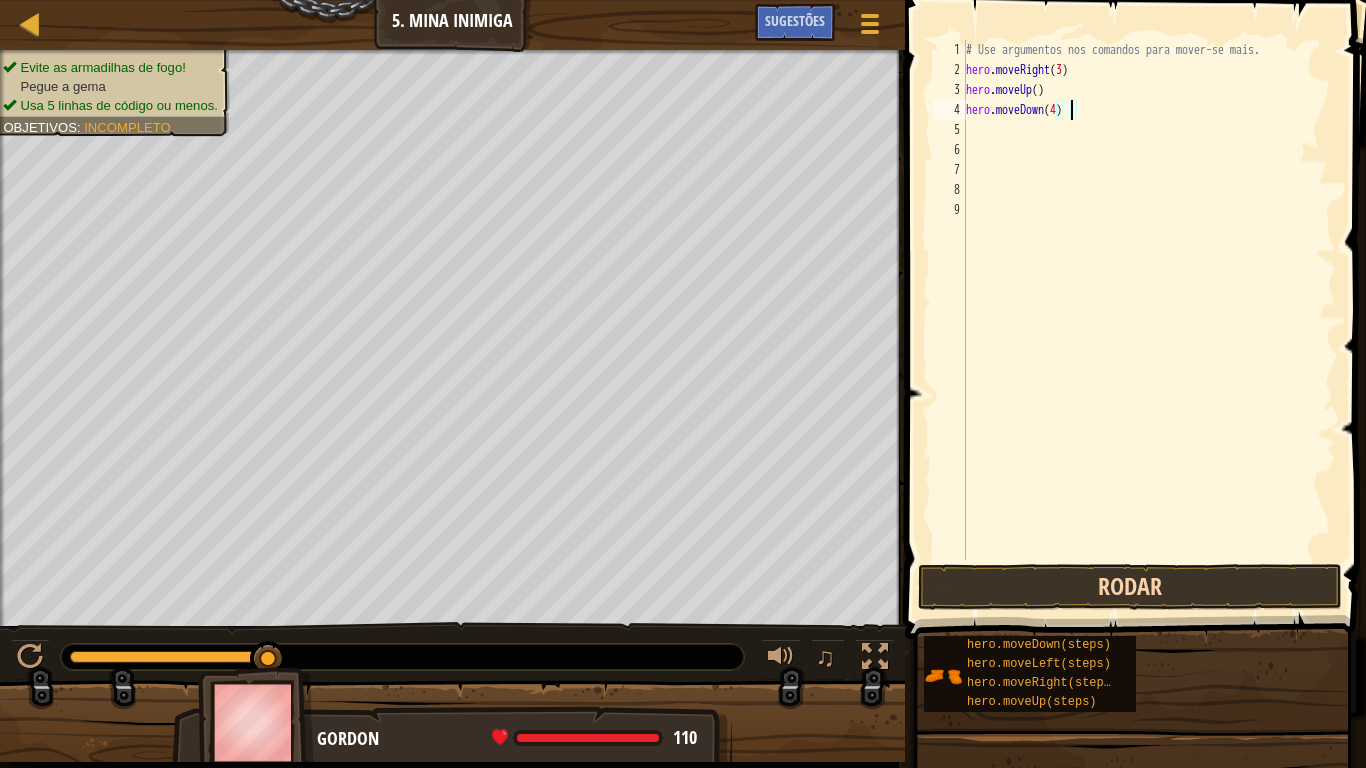 type on "hero.moveDown(4)" 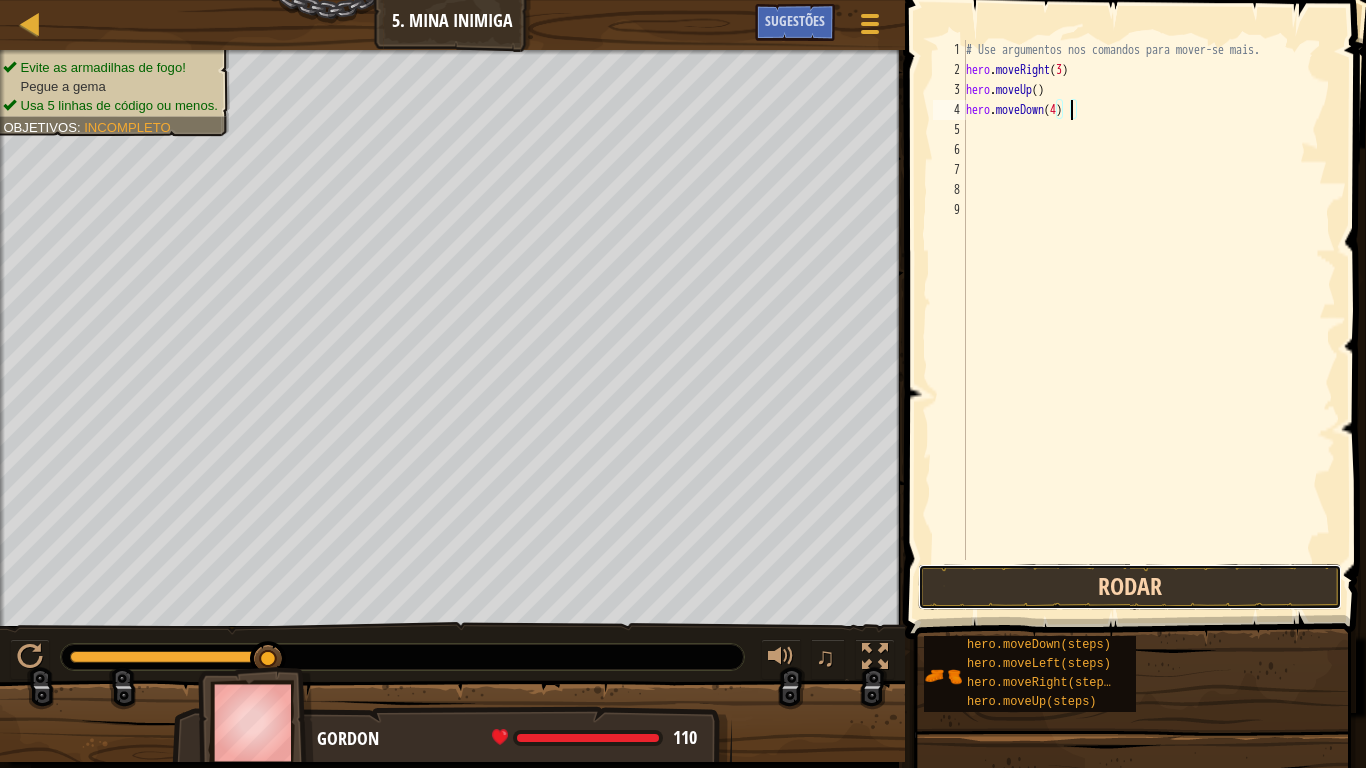 click on "Rodar" at bounding box center [1130, 587] 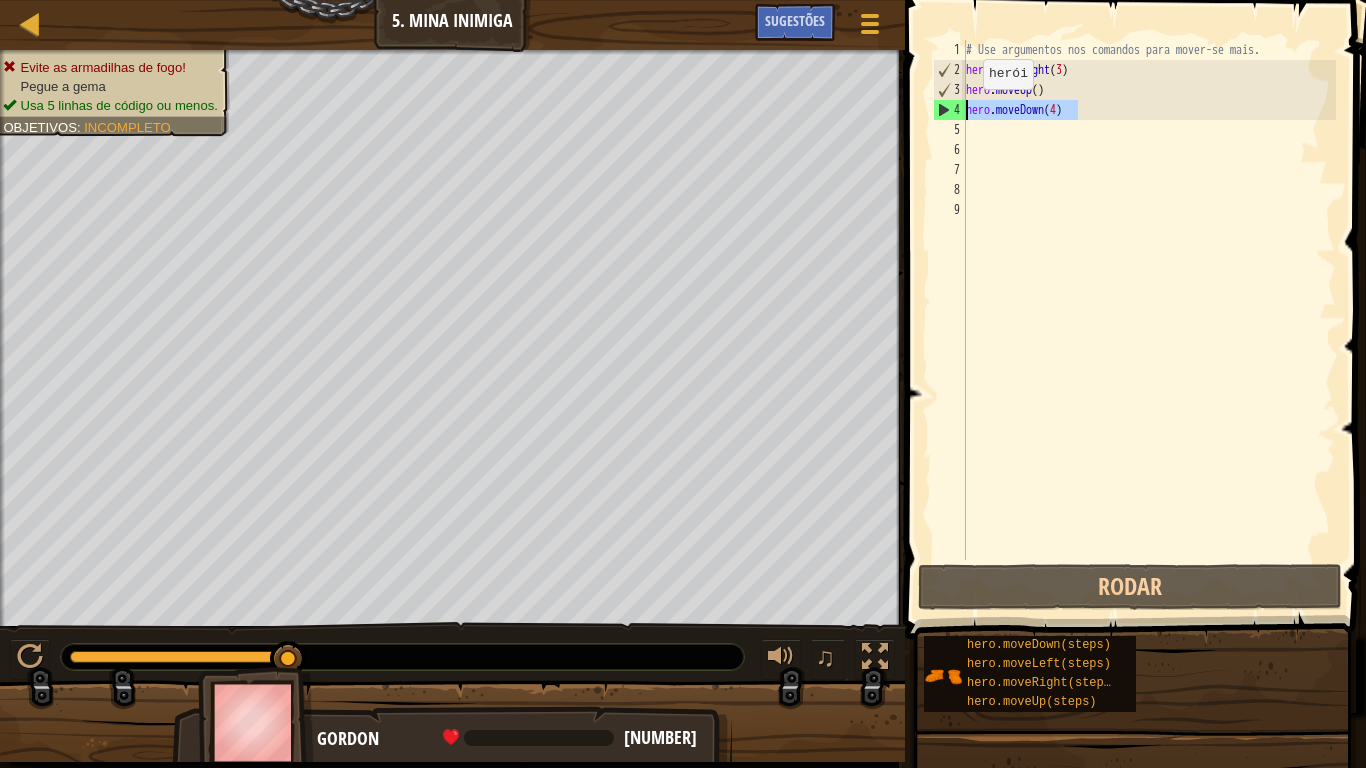 drag, startPoint x: 1081, startPoint y: 104, endPoint x: 960, endPoint y: 111, distance: 121.20231 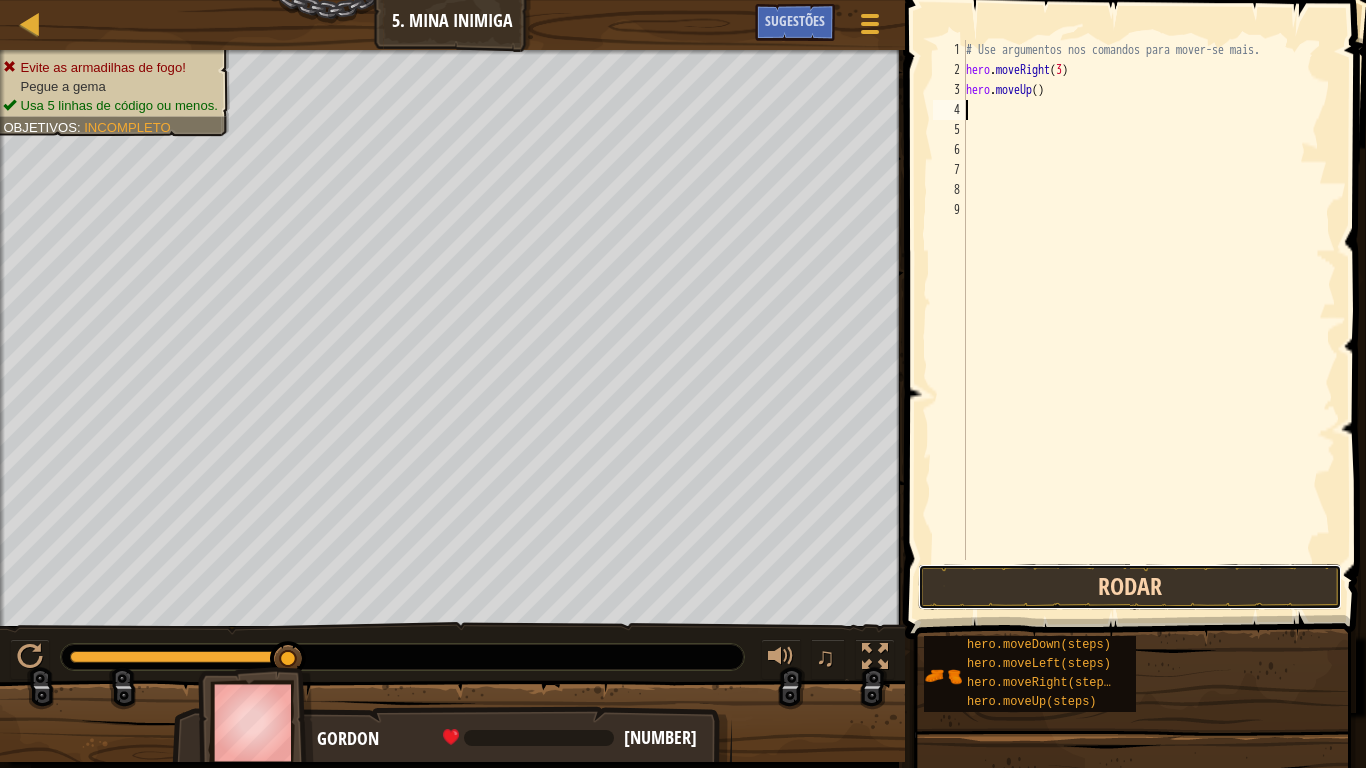 click on "Rodar" at bounding box center (1130, 587) 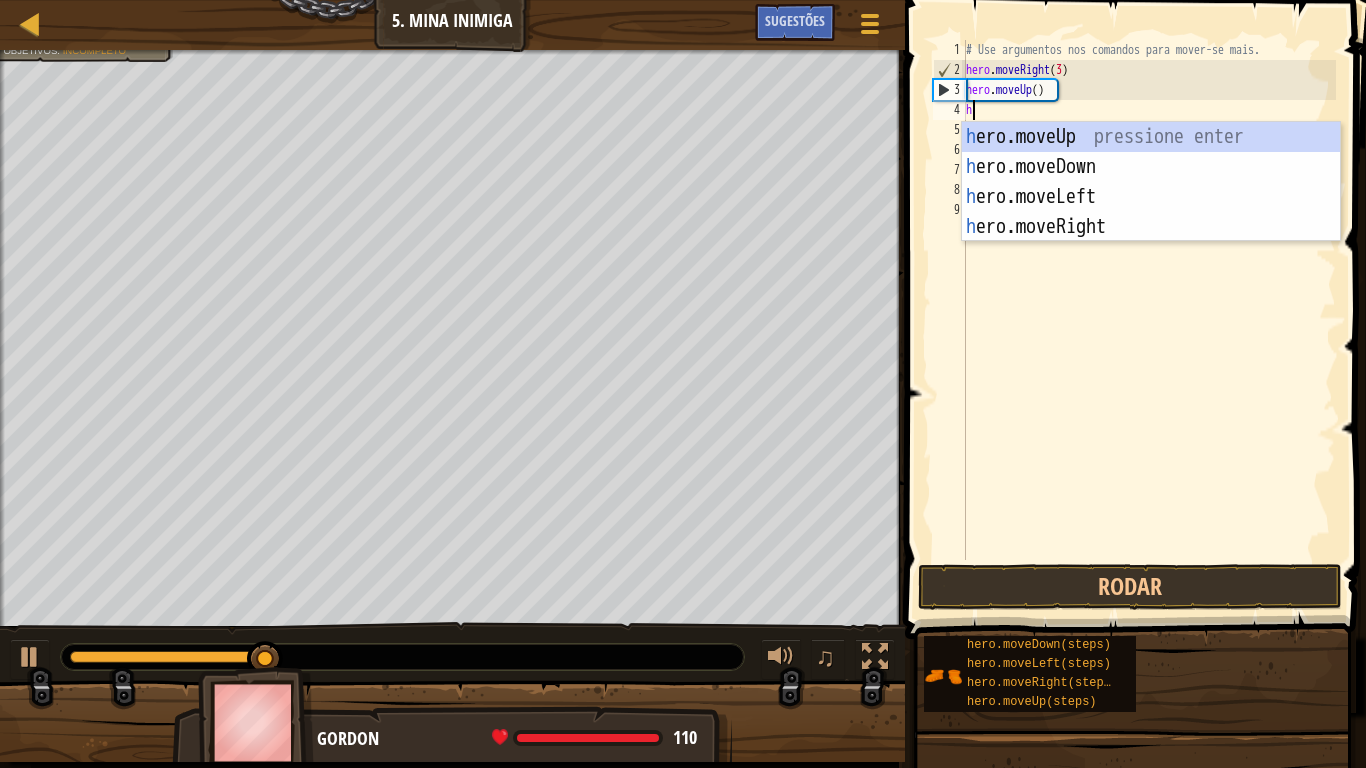 type on "her" 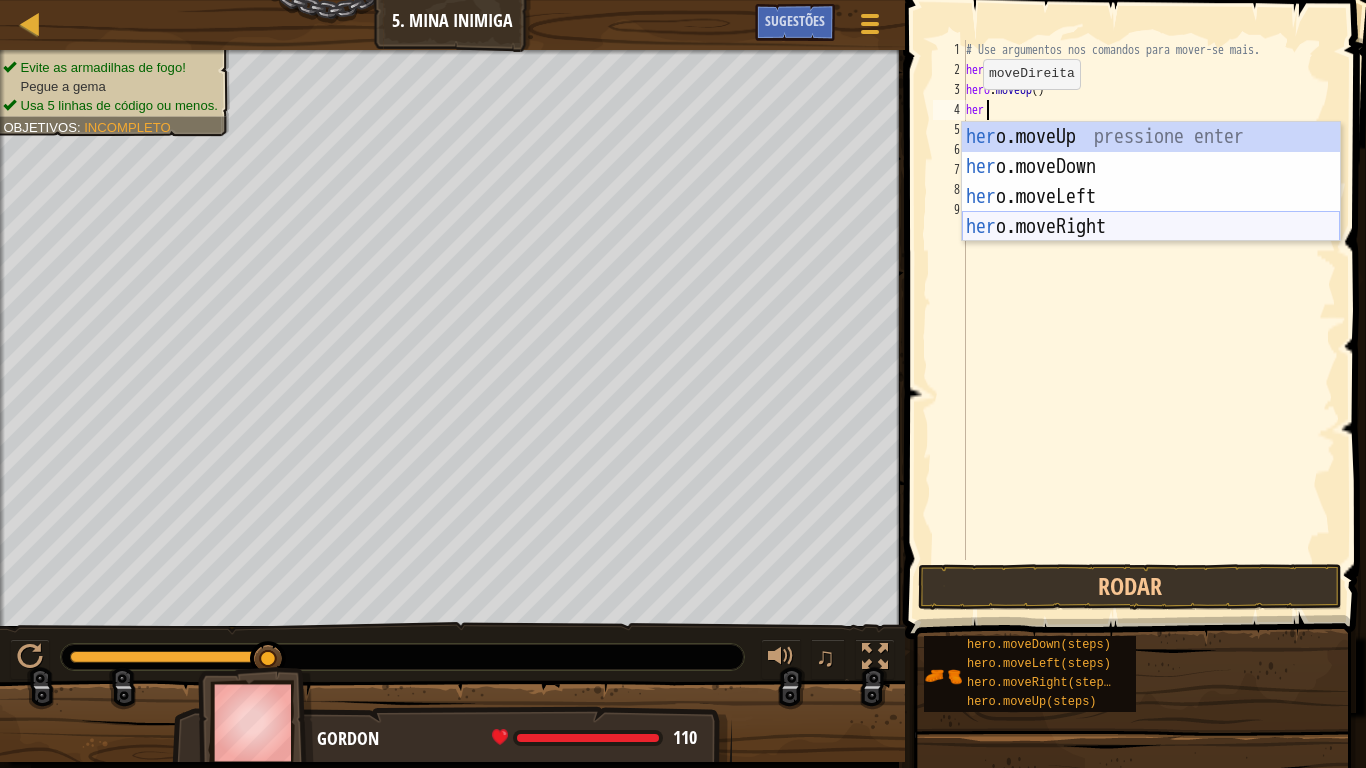 click on "her o.moveUp pressione enter her o.moveDown pressione enter her o.moveLeft pressione enter her o.moveRight pressione enter" at bounding box center (1151, 212) 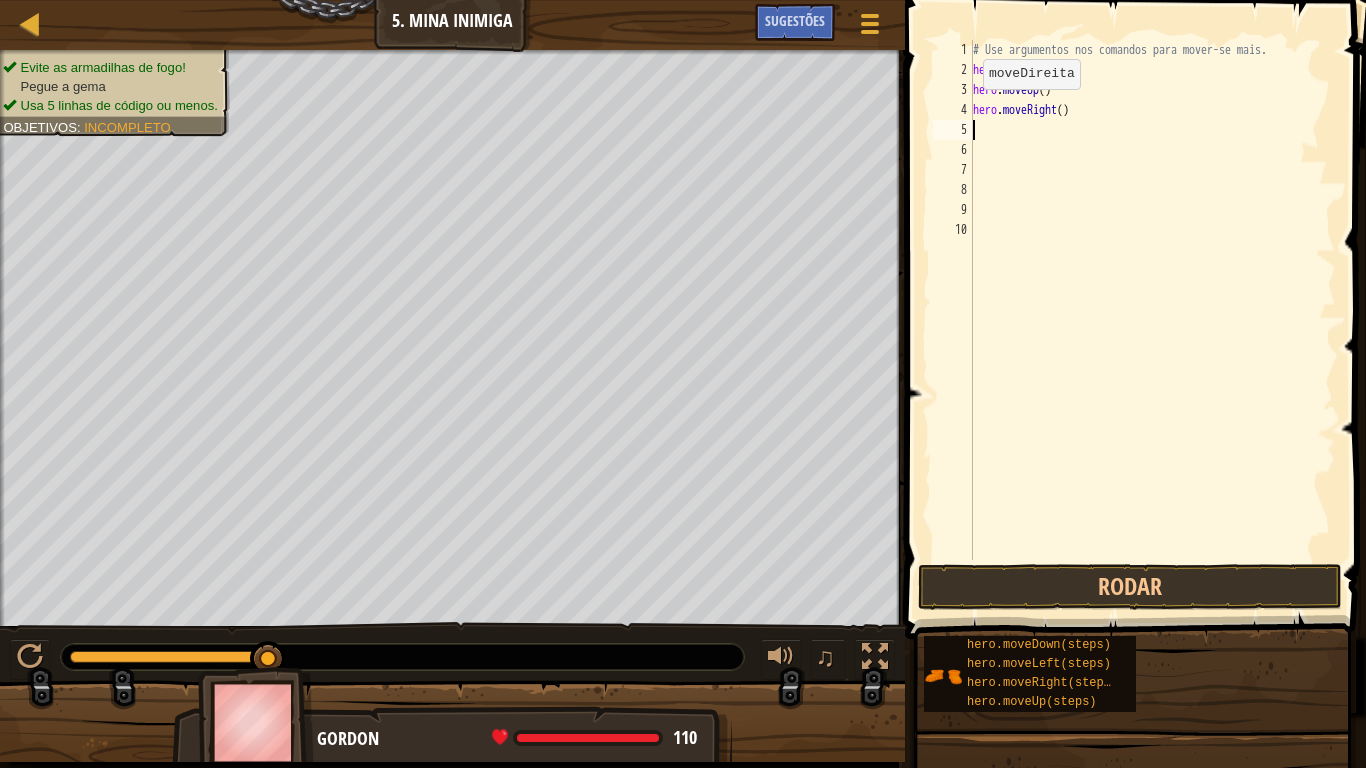 scroll, scrollTop: 9, scrollLeft: 0, axis: vertical 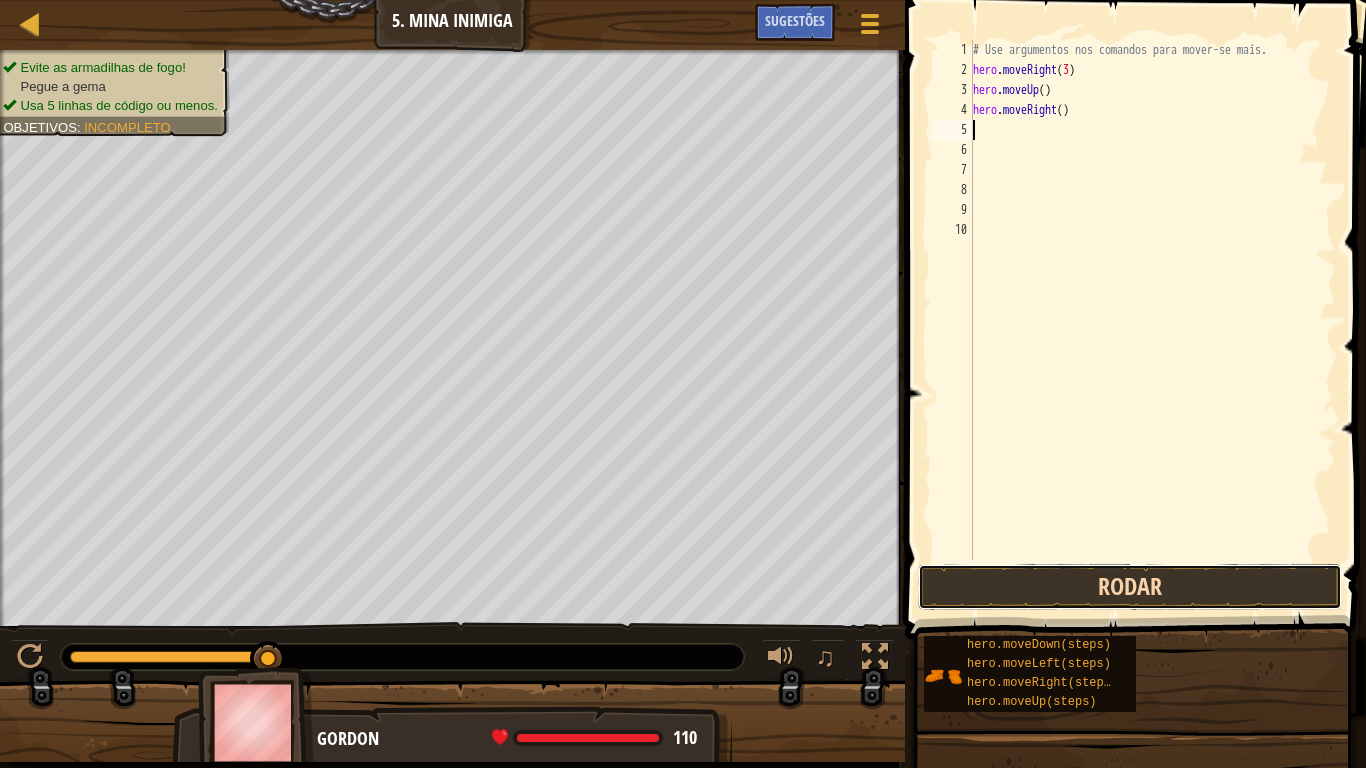 click on "Rodar" at bounding box center (1130, 587) 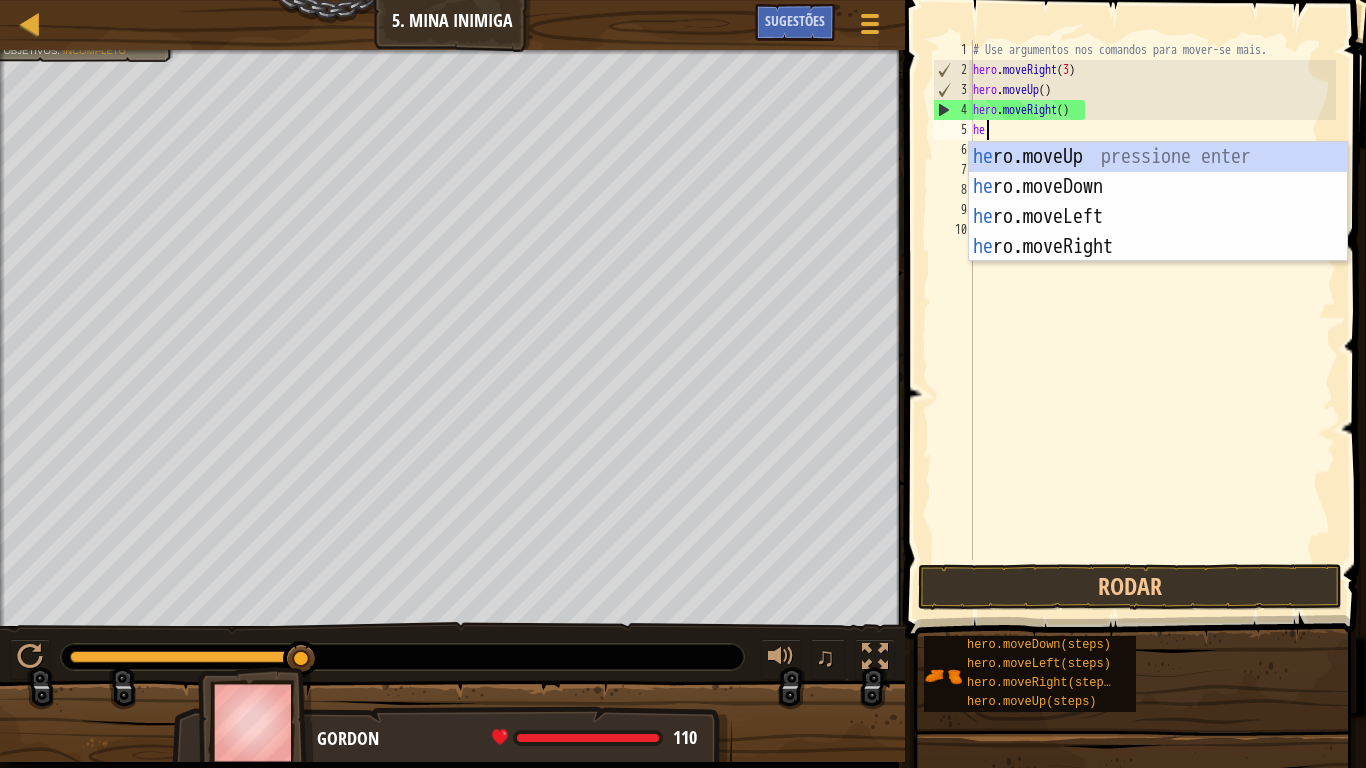 type on "her" 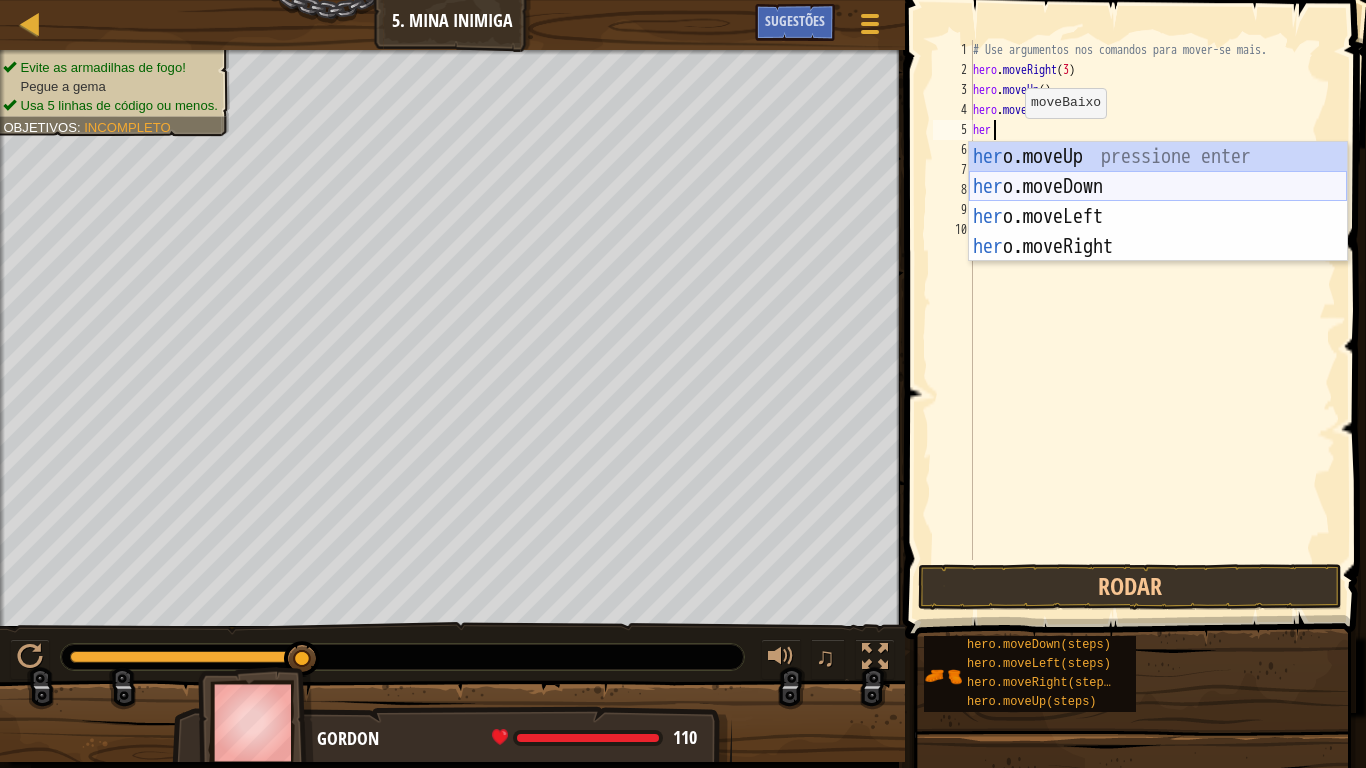 click on "her o.moveUp pressione enter her o.moveDown pressione enter her o.moveLeft pressione enter her o.moveRight pressione enter" at bounding box center [1158, 232] 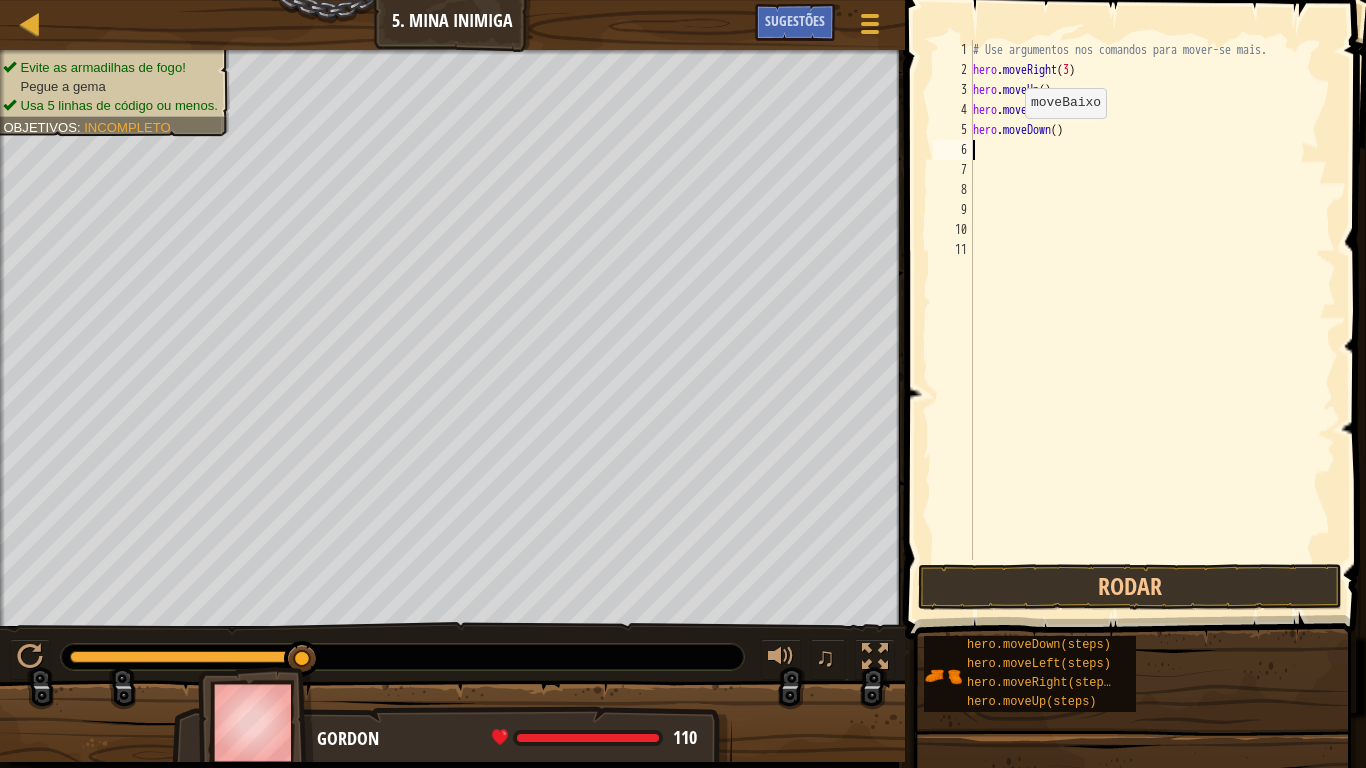 scroll, scrollTop: 9, scrollLeft: 0, axis: vertical 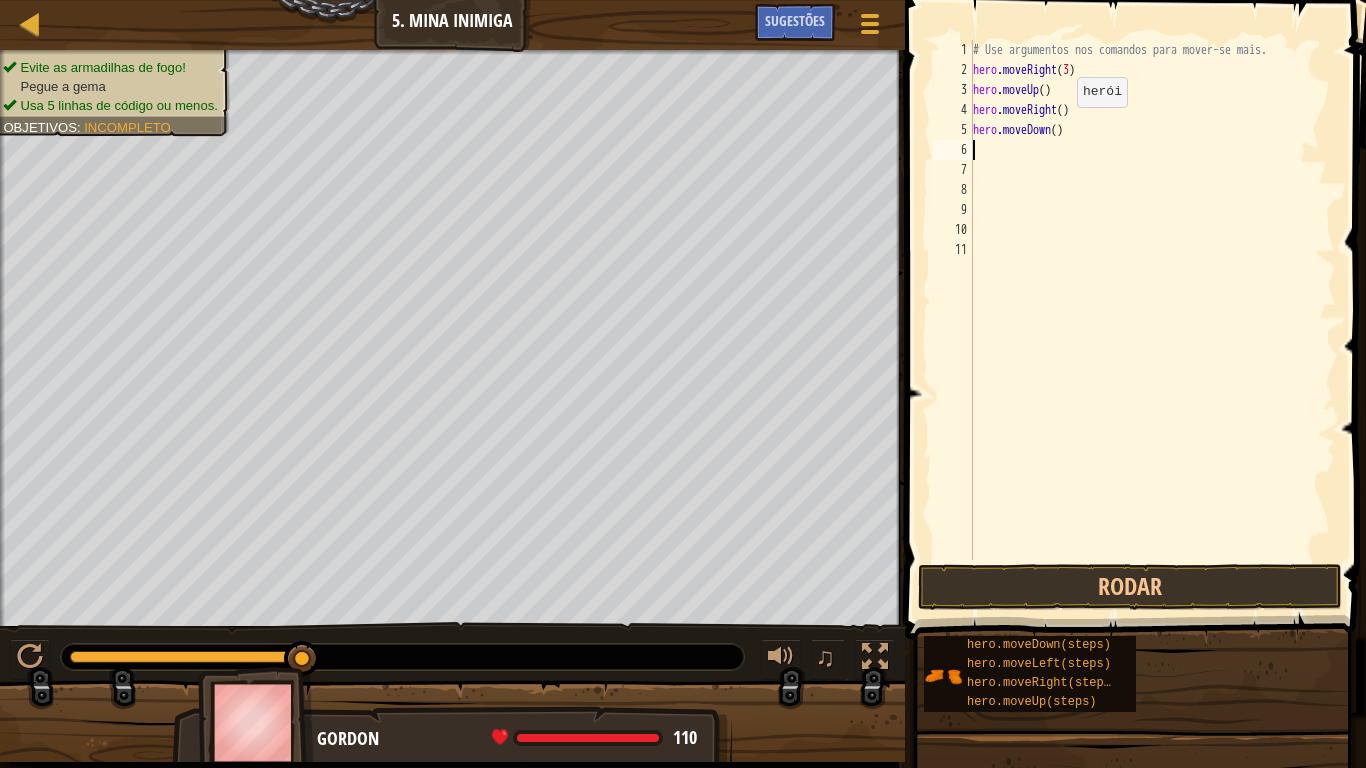 click on "# Use argumentos nos comandos para mover-se mais. hero . moveRight ( 3 ) hero . moveUp ( ) hero . moveRight ( ) hero . moveDown ( )" at bounding box center [1152, 320] 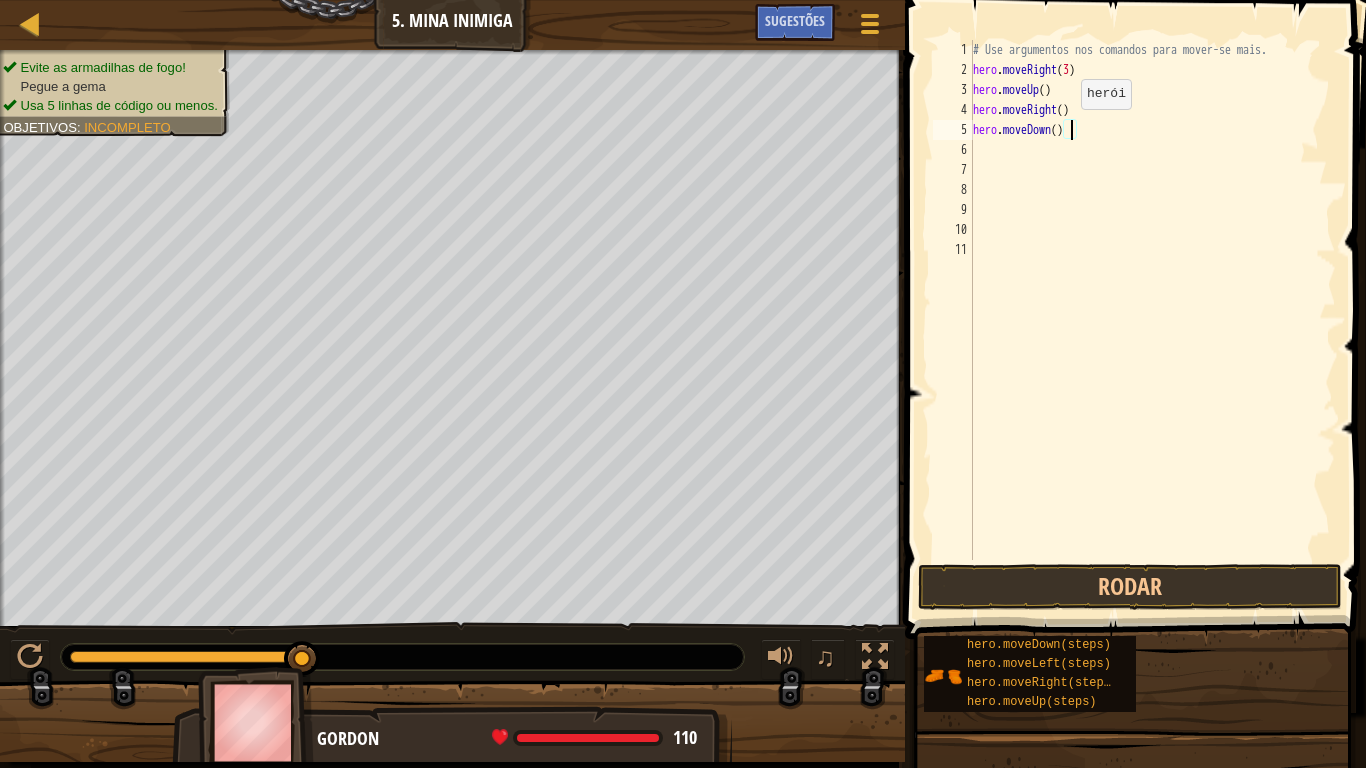 click on "# Use argumentos nos comandos para mover-se mais. hero . moveRight ( 3 ) hero . moveUp ( ) hero . moveRight ( ) hero . moveDown ( )" at bounding box center [1152, 320] 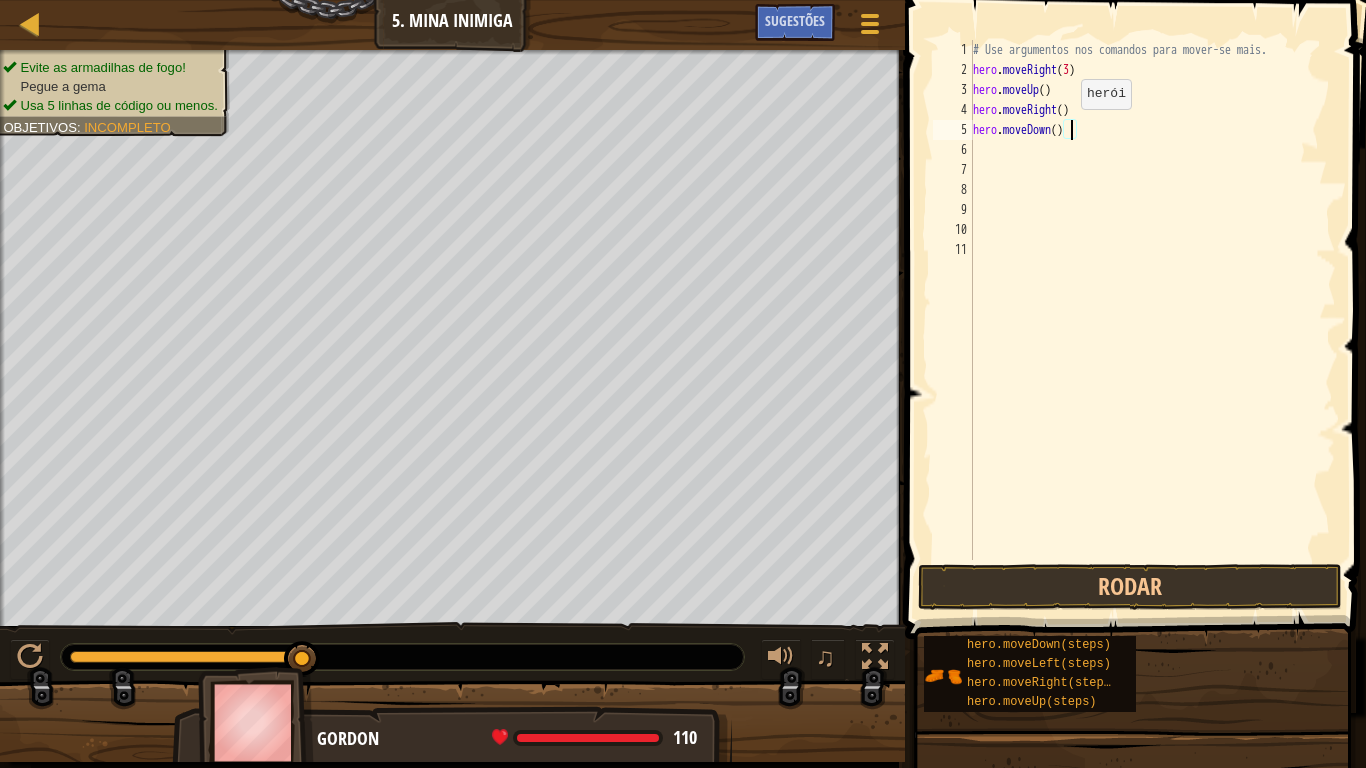 scroll, scrollTop: 9, scrollLeft: 15, axis: both 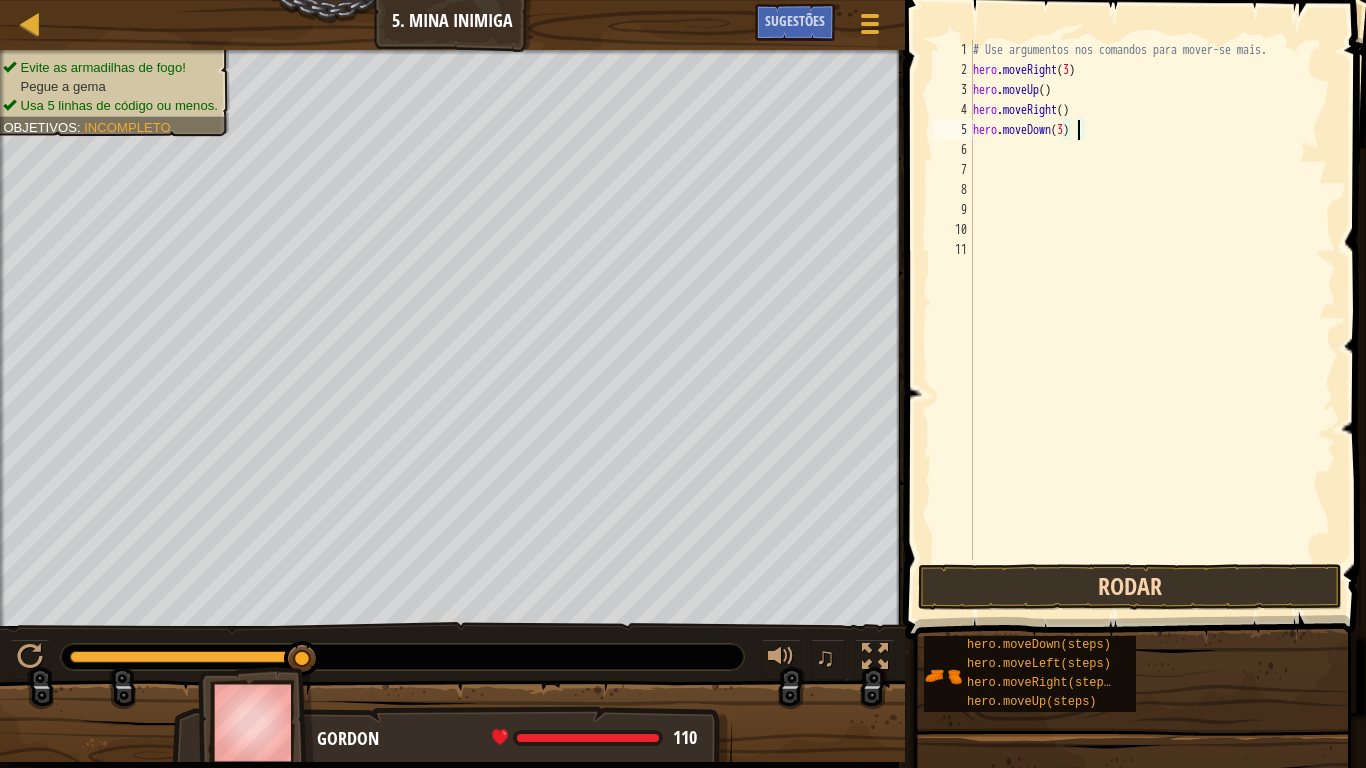 type on "hero.moveDown(3)" 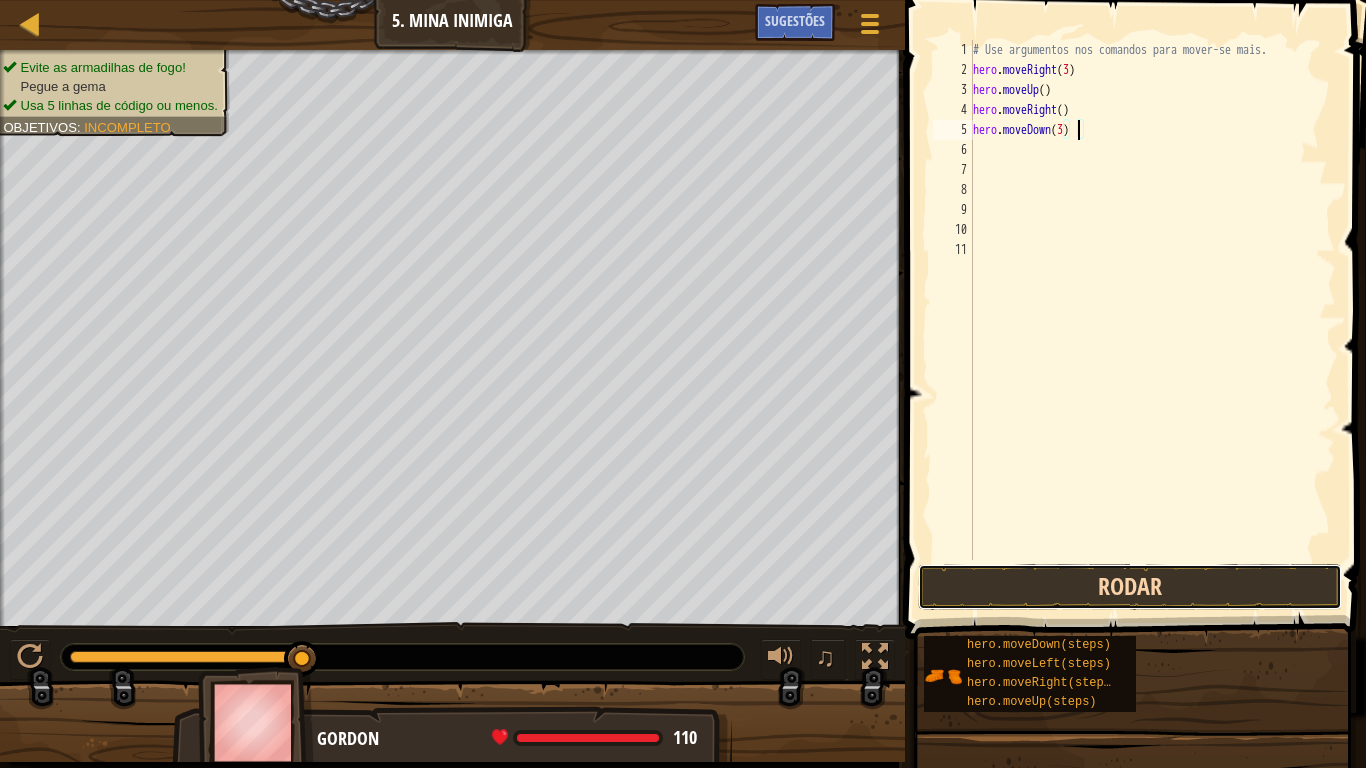 click on "Rodar" at bounding box center [1130, 587] 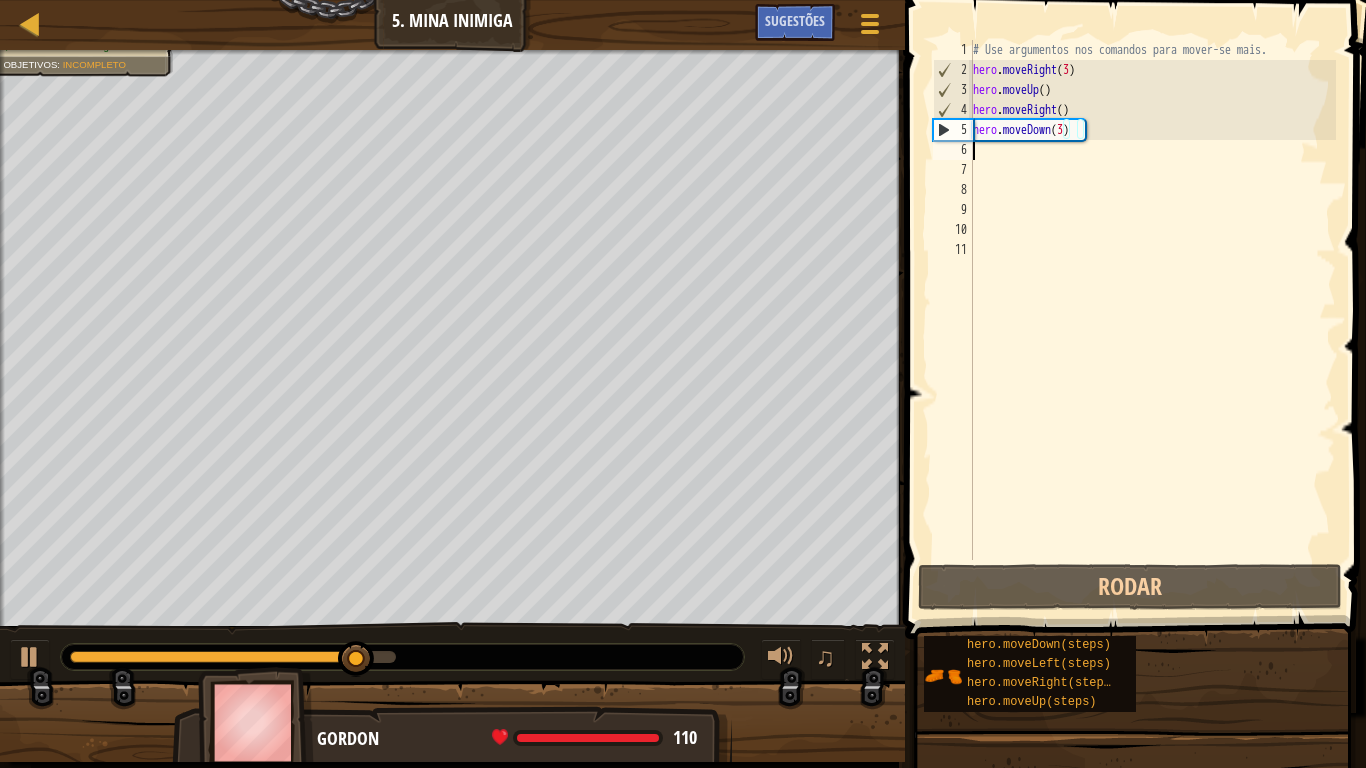 click on "# Use argumentos nos comandos para mover-se mais. hero . moveRight ( 3 ) hero . moveUp ( ) hero . moveRight ( ) hero . moveDown ( 3 )" at bounding box center [1152, 320] 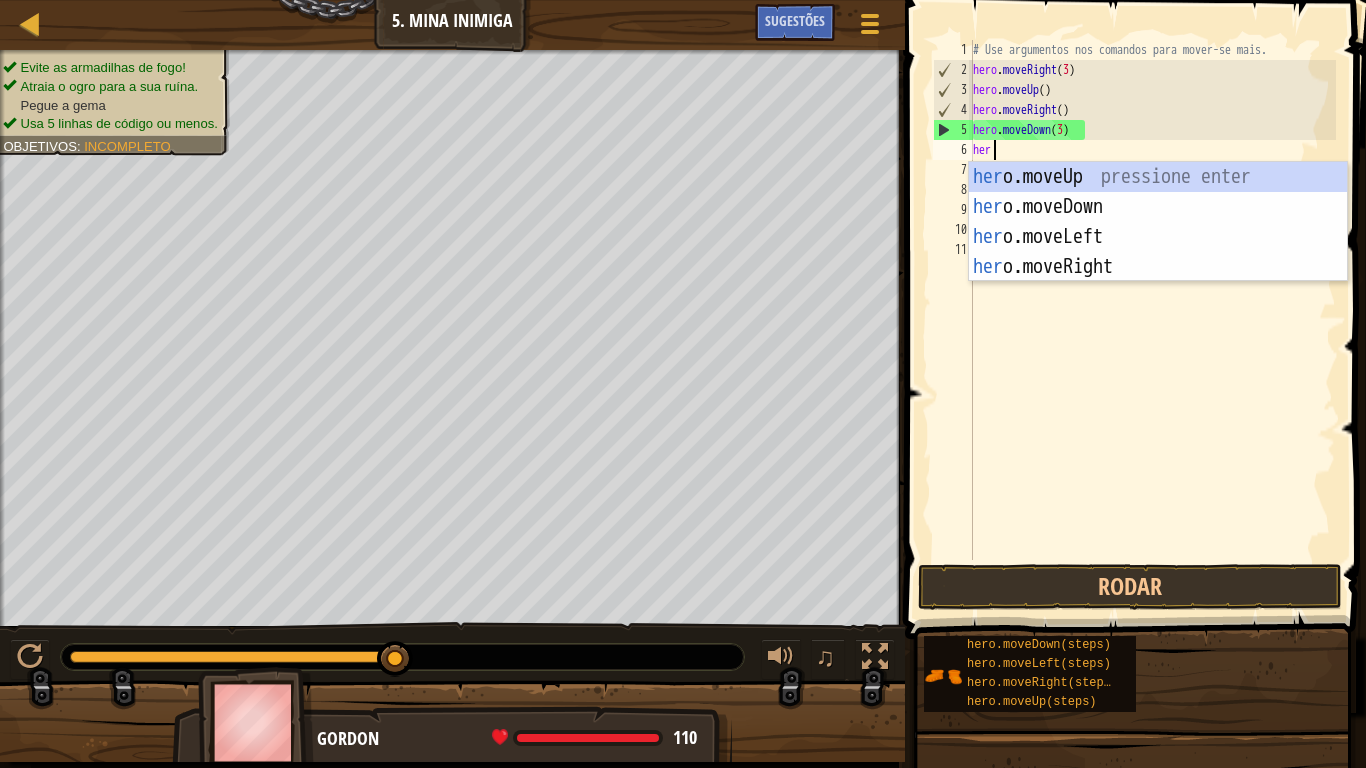 type on "hero" 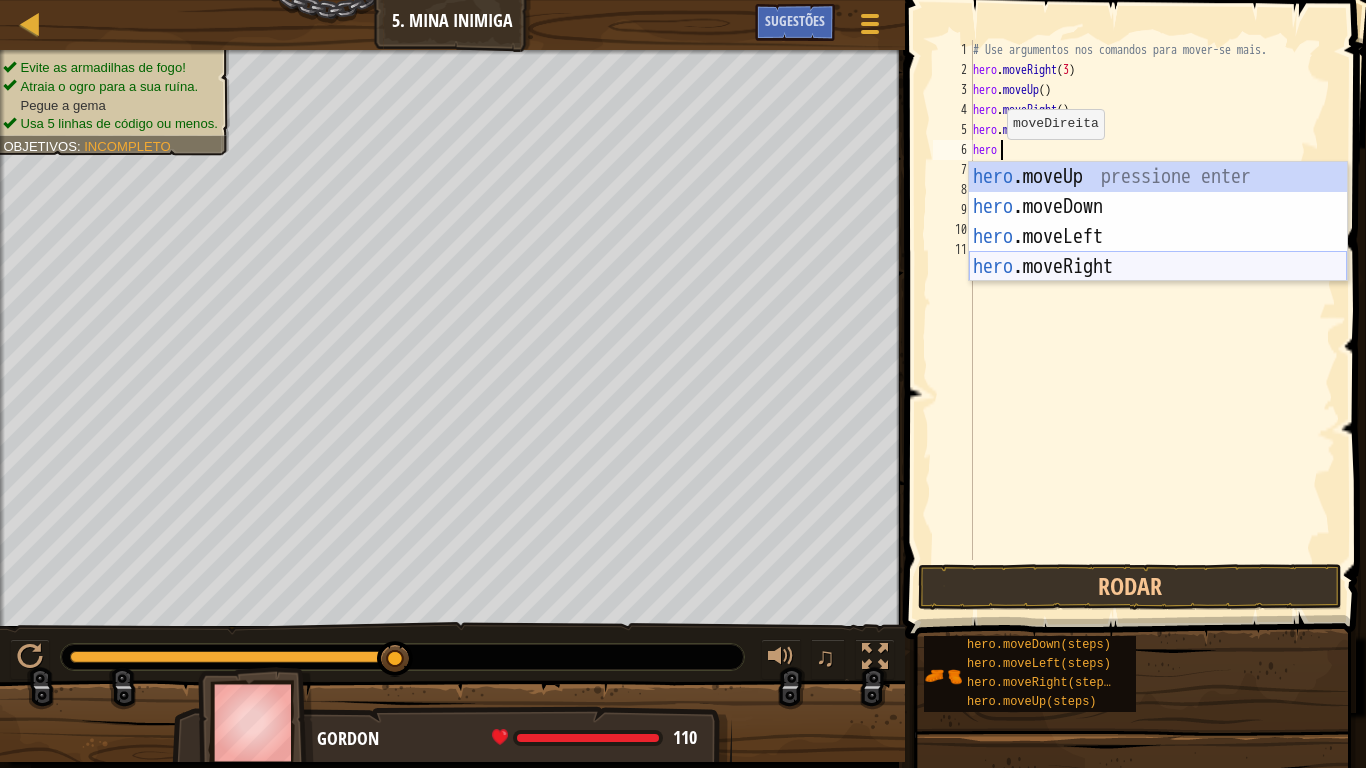 click on "hero .moveUp pressione enter hero .moveDown pressione enter hero .moveLeft pressione enter hero .moveRight pressione enter" at bounding box center [1158, 252] 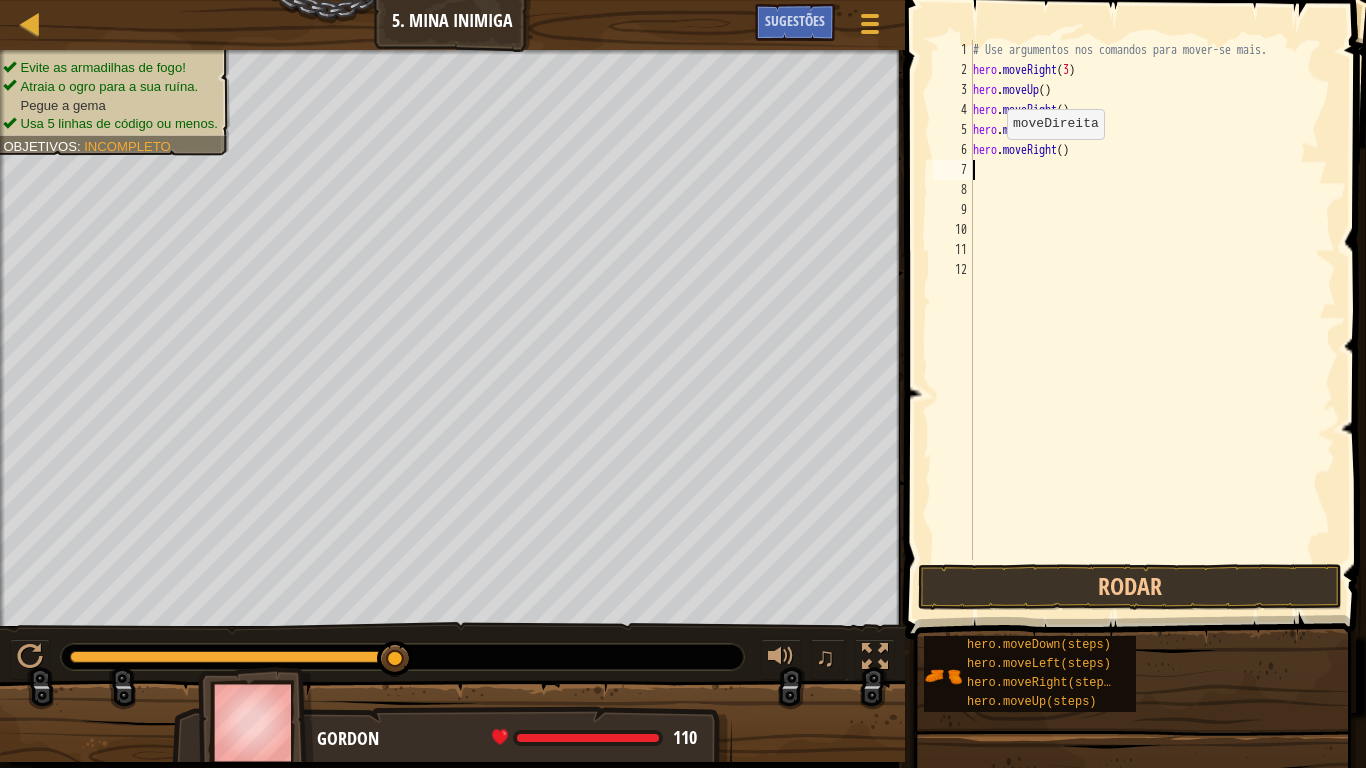 scroll, scrollTop: 9, scrollLeft: 0, axis: vertical 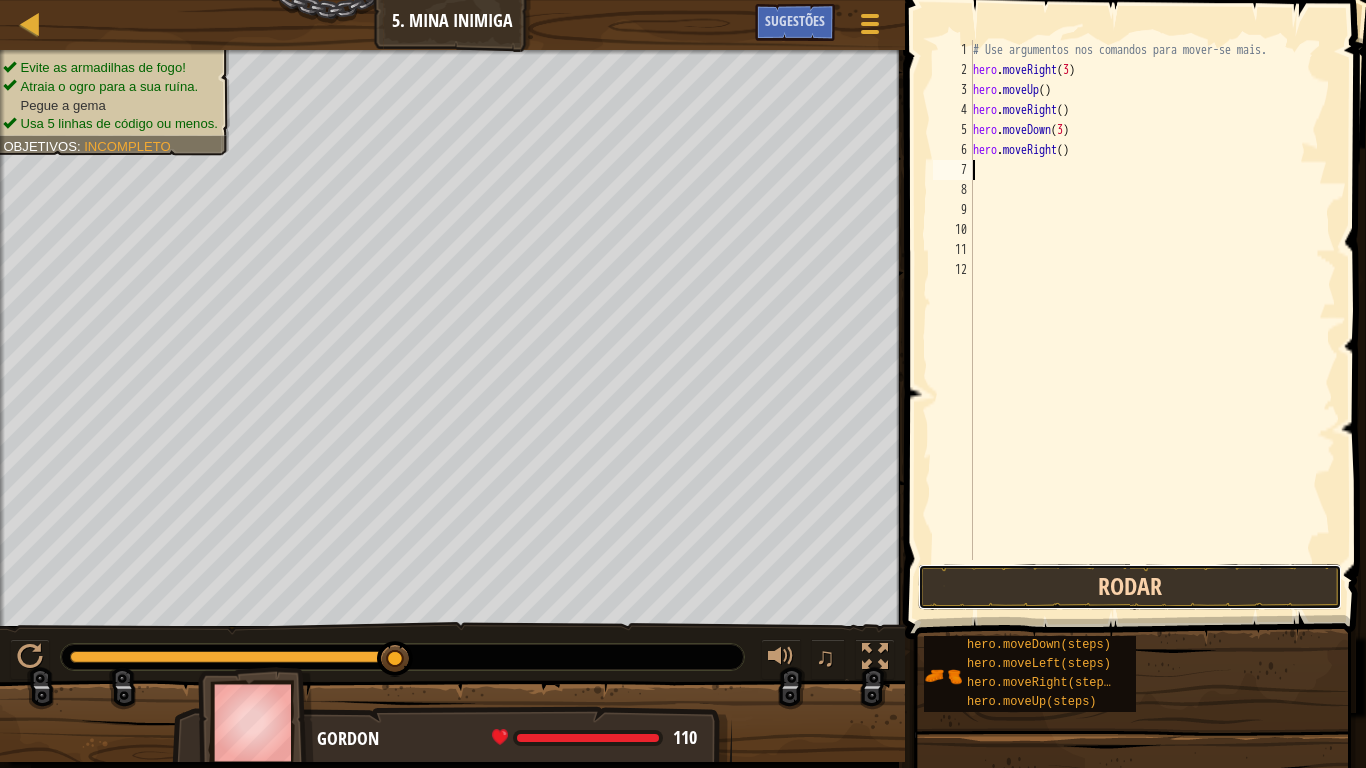 click on "Rodar" at bounding box center (1130, 587) 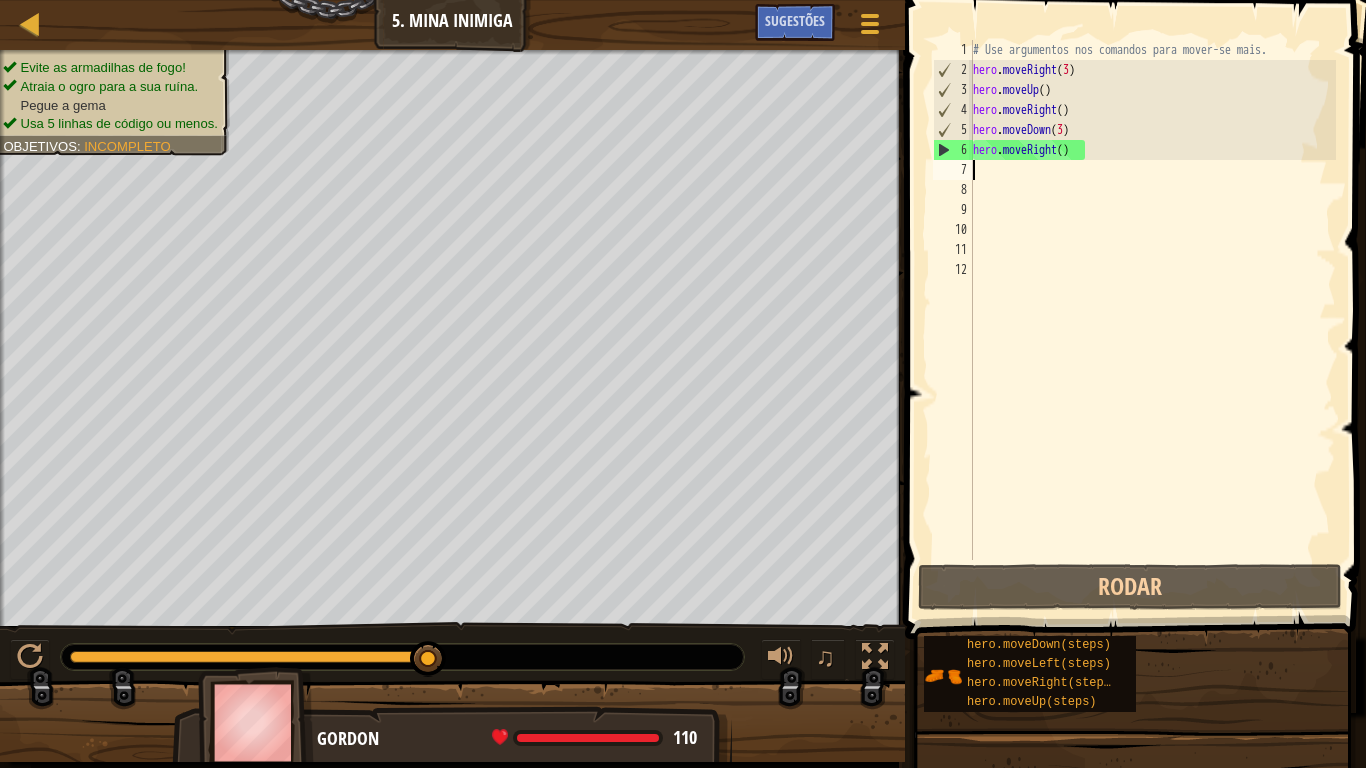 click on "# Use argumentos nos comandos para mover-se mais. hero . moveRight ( 3 ) hero . moveUp ( ) hero . moveRight ( ) hero . moveDown ( 3 ) hero . moveRight ( )" at bounding box center [1152, 320] 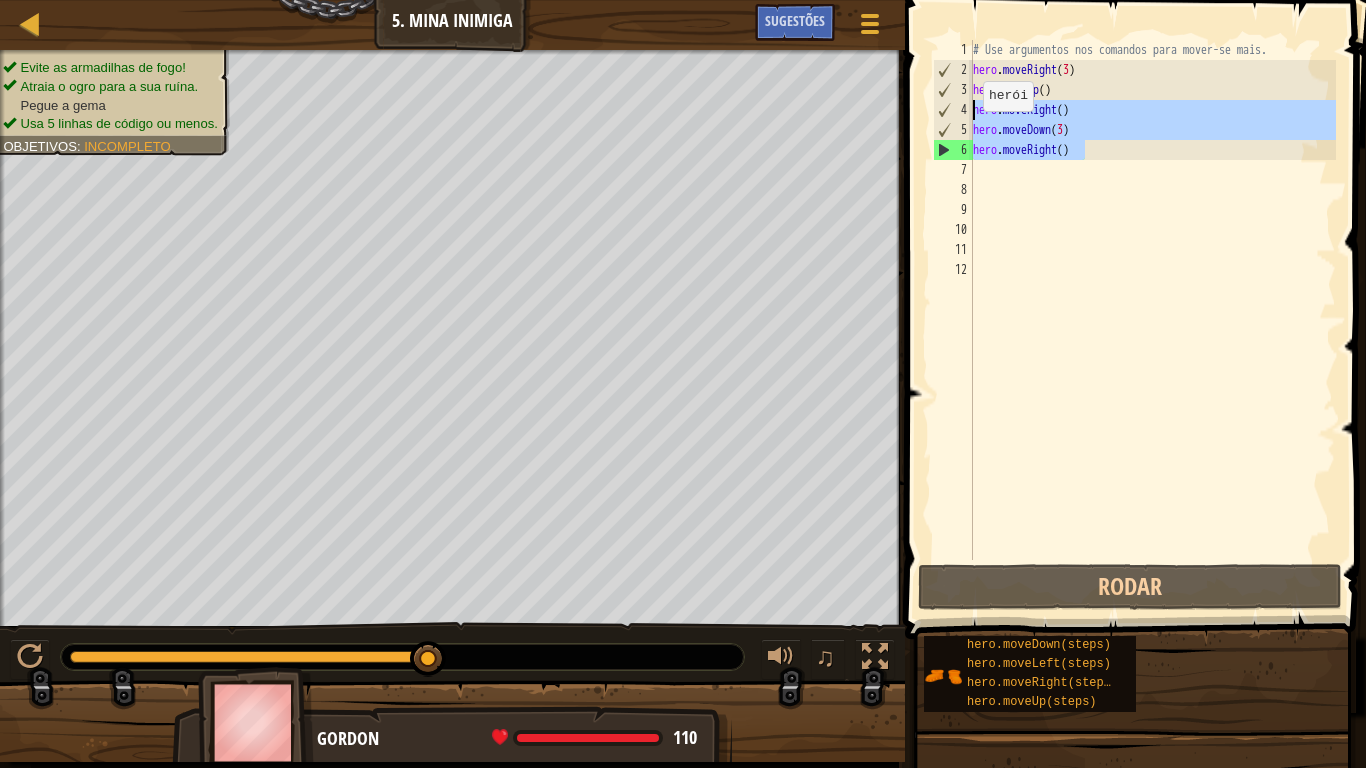 drag, startPoint x: 1082, startPoint y: 149, endPoint x: 962, endPoint y: 109, distance: 126.491104 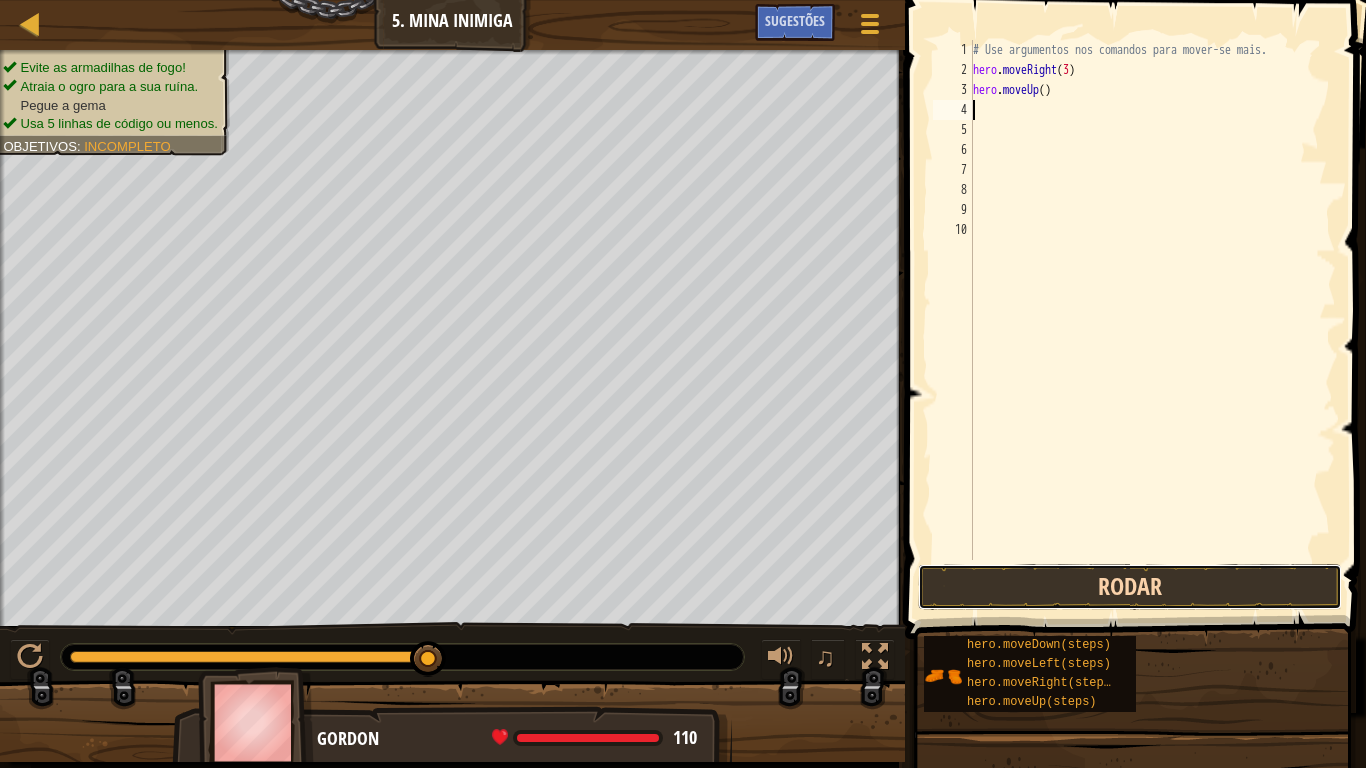 click on "Rodar" at bounding box center (1130, 587) 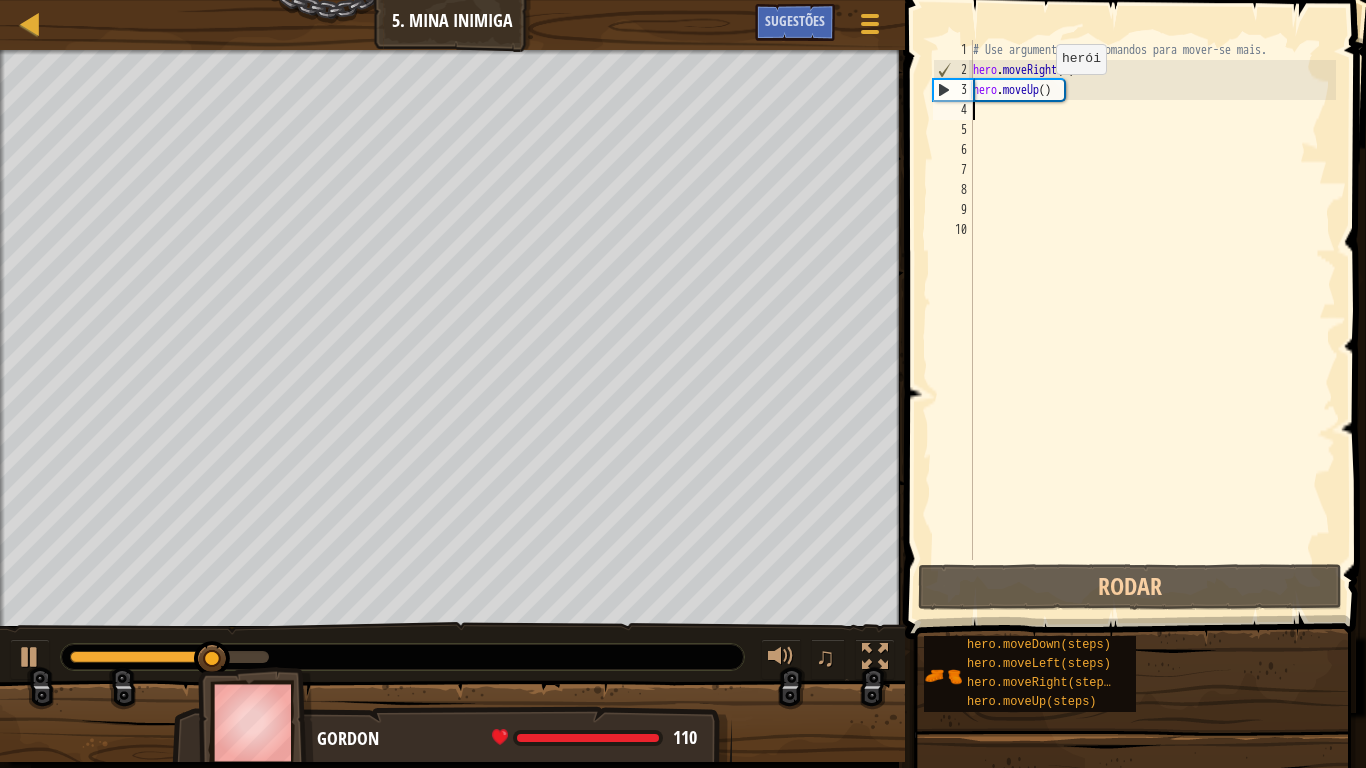click on "# Use argumentos nos comandos para mover-se mais. hero . moveRight ( 3 ) hero . moveUp ( )" at bounding box center (1152, 320) 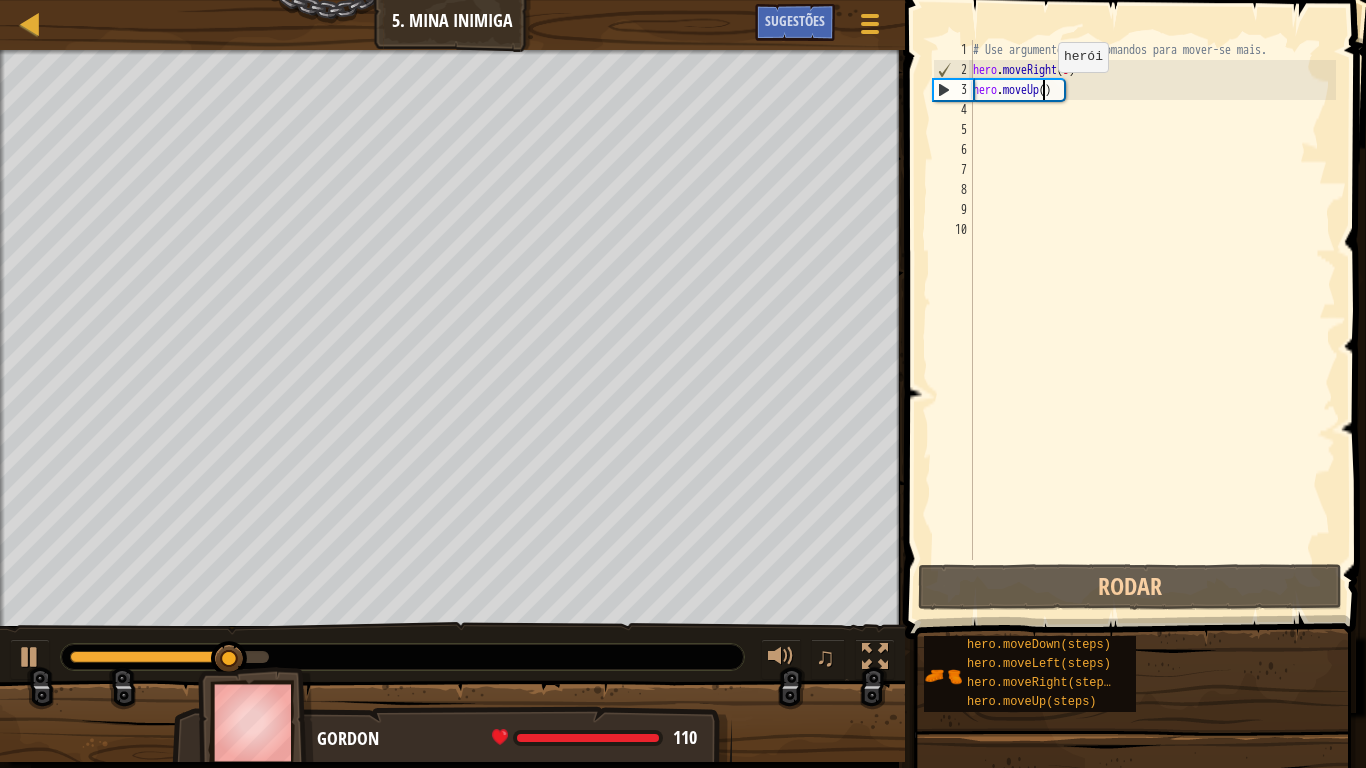 click on "# Use argumentos nos comandos para mover-se mais. hero . moveRight ( 3 ) hero . moveUp ( )" at bounding box center [1152, 320] 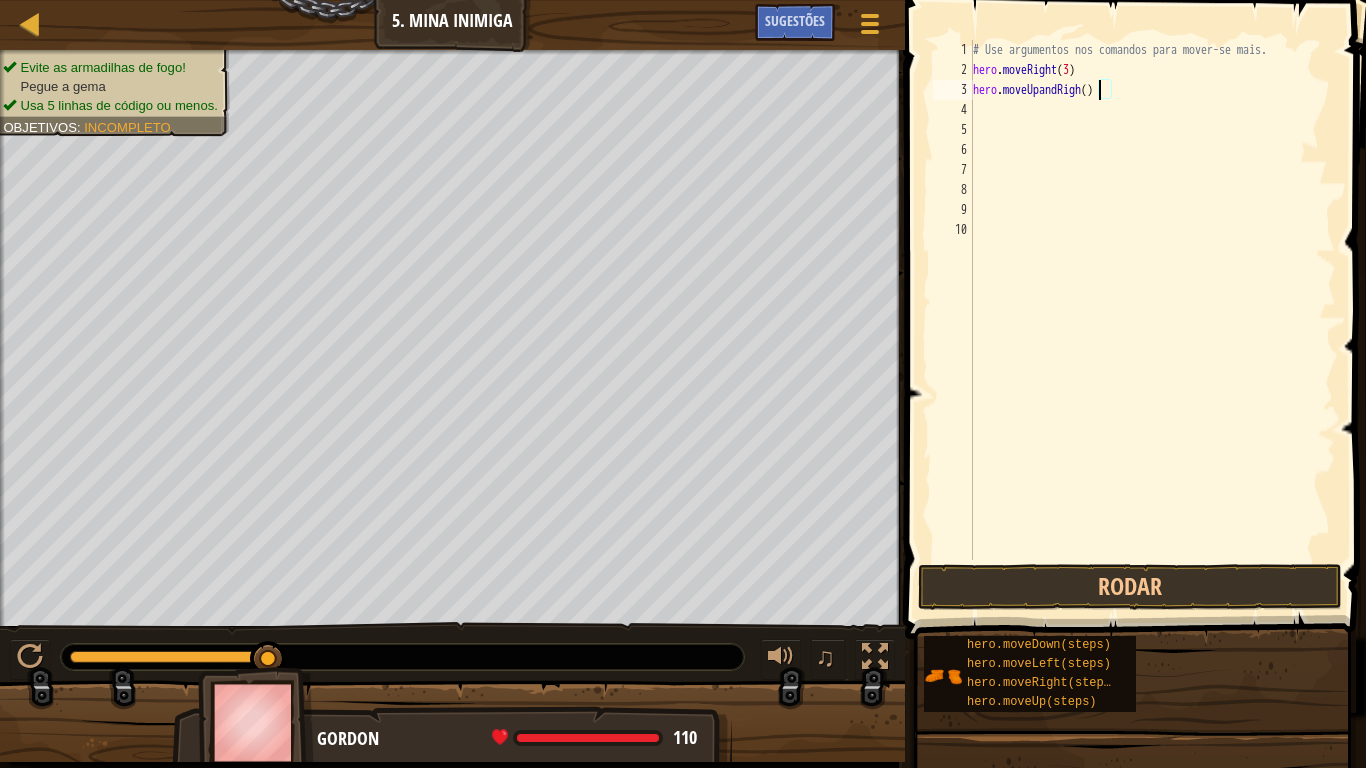 scroll, scrollTop: 9, scrollLeft: 19, axis: both 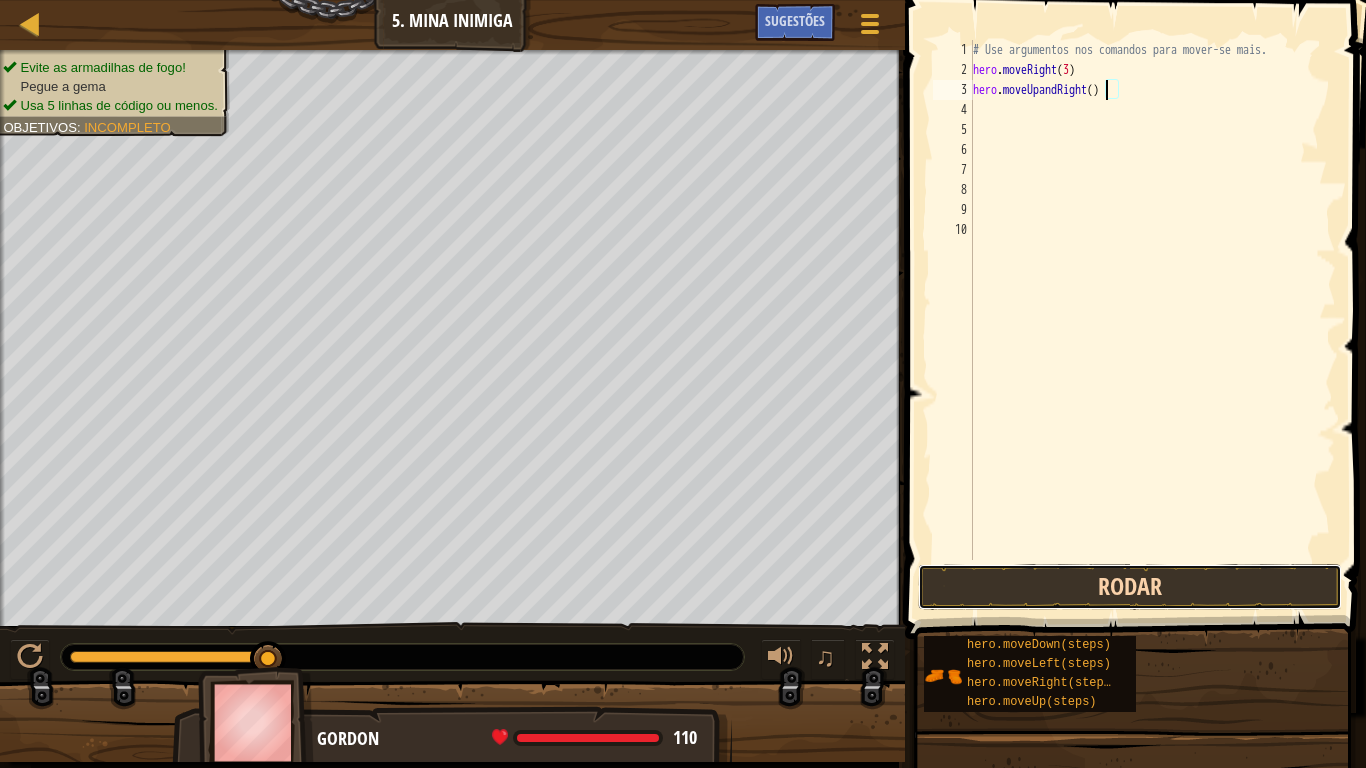 click on "Rodar" at bounding box center (1130, 587) 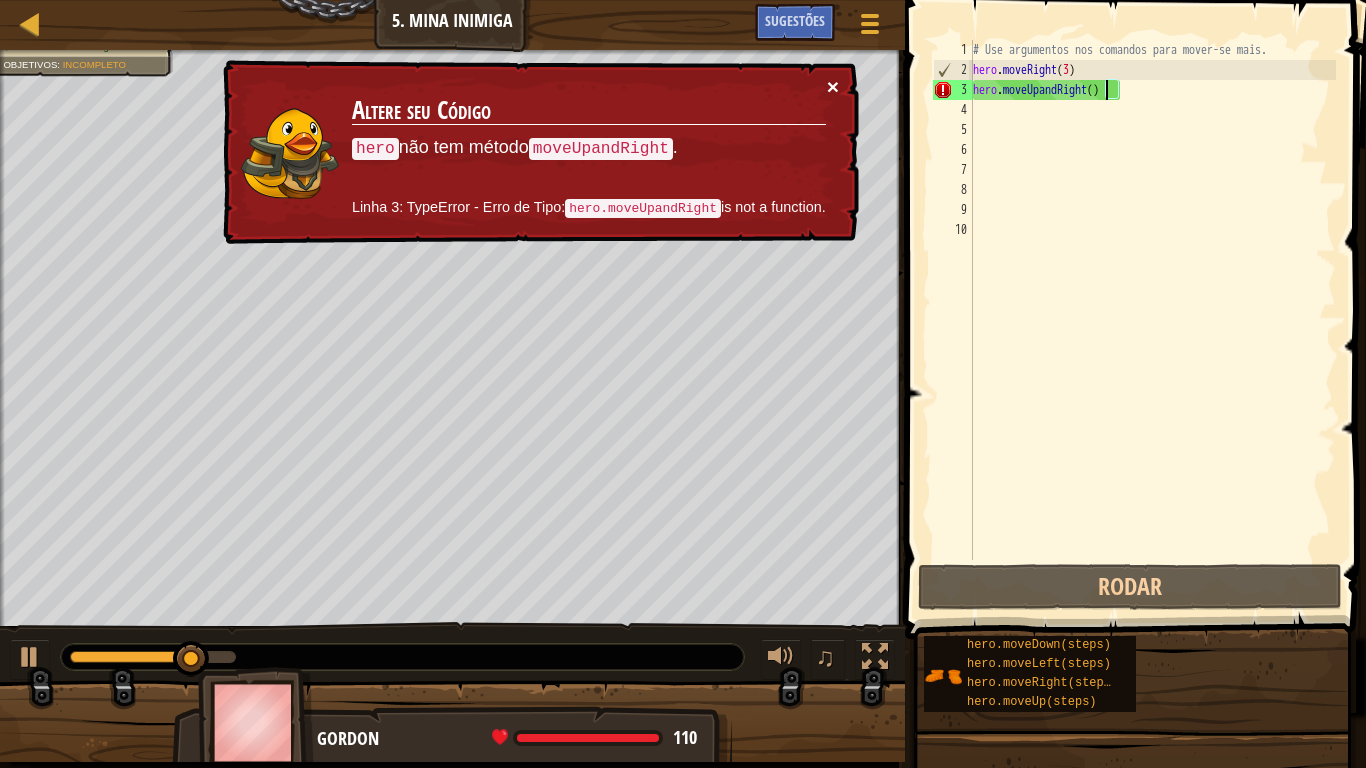 click on "×" at bounding box center [833, 86] 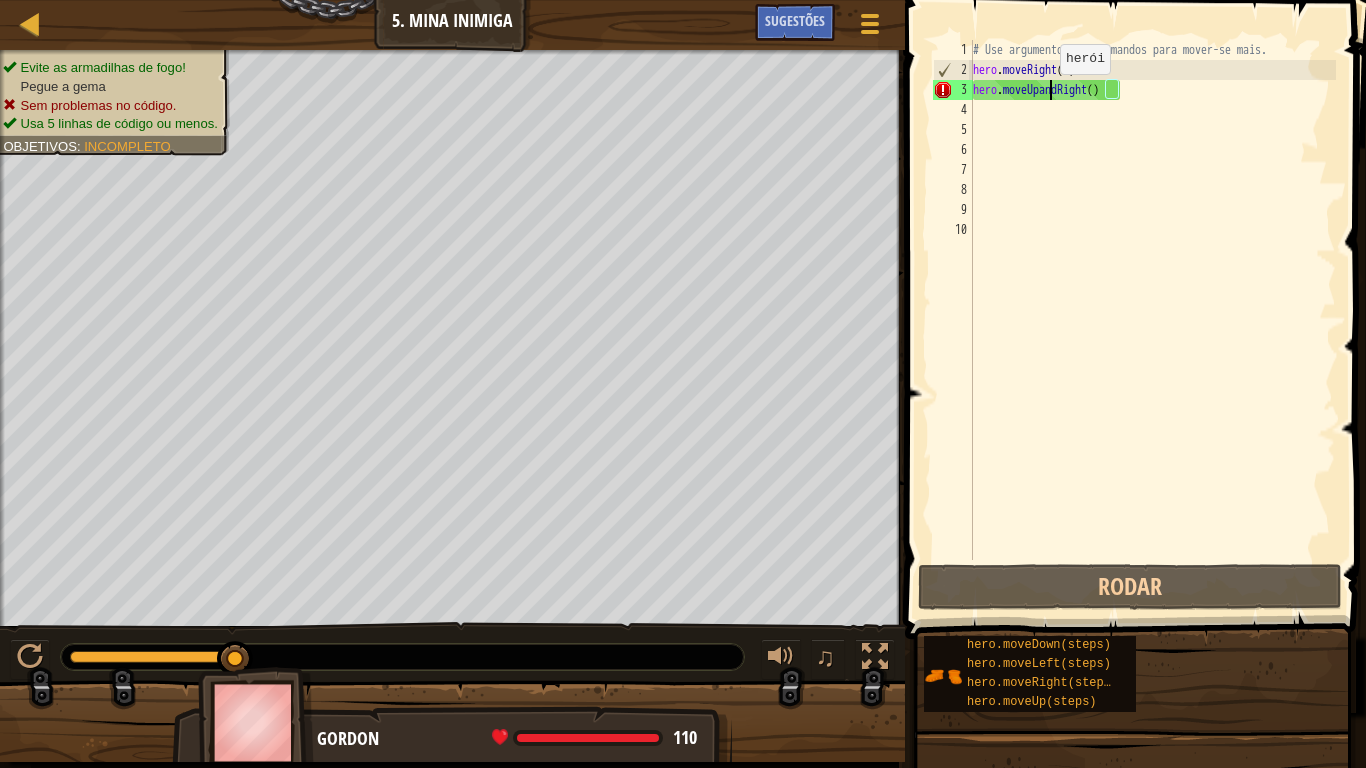click on "# Use argumentos nos comandos para mover-se mais. hero . moveRight ( 3 ) hero . moveUpandRight ( )" at bounding box center (1152, 320) 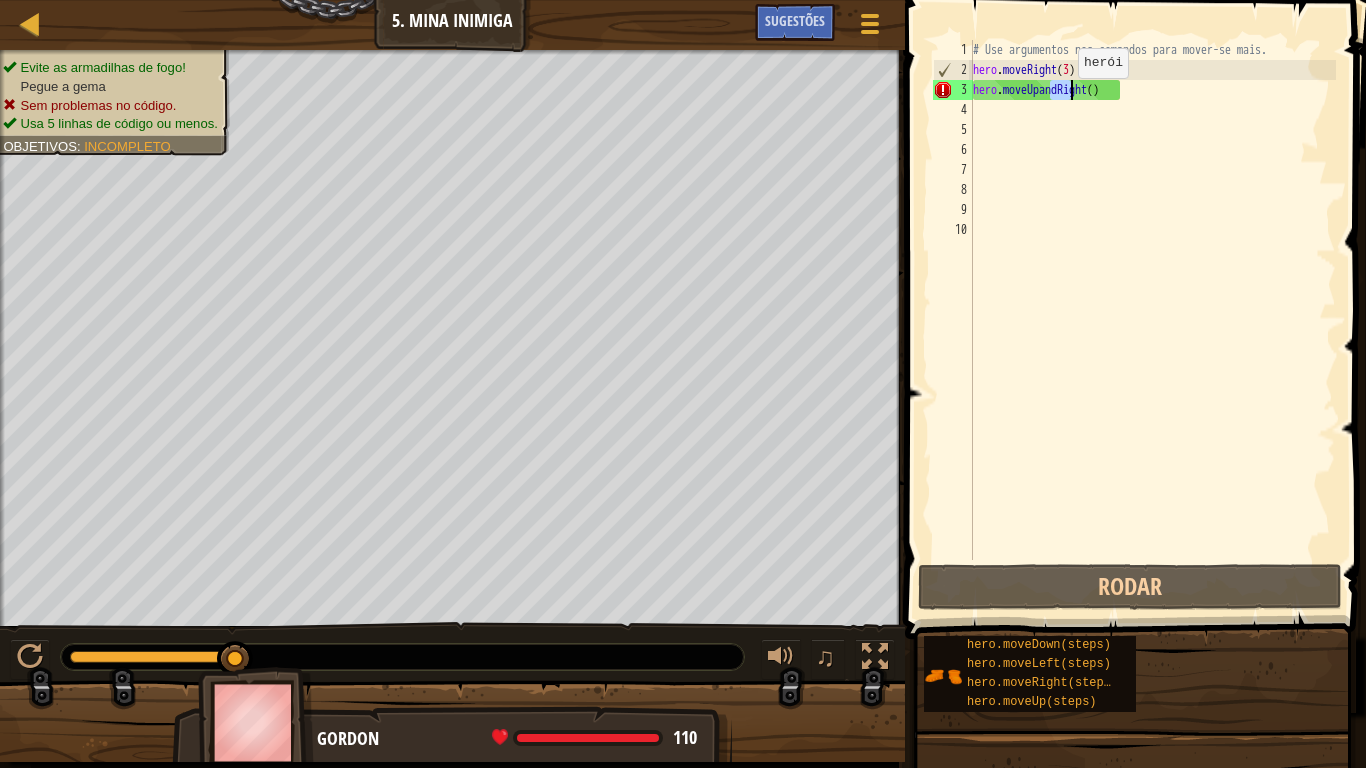 drag, startPoint x: 1050, startPoint y: 91, endPoint x: 1068, endPoint y: 98, distance: 19.313208 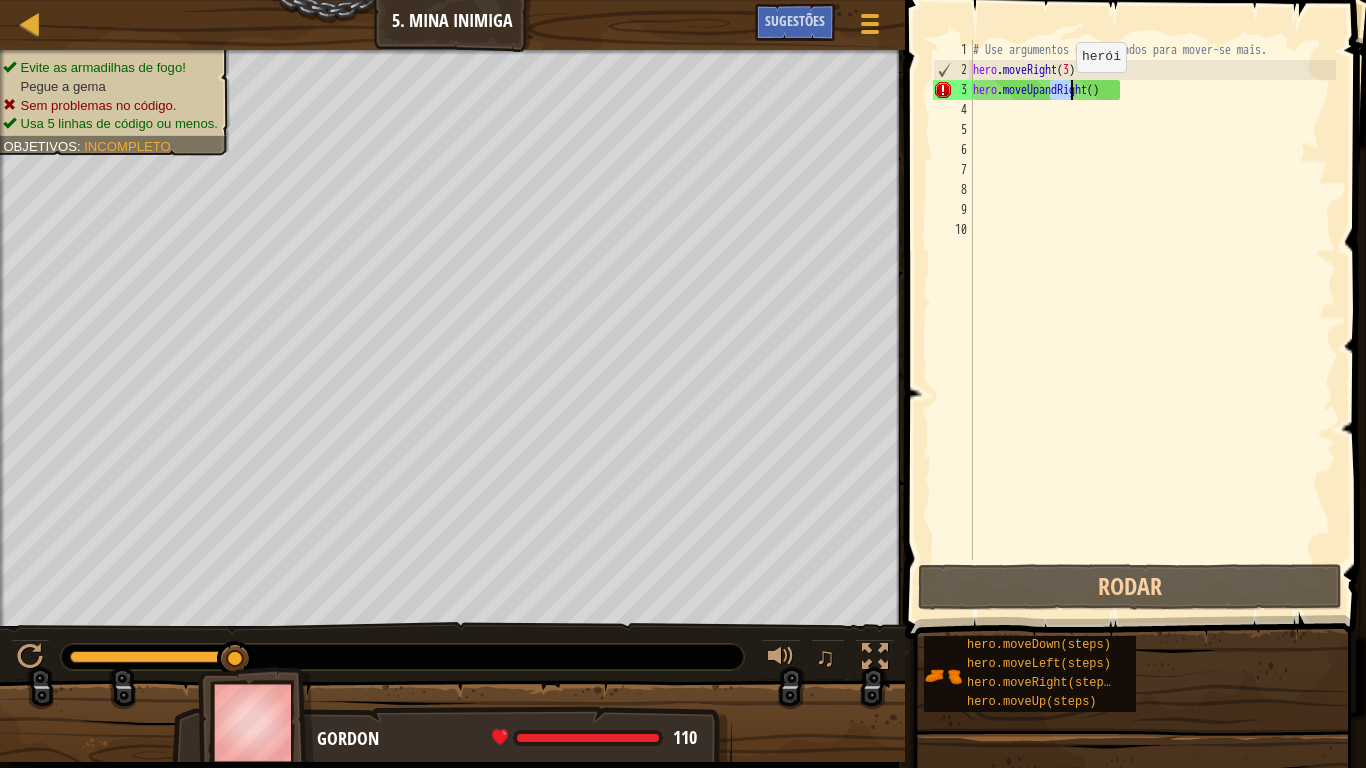 scroll, scrollTop: 9, scrollLeft: 17, axis: both 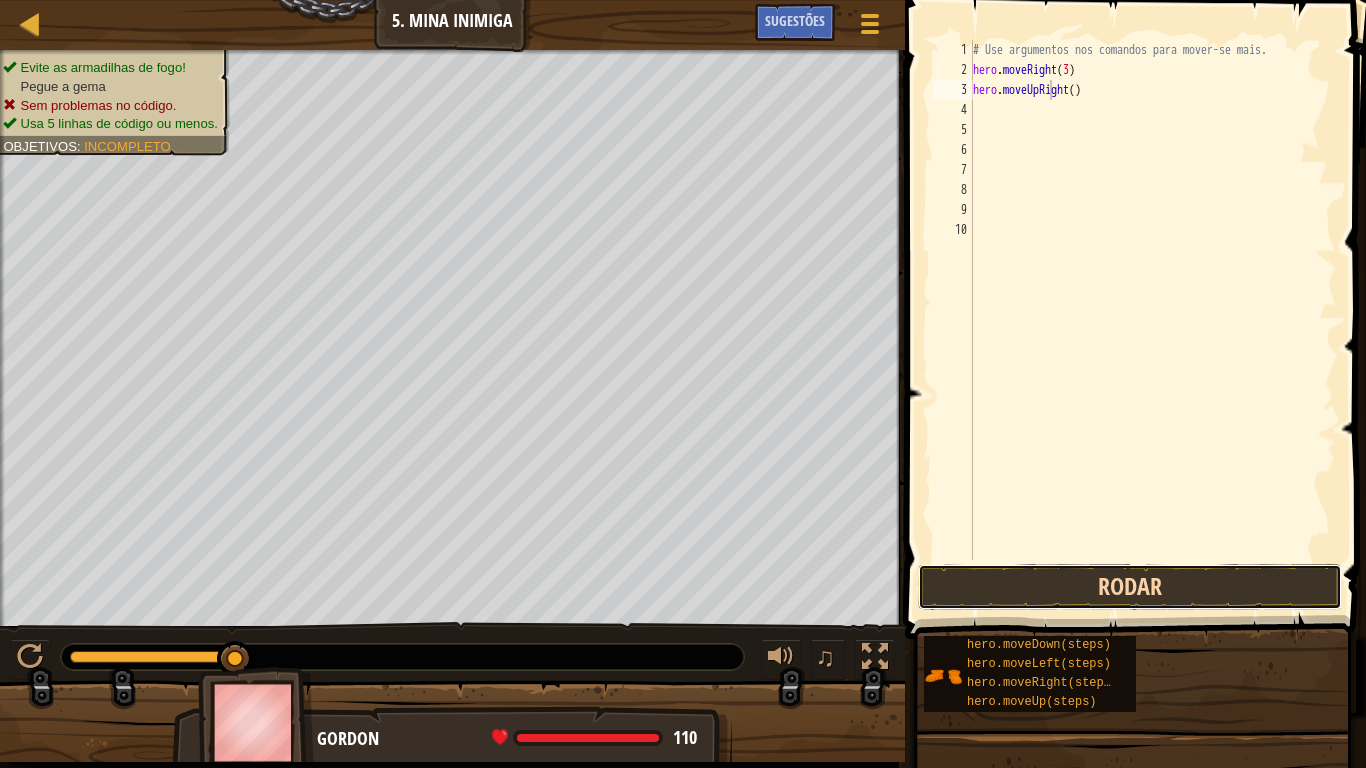 click on "Rodar" at bounding box center [1130, 587] 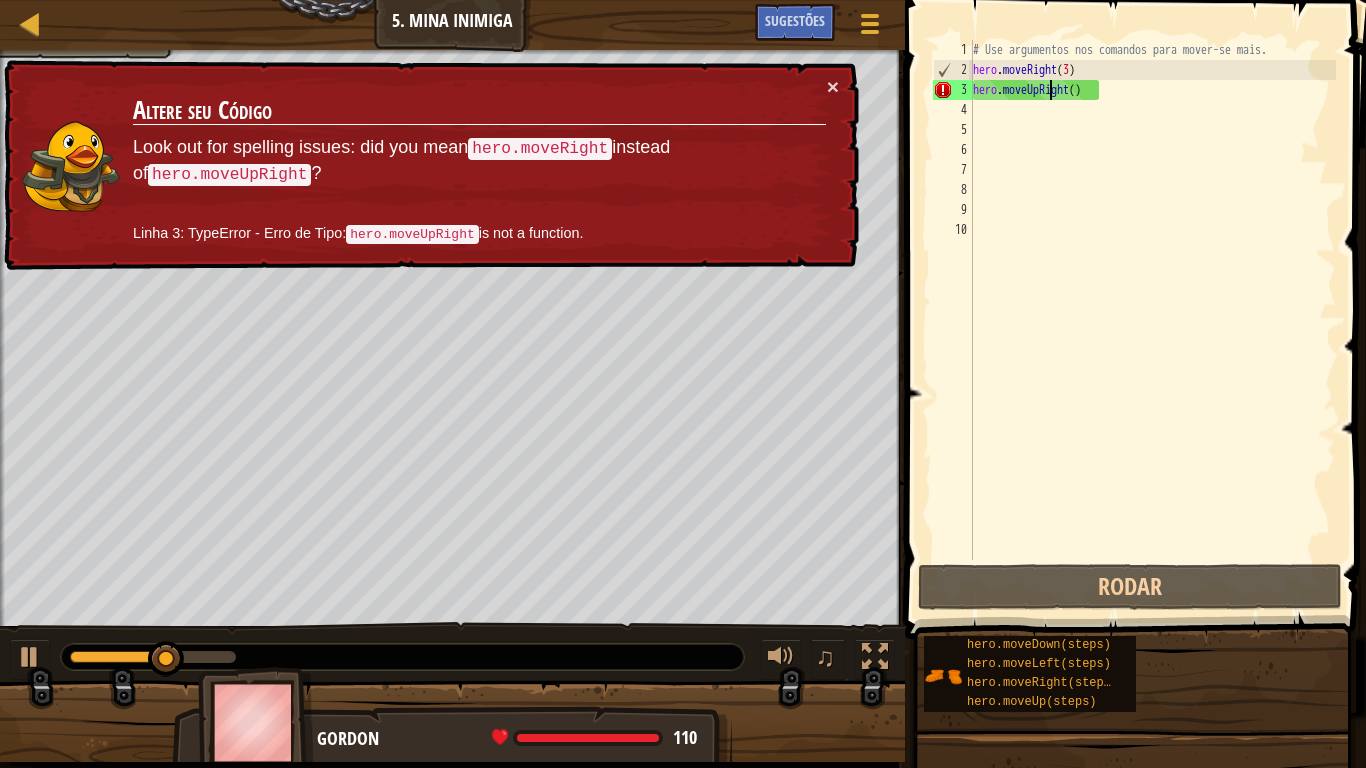 click on "Altere seu Código Look out for spelling issues: did you mean hero.moveRight instead of hero.moveUpRight ?
Linha 3: TypeError - Erro de Tipo: hero.moveUpRight is not a function." at bounding box center [479, 165] 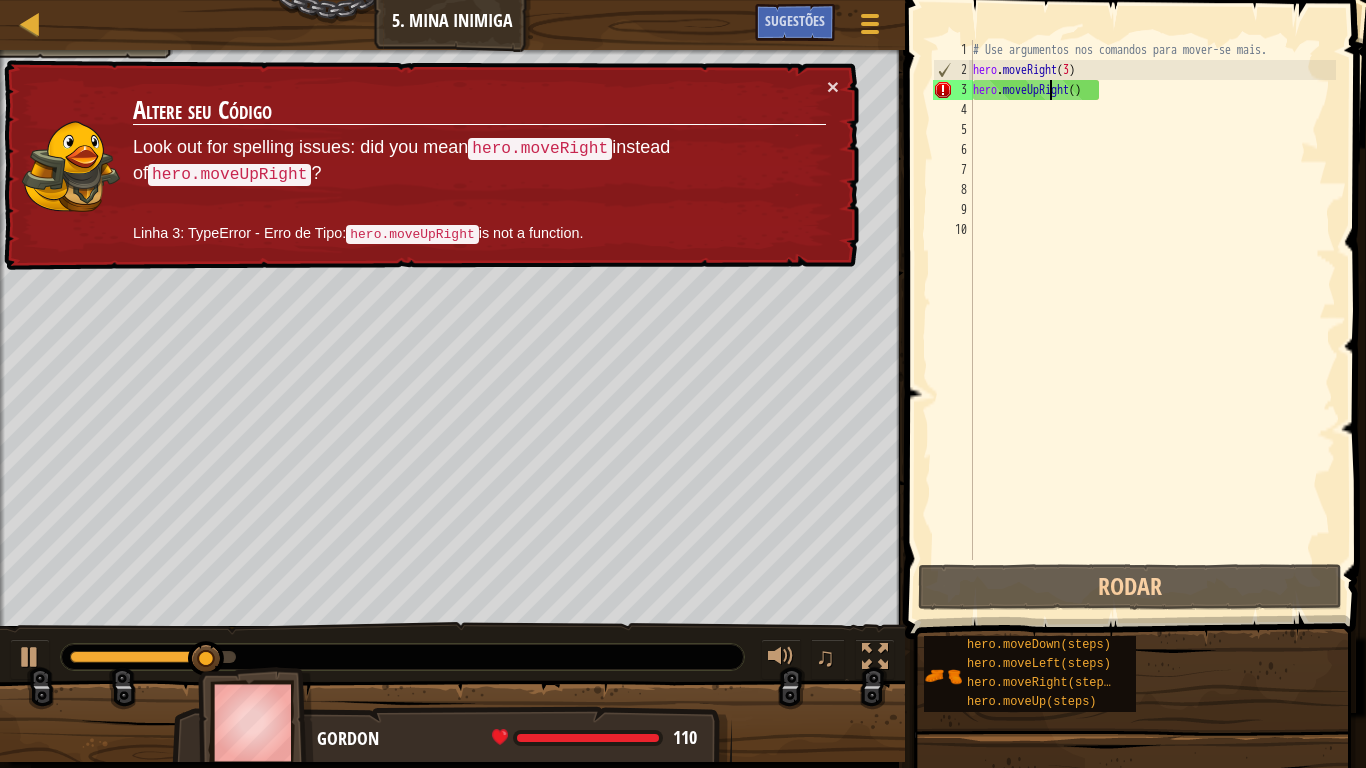 click on "Altere seu Código Look out for spelling issues: did you mean hero.moveRight instead of hero.moveUpRight ?
Linha 3: TypeError - Erro de Tipo: hero.moveUpRight is not a function." at bounding box center (479, 165) 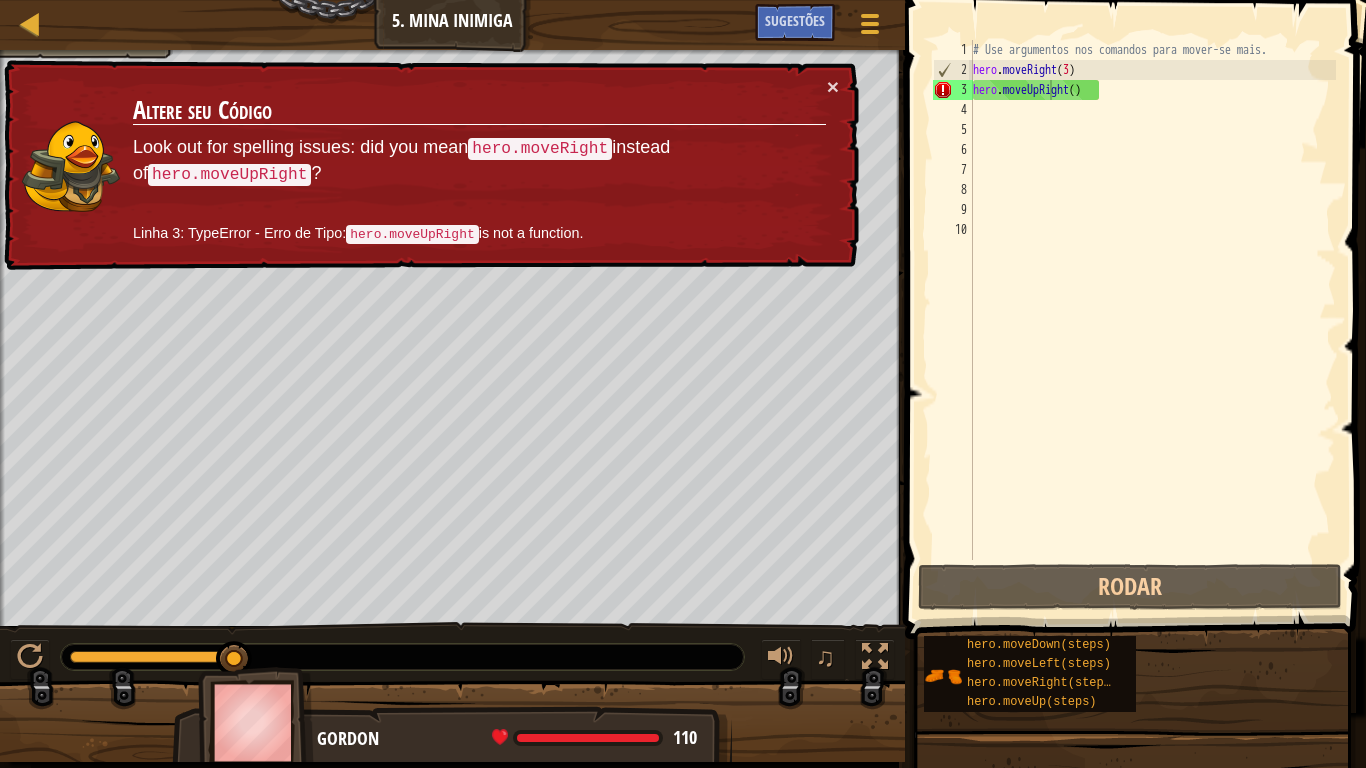 click on "Altere seu Código Look out for spelling issues: did you mean hero.moveRight instead of hero.moveUpRight ?
Linha 3: TypeError - Erro de Tipo: hero.moveUpRight is not a function." at bounding box center (479, 165) 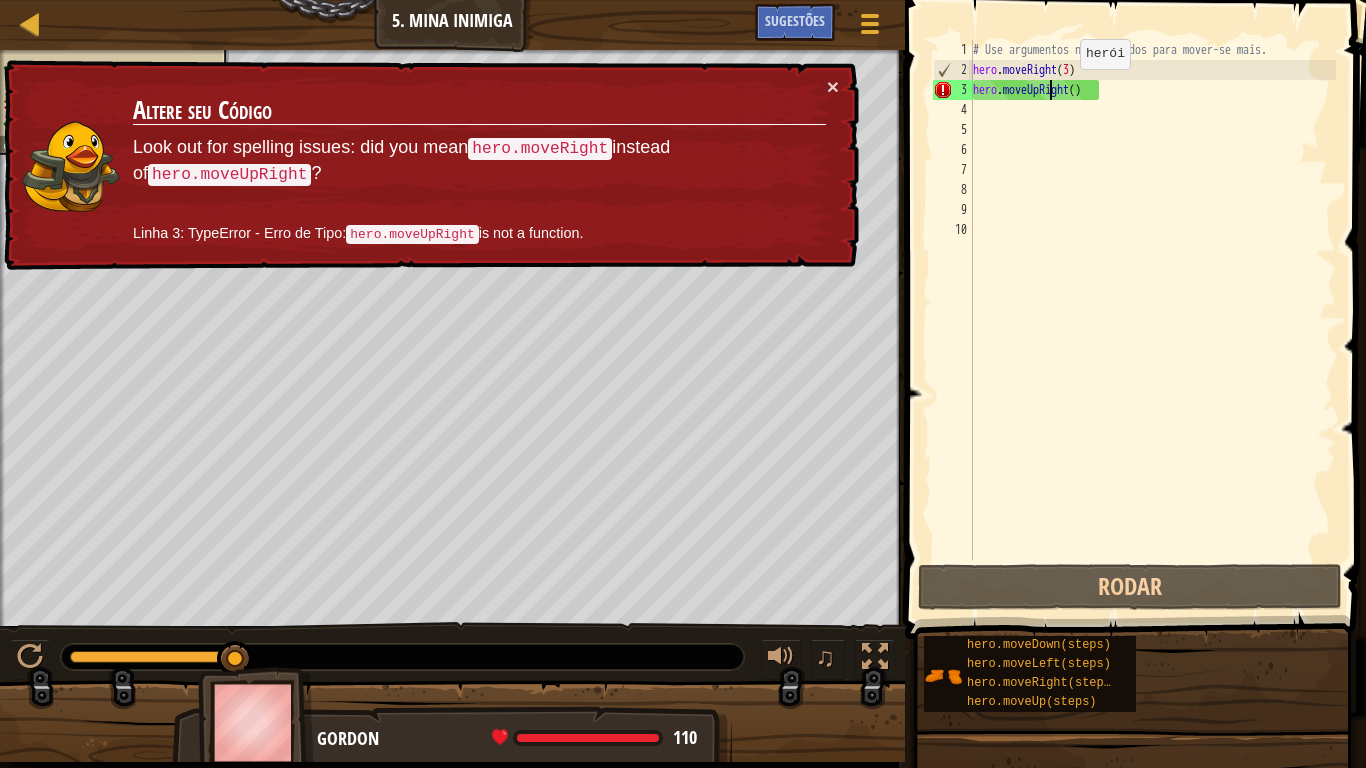 click on "# Use argumentos nos comandos para mover-se mais. hero . moveRight ( 3 ) hero . moveUpRight ( )" at bounding box center (1152, 320) 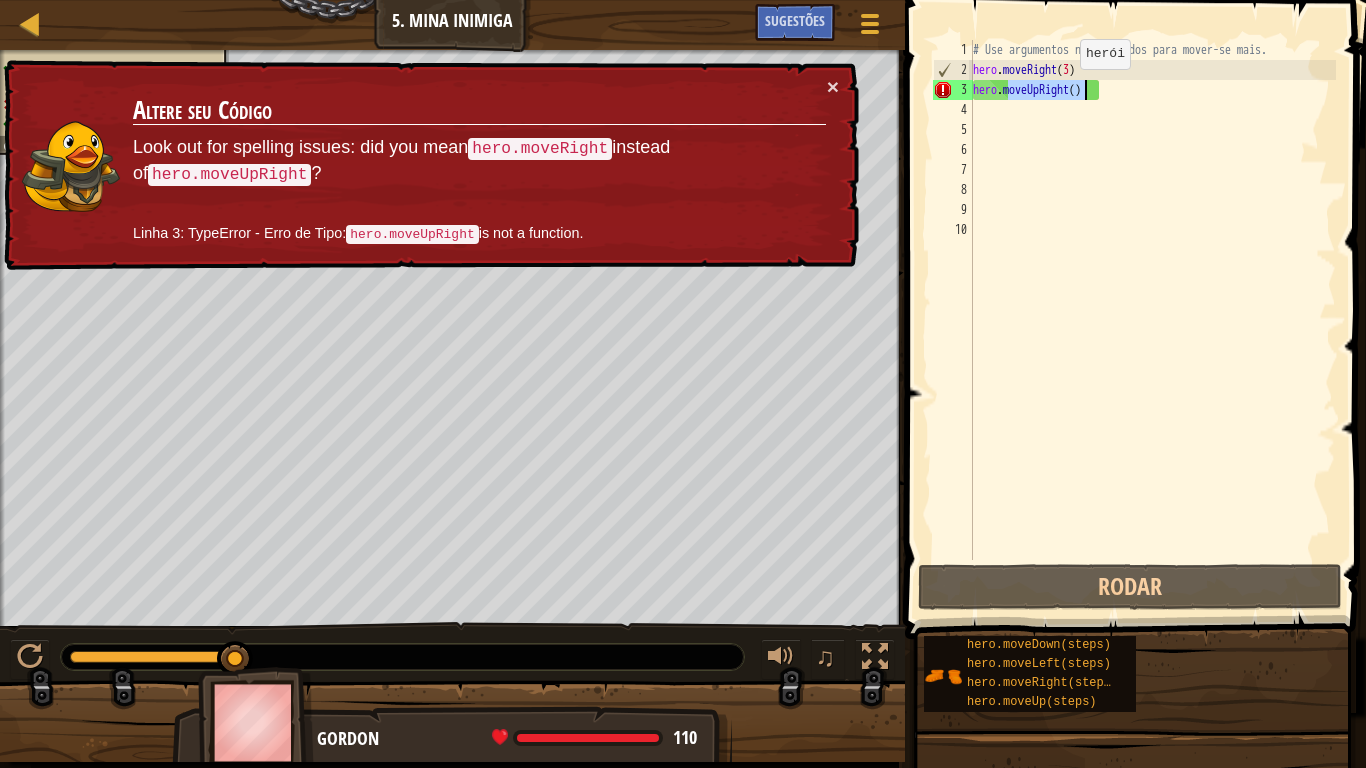 click on "# Use argumentos nos comandos para mover-se mais. hero . moveRight ( 3 ) hero . moveUpRight ( )" at bounding box center (1152, 320) 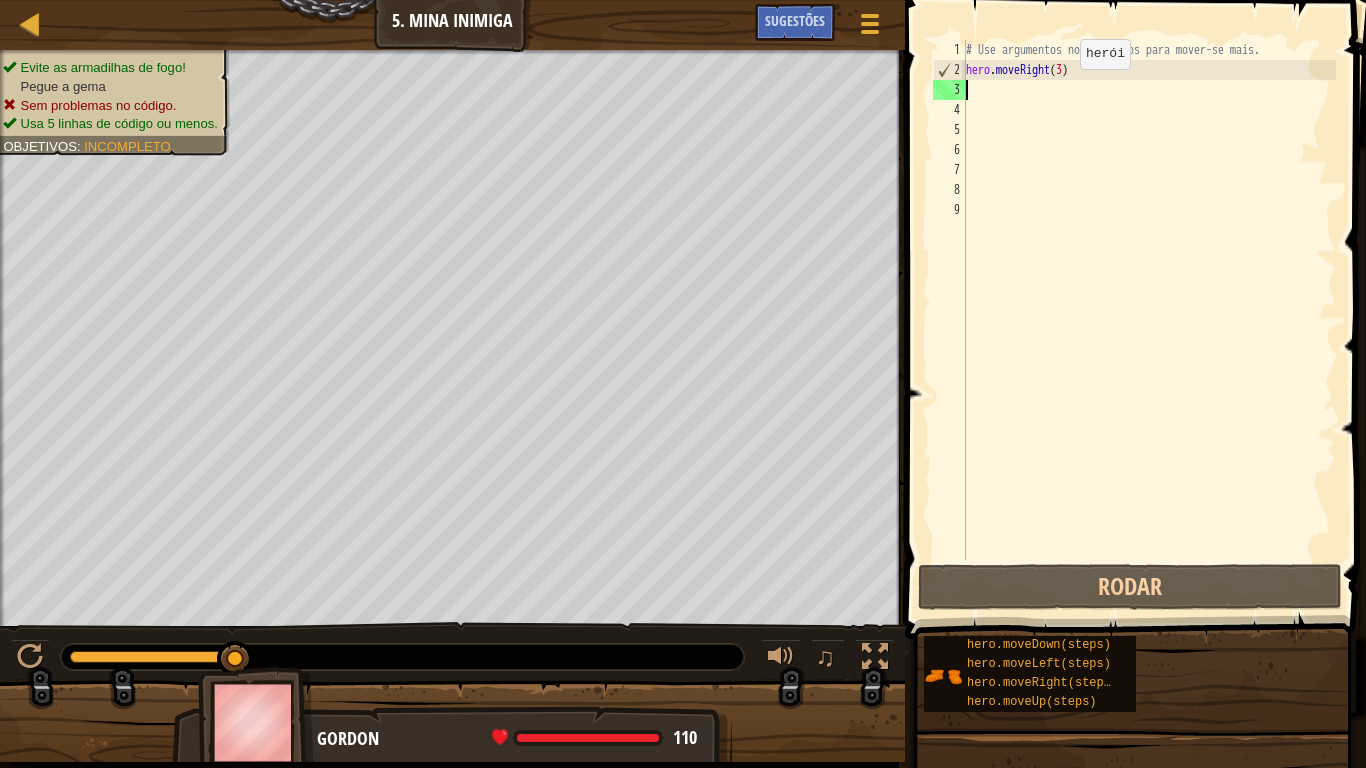 scroll, scrollTop: 9, scrollLeft: 0, axis: vertical 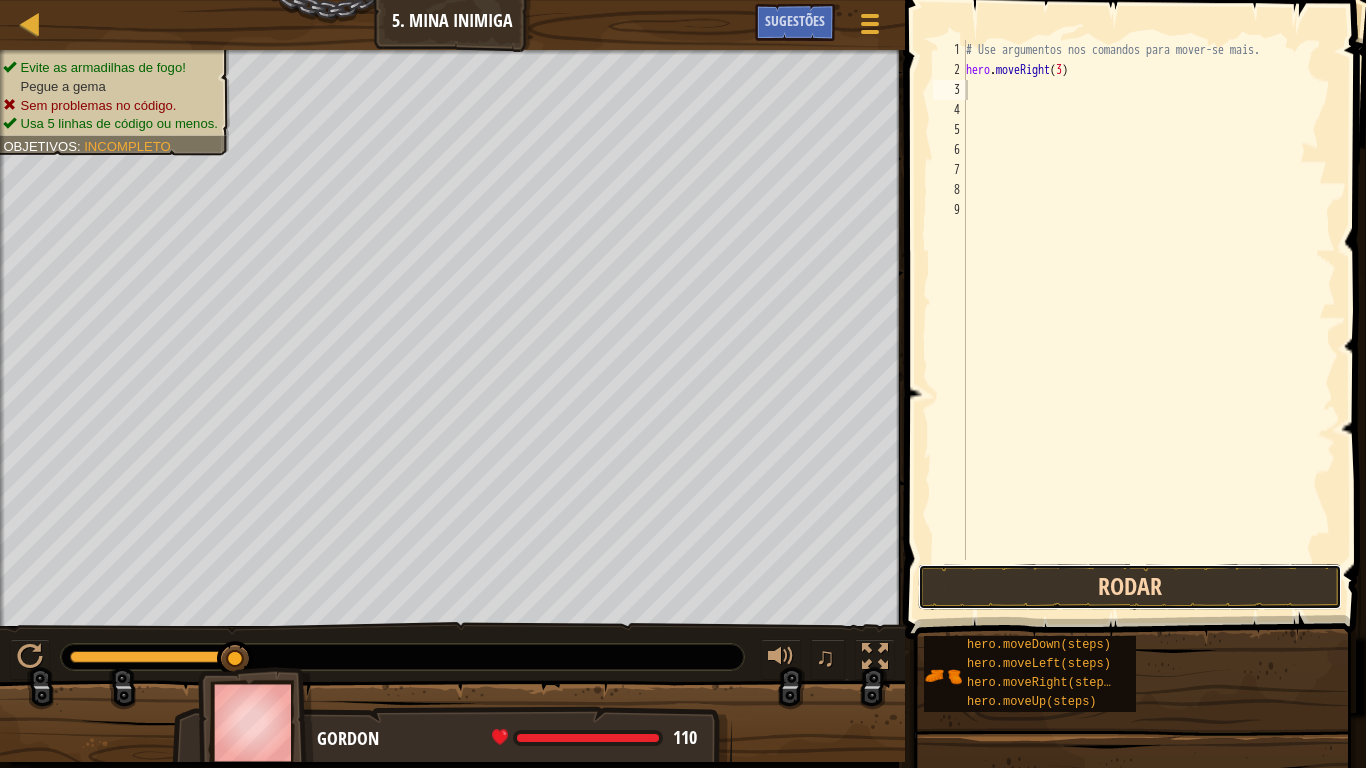 click on "Rodar" at bounding box center [1130, 587] 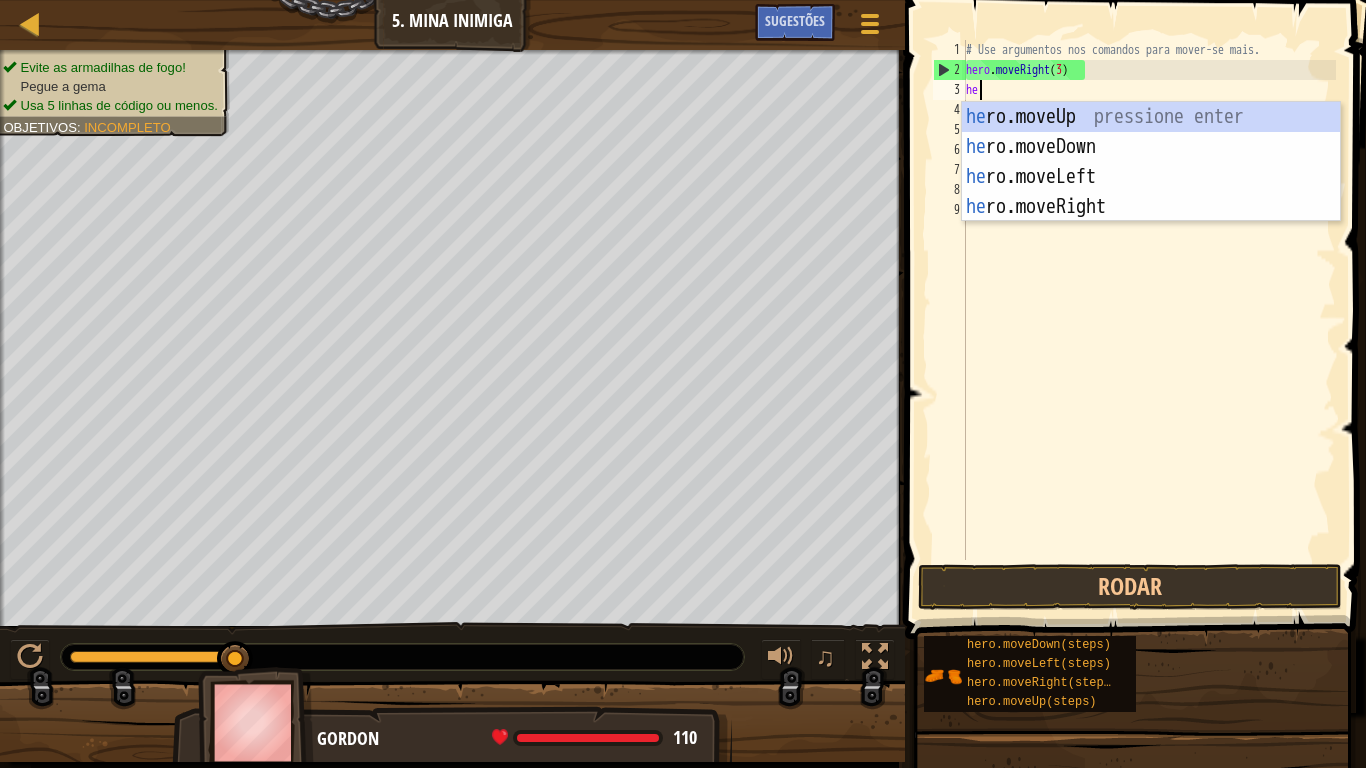 type on "her" 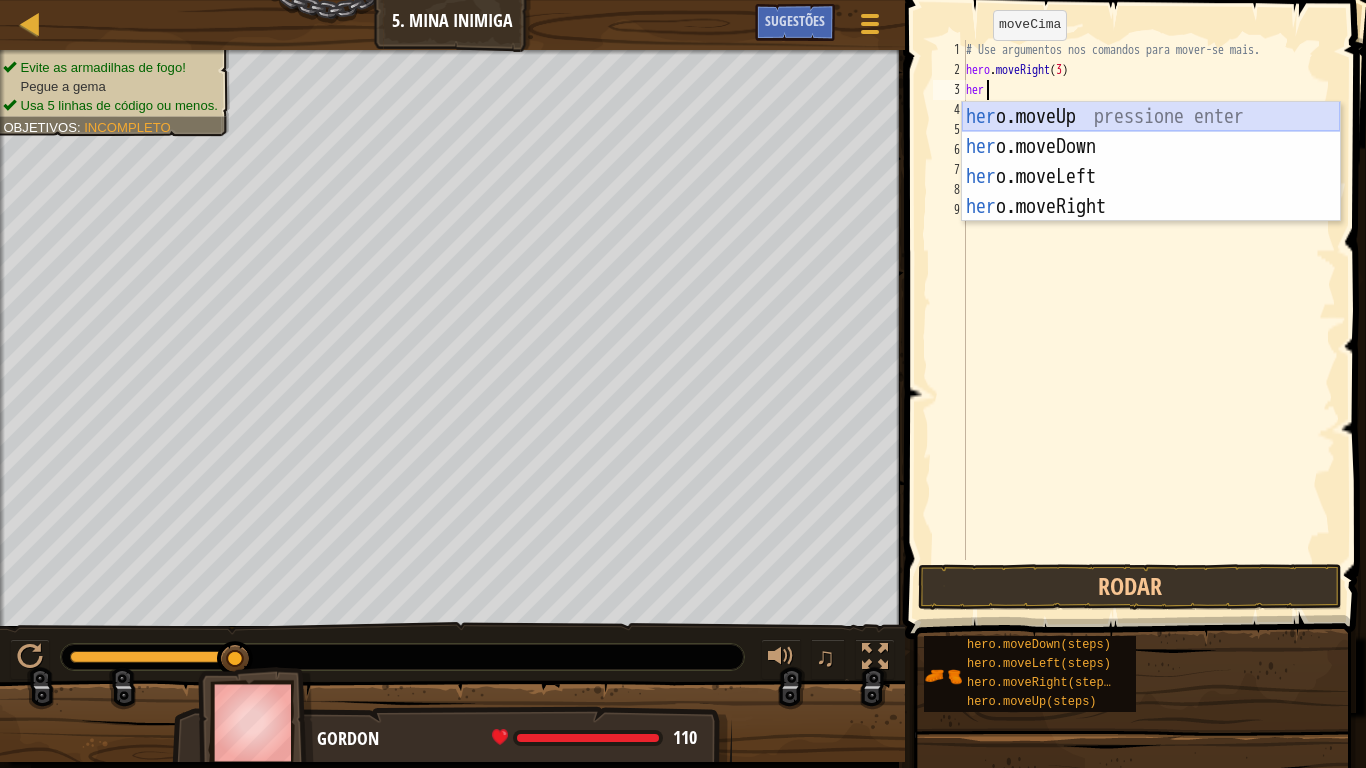 click on "her o.moveUp pressione enter her o.moveDown pressione enter her o.moveLeft pressione enter her o.moveRight pressione enter" at bounding box center [1151, 192] 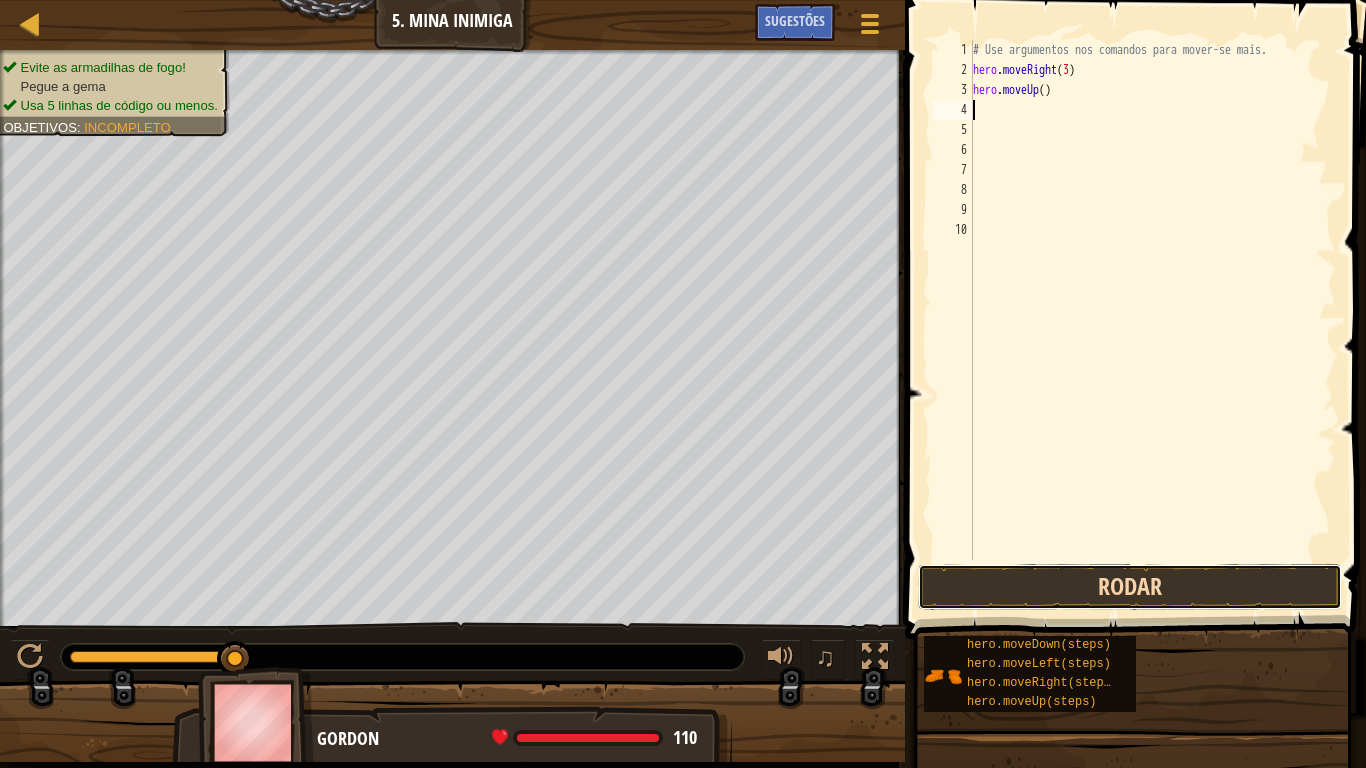 click on "Rodar" at bounding box center [1130, 587] 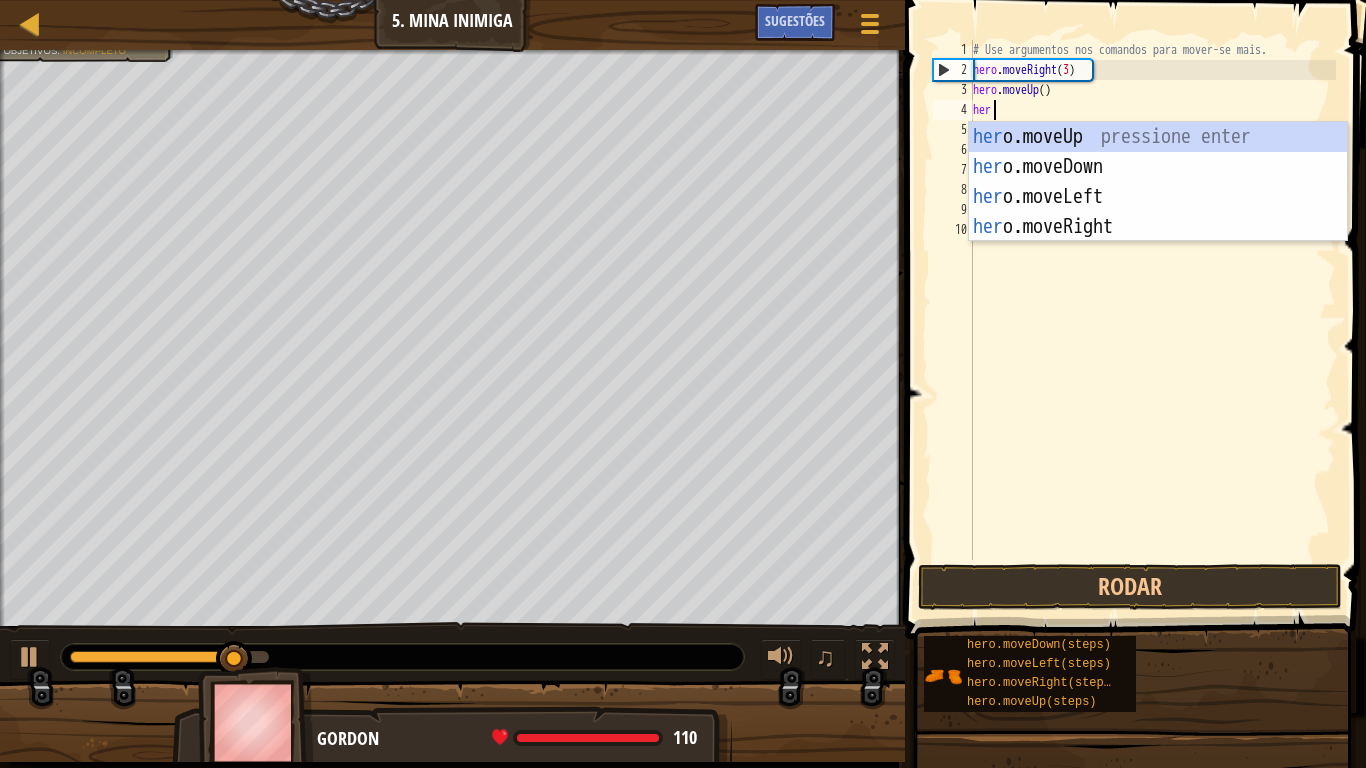 type on "her" 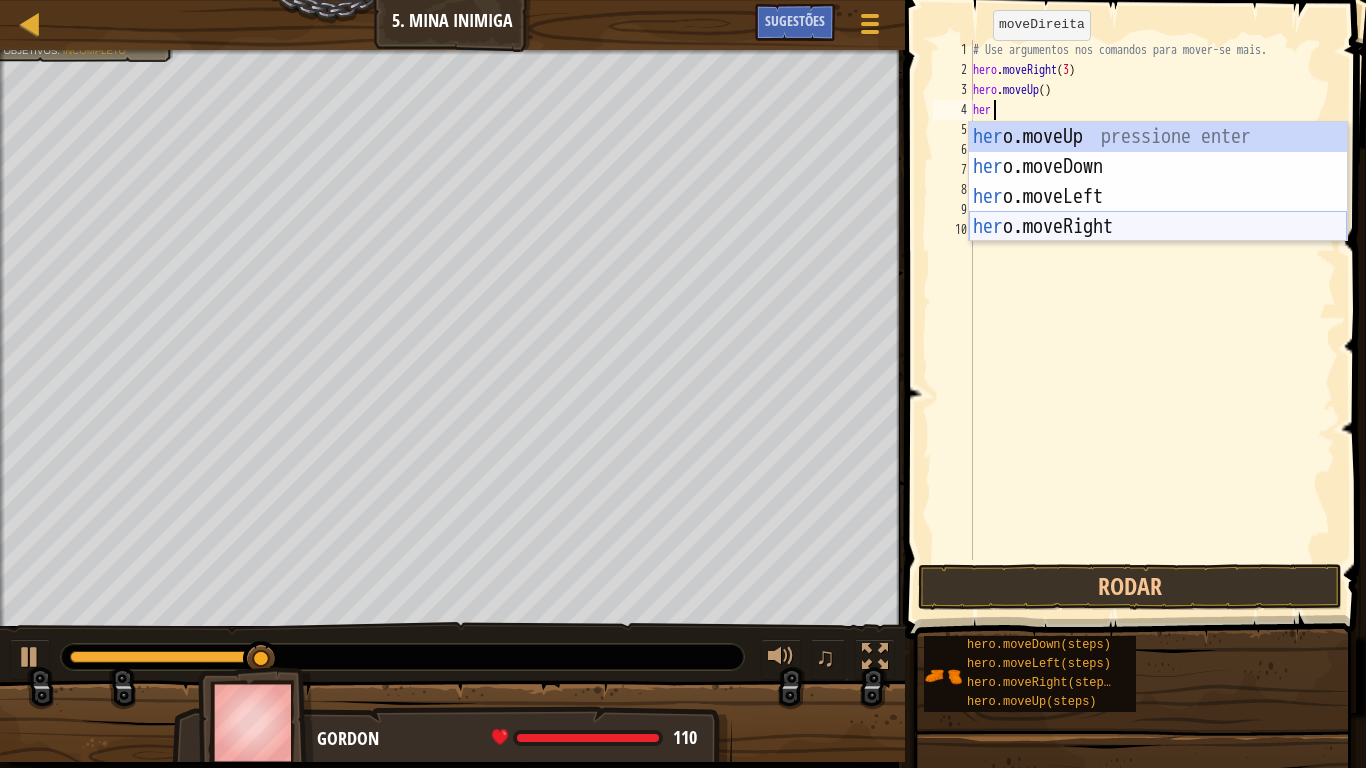 click on "her o.moveUp pressione enter her o.moveDown pressione enter her o.moveLeft pressione enter her o.moveRight pressione enter" at bounding box center [1158, 212] 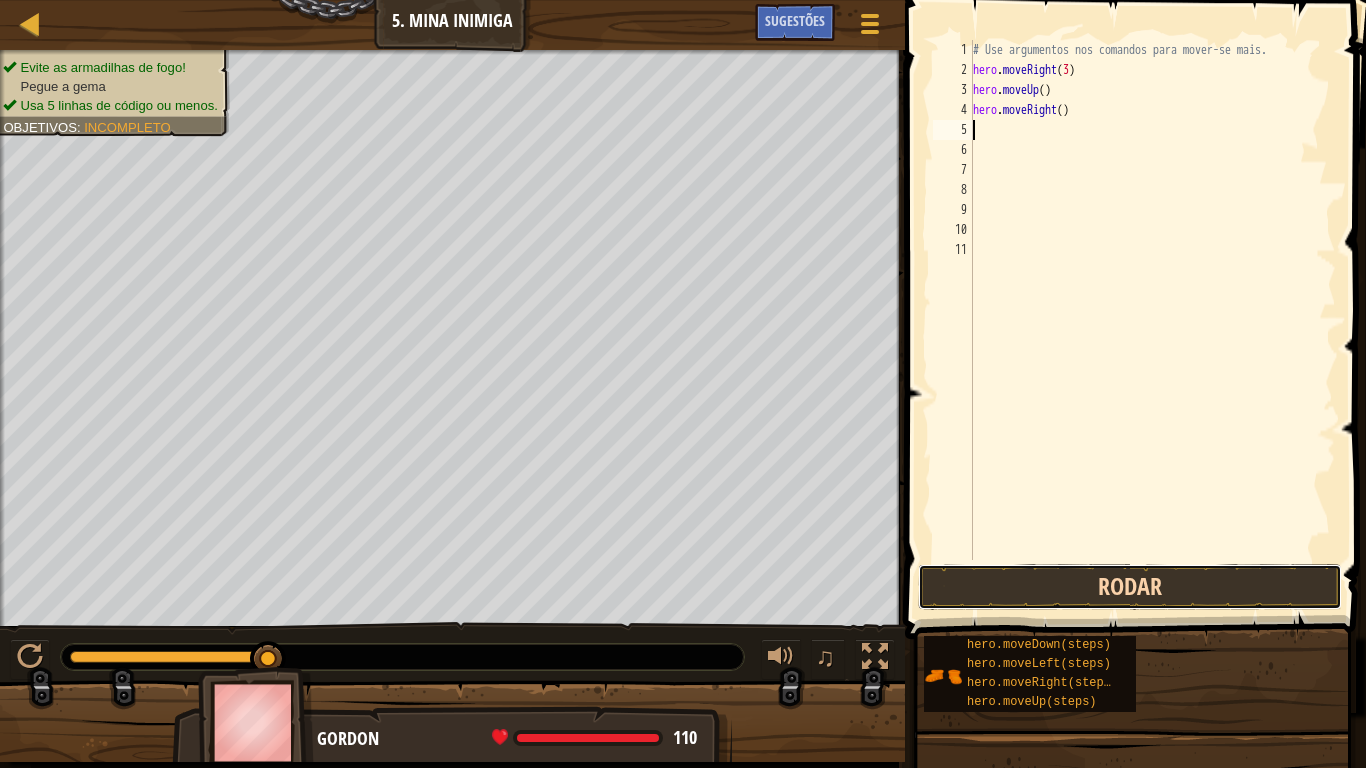 click on "Rodar" at bounding box center (1130, 587) 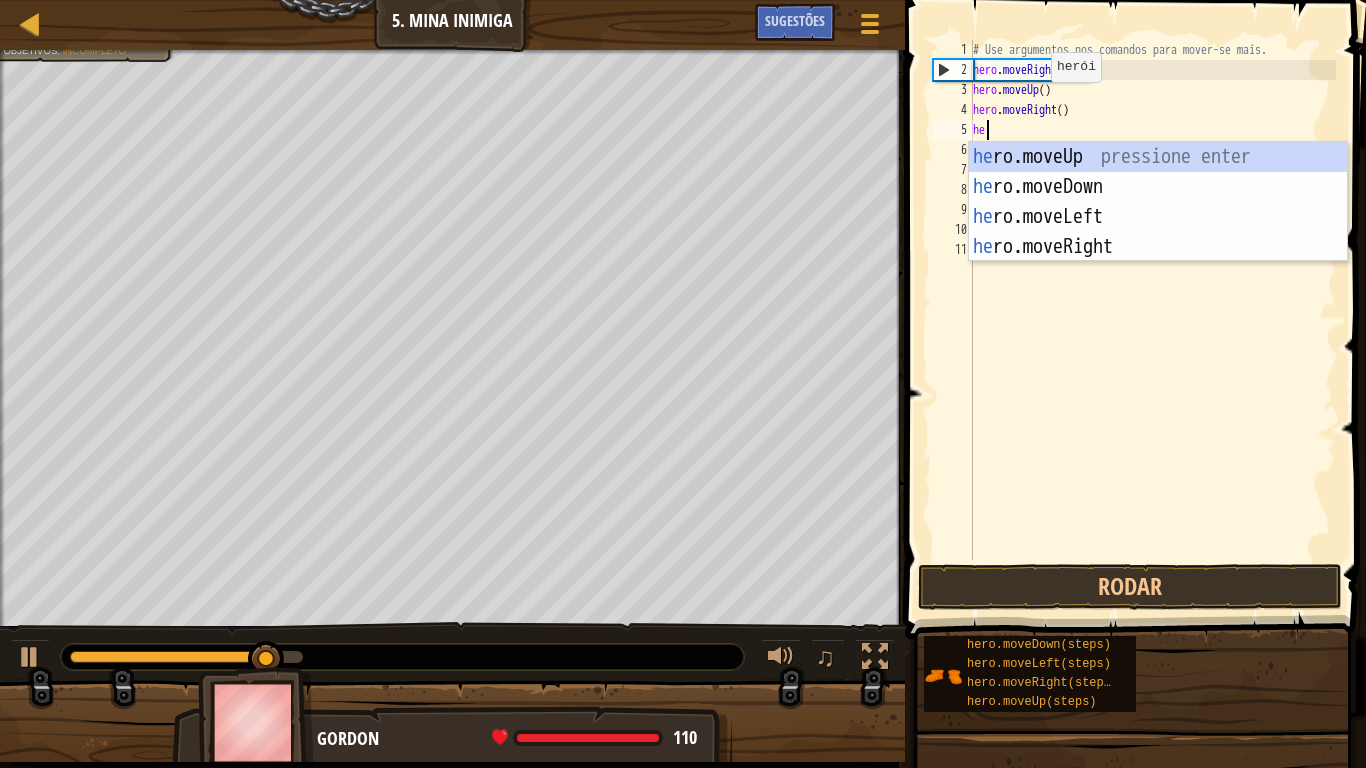 type on "her" 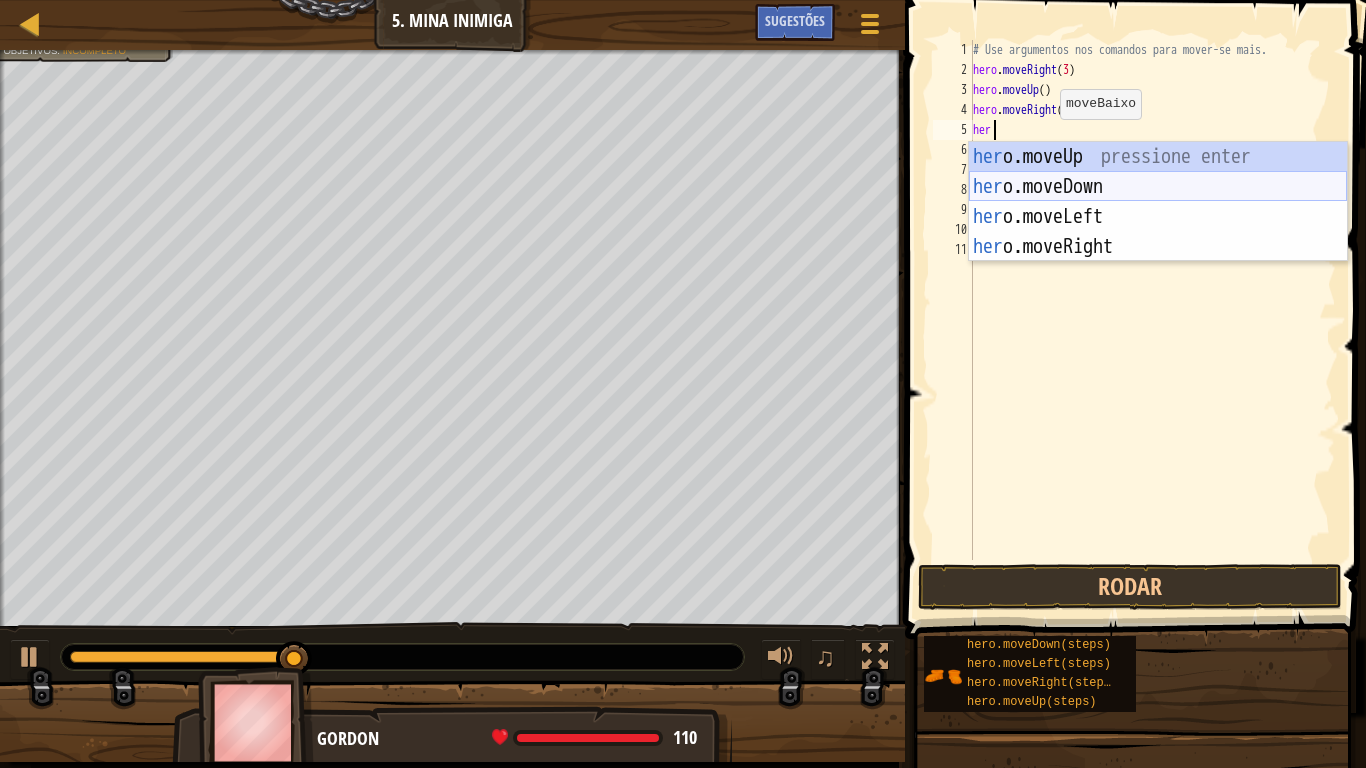 click on "her o.moveUp pressione enter her o.moveDown pressione enter her o.moveLeft pressione enter her o.moveRight pressione enter" at bounding box center (1158, 232) 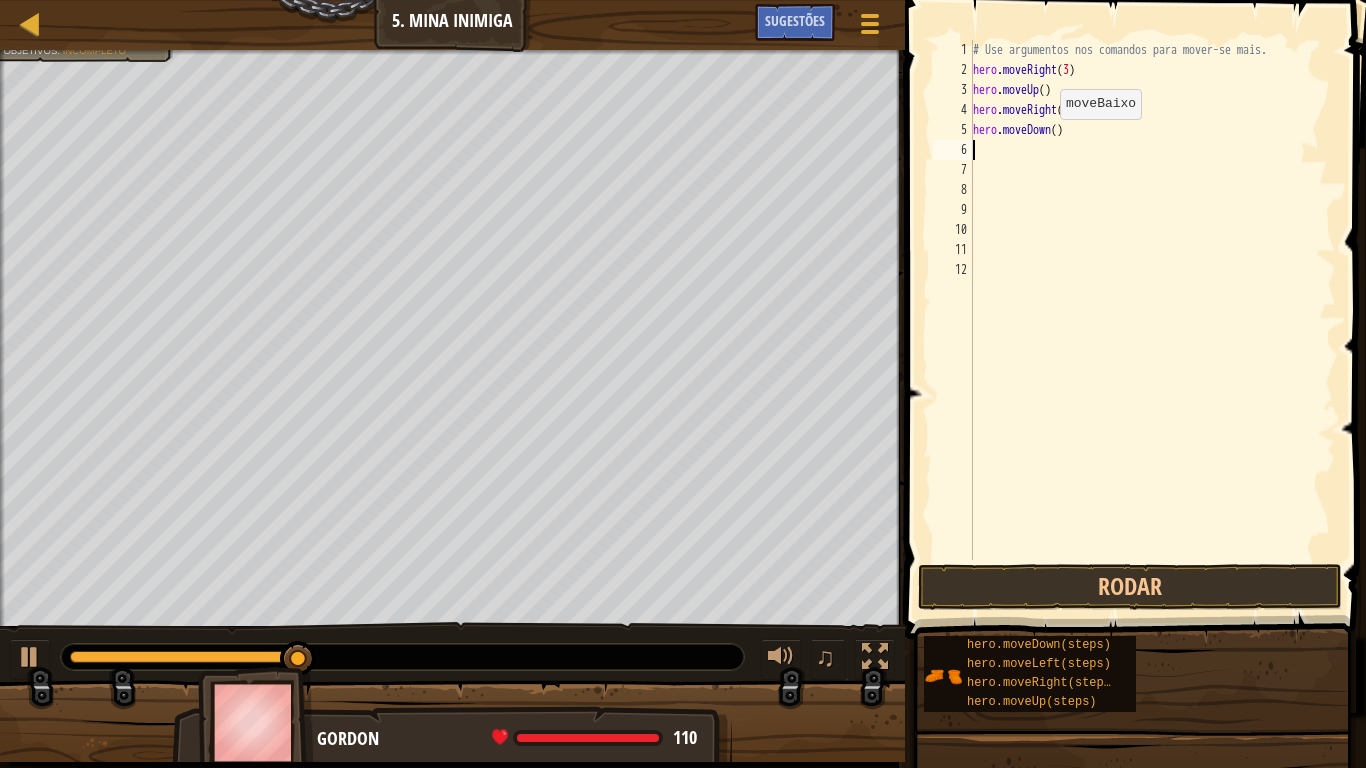 scroll, scrollTop: 9, scrollLeft: 0, axis: vertical 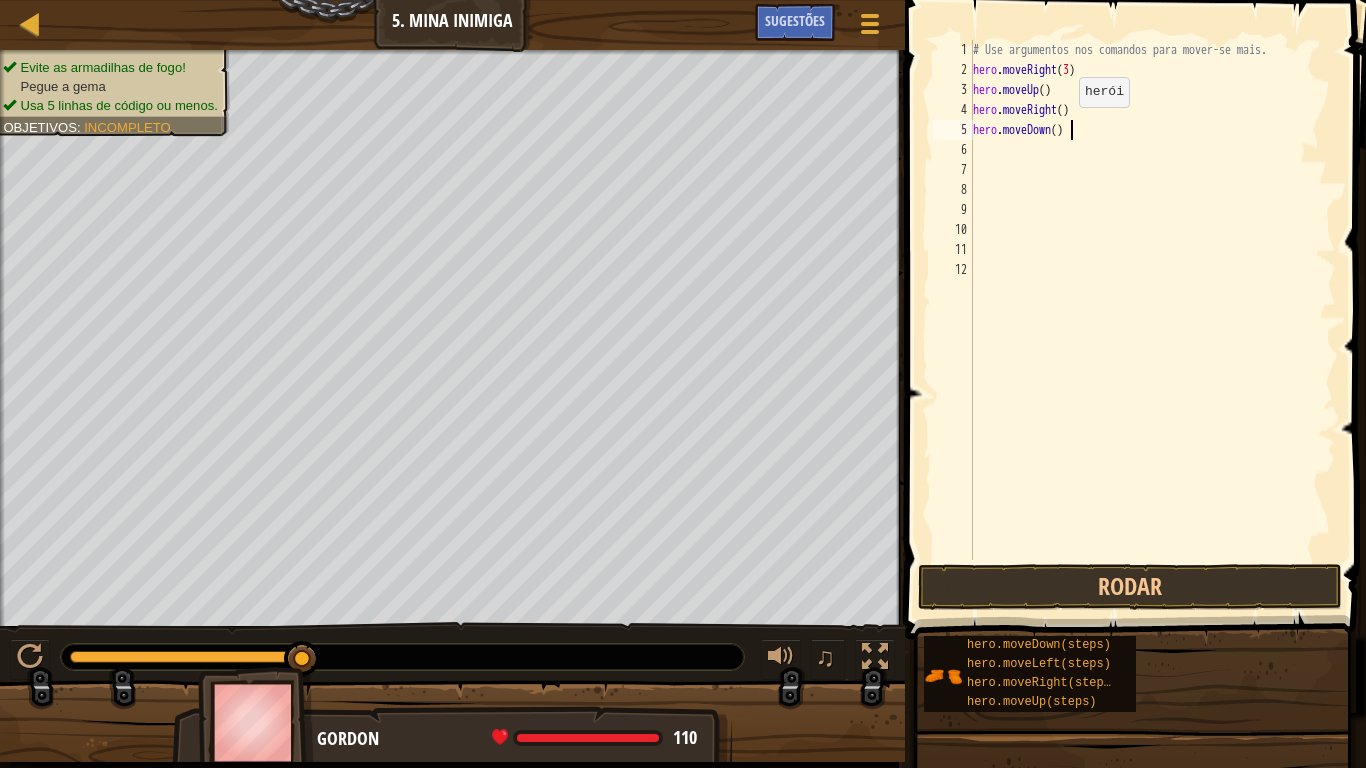 click on "# Use argumentos nos comandos para mover-se mais. hero . moveRight ( 3 ) hero . moveUp ( ) hero . moveRight ( ) hero . moveDown ( )" at bounding box center [1152, 320] 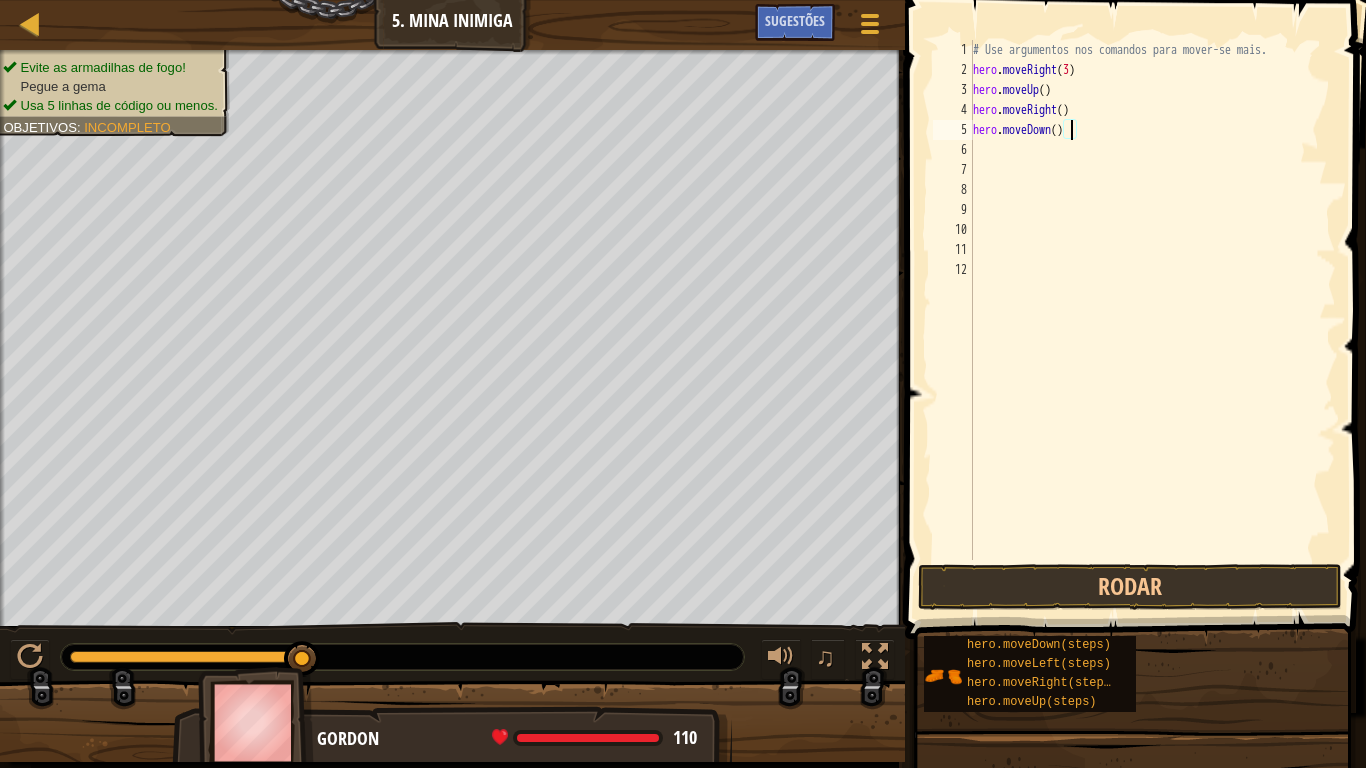 scroll, scrollTop: 9, scrollLeft: 15, axis: both 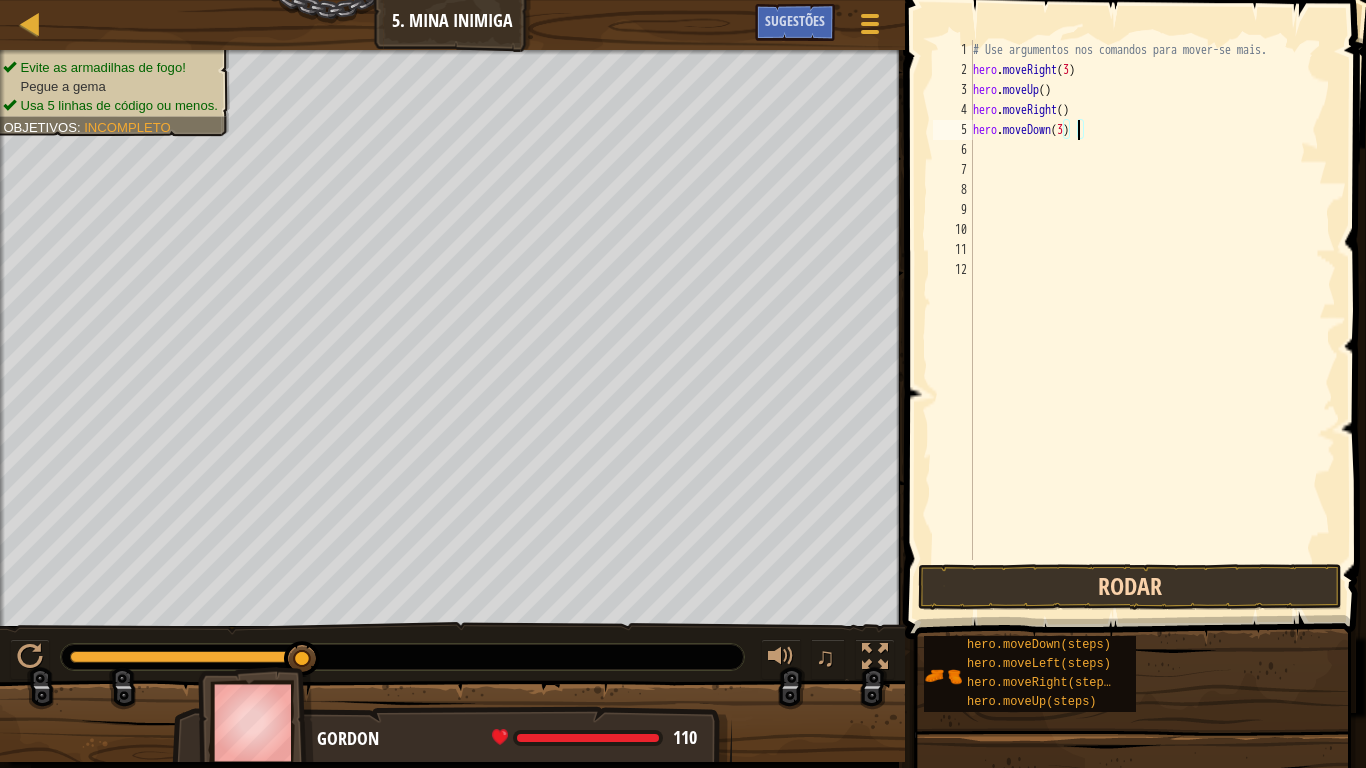 type on "hero.moveDown(3)" 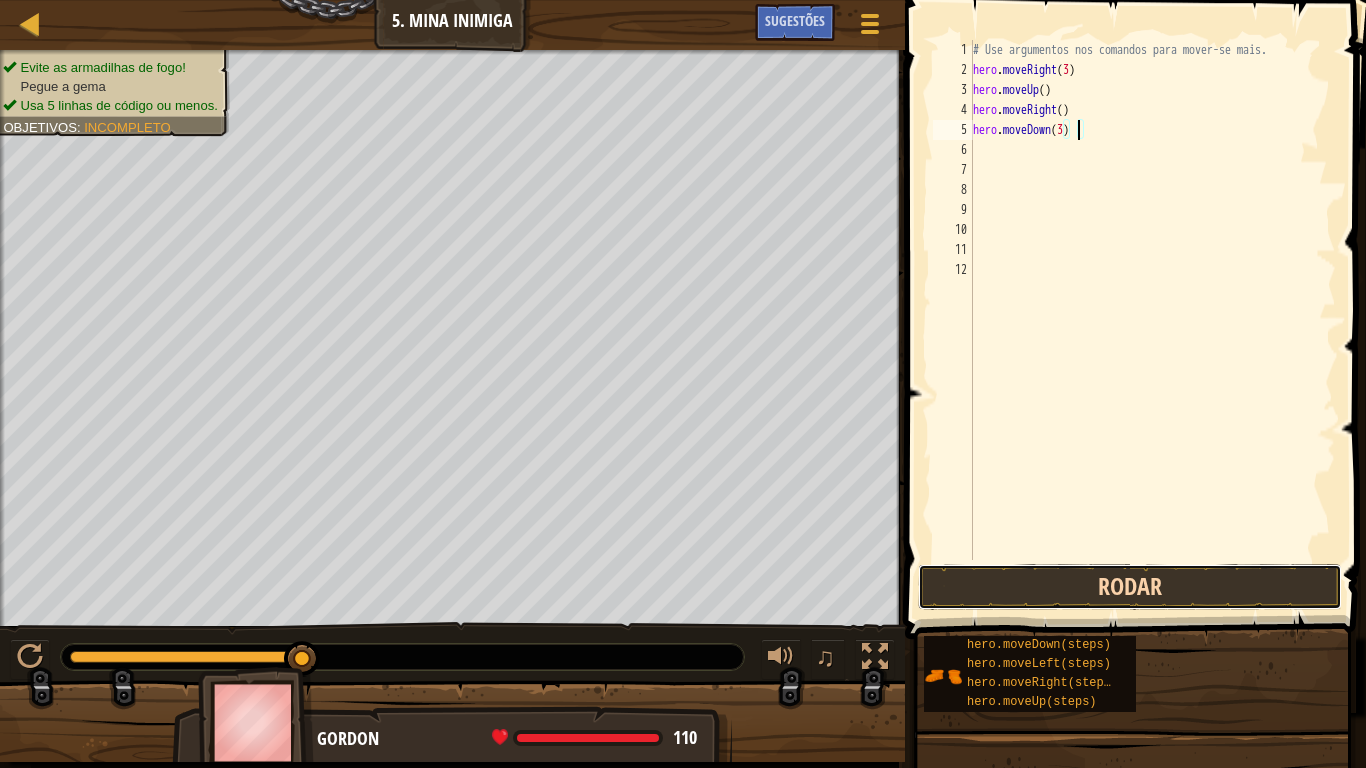 click on "Rodar" at bounding box center [1130, 587] 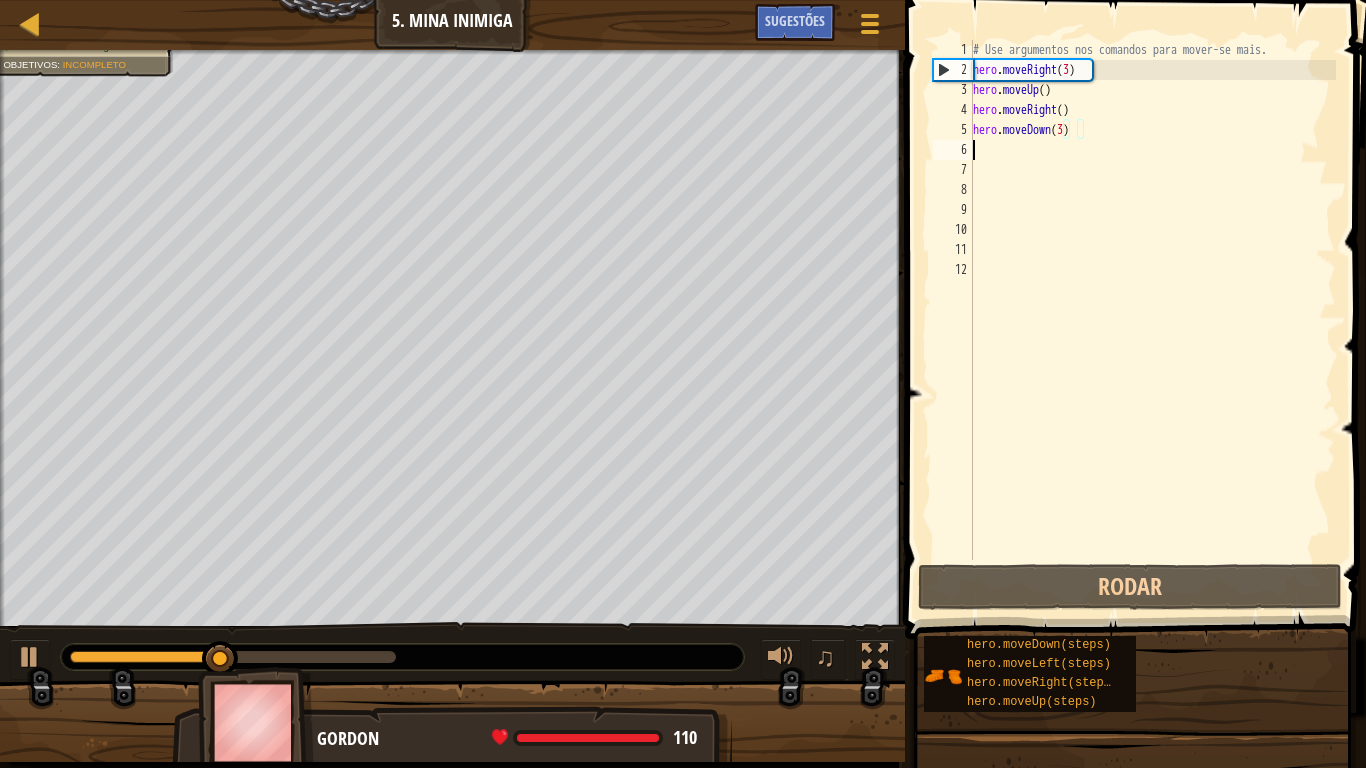 click on "# Use argumentos nos comandos para mover-se mais. hero . moveRight ( 3 ) hero . moveUp ( ) hero . moveRight ( ) hero . moveDown ( 3 )" at bounding box center (1152, 320) 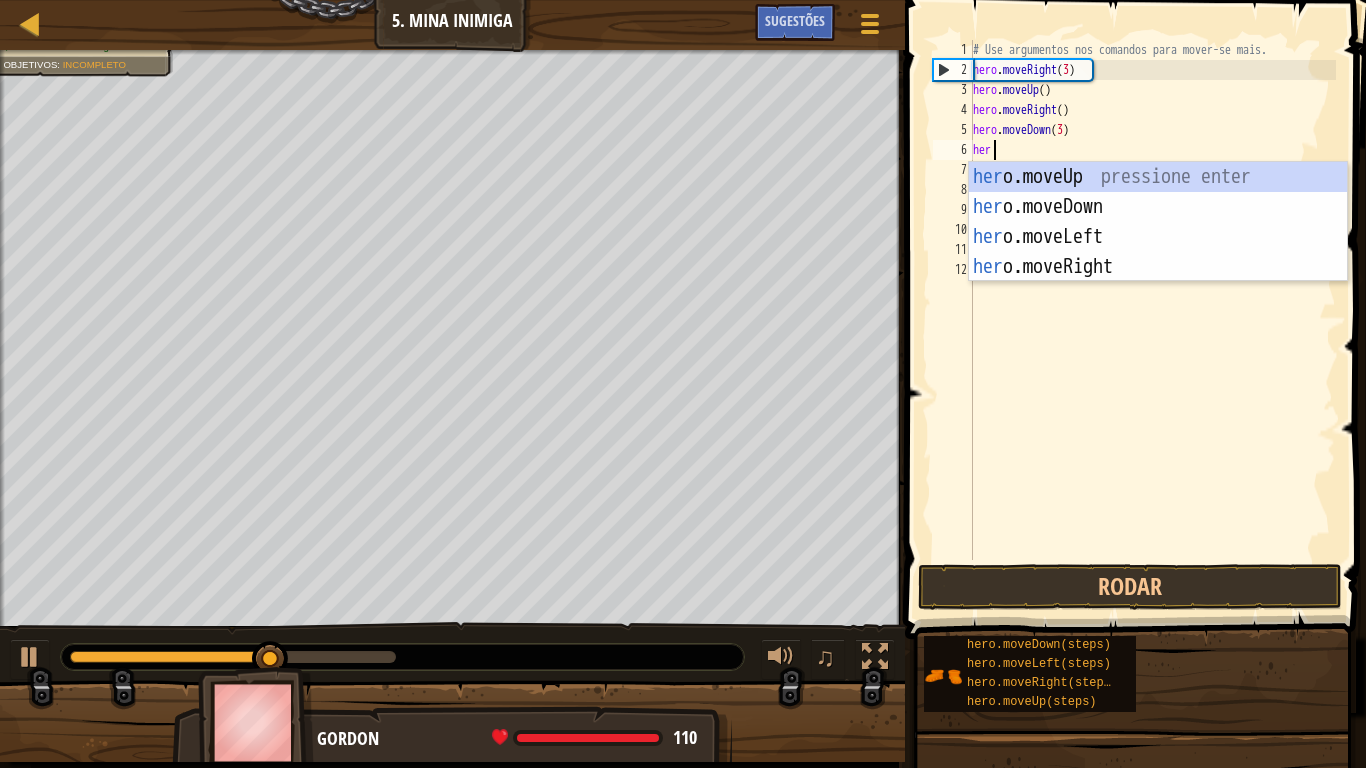 type on "hero" 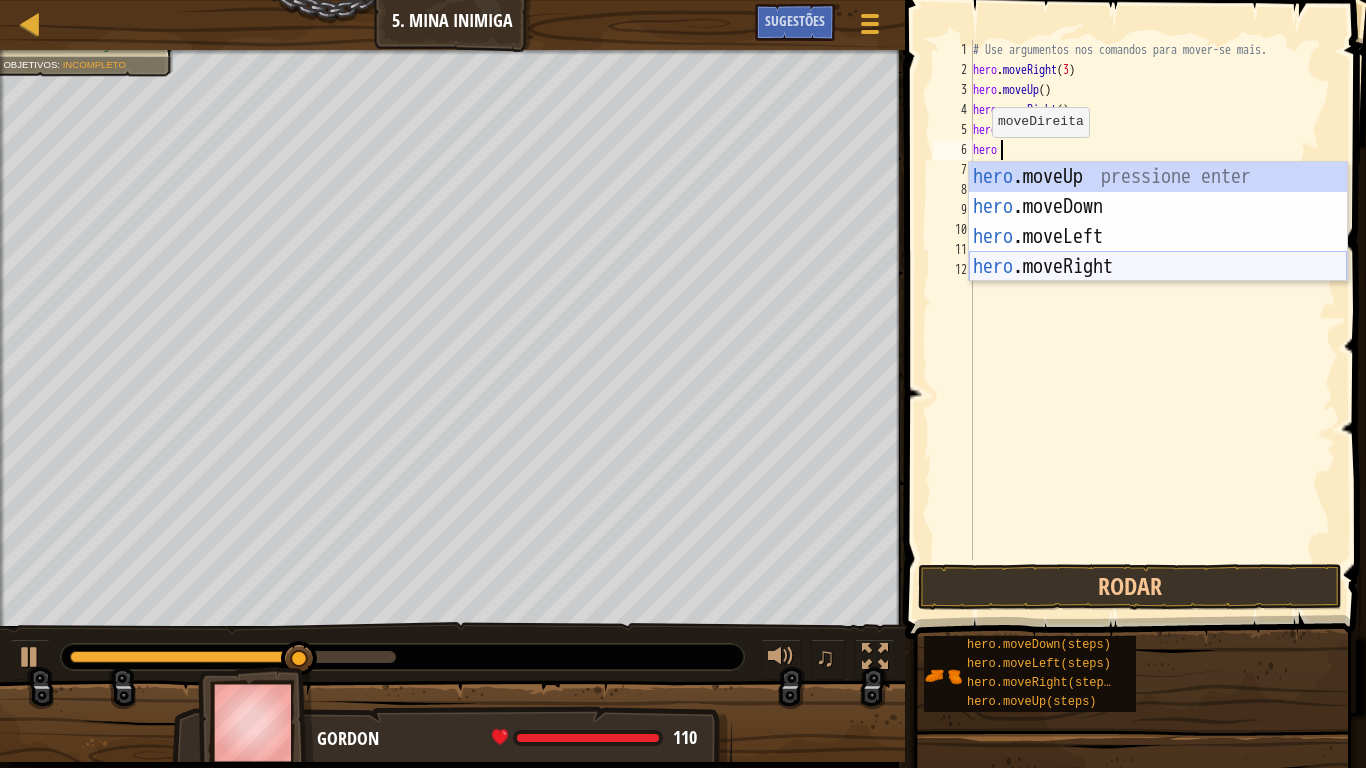 click on "hero .moveUp pressione enter hero .moveDown pressione enter hero .moveLeft pressione enter hero .moveRight pressione enter" at bounding box center (1158, 252) 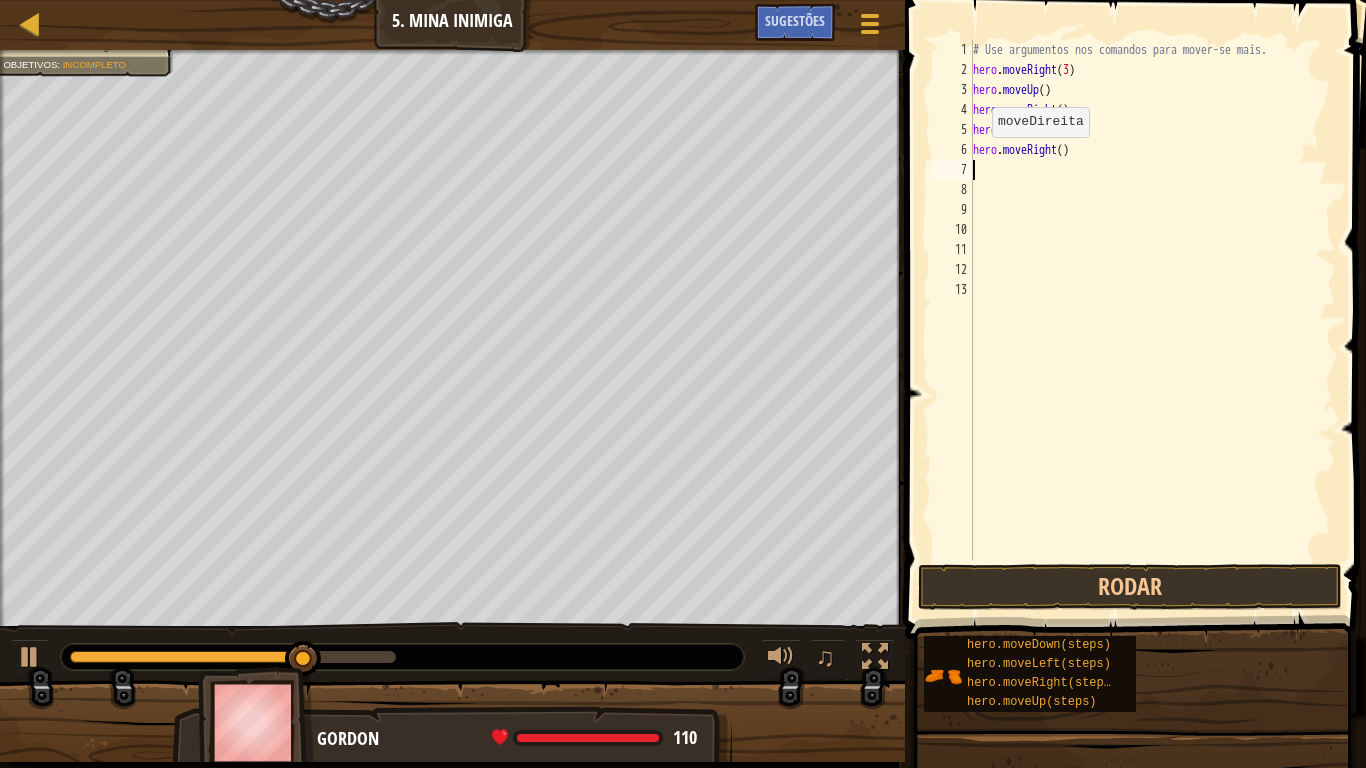 scroll, scrollTop: 9, scrollLeft: 0, axis: vertical 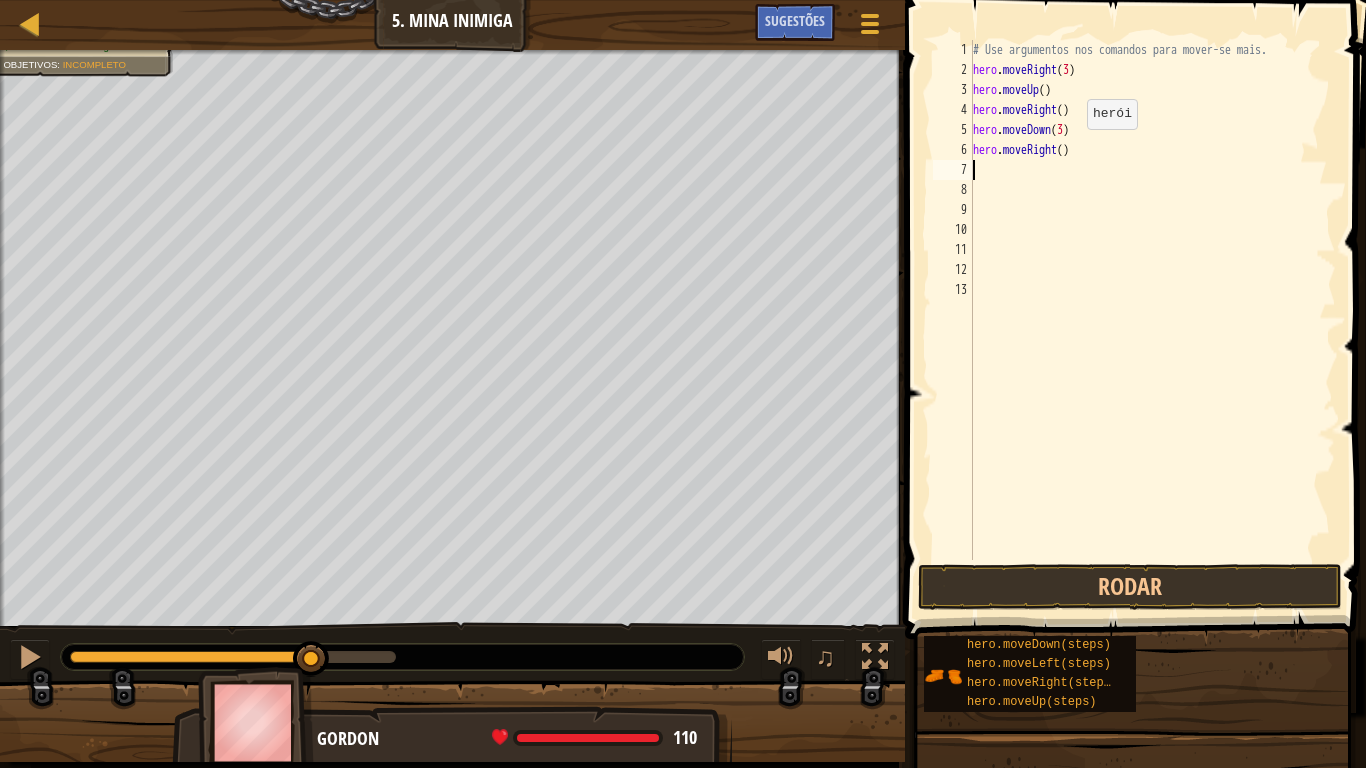 click on "# Use argumentos nos comandos para mover-se mais. hero . moveRight ( 3 ) hero . moveUp ( ) hero . moveRight ( ) hero . moveDown ( 3 ) hero . moveRight ( )" at bounding box center [1152, 320] 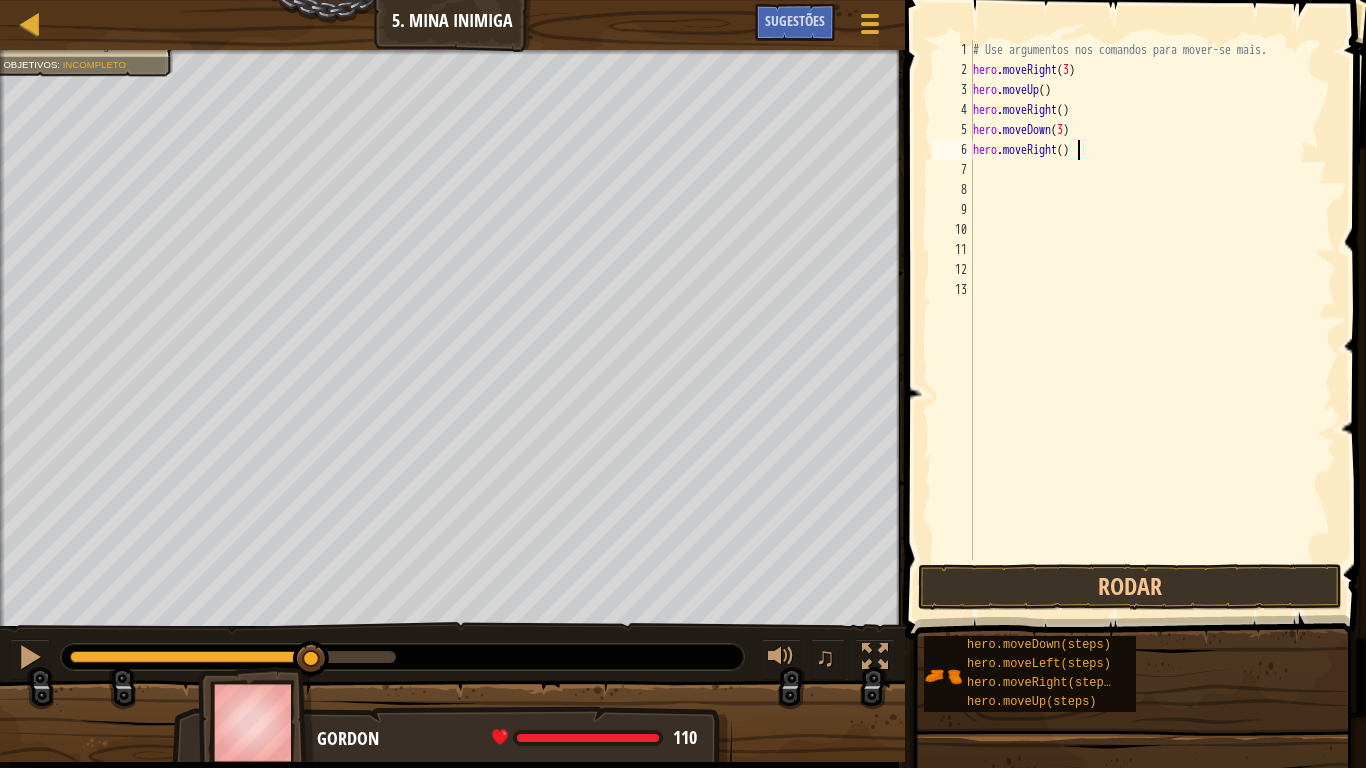 scroll, scrollTop: 9, scrollLeft: 16, axis: both 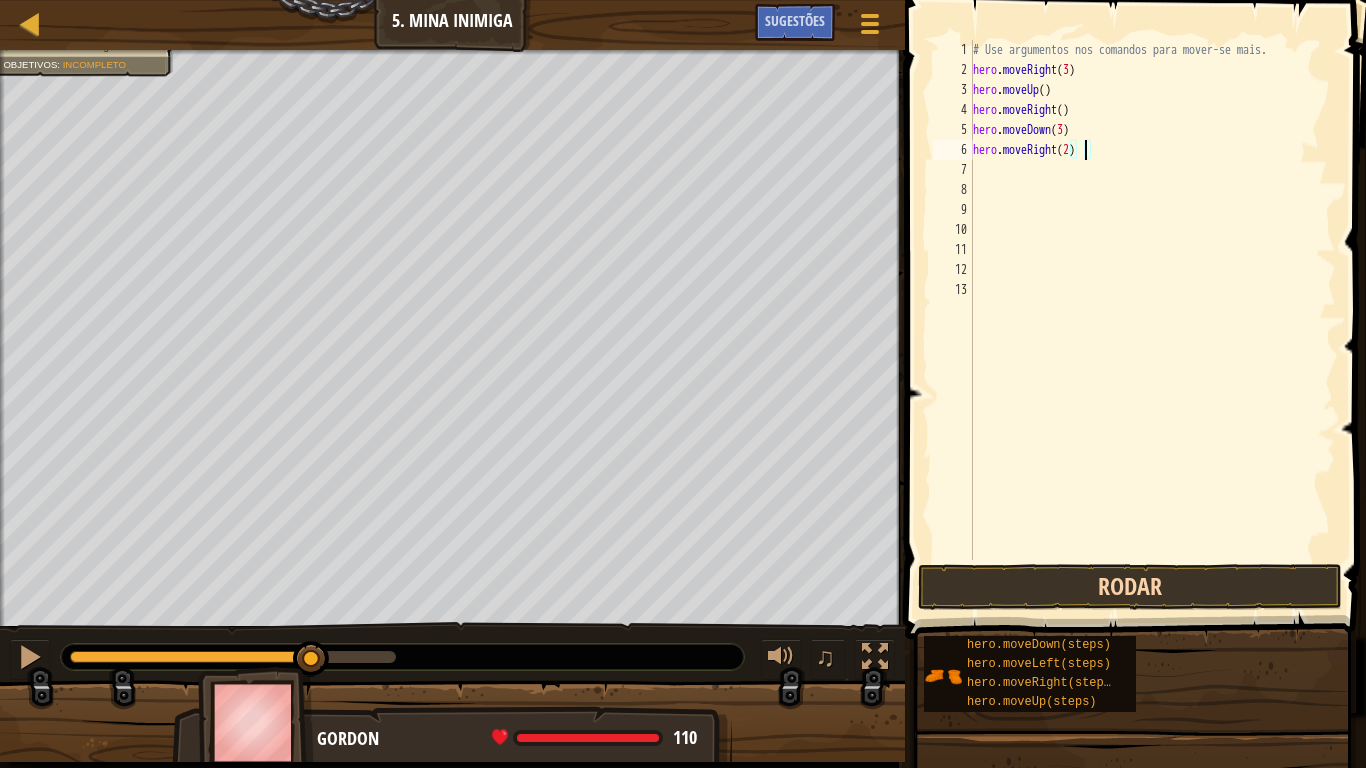 type on "hero.moveRight(2)" 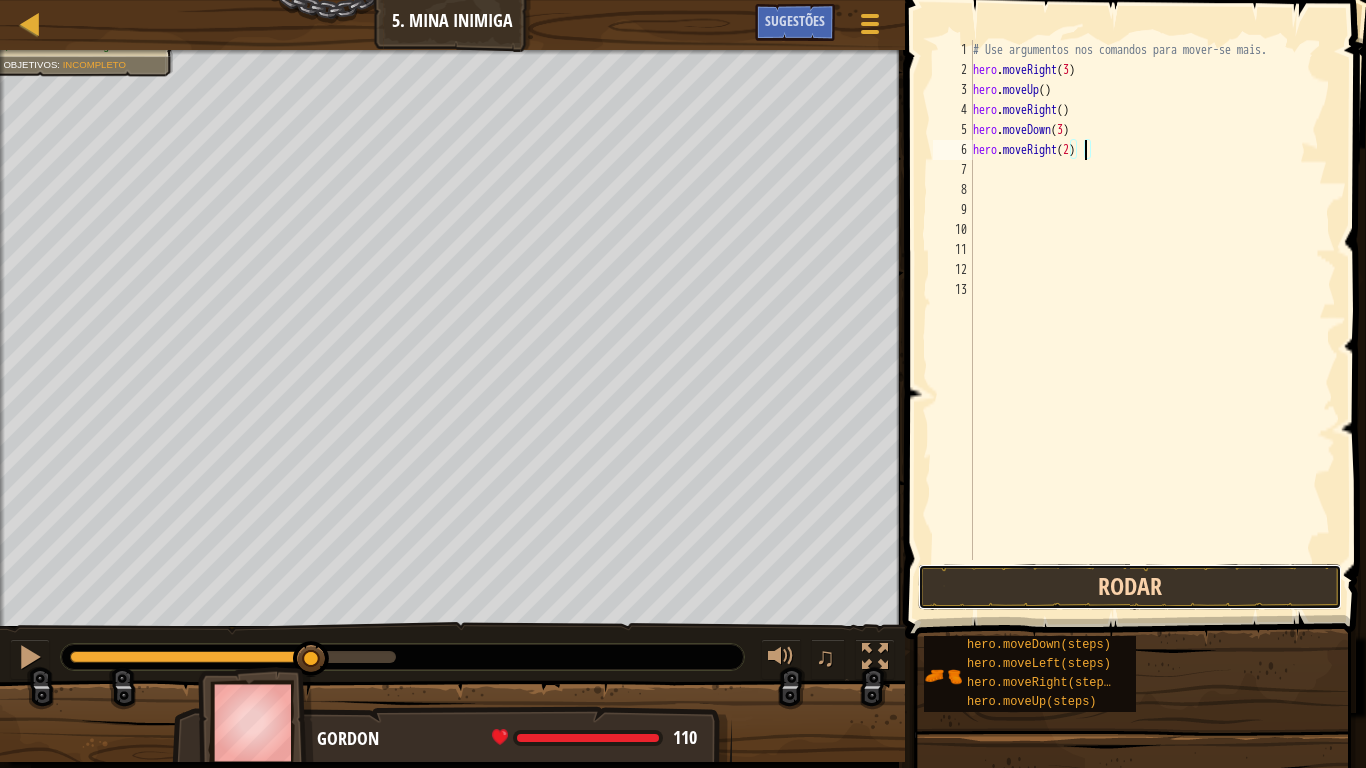click on "Rodar" at bounding box center (1130, 587) 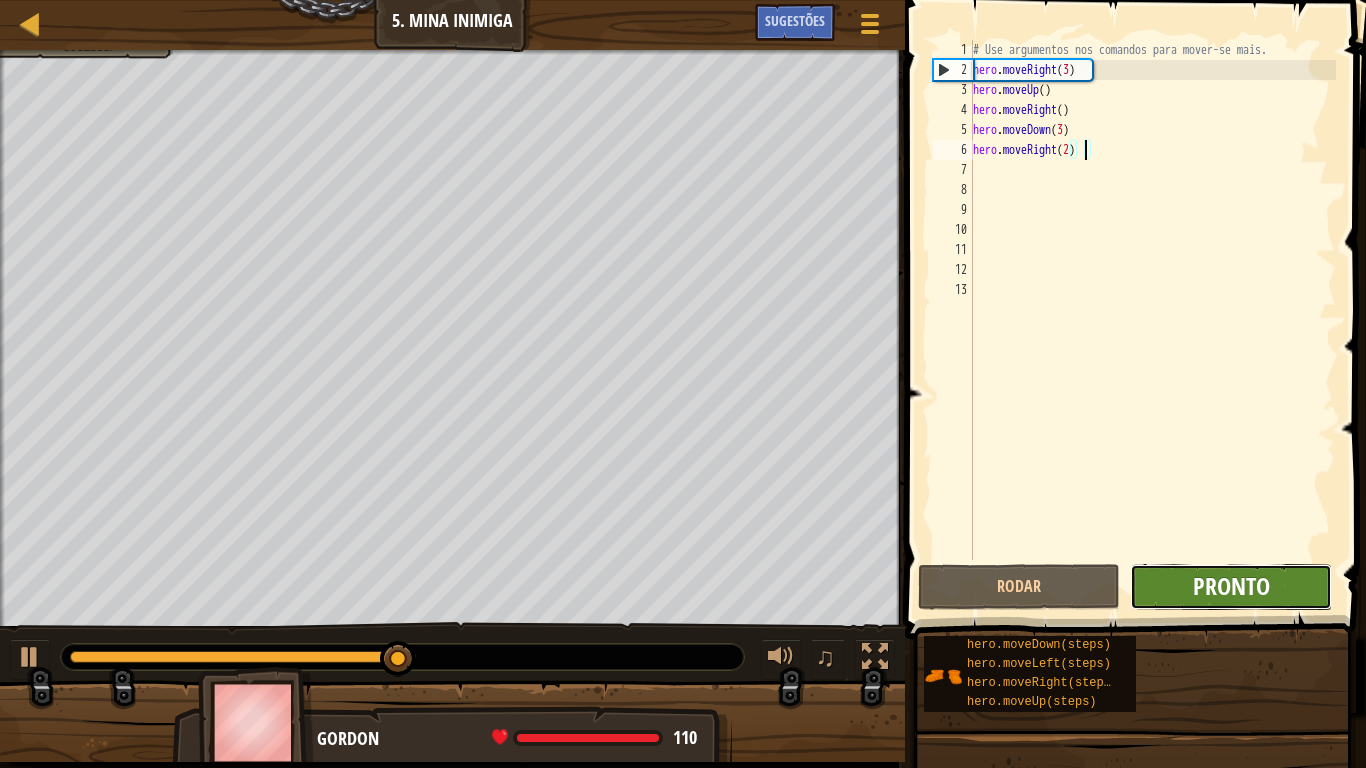 click on "Pronto" at bounding box center (1231, 586) 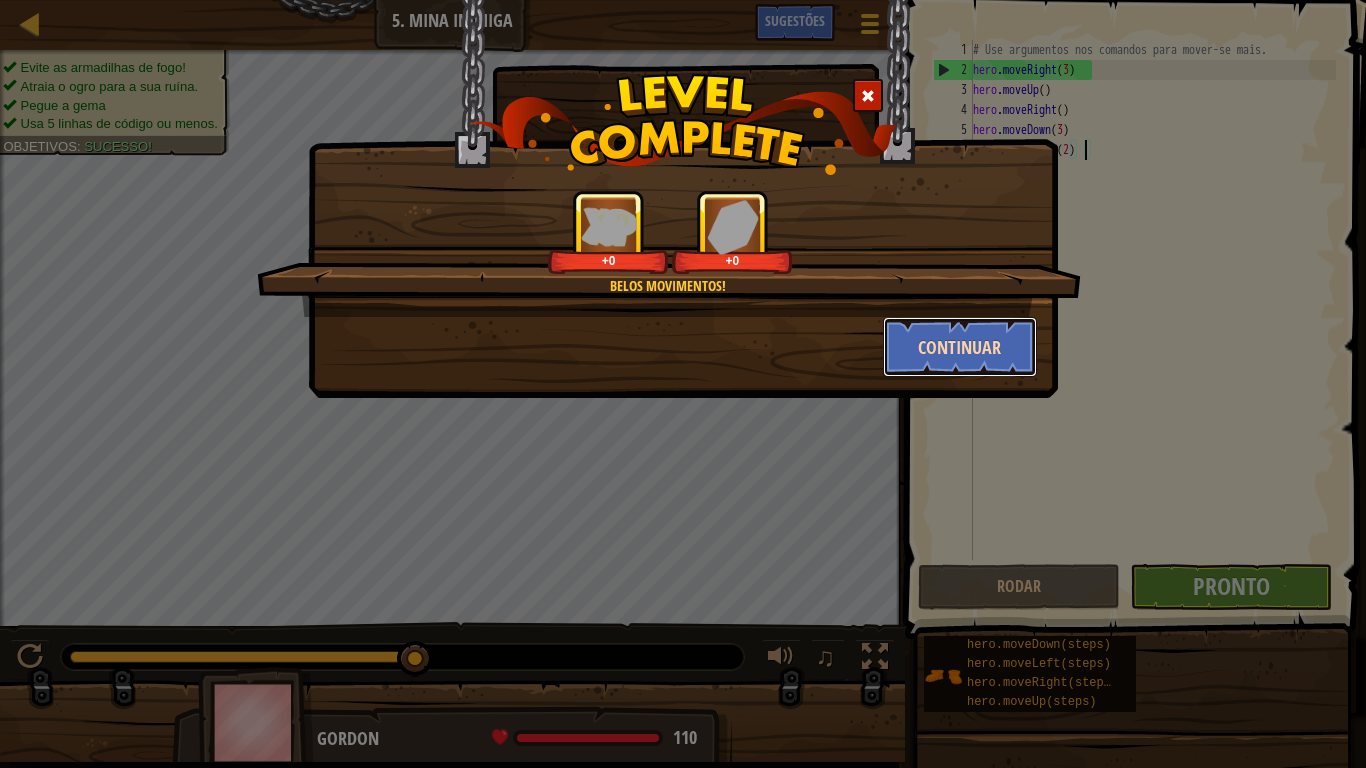 click on "Continuar" at bounding box center [960, 347] 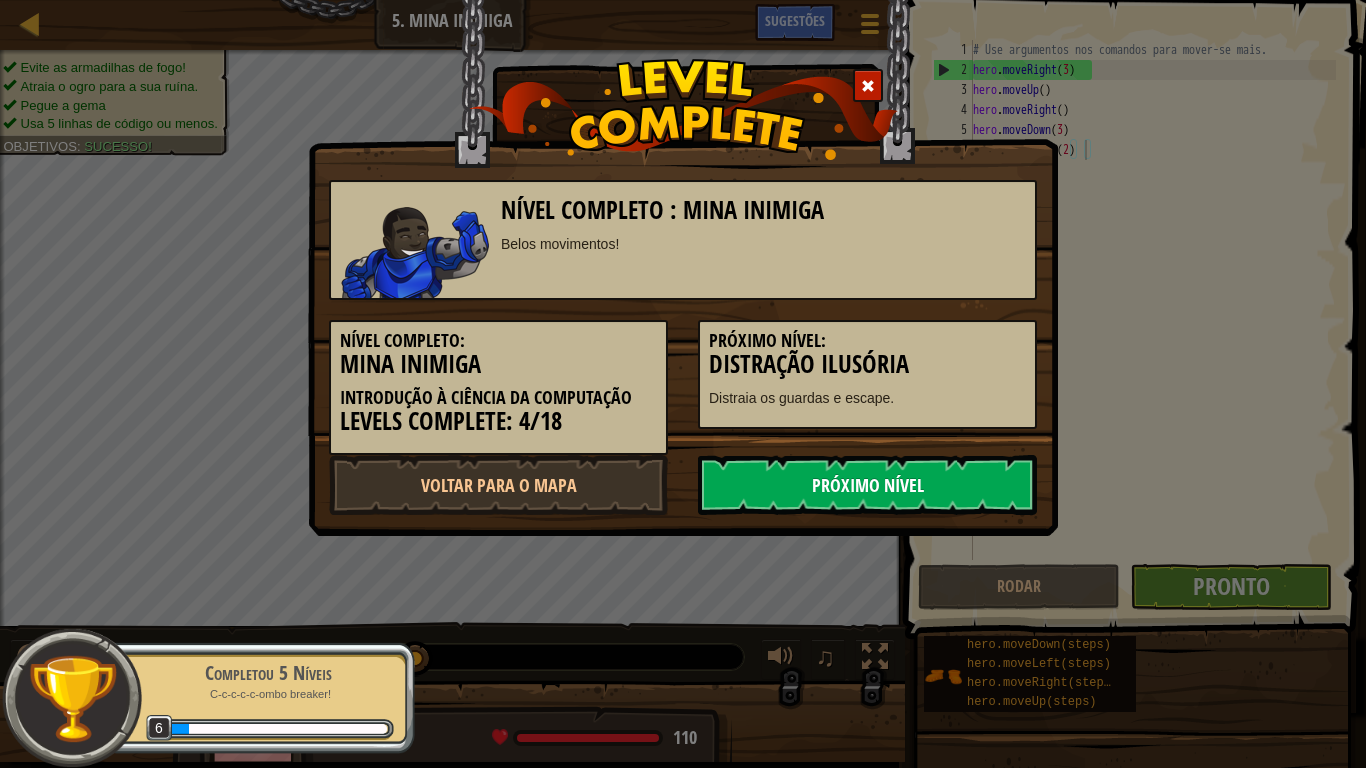 click on "Próximo Nível" at bounding box center (867, 485) 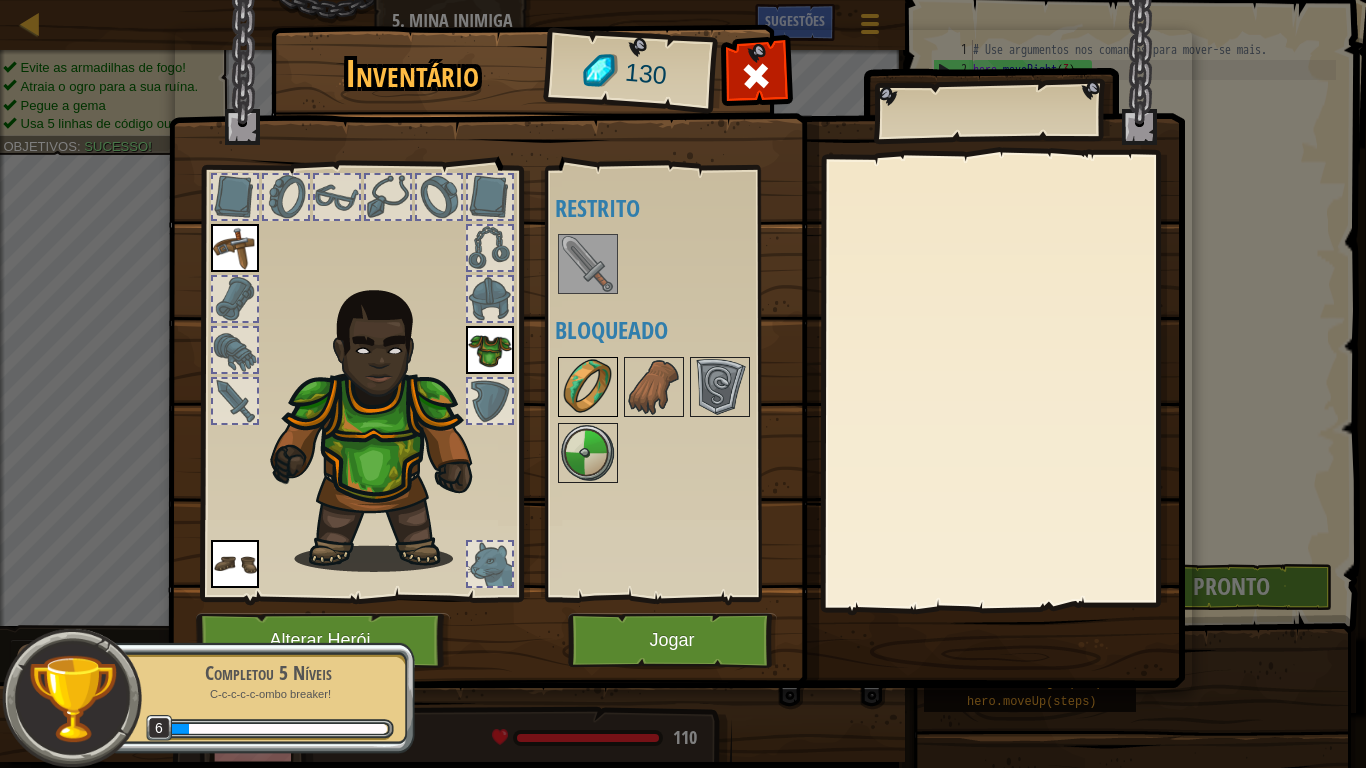 click at bounding box center (588, 387) 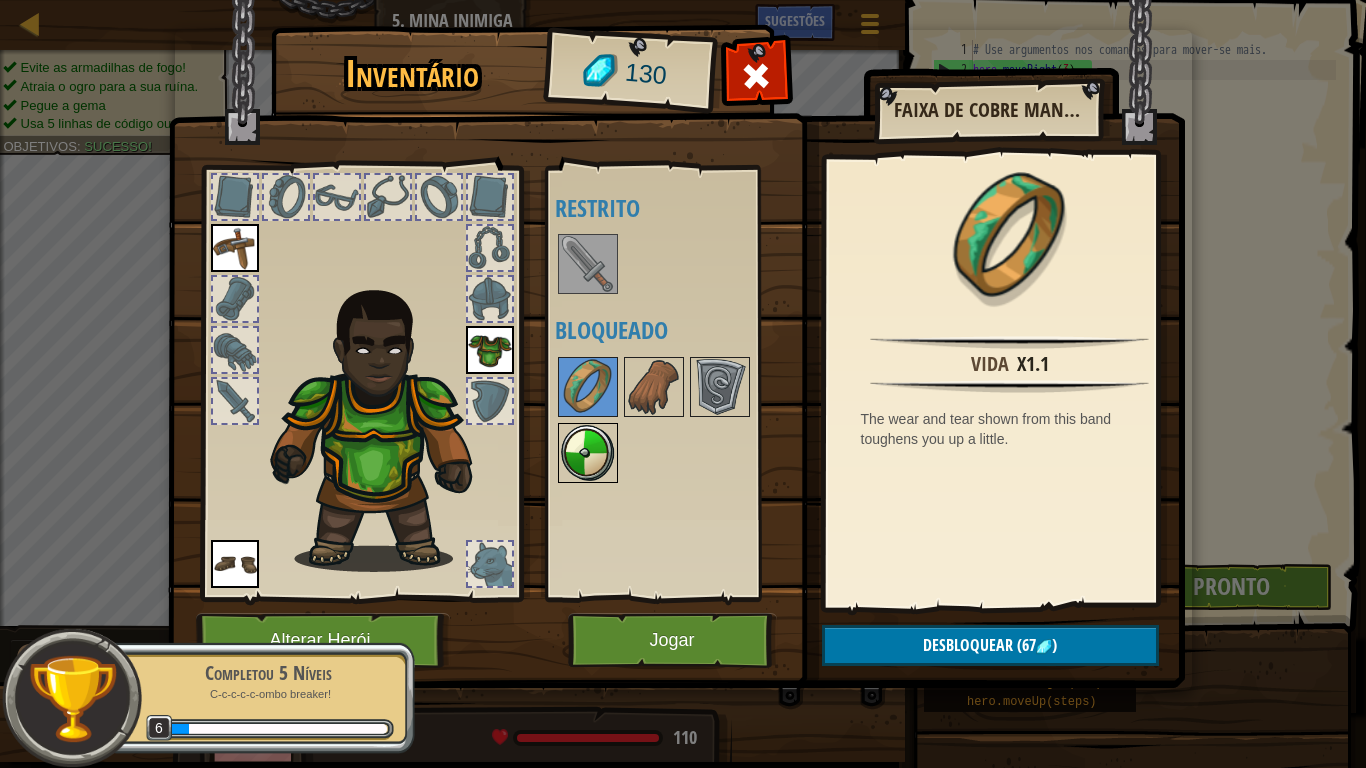 click at bounding box center [588, 453] 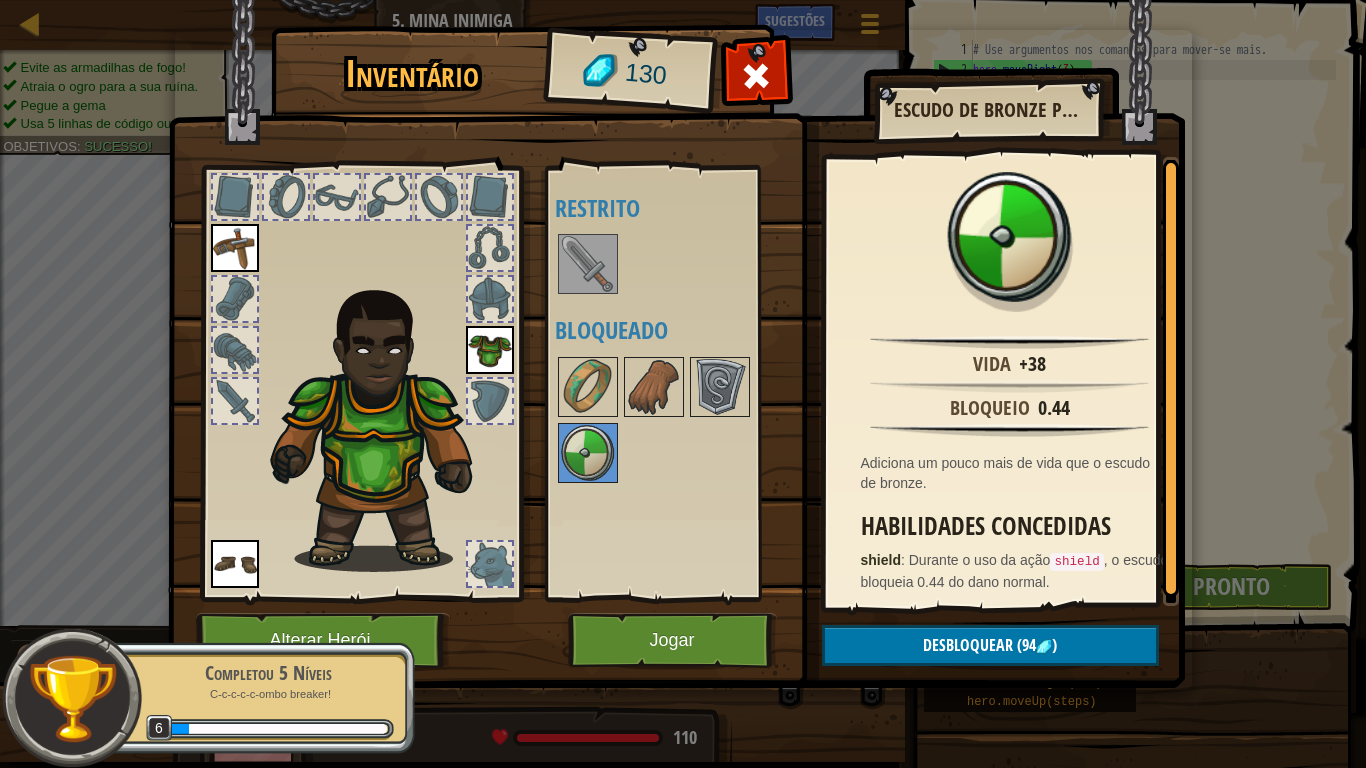 click on "Restrito" at bounding box center (680, 208) 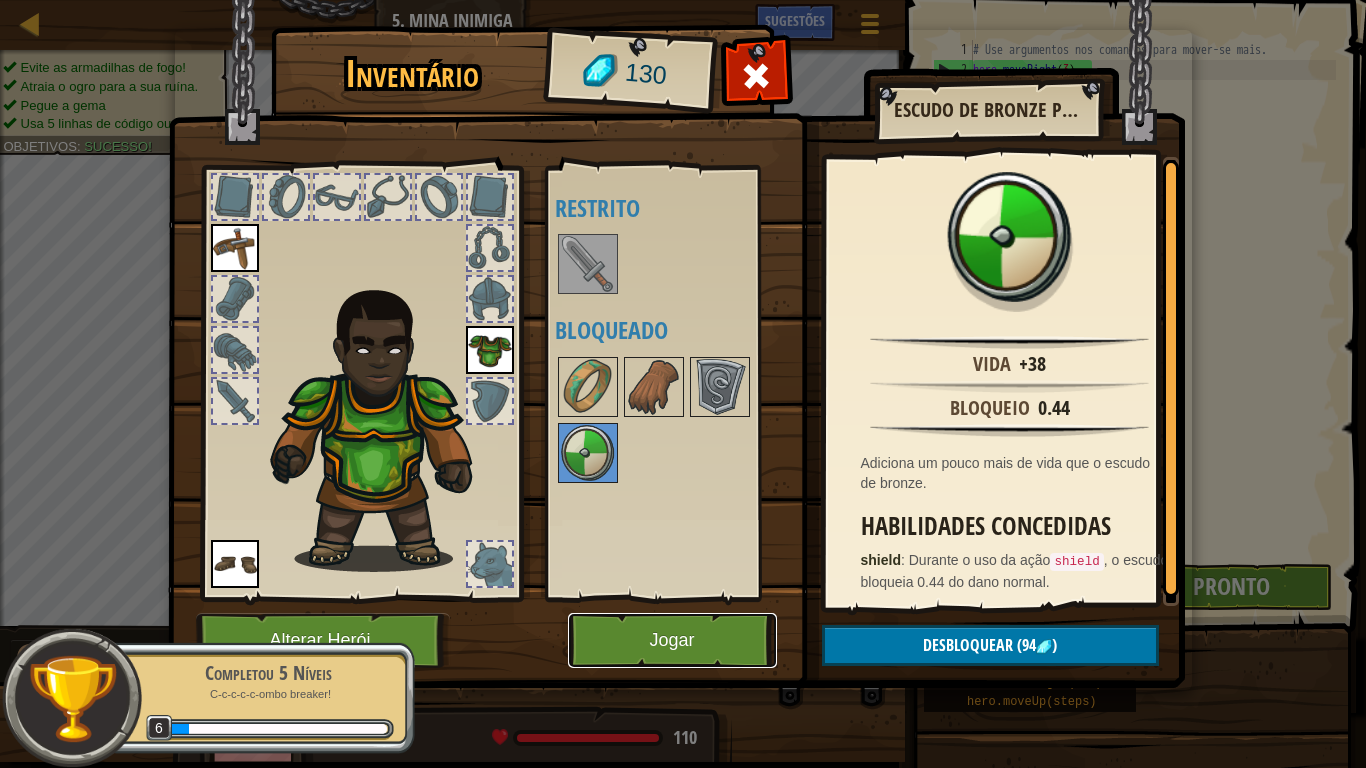 click on "Jogar" at bounding box center [672, 640] 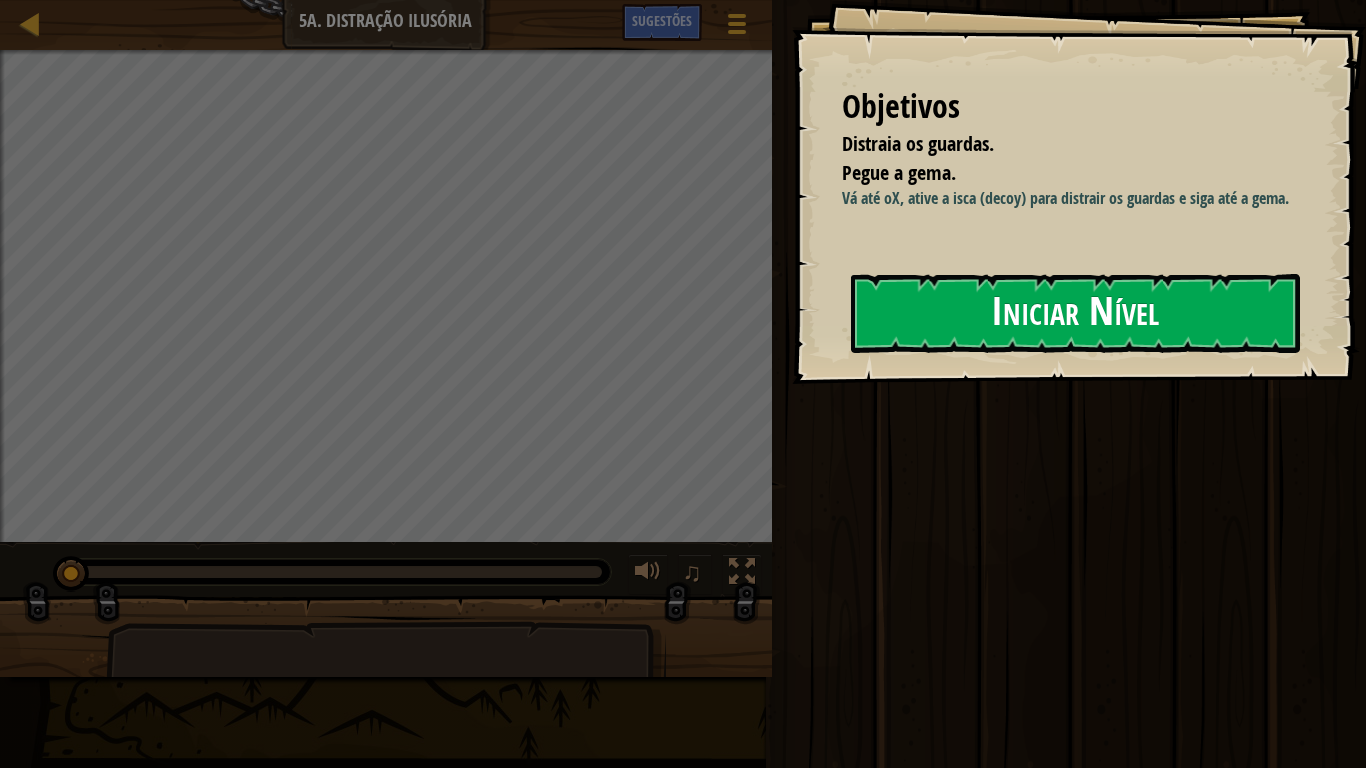 click on "Iniciar Nível" at bounding box center [1075, 313] 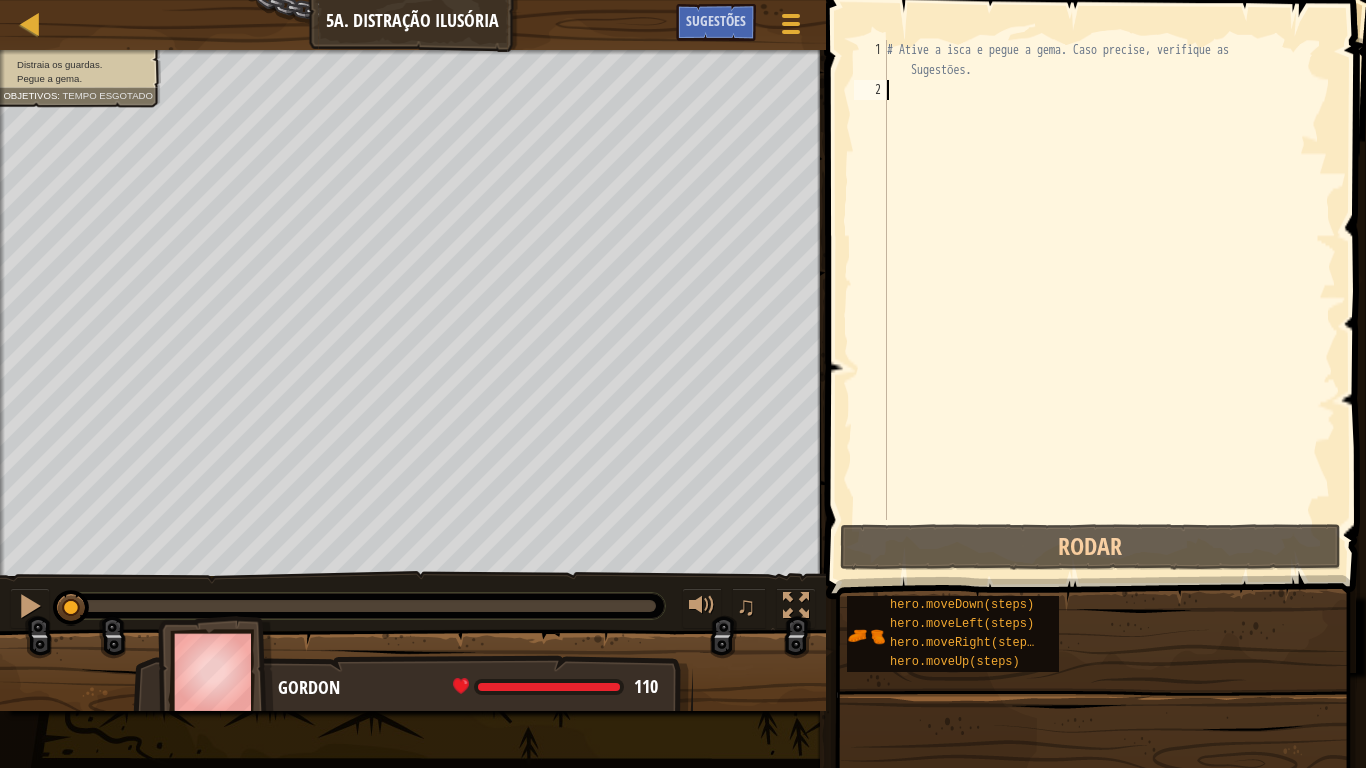 type on "her" 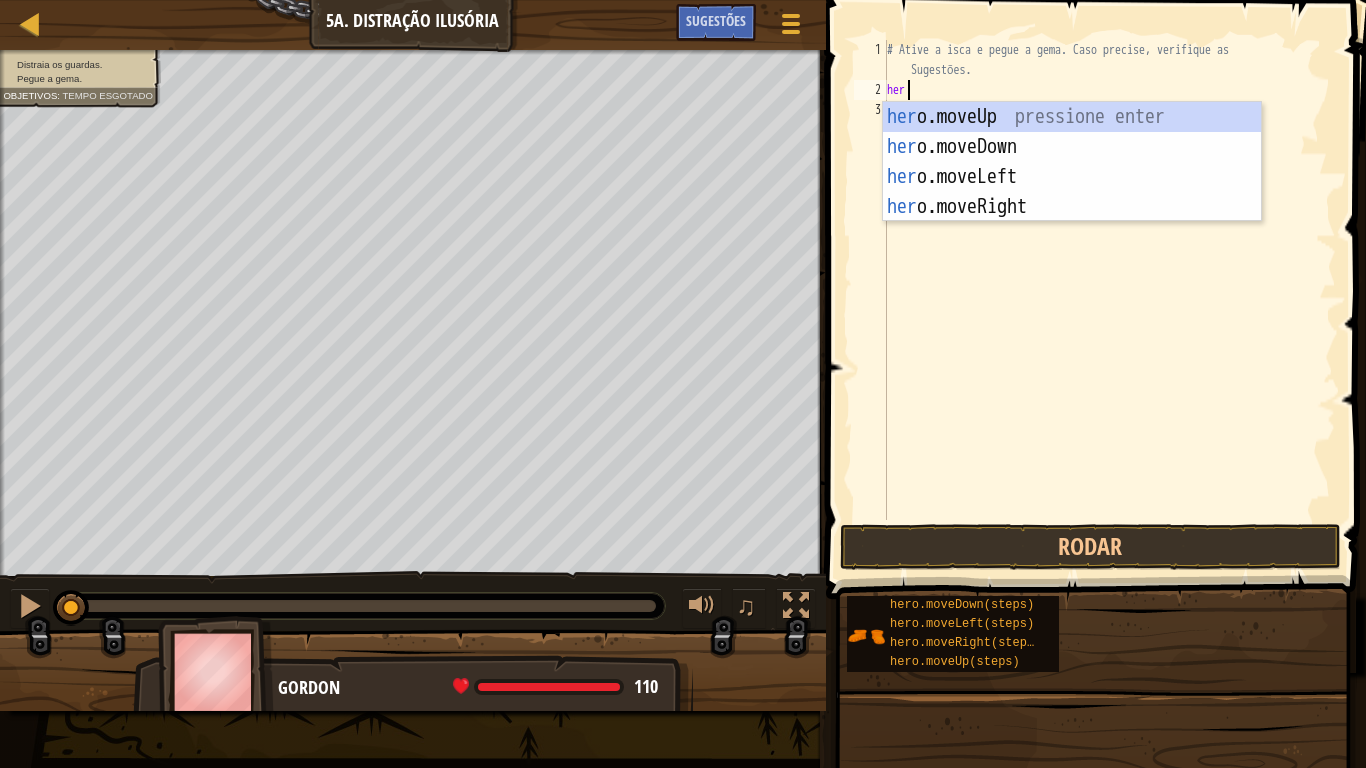 scroll, scrollTop: 9, scrollLeft: 2, axis: both 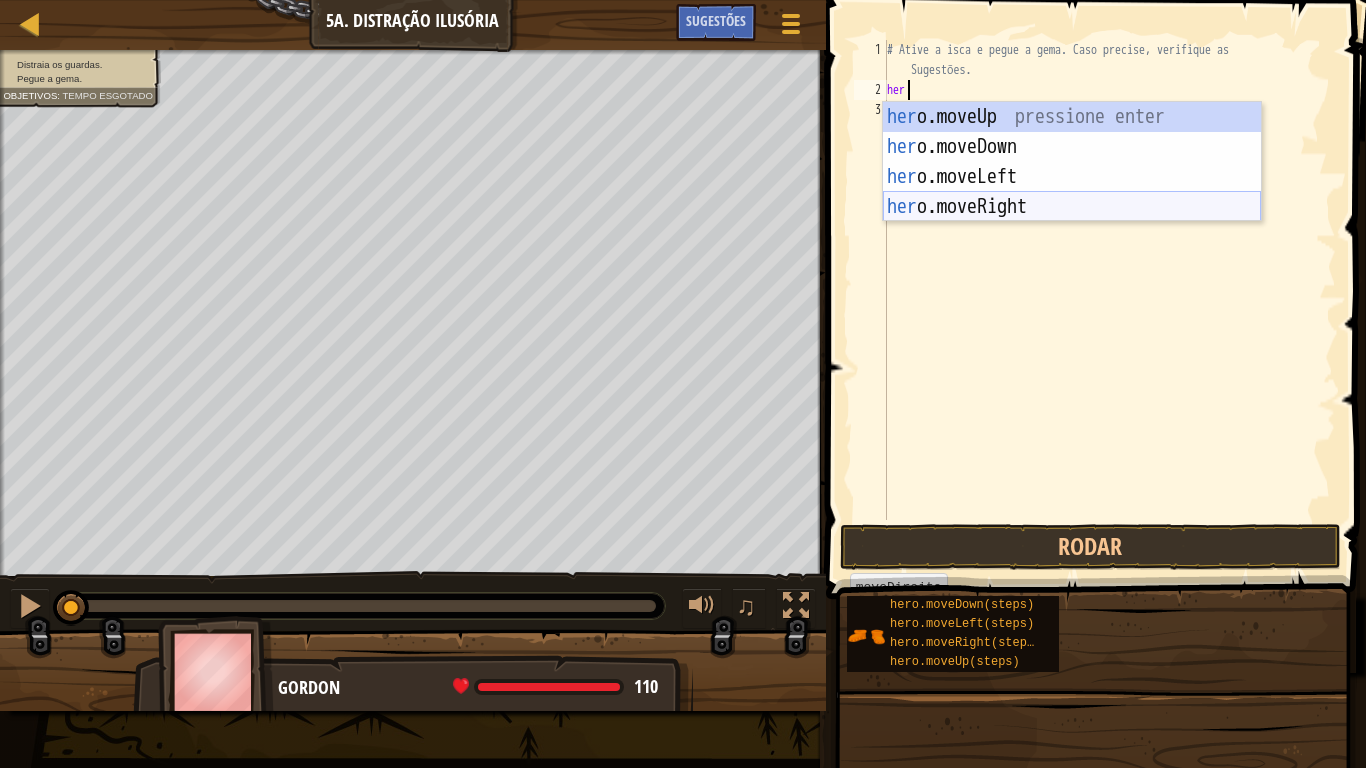 click on "her o.moveUp pressione enter her o.moveDown pressione enter her o.moveLeft pressione enter her o.moveRight pressione enter" at bounding box center [1072, 192] 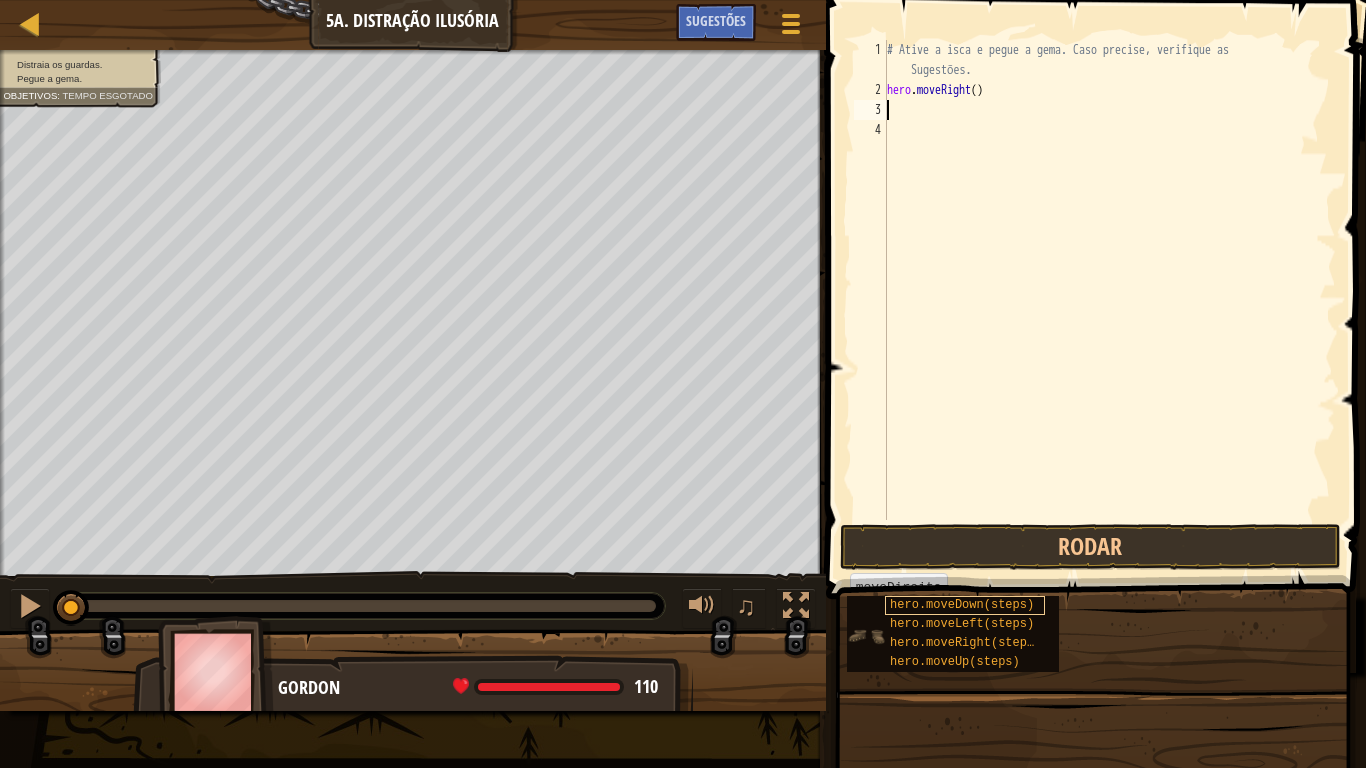 scroll, scrollTop: 9, scrollLeft: 0, axis: vertical 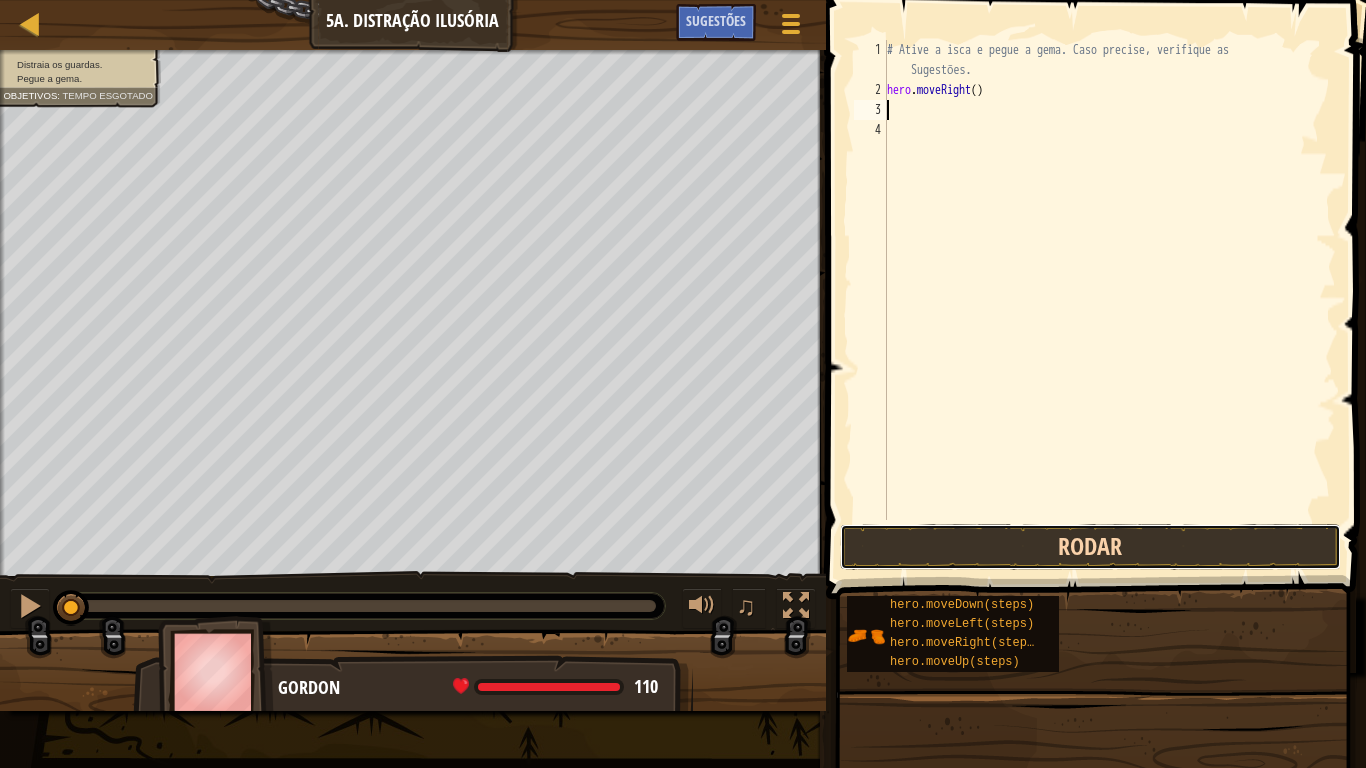 click on "Rodar" at bounding box center [1090, 547] 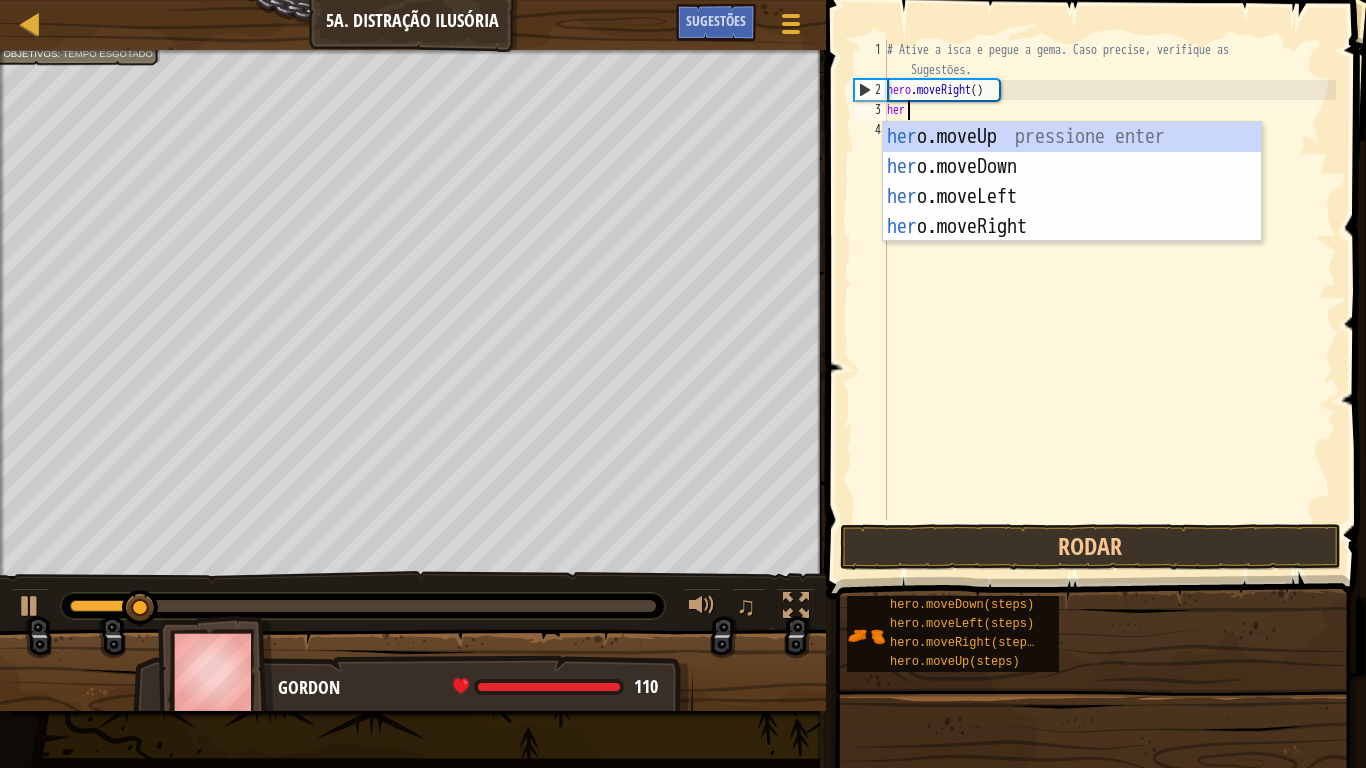 scroll, scrollTop: 9, scrollLeft: 3, axis: both 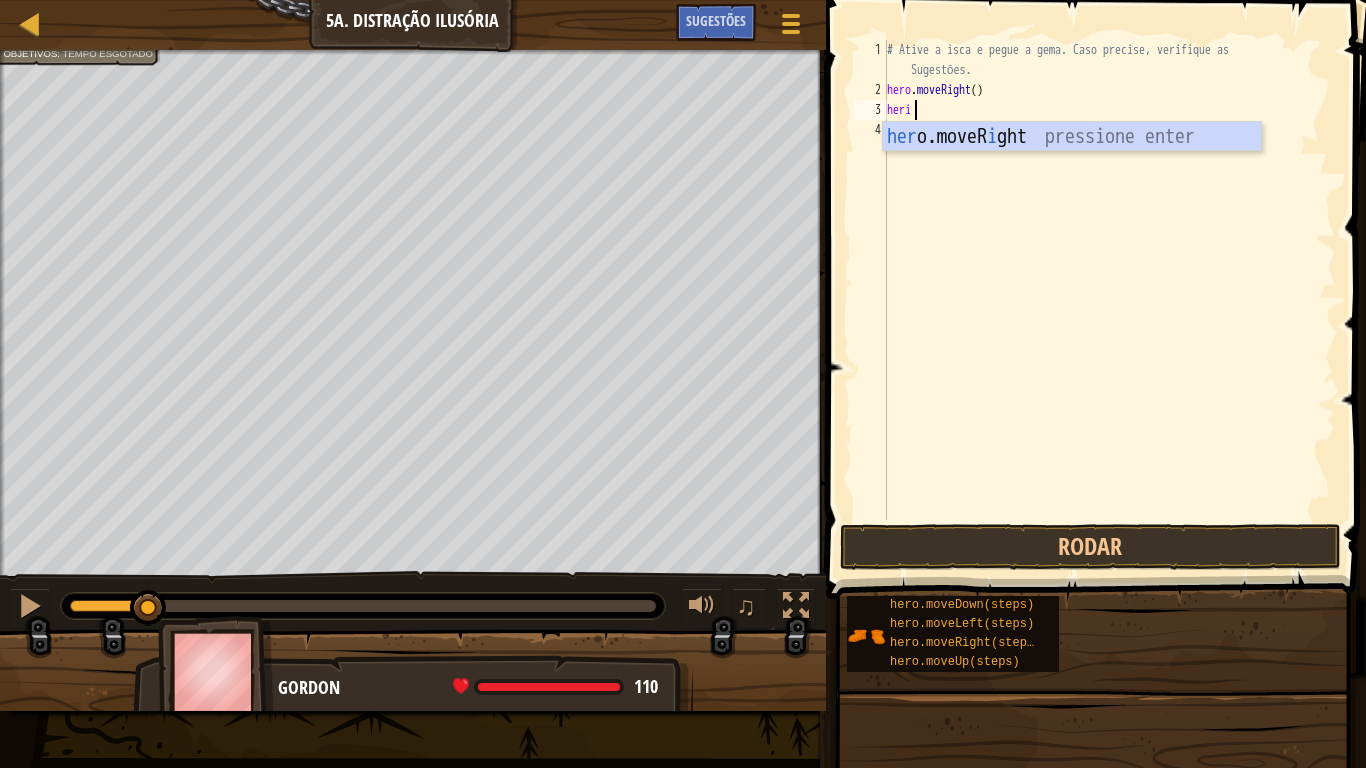 type on "her" 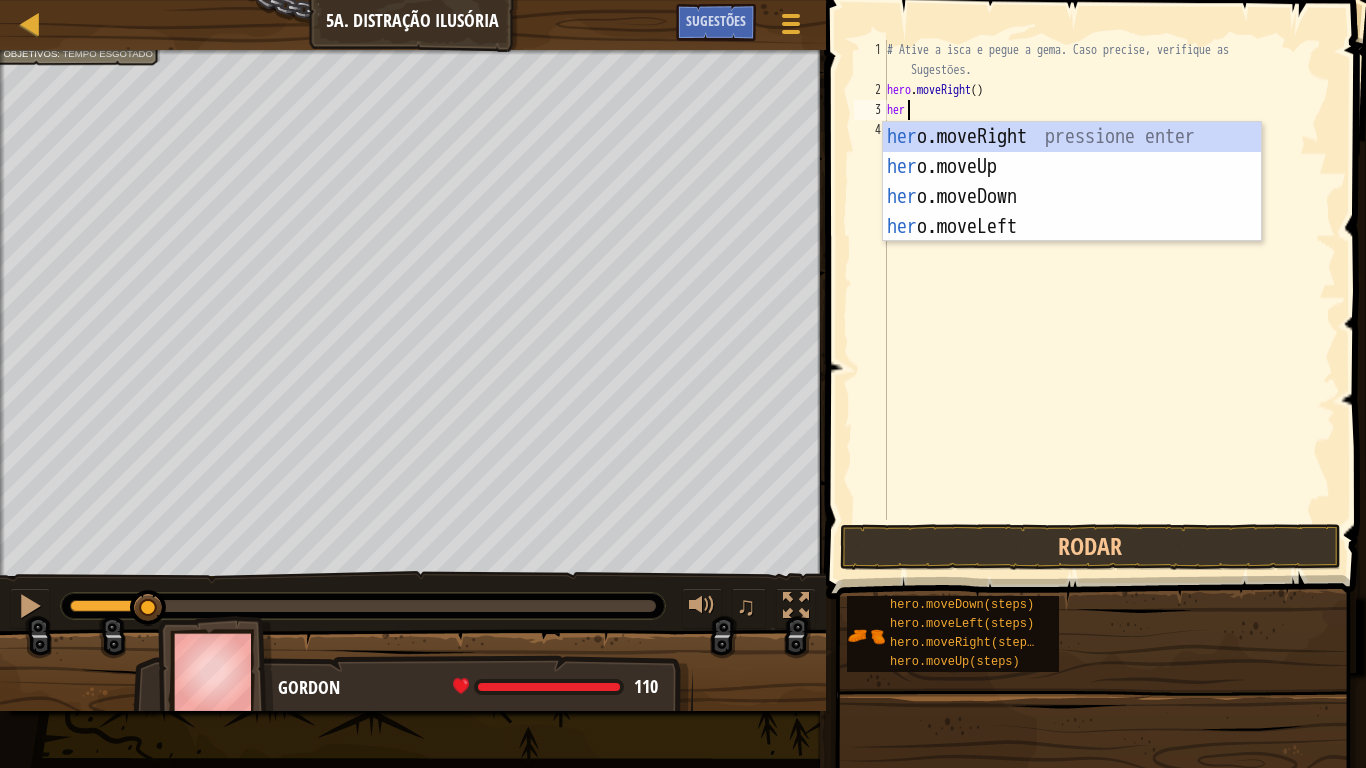 scroll, scrollTop: 9, scrollLeft: 2, axis: both 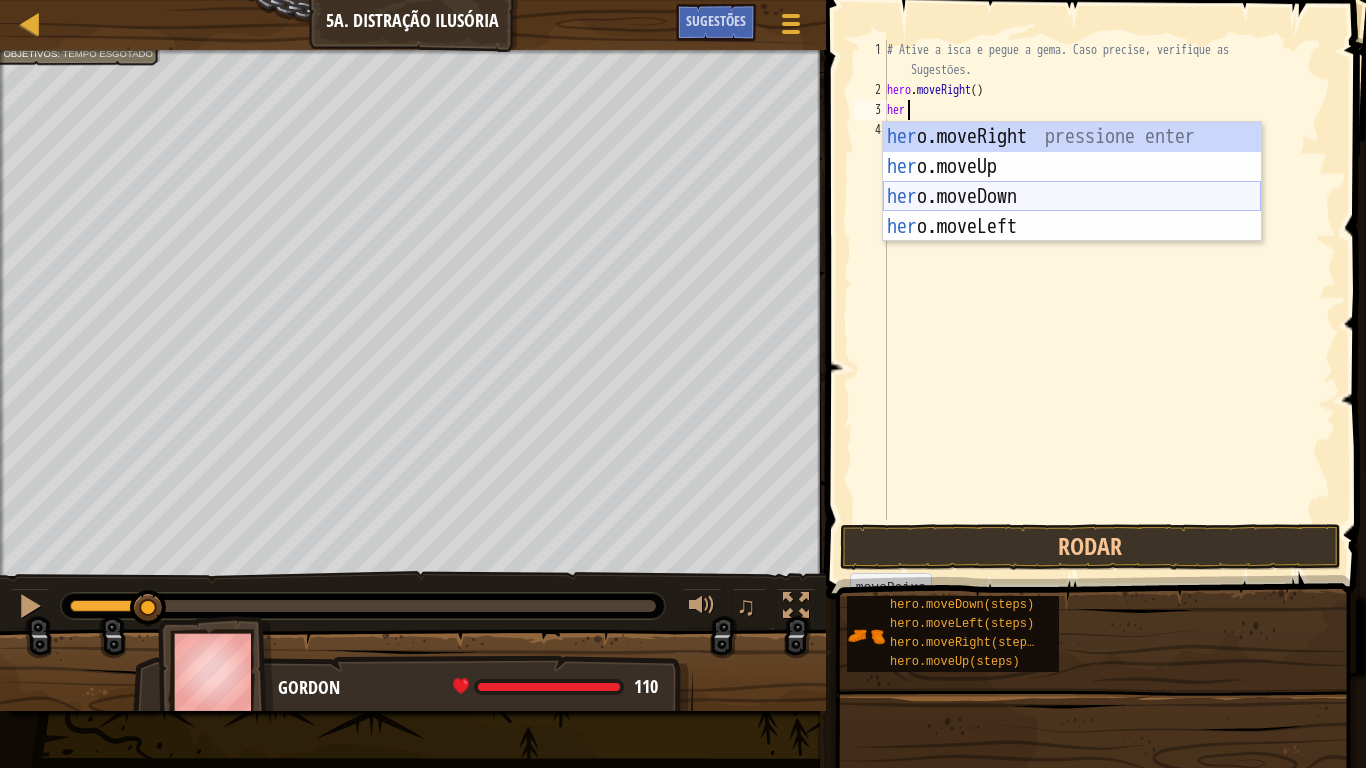 click on "her o.moveRight pressione enter her o.moveUp pressione enter her o.moveDown pressione enter her o.moveLeft pressione enter" at bounding box center [1072, 212] 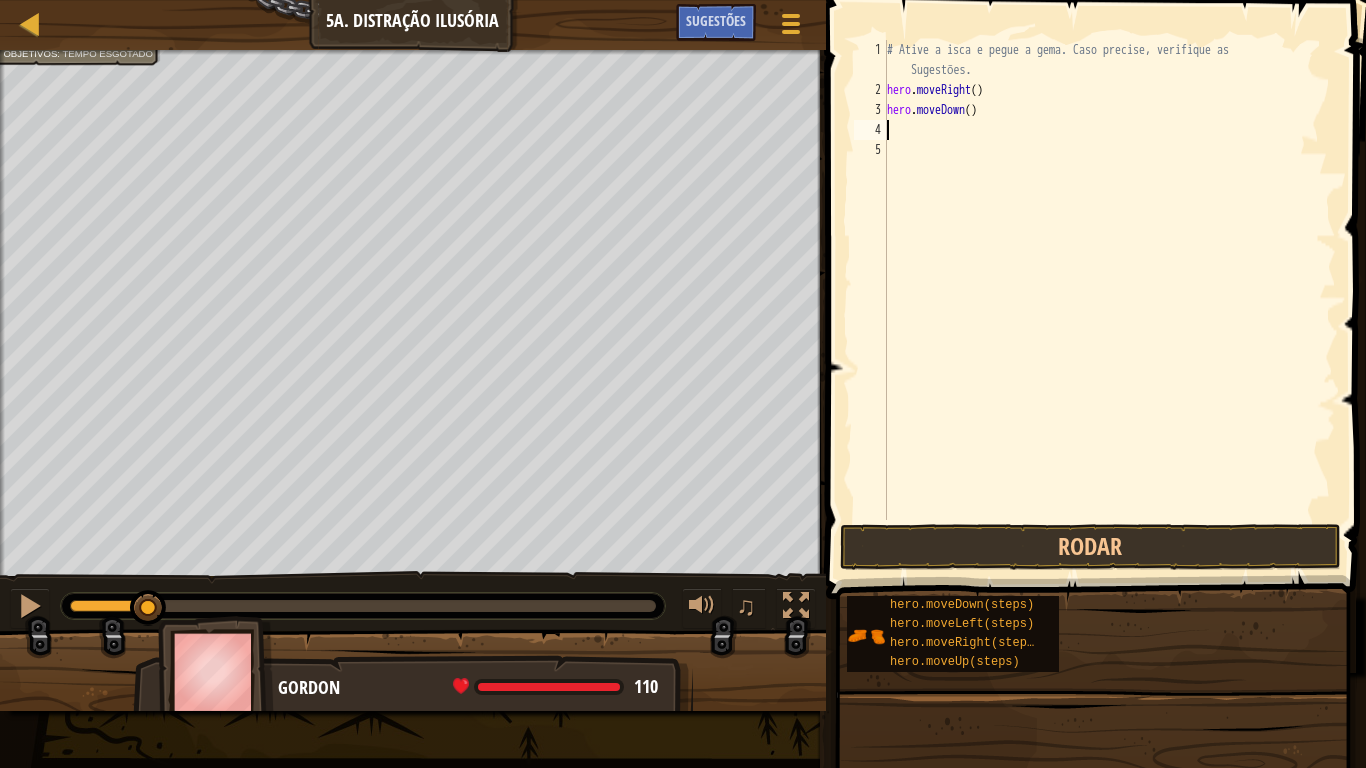 scroll, scrollTop: 9, scrollLeft: 0, axis: vertical 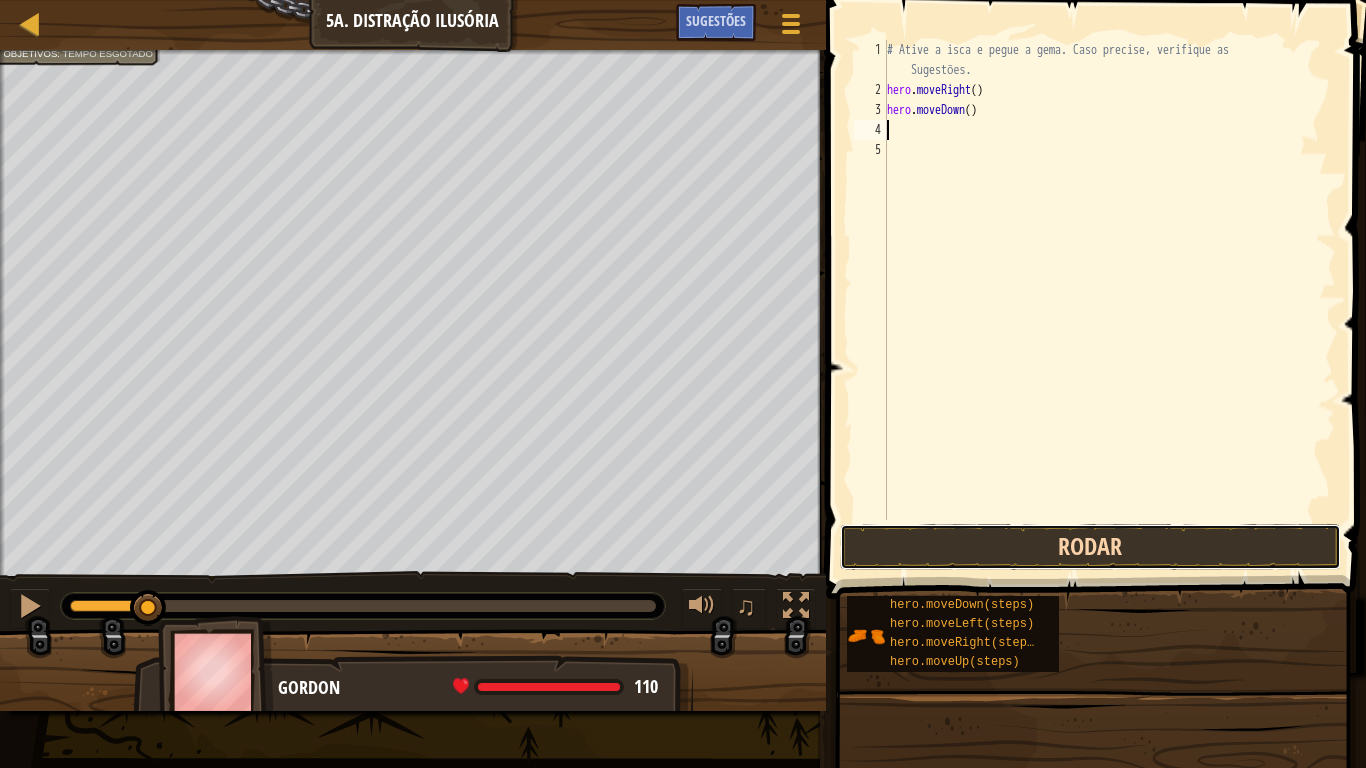 click on "Rodar" at bounding box center (1090, 547) 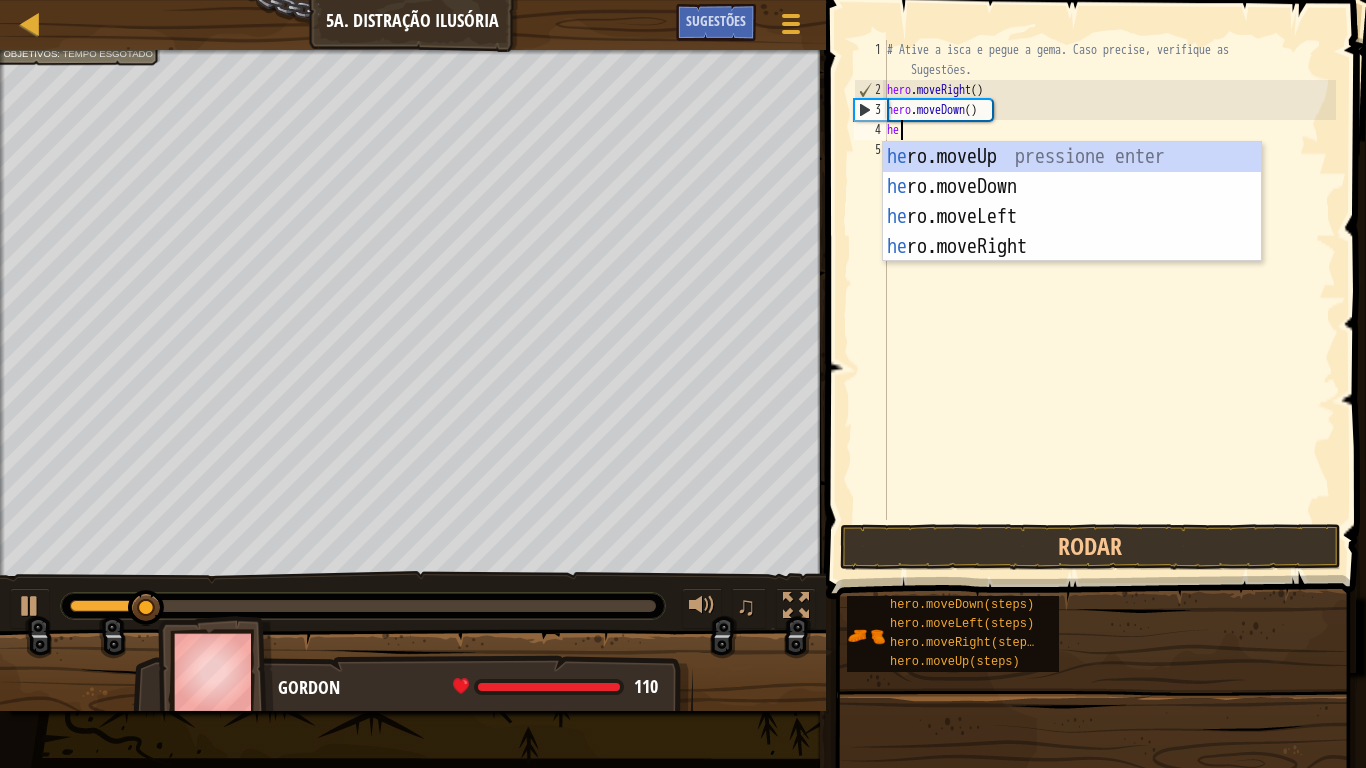 type on "hero" 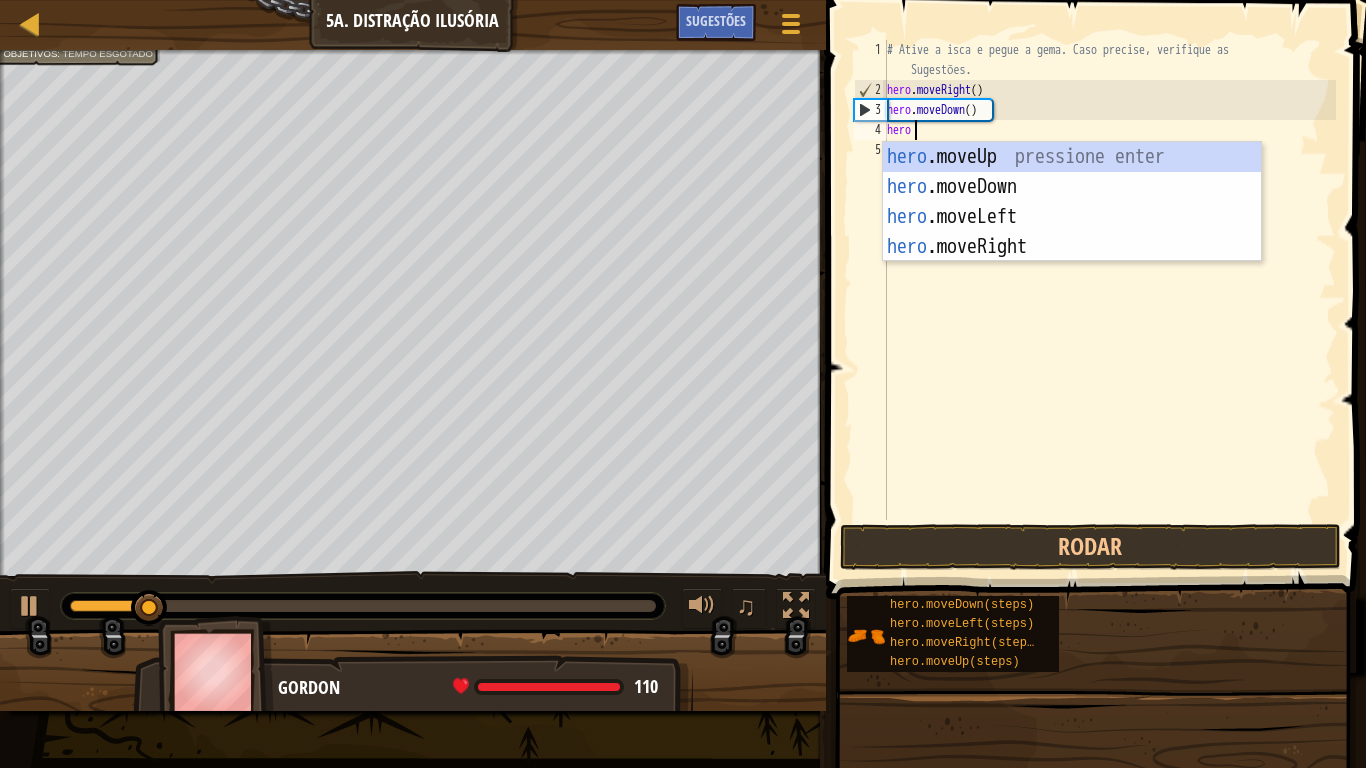 scroll, scrollTop: 9, scrollLeft: 3, axis: both 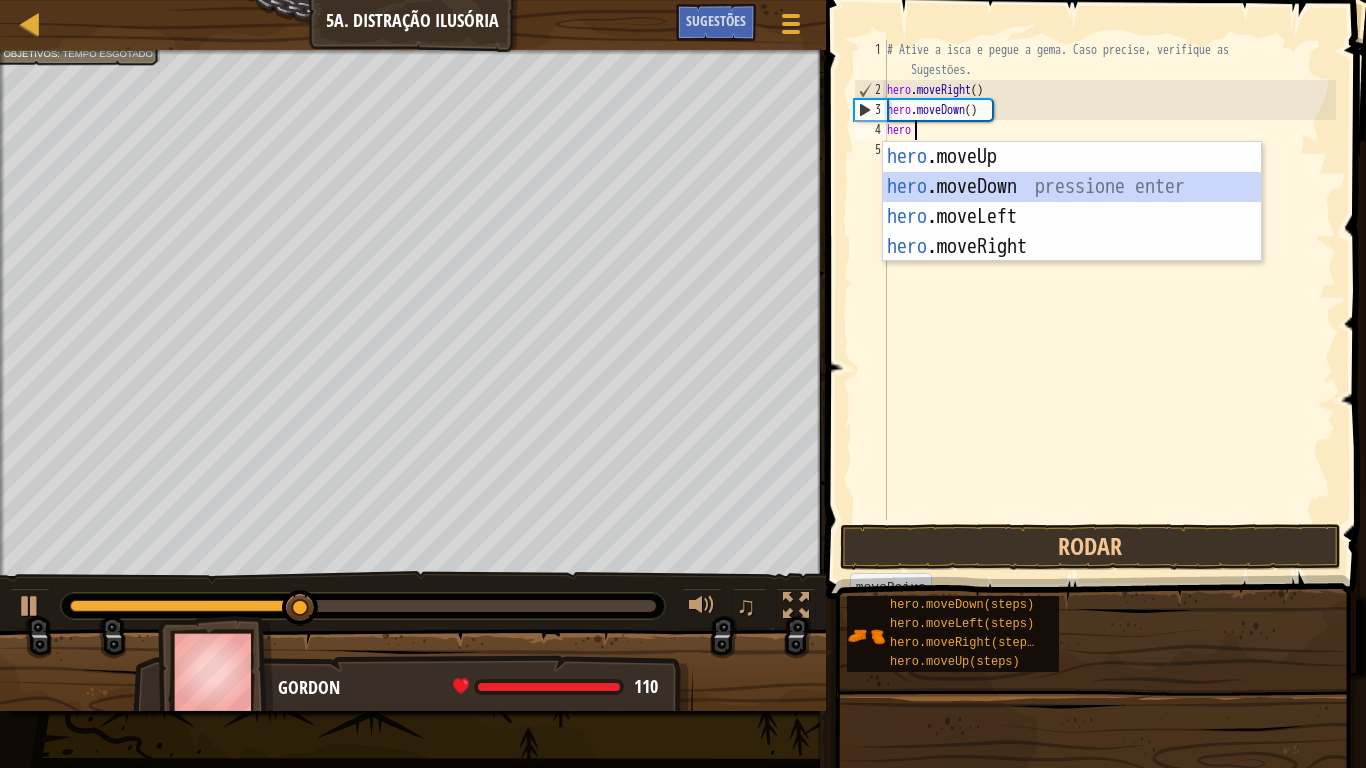 click on "hero .moveUp pressione enter hero .moveDown pressione enter hero .moveLeft pressione enter hero .moveRight pressione enter" at bounding box center (1072, 232) 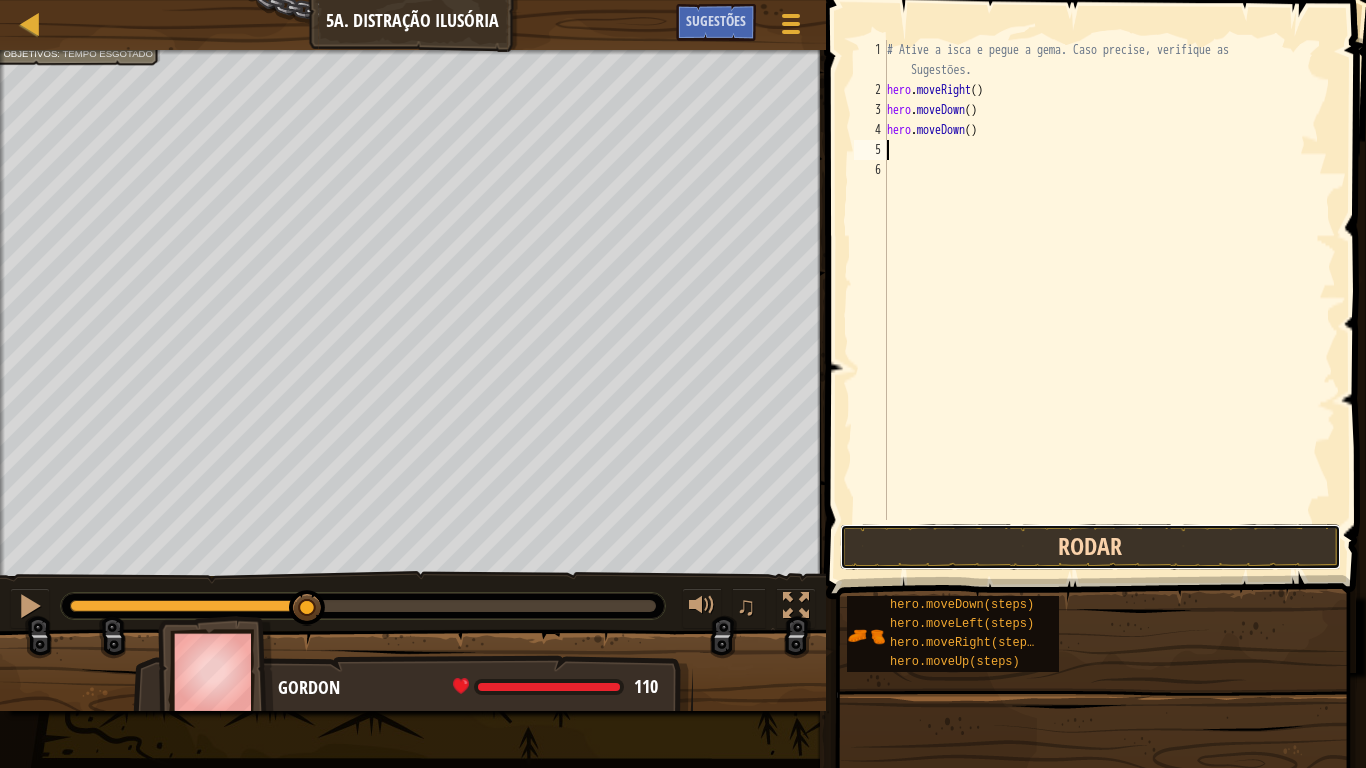 click on "Rodar" at bounding box center [1090, 547] 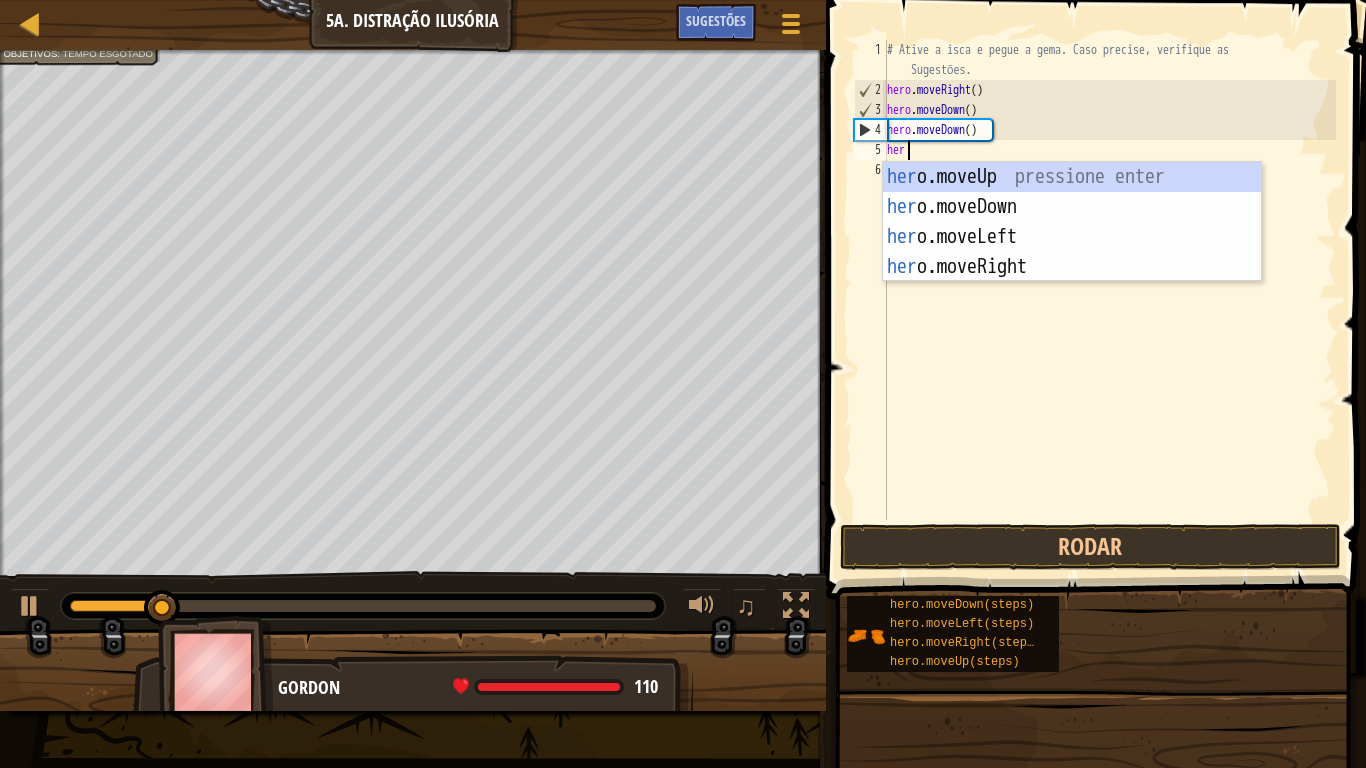 type on "hero" 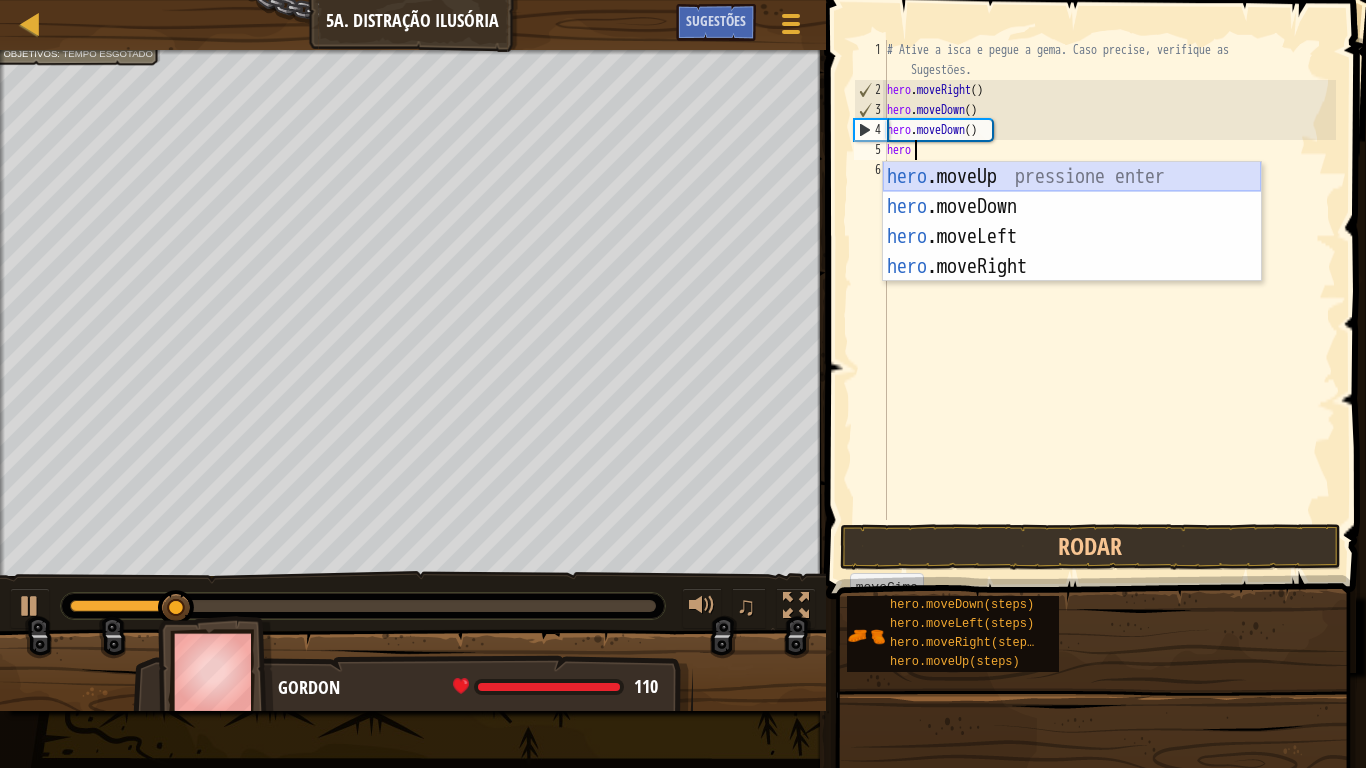 click on "hero .moveUp pressione enter hero .moveDown pressione enter hero .moveLeft pressione enter hero .moveRight pressione enter" at bounding box center [1072, 252] 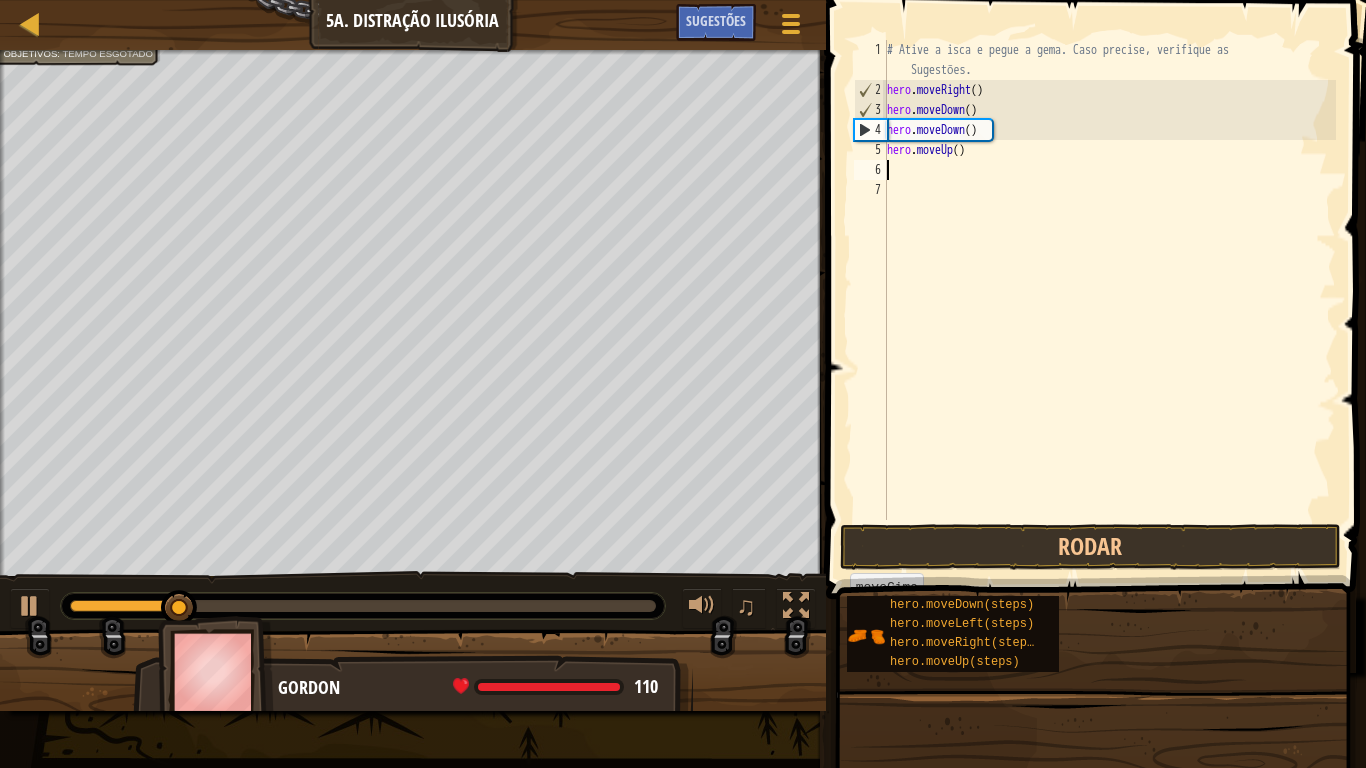 scroll, scrollTop: 9, scrollLeft: 0, axis: vertical 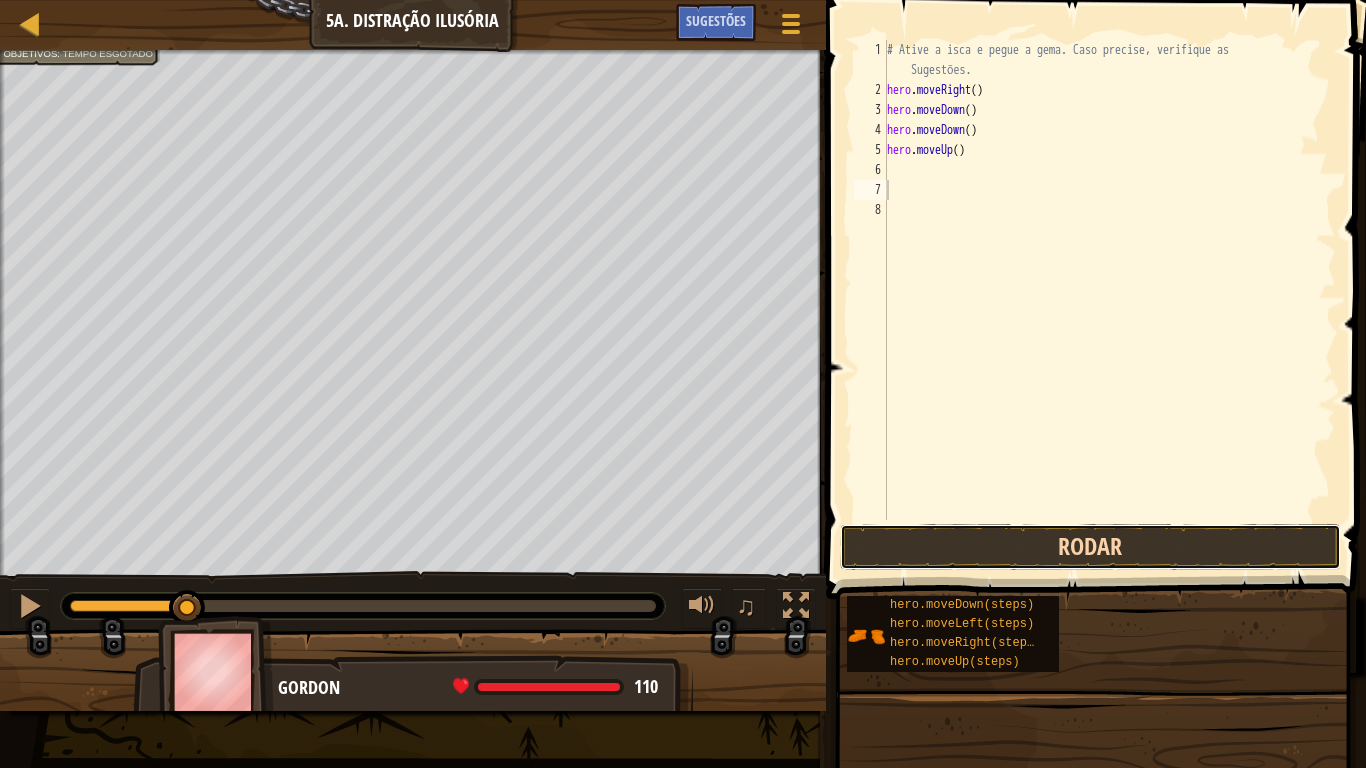 click on "Rodar" at bounding box center [1090, 547] 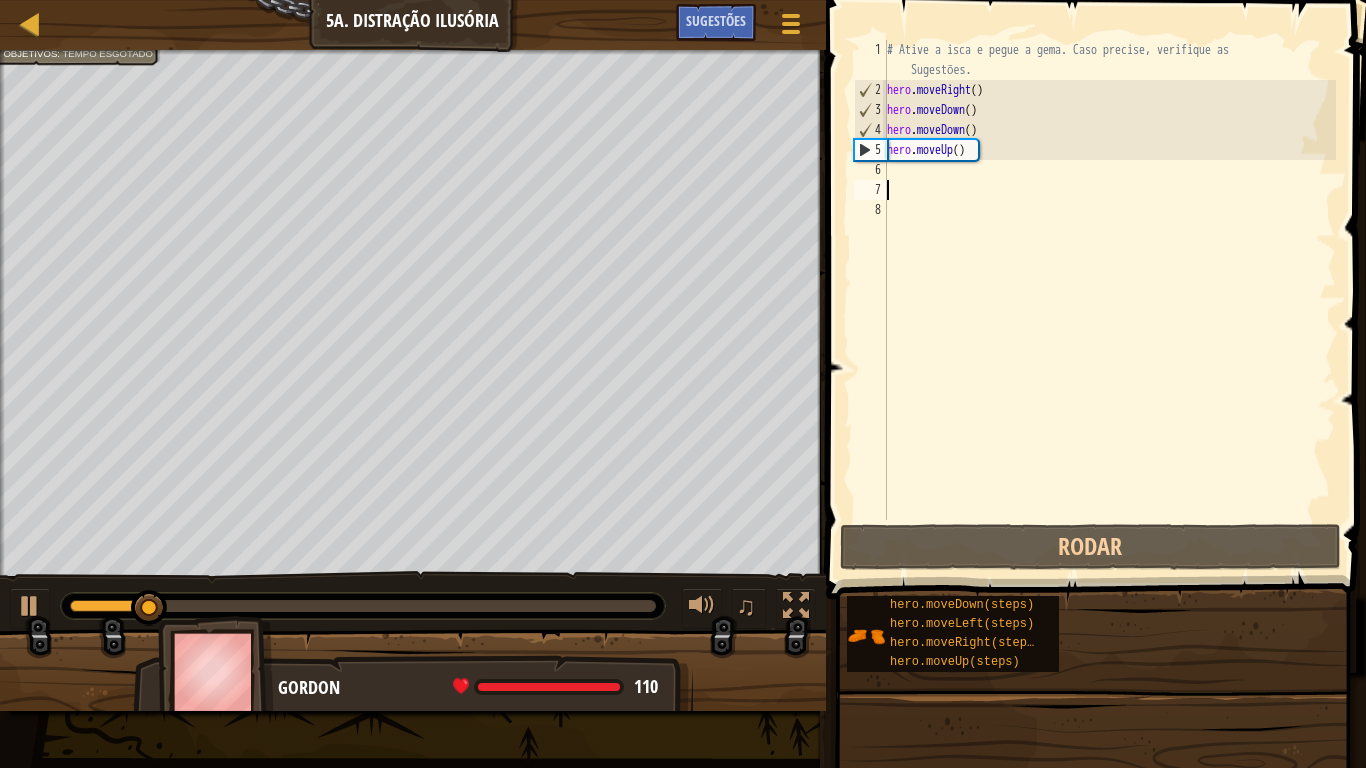 click on "# Ative a isca e pegue a gema. Caso precise, verifique as      Sugestões. hero . moveRight ( ) hero . moveDown ( ) hero . moveDown ( ) hero . moveUp ( )" at bounding box center [1109, 310] 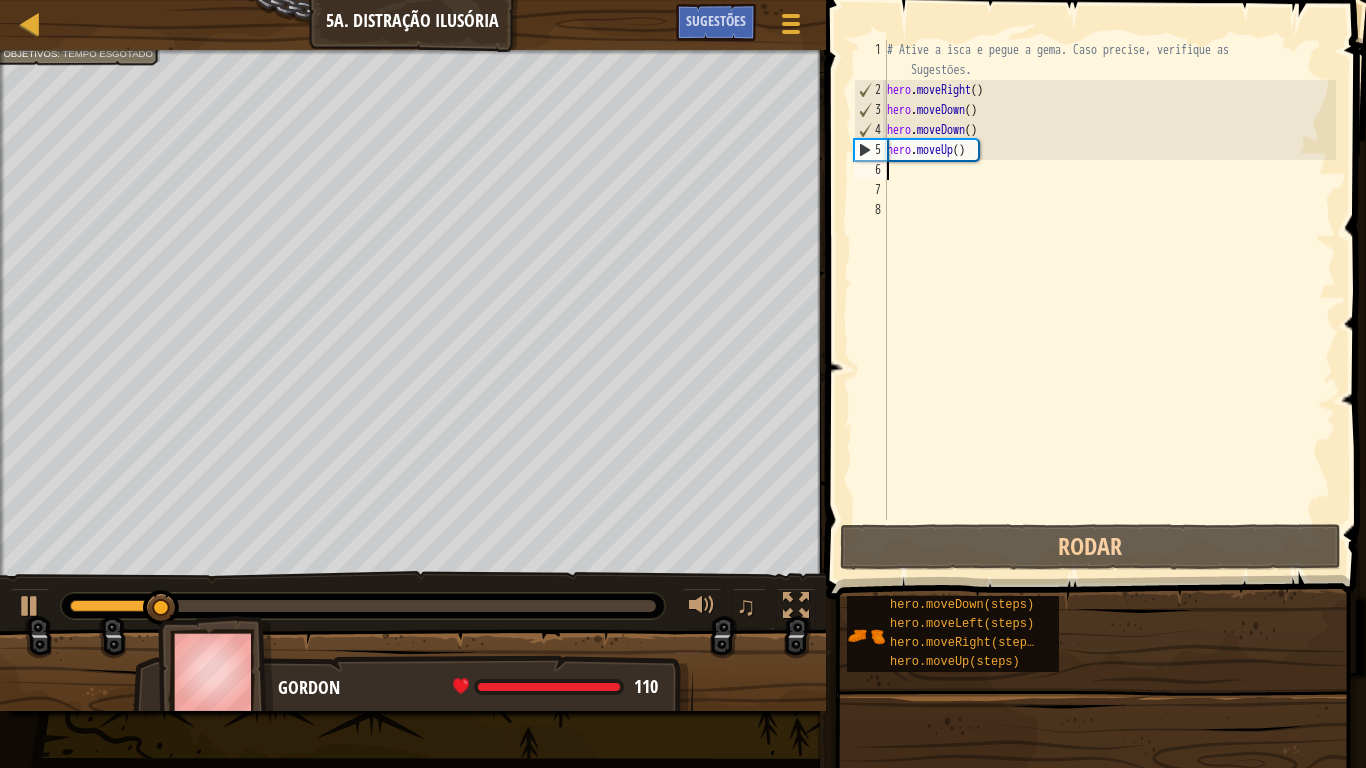 type on "her" 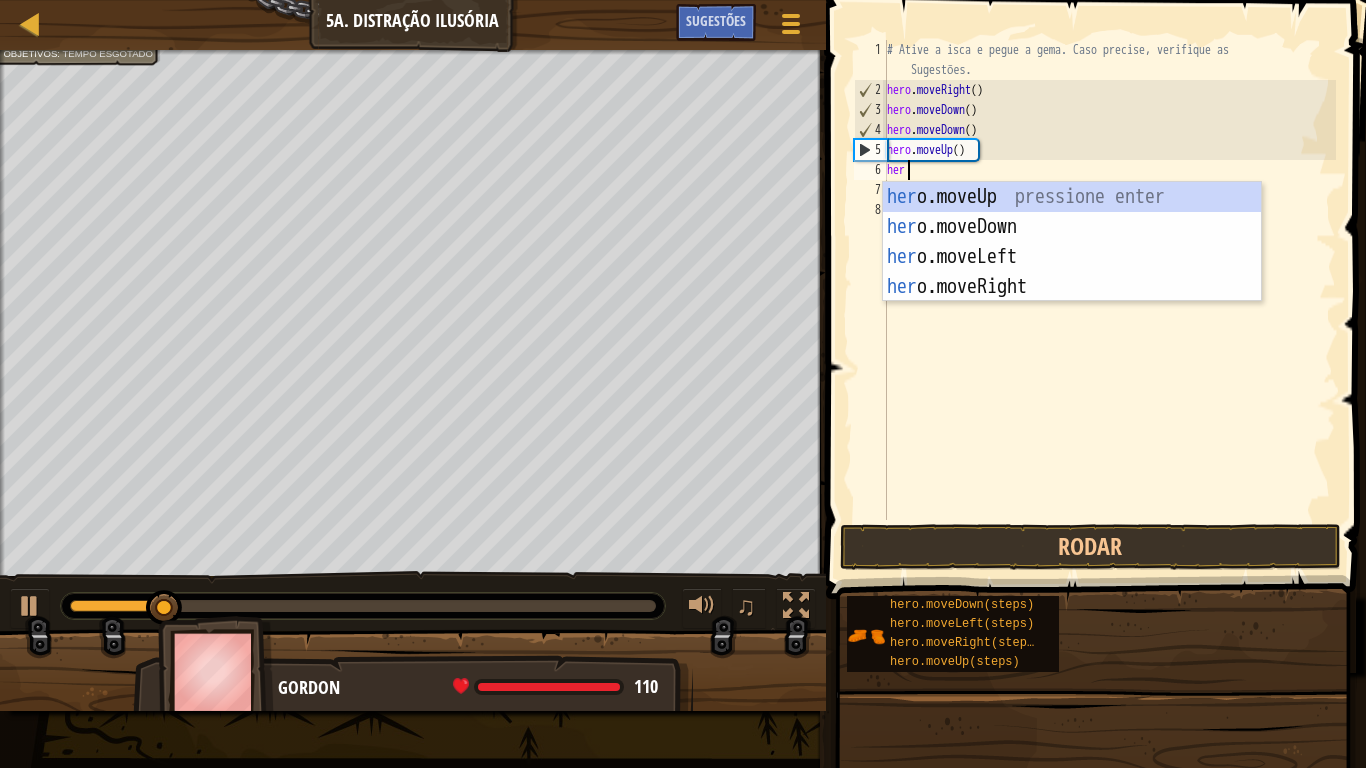 scroll, scrollTop: 9, scrollLeft: 2, axis: both 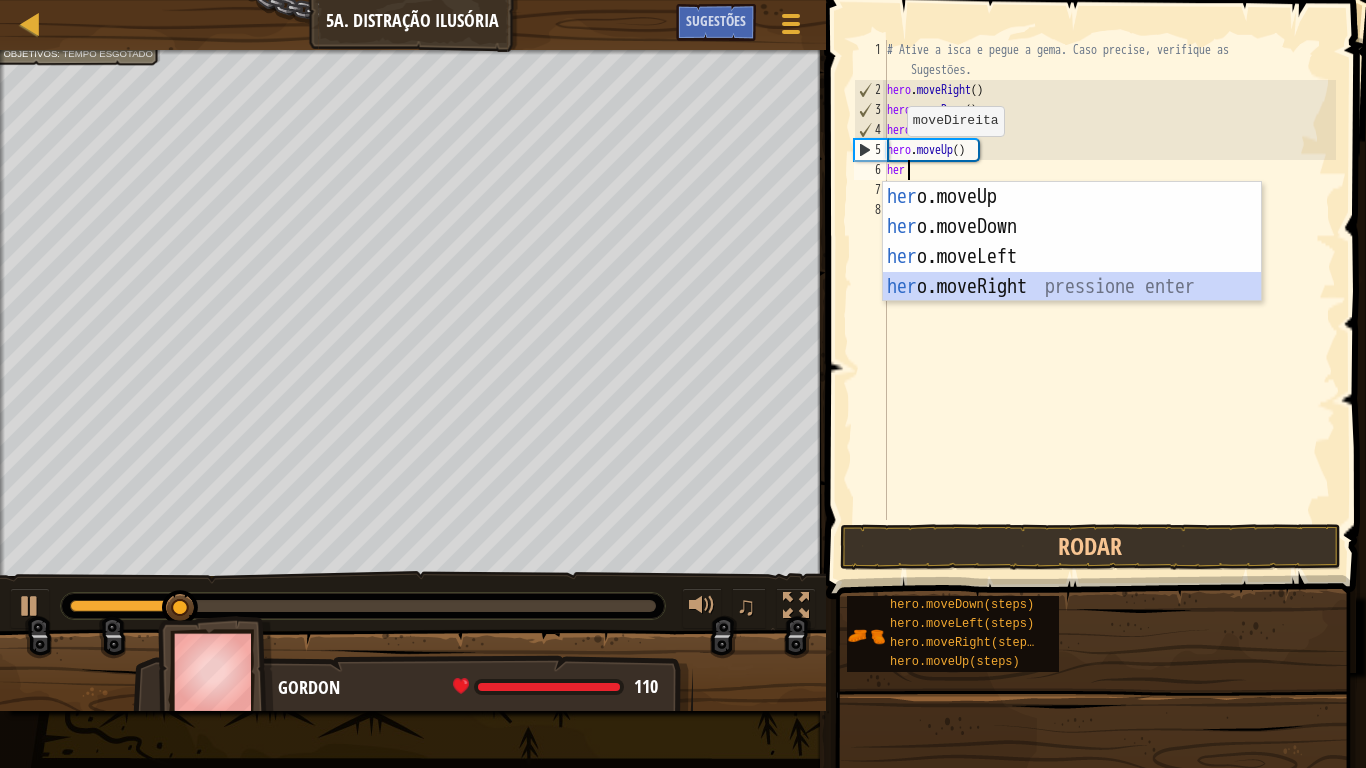 click on "her o.moveUp pressione enter her o.moveDown pressione enter her o.moveLeft pressione enter her o.moveRight pressione enter" at bounding box center [1072, 272] 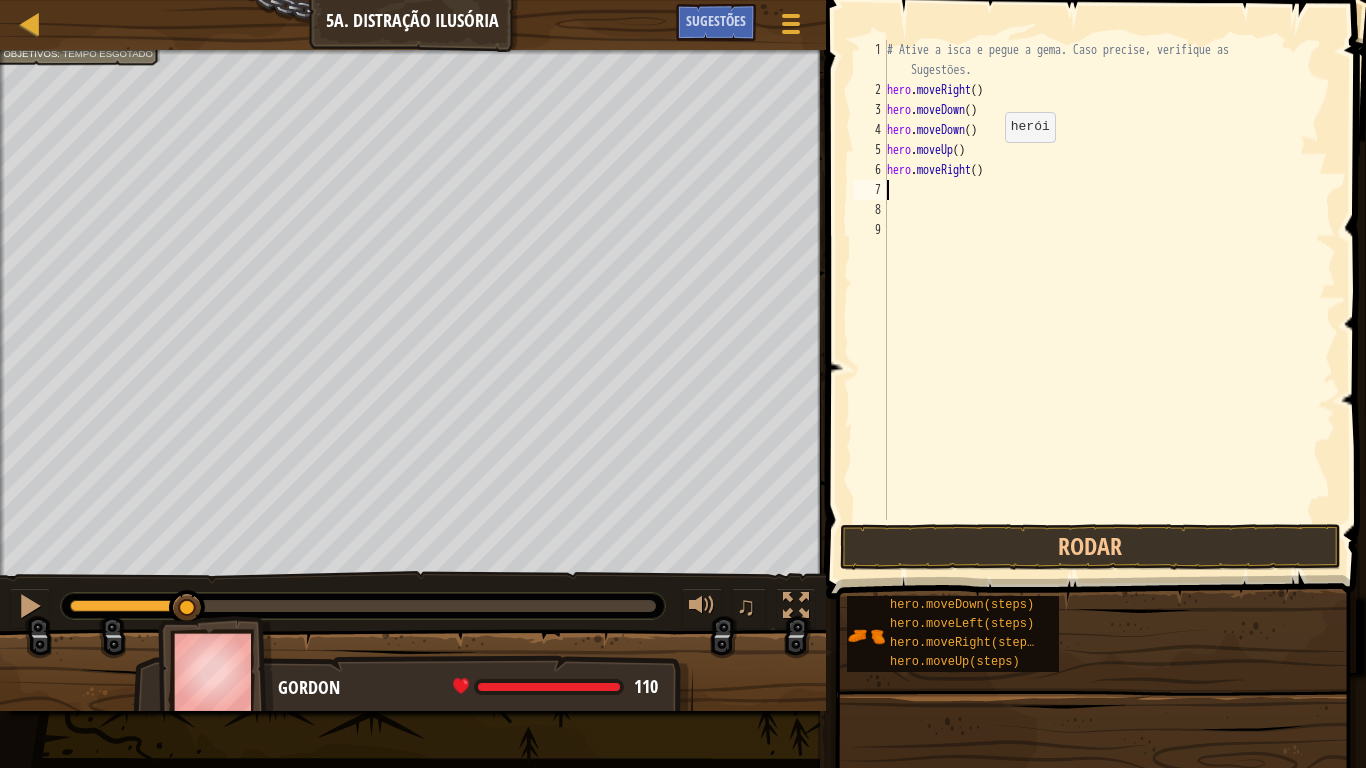 click on "# Ative a isca e pegue a gema. Caso precise, verifique as       Sugestões. hero . moveRight ( ) hero . moveDown ( ) hero . moveDown ( ) hero . moveUp ( ) hero . moveRight ( )" at bounding box center [1109, 310] 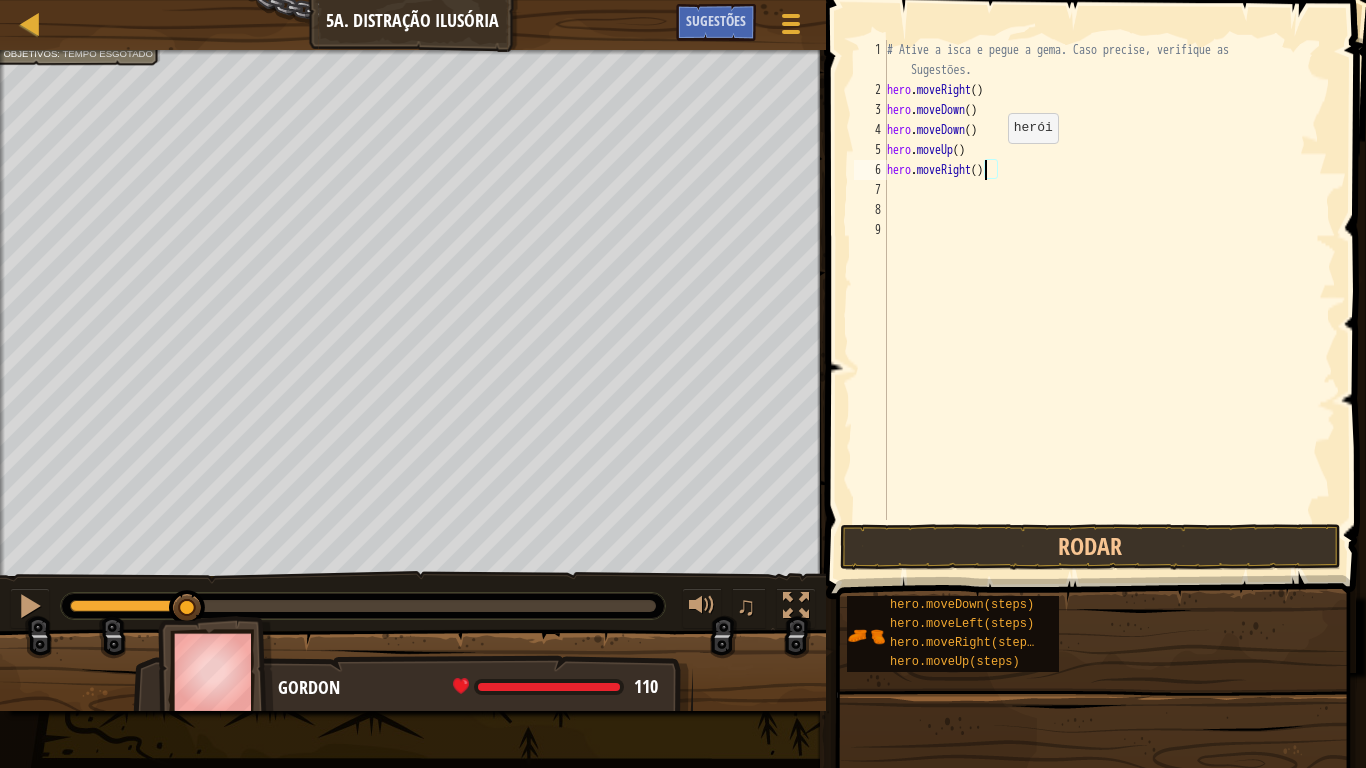 click on "# Ative a isca e pegue a gema. Caso precise, verifique as       Sugestões. hero . moveRight ( ) hero . moveDown ( ) hero . moveDown ( ) hero . moveUp ( ) hero . moveRight ( )" at bounding box center (1109, 310) 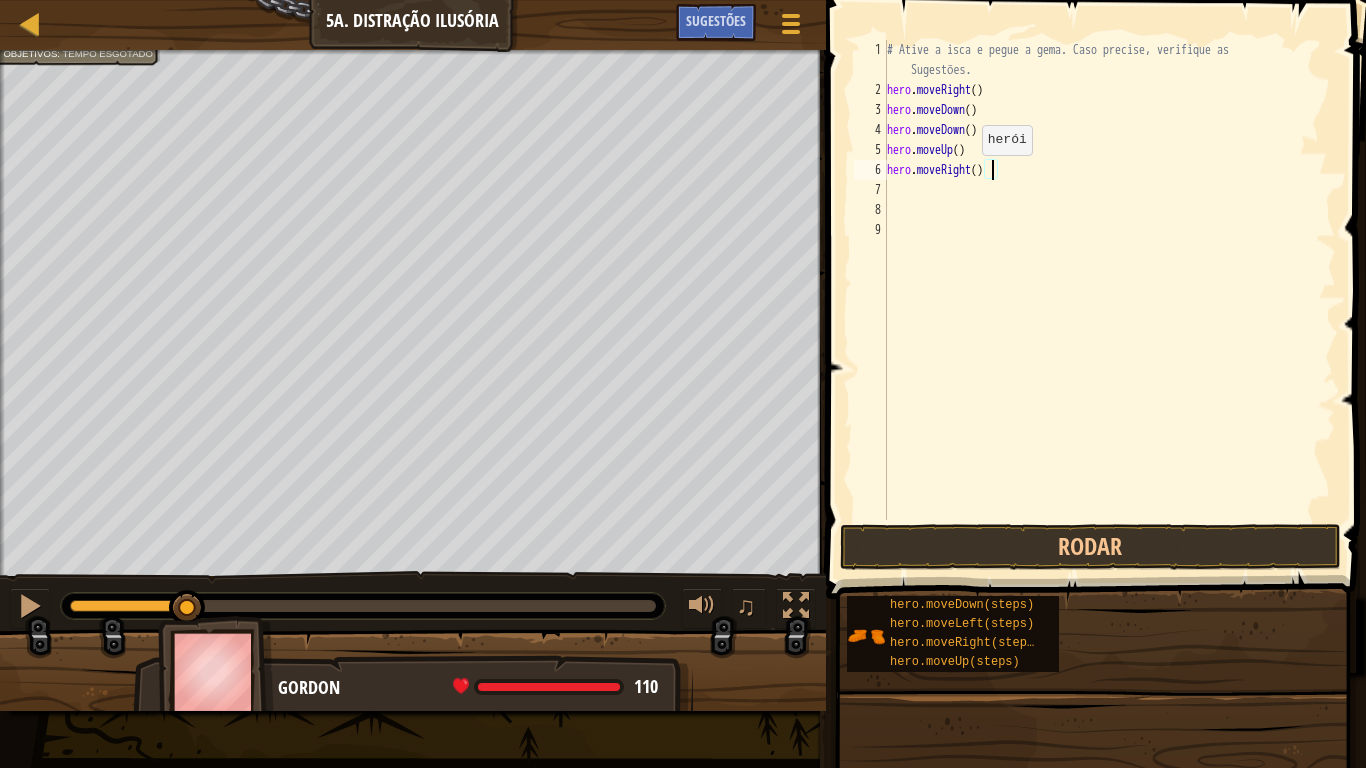 click on "# Ative a isca e pegue a gema. Caso precise, verifique as       Sugestões. hero . moveRight ( ) hero . moveDown ( ) hero . moveDown ( ) hero . moveUp ( ) hero . moveRight ( )" at bounding box center (1109, 310) 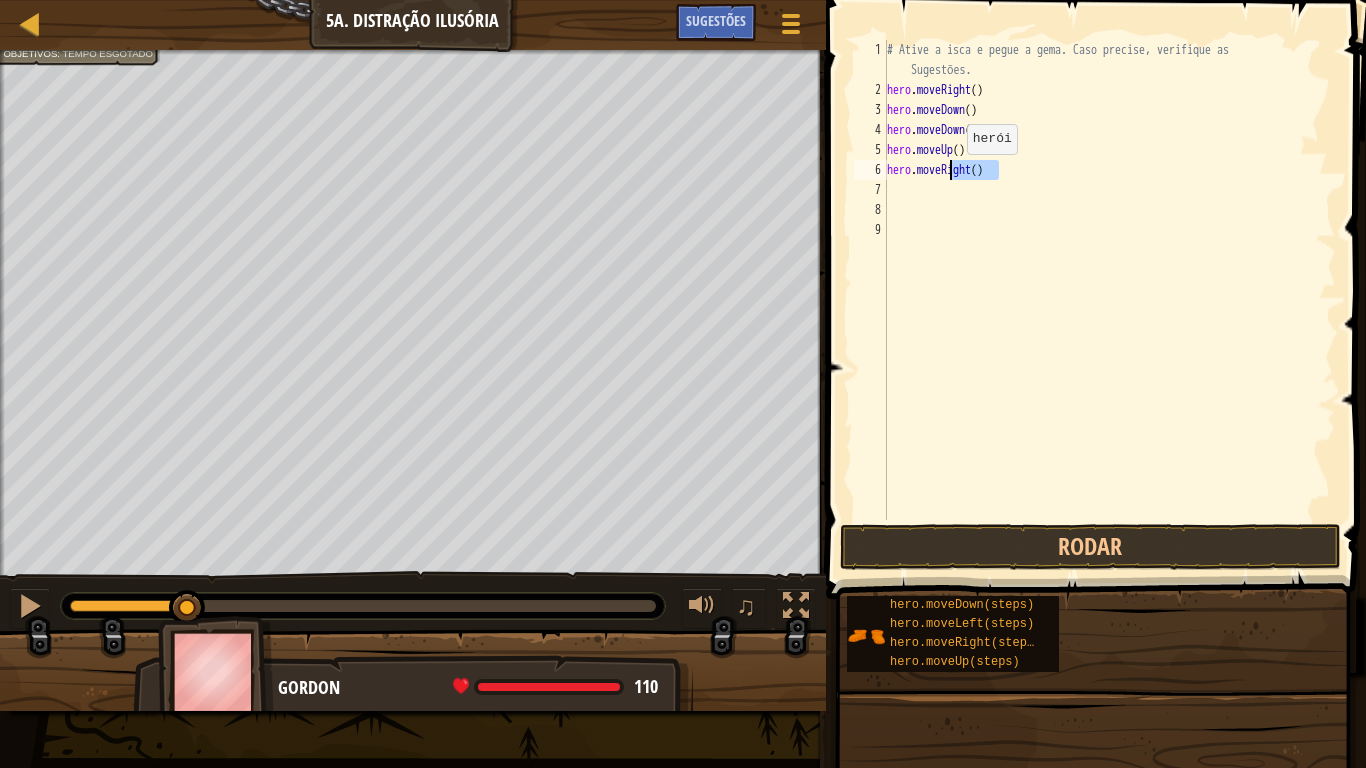 drag, startPoint x: 1004, startPoint y: 182, endPoint x: 950, endPoint y: 174, distance: 54.589375 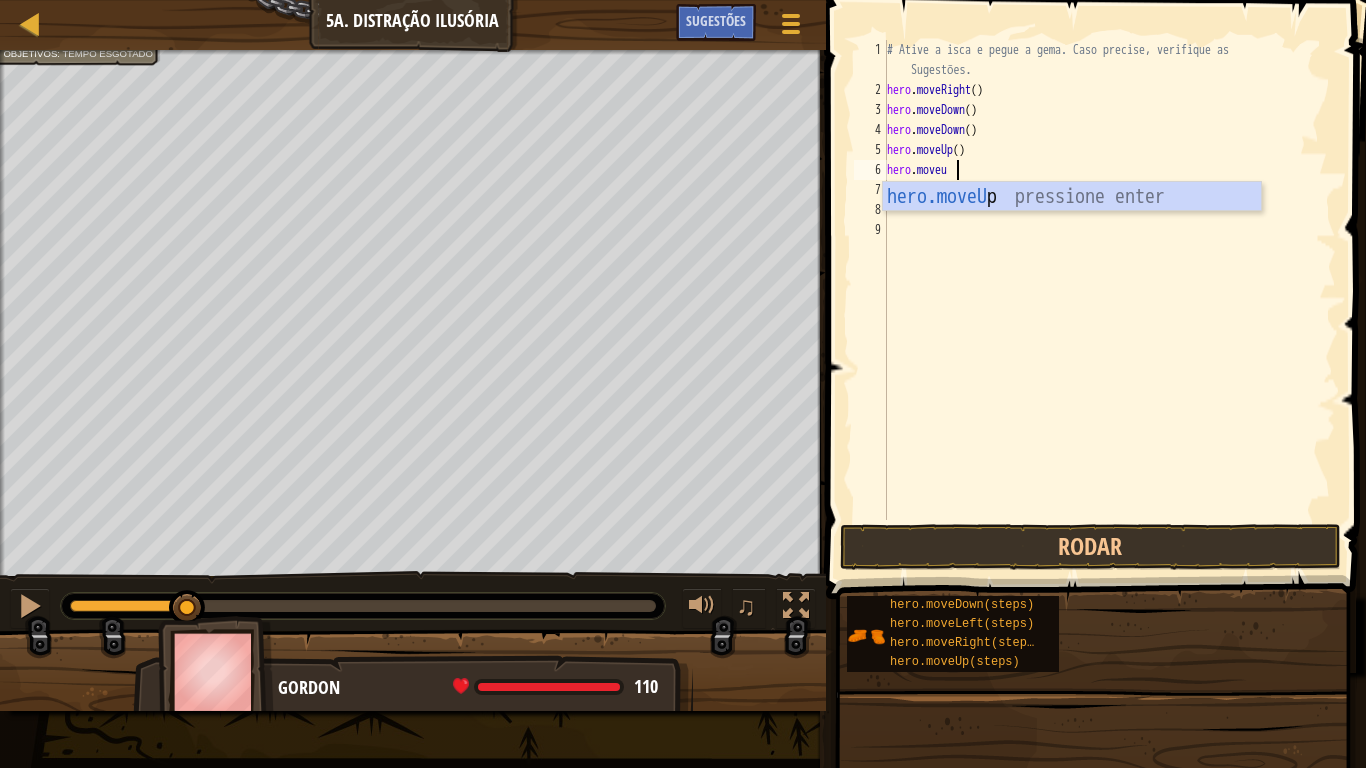 type on "hero.moveup" 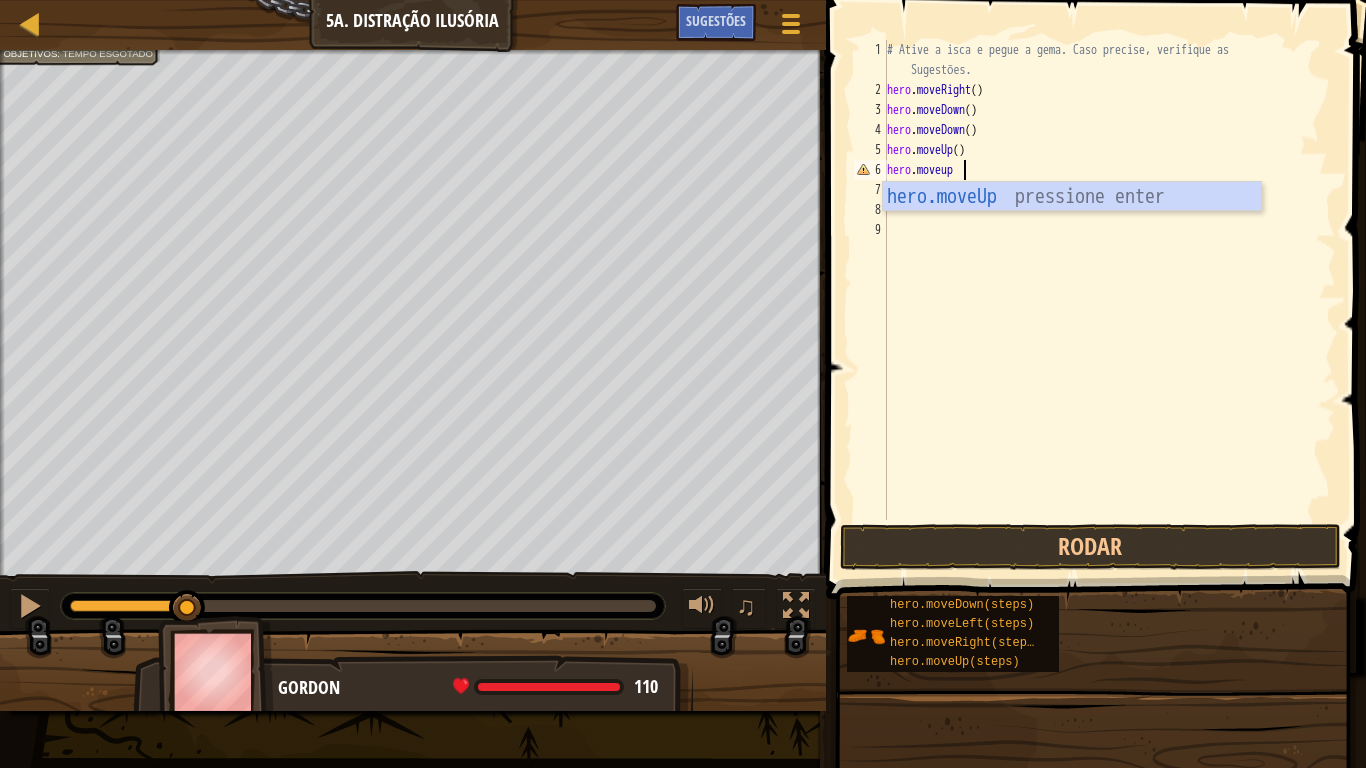 scroll, scrollTop: 9, scrollLeft: 0, axis: vertical 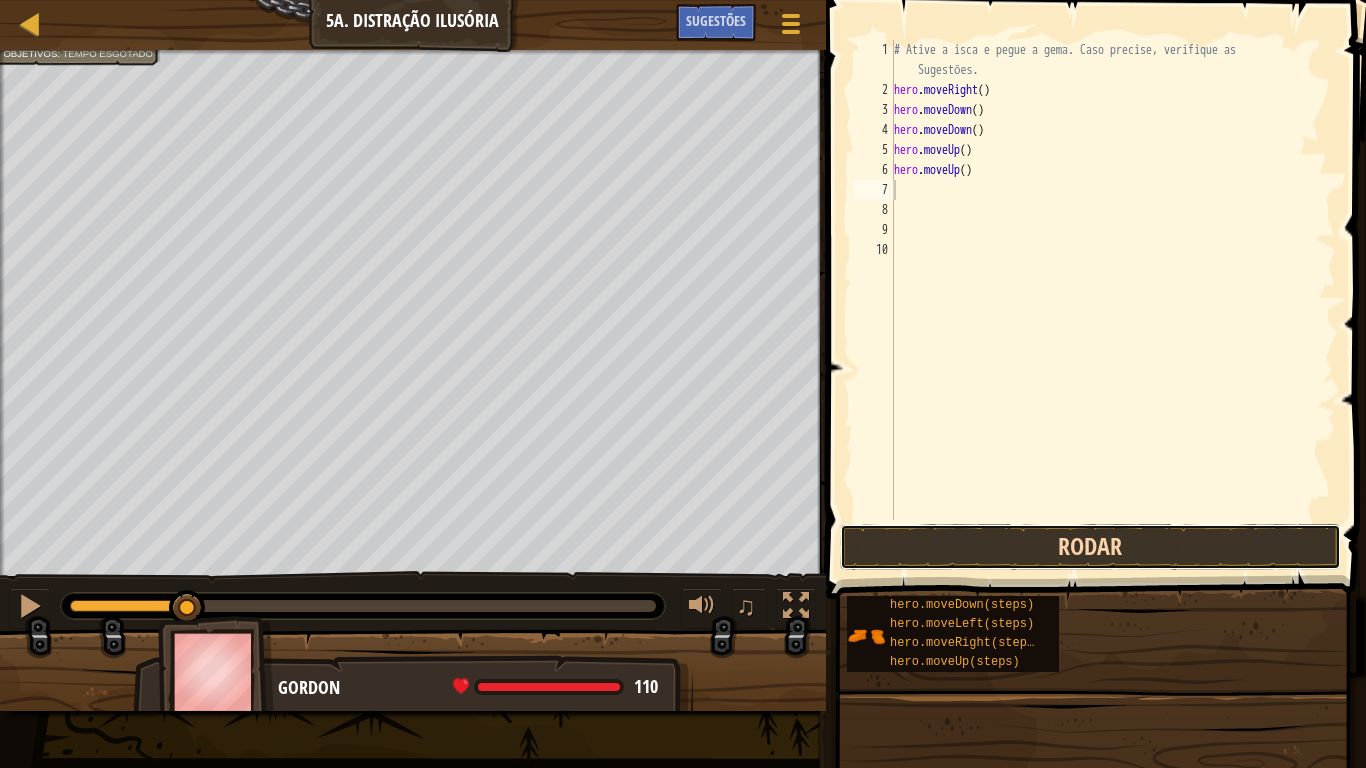 click on "Rodar" at bounding box center (1090, 547) 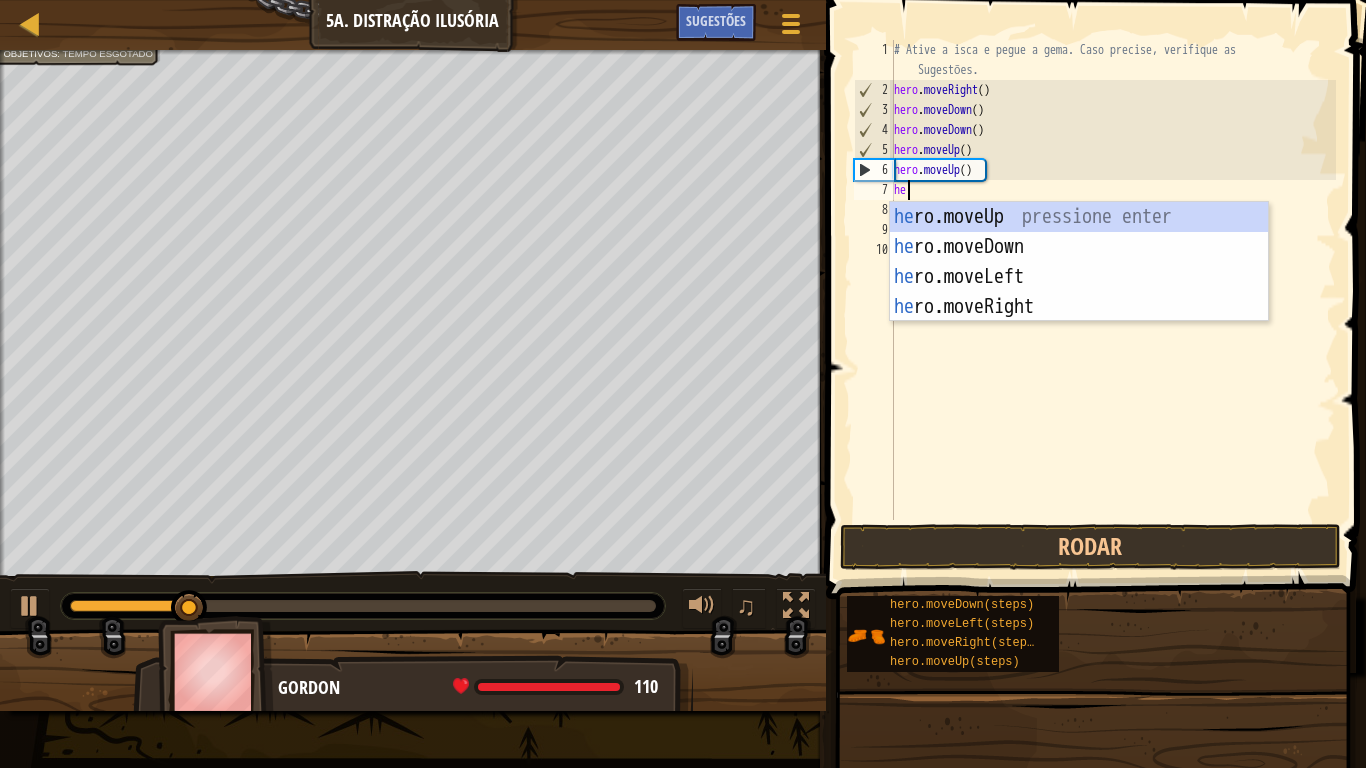 type on "her" 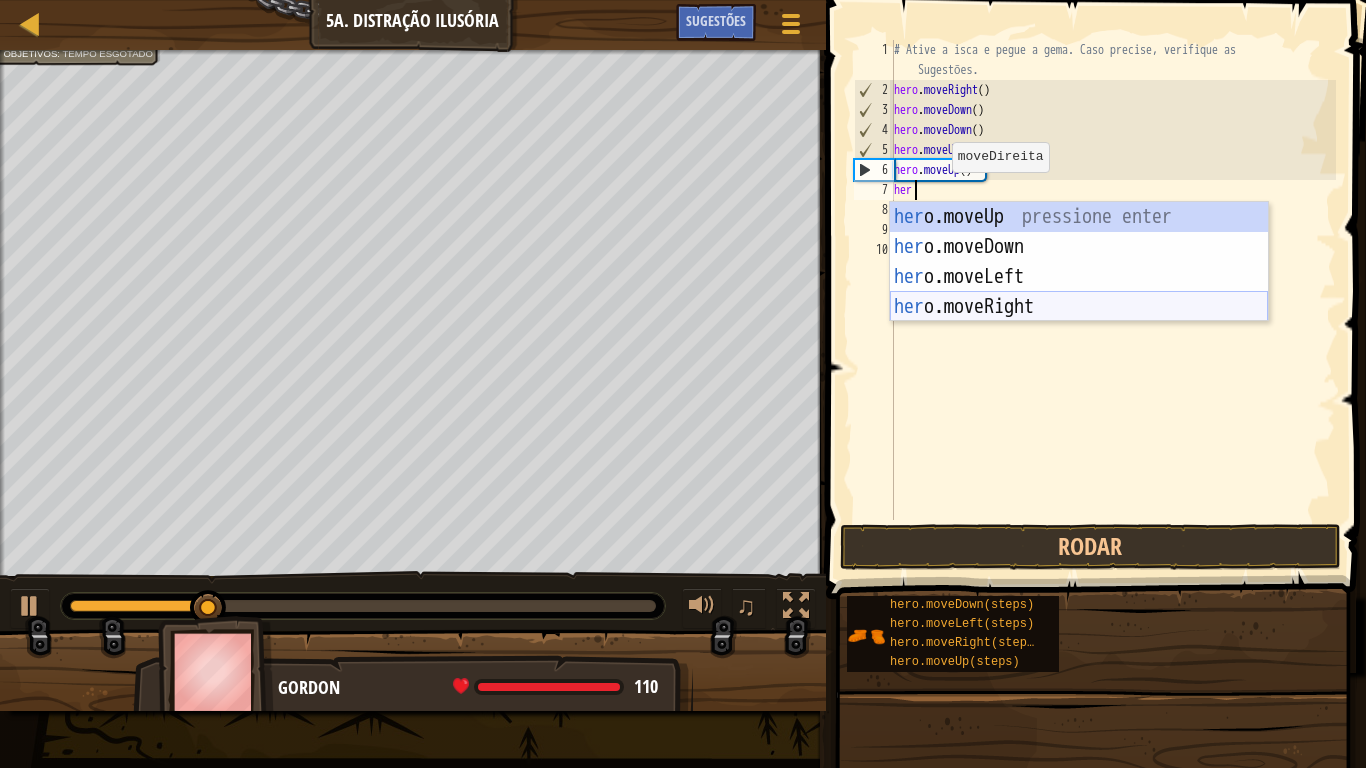 click on "her o.moveUp pressione enter her o.moveDown pressione enter her o.moveLeft pressione enter her o.moveRight pressione enter" at bounding box center (1079, 292) 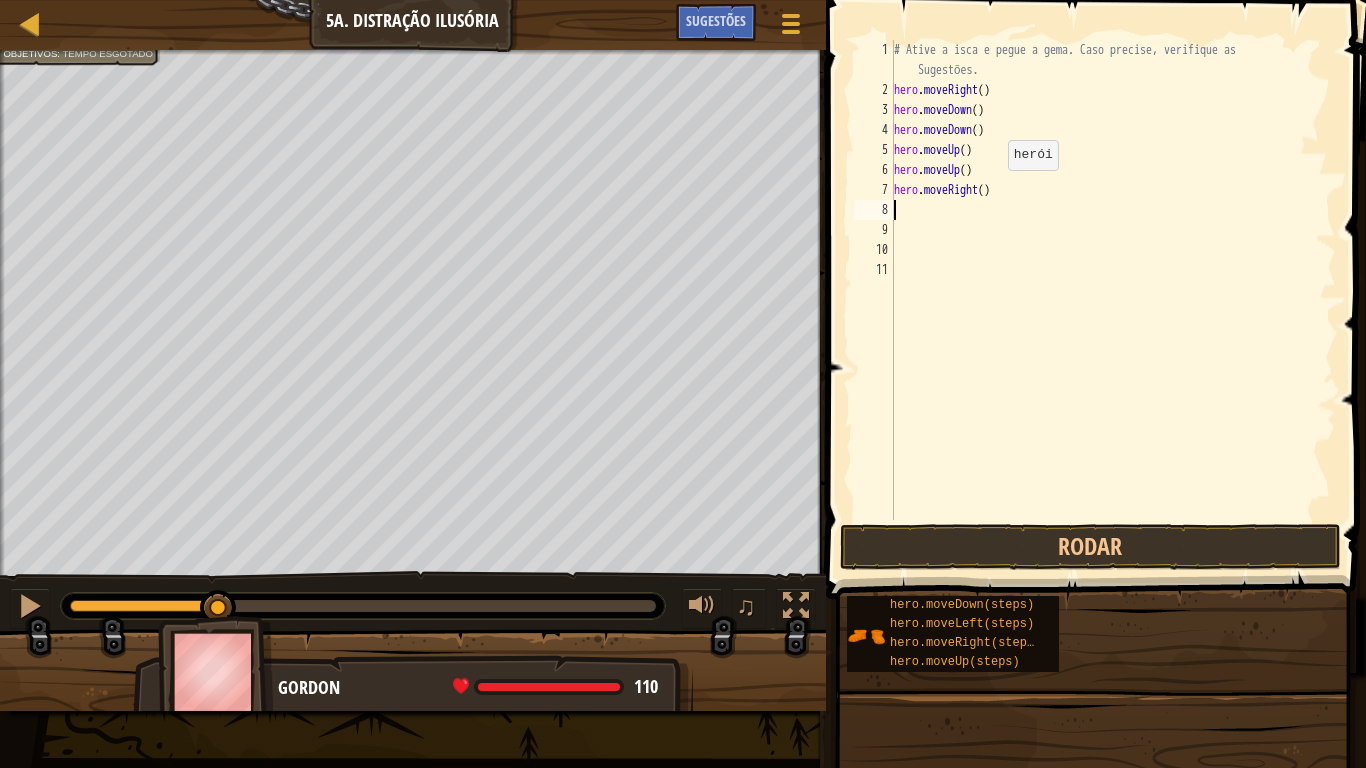 click on "# Ative a isca e pegue a gema. Caso precise, verifique as      Sugestões. hero . moveRight ( ) hero . moveDown ( ) hero . moveDown ( ) hero . moveUp ( ) hero . moveUp ( ) hero . moveRight ( )" at bounding box center (1113, 310) 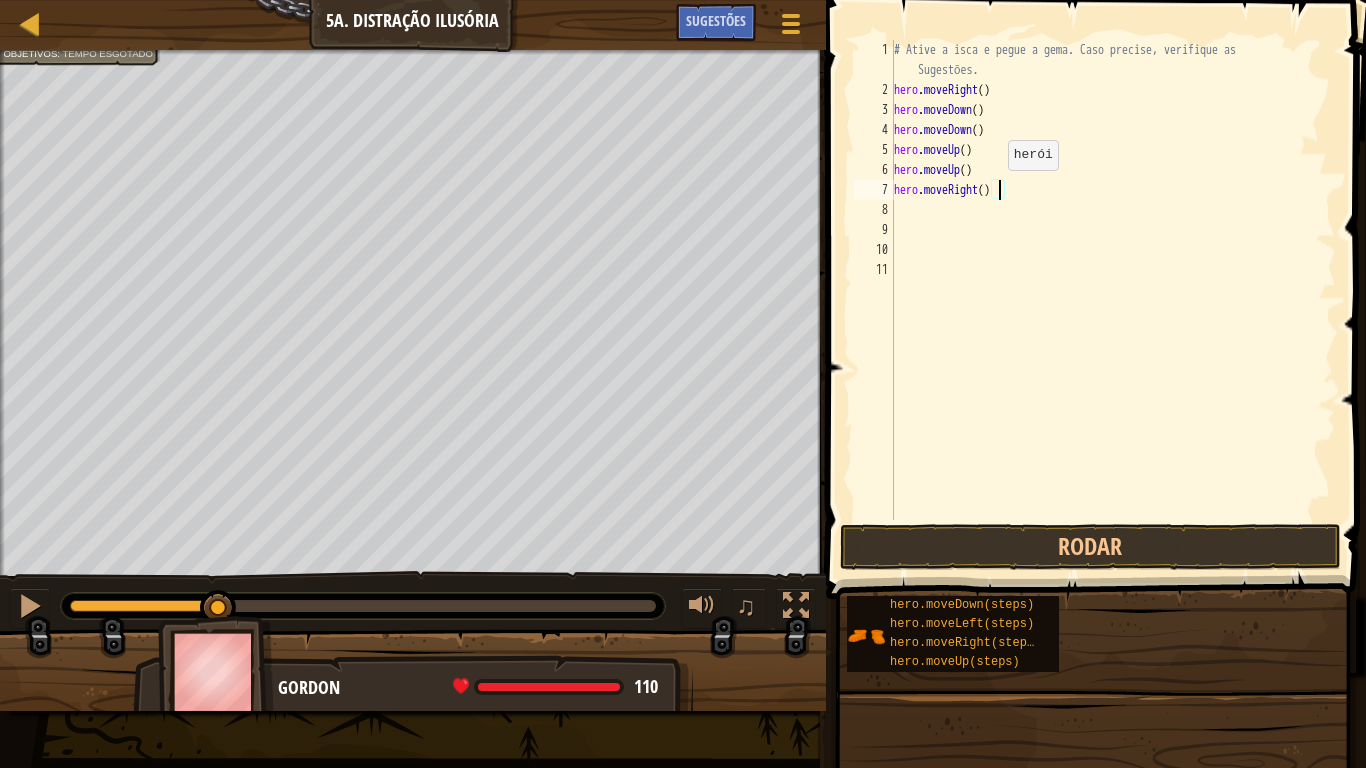 scroll, scrollTop: 9, scrollLeft: 16, axis: both 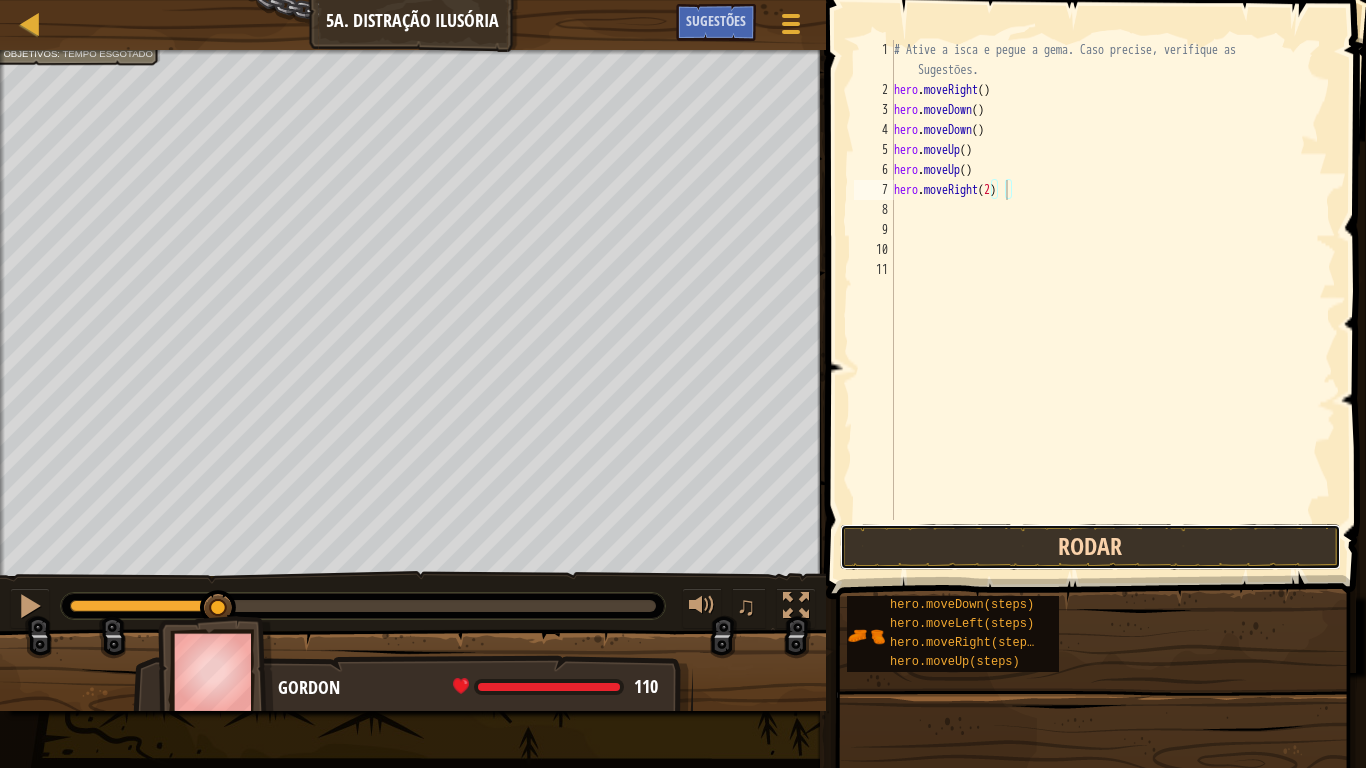 click on "Rodar" at bounding box center (1090, 547) 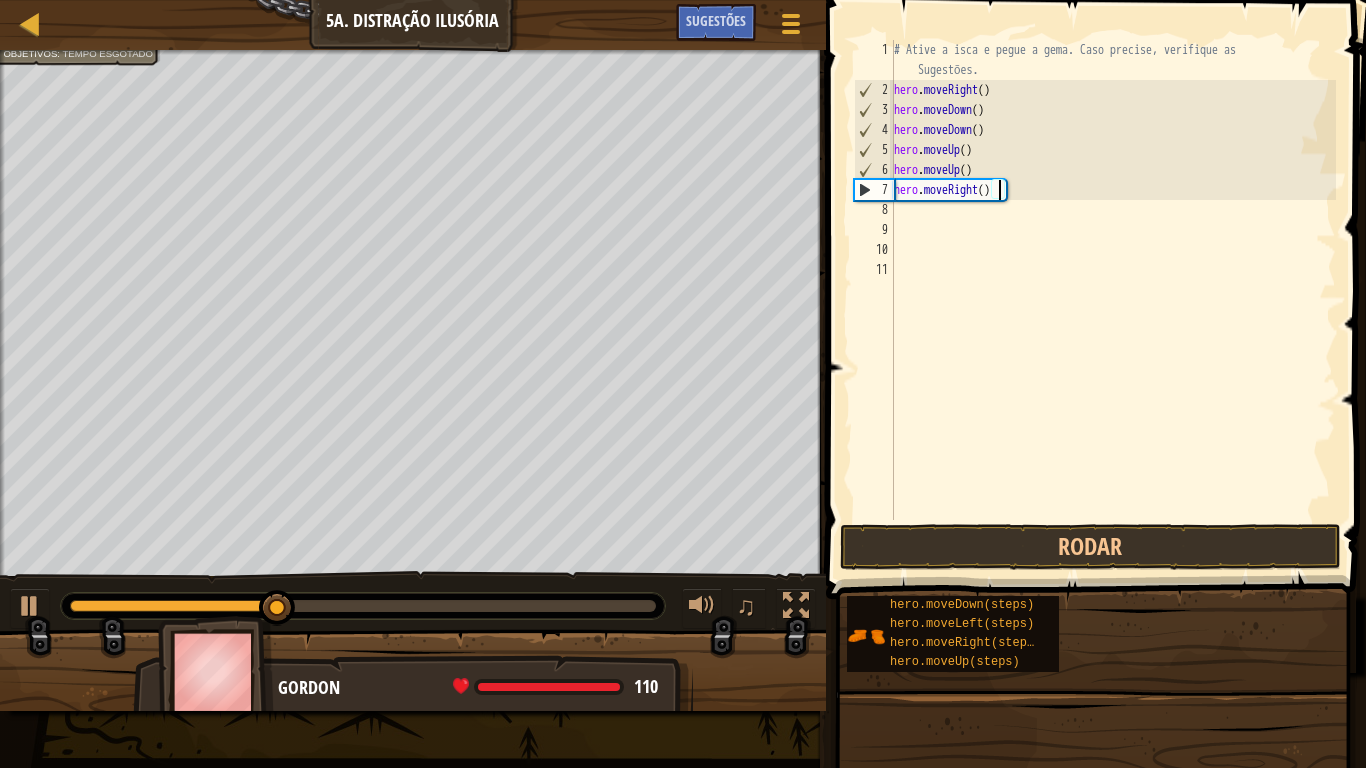 scroll, scrollTop: 9, scrollLeft: 16, axis: both 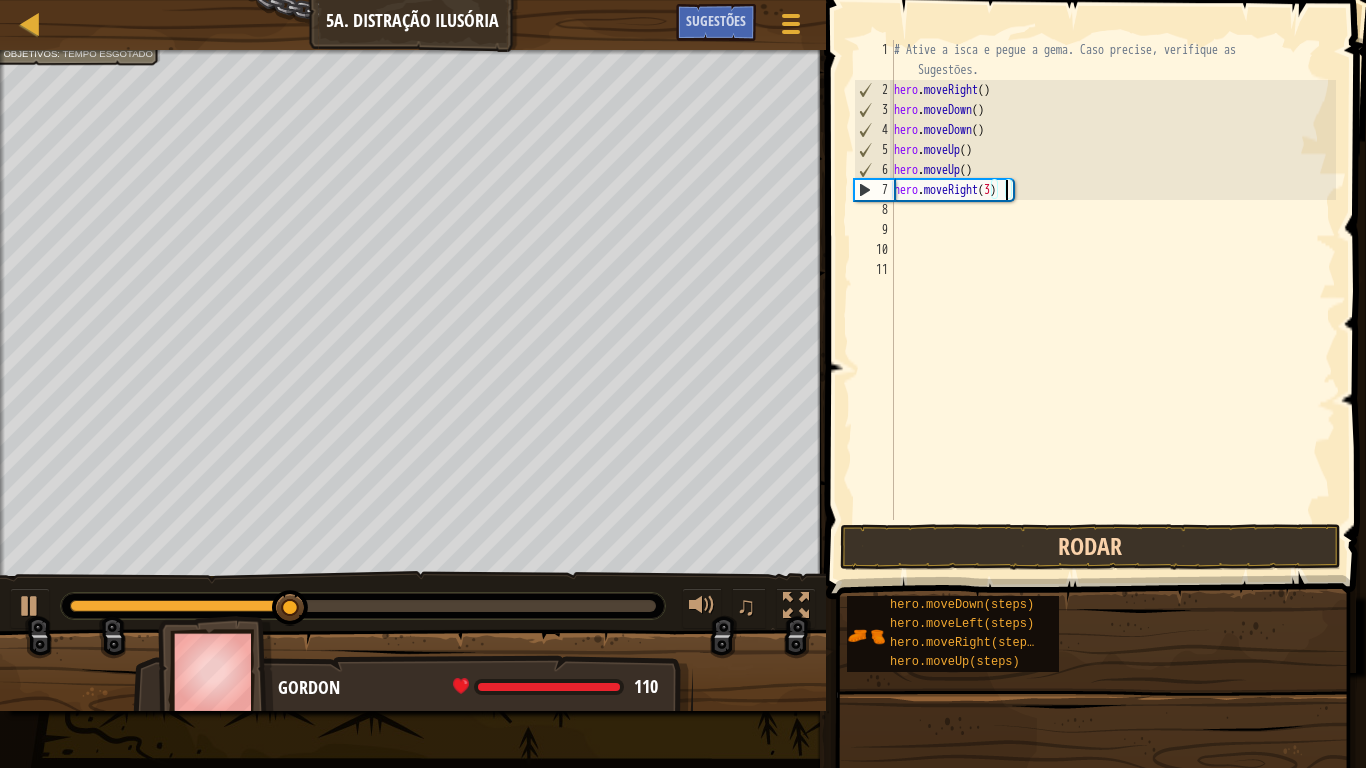 type on "hero.moveRight(3)" 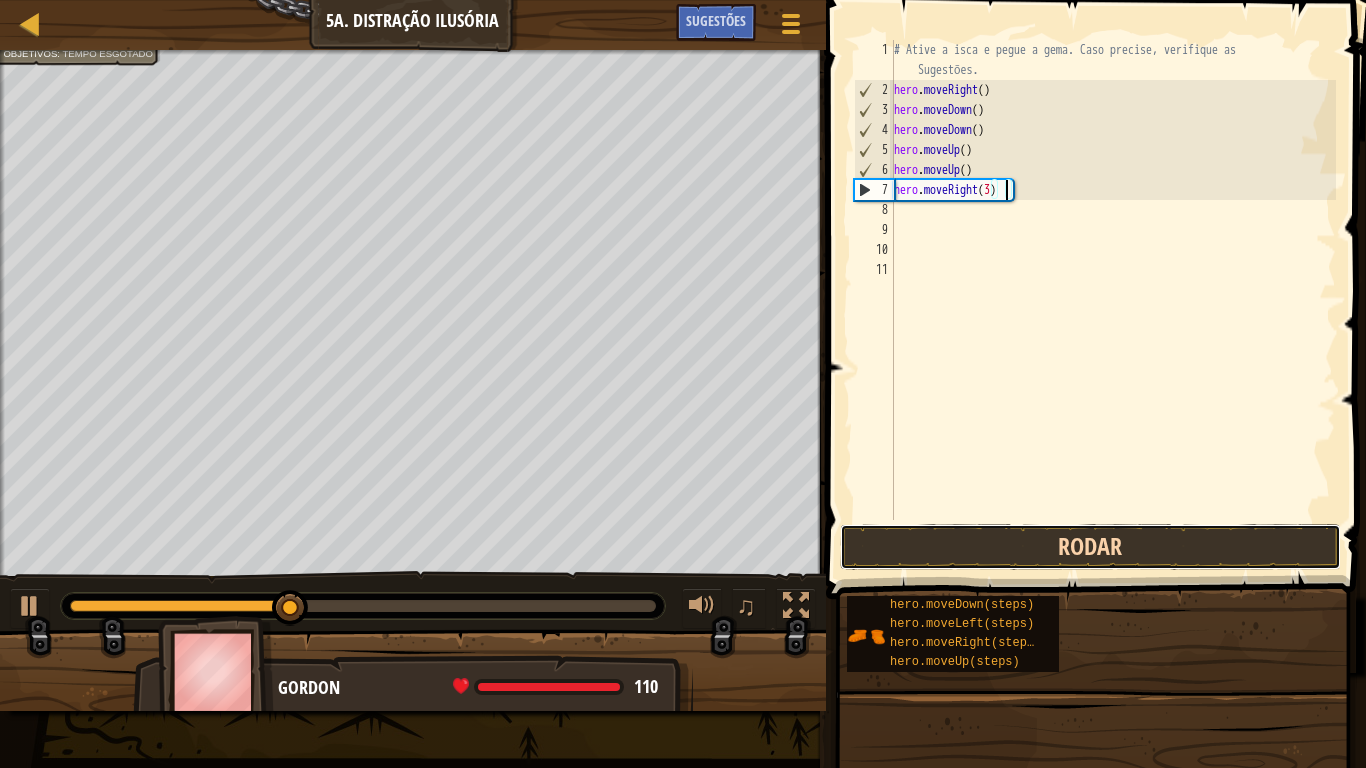 click on "Rodar" at bounding box center (1090, 547) 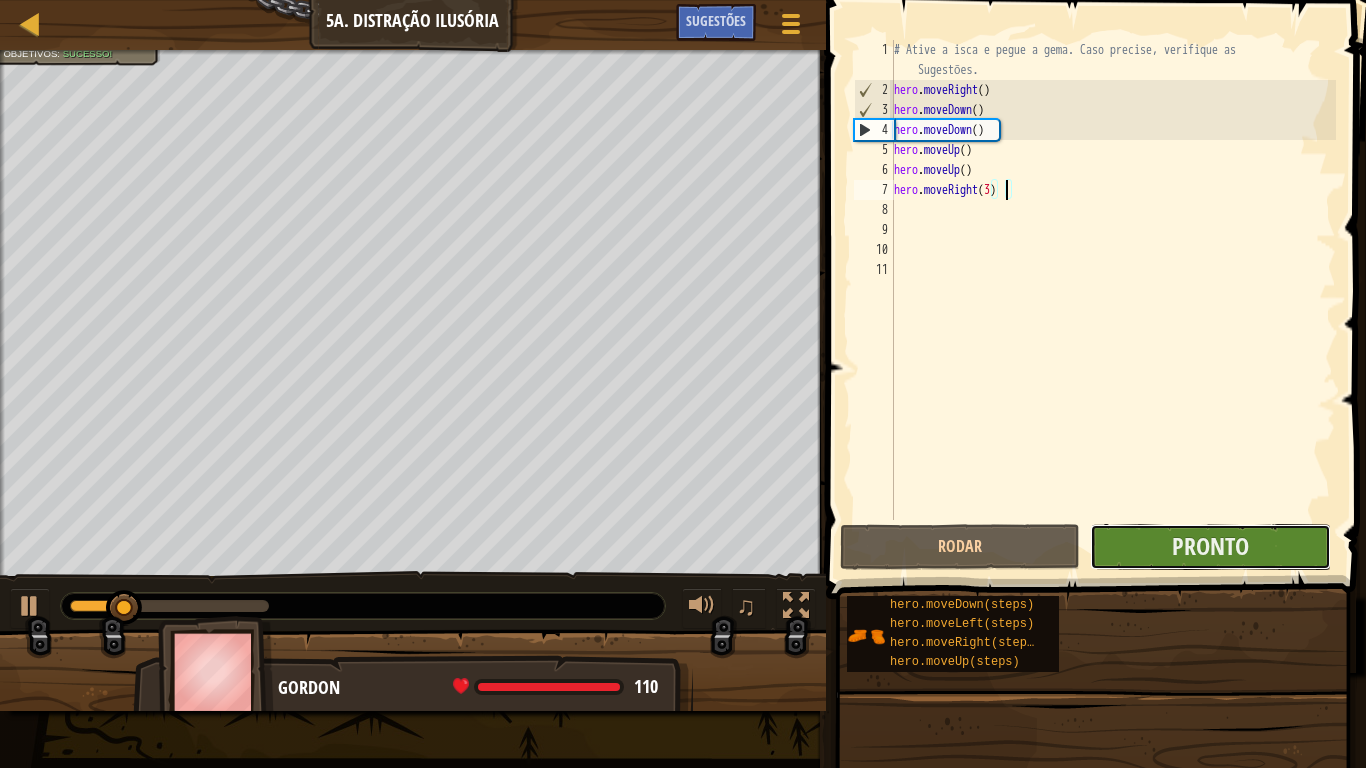 click on "Pronto" at bounding box center [1210, 547] 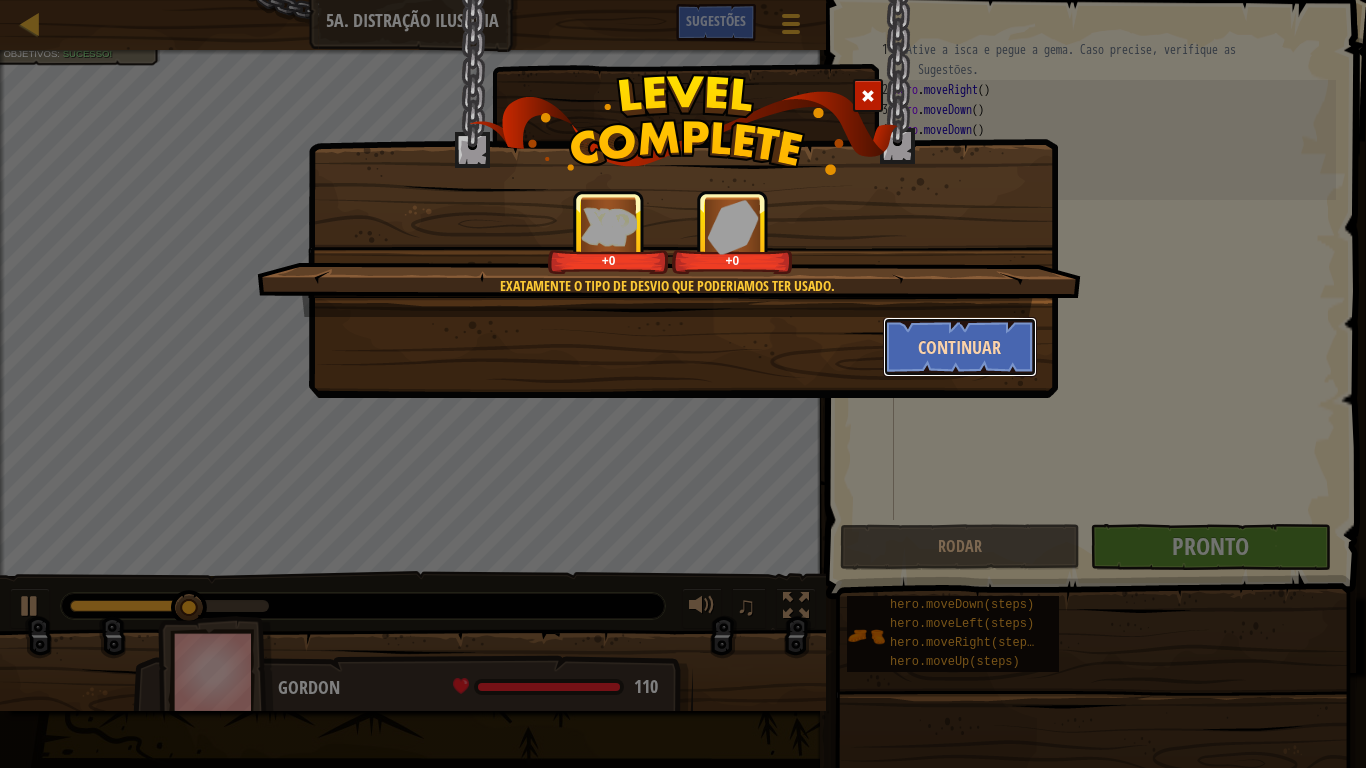 click on "Continuar" at bounding box center (960, 347) 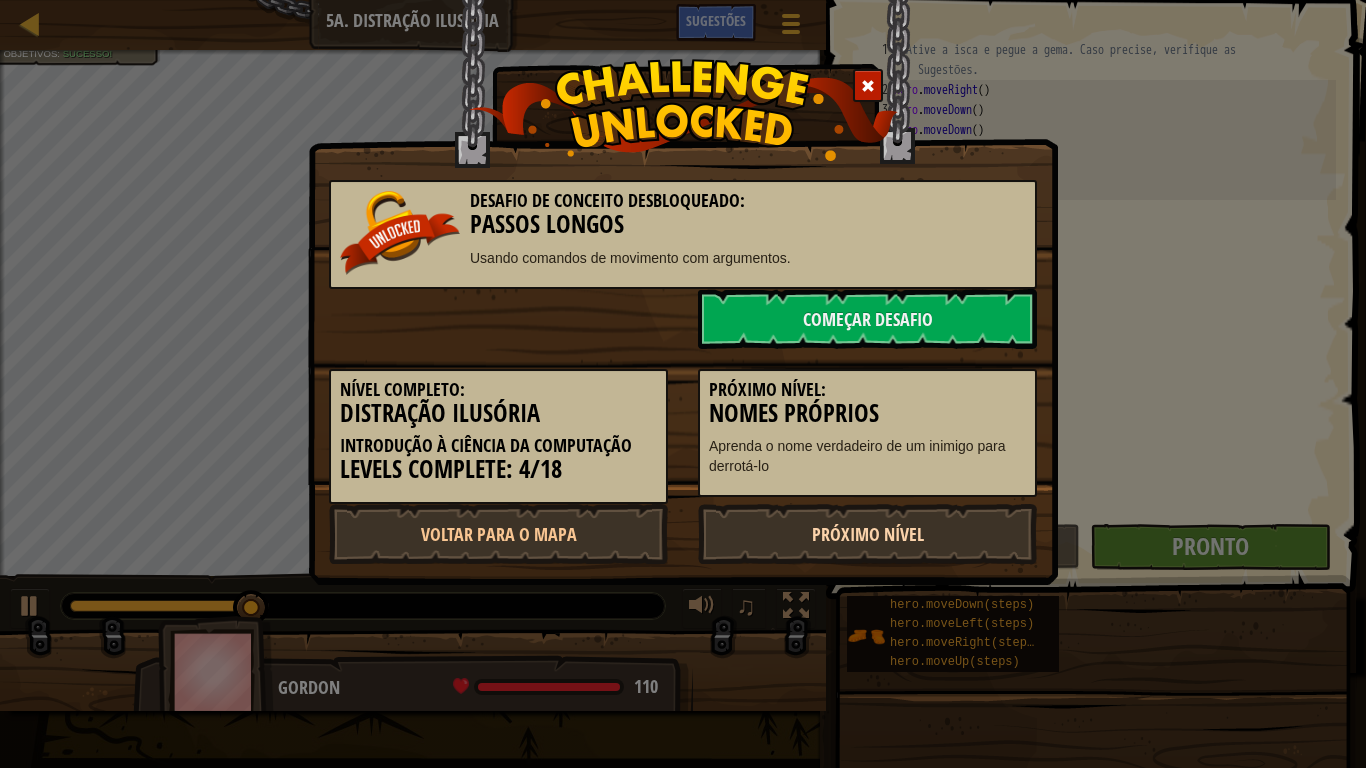 click on "Próximo Nível" at bounding box center (867, 534) 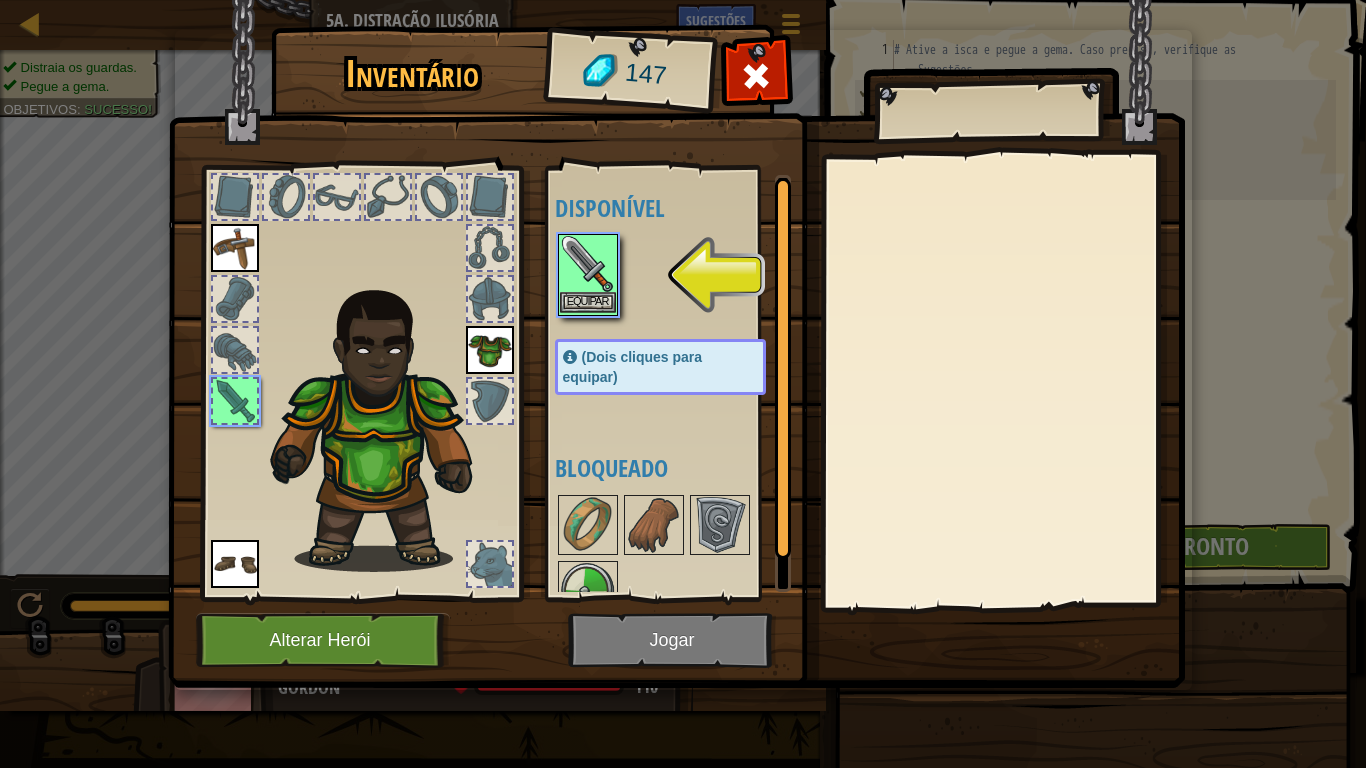 click at bounding box center [588, 264] 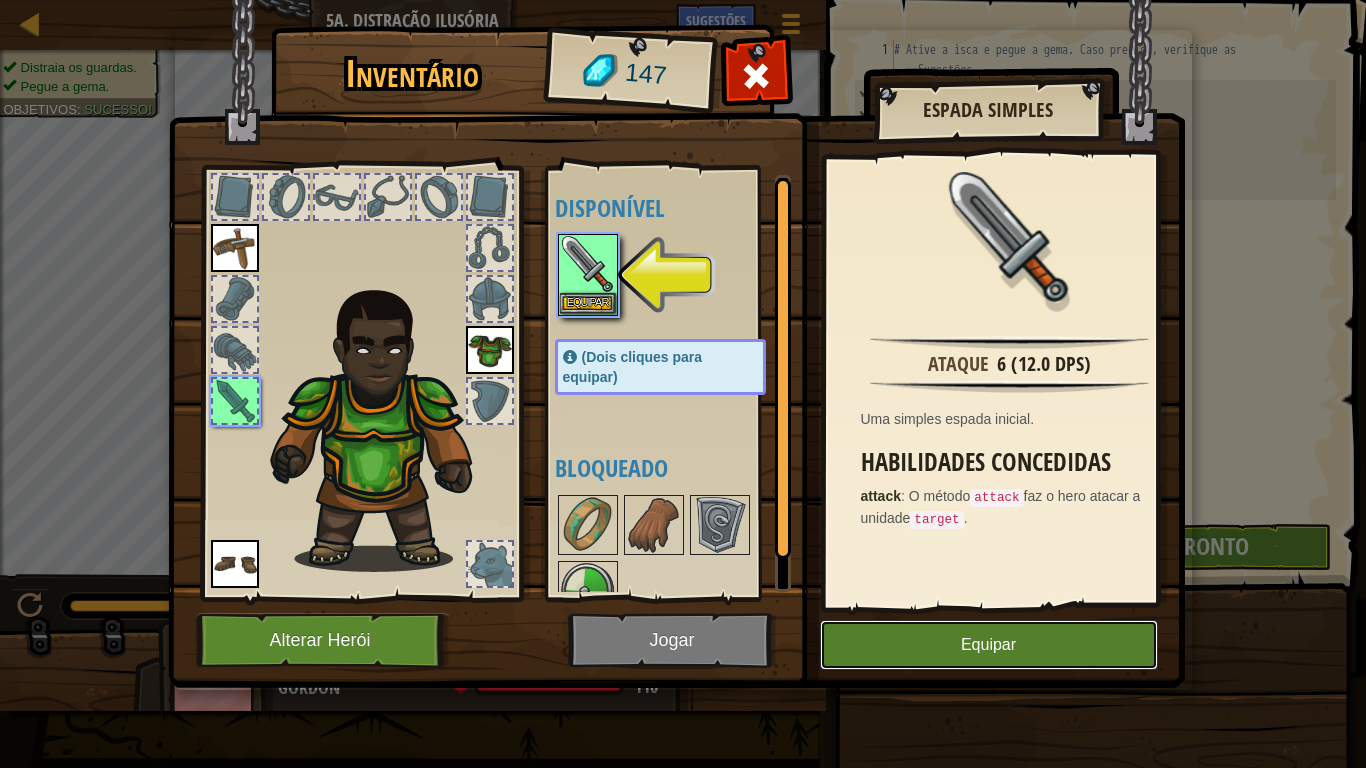 click on "Equipar" at bounding box center [989, 645] 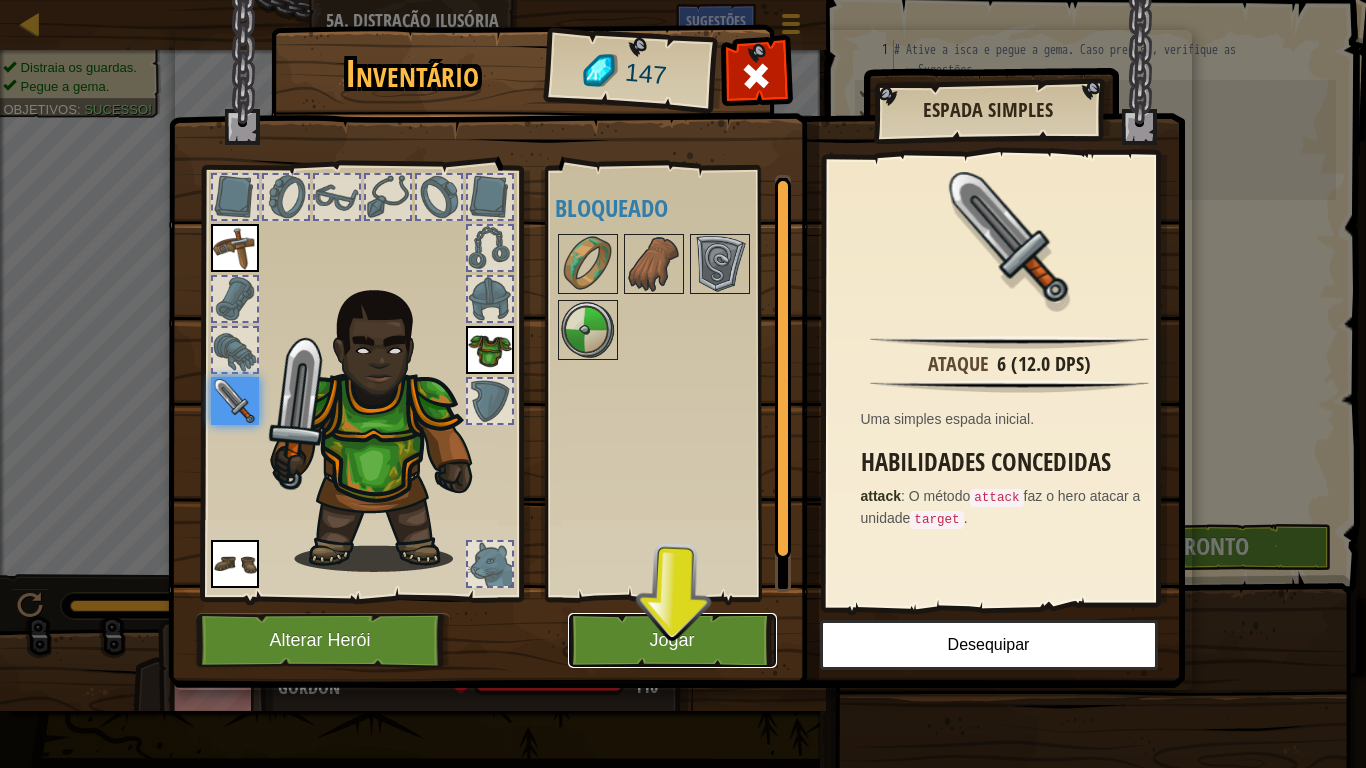 click on "Jogar" at bounding box center (672, 640) 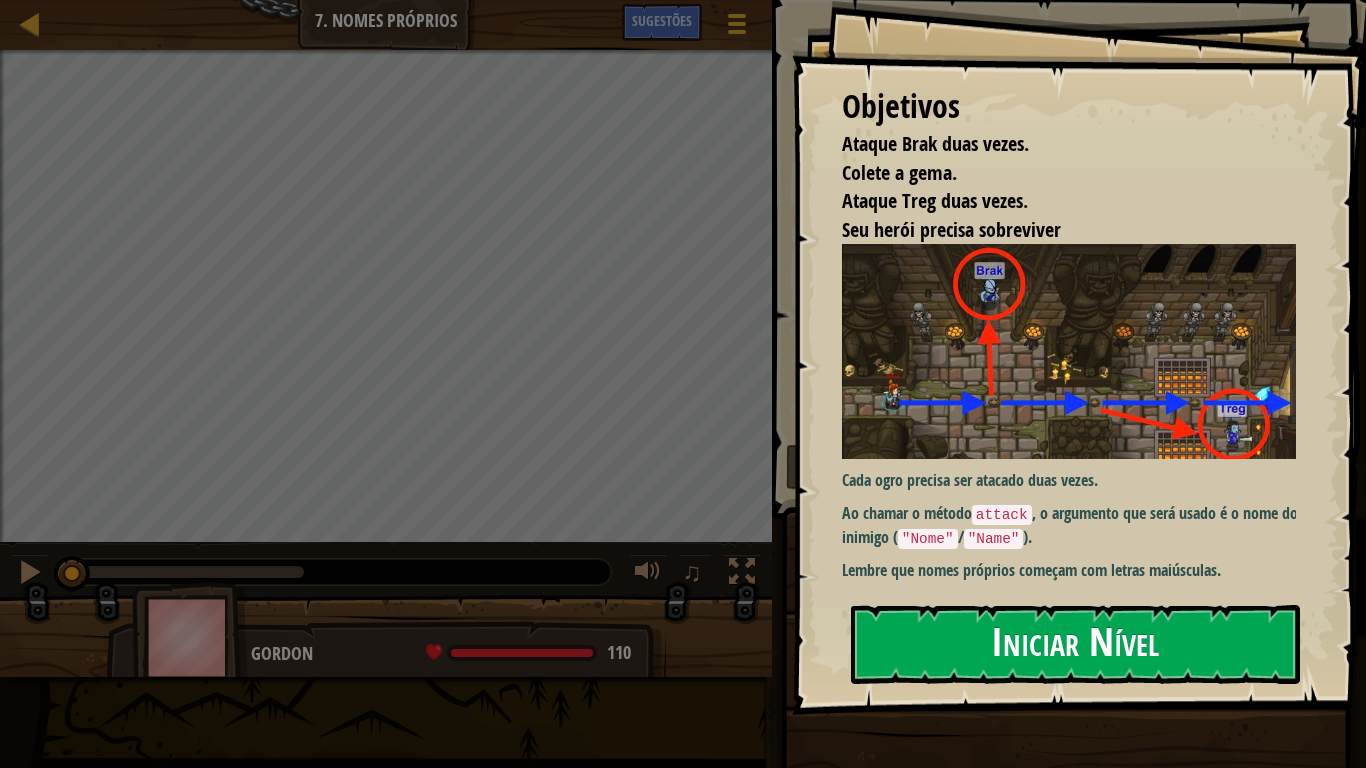 click on "Iniciar Nível" at bounding box center (1075, 644) 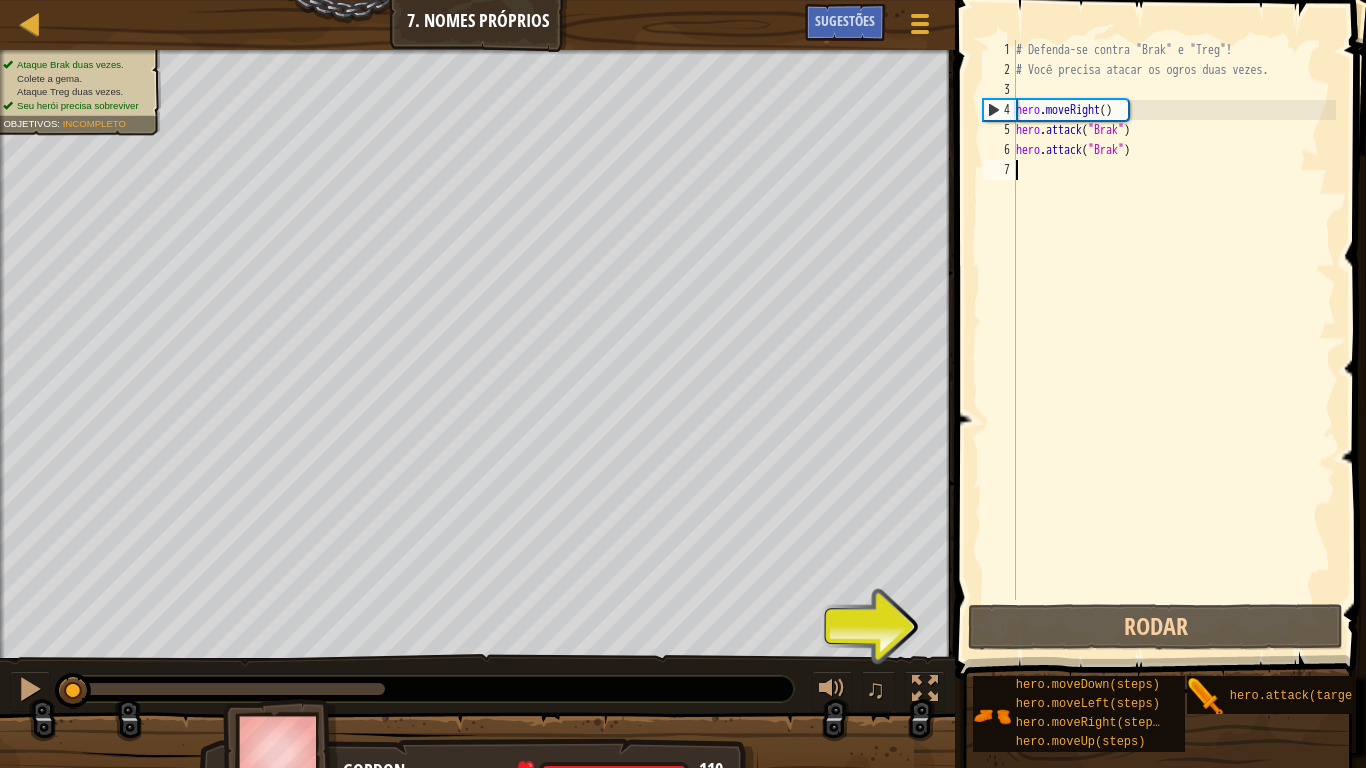 click on "# Defenda-se contra "Brak" e "Treg"! # Você precisa atacar os ogros duas vezes. hero . moveRight ( ) hero . attack ( "Brak" ) hero . attack ( "Brak" )" at bounding box center [1174, 340] 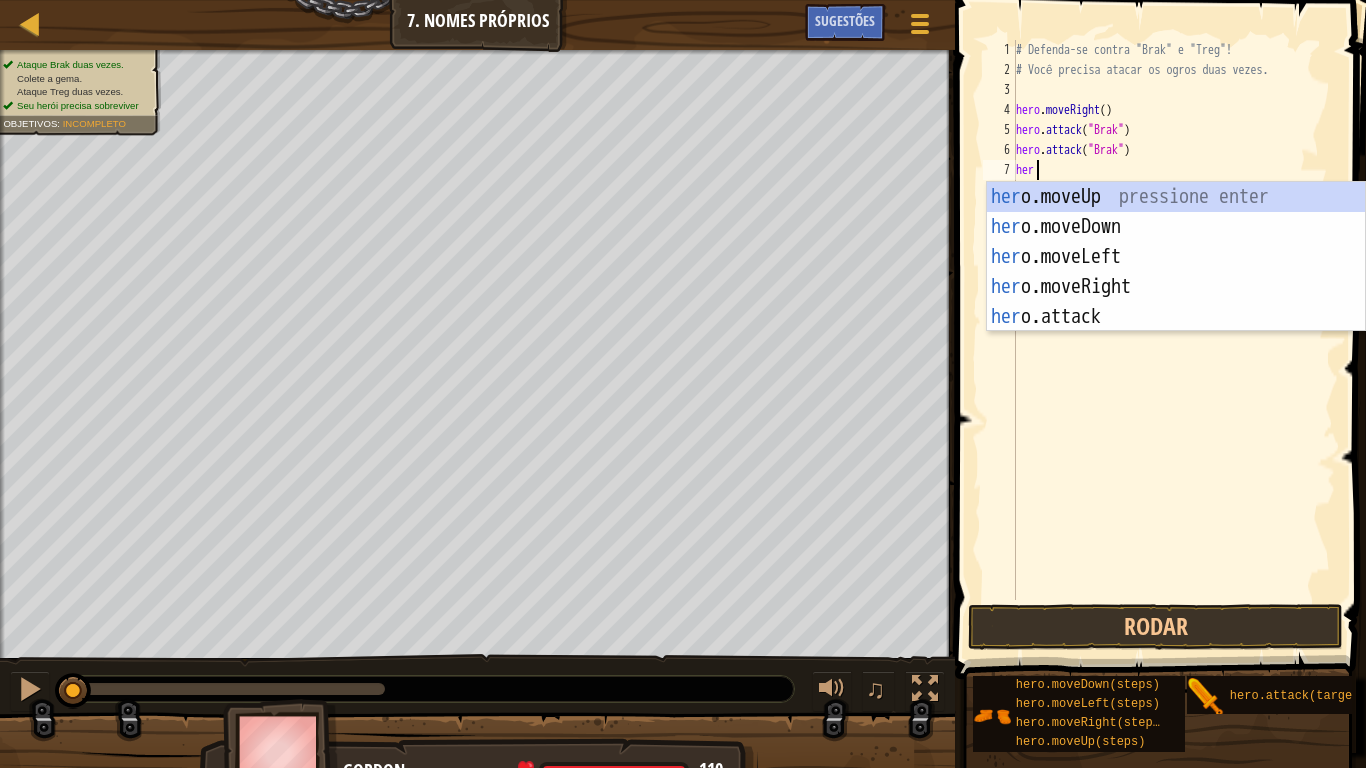 type on "hero" 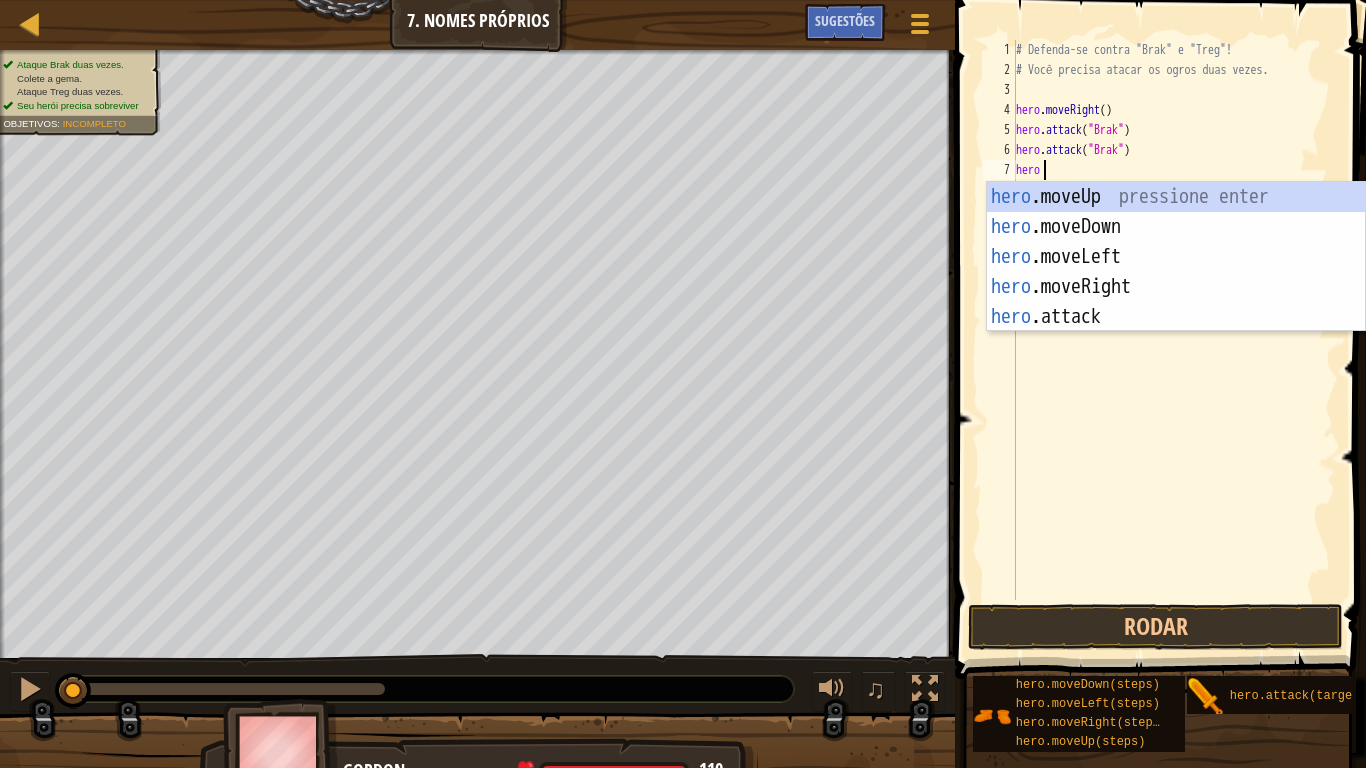 scroll, scrollTop: 9, scrollLeft: 3, axis: both 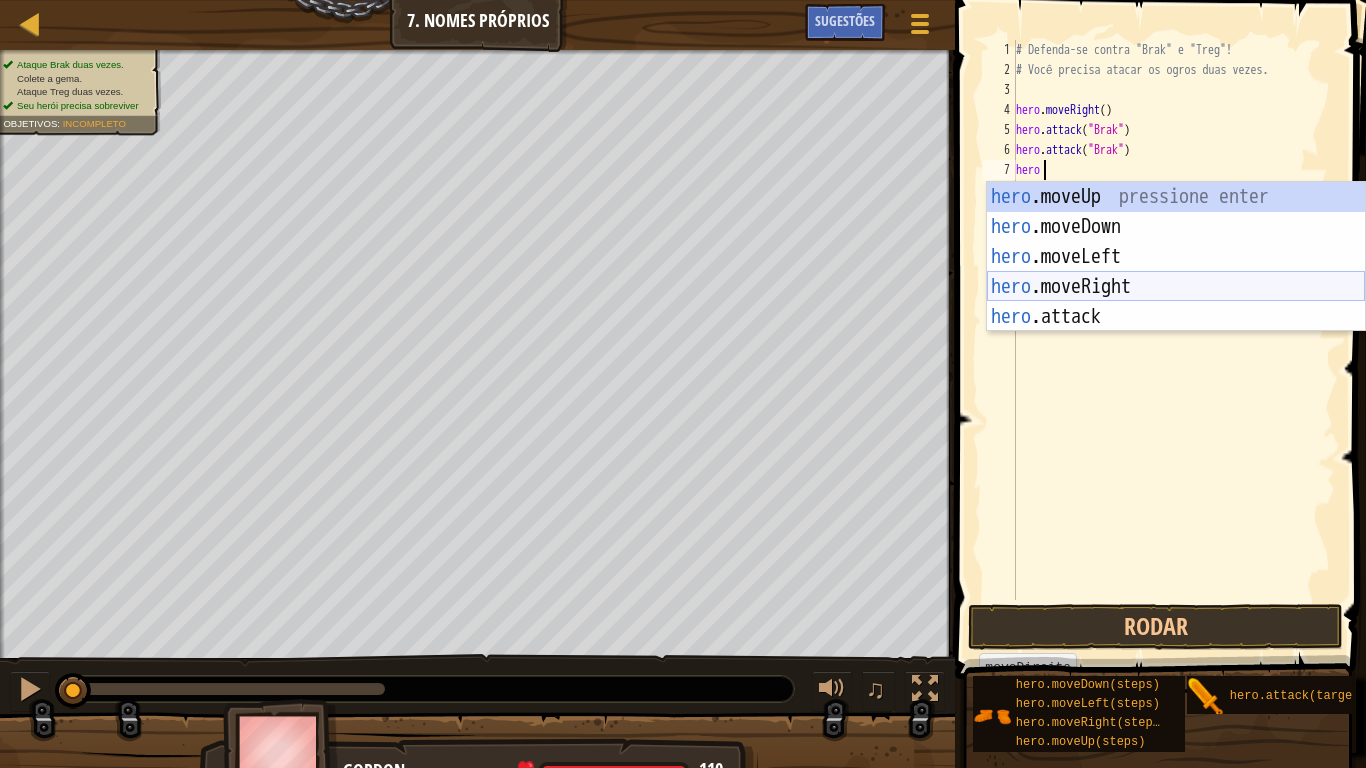 click on "hero .moveUp pressione enter hero .moveDown pressione enter hero .moveLeft pressione enter hero .moveRight pressione enter hero .attack pressione enter" at bounding box center (1176, 287) 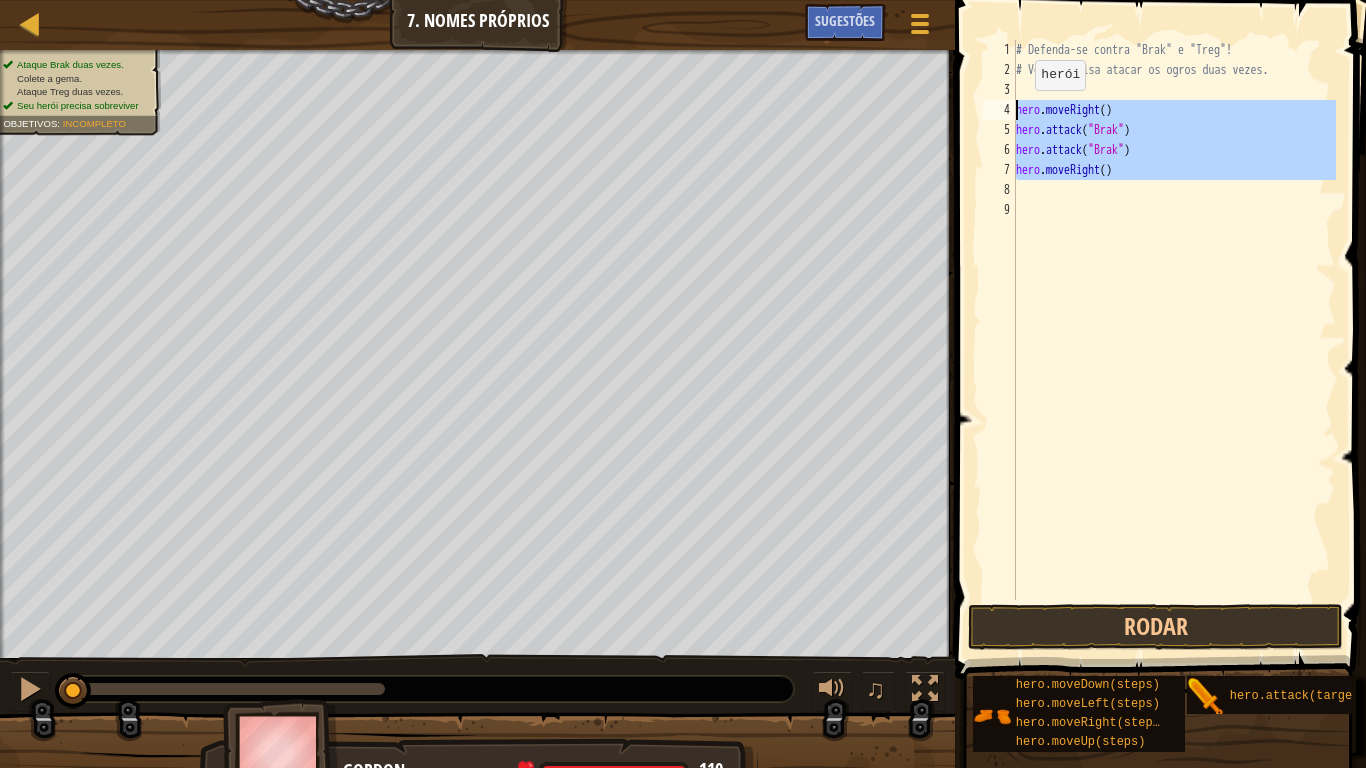 drag, startPoint x: 1136, startPoint y: 186, endPoint x: 1017, endPoint y: 112, distance: 140.13208 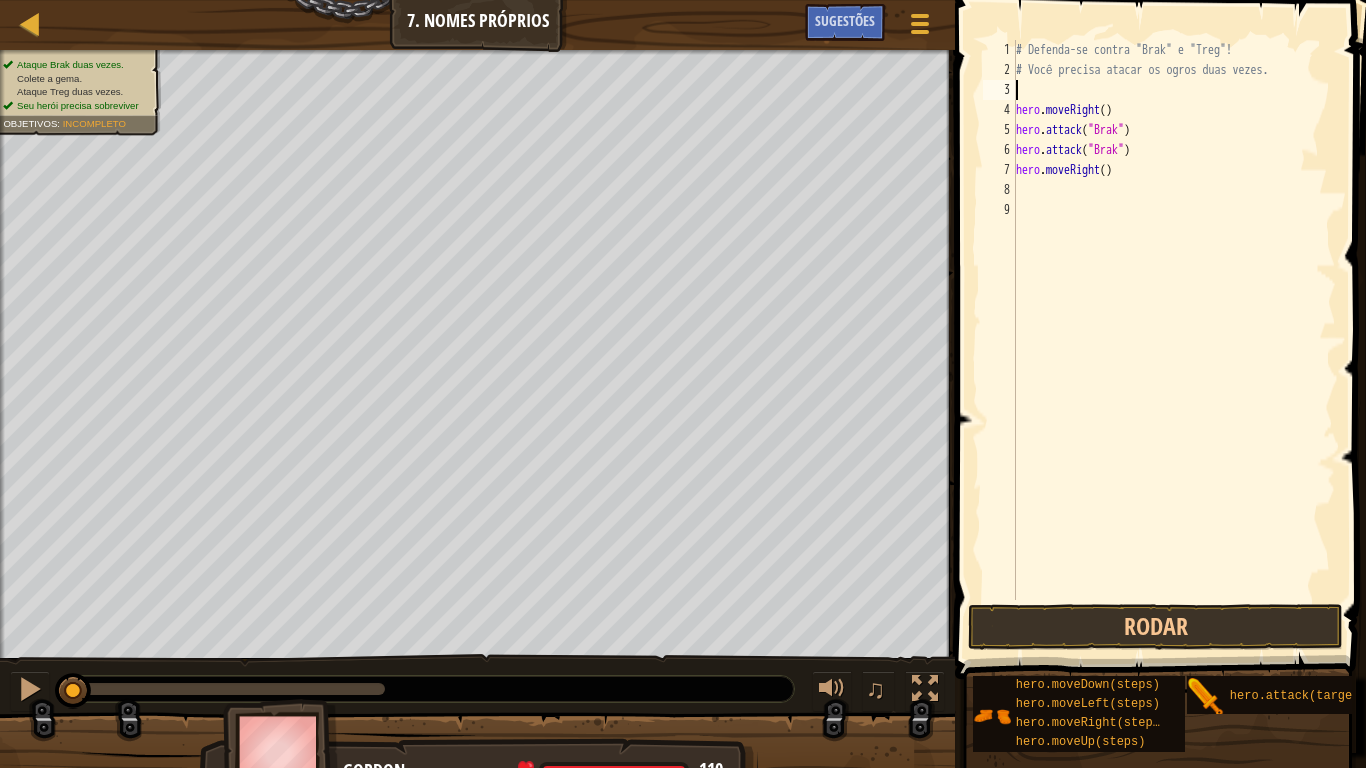 click on "# Defenda-se contra "Brak" e "Treg"! # Você precisa atacar os ogros duas vezes. hero . moveRight ( ) hero . attack ( "Brak" ) hero . attack ( "Brak" ) hero . moveRight ( )" at bounding box center (1174, 340) 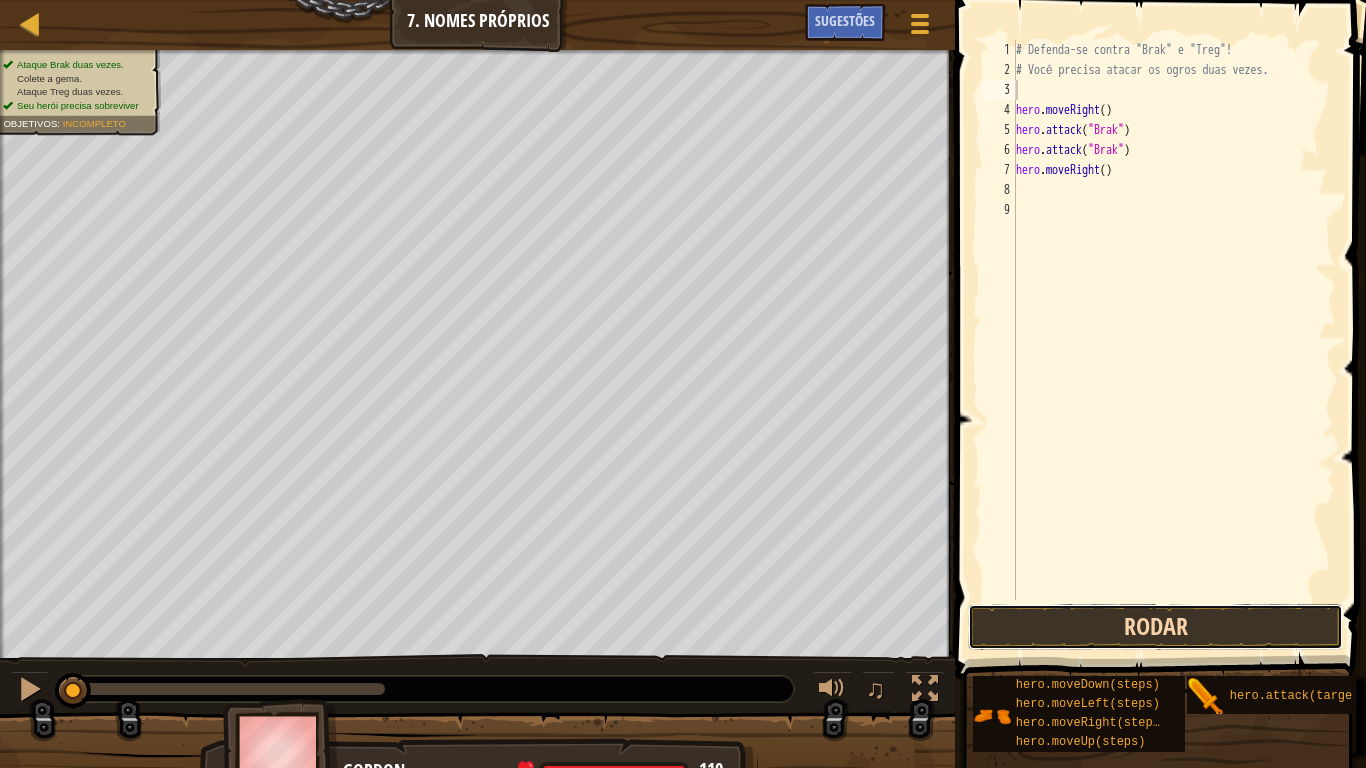 click on "Rodar" at bounding box center [1155, 627] 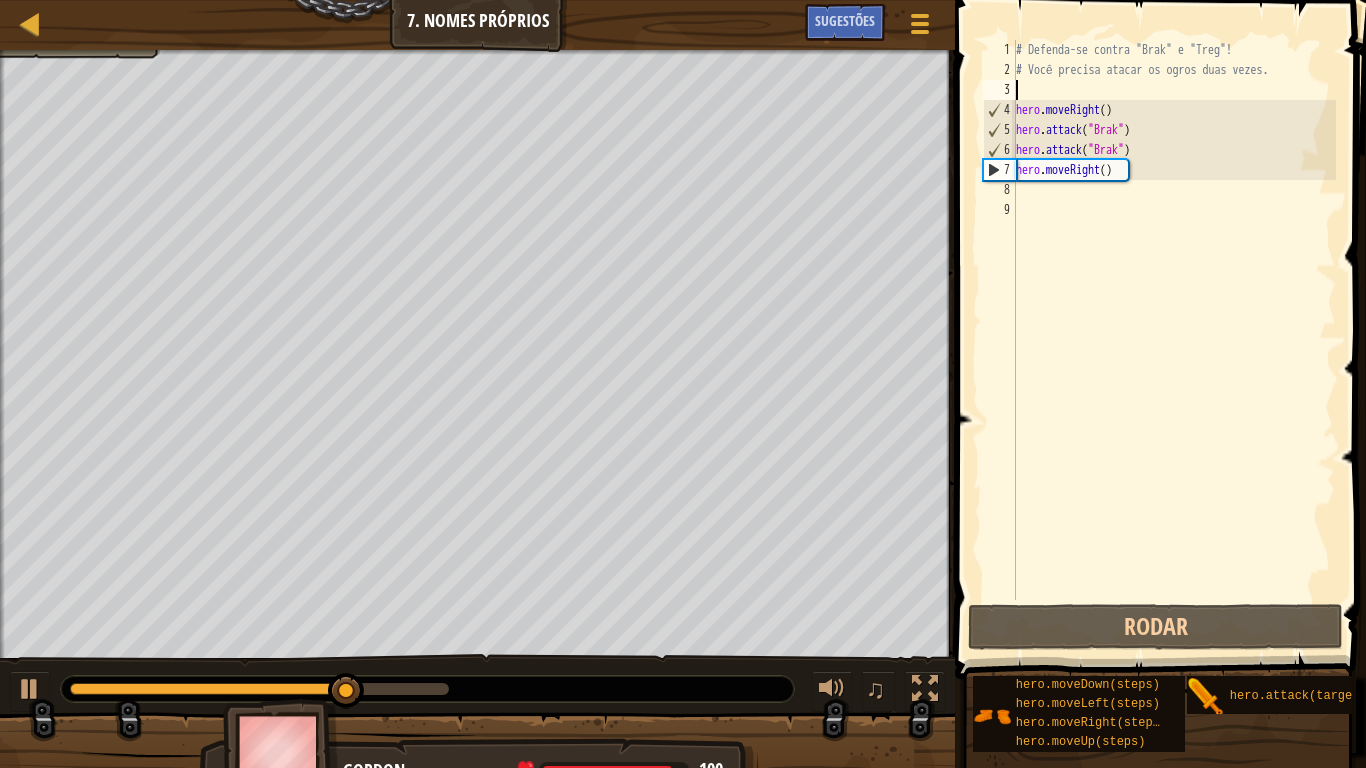 click on "# Defenda-se contra "Brak" e "Treg"! # Você precisa atacar os ogros duas vezes. hero . moveRight ( ) hero . attack ( "Brak" ) hero . attack ( "Brak" ) hero . moveRight ( )" at bounding box center (1174, 340) 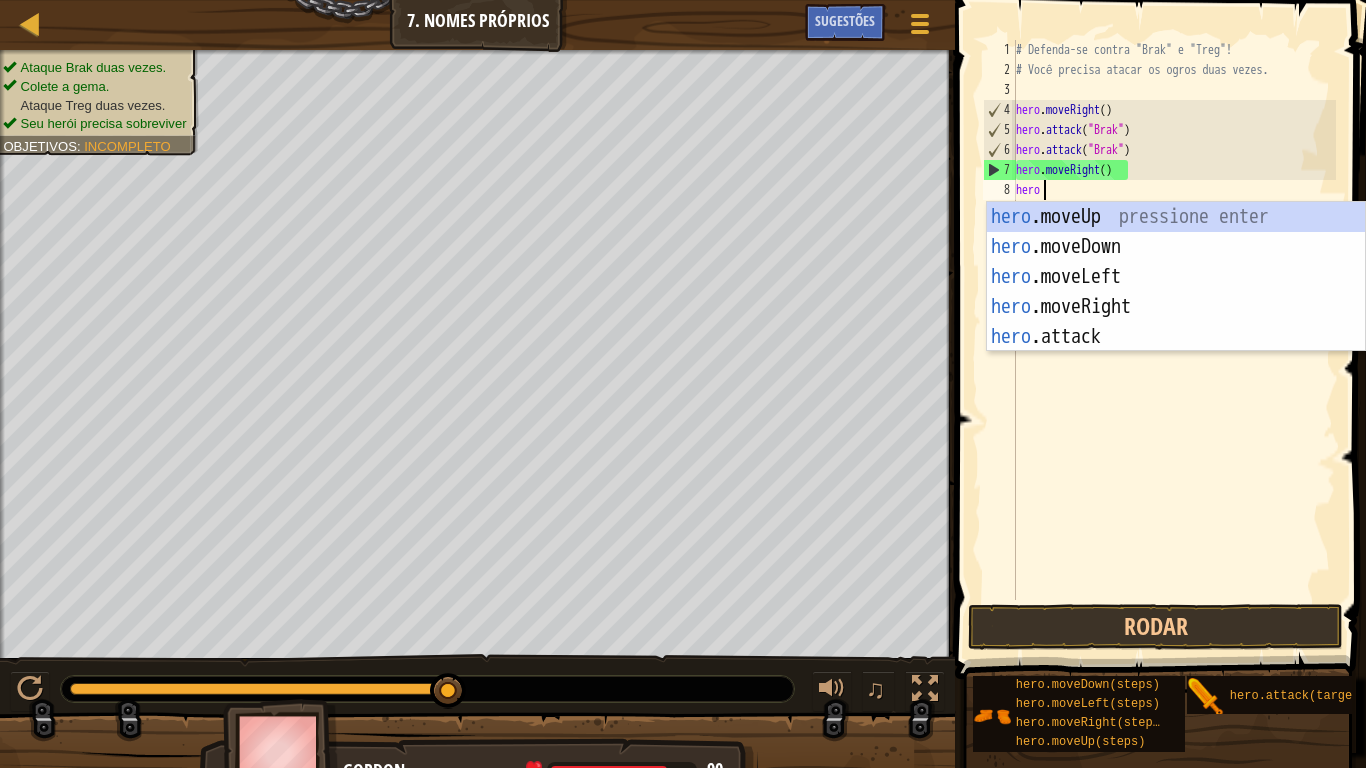 scroll, scrollTop: 9, scrollLeft: 3, axis: both 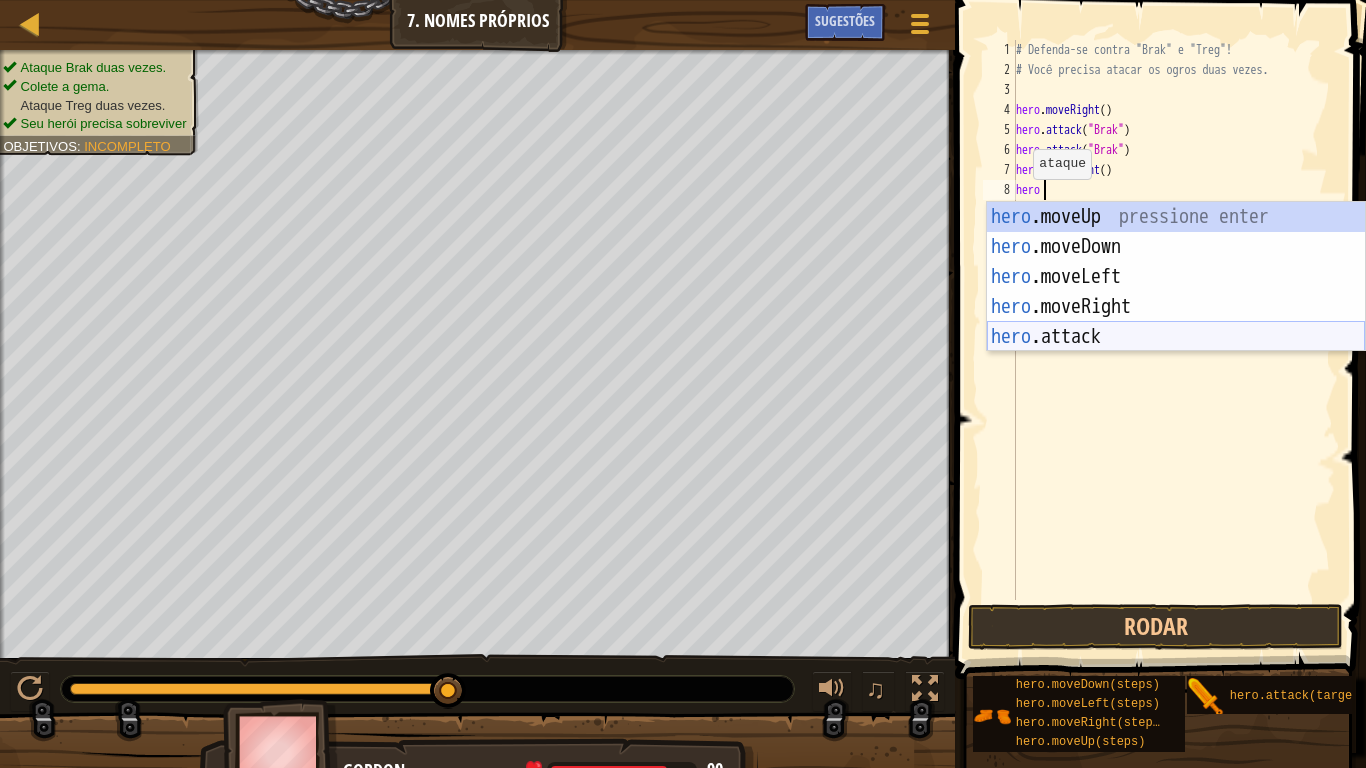 click on "hero .moveUp pressione enter hero .moveDown pressione enter hero .moveLeft pressione enter hero .moveRight pressione enter hero .attack pressione enter" at bounding box center (1176, 307) 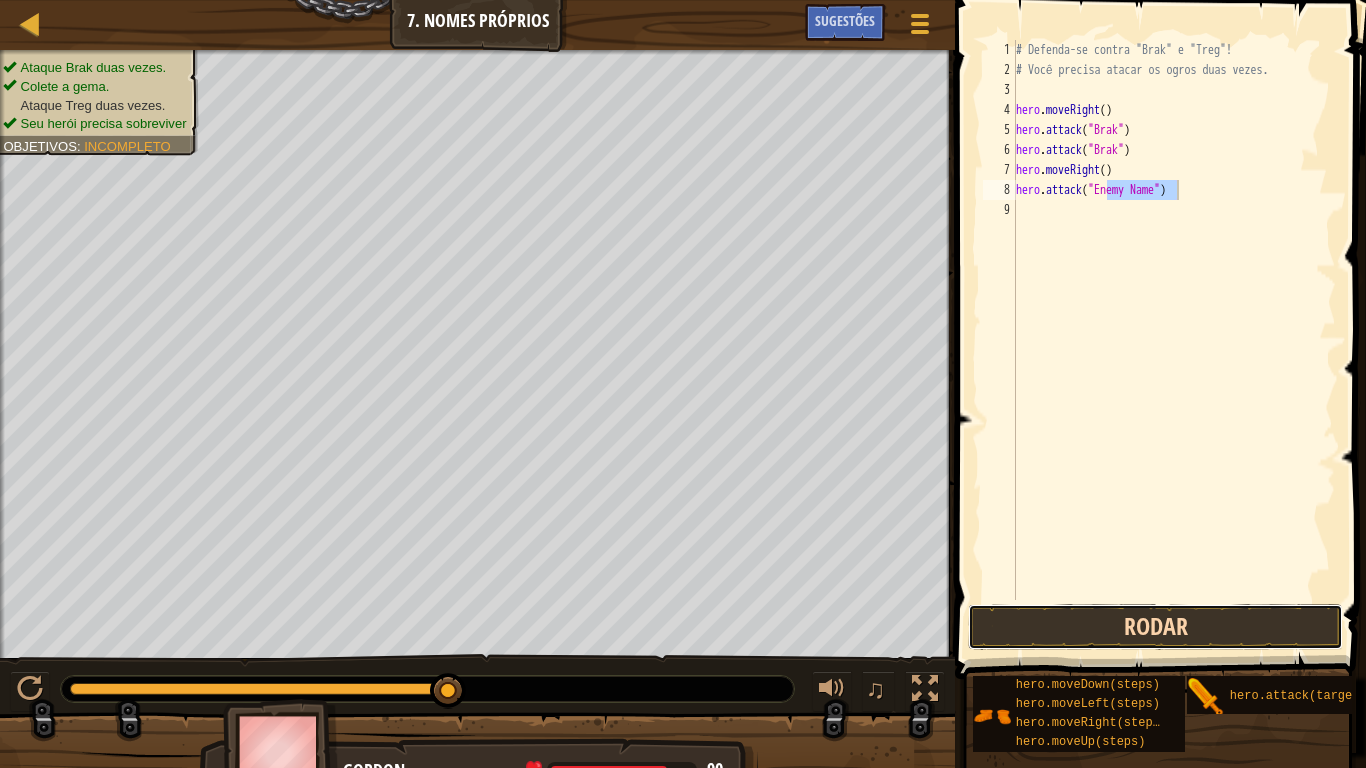 click on "Rodar" at bounding box center [1155, 627] 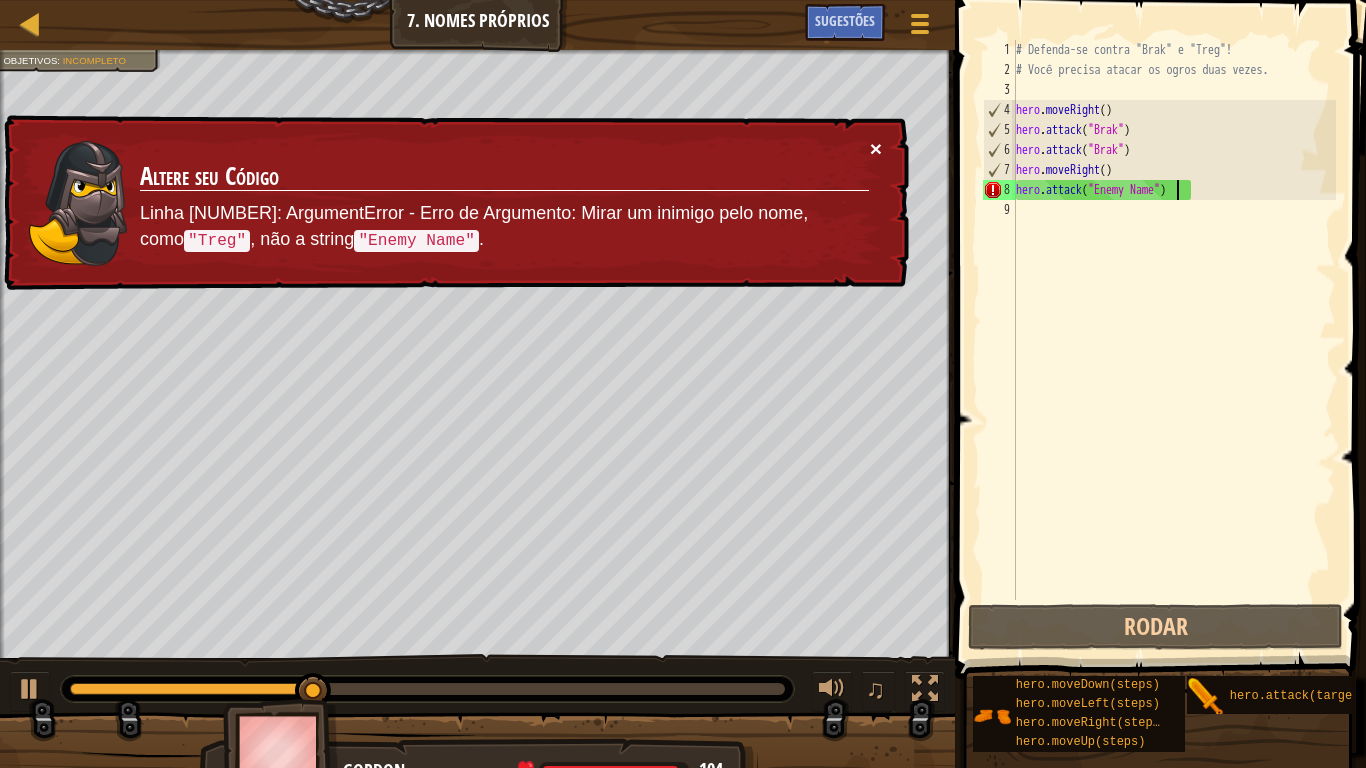 click on "×" at bounding box center [876, 148] 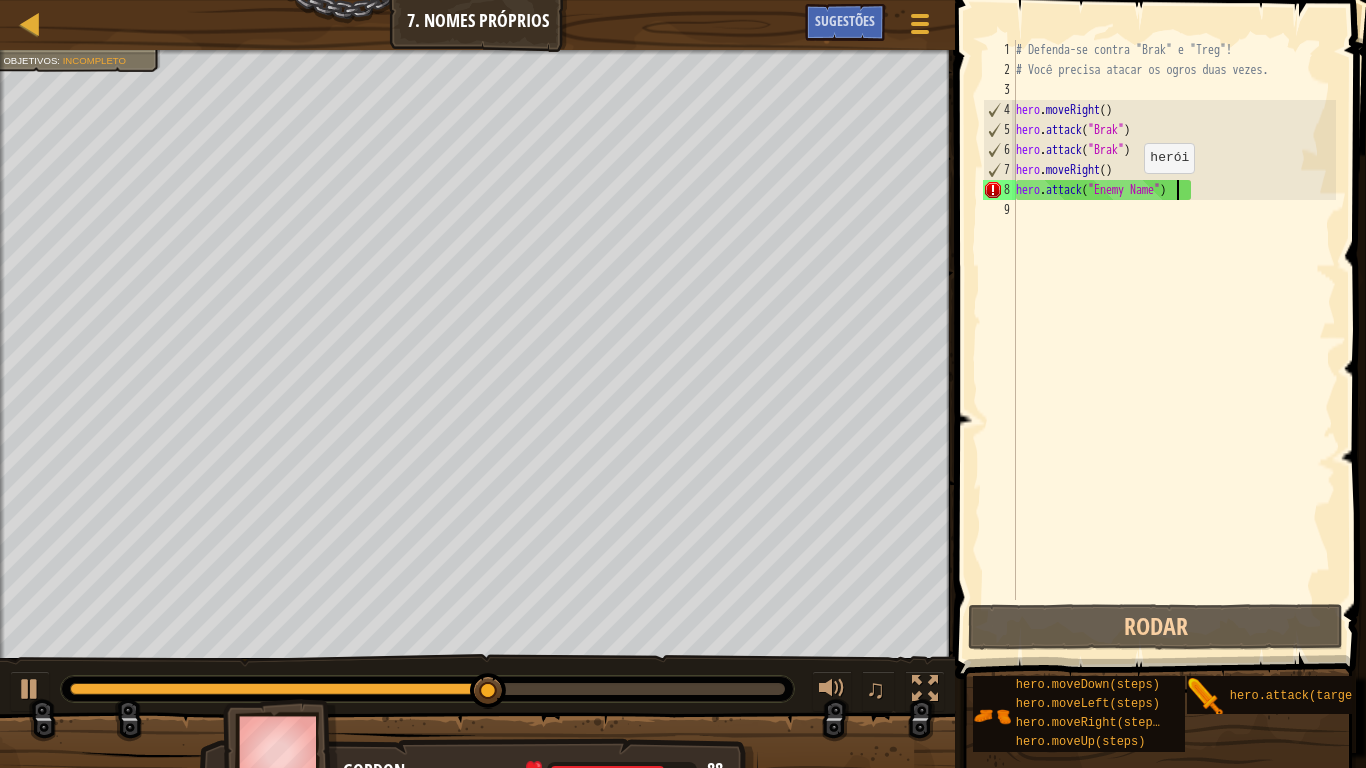 click on "# Defenda-se contra "Brak" e "Treg"! # Você precisa atacar os ogros duas vezes. hero . moveRight ( ) hero . attack ( "Brak" ) hero . attack ( "Brak" ) hero . moveRight ( ) hero . attack ( "Enemy Name" )" at bounding box center (1174, 340) 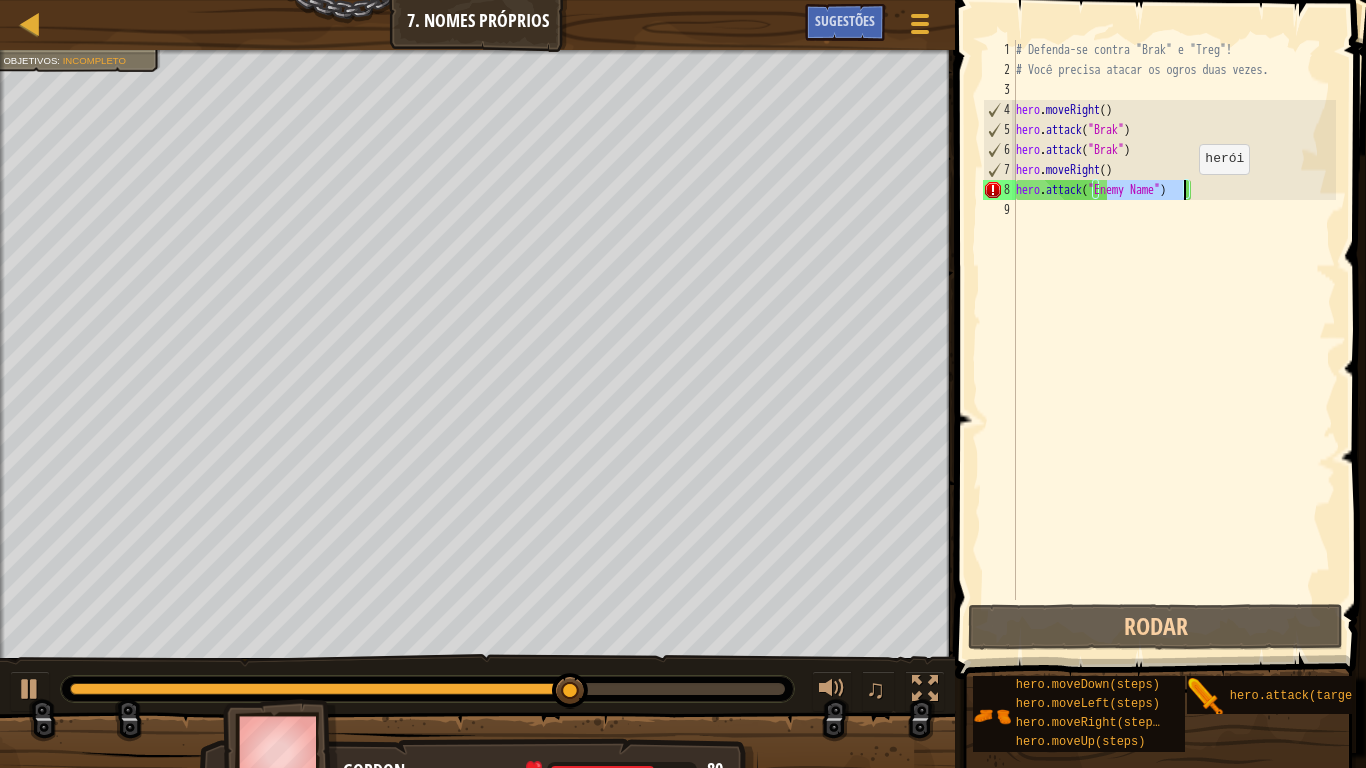 drag, startPoint x: 1105, startPoint y: 192, endPoint x: 1180, endPoint y: 195, distance: 75.059975 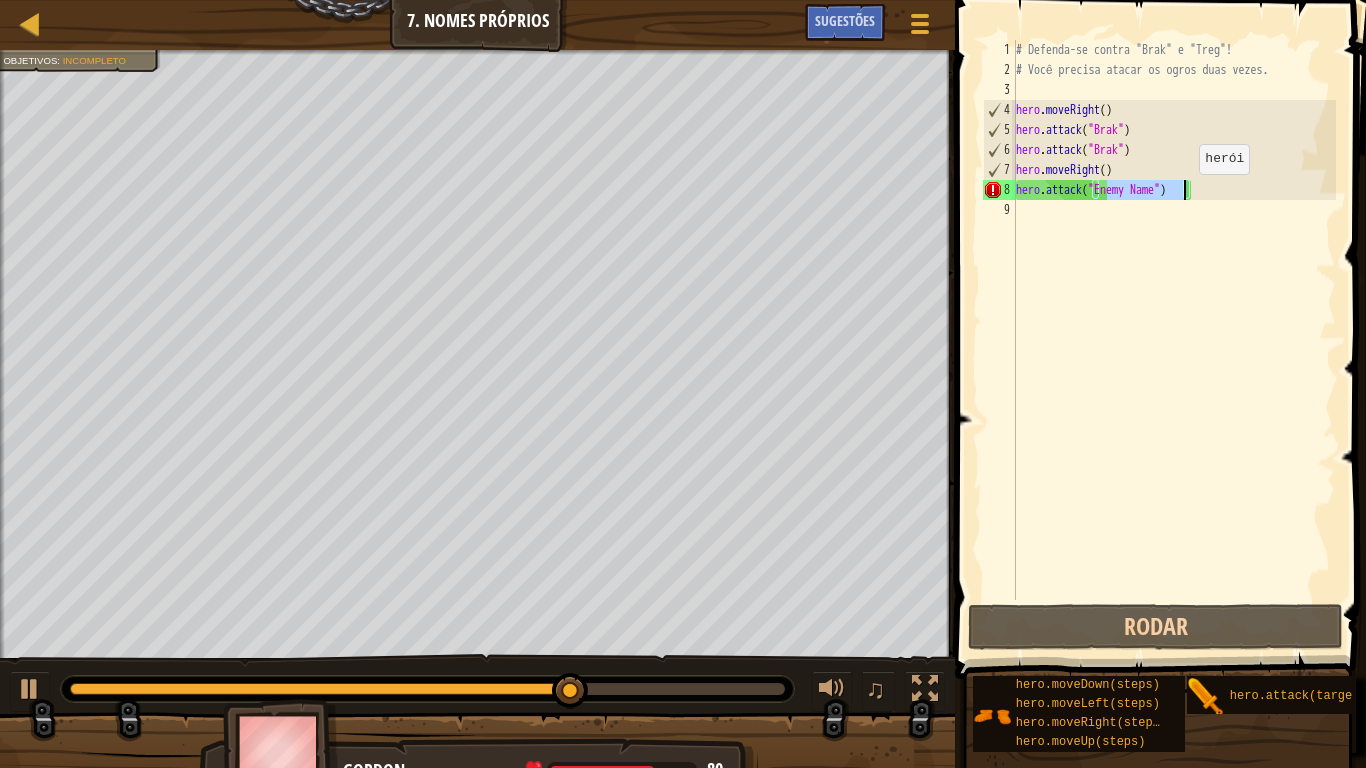 click on "# Defenda-se contra "Brak" e "Treg"! # Você precisa atacar os ogros duas vezes. hero . moveRight ( ) hero . attack ( "Brak" ) hero . attack ( "Brak" ) hero . moveRight ( ) hero . attack ( "Enemy Name" )" at bounding box center [1174, 340] 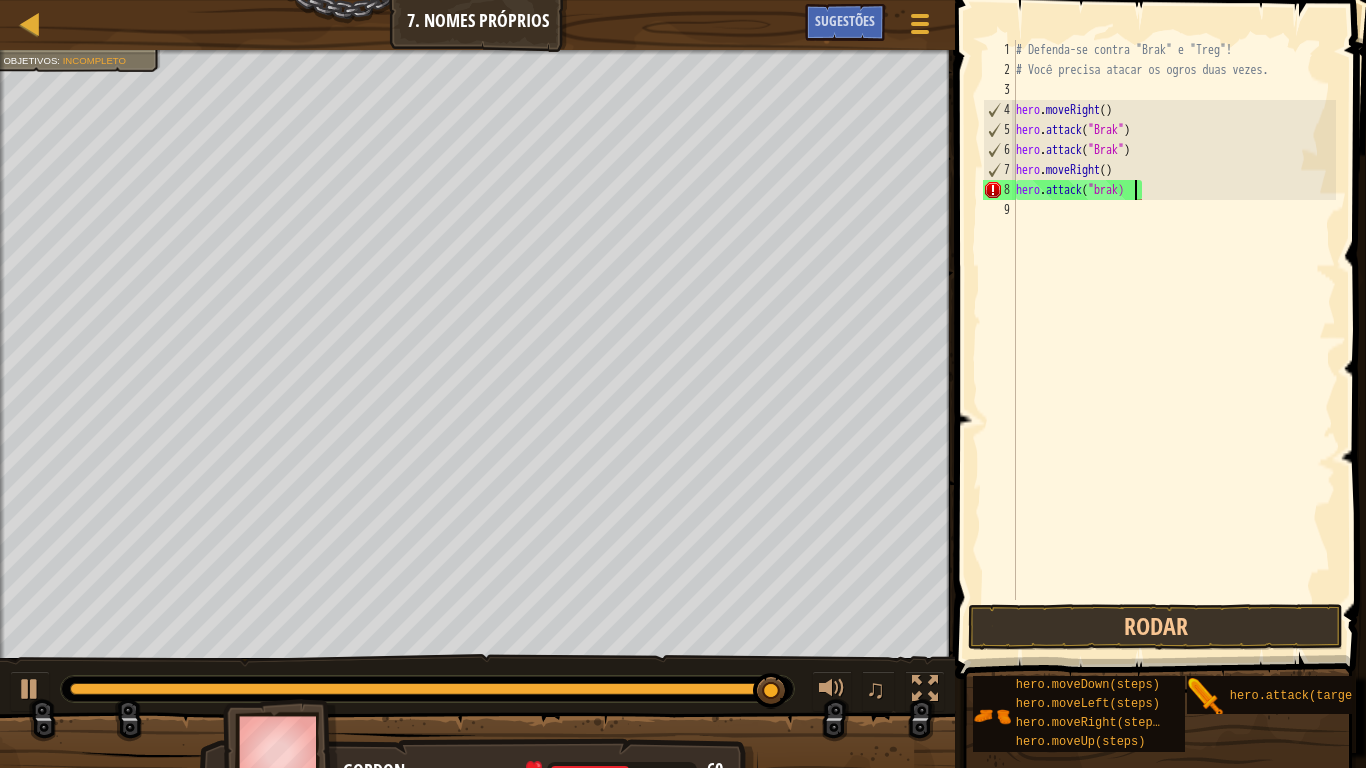scroll, scrollTop: 9, scrollLeft: 17, axis: both 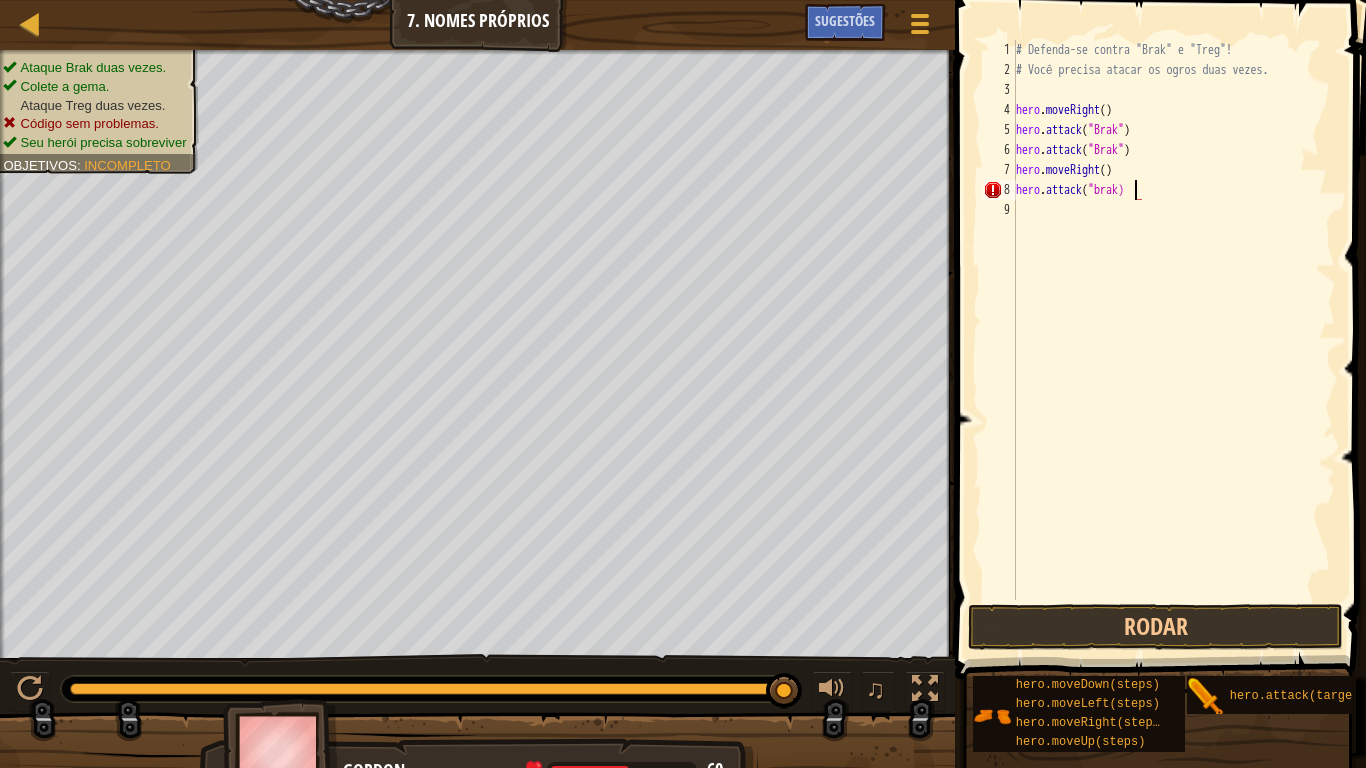 click on "# Defenda-se contra "Brak" e "Treg"! # Você precisa atacar os ogros duas vezes. hero . moveRight ( ) hero . attack ( "Brak" ) hero . attack ( "Brak" ) hero . moveRight ( ) hero . attack ( "brak)" at bounding box center [1174, 340] 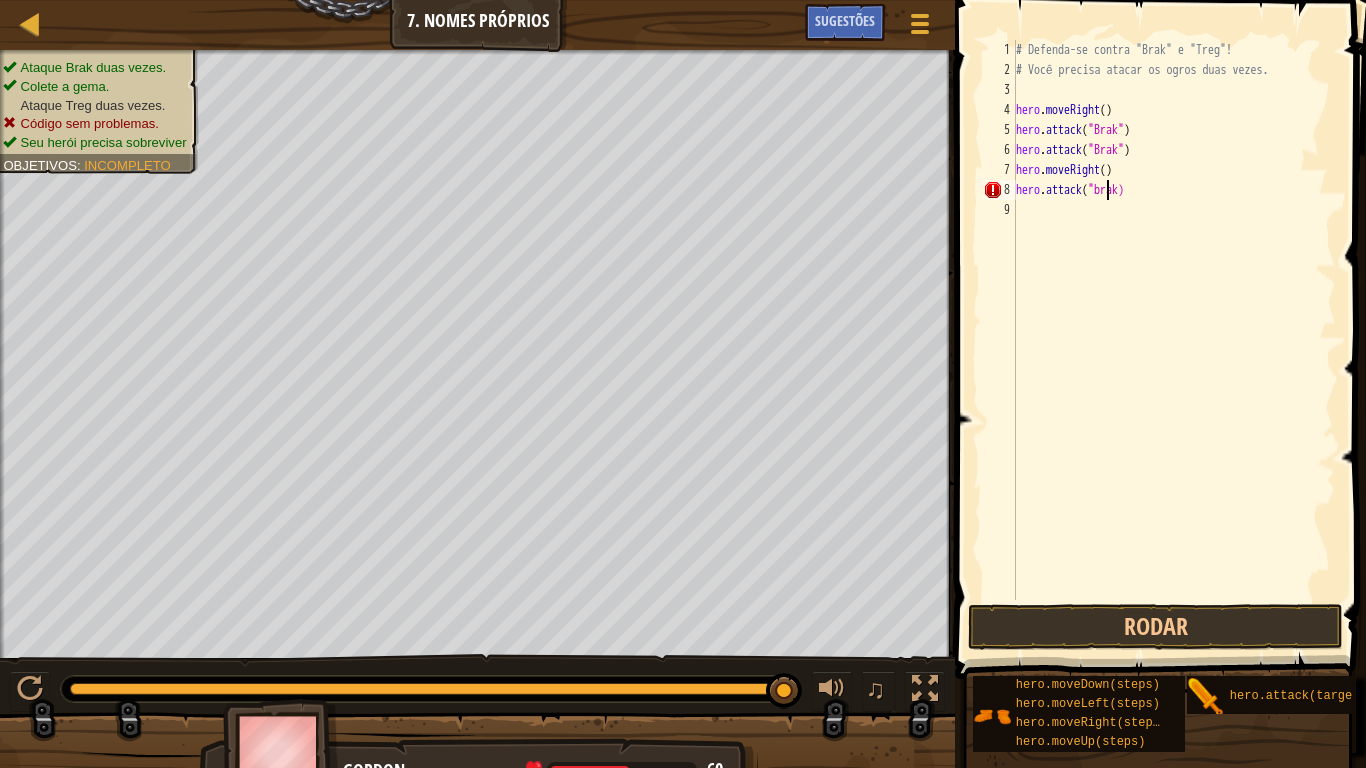 scroll, scrollTop: 9, scrollLeft: 16, axis: both 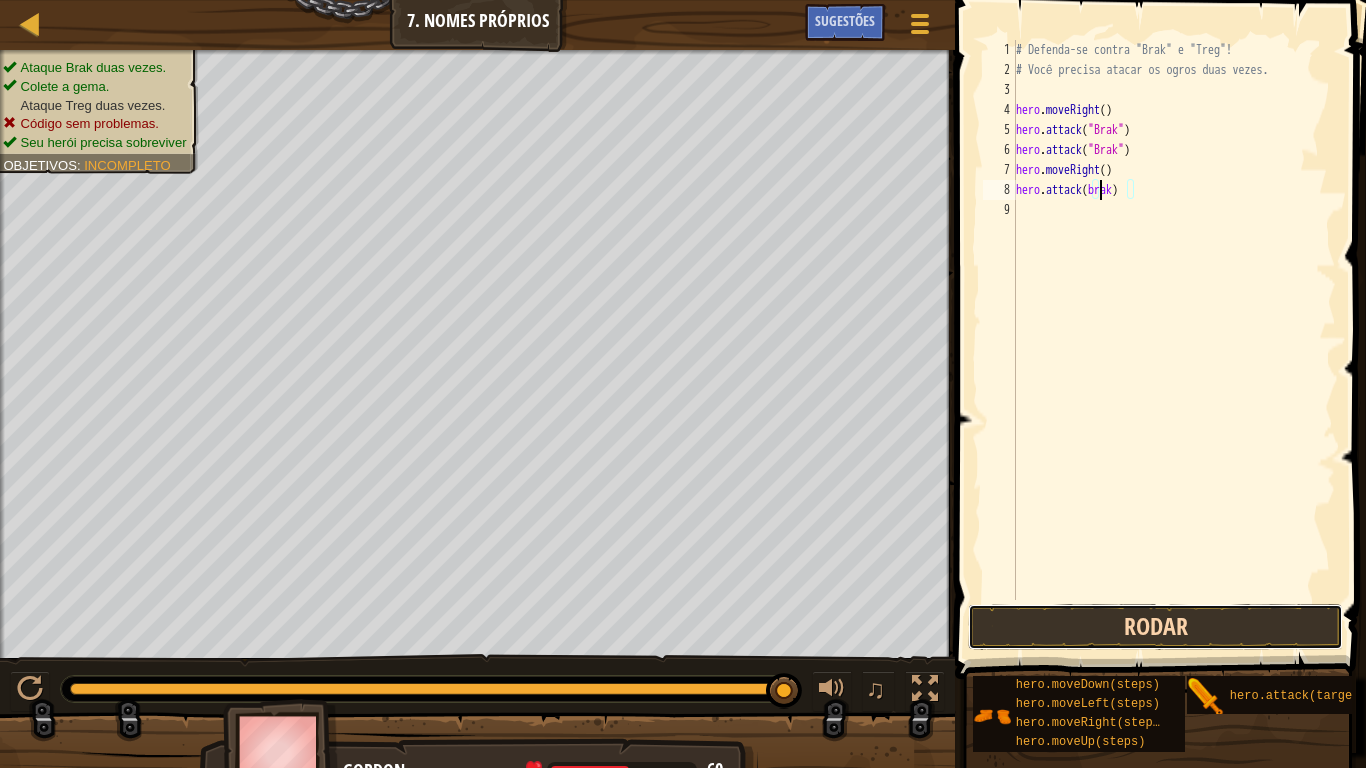 click on "Rodar" at bounding box center [1155, 627] 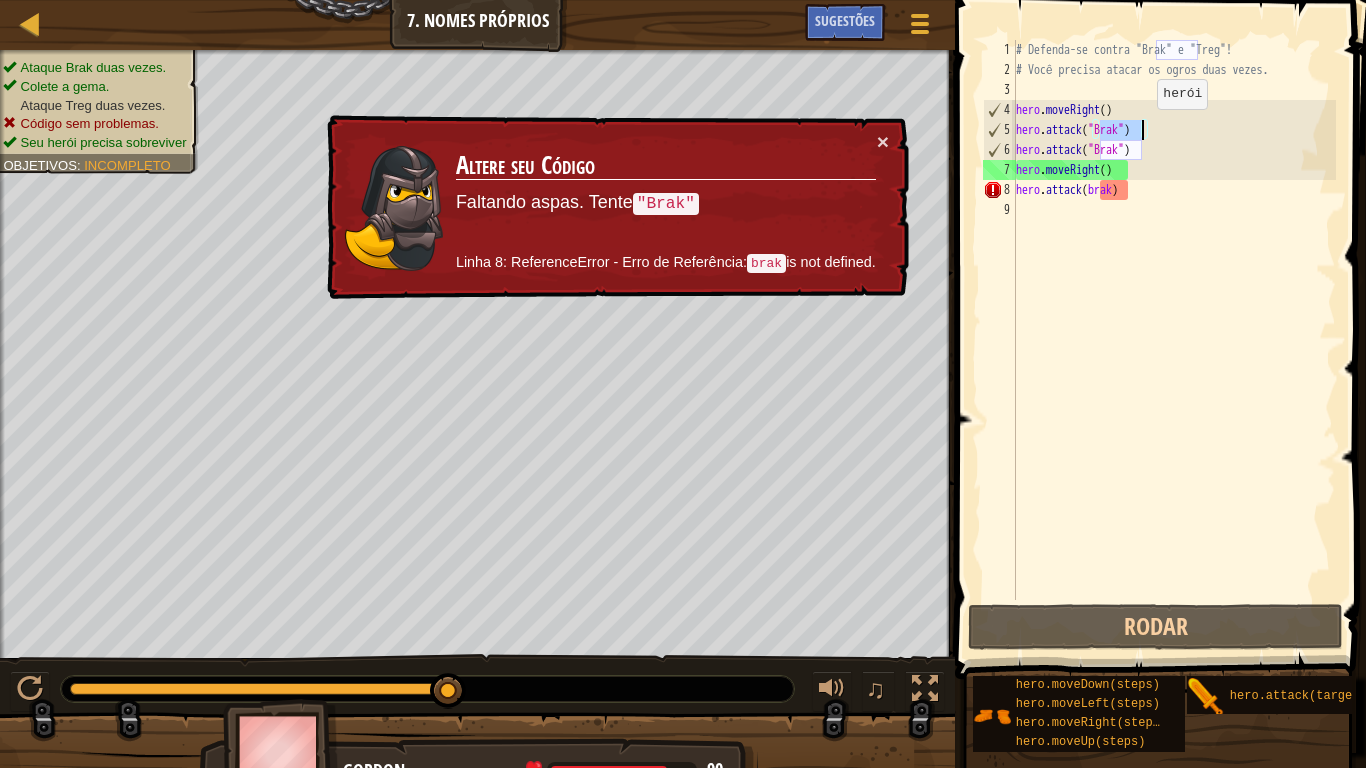 drag, startPoint x: 1100, startPoint y: 129, endPoint x: 1140, endPoint y: 129, distance: 40 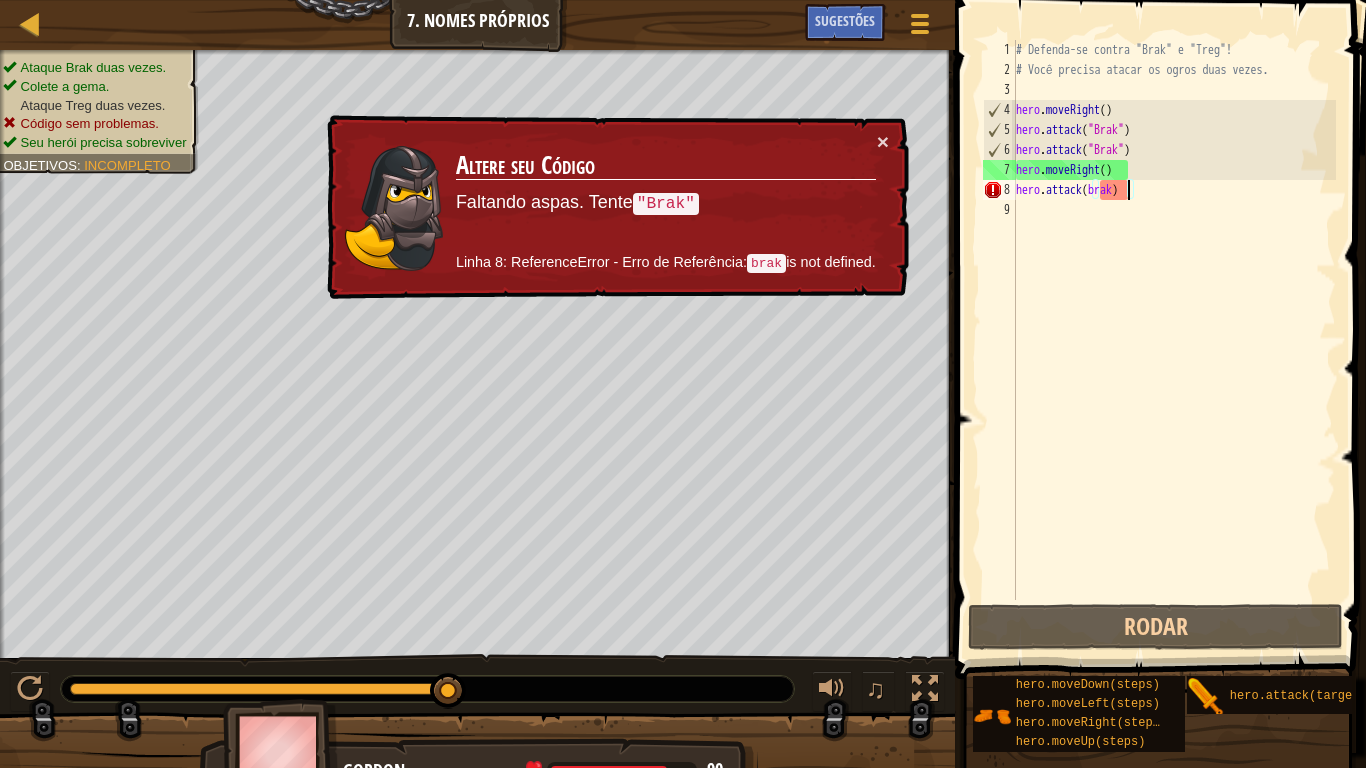 click on "# Defenda-se contra "Brak" e "Treg"! # Você precisa atacar os ogros duas vezes. hero . moveRight ( ) hero . attack ( "Brak" ) hero . attack ( "Brak" ) hero . moveRight ( ) hero . attack ( brak )" at bounding box center [1174, 340] 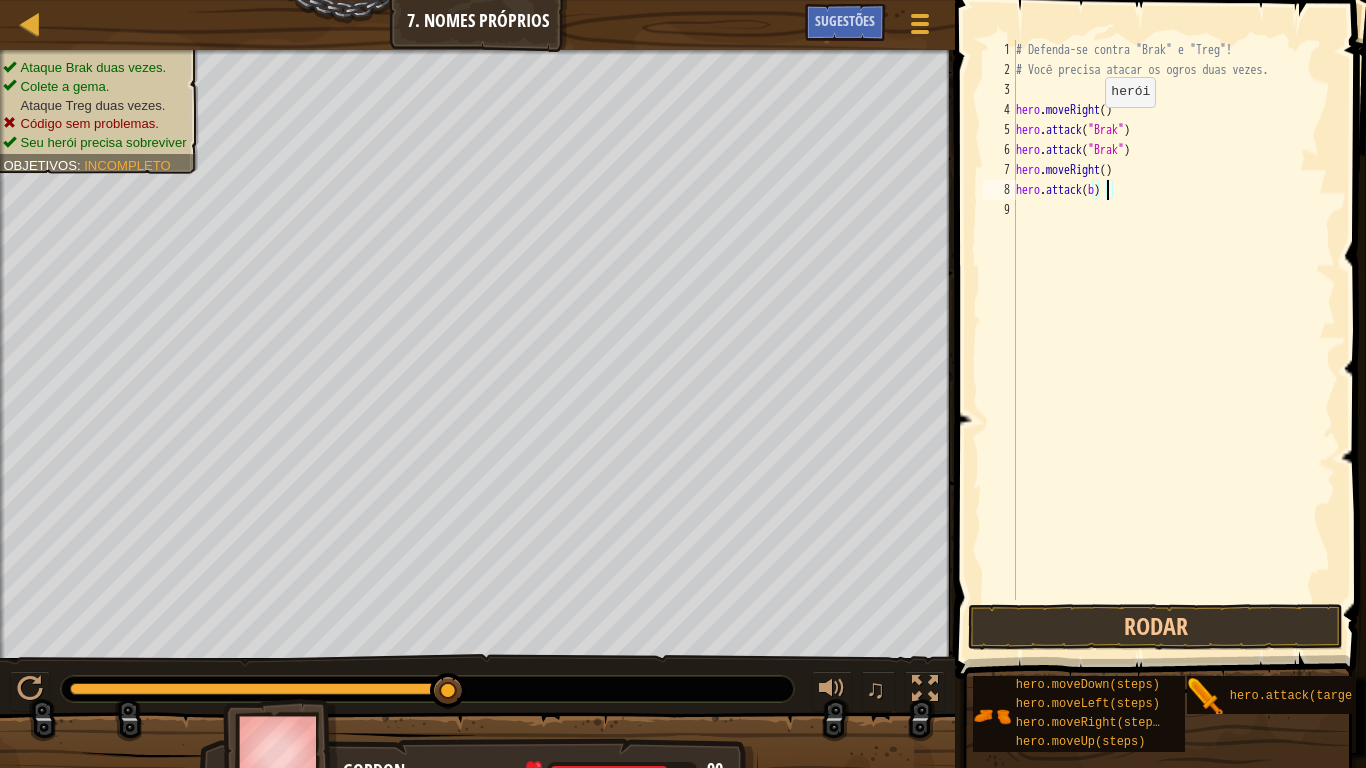 scroll, scrollTop: 9, scrollLeft: 12, axis: both 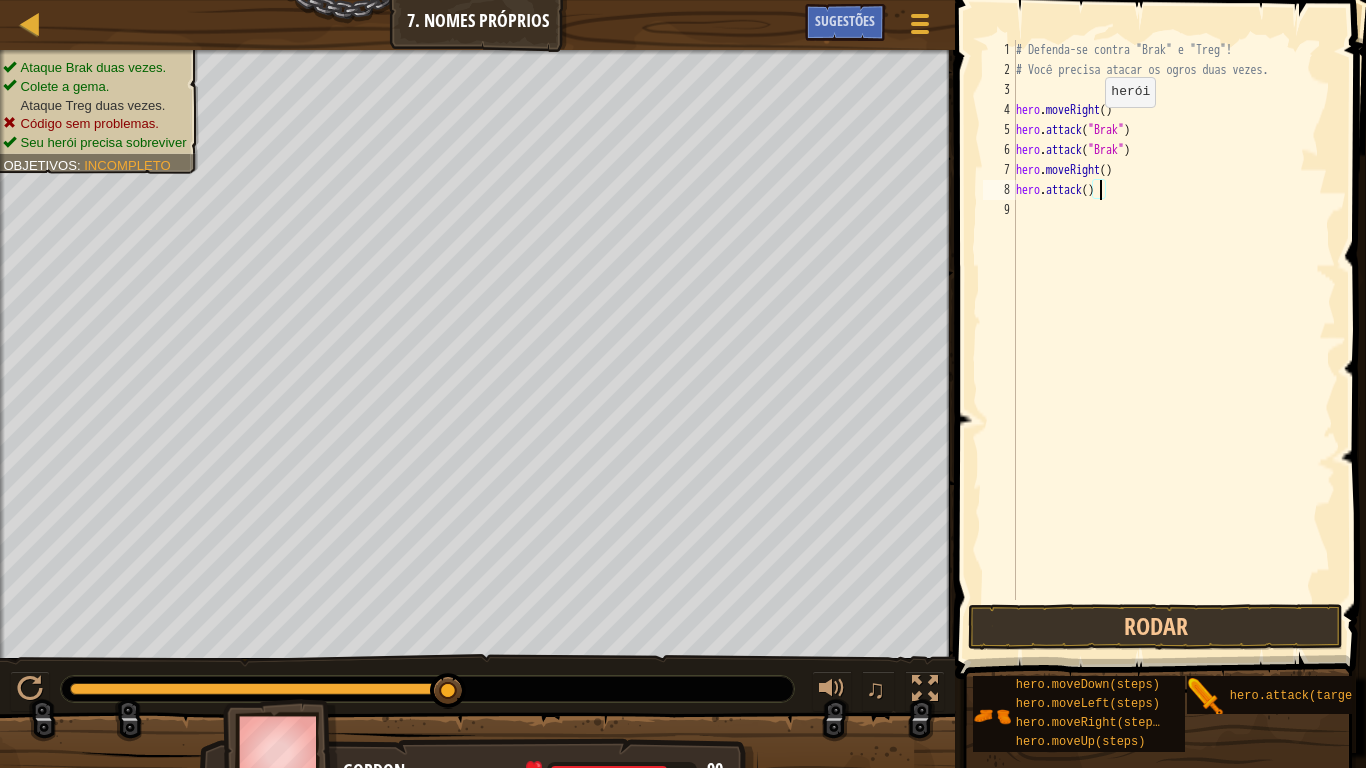 paste on ""Brak"" 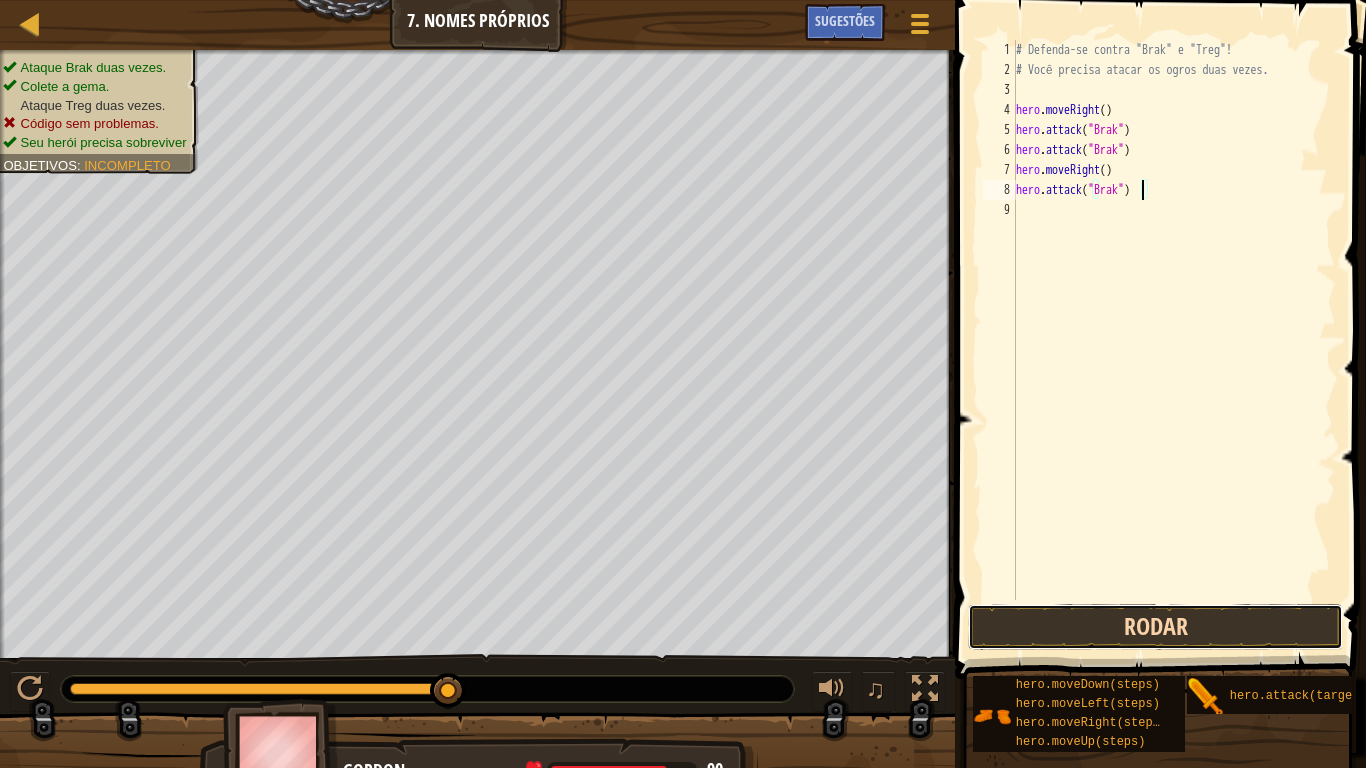 click on "Rodar" at bounding box center (1155, 627) 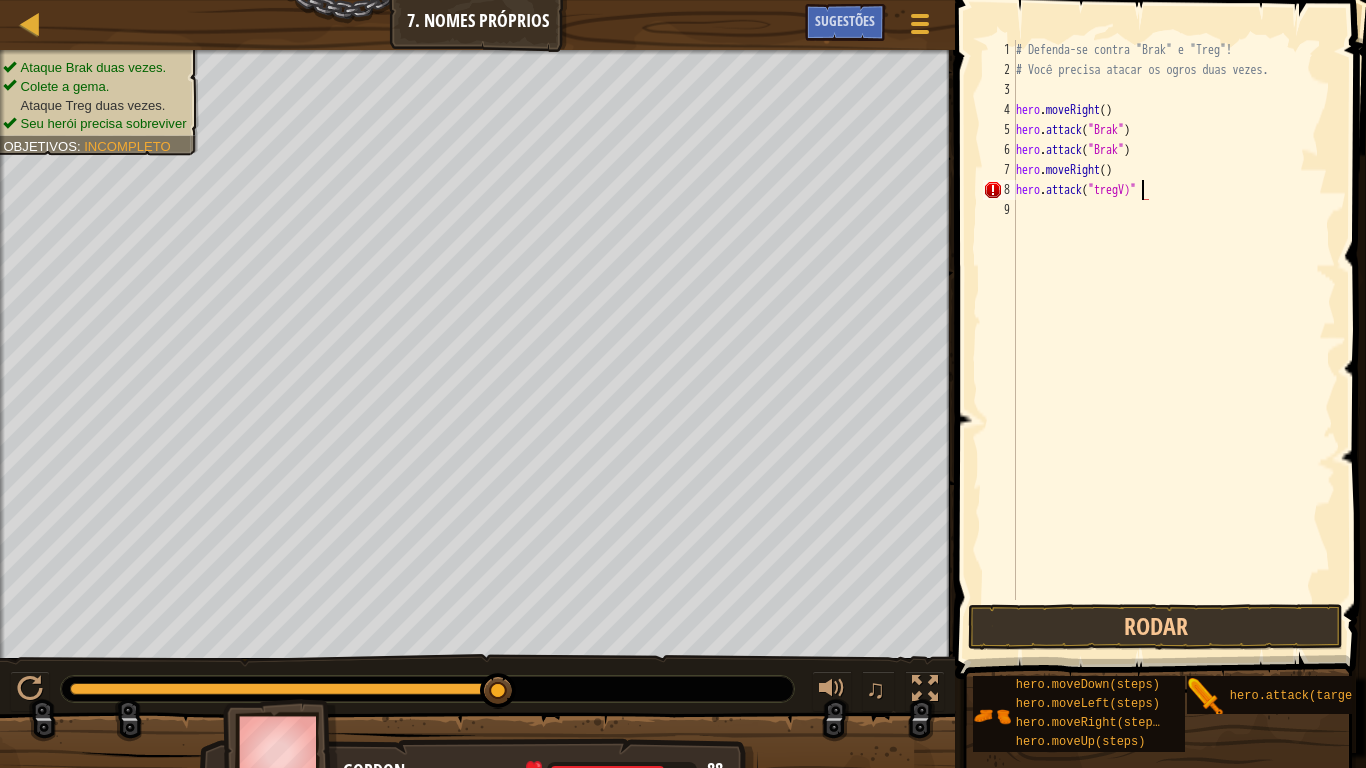 scroll, scrollTop: 9, scrollLeft: 17, axis: both 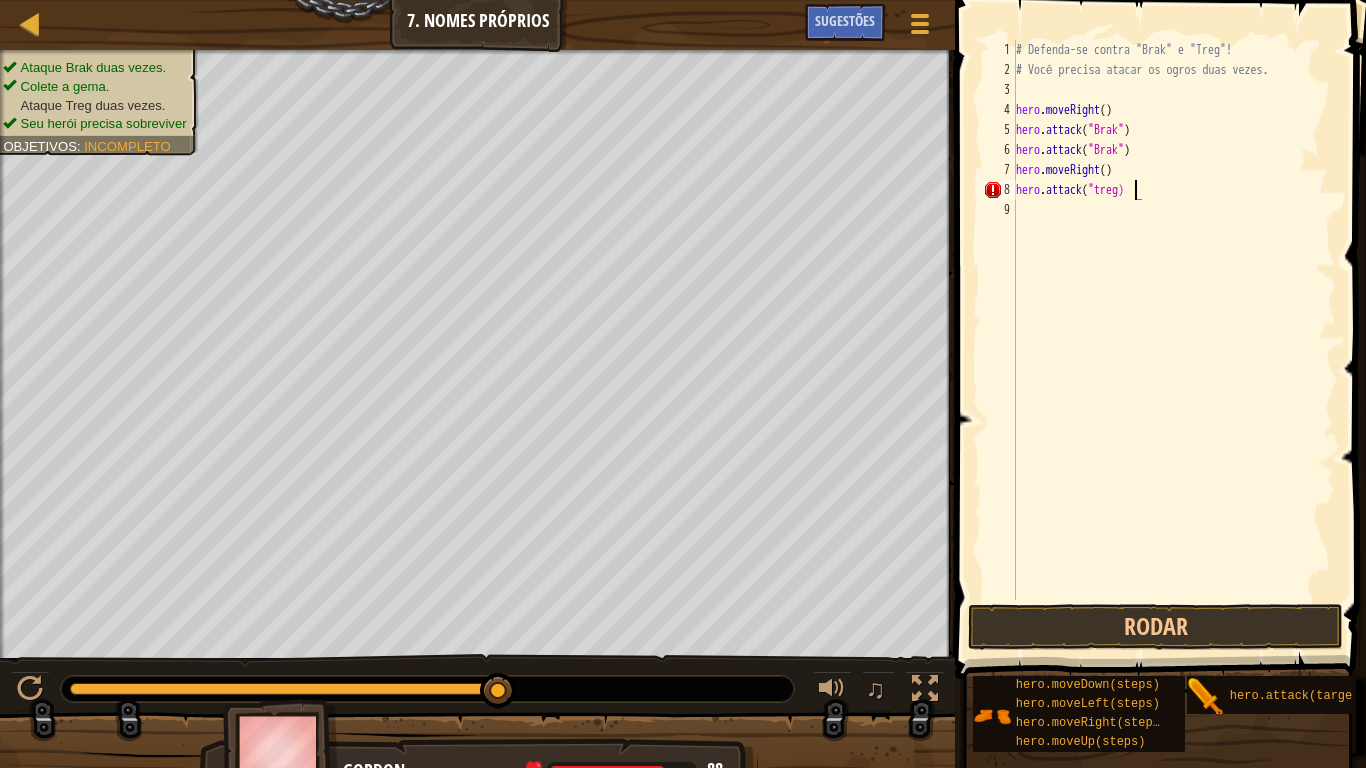 paste on ""Brak"" 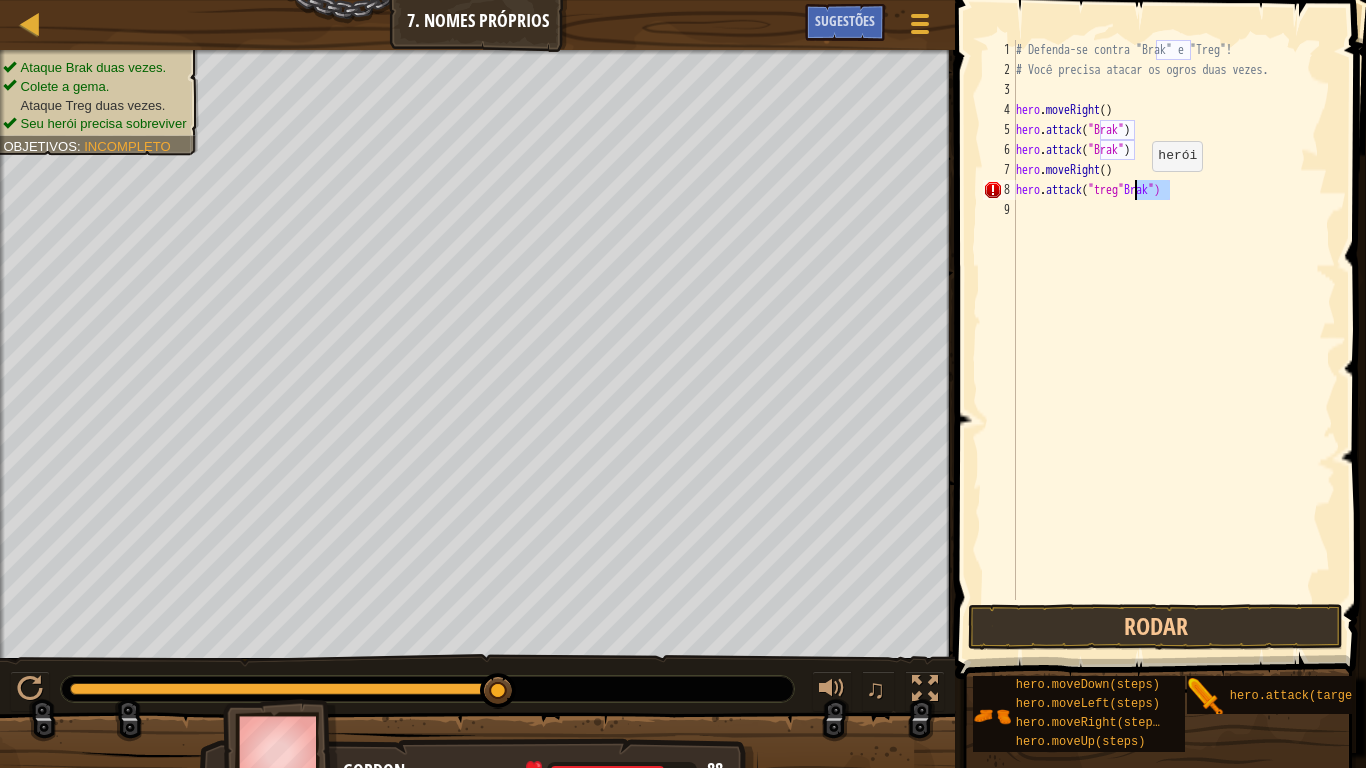 drag, startPoint x: 1167, startPoint y: 189, endPoint x: 1135, endPoint y: 191, distance: 32.06244 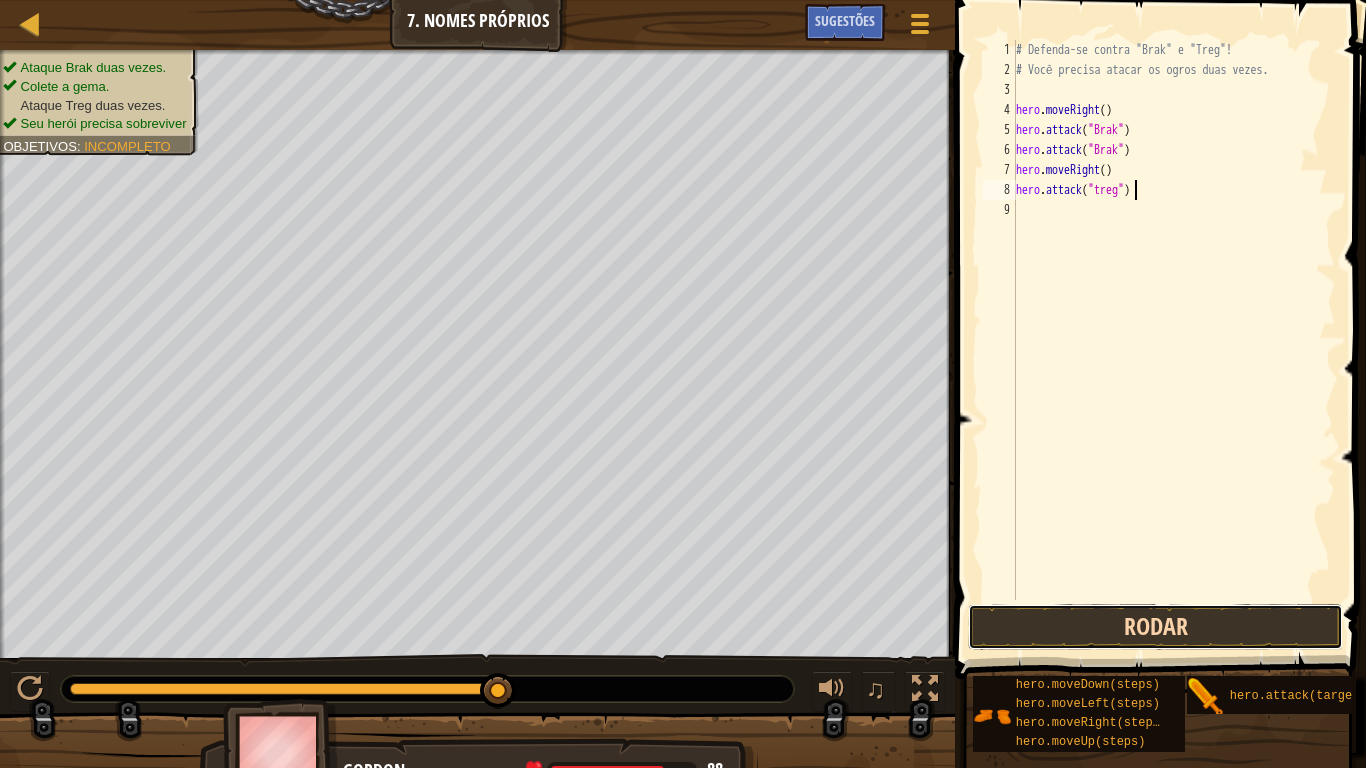 click on "Rodar" at bounding box center (1155, 627) 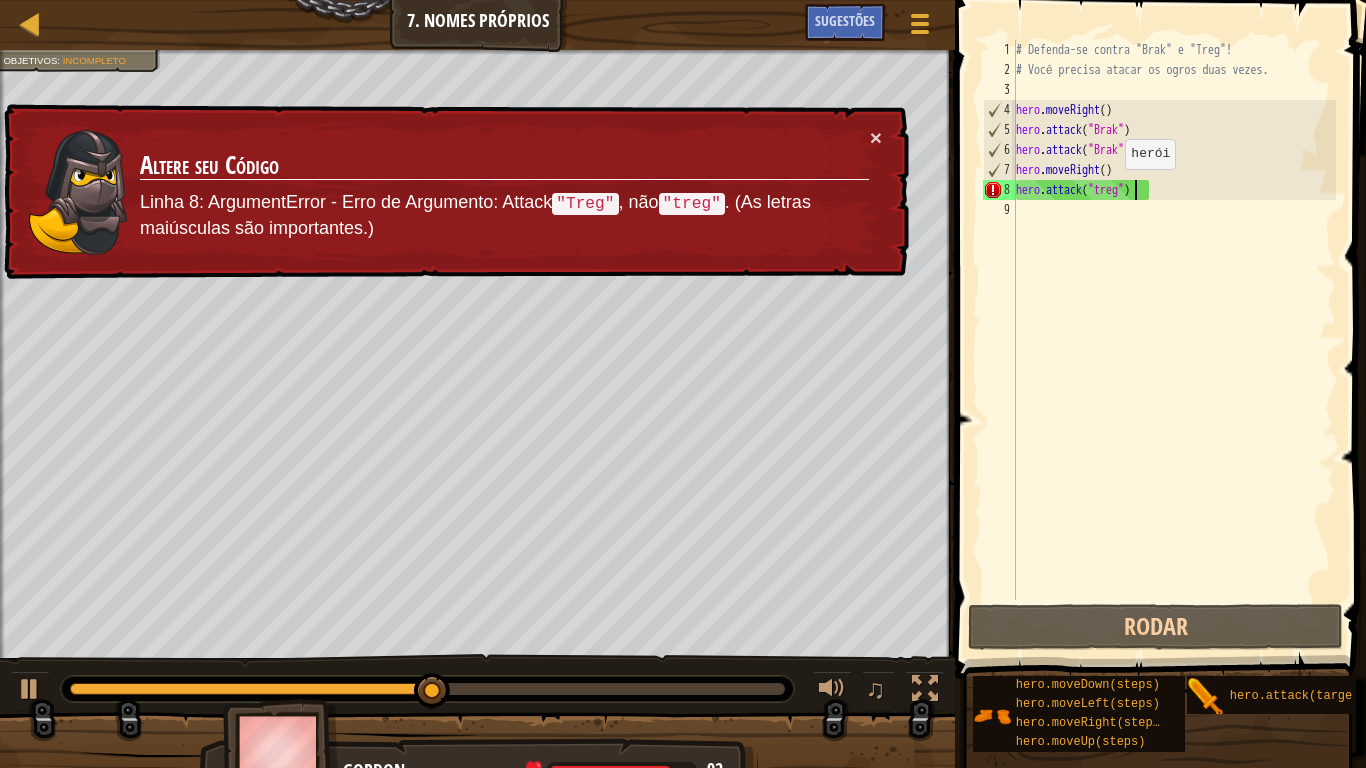 click on "# Defenda-se contra "Brak" e "Treg"! # Você precisa atacar os ogros duas vezes. hero . moveRight ( ) hero . attack ( "Brak" ) hero . attack ( "Brak" ) hero . moveRight ( ) hero . attack ( "treg" )" at bounding box center [1174, 340] 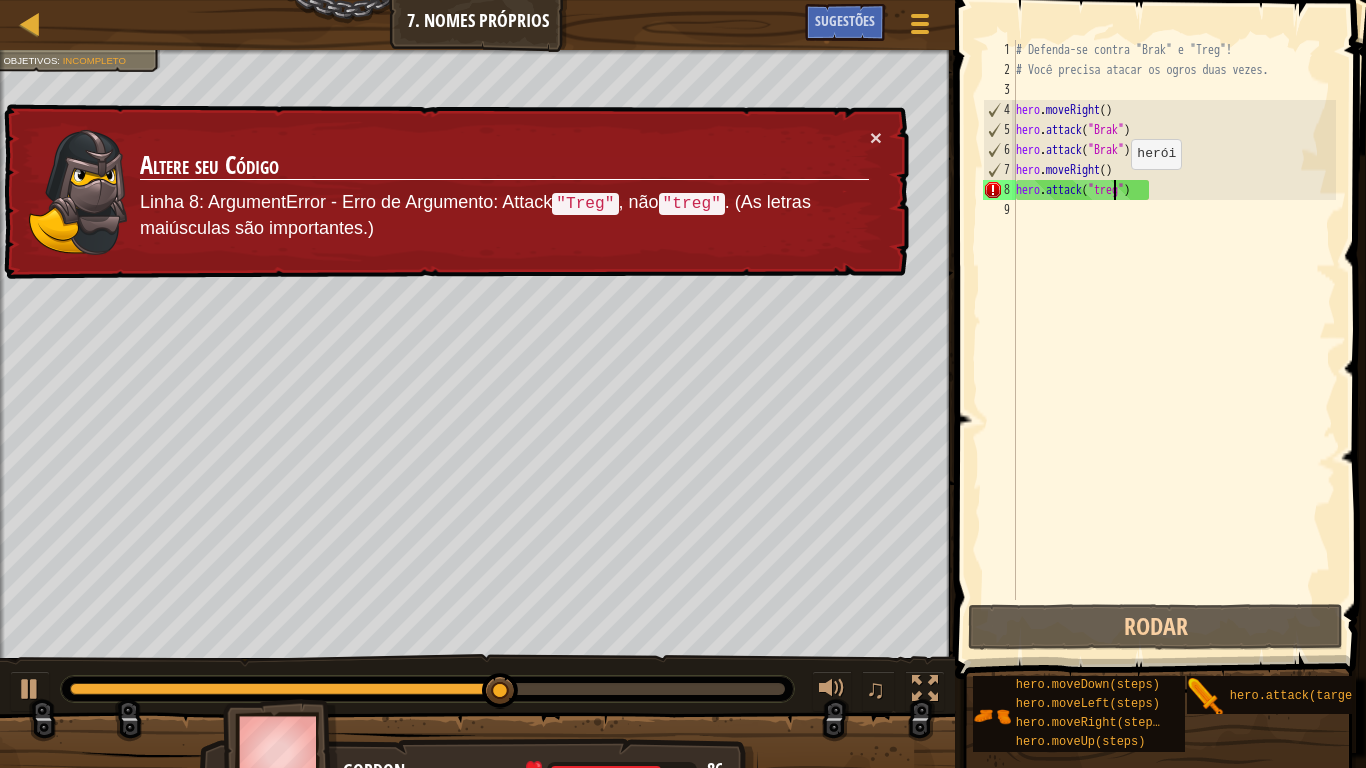 click on "# Defenda-se contra "Brak" e "Treg"! # Você precisa atacar os ogros duas vezes. hero . moveRight ( ) hero . attack ( "Brak" ) hero . attack ( "Brak" ) hero . moveRight ( ) hero . attack ( "treg" )" at bounding box center [1174, 340] 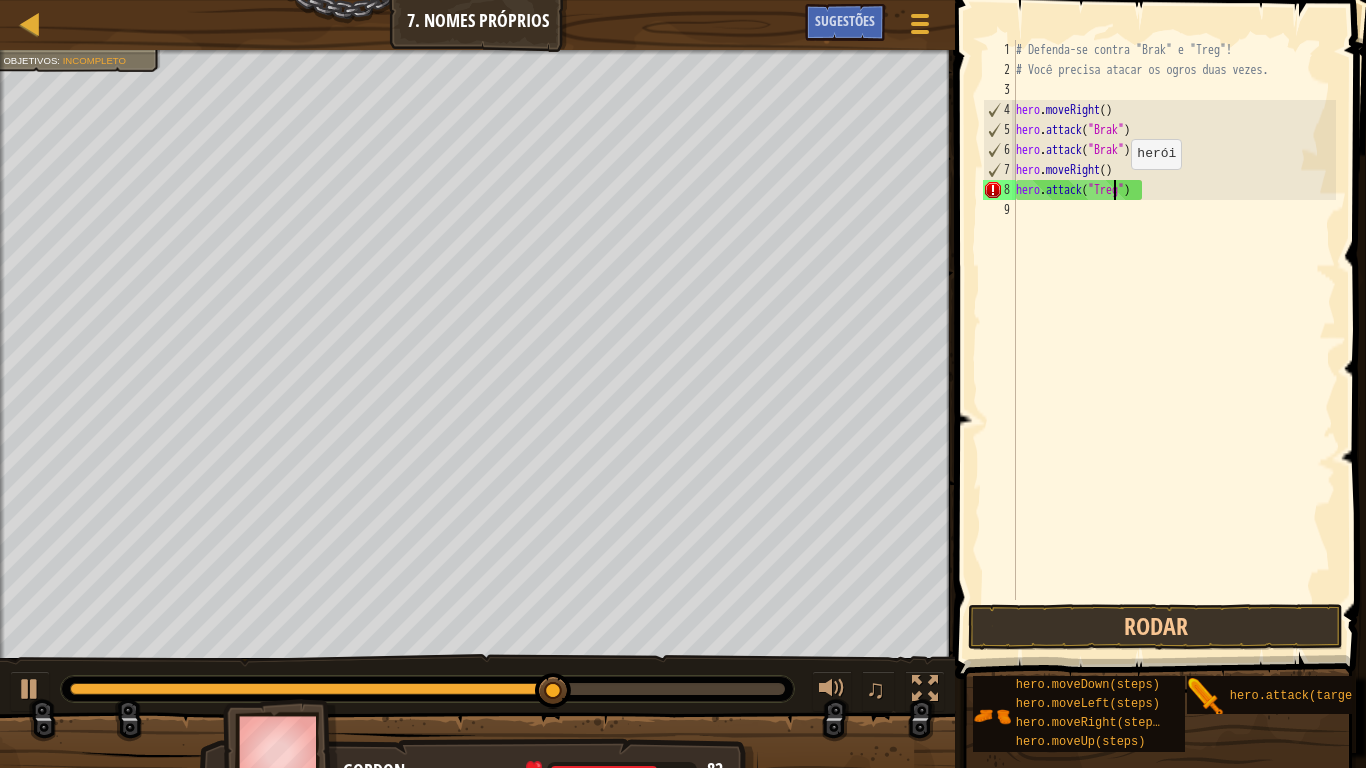 scroll, scrollTop: 9, scrollLeft: 15, axis: both 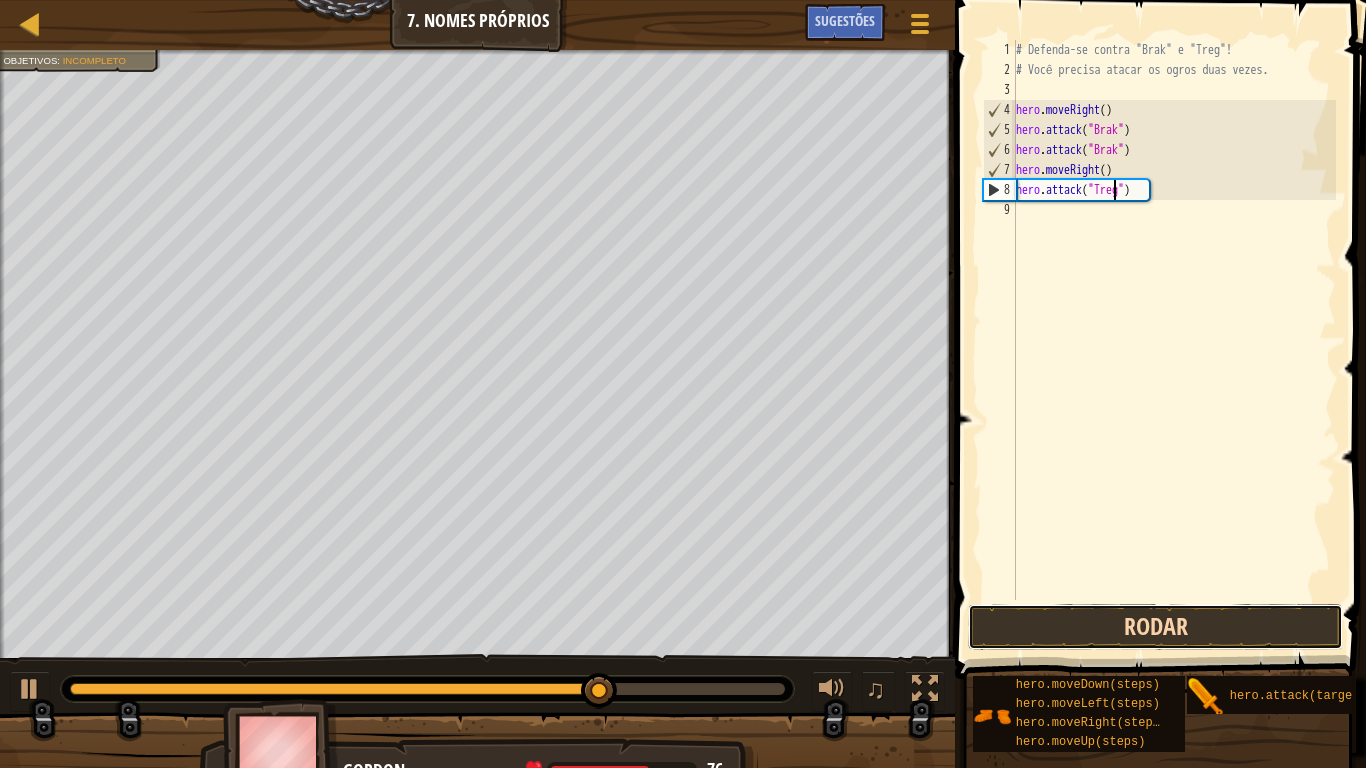 click on "Rodar" at bounding box center (1155, 627) 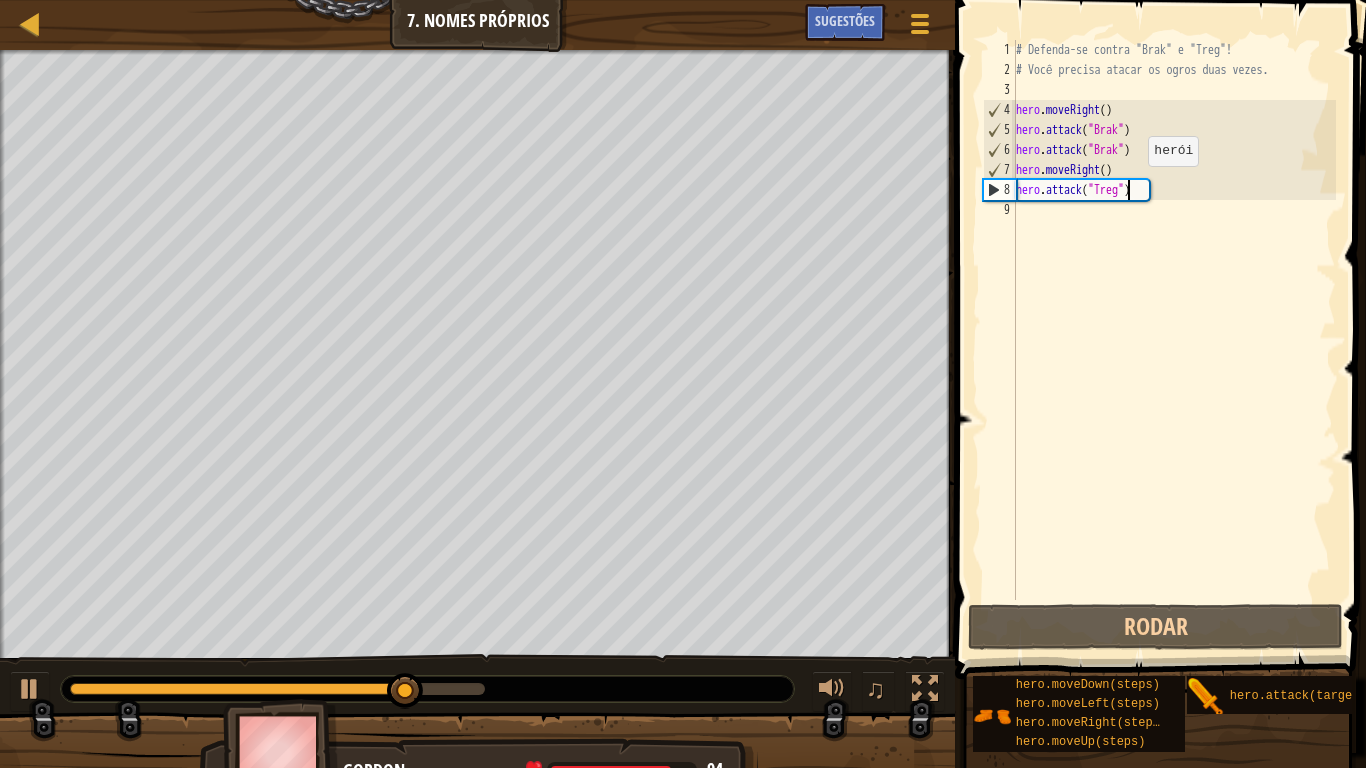 click on "# Defenda-se contra "Brak" e "Treg"! # Você precisa atacar os ogros duas vezes. hero . moveRight ( ) hero . attack ( "Brak" ) hero . attack ( "Brak" ) hero . moveRight ( ) hero . attack ( "Treg" )" at bounding box center (1174, 340) 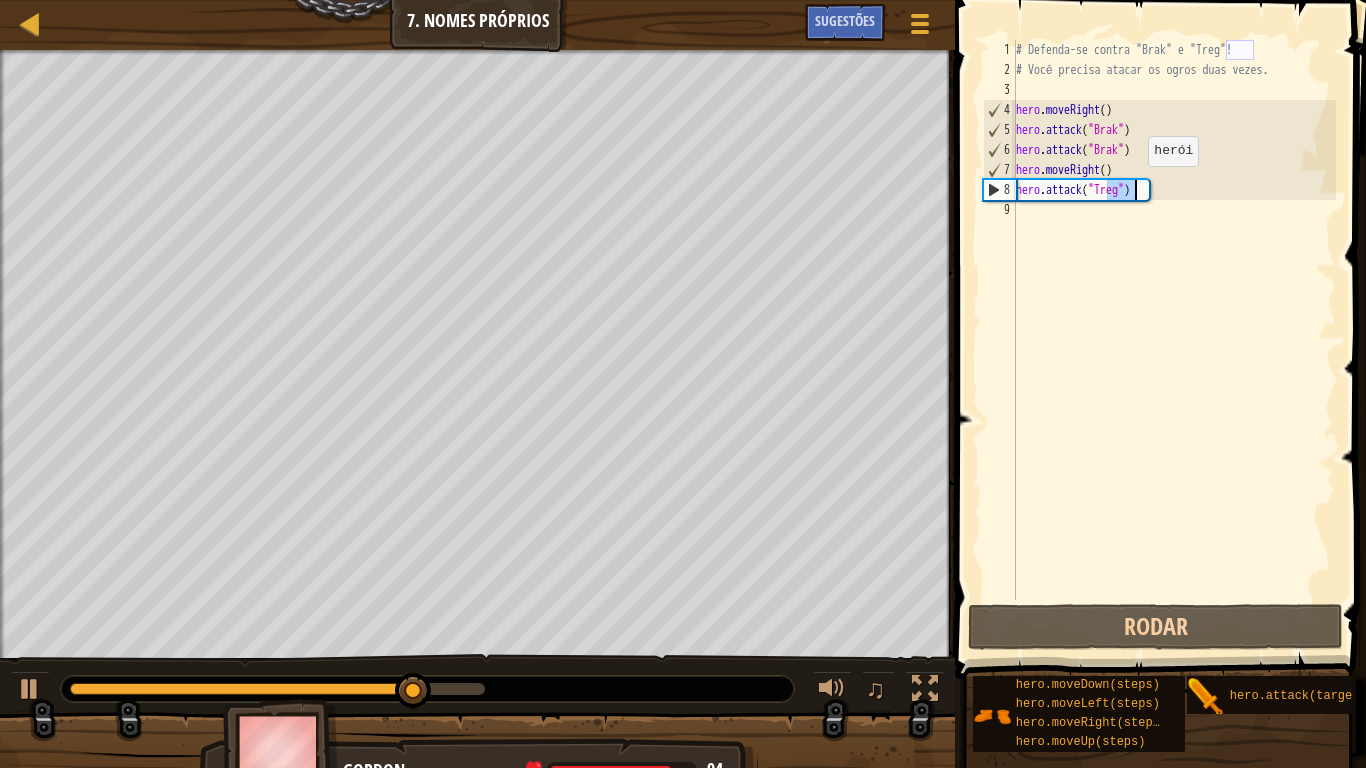 click on "# Defenda-se contra "Brak" e "Treg"! # Você precisa atacar os ogros duas vezes. hero . moveRight ( ) hero . attack ( "Brak" ) hero . attack ( "Brak" ) hero . moveRight ( ) hero . attack ( "Treg" )" at bounding box center [1174, 340] 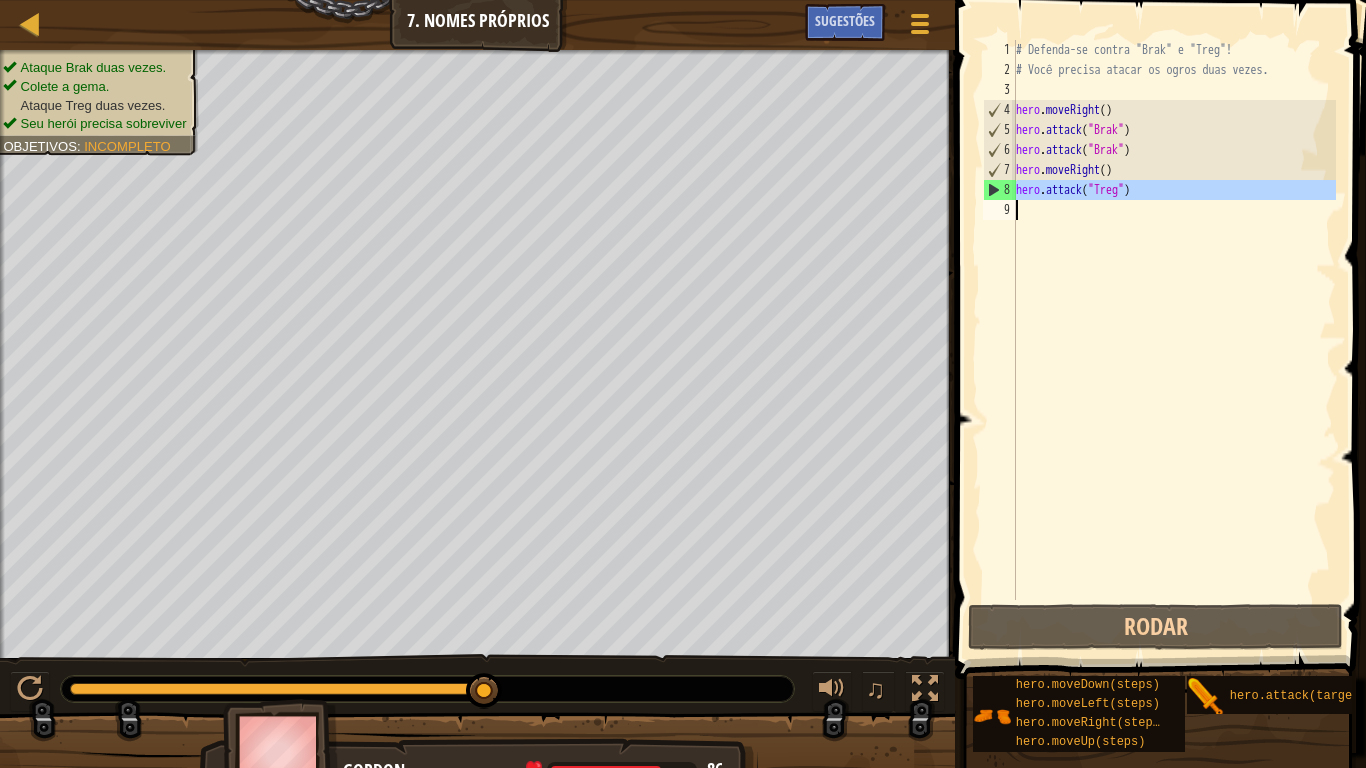 click on "# Defenda-se contra "Brak" e "Treg"! # Você precisa atacar os ogros duas vezes. hero . moveRight ( ) hero . attack ( "Brak" ) hero . attack ( "Brak" ) hero . moveRight ( ) hero . attack ( "Treg" )" at bounding box center (1174, 320) 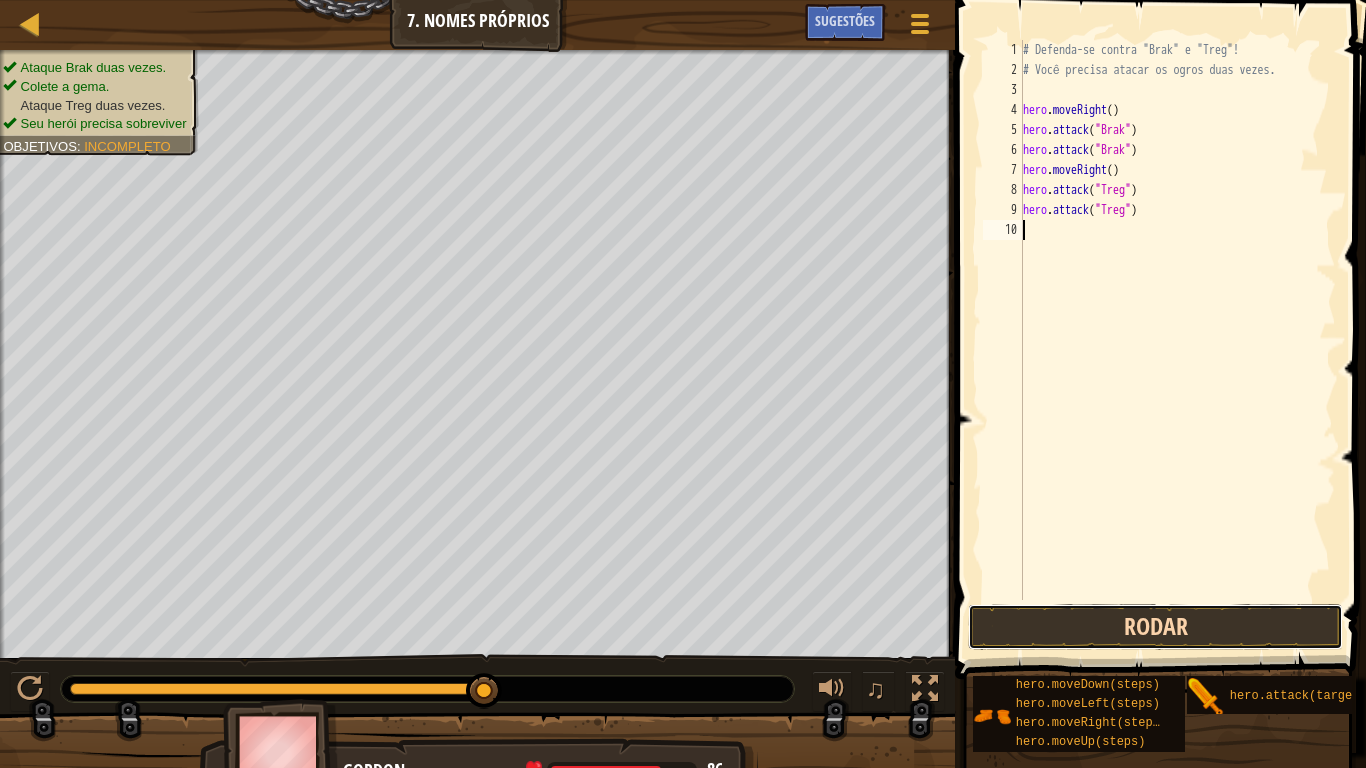 click on "Rodar" at bounding box center [1155, 627] 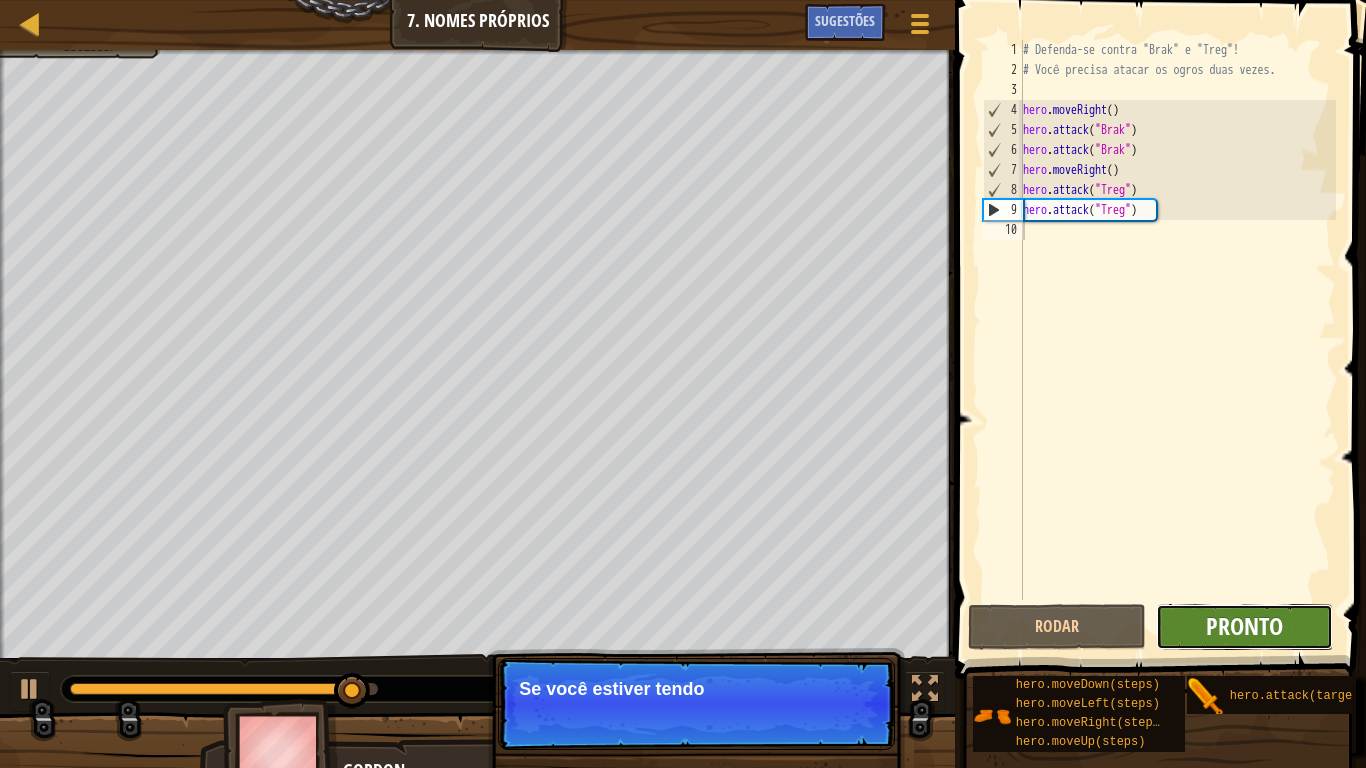 click on "Pronto" at bounding box center (1244, 626) 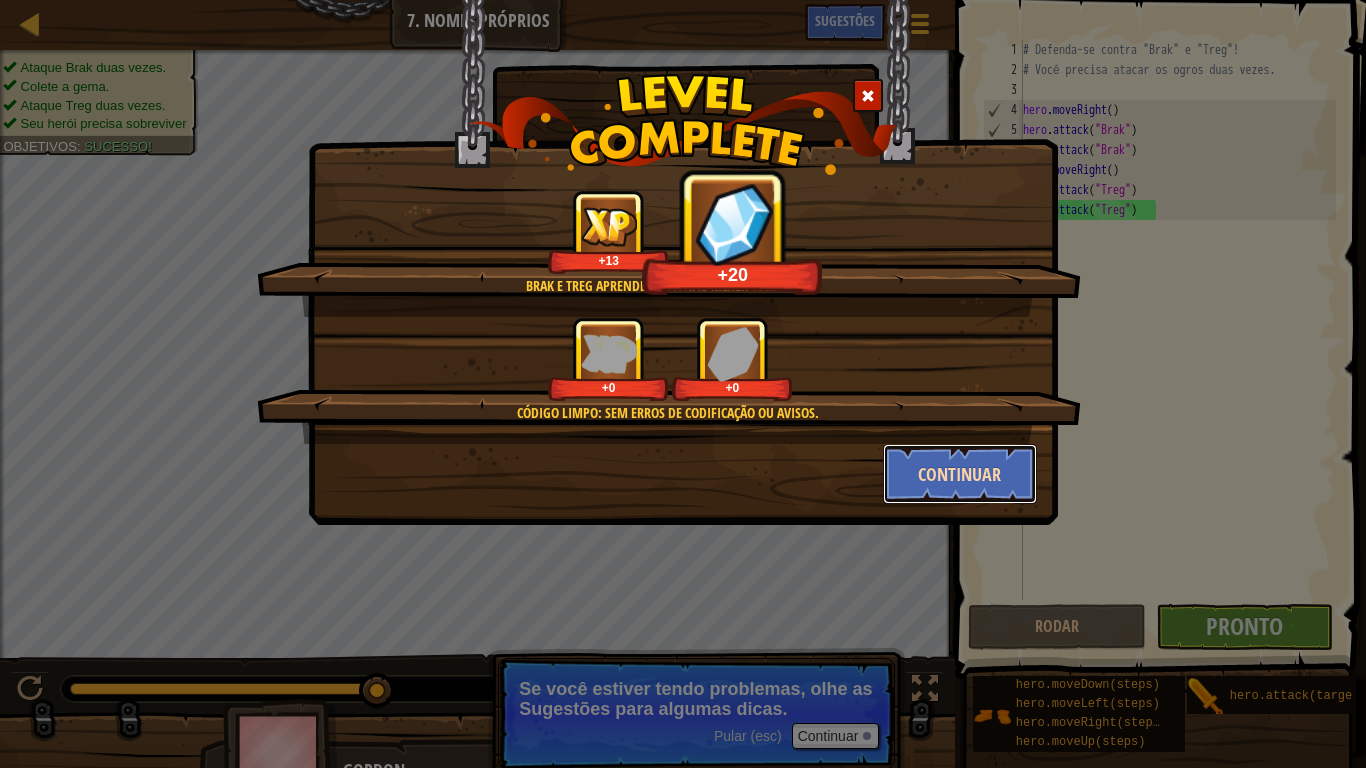 click on "Continuar" at bounding box center (960, 474) 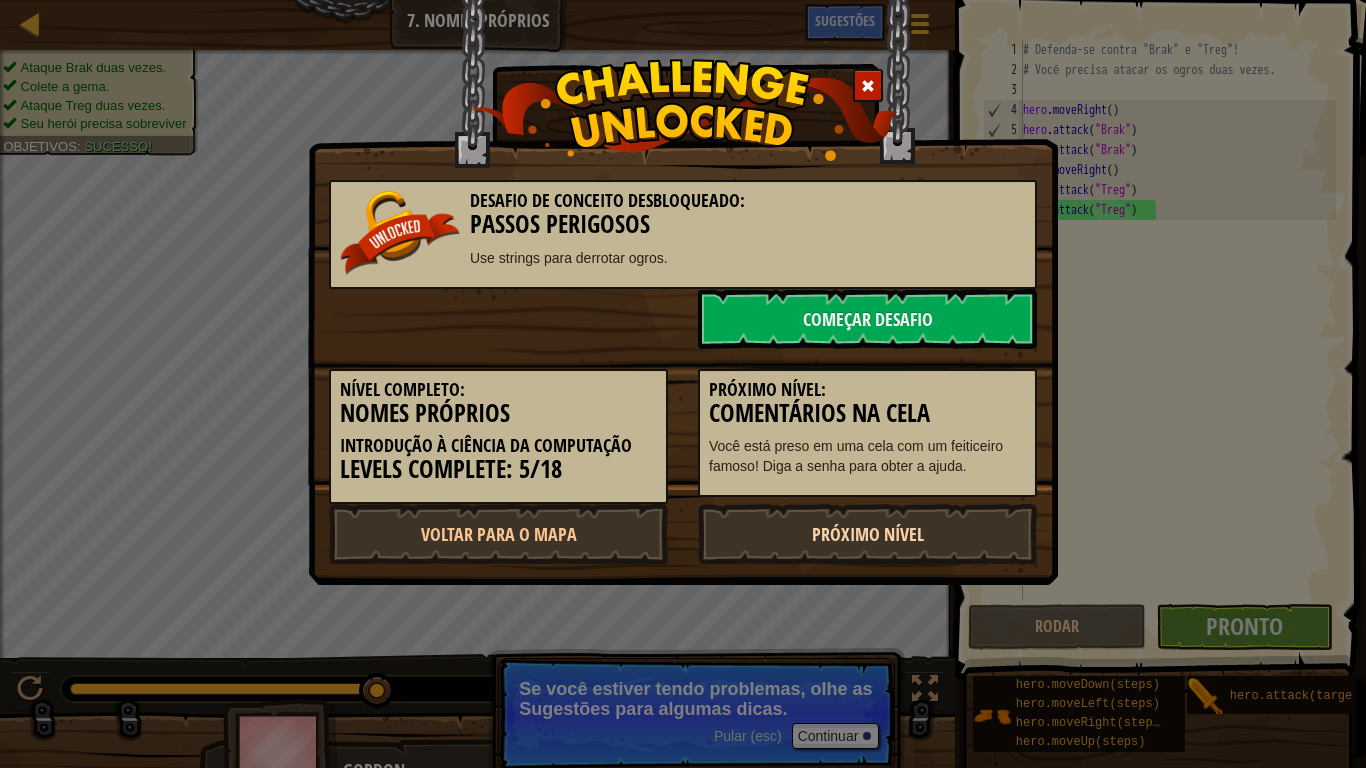 click on "Próximo Nível" at bounding box center (867, 534) 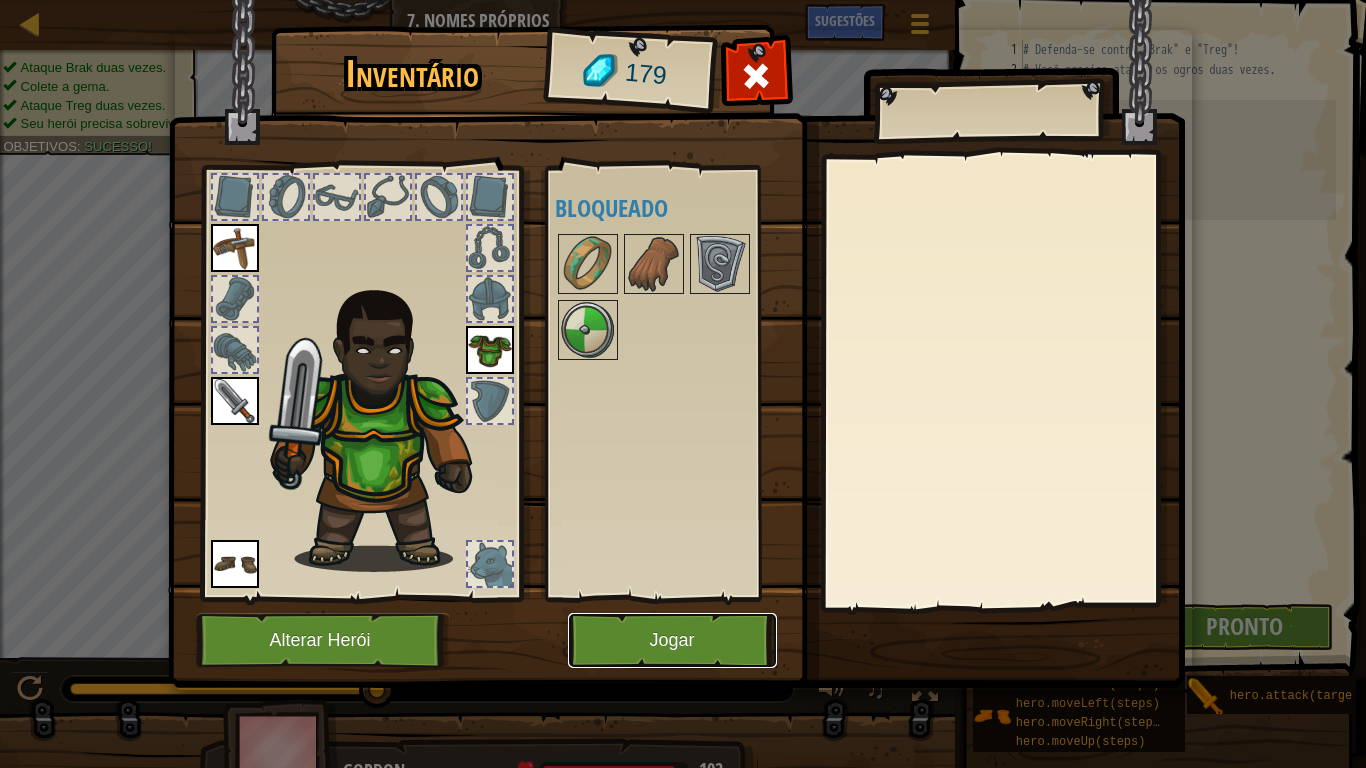 click on "Jogar" at bounding box center [672, 640] 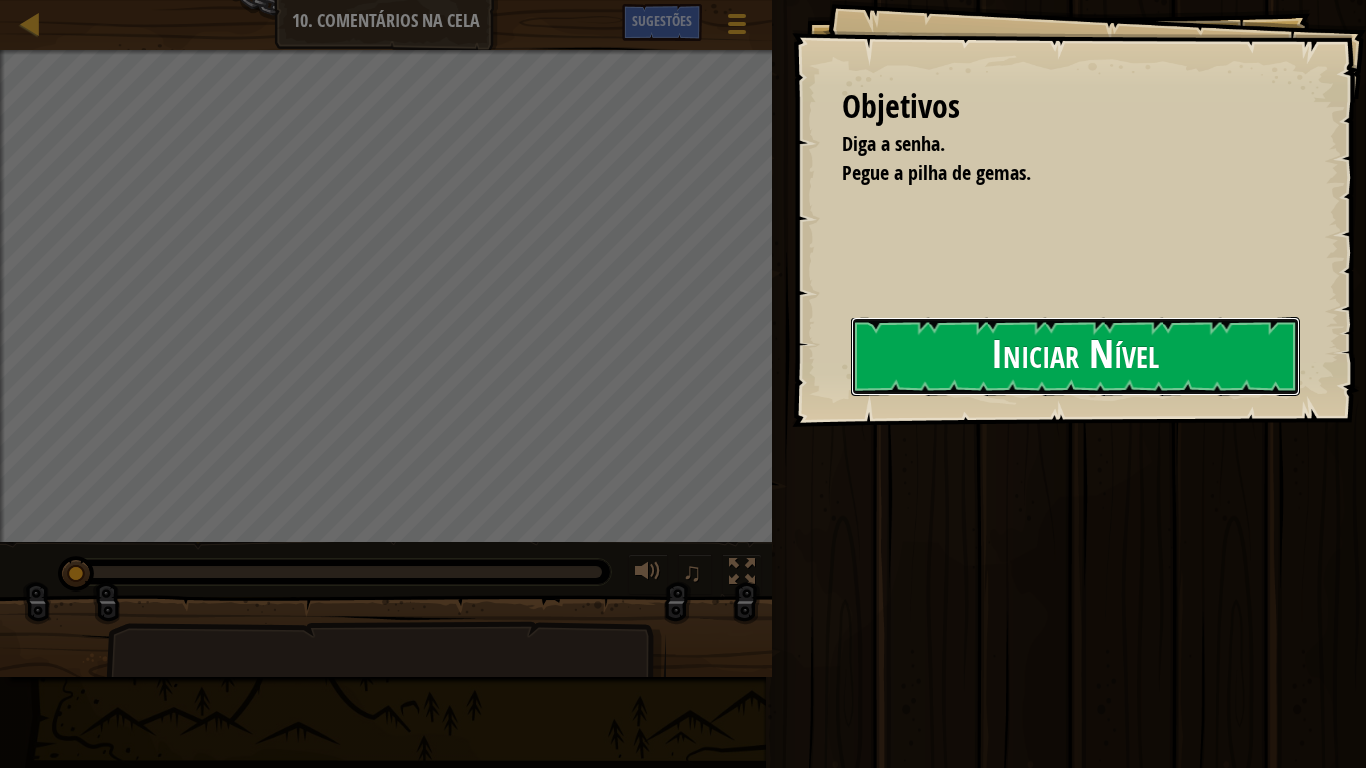 click on "Iniciar Nível" at bounding box center (1075, 356) 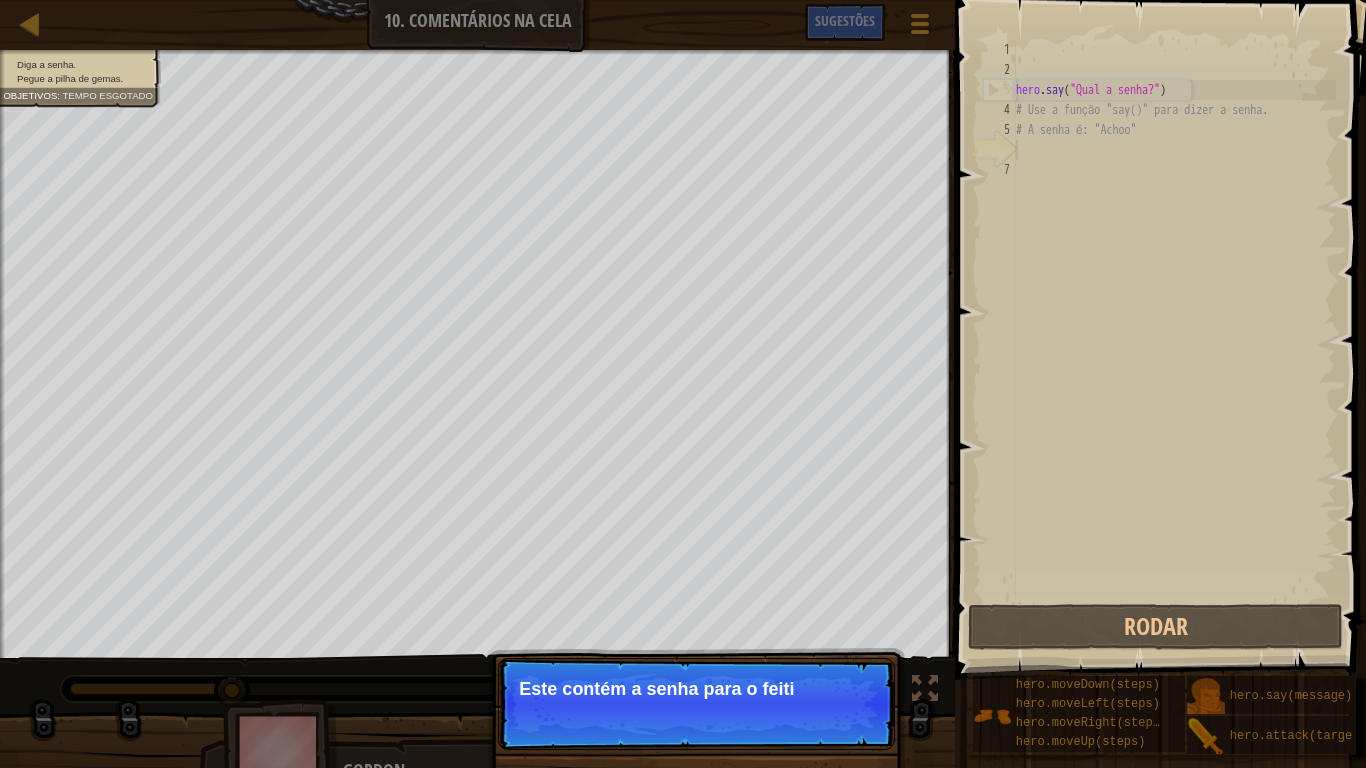click on "Este contém a senha para o feiti" at bounding box center [696, 689] 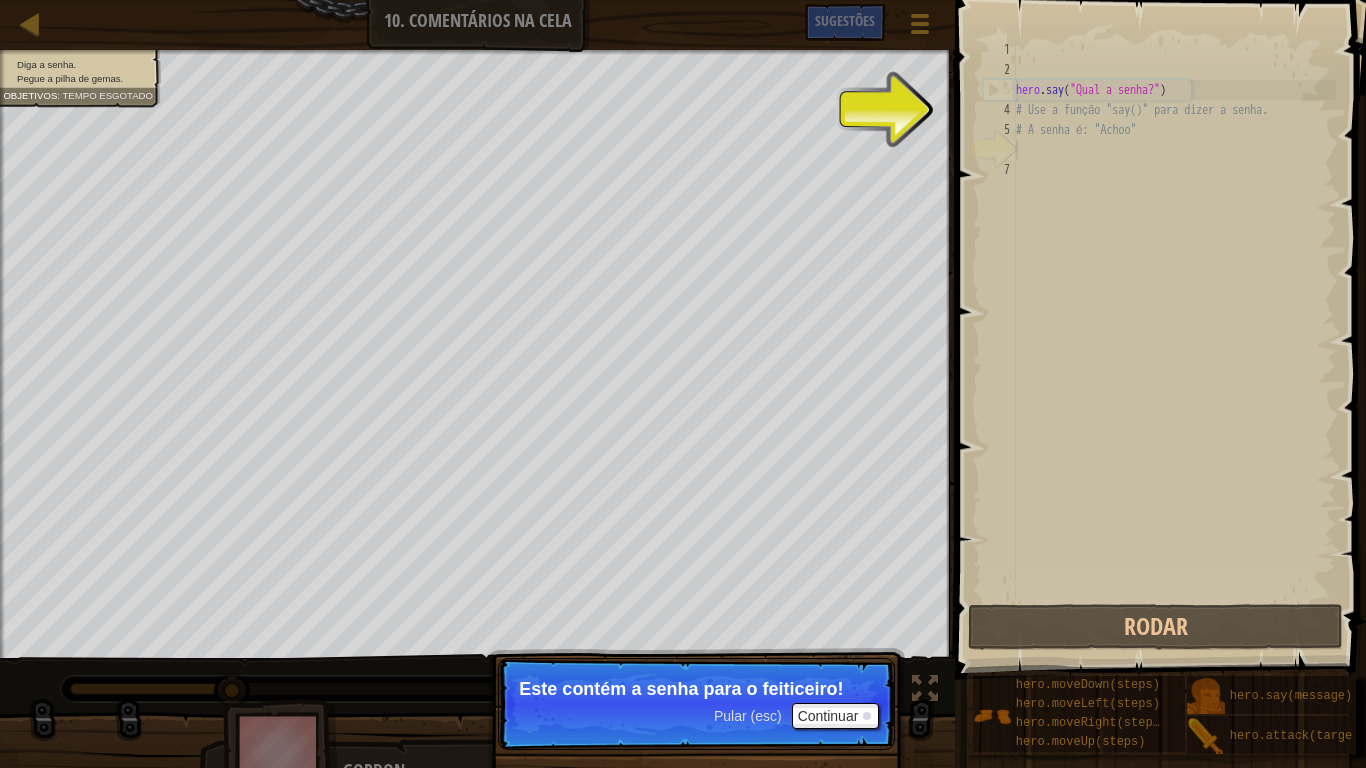 click on "4" at bounding box center (999, 110) 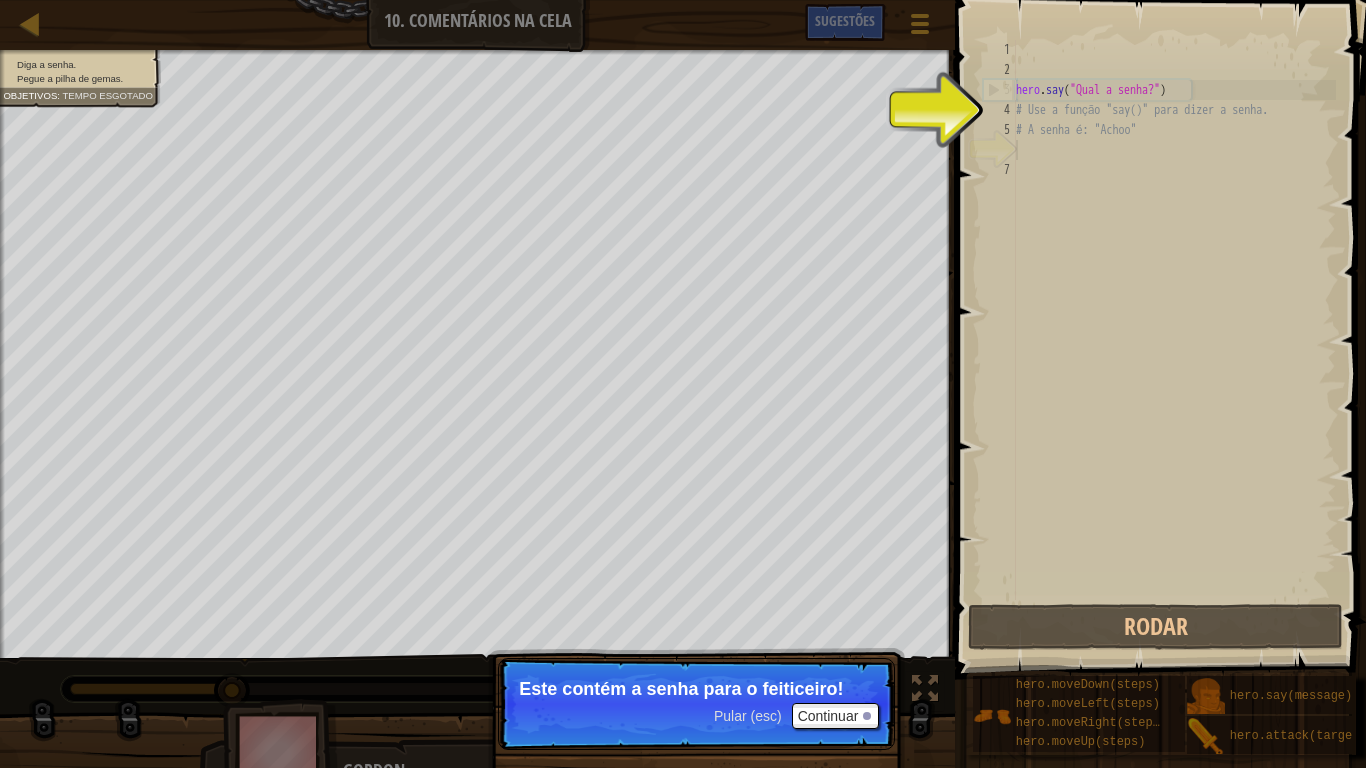 click on "4" at bounding box center (999, 110) 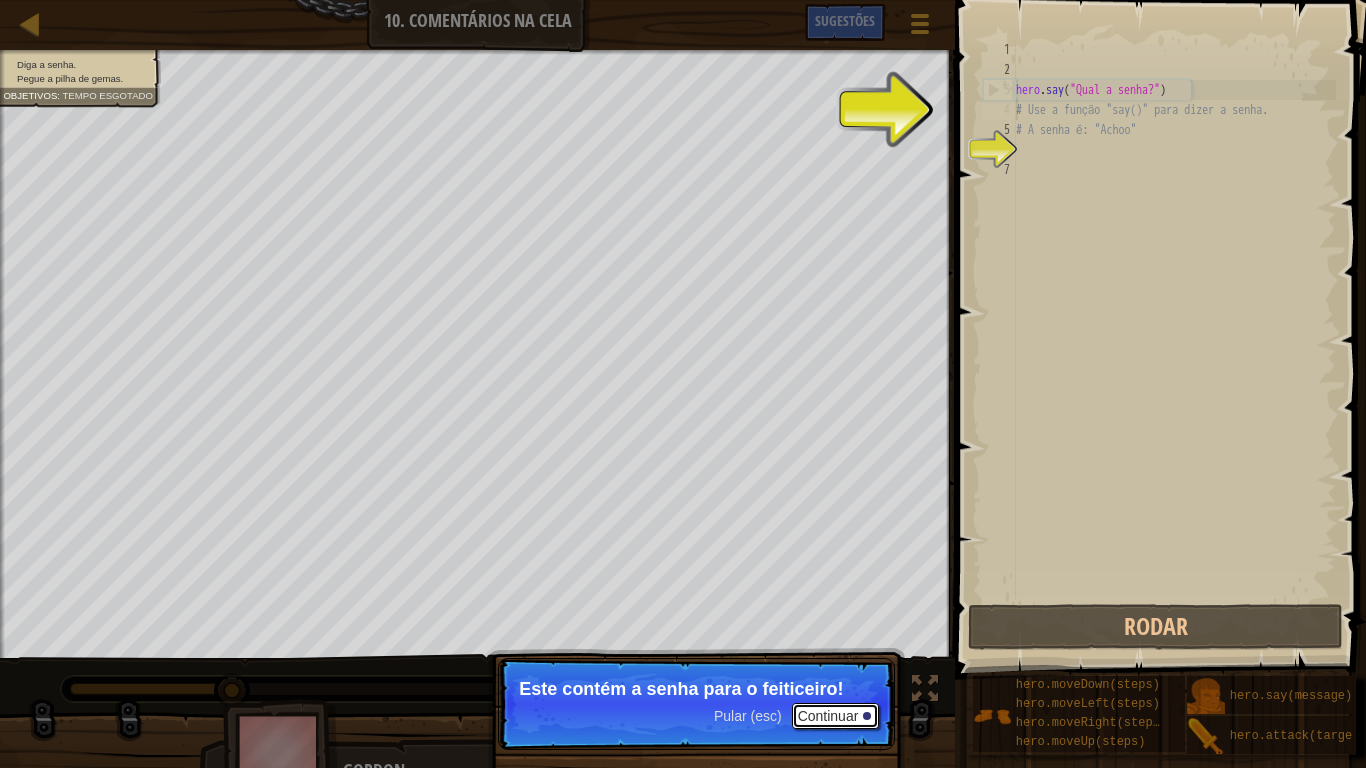 click on "Continuar" at bounding box center [836, 716] 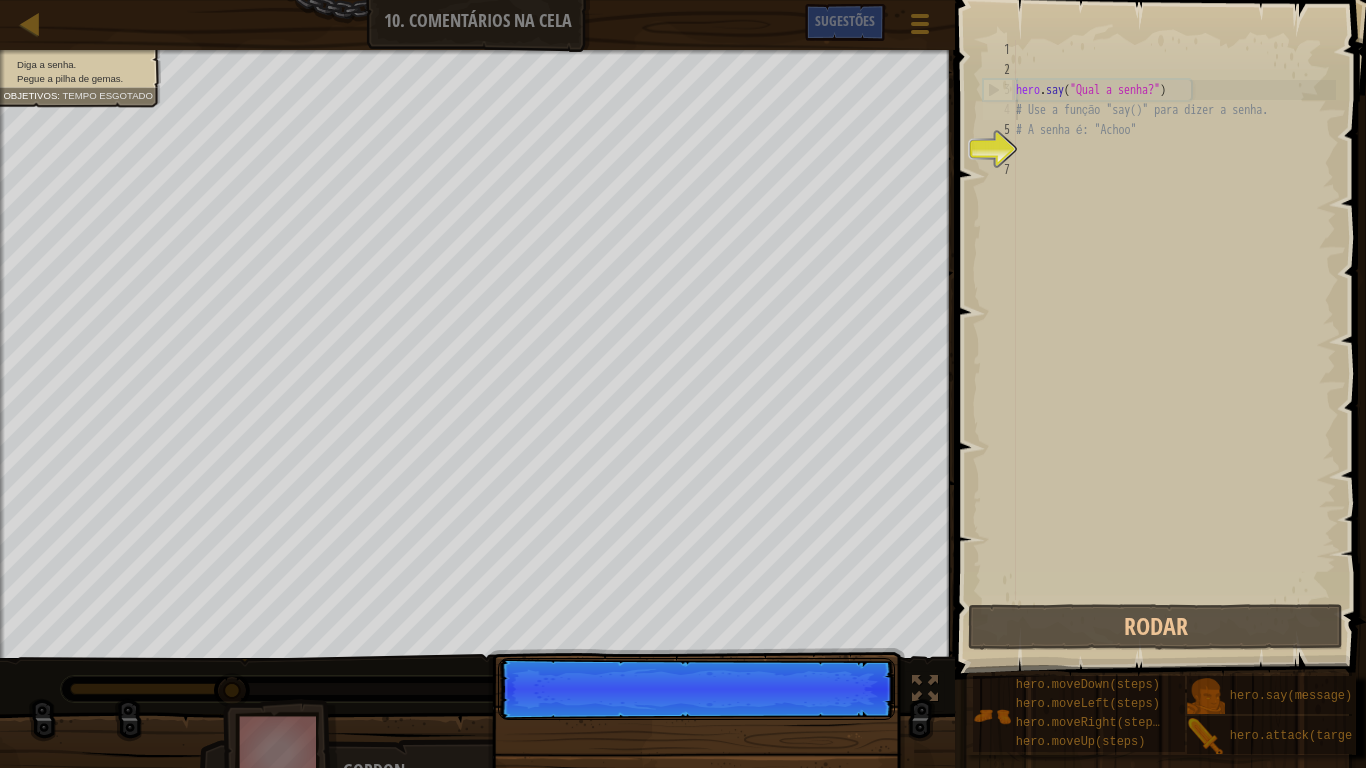 scroll, scrollTop: 9, scrollLeft: 1, axis: both 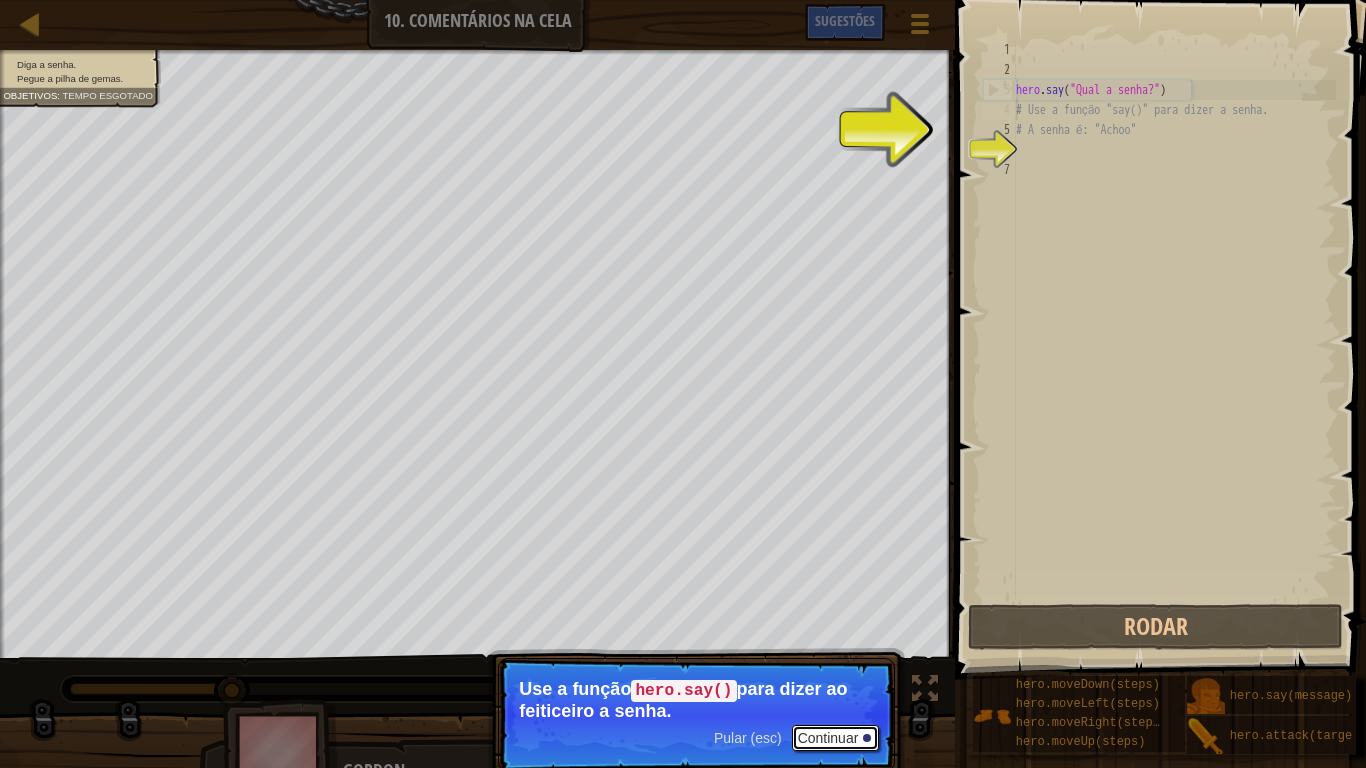 click on "Continuar" at bounding box center (836, 738) 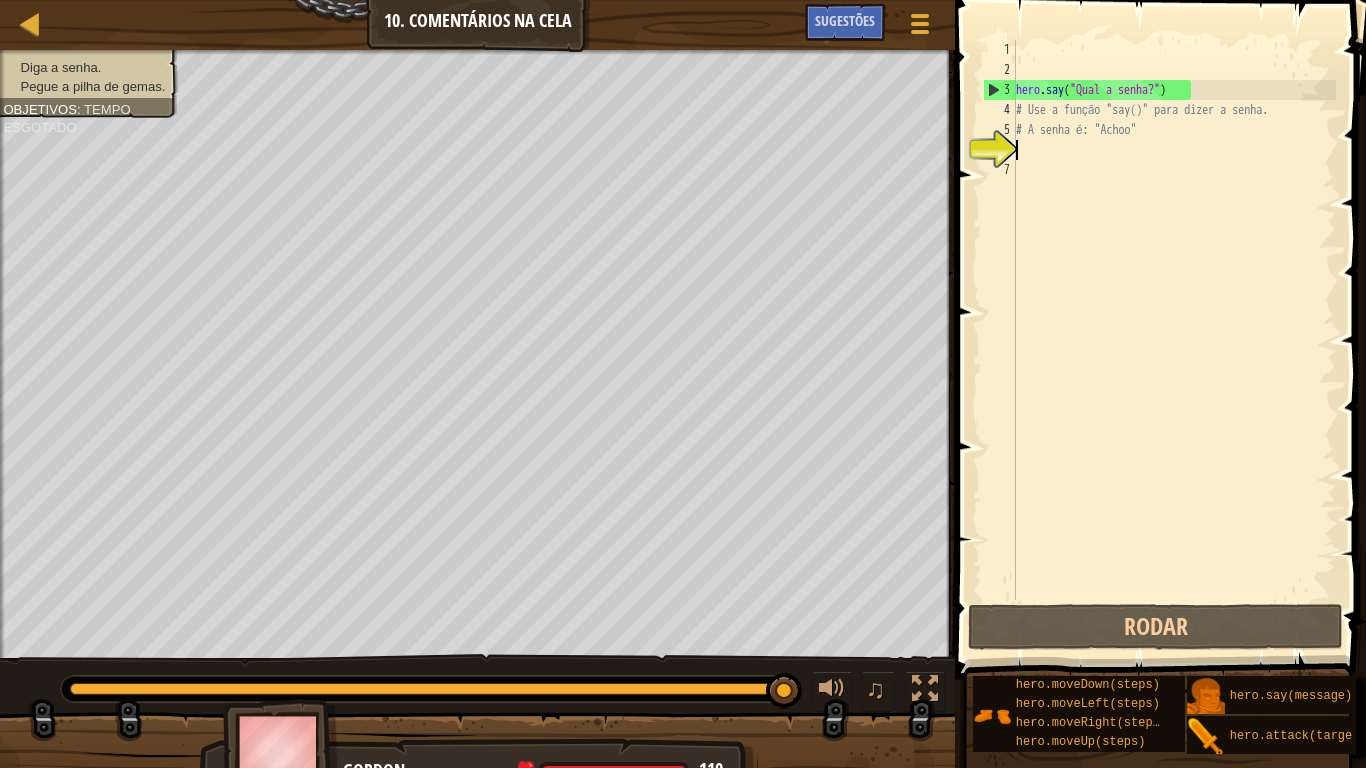 click on "hero . say ( "Qual a senha?" ) # Use a função "say()" para dizer a senha. # A senha é: "Achoo"" at bounding box center (1174, 340) 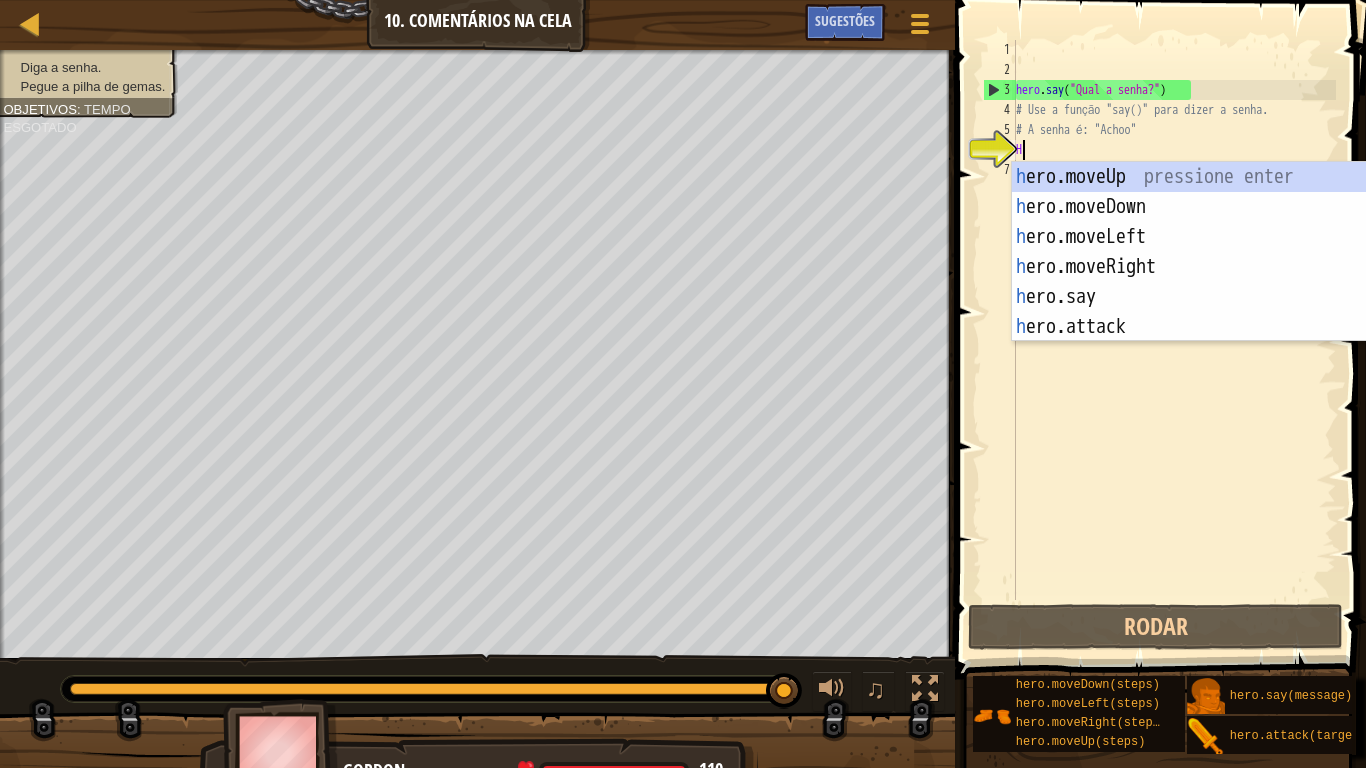 type on "HE" 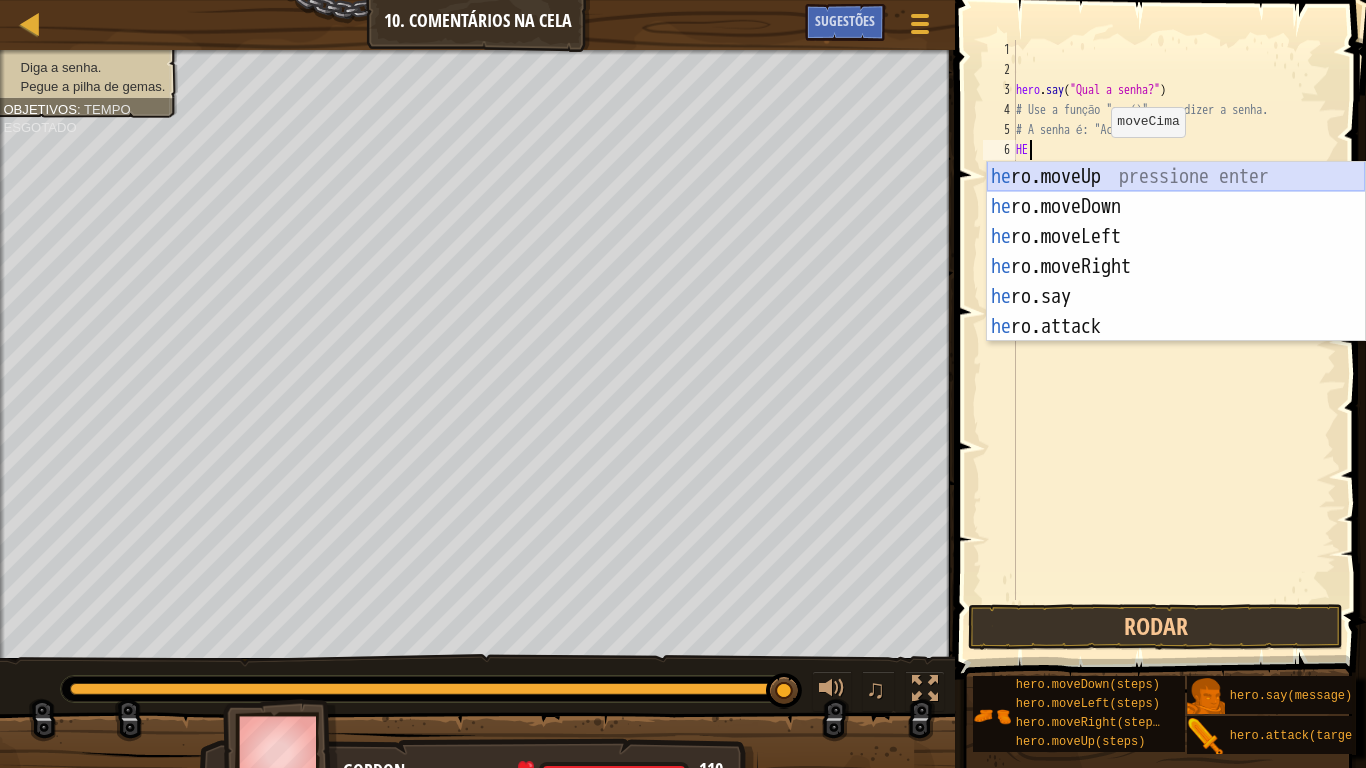 click on "he ro.moveUp pressione enter he ro.moveDown pressione enter he ro.moveLeft pressione enter he ro.moveRight pressione enter he ro.say pressione enter he ro.attack pressione enter" at bounding box center [1176, 282] 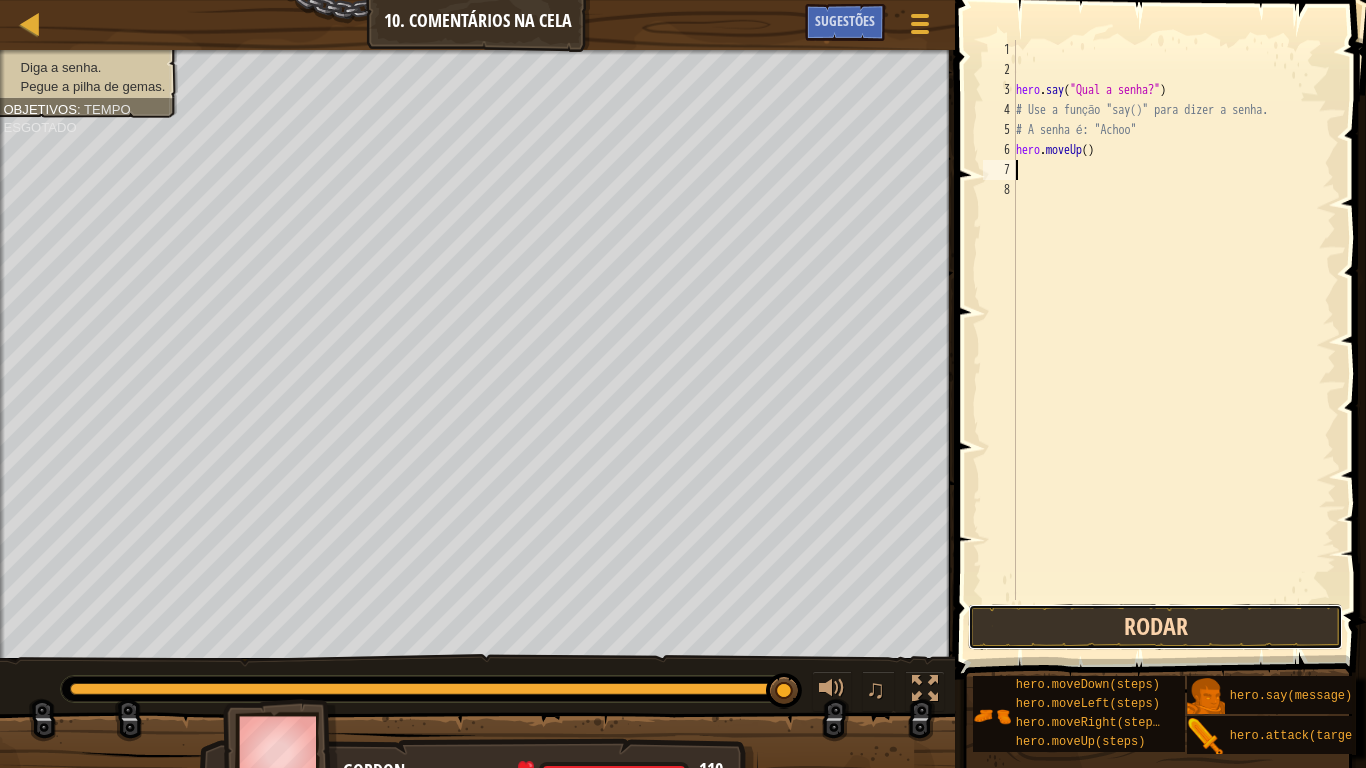 click on "Rodar" at bounding box center [1155, 627] 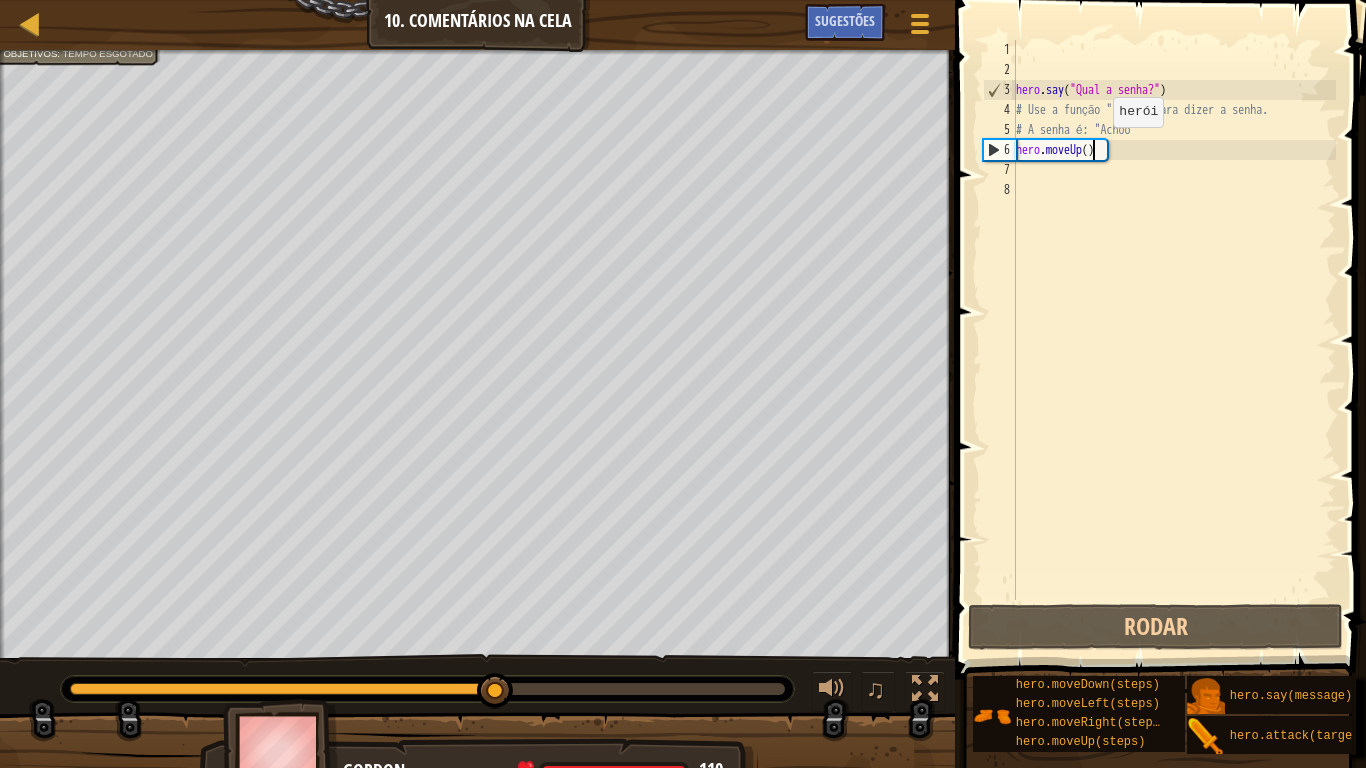 click on "hero . say ( "Qual a senha?" ) # Use a função "say()" para dizer a senha. # A senha é: "Achoo" hero . moveUp ( )" at bounding box center [1174, 340] 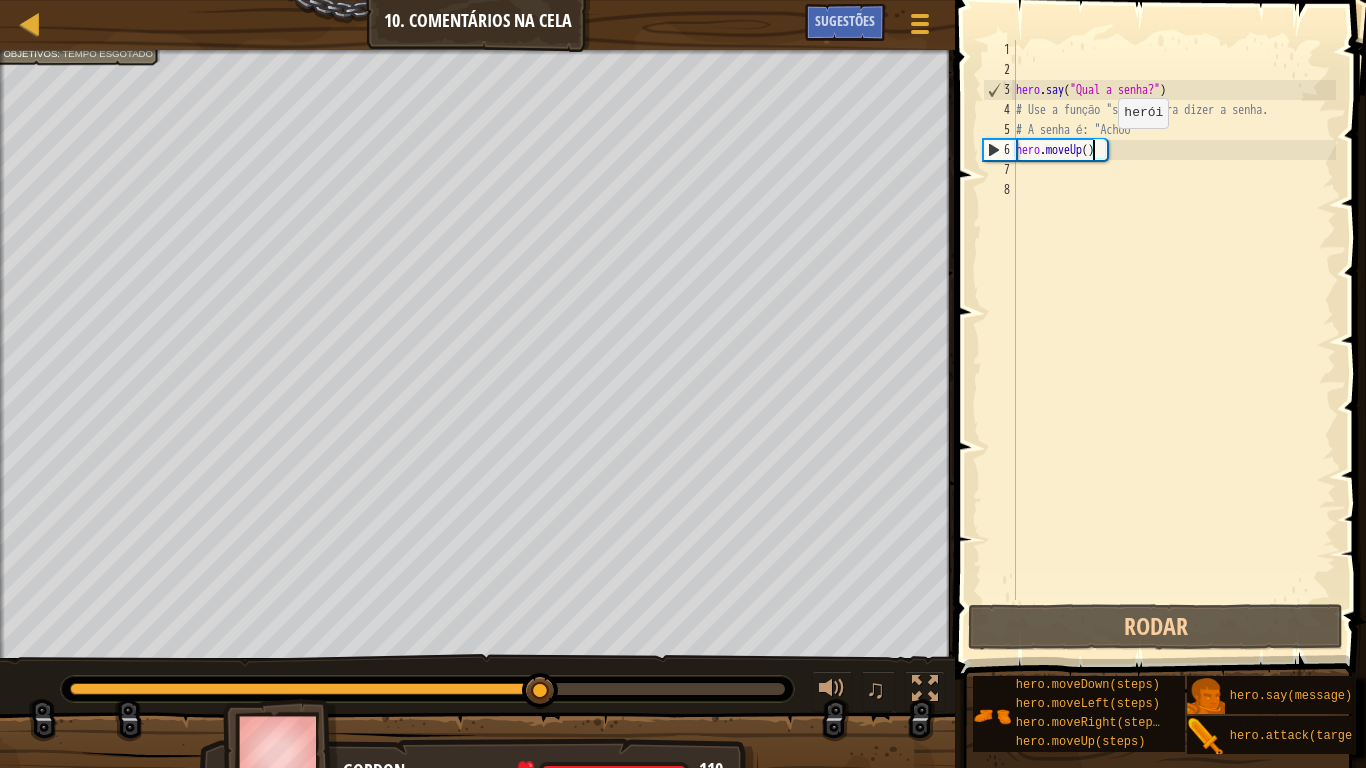 click on "hero . say ( "Qual a senha?" ) # Use a função "say()" para dizer a senha. # A senha é: "Achoo" hero . moveUp ( )" at bounding box center (1174, 340) 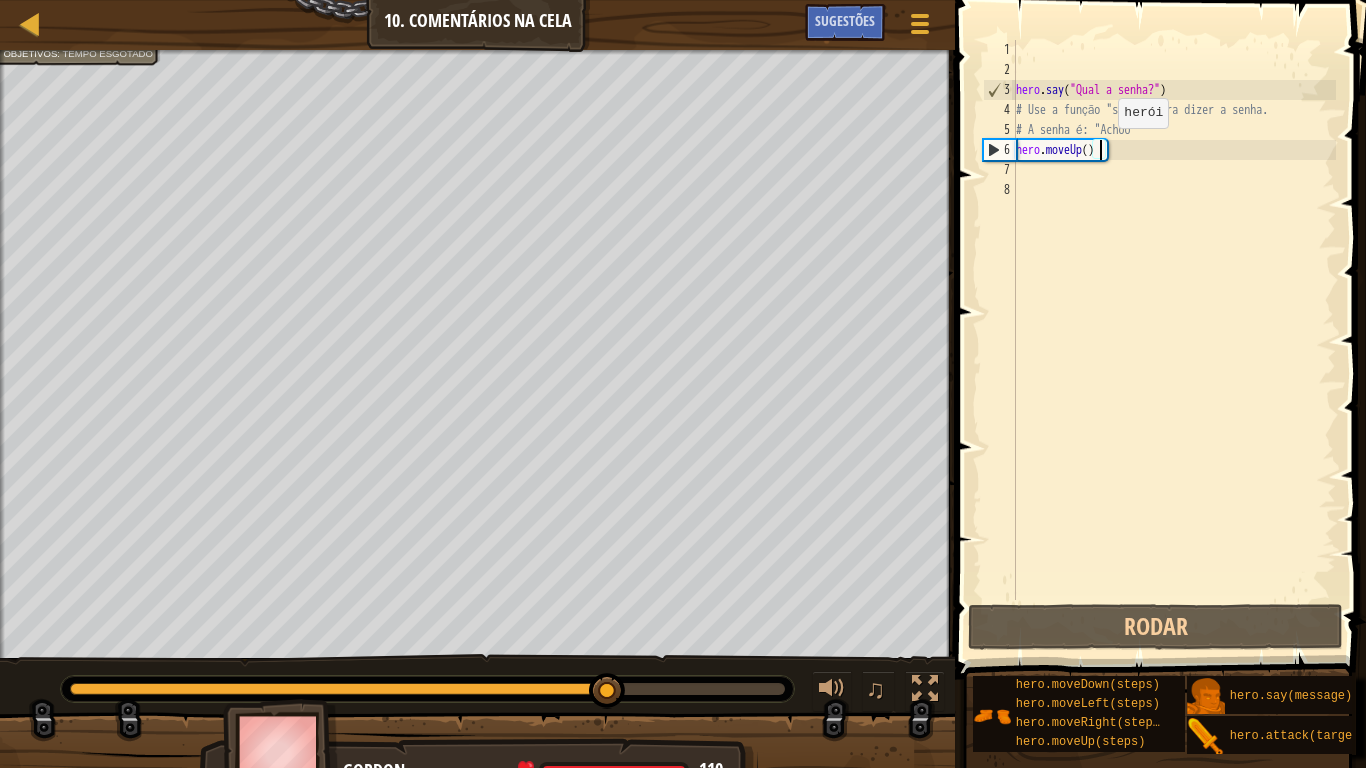 scroll, scrollTop: 9, scrollLeft: 13, axis: both 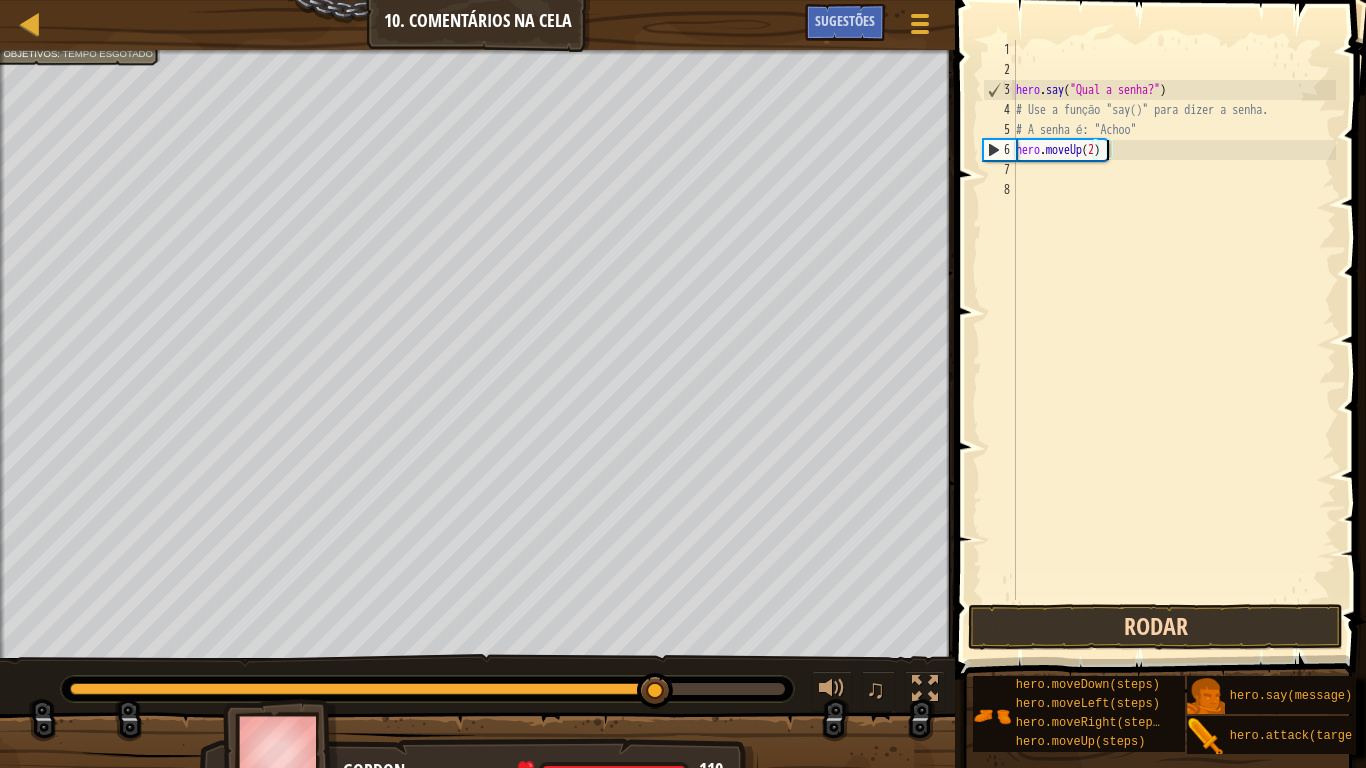 type on "hero.moveUp(2)" 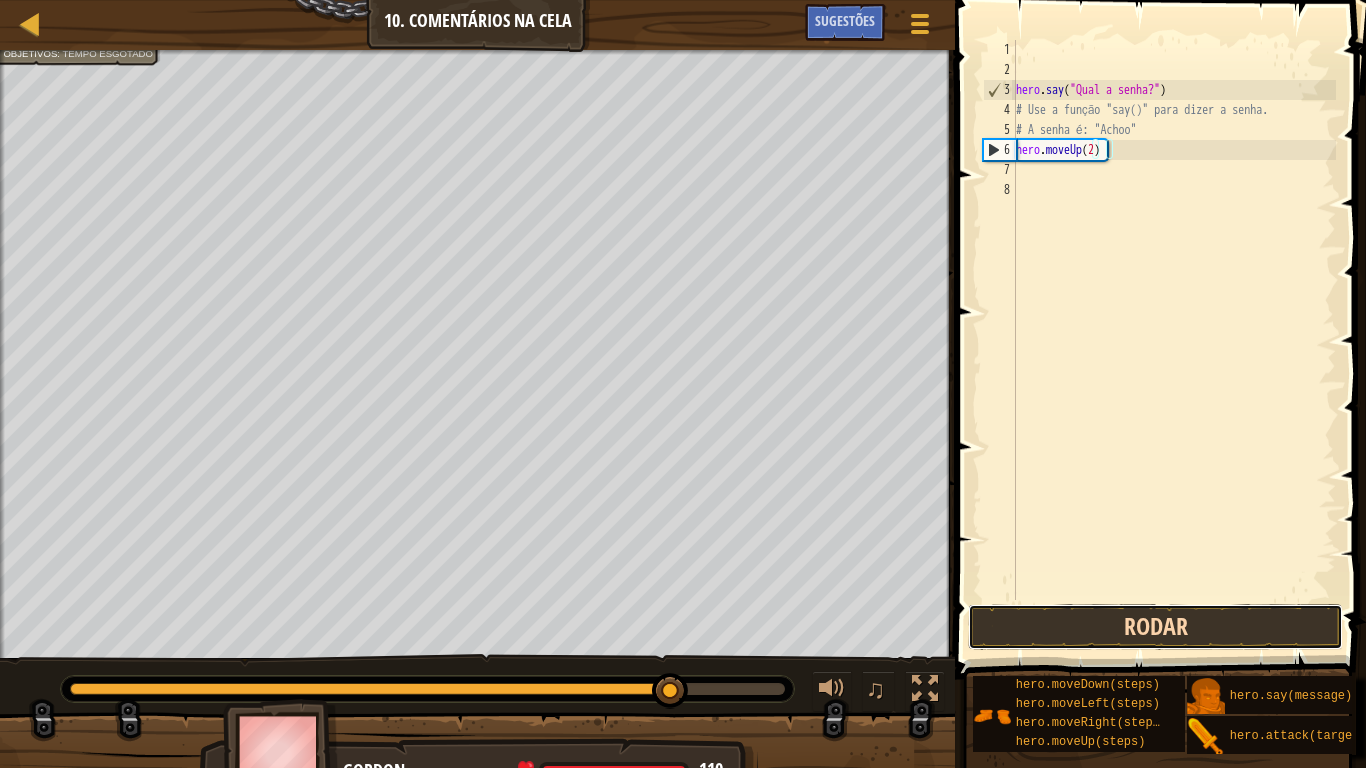 click on "Rodar" at bounding box center [1155, 627] 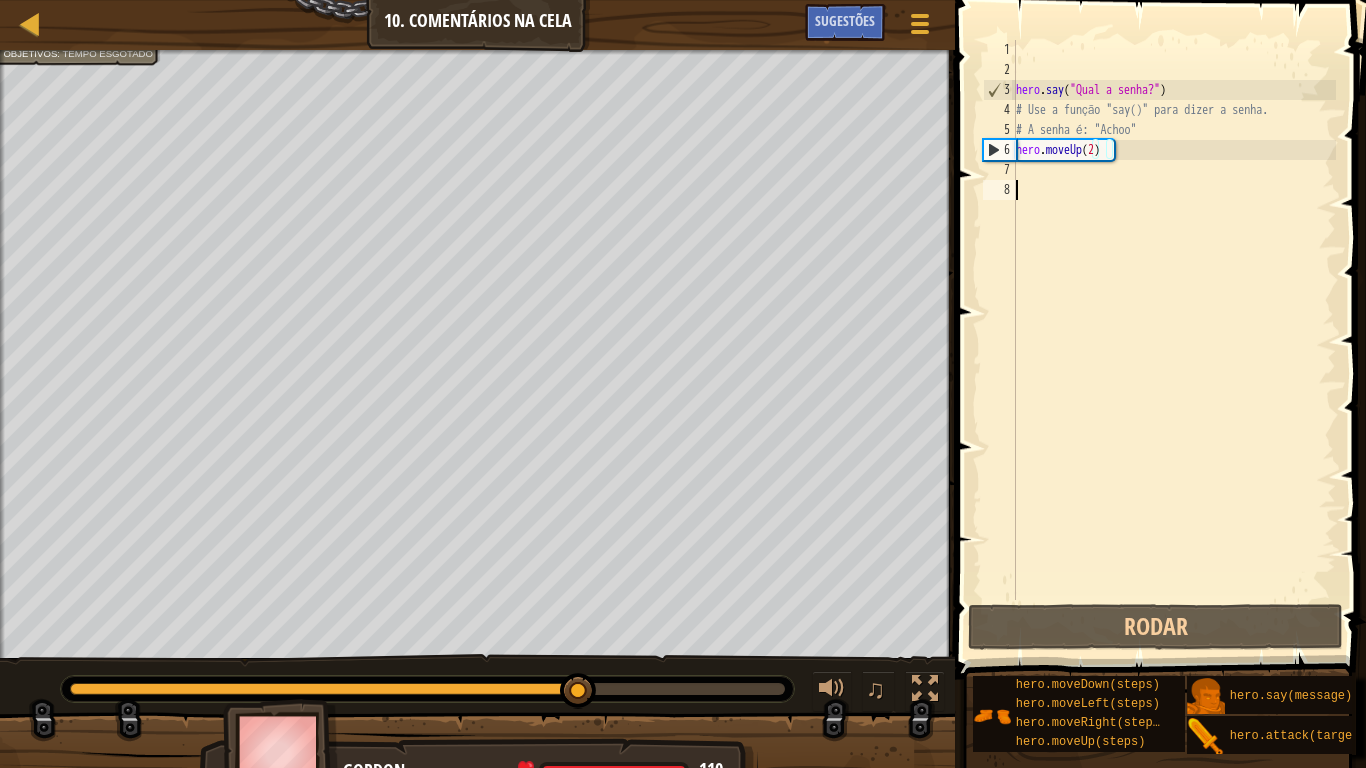 click on "hero . say ( "Qual a senha?" ) # Use a função "say()" para dizer a senha. # A senha é: "Achoo" hero . moveUp ( 2 )" at bounding box center [1174, 340] 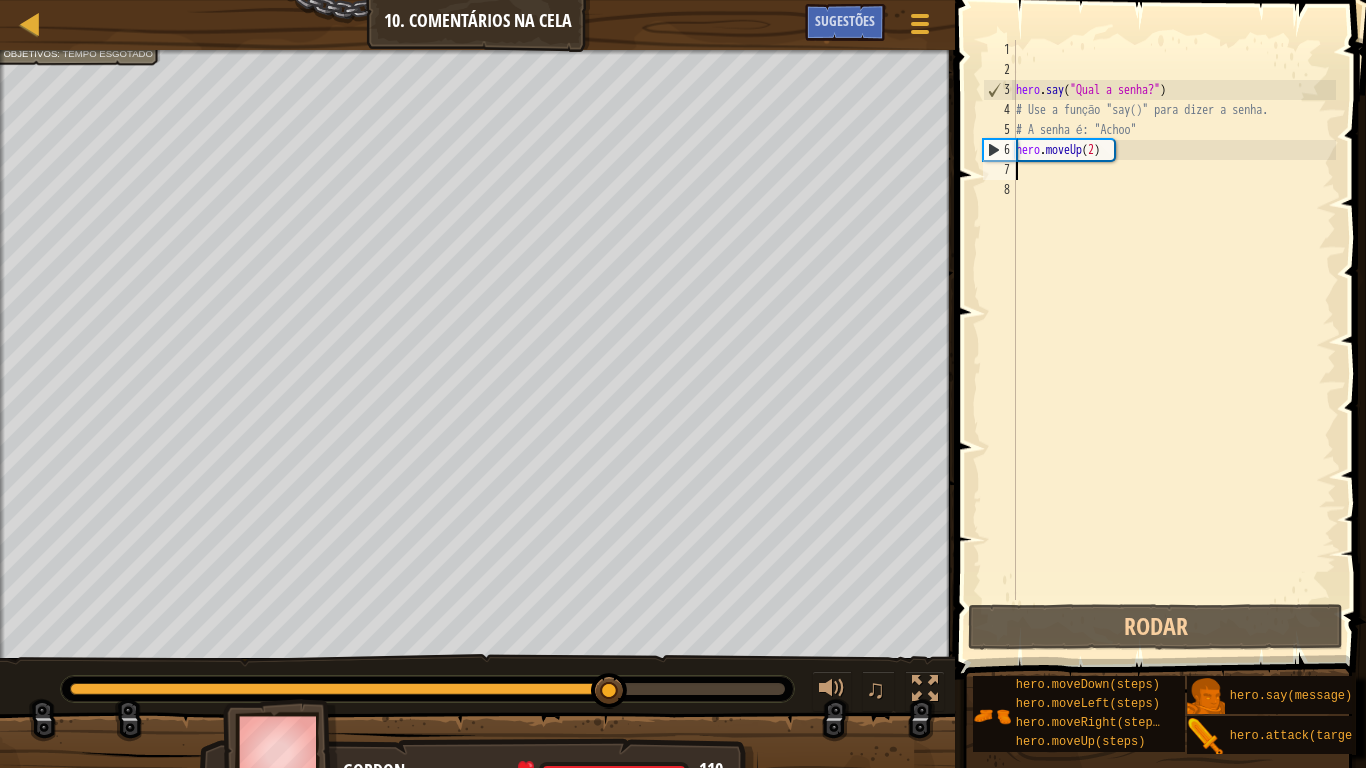 click on "hero . say ( "Qual a senha?" ) # Use a função "say()" para dizer a senha. # A senha é: "Achoo" hero . moveUp ( 2 )" at bounding box center [1174, 340] 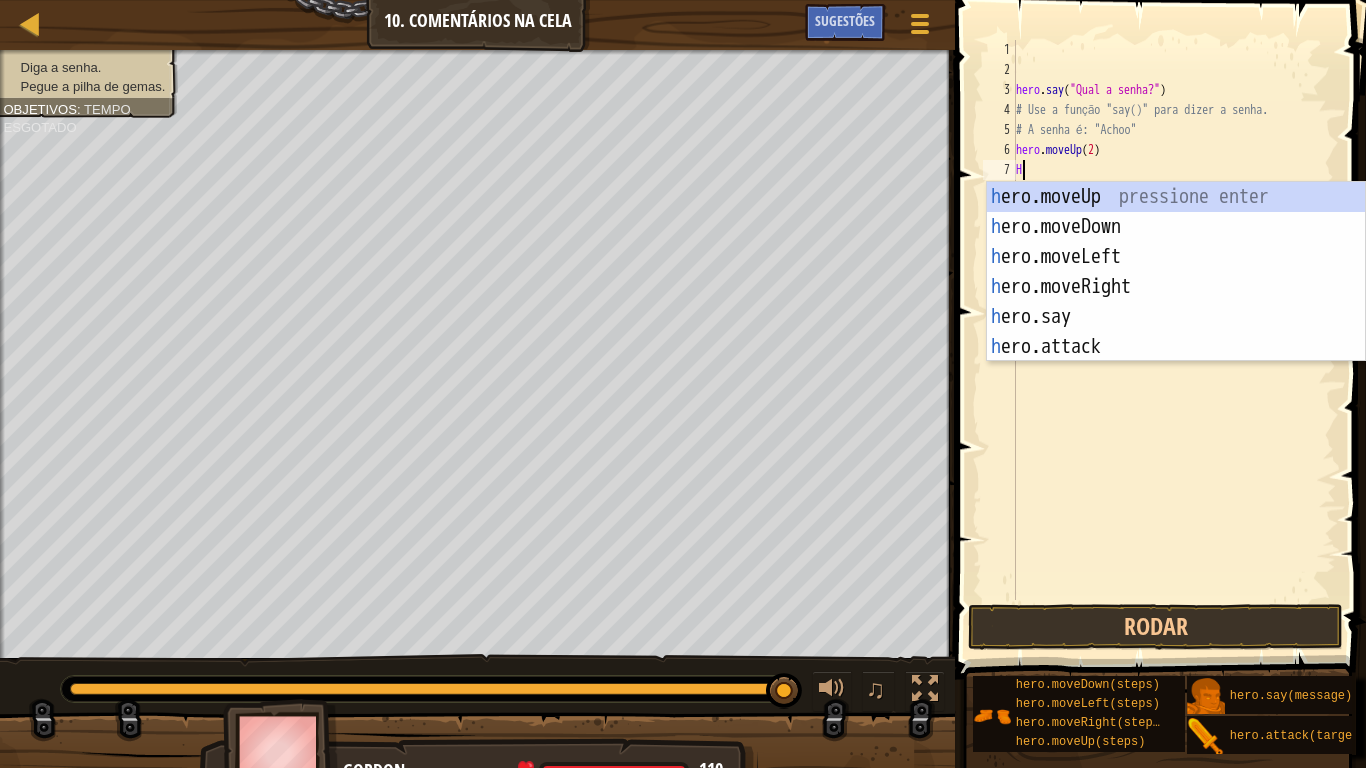 scroll, scrollTop: 9, scrollLeft: 1, axis: both 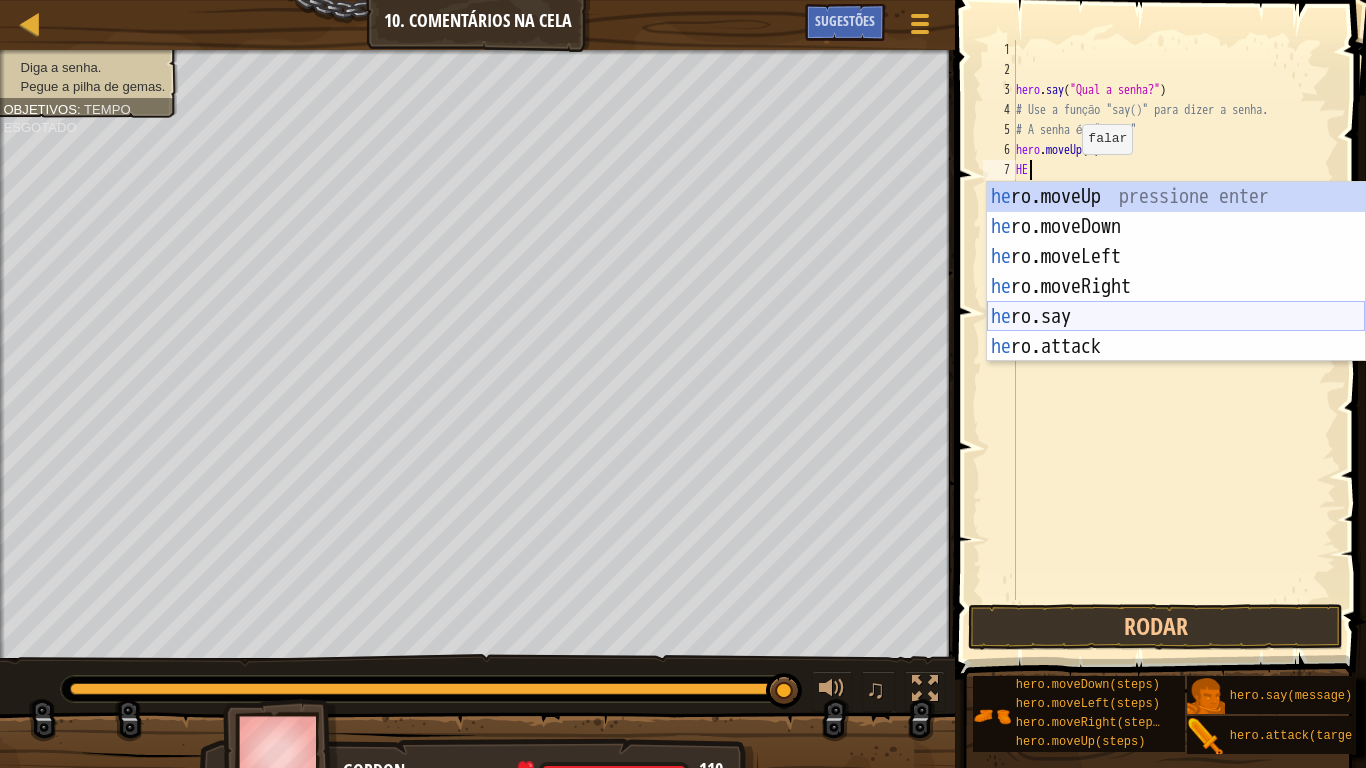 click on "he ro.moveUp pressione enter he ro.moveDown pressione enter he ro.moveLeft pressione enter he ro.moveRight pressione enter he ro.say pressione enter he ro.attack pressione enter" at bounding box center (1176, 302) 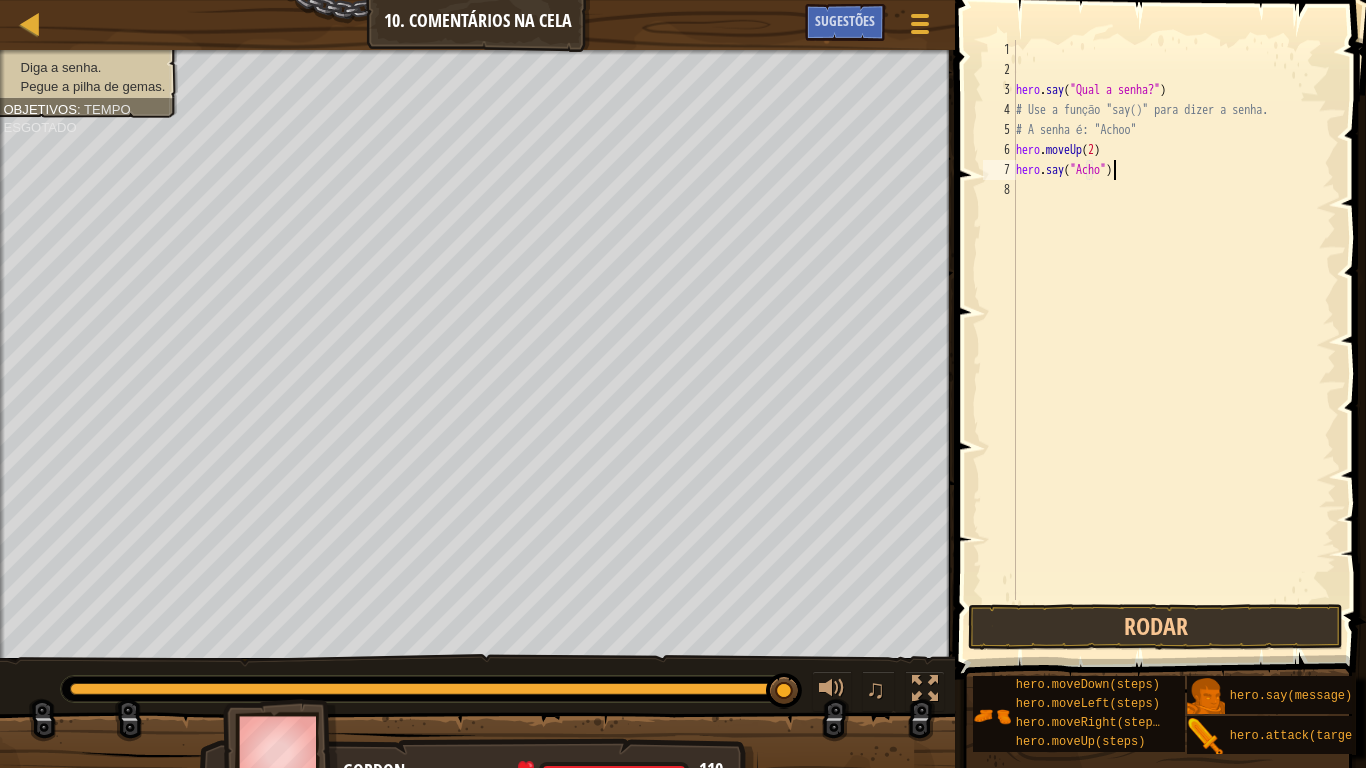 scroll, scrollTop: 9, scrollLeft: 16, axis: both 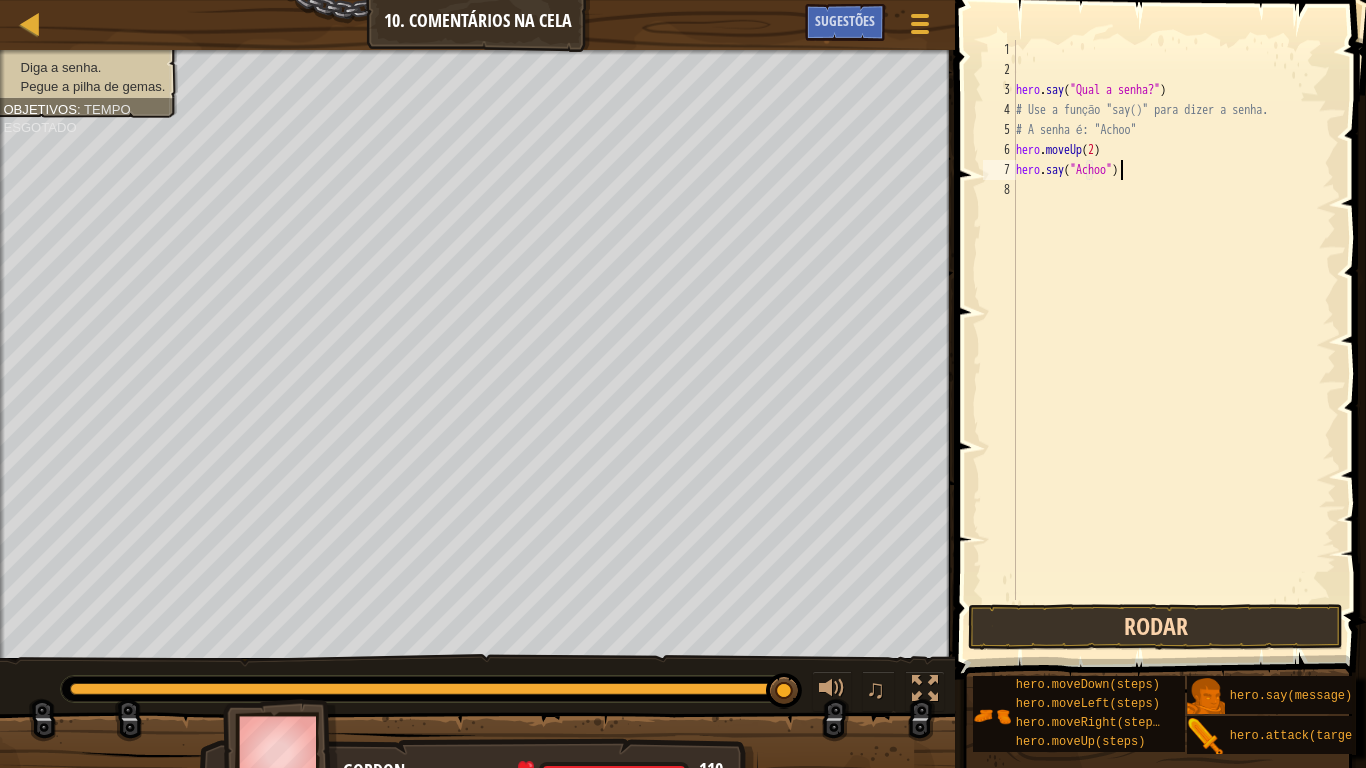 type on "hero.say("Achoo")" 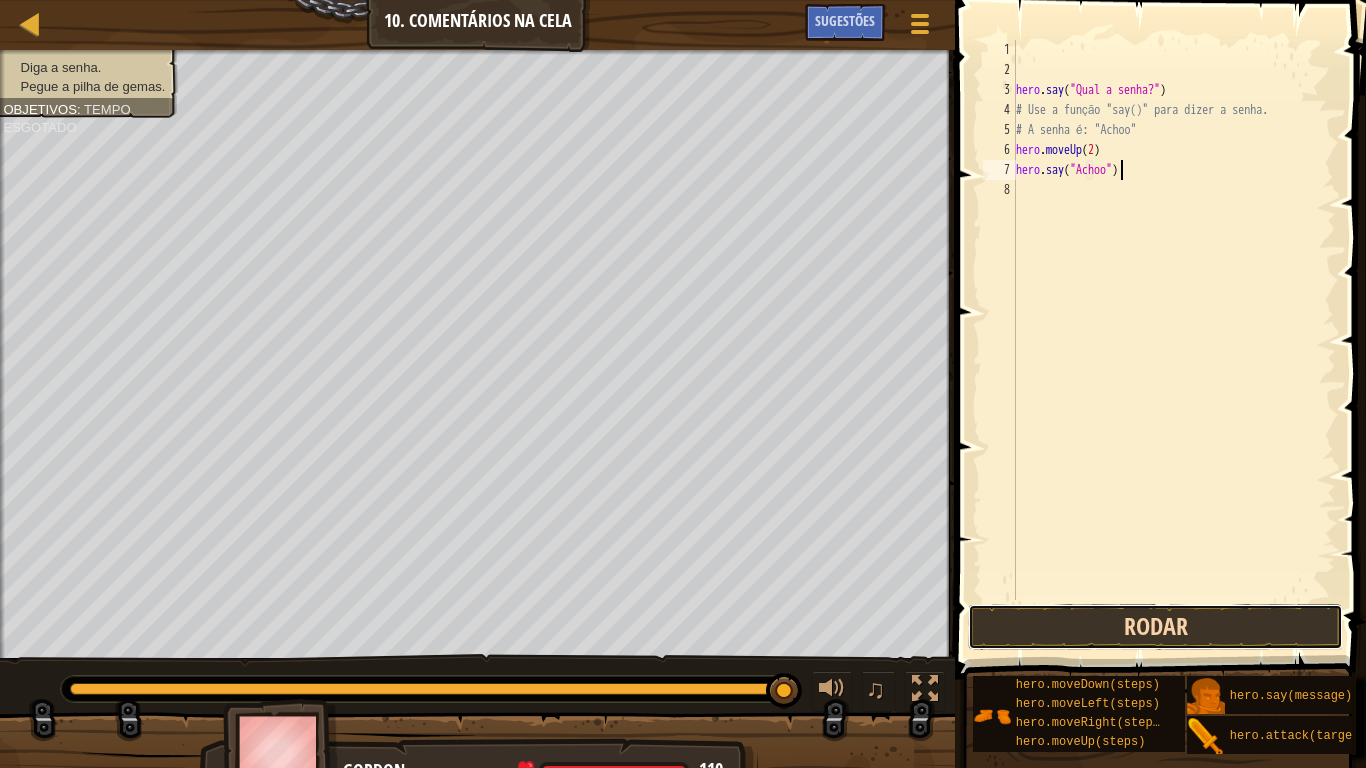 click on "Rodar" at bounding box center [1155, 627] 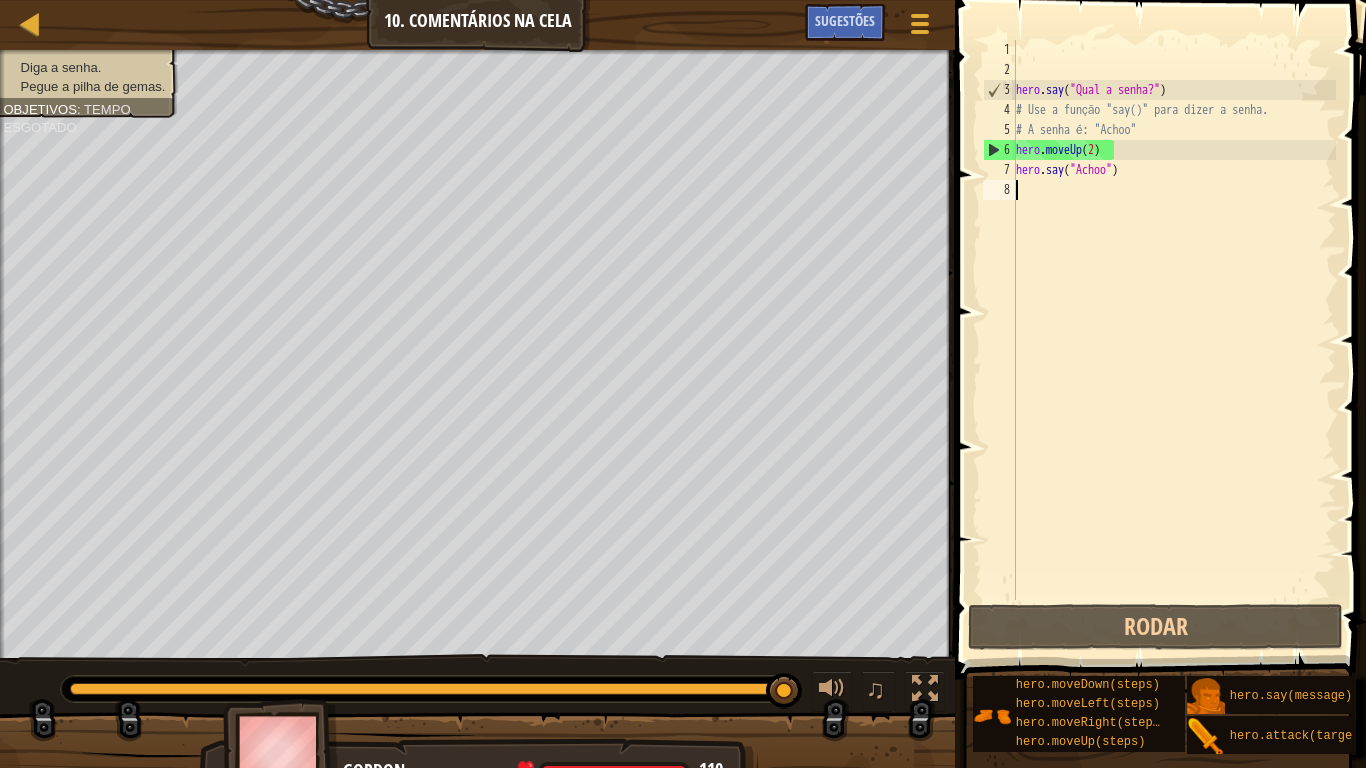 click on "hero . say ( "Qual a senha?" ) # Use a função "say()" para dizer a senha. # A senha é: "Achoo" hero . moveUp ( 2 ) hero . say ( "Achoo" )" at bounding box center (1174, 340) 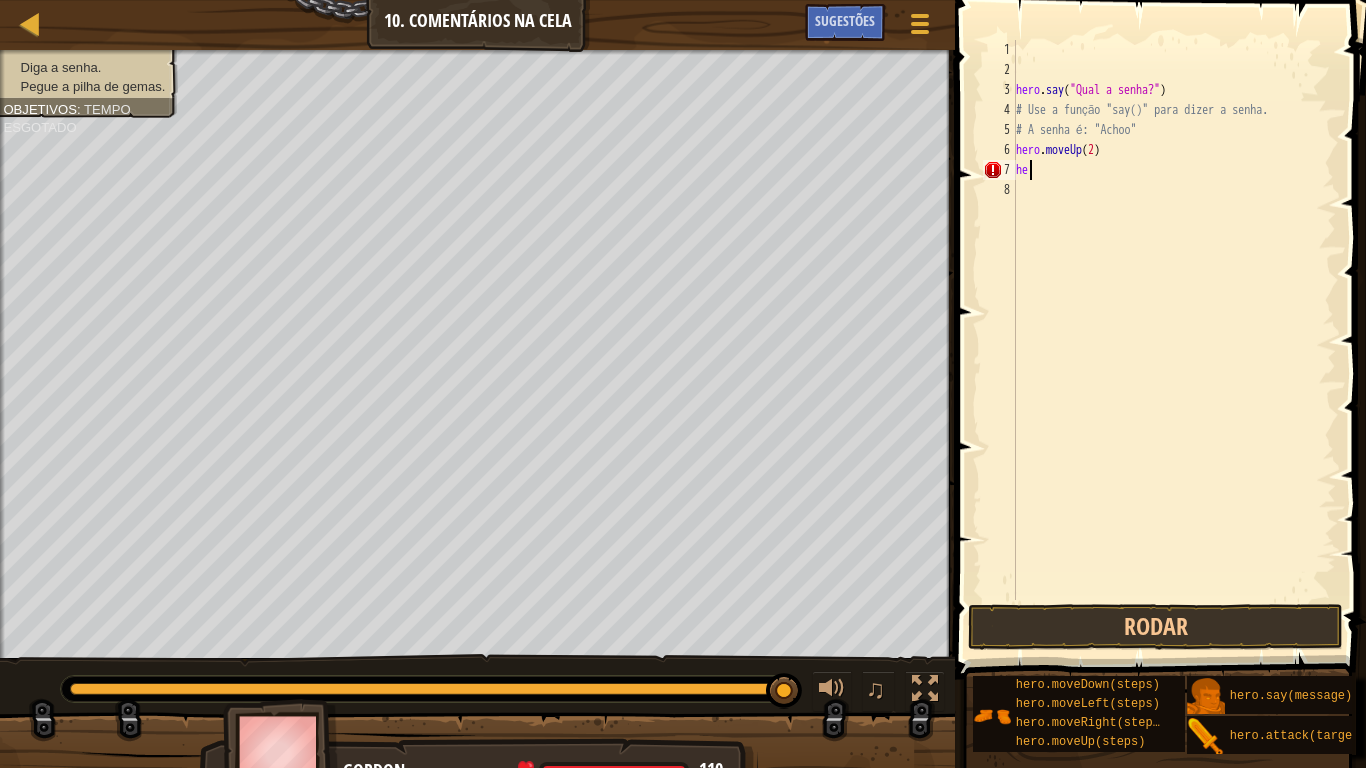 type on "h" 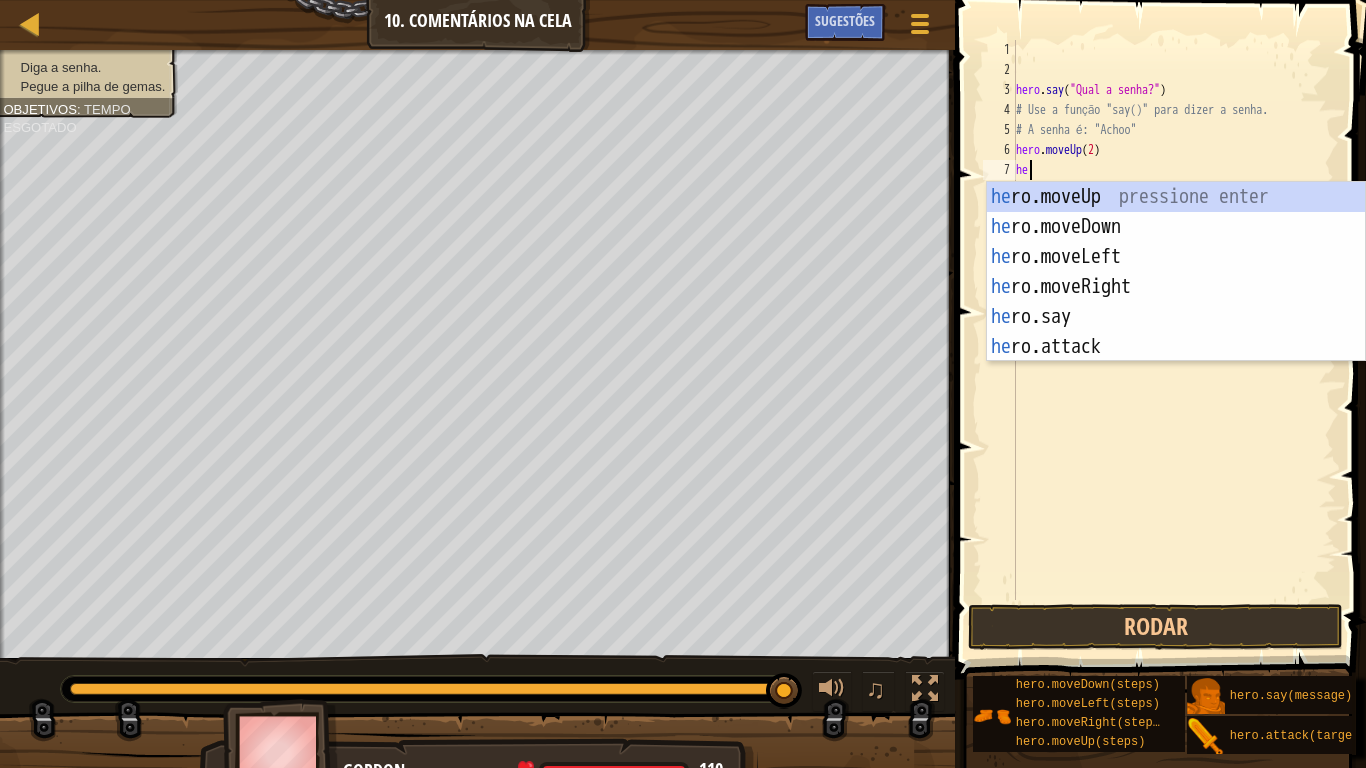 scroll, scrollTop: 9, scrollLeft: 2, axis: both 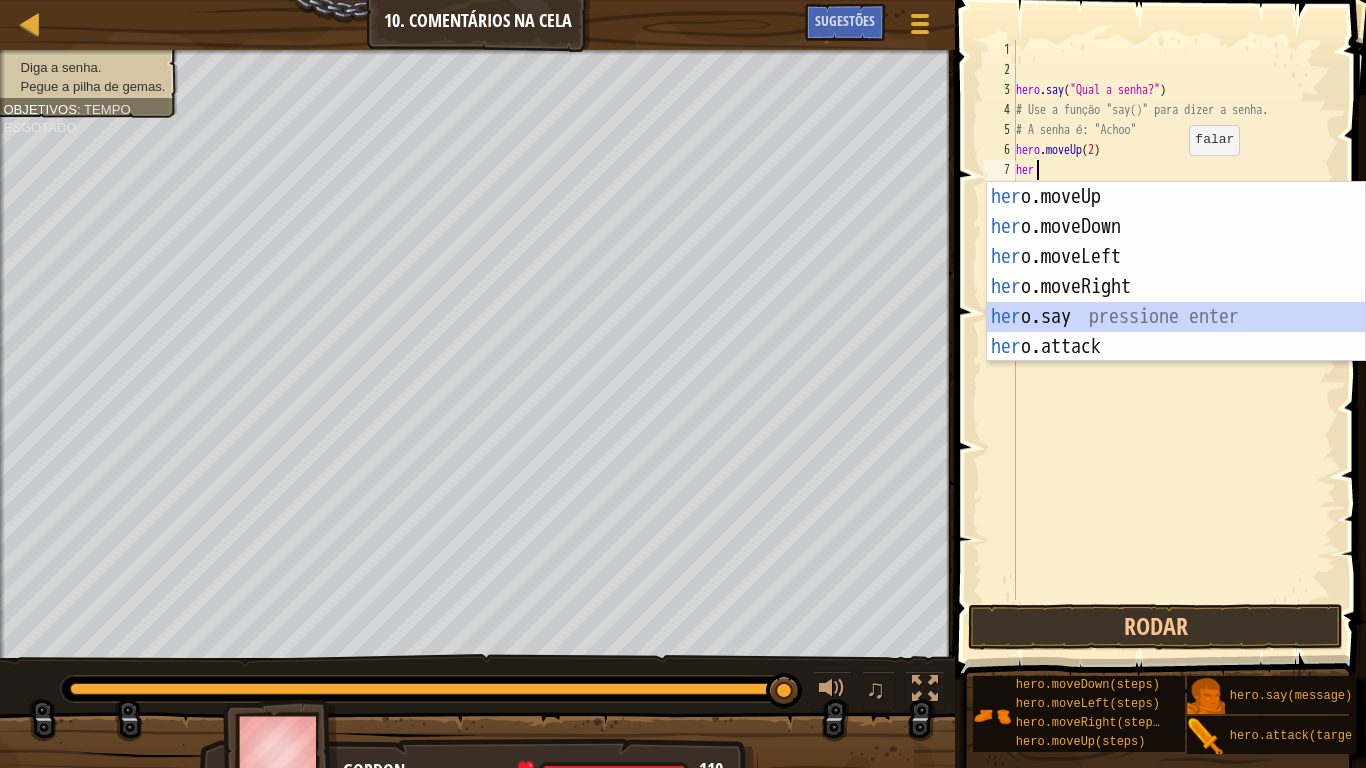 click on "her o.moveUp pressione enter her o.moveDown pressione enter her o.moveLeft pressione enter her o.moveRight pressione enter her o.say pressione enter her o.attack pressione enter" at bounding box center [1176, 302] 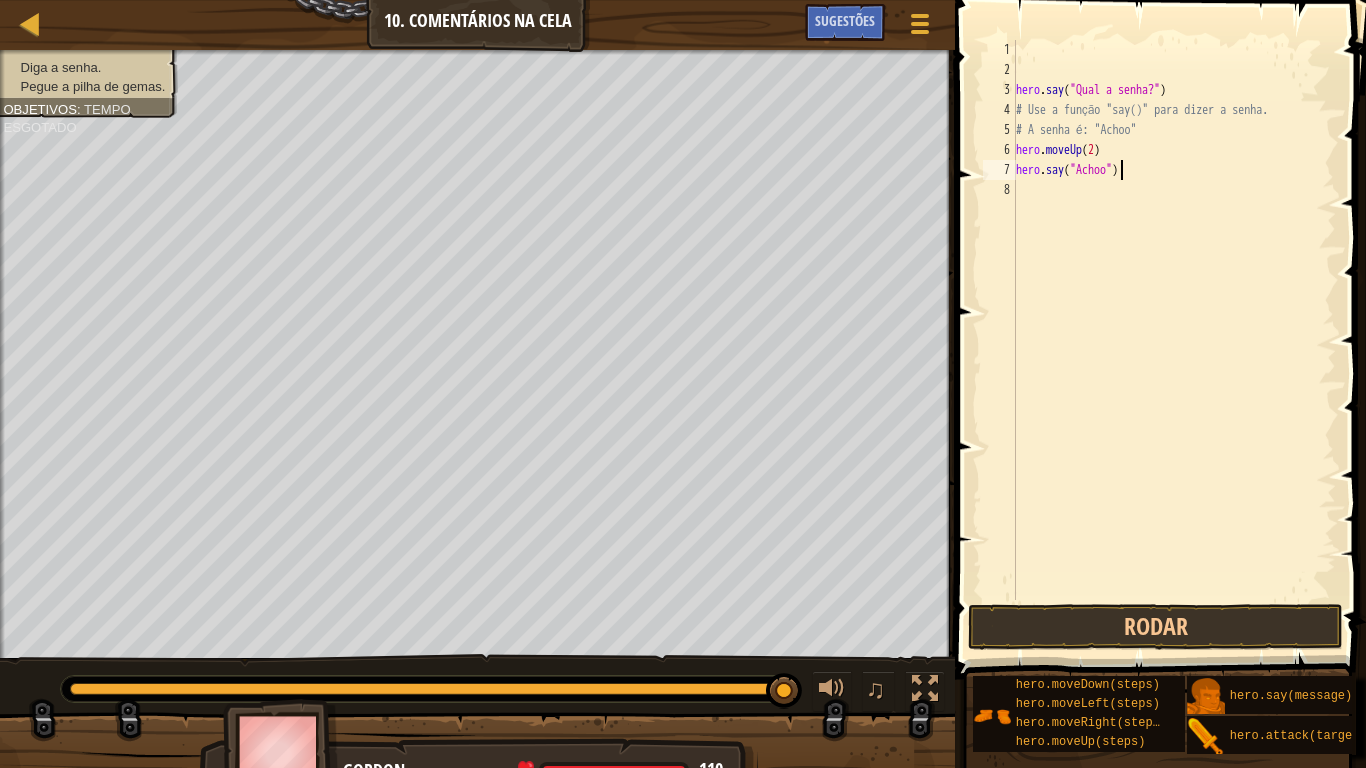 scroll, scrollTop: 9, scrollLeft: 16, axis: both 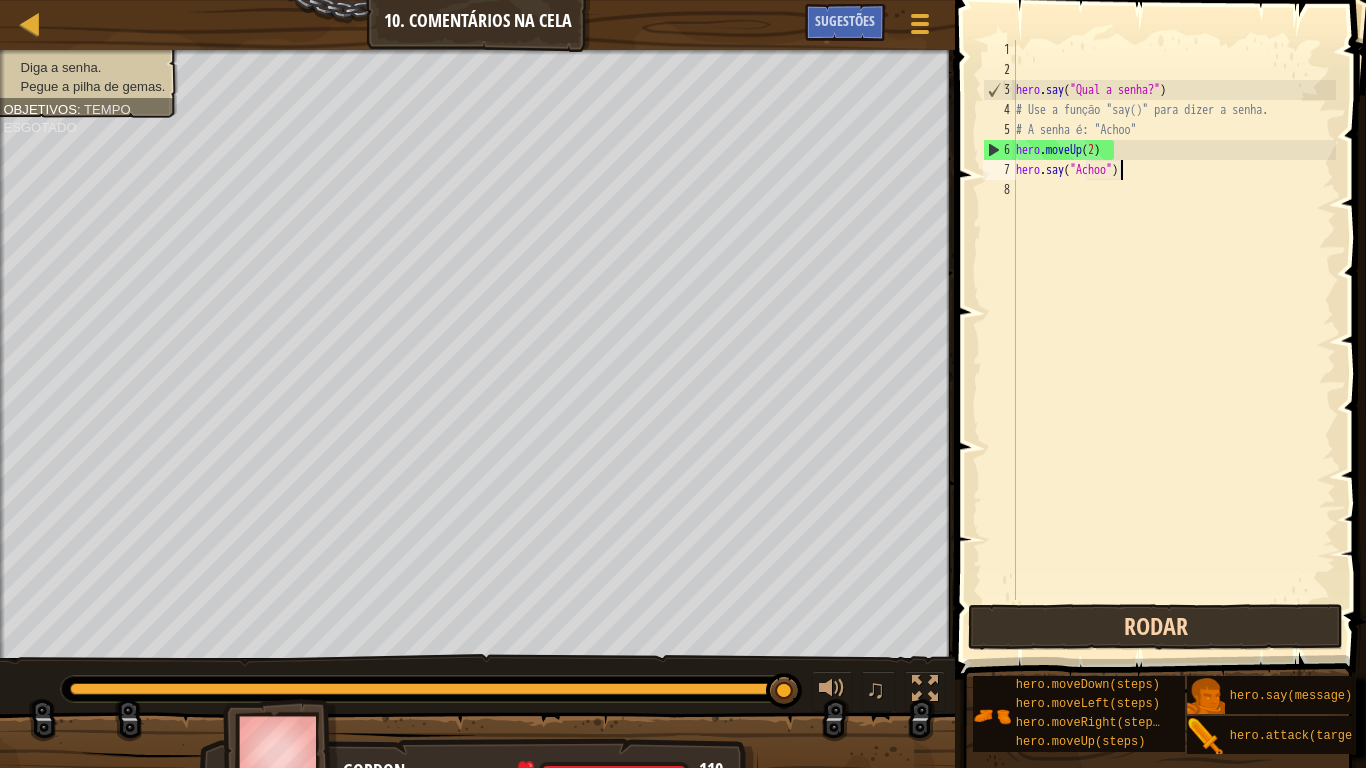 type on "hero.say("Achoo")" 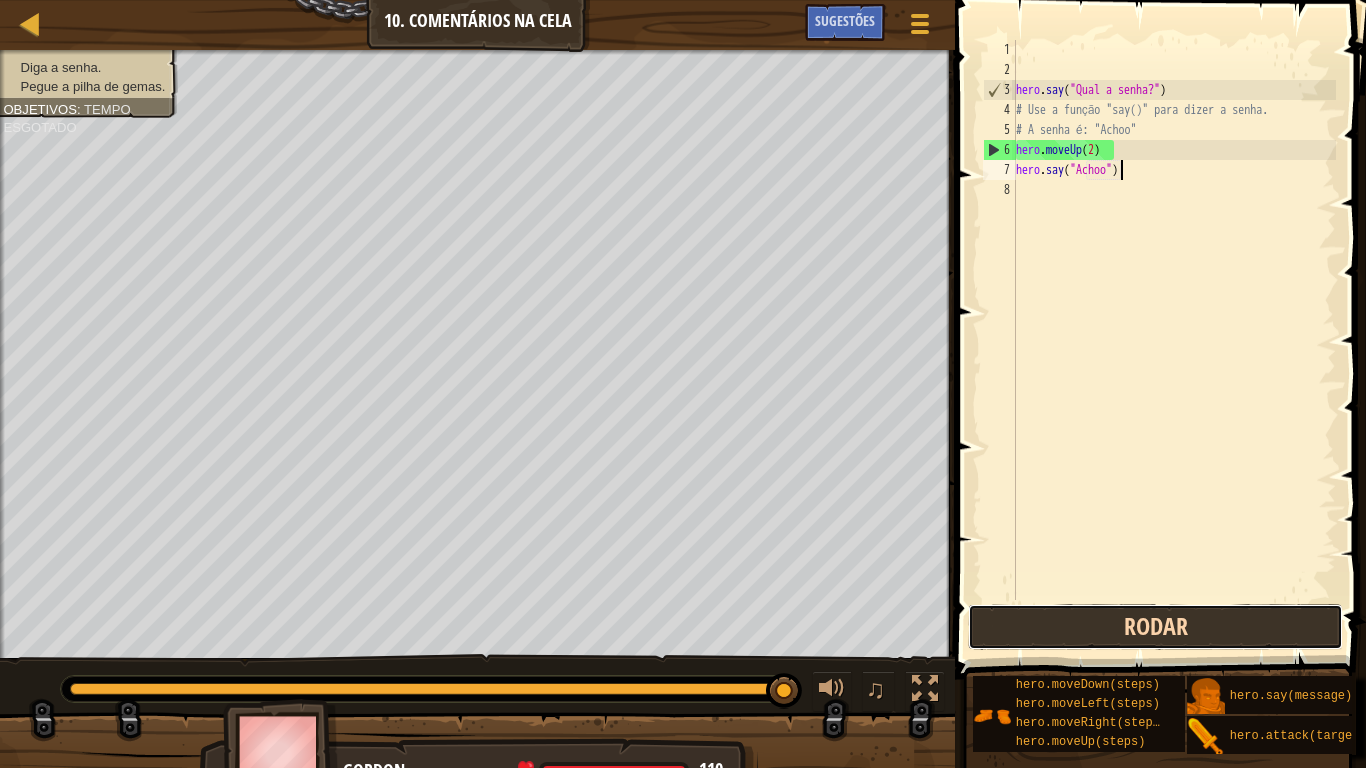 click on "Rodar" at bounding box center [1155, 627] 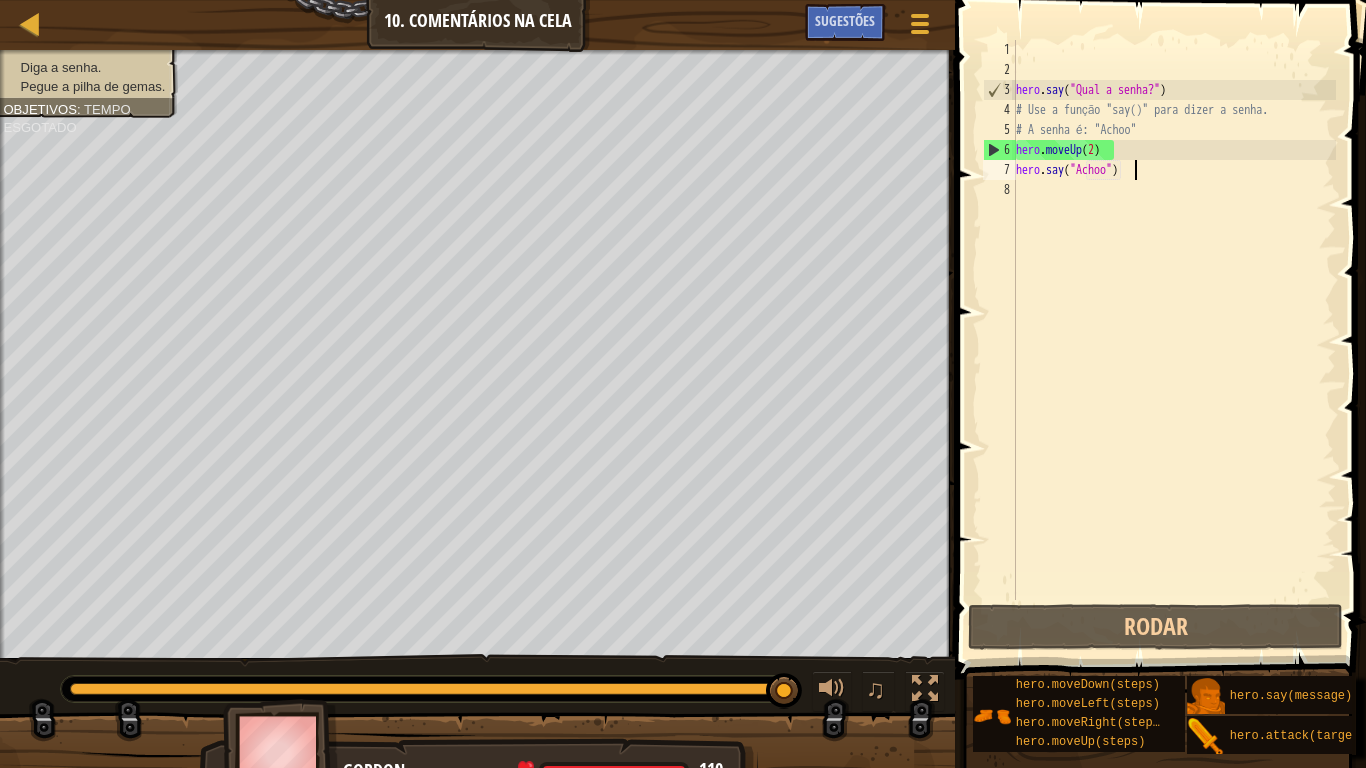 click on "hero . say ( "Qual a senha?" ) # Use a função "say()" para dizer a senha. # A senha é: "Achoo" hero . moveUp ( 2 ) hero . say ( "Achoo" )" at bounding box center [1174, 340] 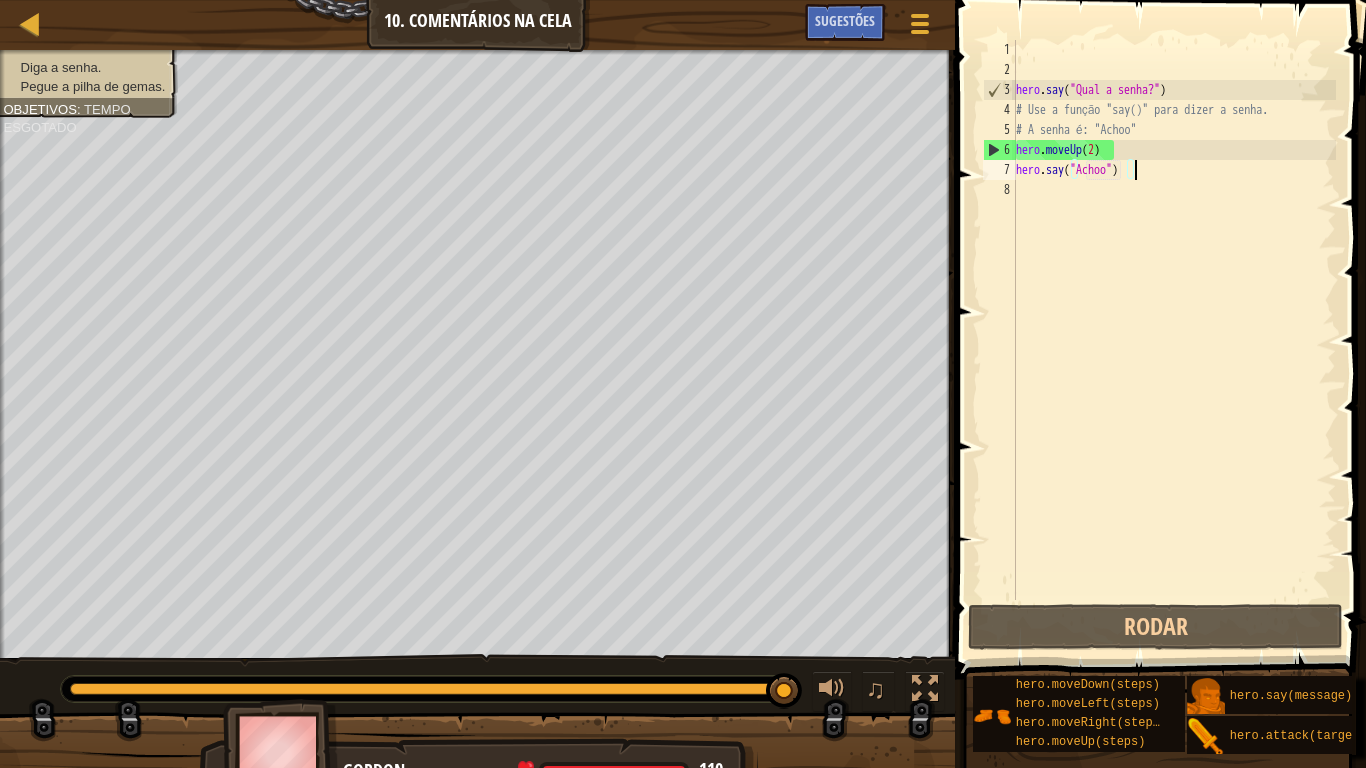 click on "hero . say ( "Qual a senha?" ) # Use a função "say()" para dizer a senha. # A senha é: "Achoo" hero . moveUp ( 2 ) hero . say ( "Achoo" )" at bounding box center [1174, 340] 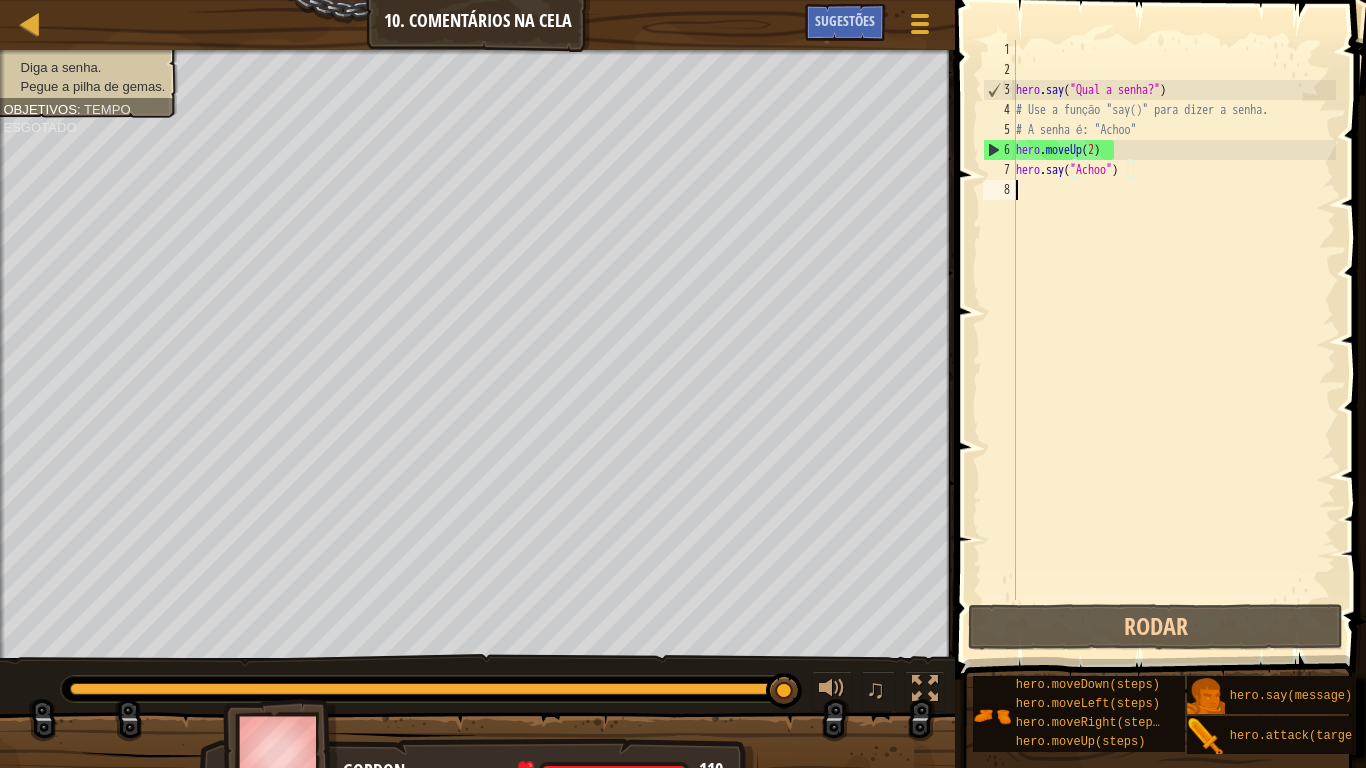 click on "hero . say ( "Qual a senha?" ) # Use a função "say()" para dizer a senha. # A senha é: "Achoo" hero . moveUp ( 2 ) hero . say ( "Achoo" )" at bounding box center [1174, 340] 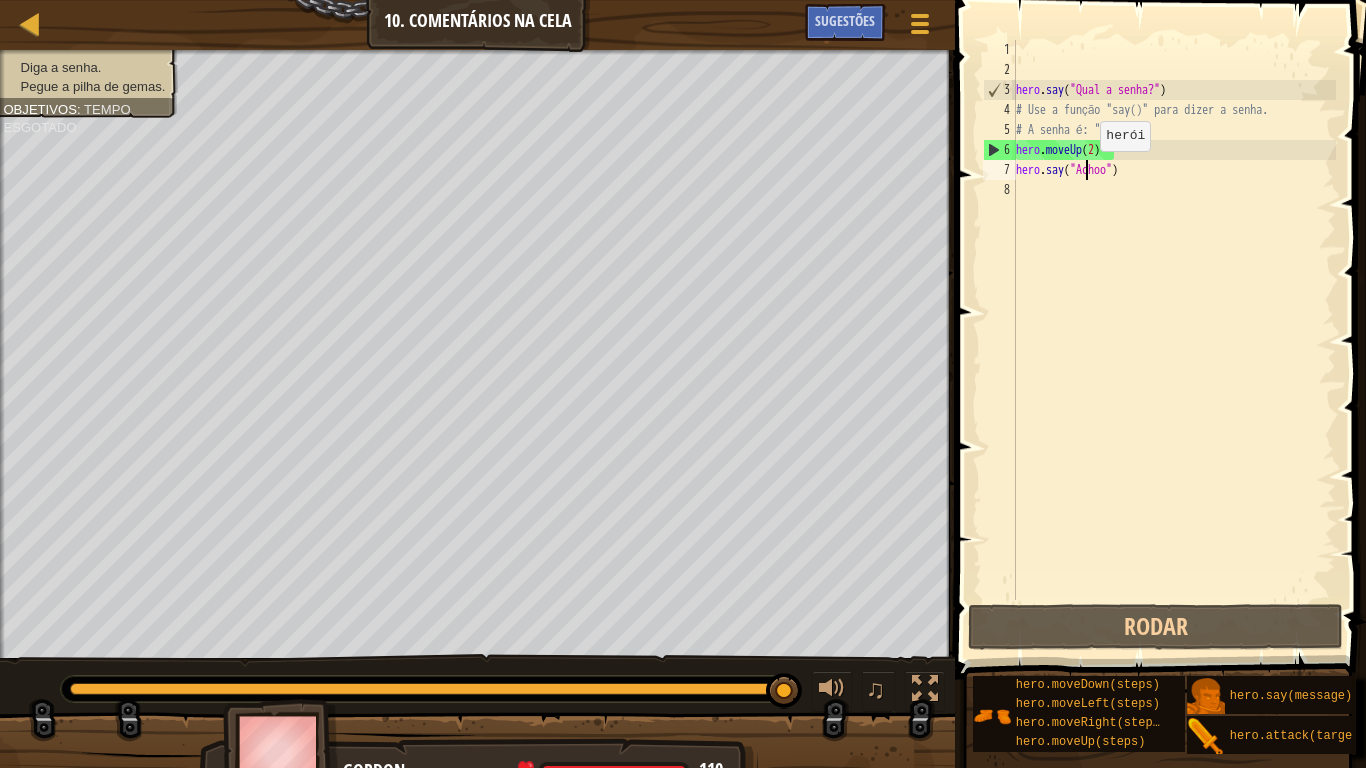 click on "hero . say ( "Qual a senha?" ) # Use a função "say()" para dizer a senha. # A senha é: "Achoo" hero . moveUp ( 2 ) hero . say ( "Achoo" )" at bounding box center (1174, 340) 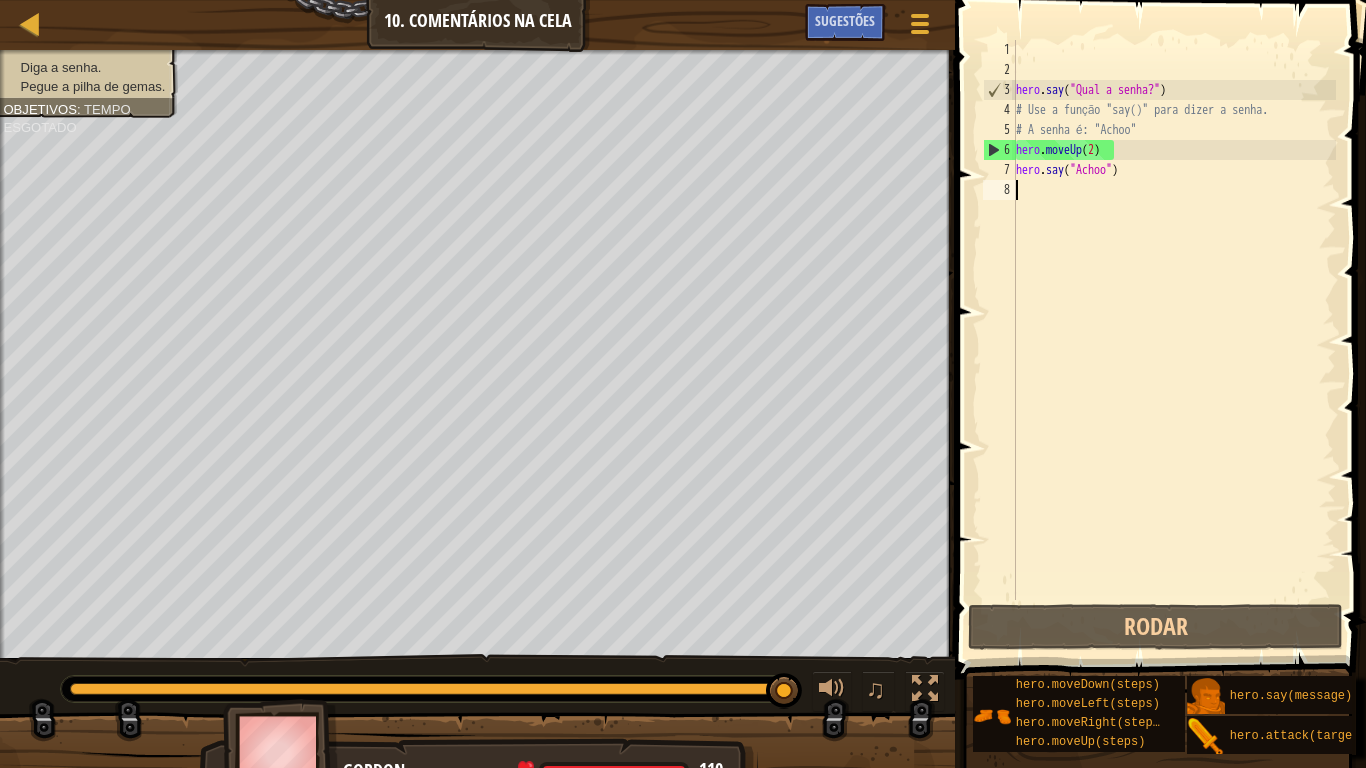 click on "hero . say ( "Qual a senha?" ) # Use a função "say()" para dizer a senha. # A senha é: "Achoo" hero . moveUp ( 2 ) hero . say ( "Achoo" )" at bounding box center (1174, 340) 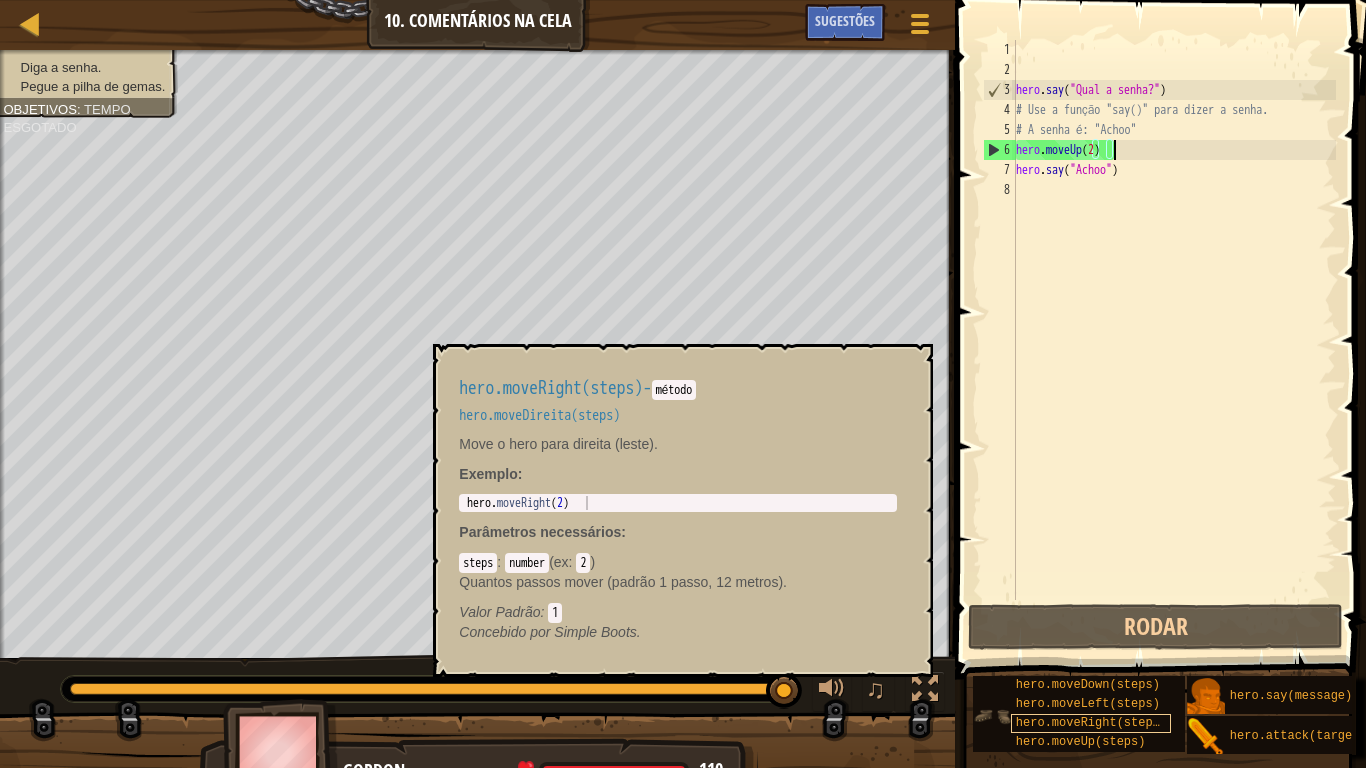 scroll, scrollTop: 15, scrollLeft: 0, axis: vertical 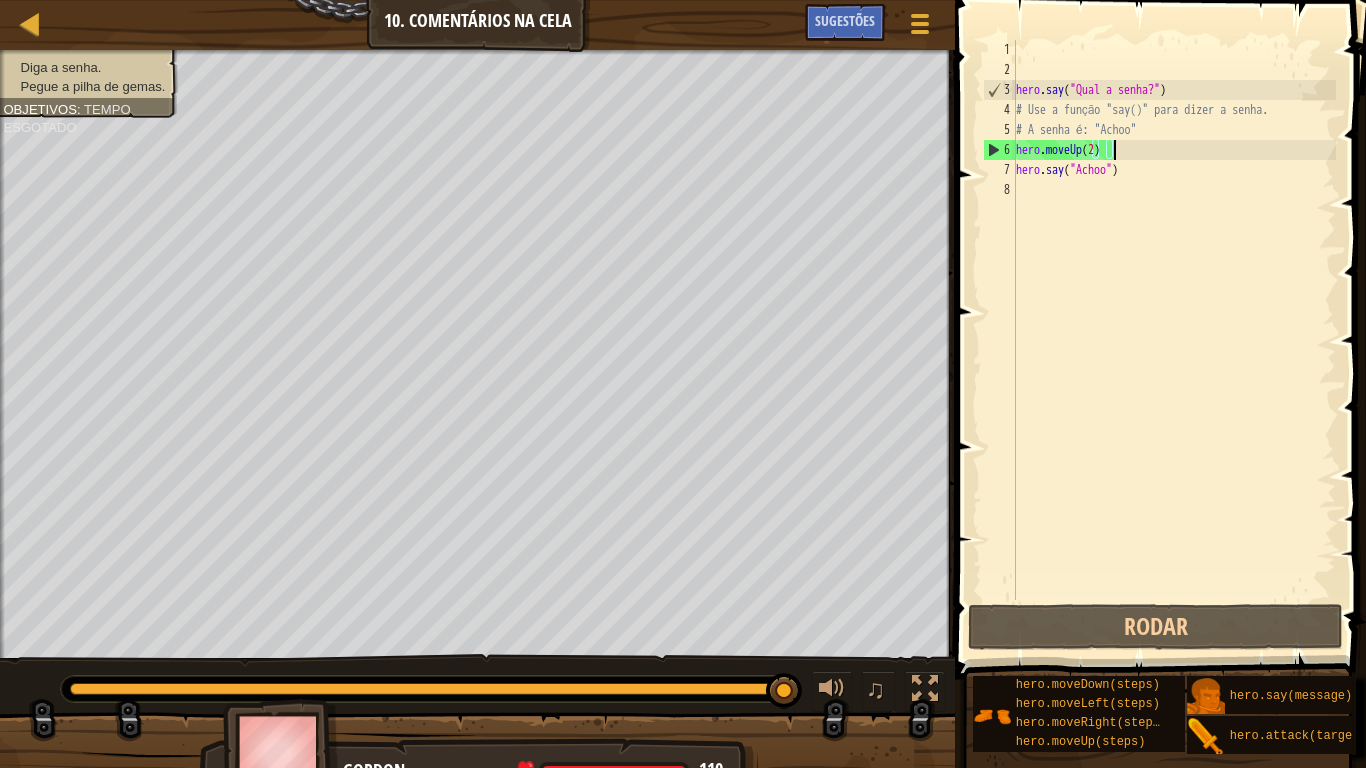 click on "hero . say ( "Qual a senha?" ) # Use a função "say()" para dizer a senha. # A senha é: "Achoo" hero . moveUp ( 2 ) hero . say ( "Achoo" )" at bounding box center [1174, 340] 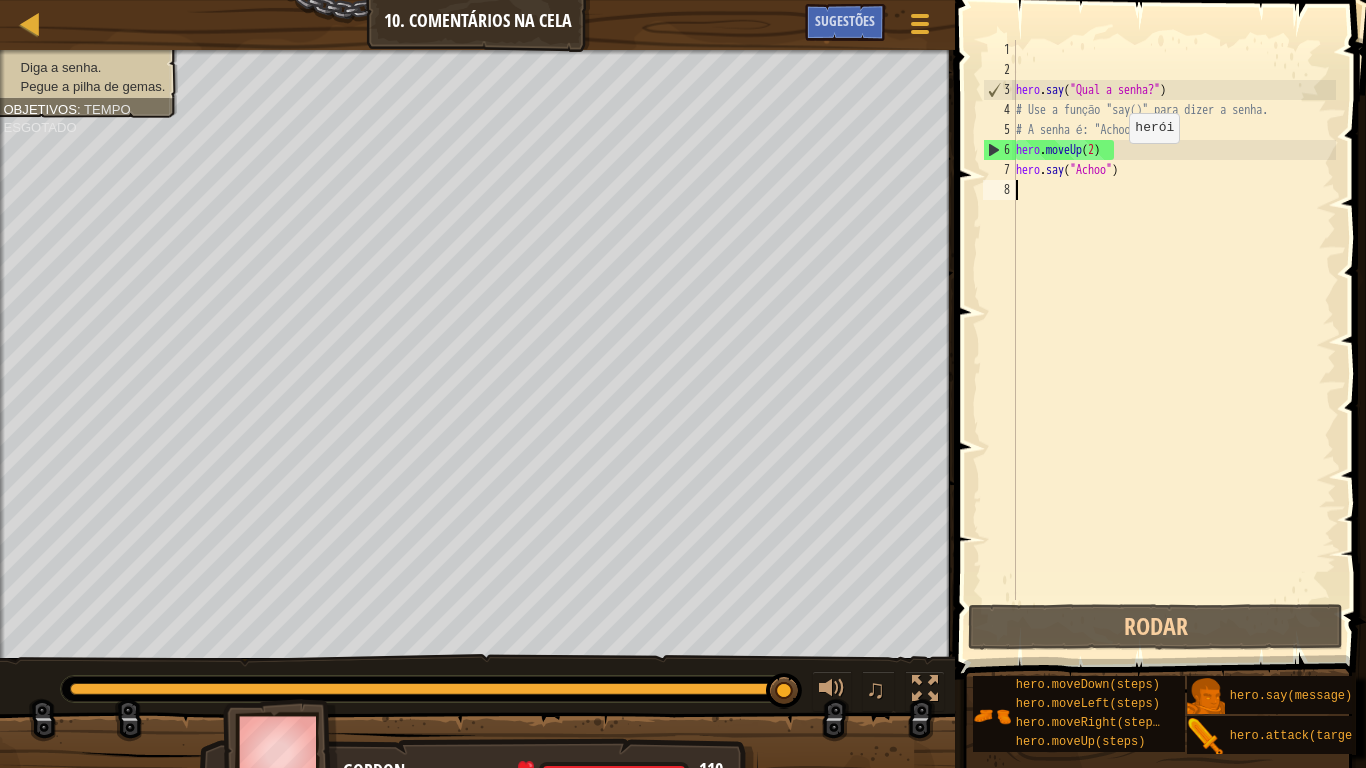 click on "hero . say ( "Qual a senha?" ) # Use a função "say()" para dizer a senha. # A senha é: "Achoo" hero . moveUp ( 2 ) hero . say ( "Achoo" )" at bounding box center [1174, 340] 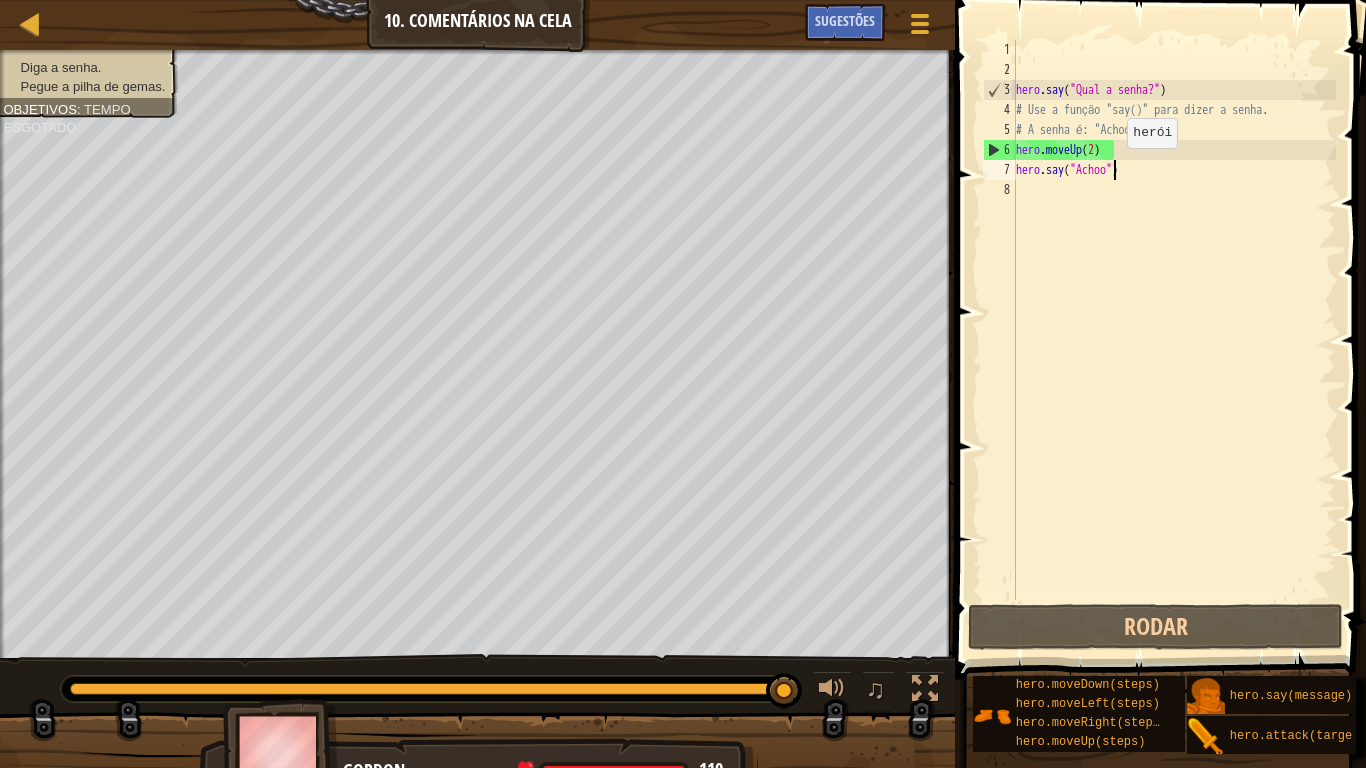 click on "hero . say ( "Qual a senha?" ) # Use a função "say()" para dizer a senha. # A senha é: "Achoo" hero . moveUp ( 2 ) hero . say ( "Achoo" )" at bounding box center [1174, 340] 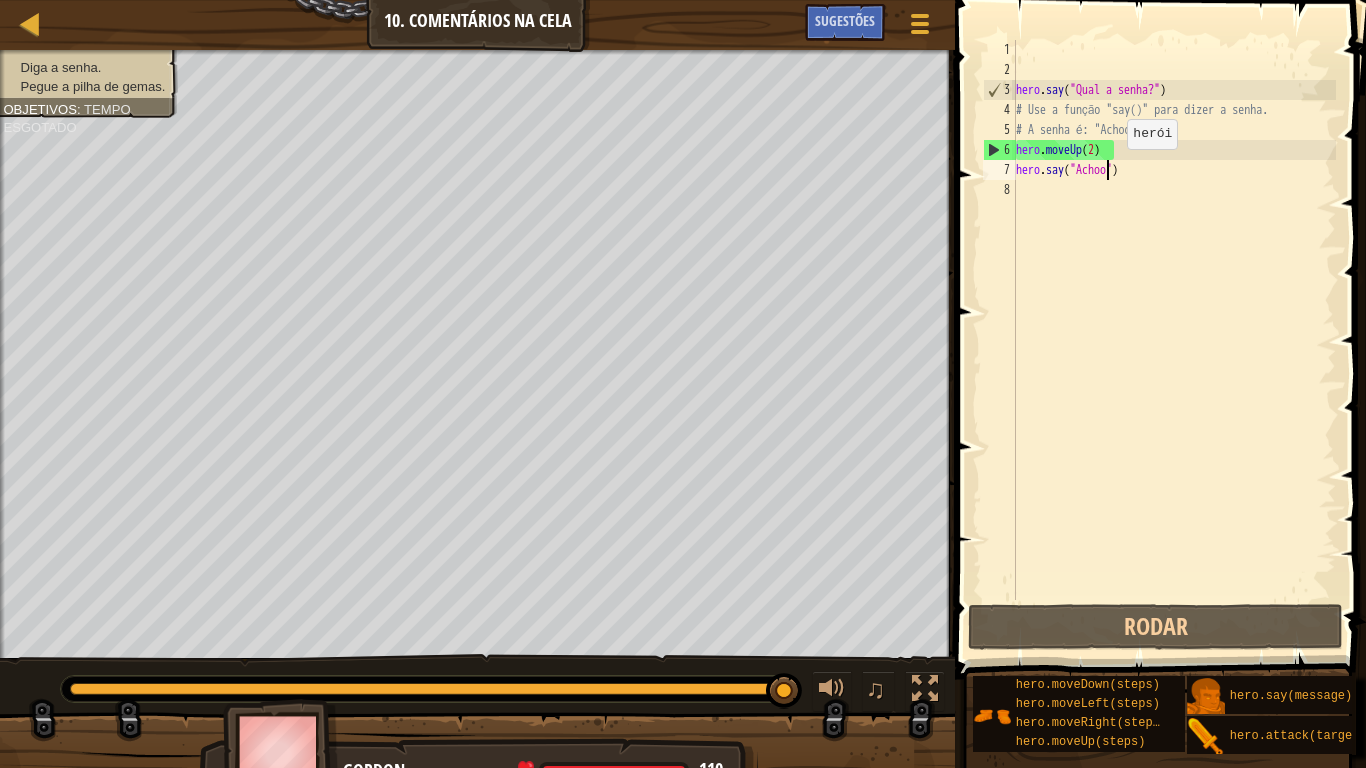 click on "hero . say ( "Qual a senha?" ) # Use a função "say()" para dizer a senha. # A senha é: "Achoo" hero . moveUp ( 2 ) hero . say ( "Achoo" )" at bounding box center [1174, 340] 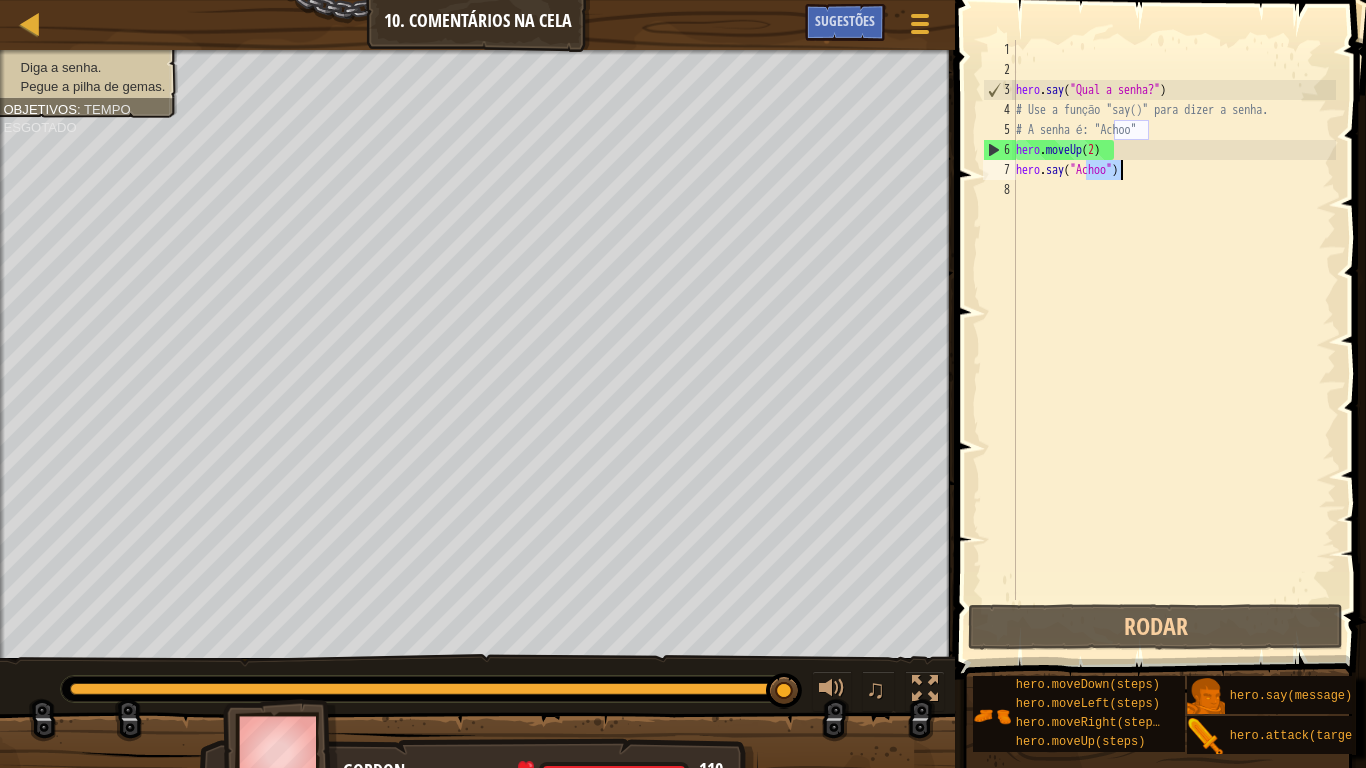 click on "hero . say ( "Qual a senha?" ) # Use a função "say()" para dizer a senha. # A senha é: "Achoo" hero . moveUp ( 2 ) hero . say ( "Achoo" )" at bounding box center [1174, 340] 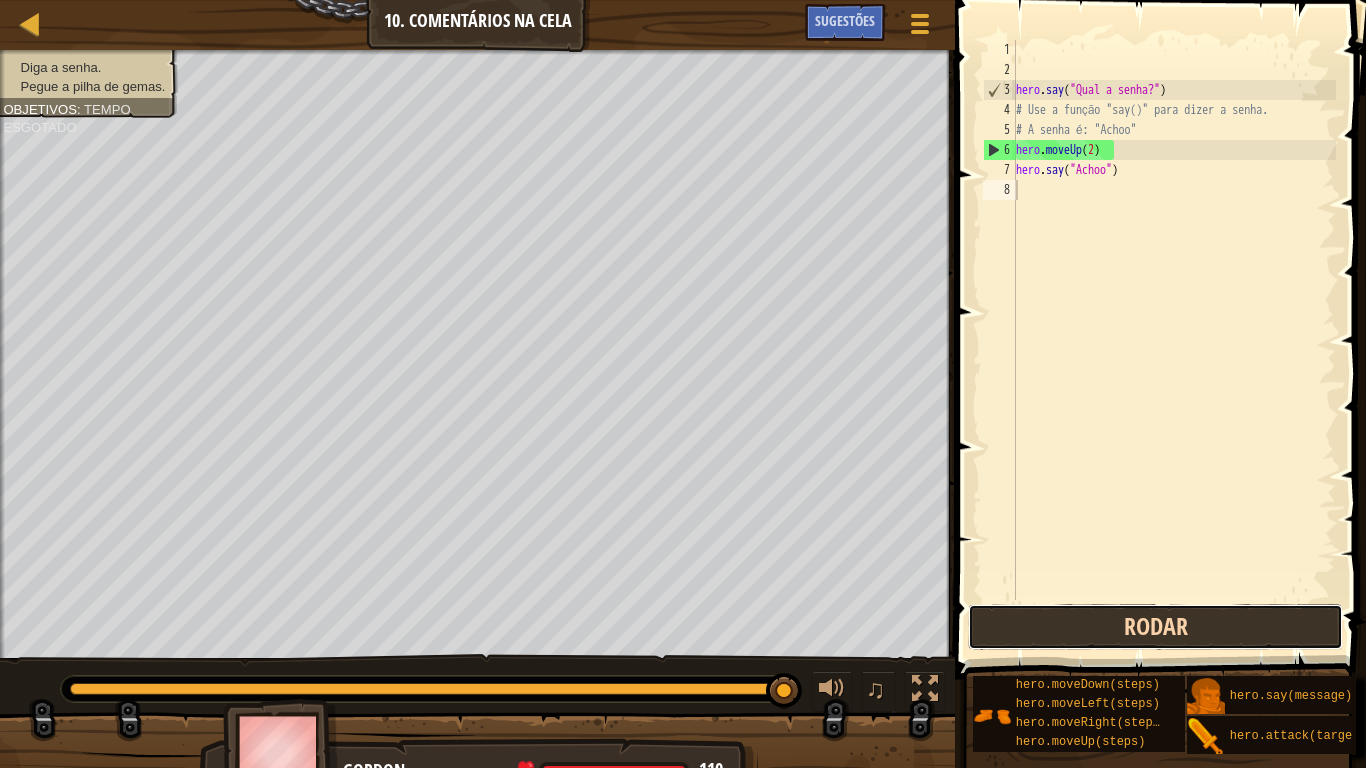 click on "Rodar" at bounding box center (1155, 627) 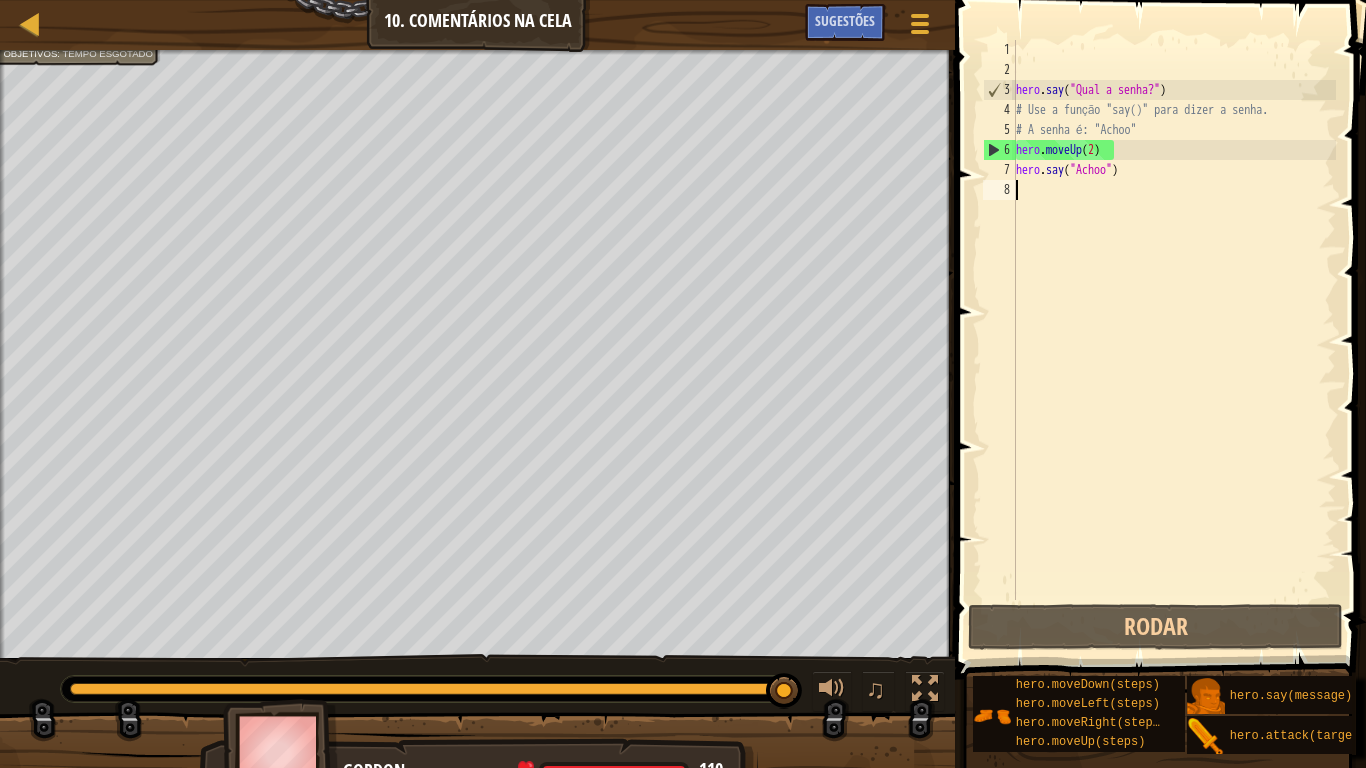 click on "hero . say ( "Qual a senha?" ) # Use a função "say()" para dizer a senha. # A senha é: "Achoo" hero . moveUp ( 2 ) hero . say ( "Achoo" )" at bounding box center [1174, 340] 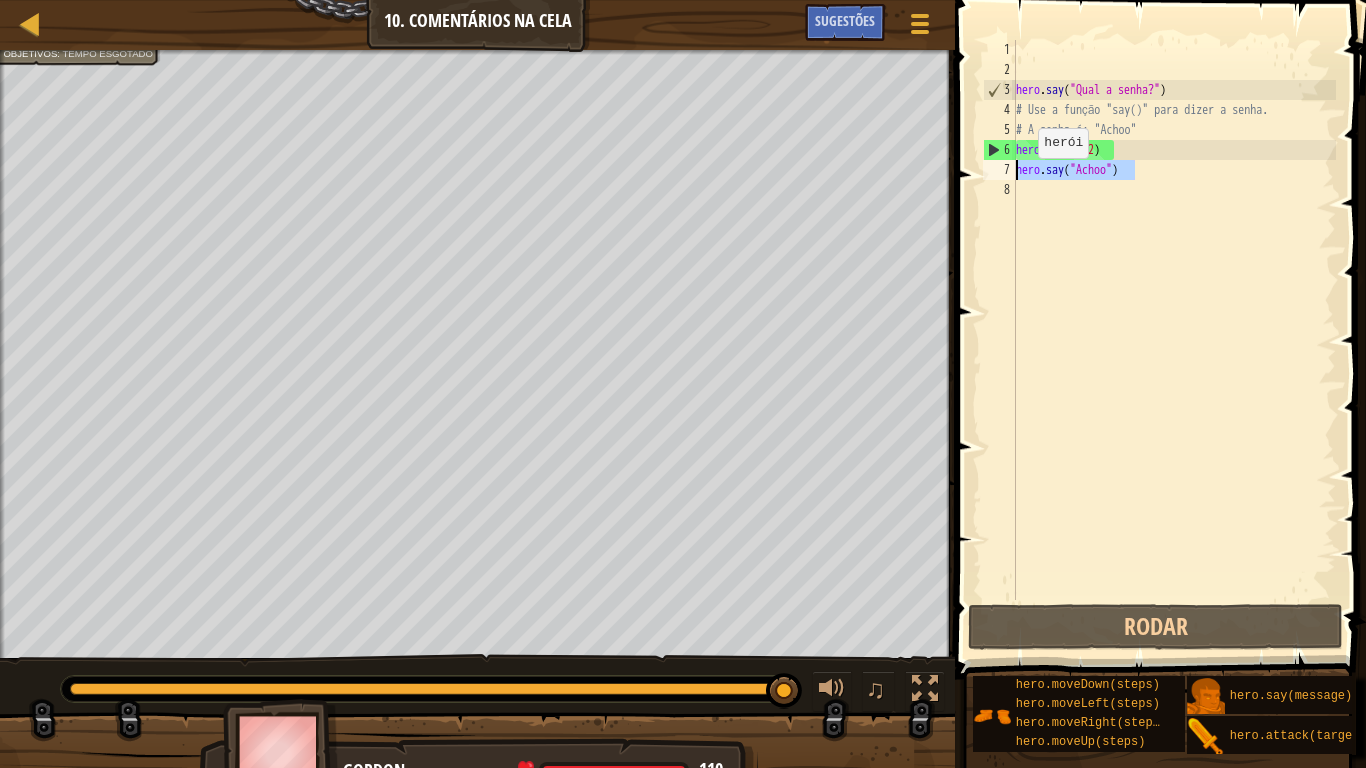 drag, startPoint x: 1141, startPoint y: 172, endPoint x: 1001, endPoint y: 178, distance: 140.12851 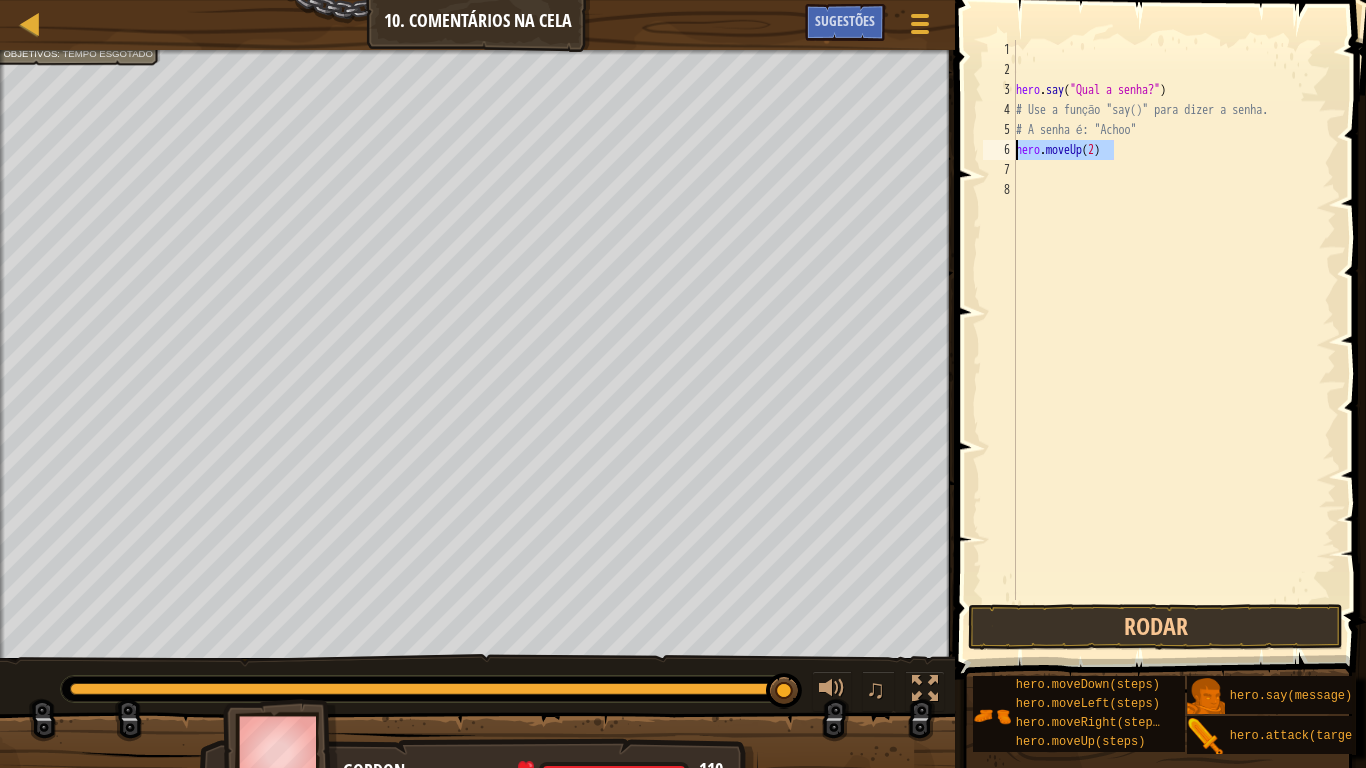 drag, startPoint x: 1121, startPoint y: 152, endPoint x: 1011, endPoint y: 153, distance: 110.00455 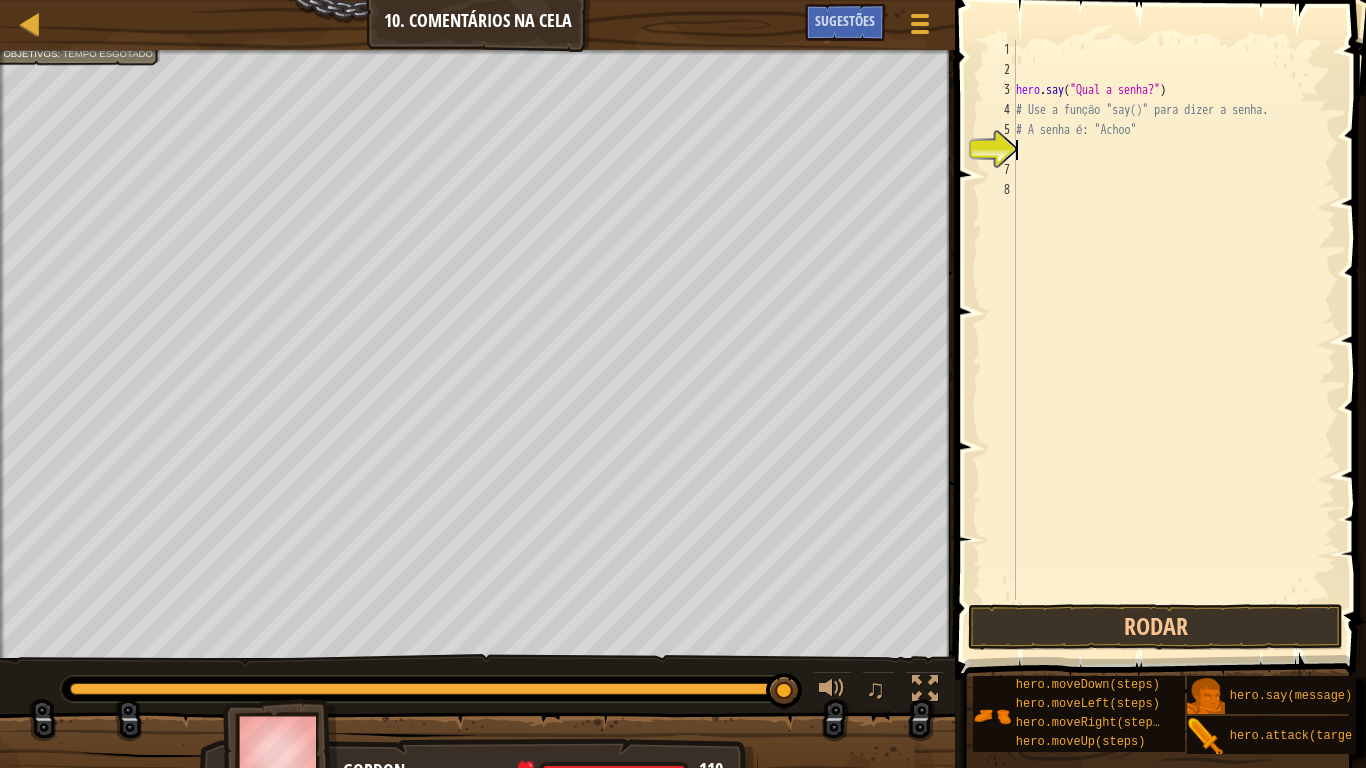 paste on "hero.say("Achoo")" 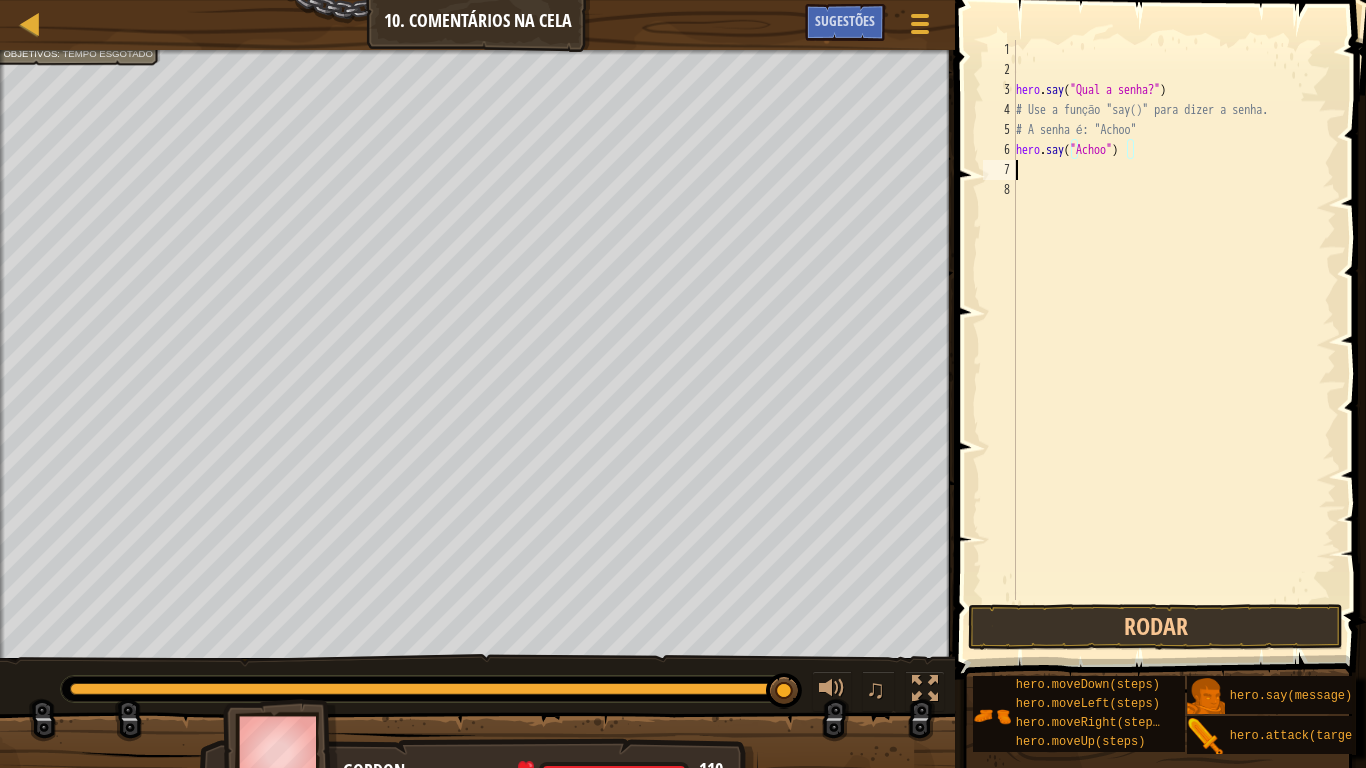 click on "hero . say ( "Qual a senha?" ) # Use a função "say()" para dizer a senha. # A senha é: "Achoo" hero . say ( "Achoo" )" at bounding box center (1174, 340) 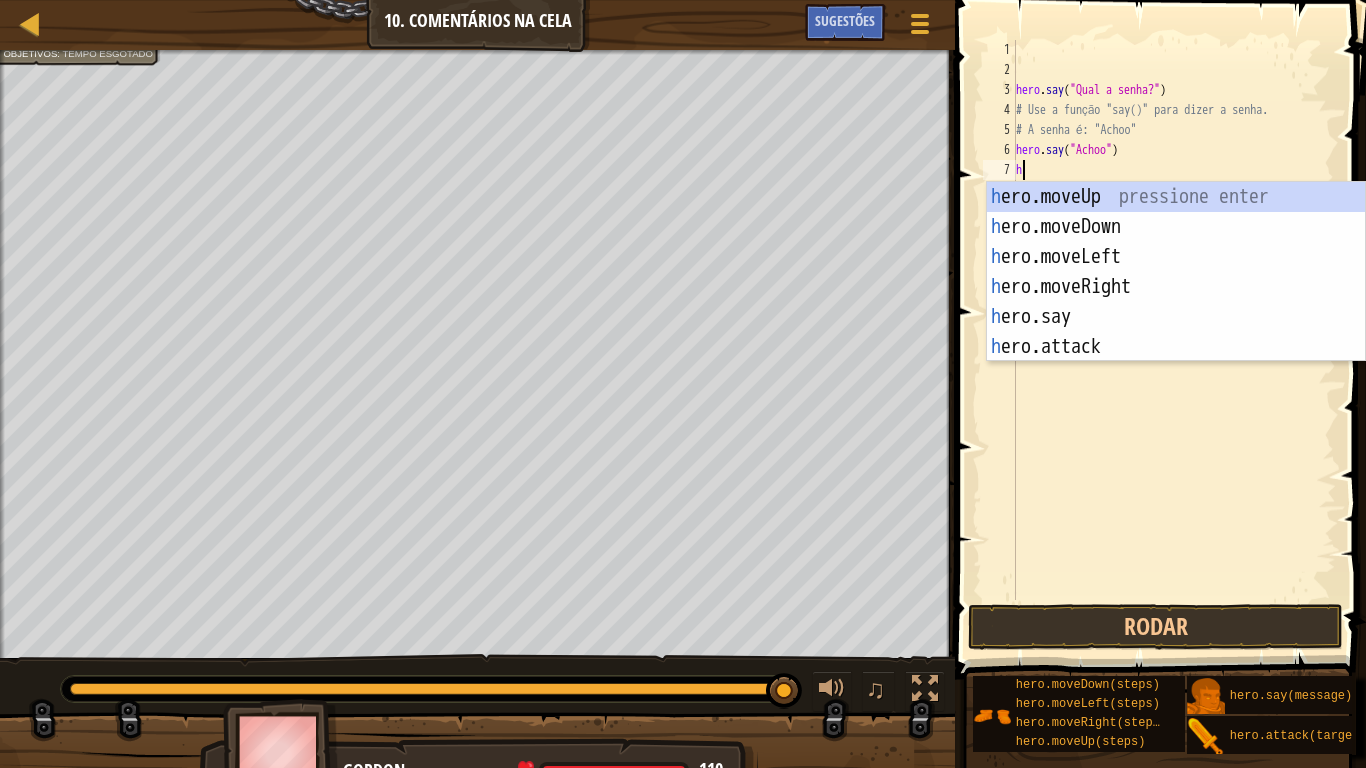 type on "he" 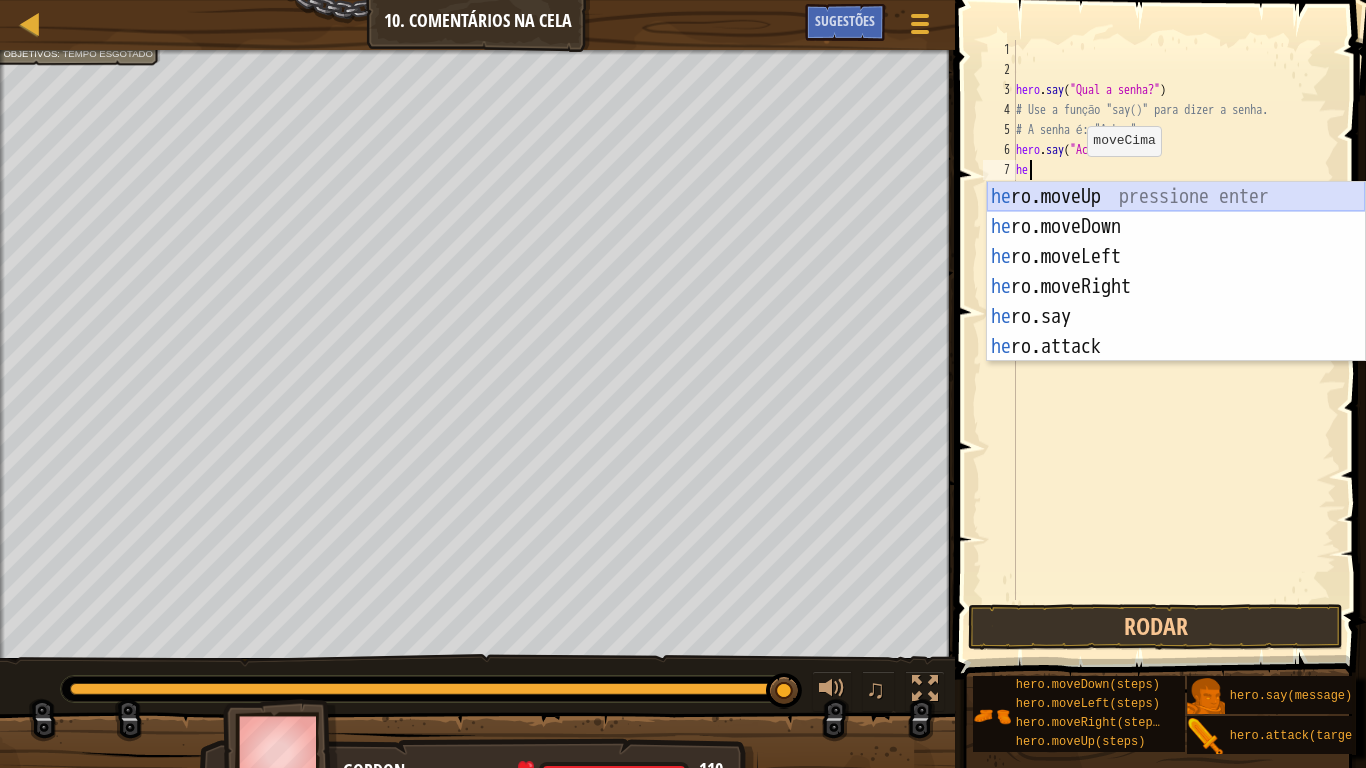 click on "he ro.moveUp pressione enter he ro.moveDown pressione enter he ro.moveLeft pressione enter he ro.moveRight pressione enter he ro.say pressione enter he ro.attack pressione enter" at bounding box center (1176, 302) 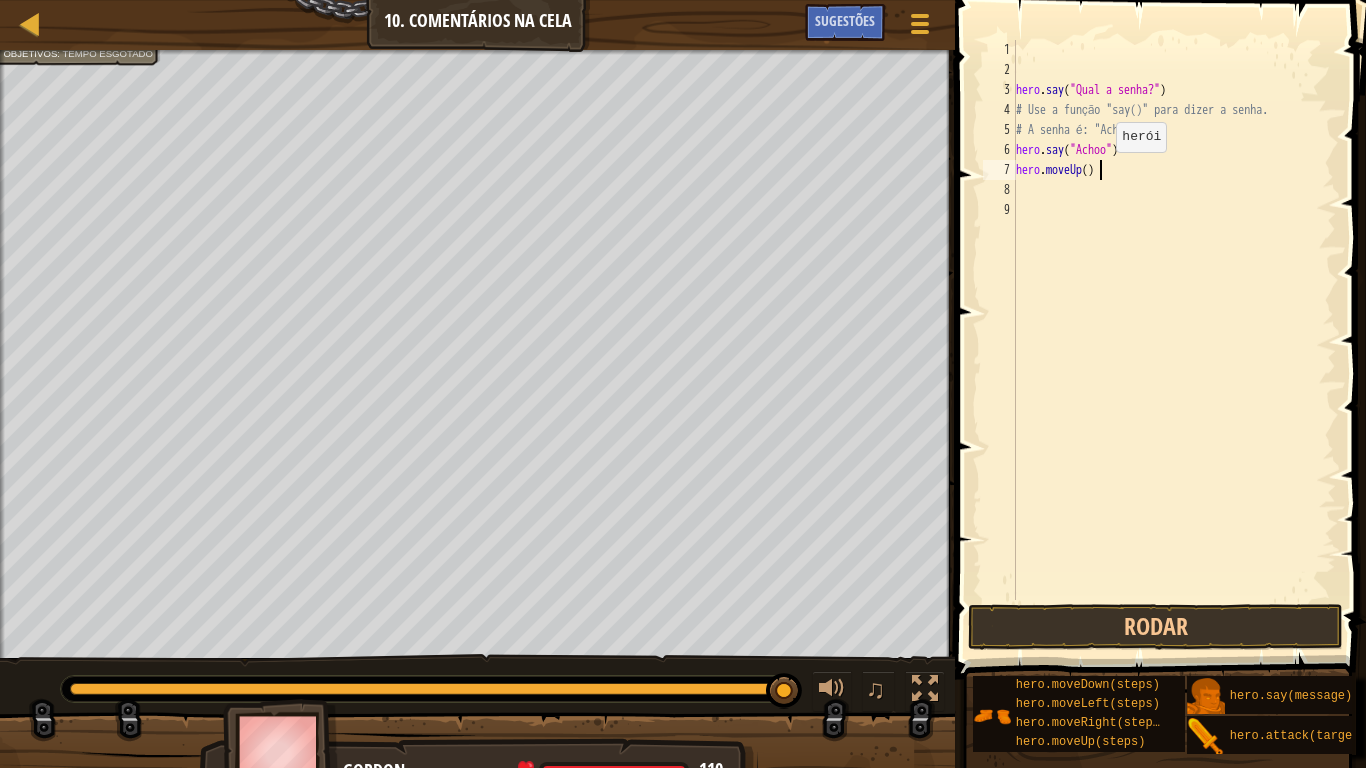 click on "hero . say ( "Qual a senha?" ) # Use a função "say()" para dizer a senha. # A senha é: "Achoo" hero . say ( "Achoo" ) hero . moveUp ( )" at bounding box center (1174, 340) 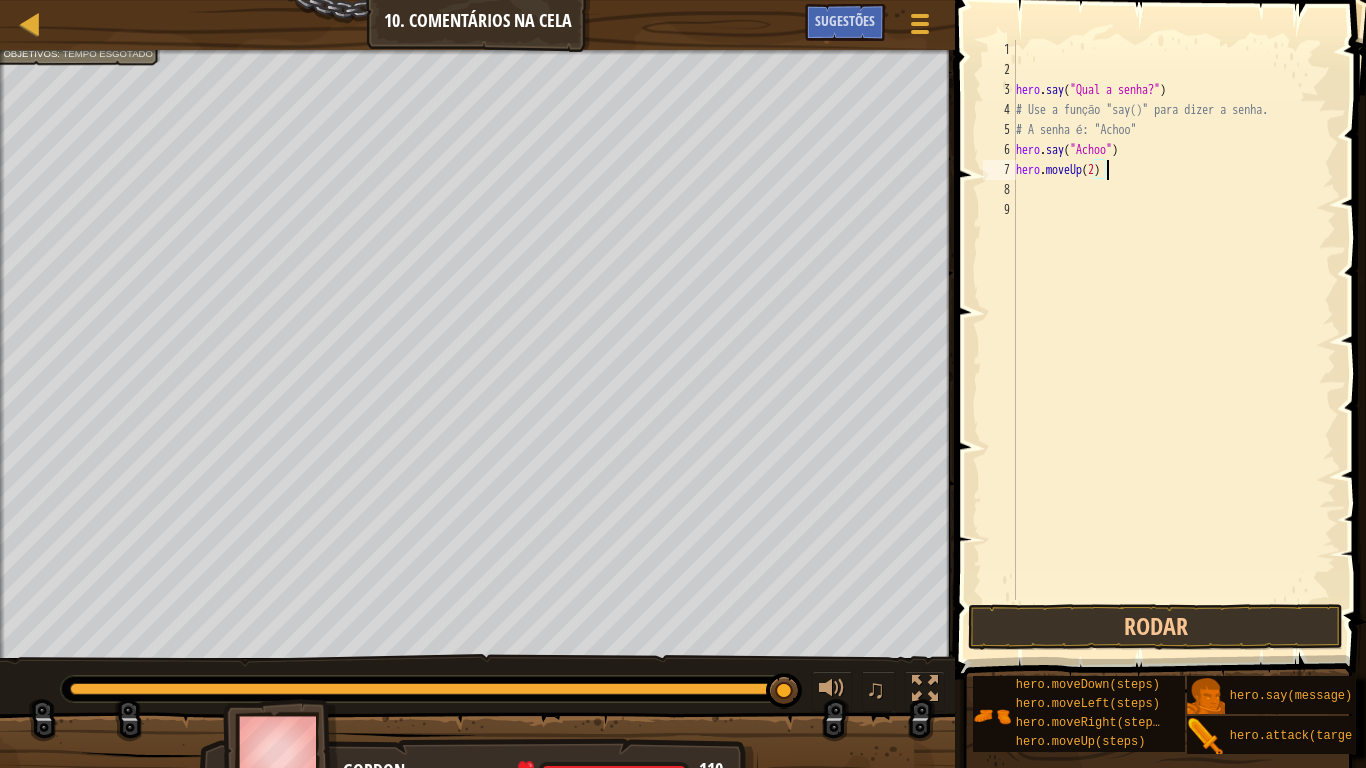 scroll, scrollTop: 9, scrollLeft: 13, axis: both 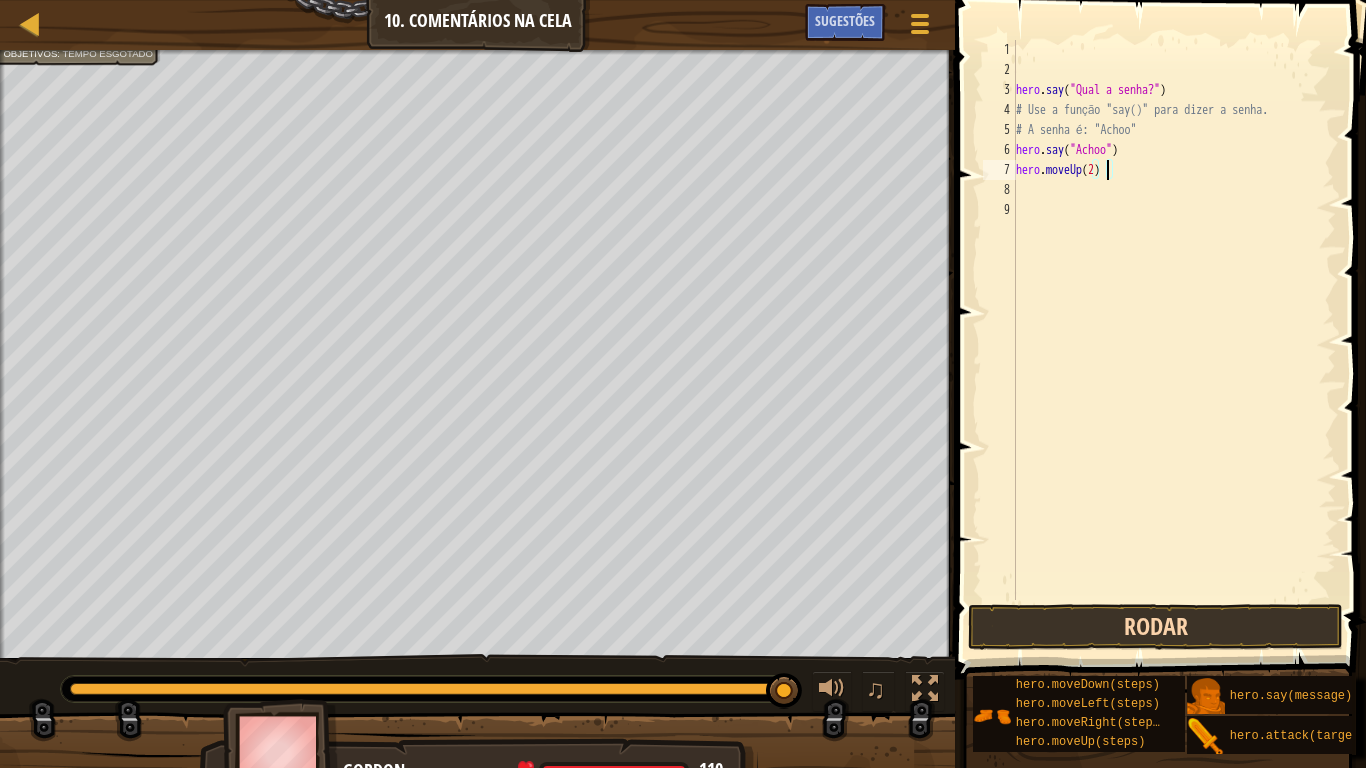 type on "hero.moveUp(2)" 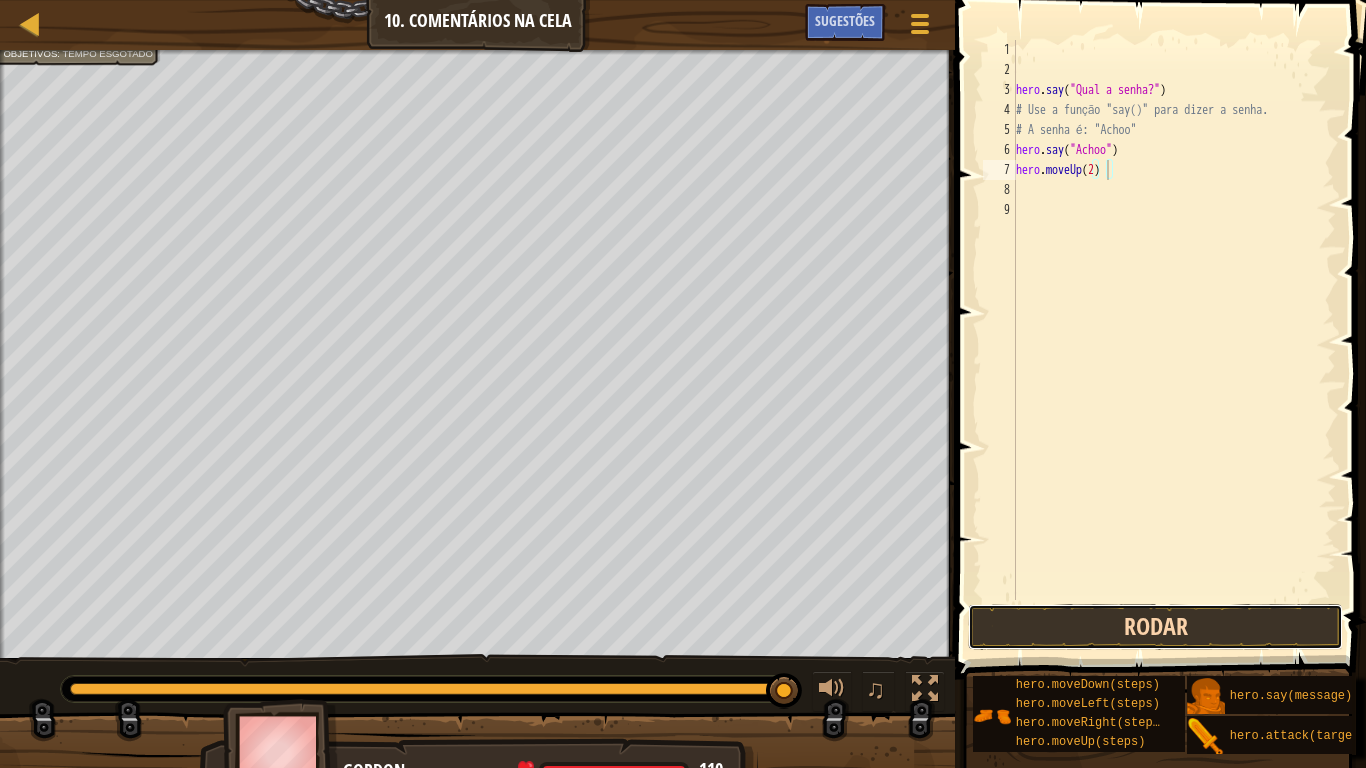 click on "Rodar" at bounding box center (1155, 627) 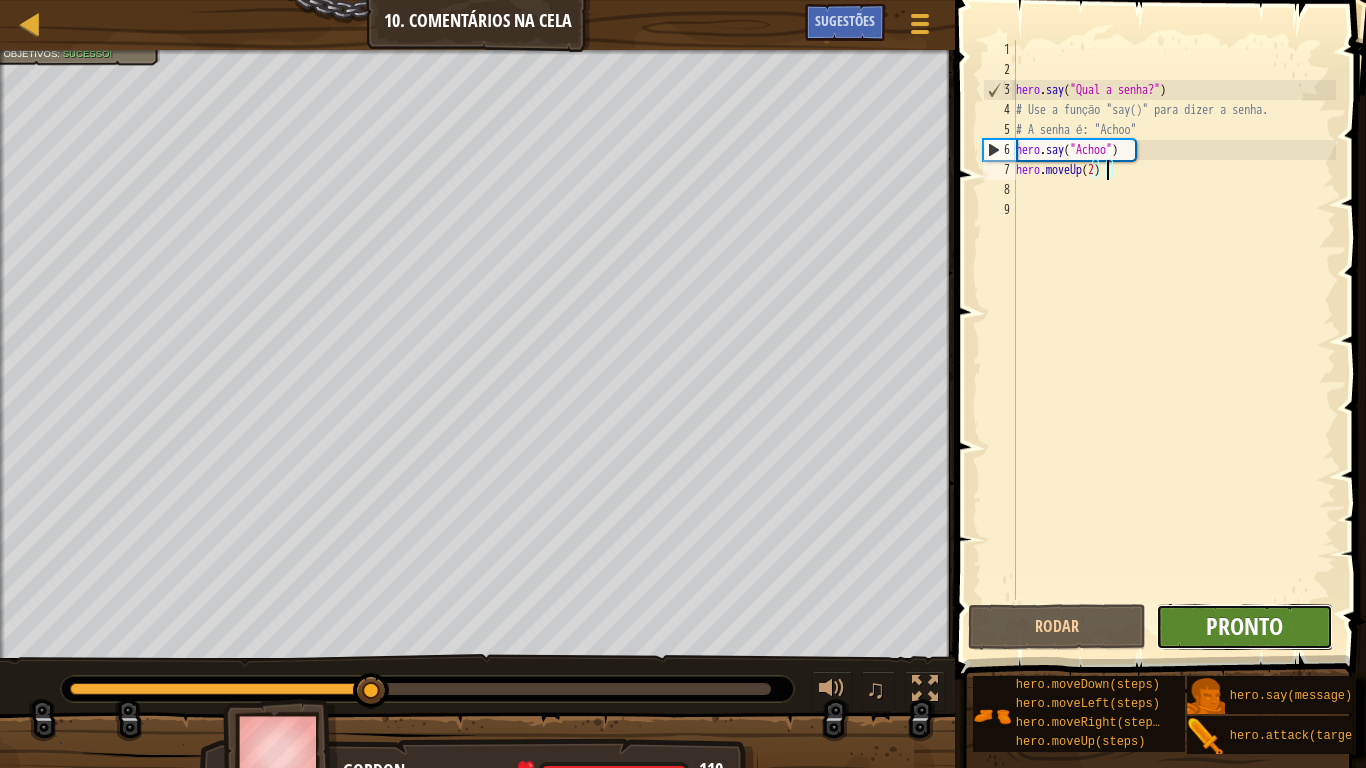 click on "Pronto" at bounding box center (1244, 626) 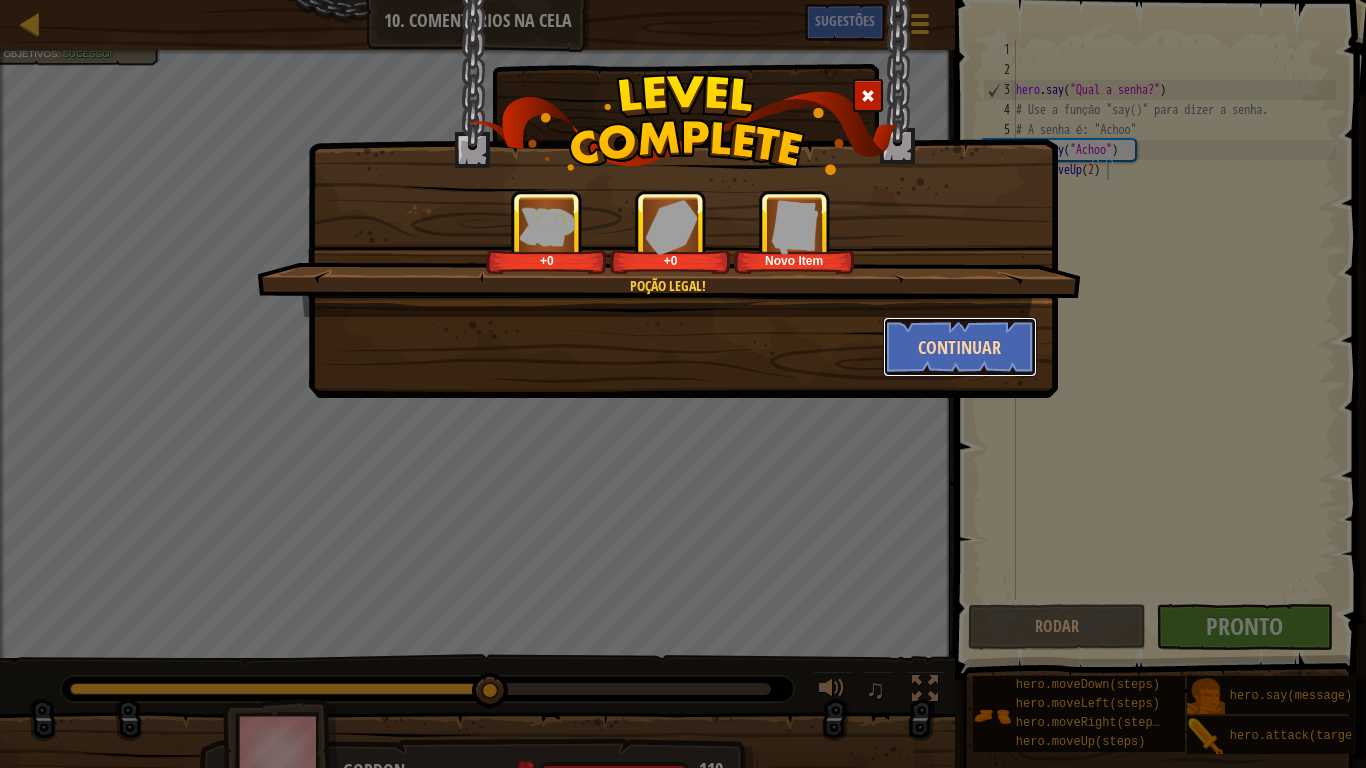 click on "Continuar" at bounding box center [960, 347] 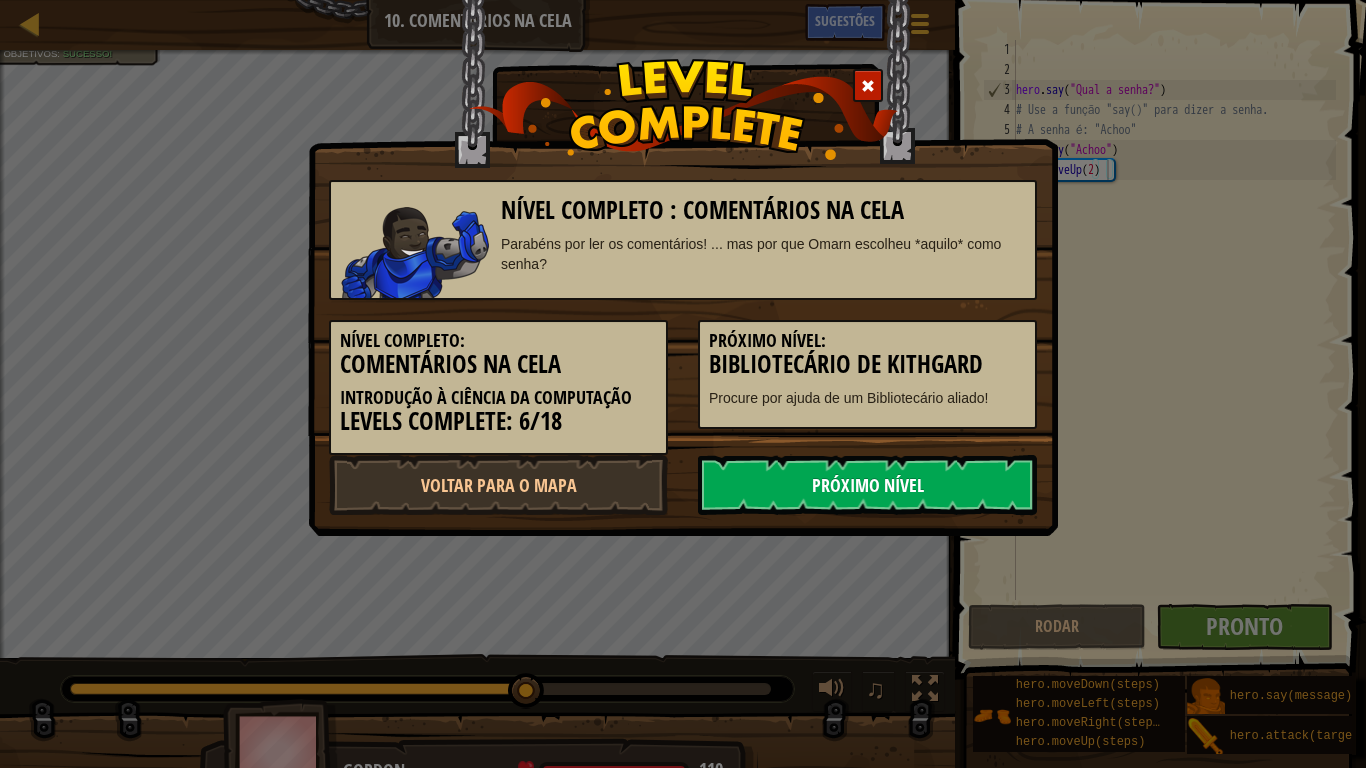 click on "Próximo Nível" at bounding box center [867, 485] 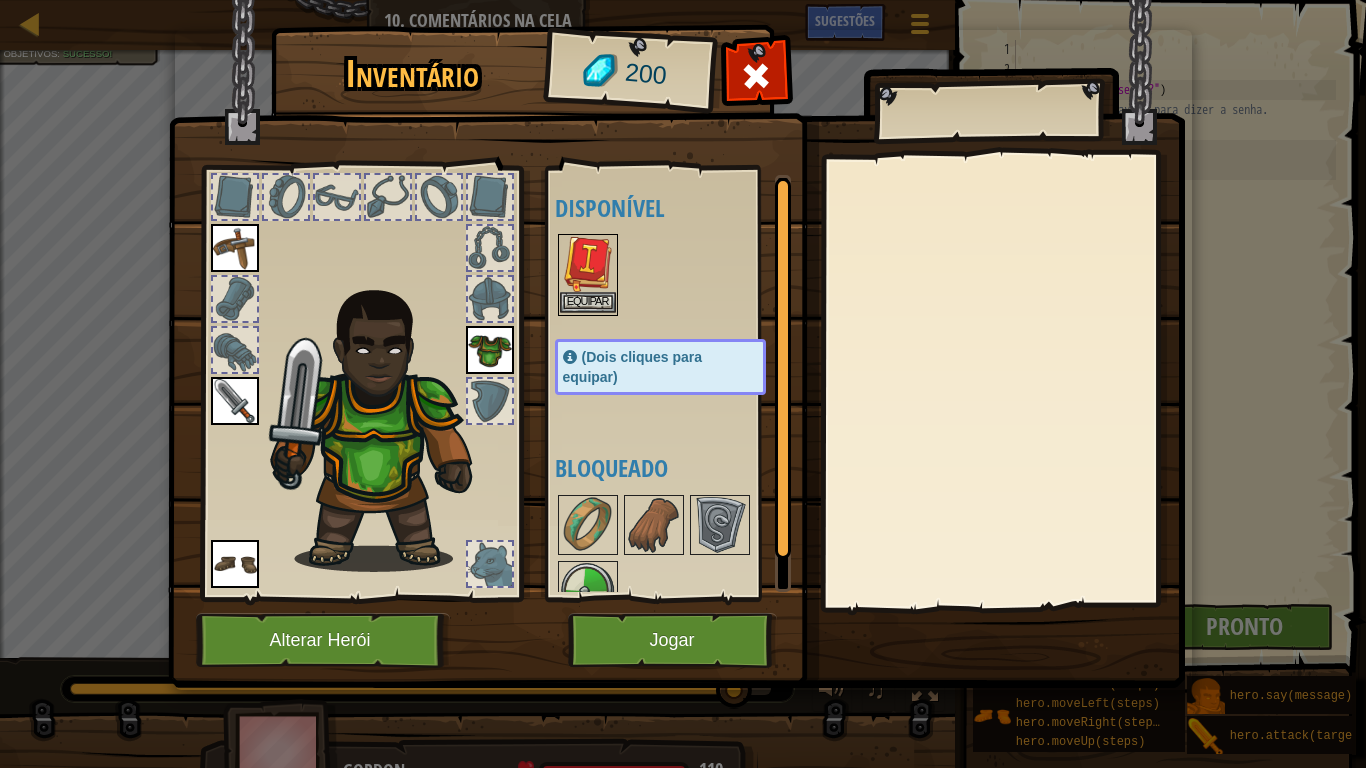 click at bounding box center [588, 264] 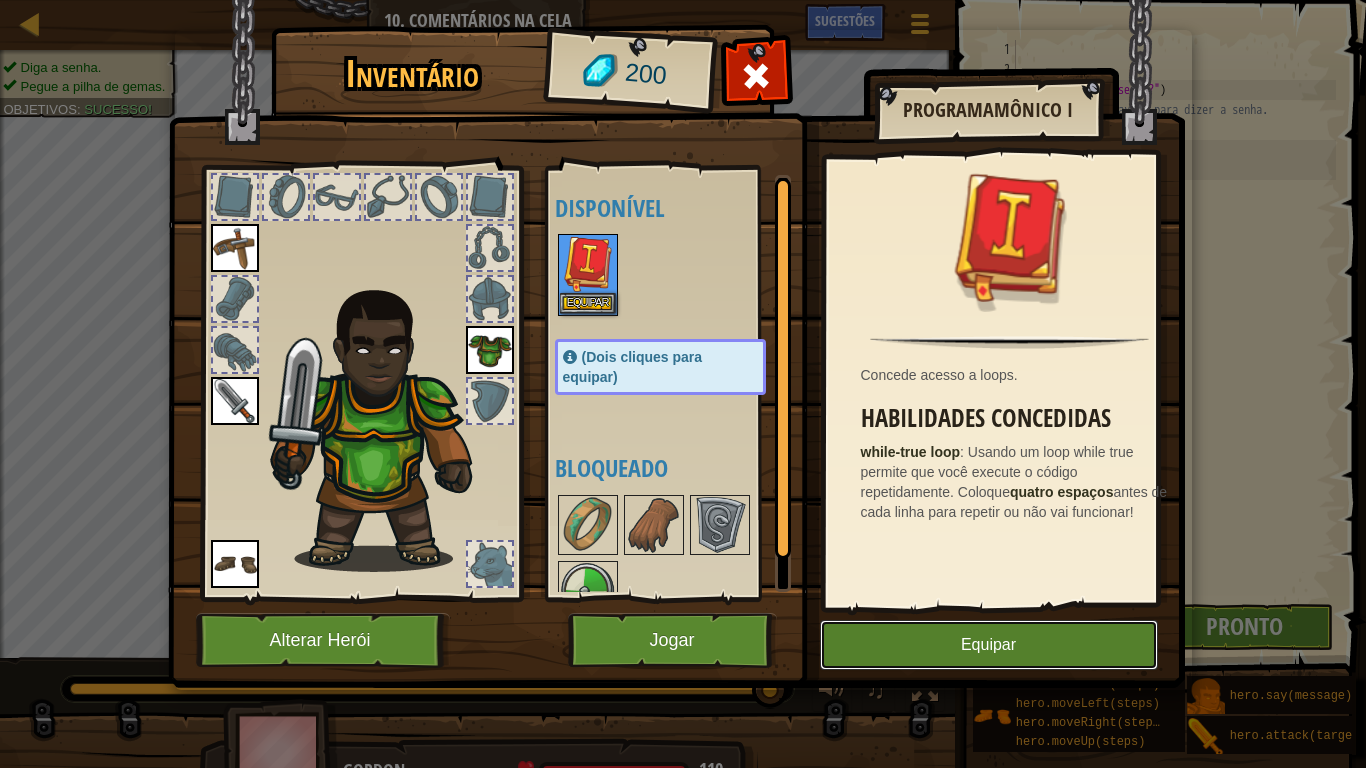 click on "Equipar" at bounding box center [989, 645] 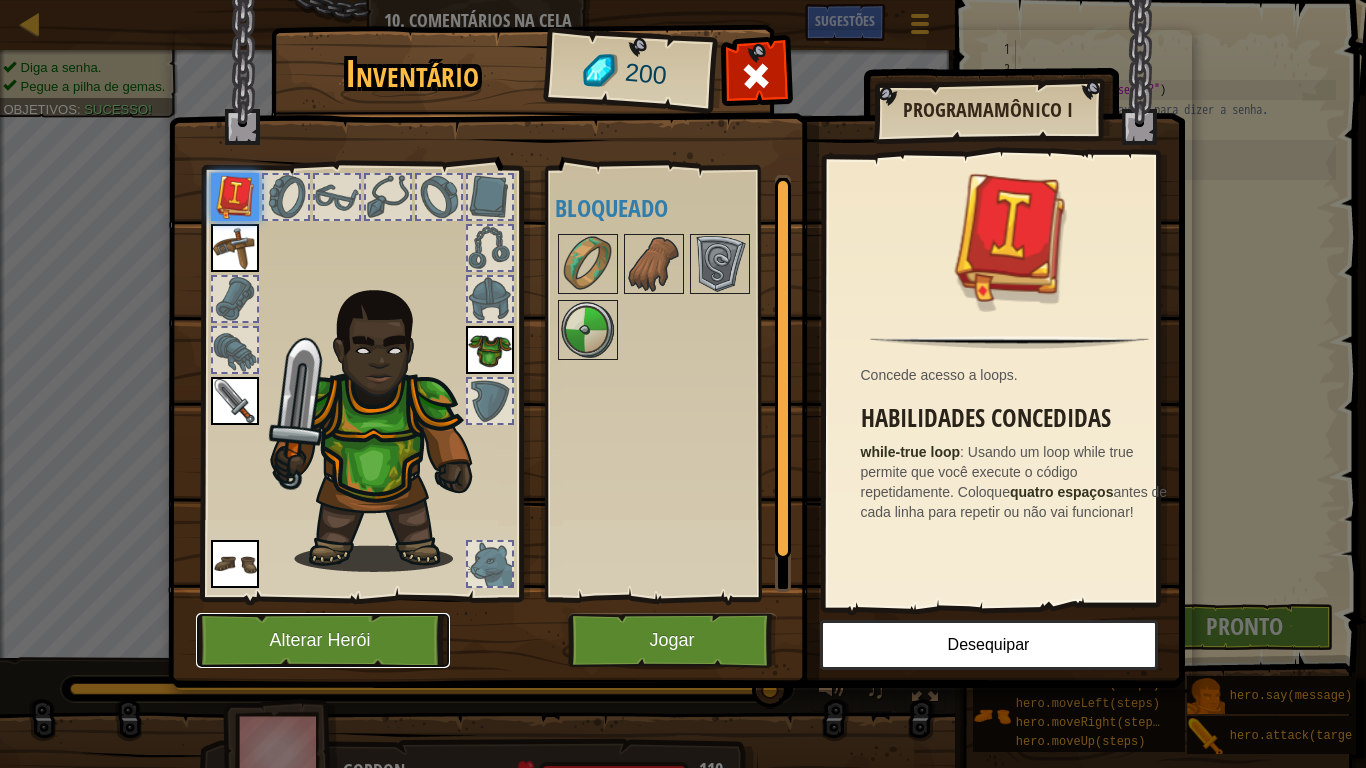 click on "Alterar Herói" at bounding box center [323, 640] 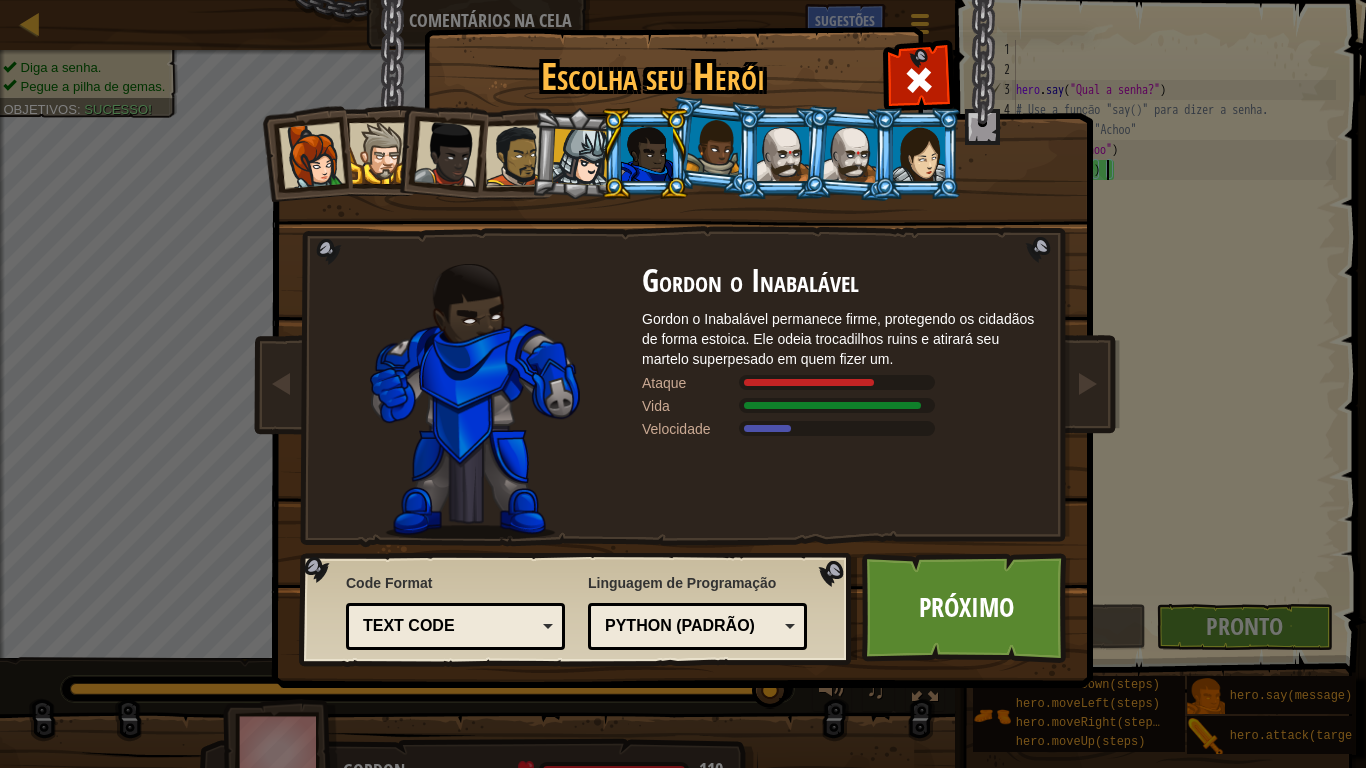 click at bounding box center [783, 154] 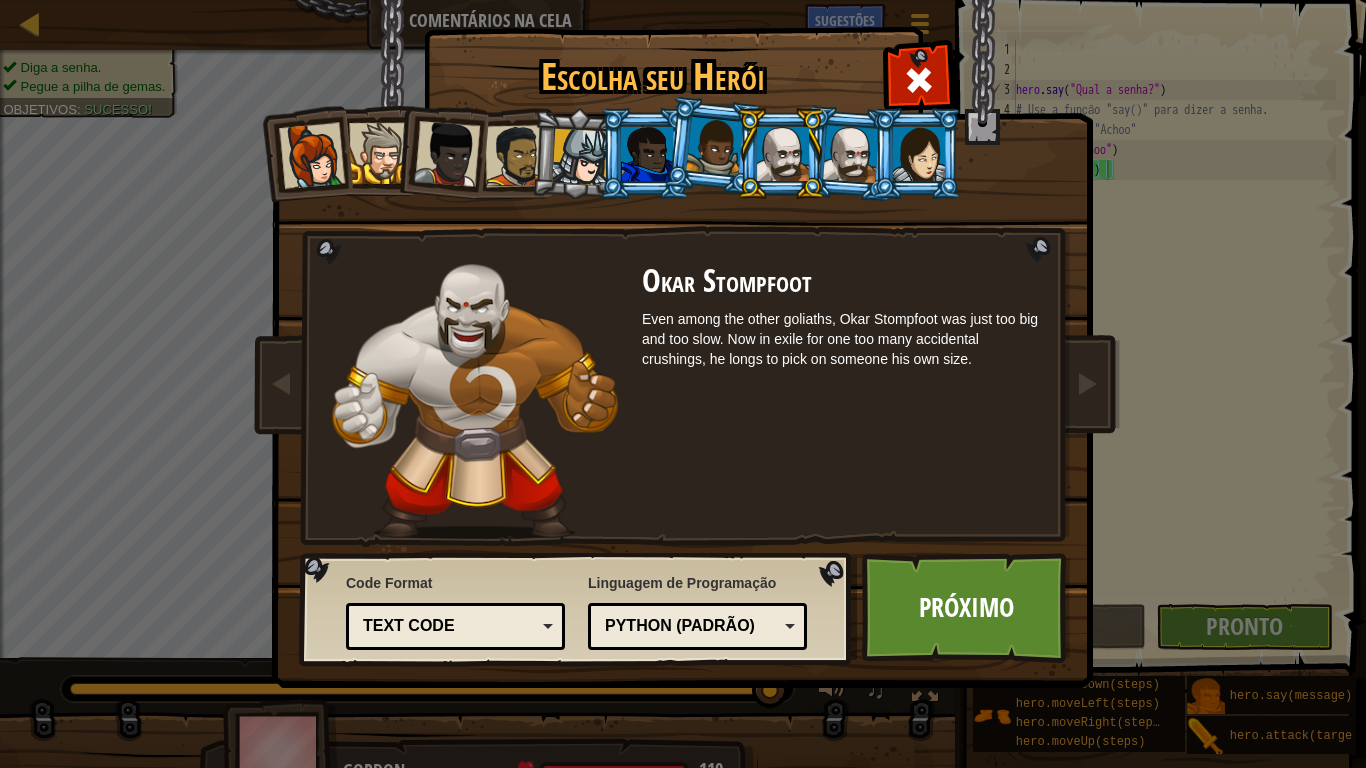 click at bounding box center (851, 153) 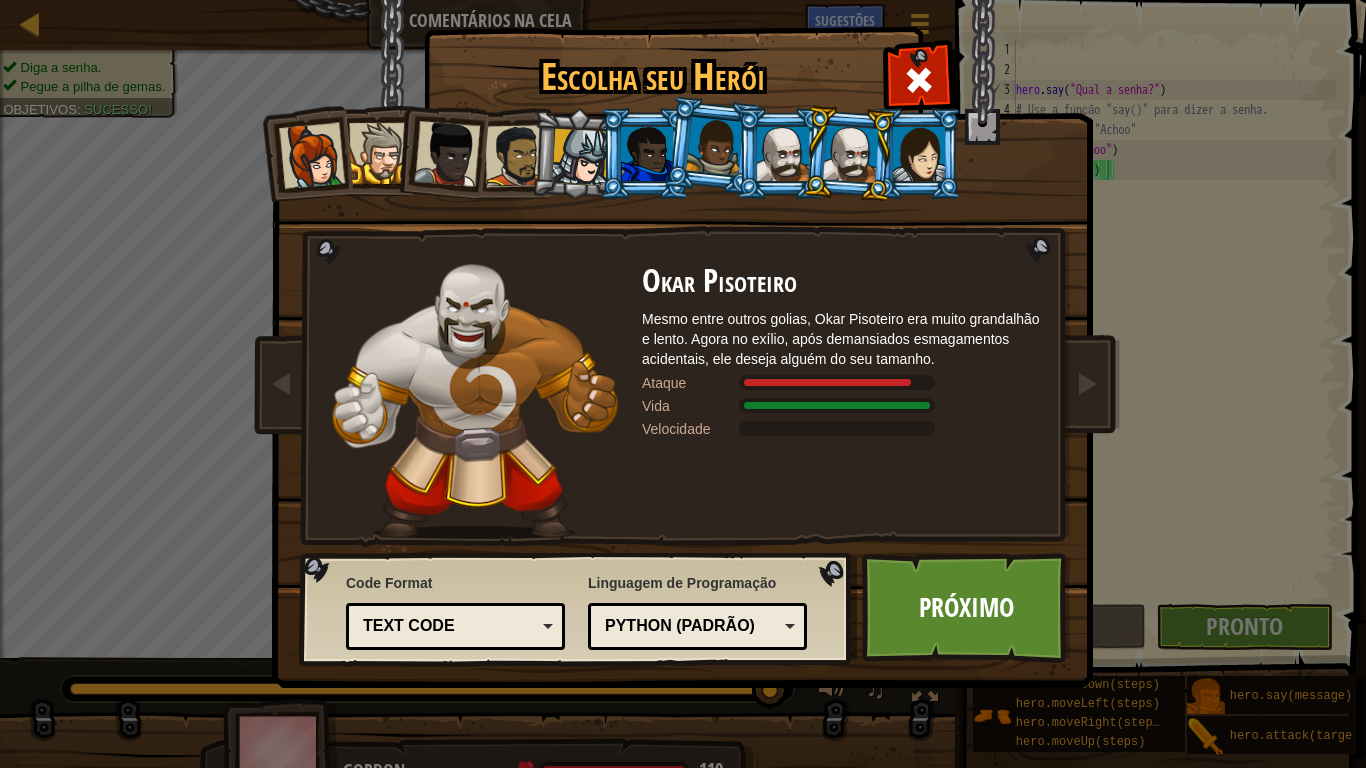 click at bounding box center [783, 154] 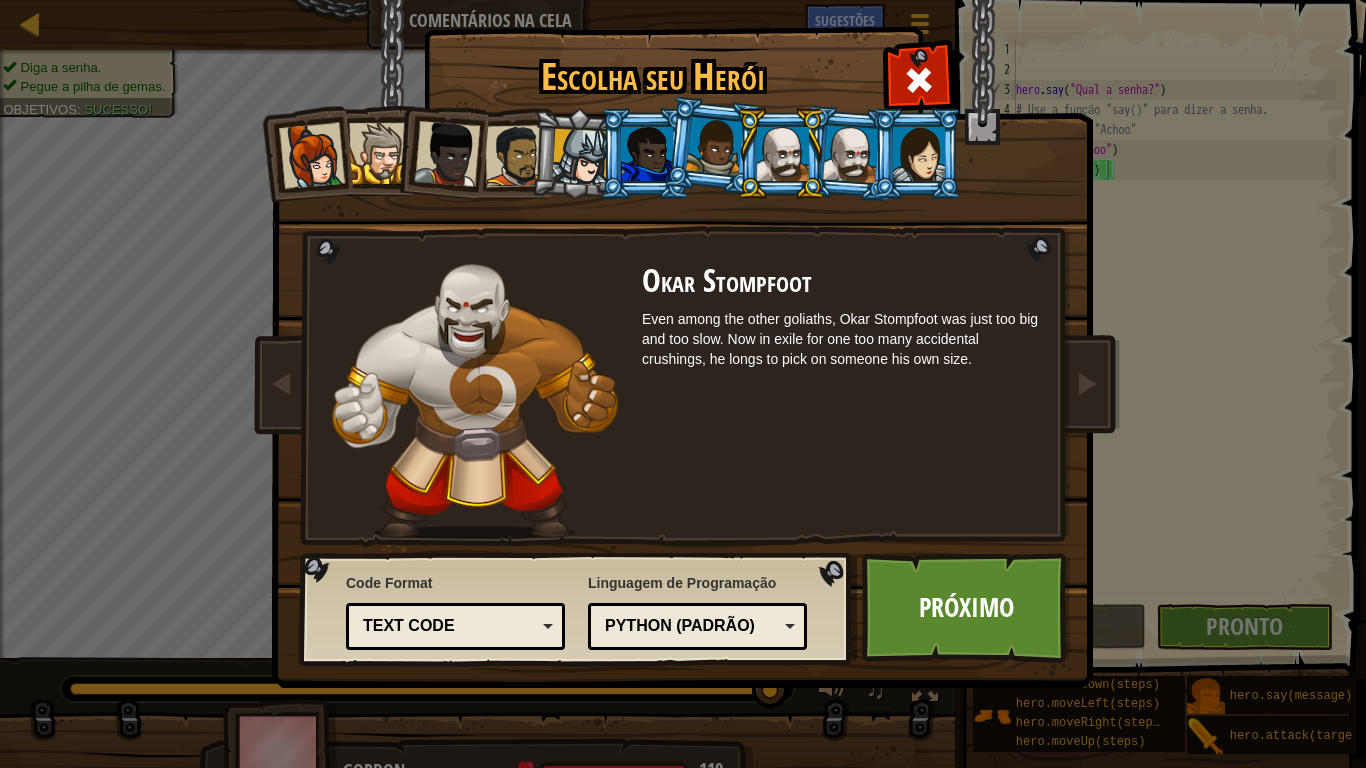 click at bounding box center [851, 153] 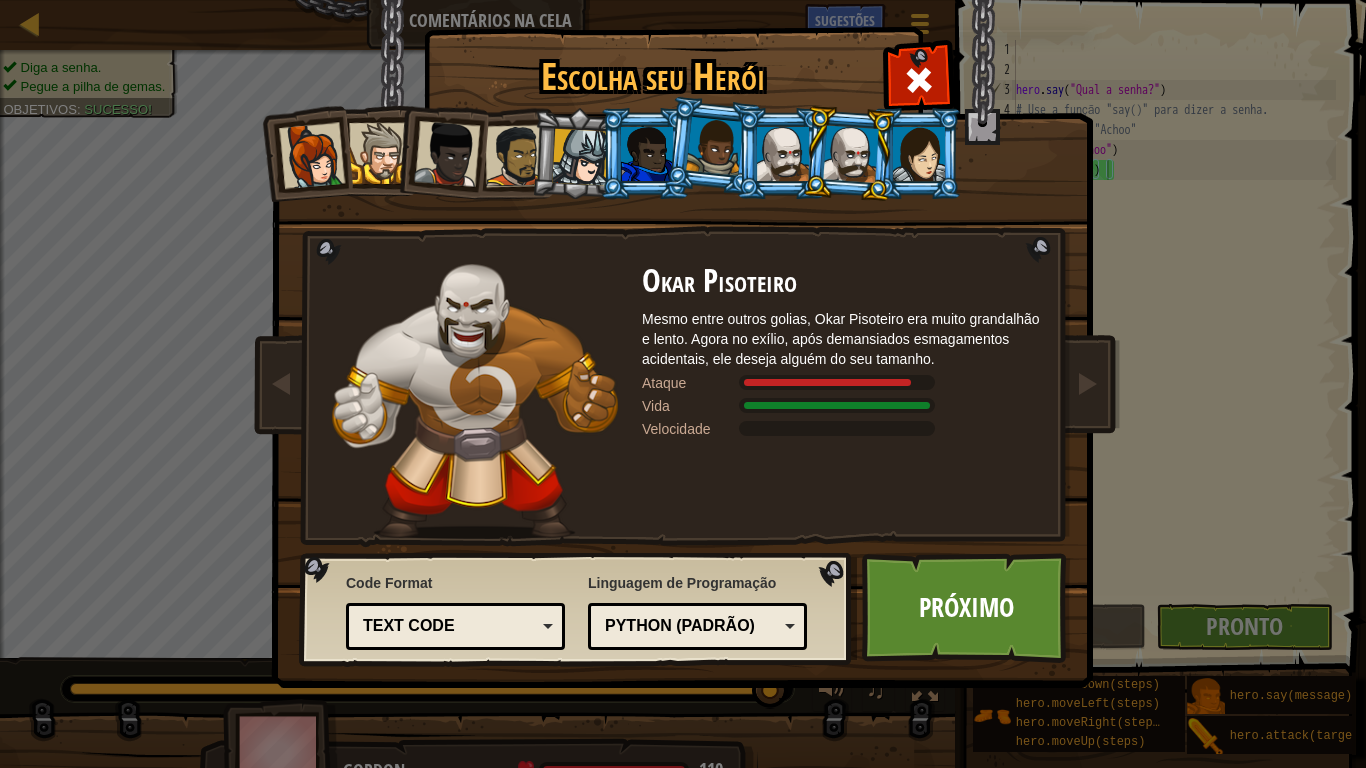 click at bounding box center (851, 153) 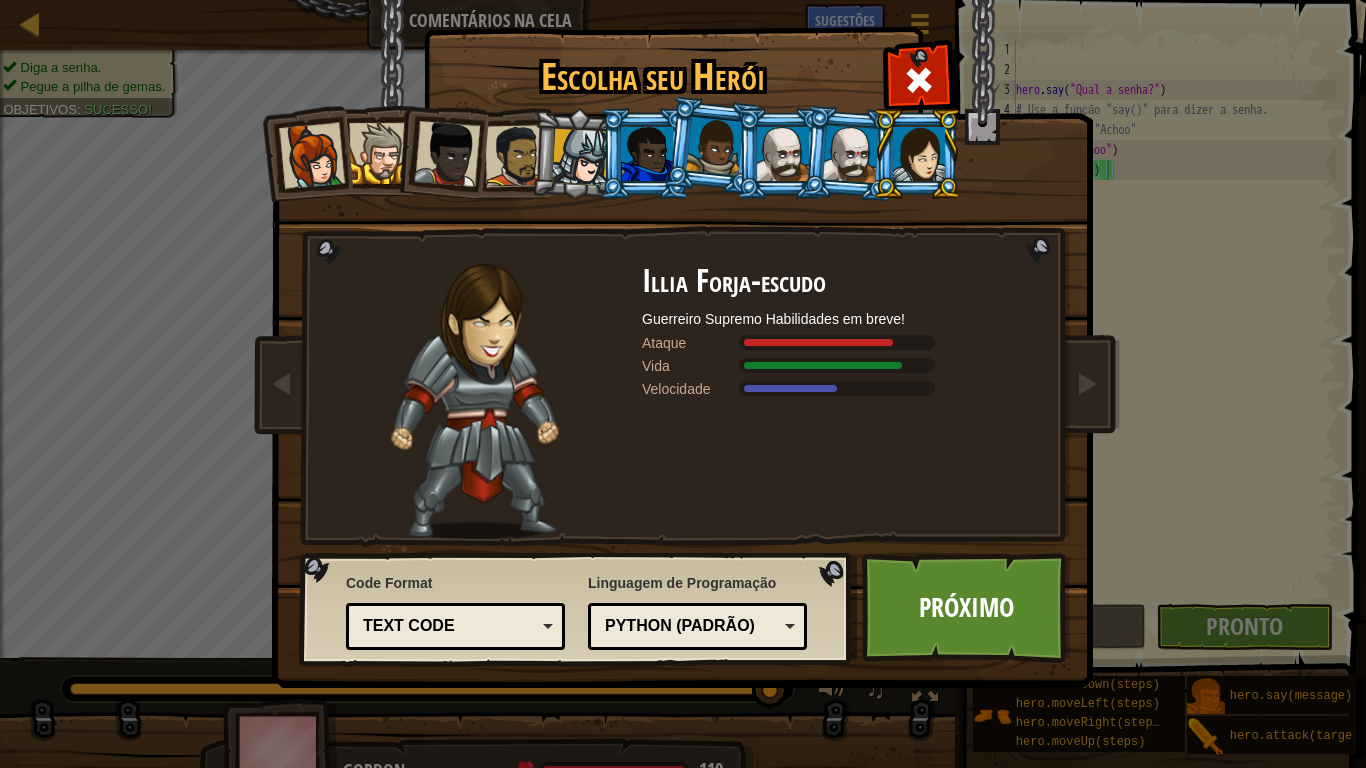 click at bounding box center (851, 153) 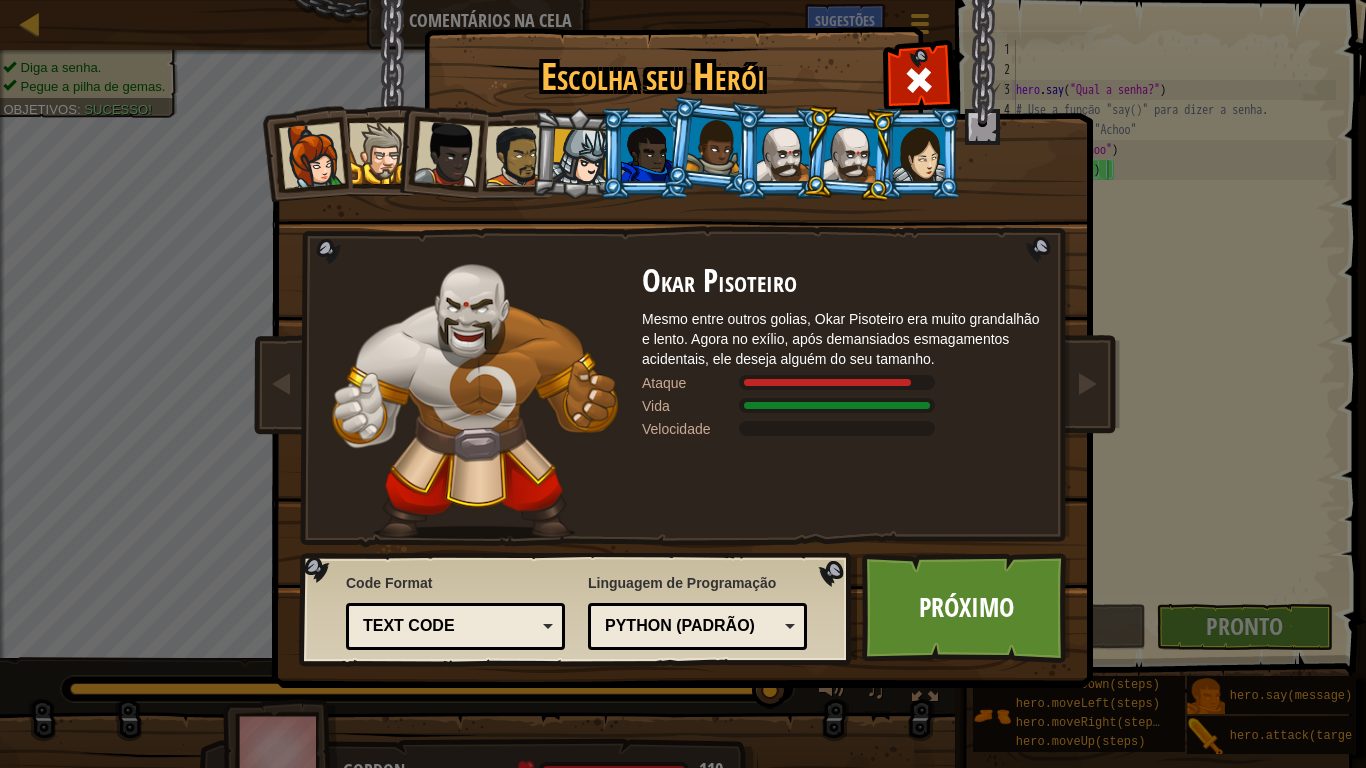 click at bounding box center [712, 146] 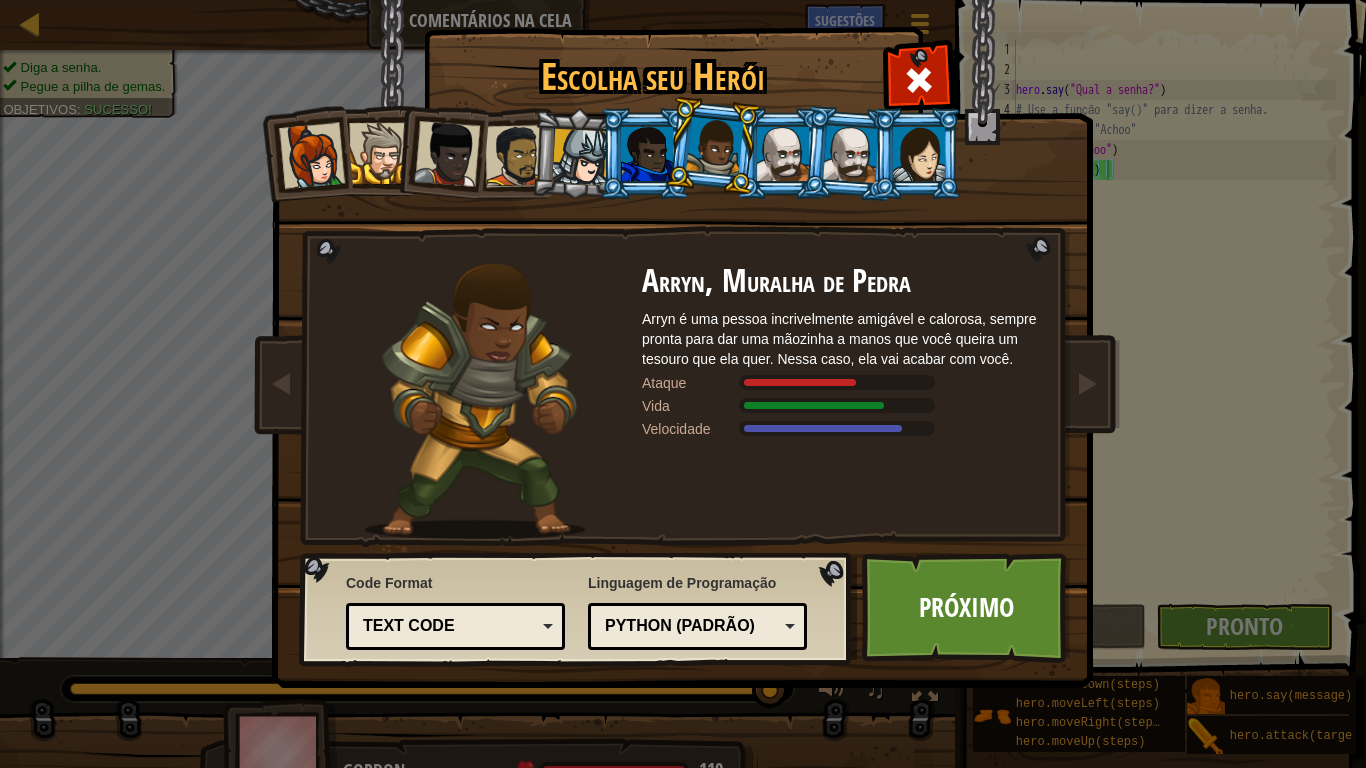 click at bounding box center [647, 154] 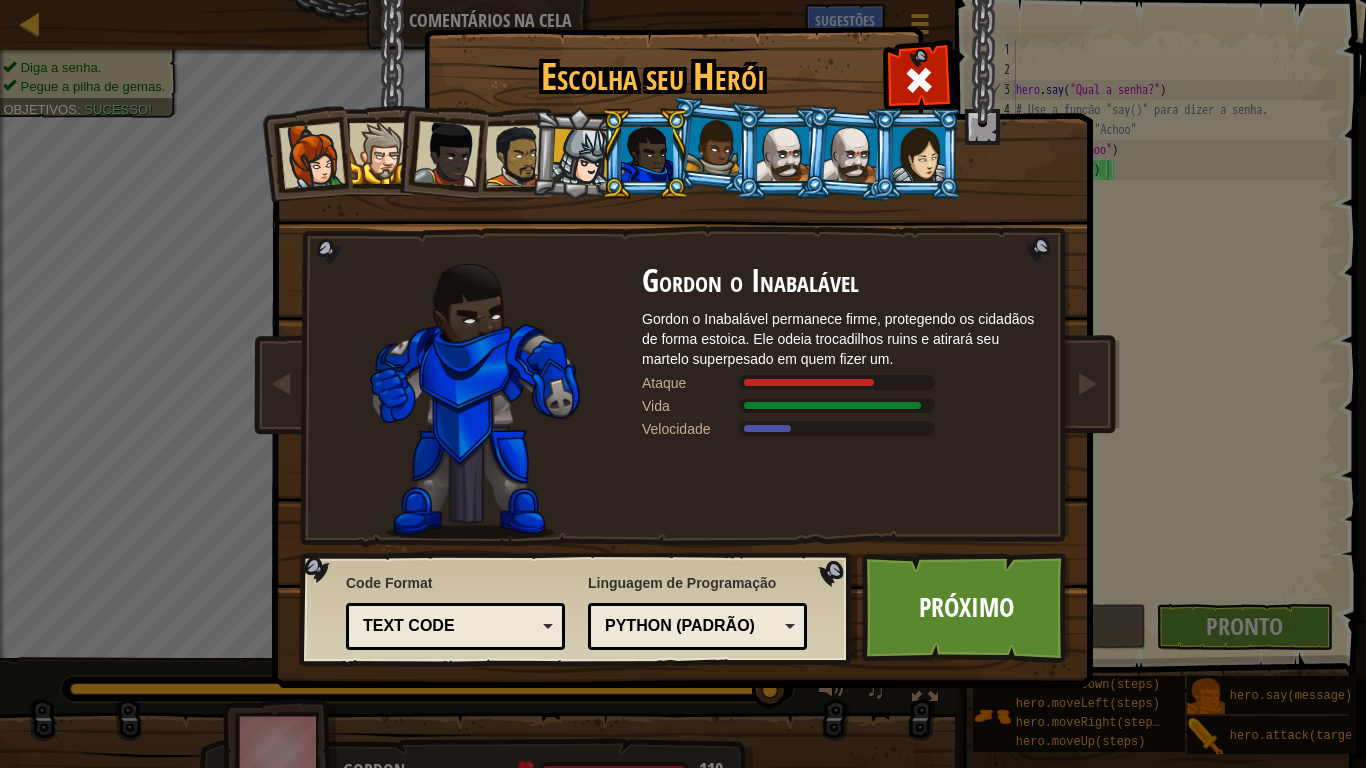 click at bounding box center [851, 153] 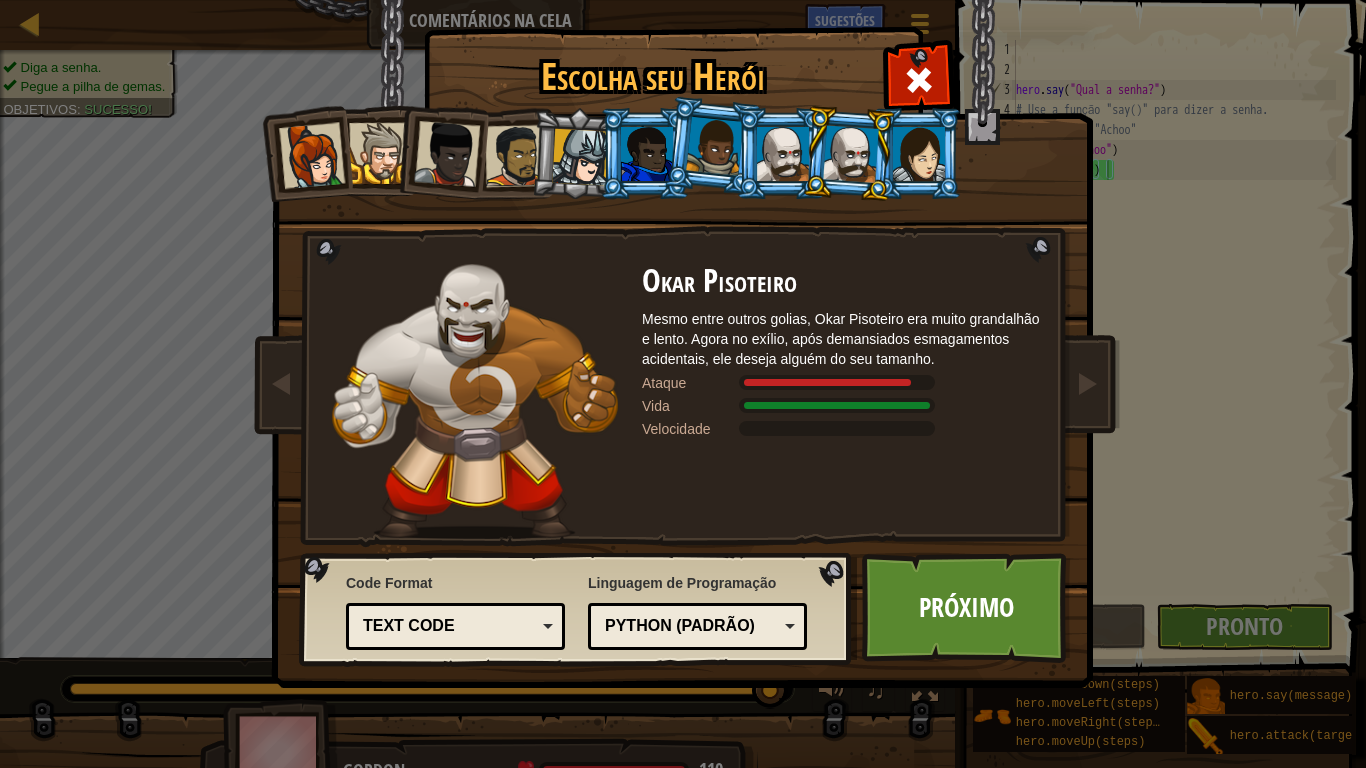 click on "Text code" at bounding box center [449, 626] 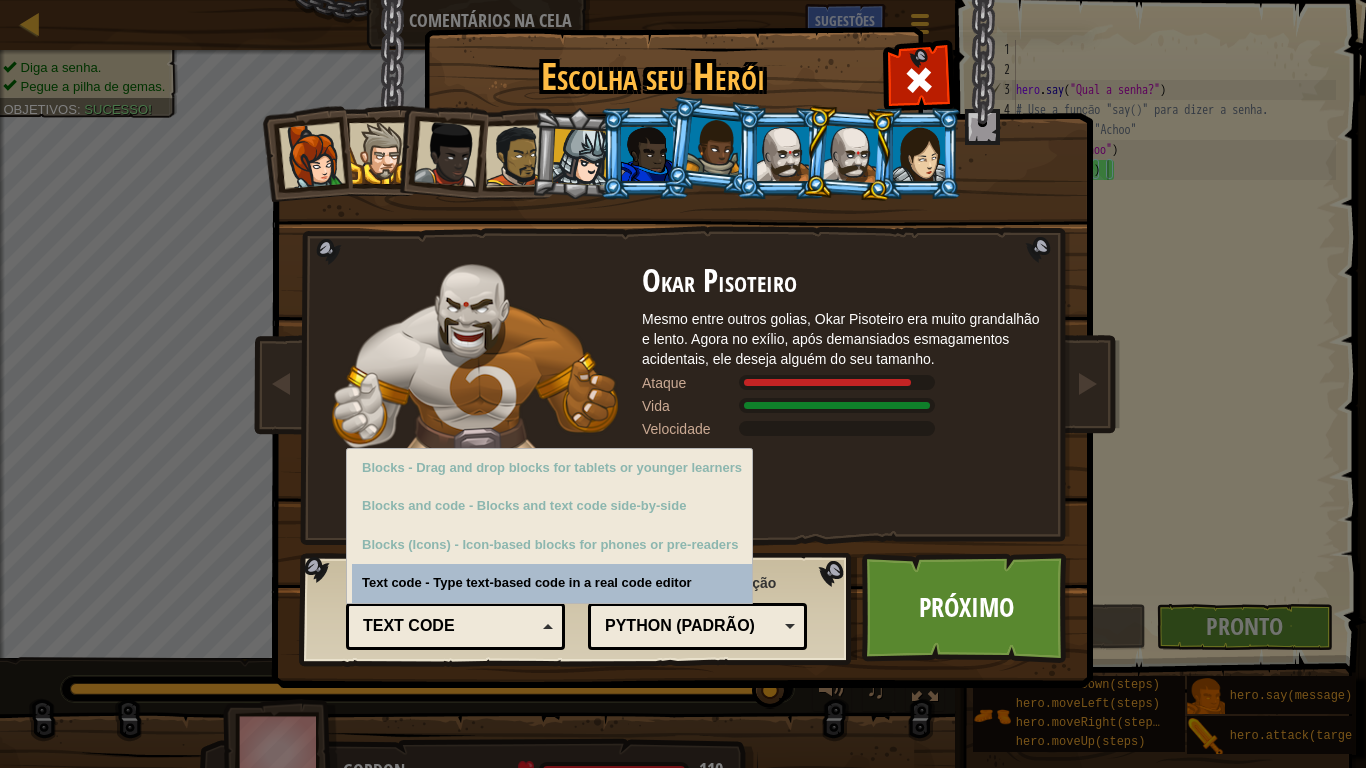 click on "Code Format Text code Blocks and code Blocks Blocks (Icons) Text code Blocks - Drag and drop blocks for tablets or younger learners Blocks and code - Blocks and text code side-by-side Blocks (Icons) - Icon-based blocks for phones or pre-readers Text code - Type text-based code in a real code editor" at bounding box center [455, 609] 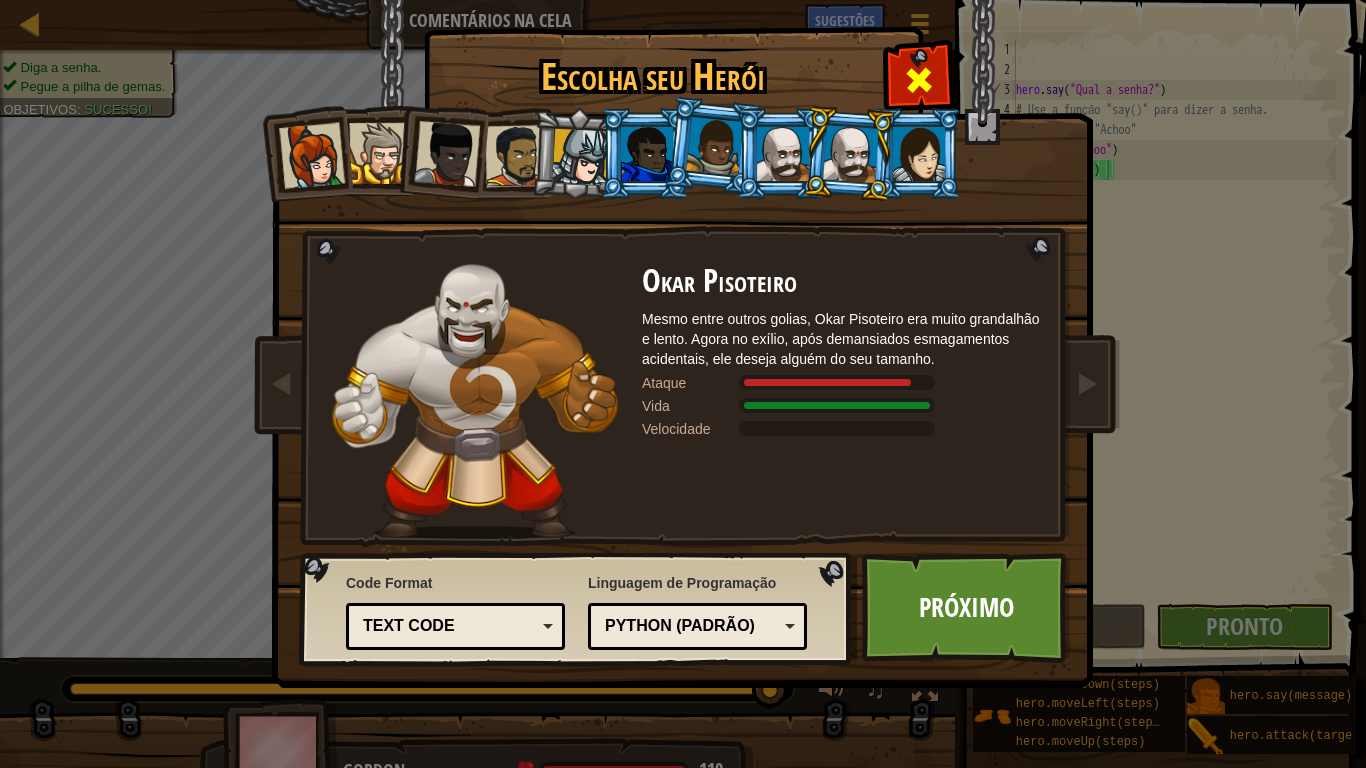 click at bounding box center [919, 80] 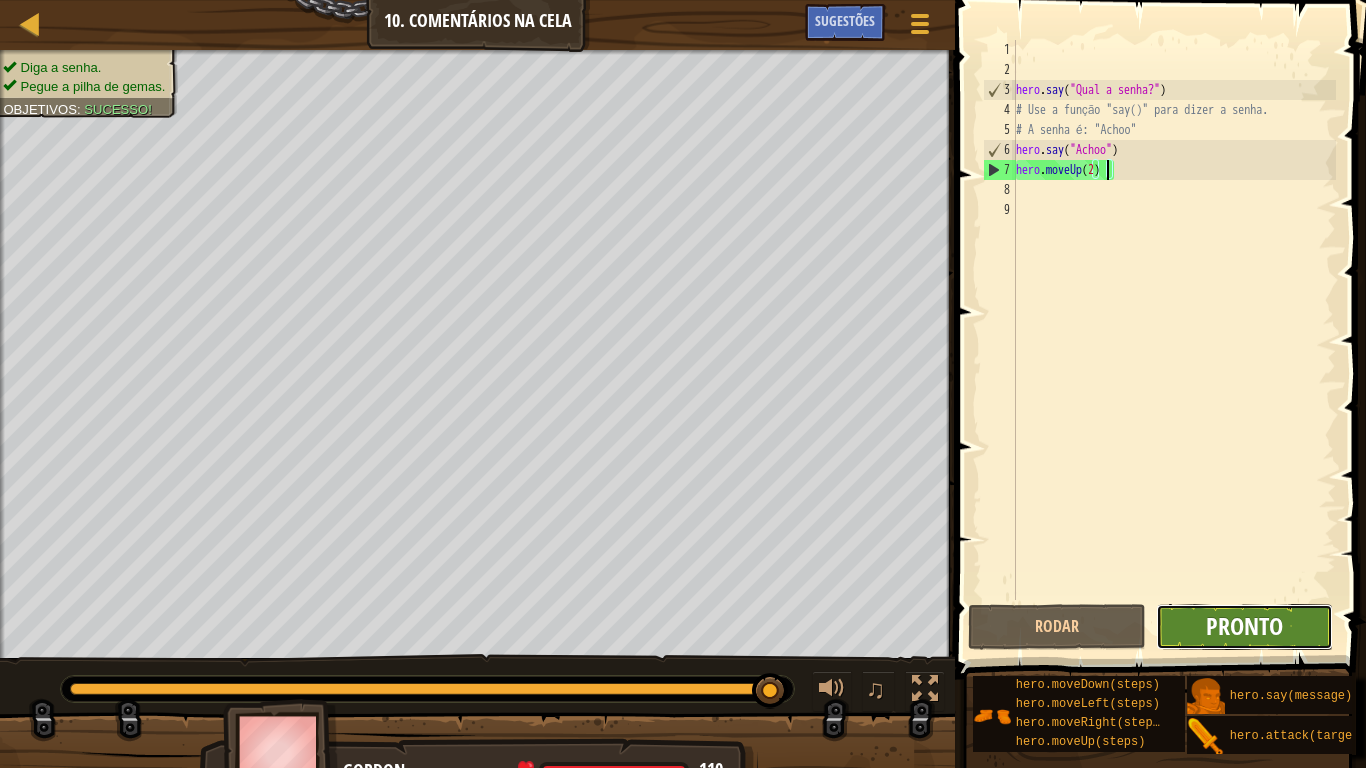 click on "Pronto" at bounding box center [1244, 626] 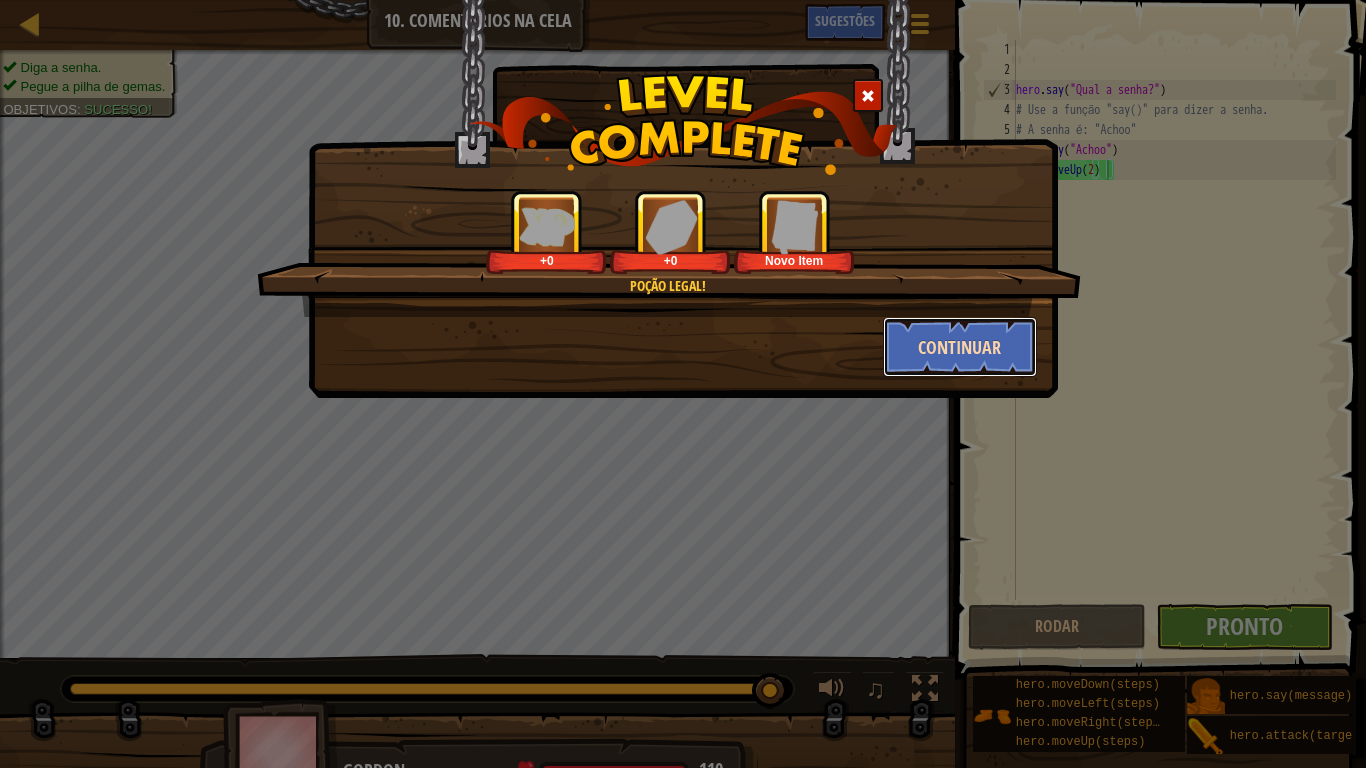 click on "Continuar" at bounding box center [960, 347] 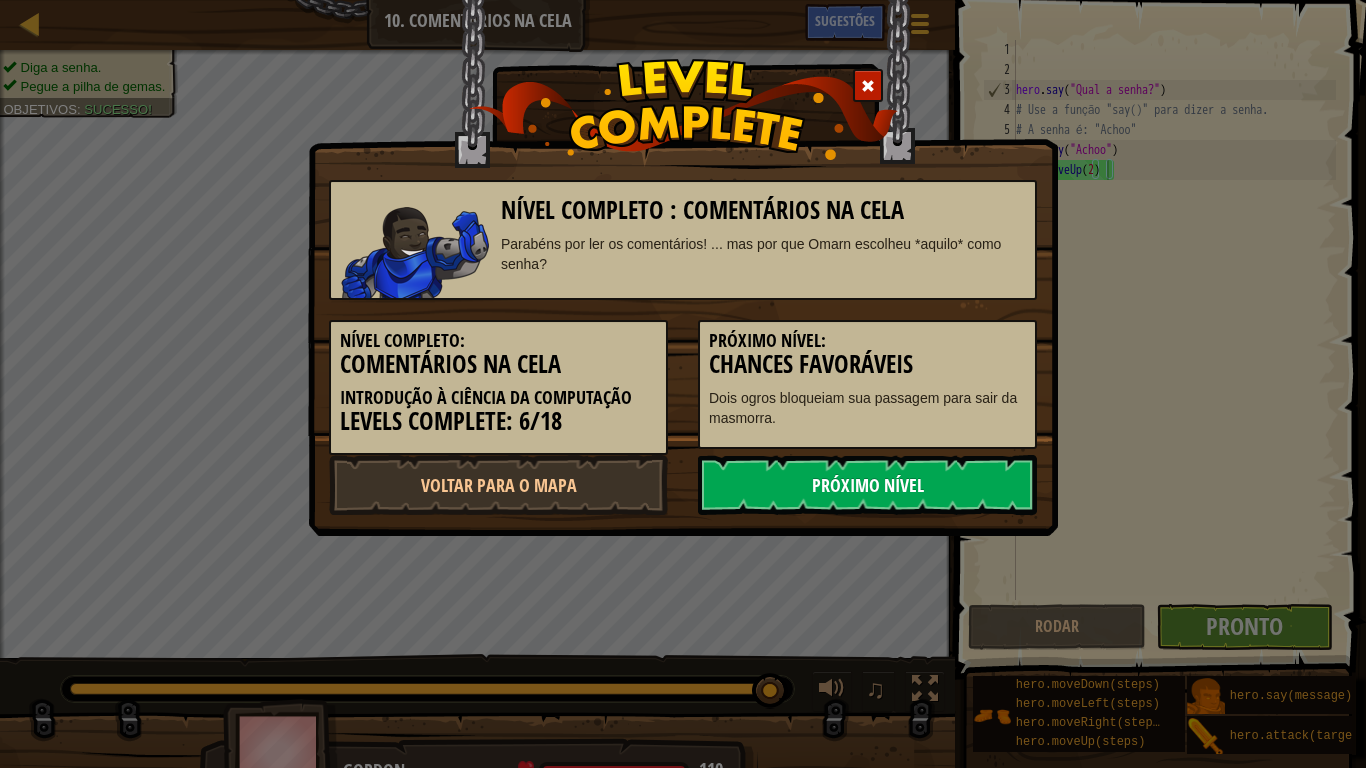 click on "Próximo Nível" at bounding box center (867, 485) 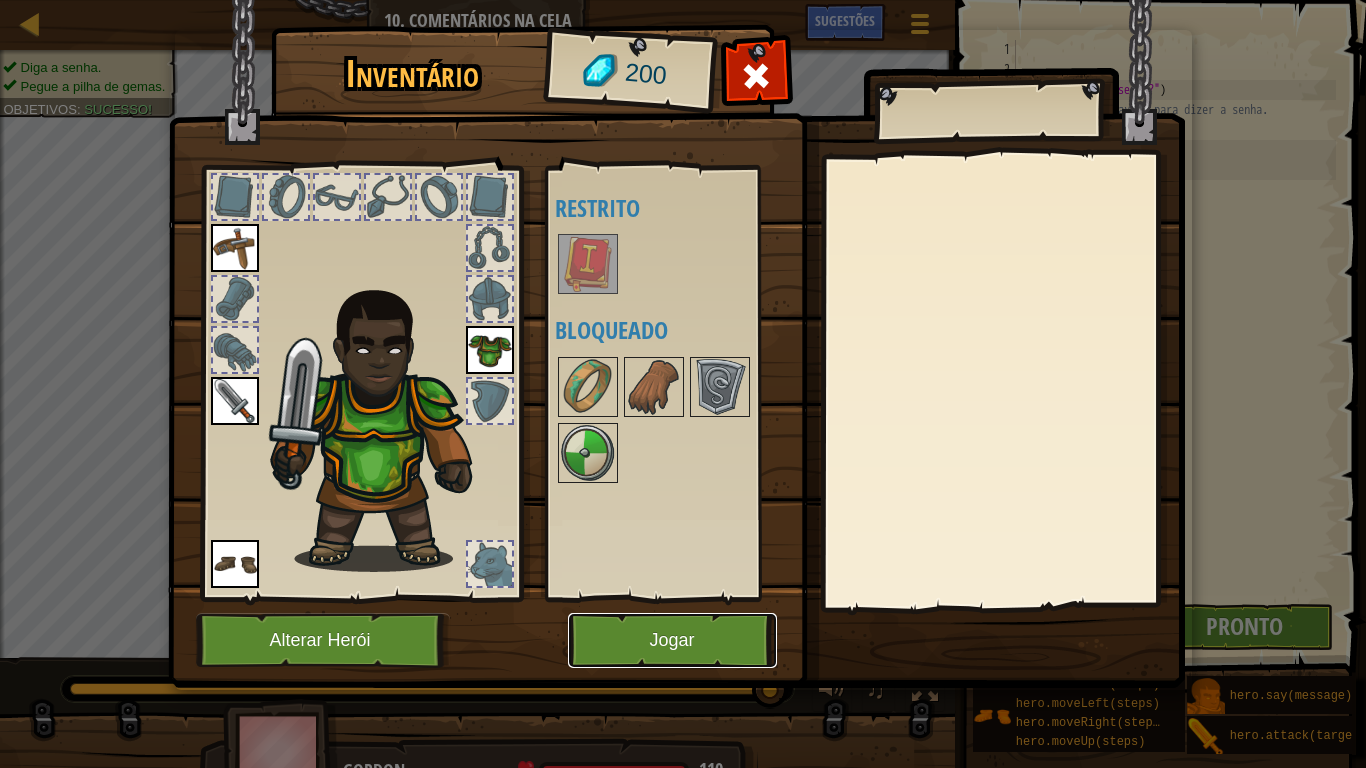 click on "Jogar" at bounding box center (672, 640) 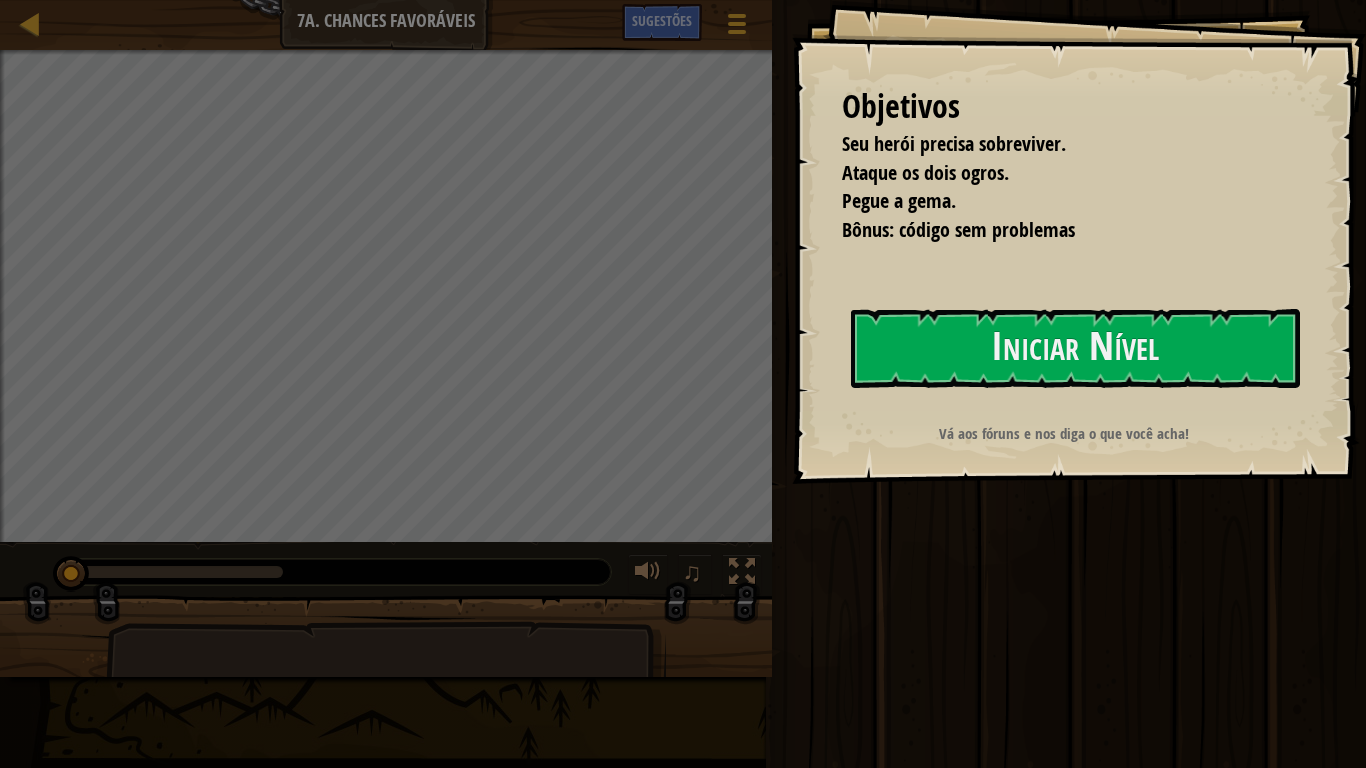 click on "Objetivos Seu herói precisa sobreviver. Ataque os dois ogros. Pegue a gema. Bônus: código sem problemas Iniciar Nível Erro ao carregar do servidor Você precisa de uma assinatura para jogar este nível. Assinar Você precisará participar de um curso para jogar este nível. Voltar aos meus cursos Peça ao seu professor para atribuir uma licença a você para que você possa continuar a jogar CodeCombat! Voltar aos meus cursos This level is locked. Voltar aos meus cursos Vá aos fóruns e nos diga o que você acha!" at bounding box center (1079, 242) 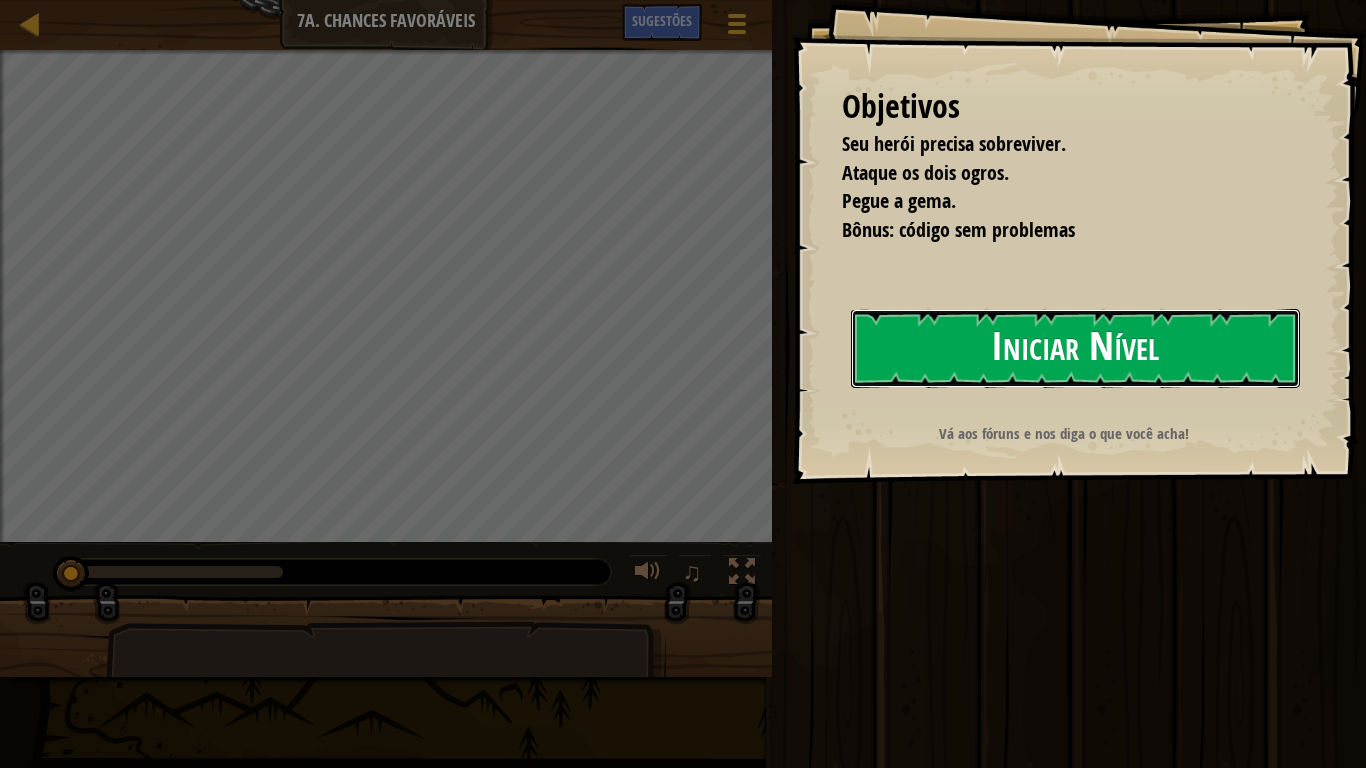 click on "Iniciar Nível" at bounding box center (1075, 348) 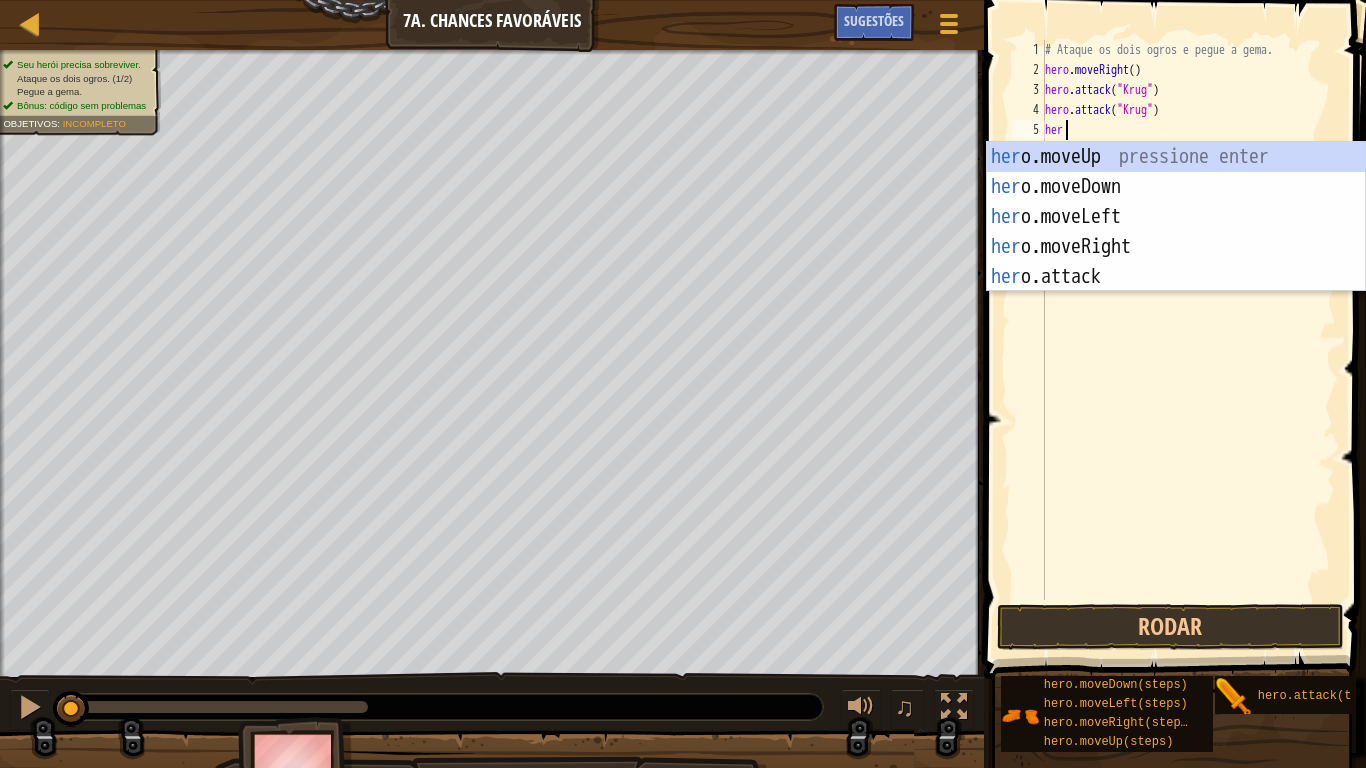 type on "heri" 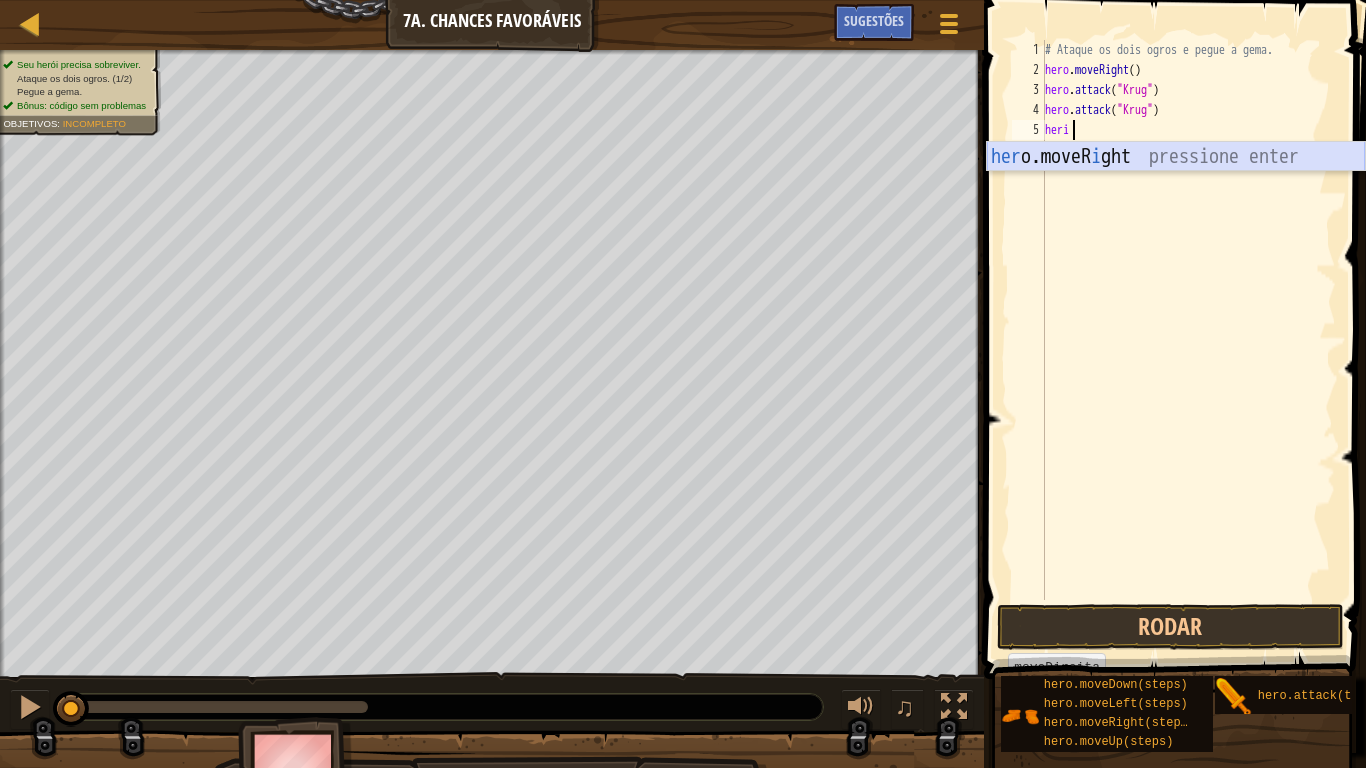 click on "her o.moveR i ght pressione enter" at bounding box center (1176, 187) 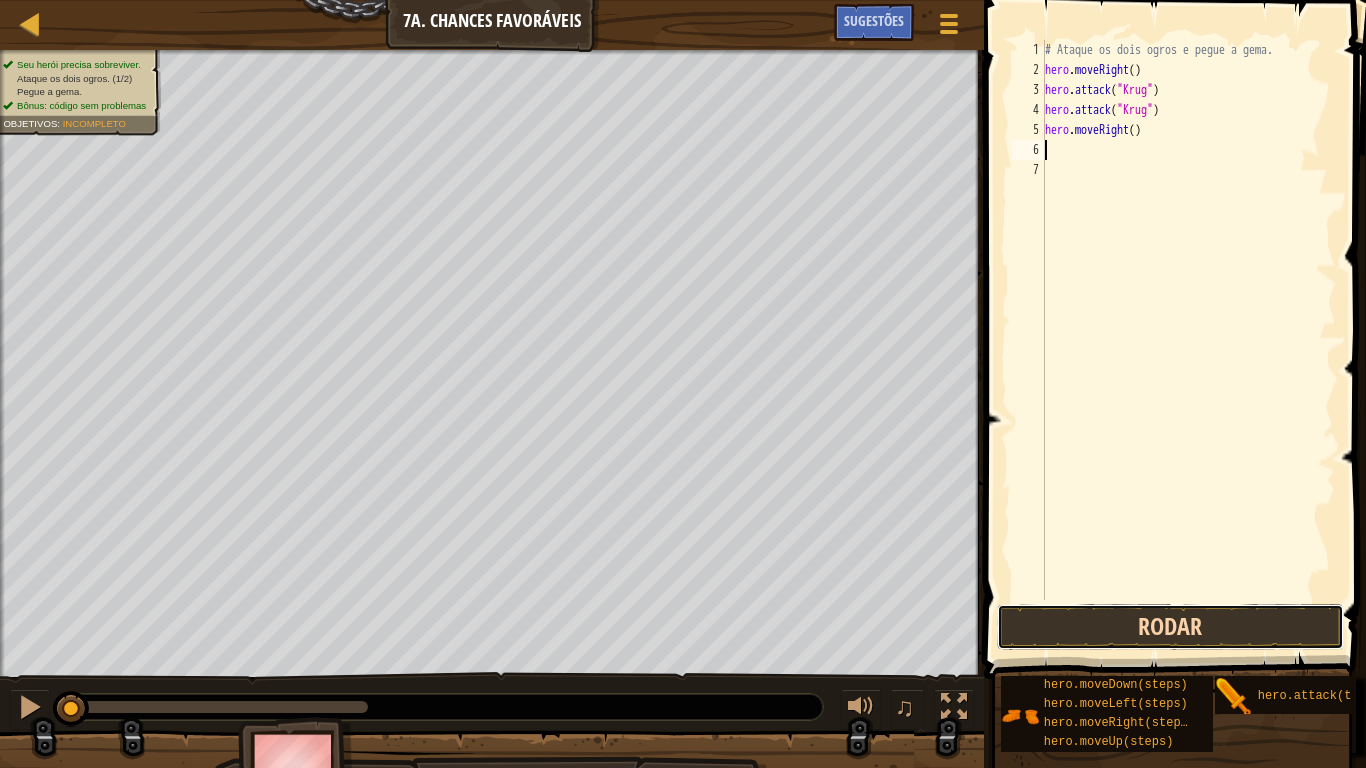 click on "Rodar" at bounding box center [1170, 627] 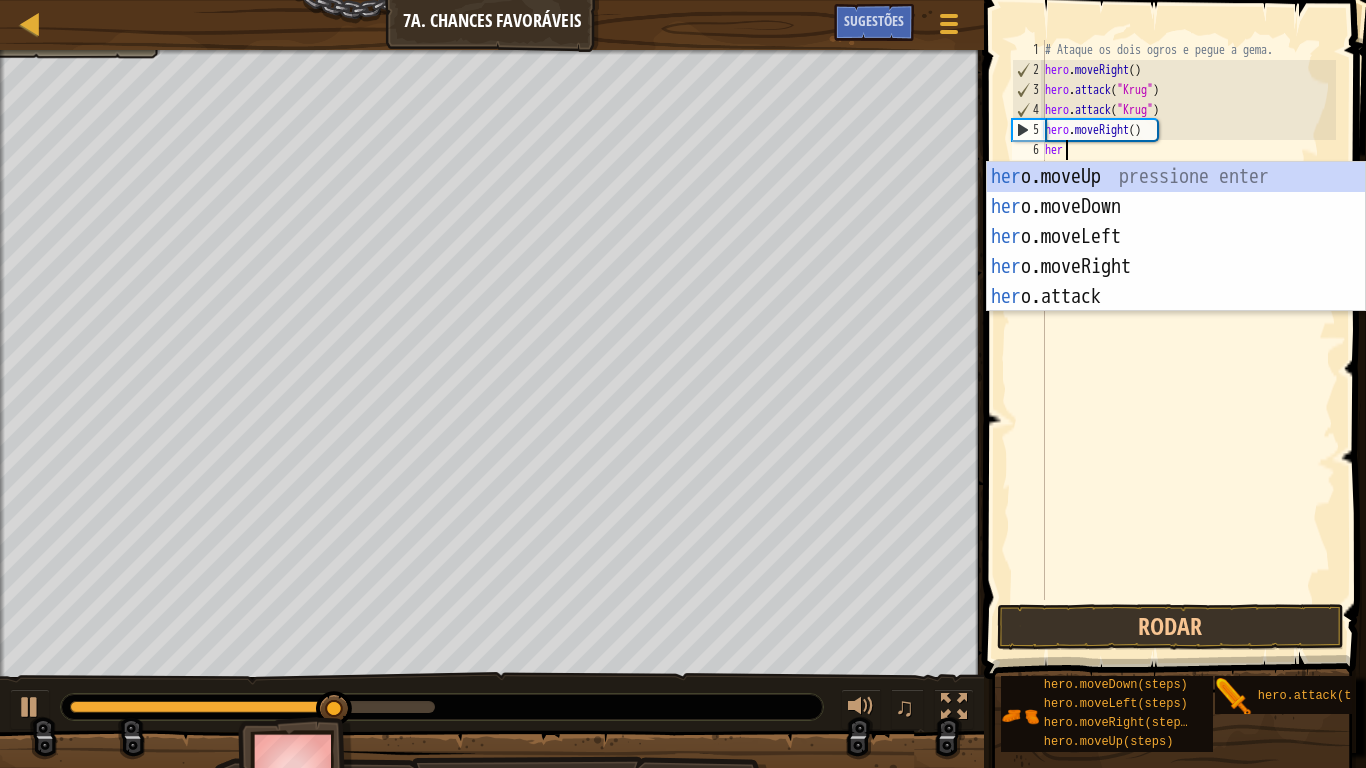 type on "hero" 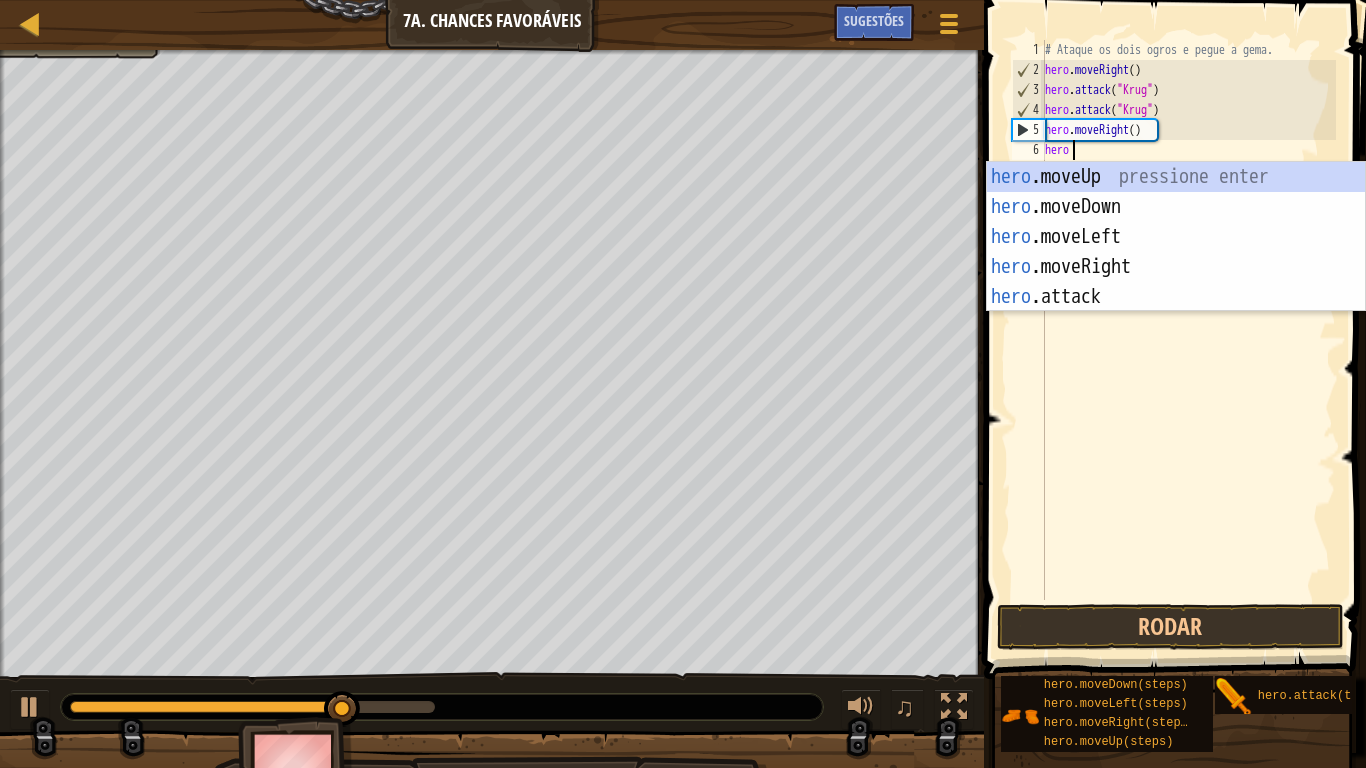 scroll, scrollTop: 9, scrollLeft: 3, axis: both 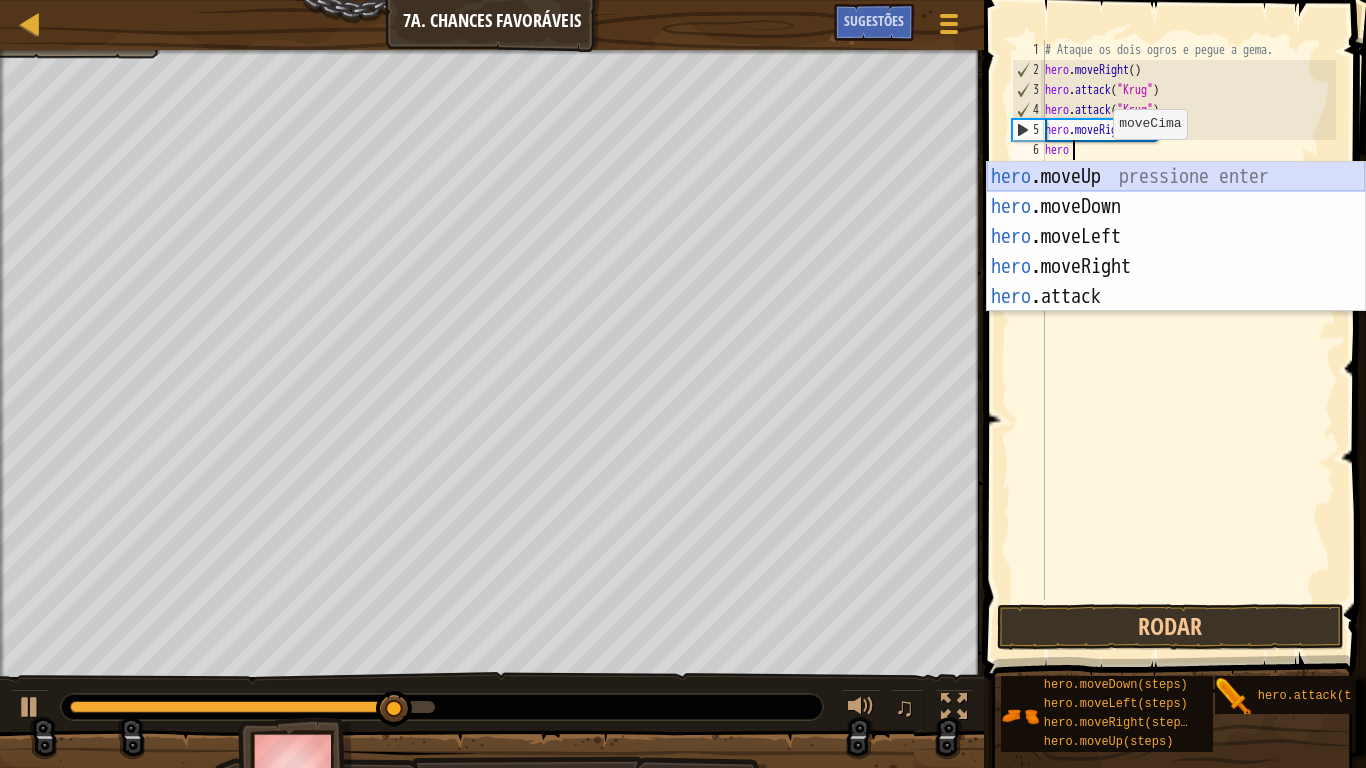 click on "hero .moveUp pressione enter hero .moveDown pressione enter hero .moveLeft pressione enter hero .moveRight pressione enter hero .attack pressione enter" at bounding box center (1176, 267) 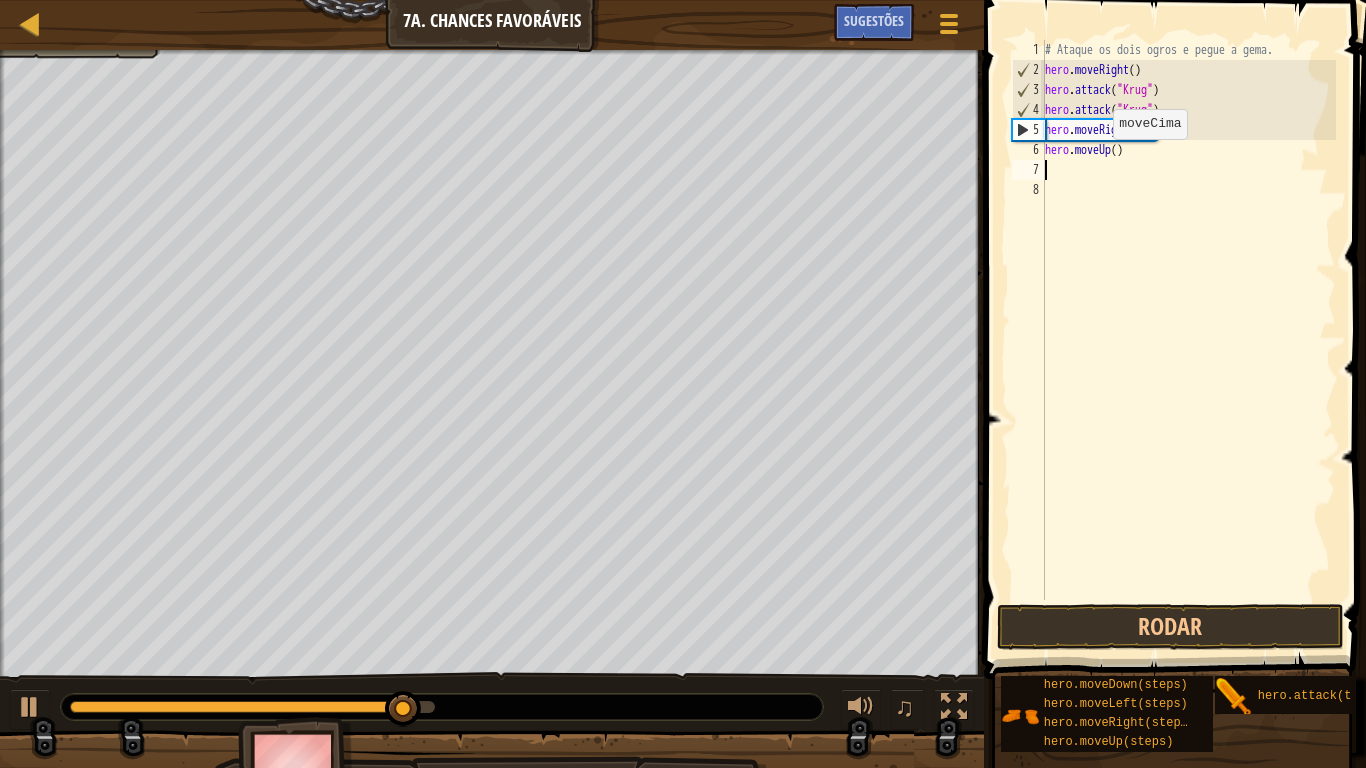 scroll, scrollTop: 9, scrollLeft: 0, axis: vertical 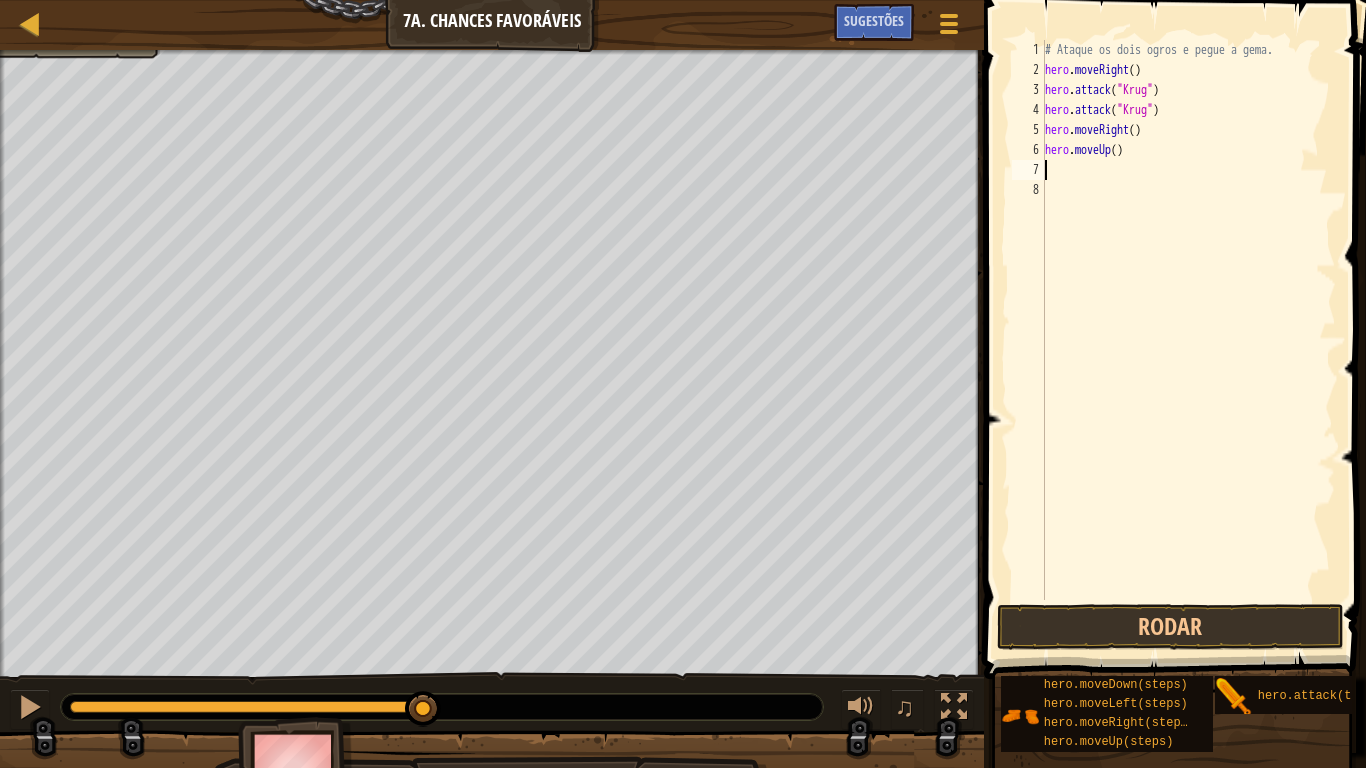 click on "# Ataque os dois ogros e pegue a gema. hero . moveRight ( ) hero . attack ( "Krug" ) hero . attack ( "Krug" ) hero . moveRight ( ) hero . moveUp ( )" at bounding box center [1188, 340] 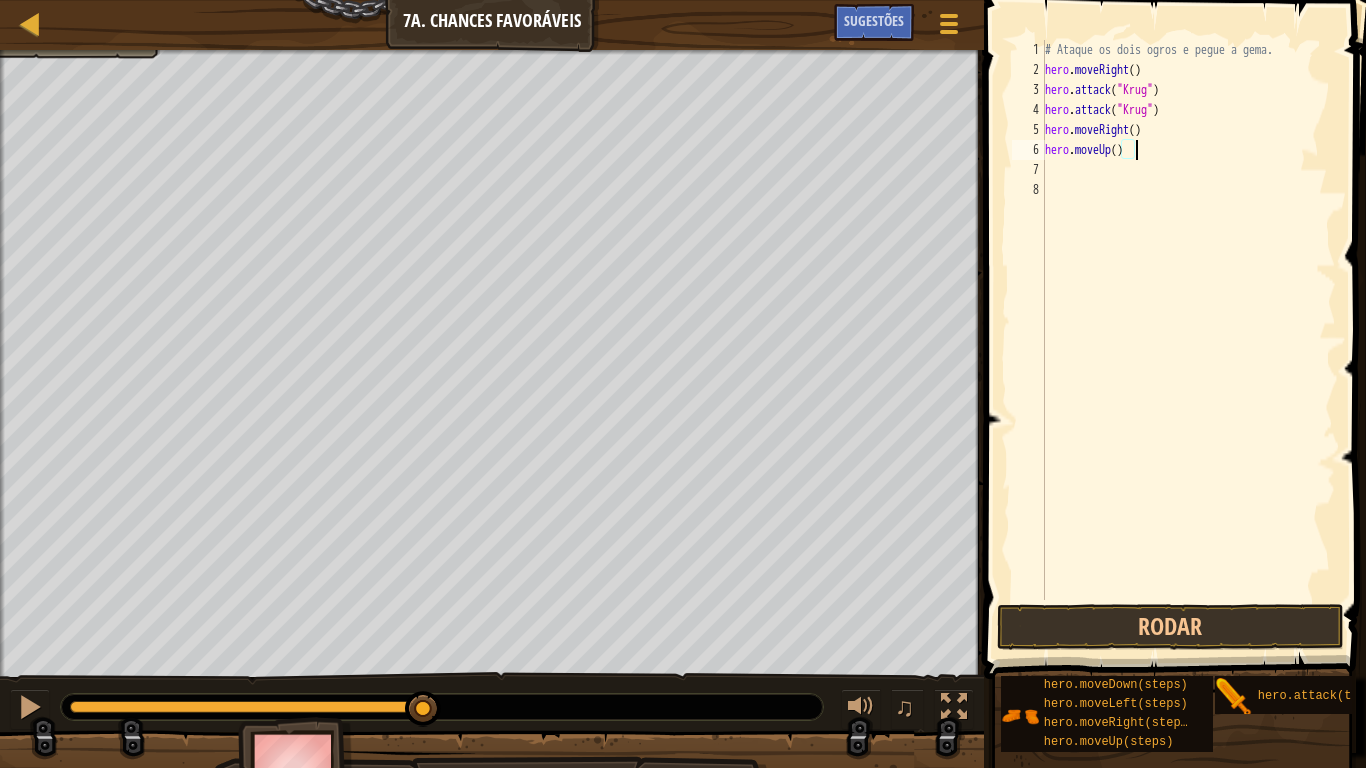 click on "# Ataque os dois ogros e pegue a gema. hero . moveRight ( ) hero . attack ( "Krug" ) hero . attack ( "Krug" ) hero . moveRight ( ) hero . moveUp ( )" at bounding box center (1188, 340) 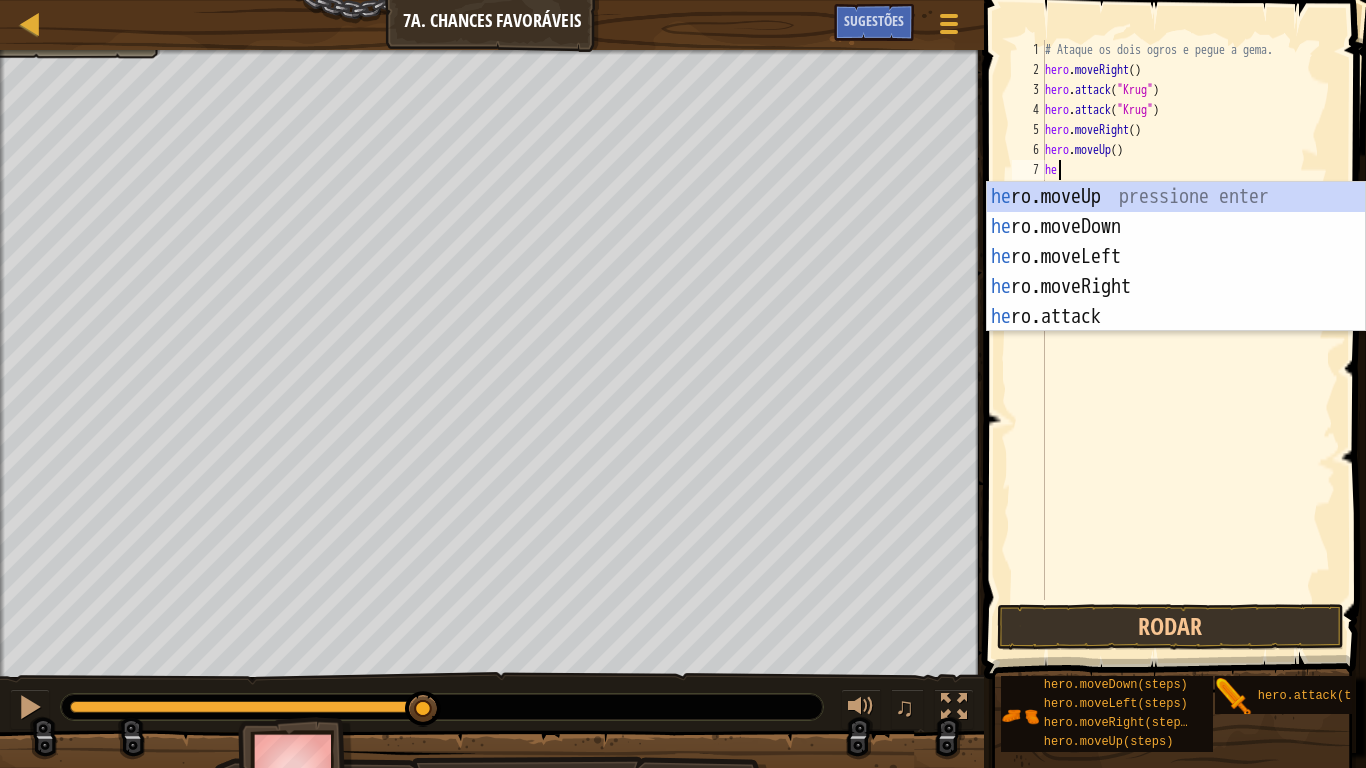 scroll, scrollTop: 9, scrollLeft: 1, axis: both 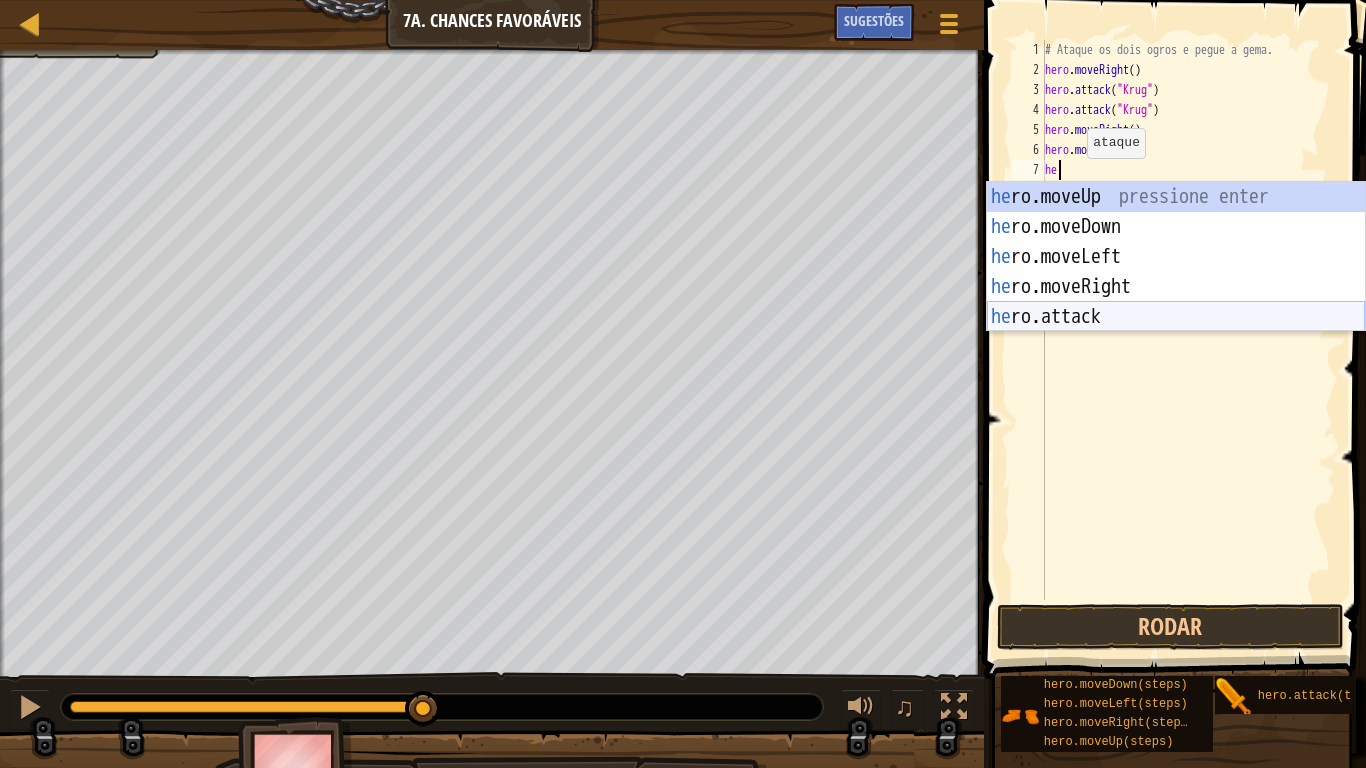click on "he ro.moveUp pressione enter he ro.moveDown pressione enter he ro.moveLeft pressione enter he ro.moveRight pressione enter he ro.attack pressione enter" at bounding box center (1176, 287) 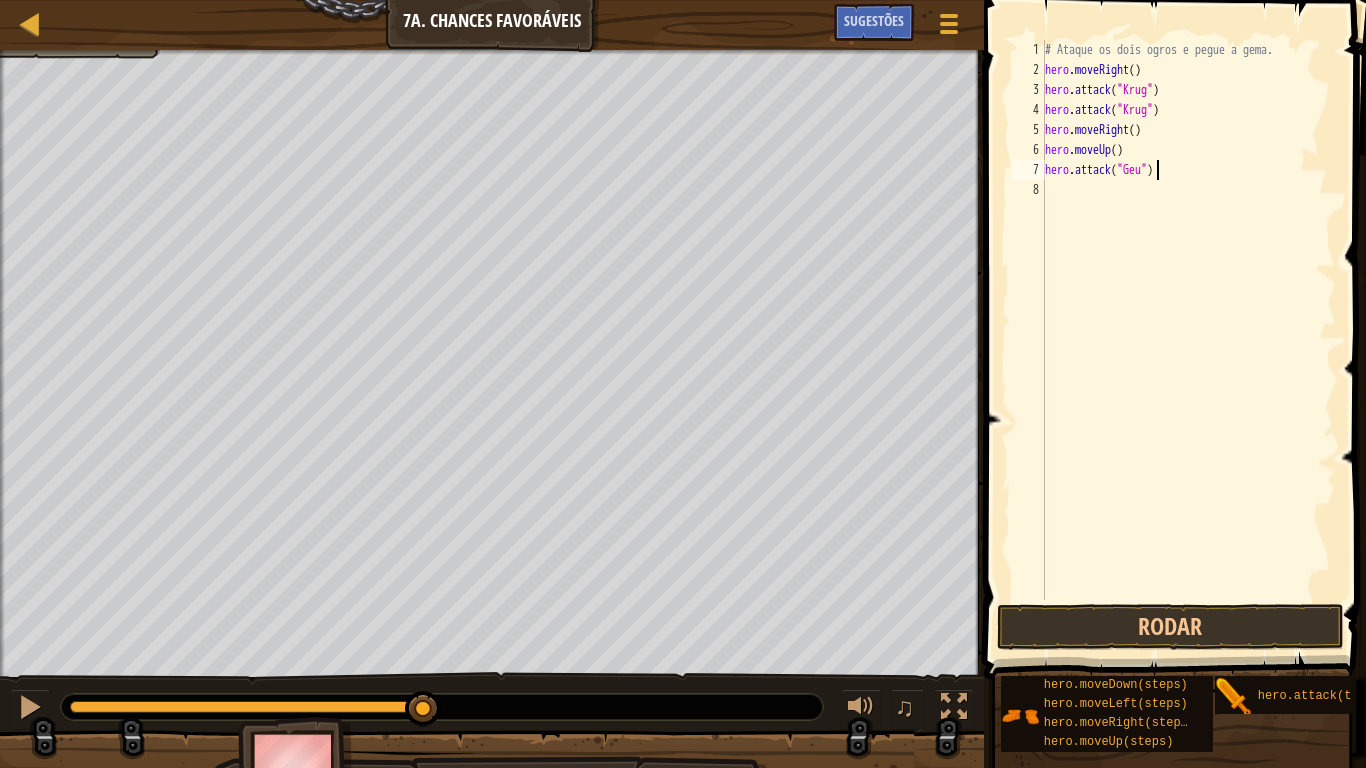 scroll, scrollTop: 9, scrollLeft: 16, axis: both 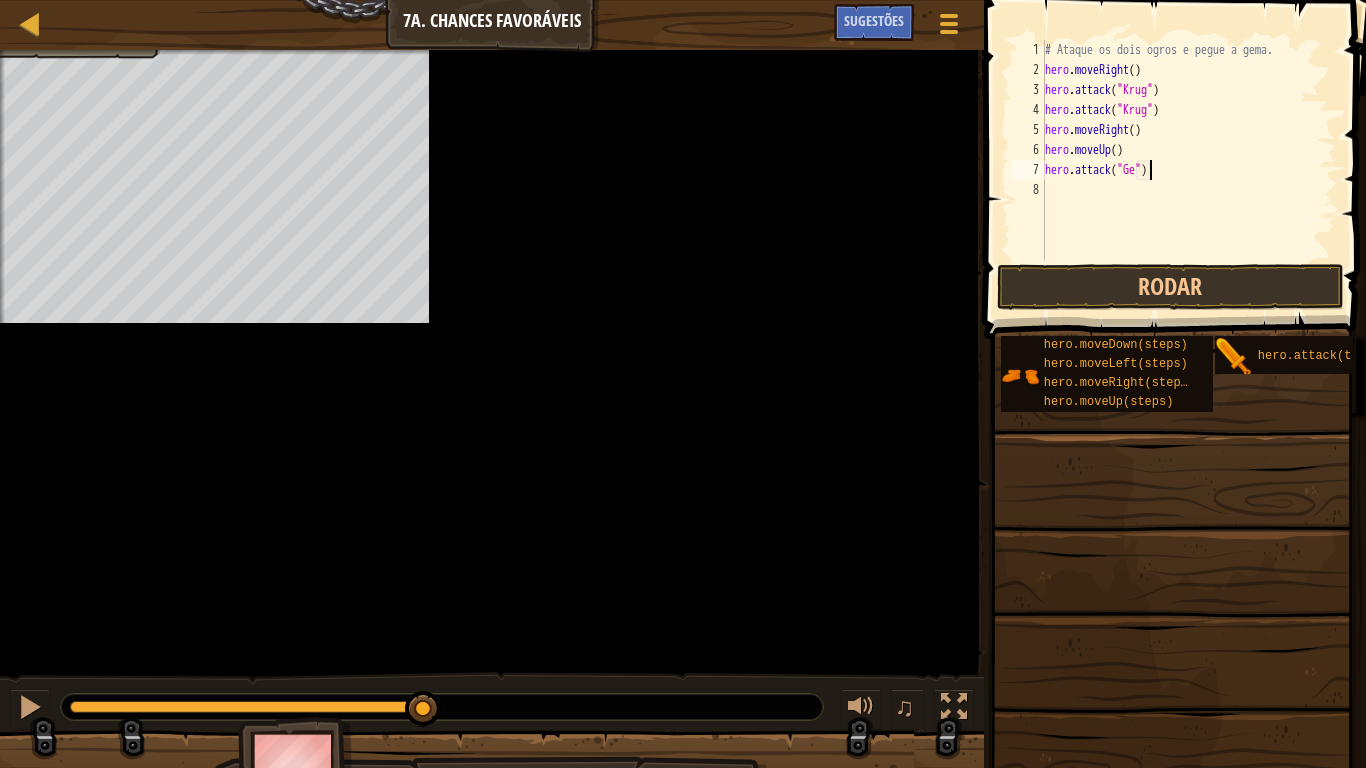 click at bounding box center [1177, 141] 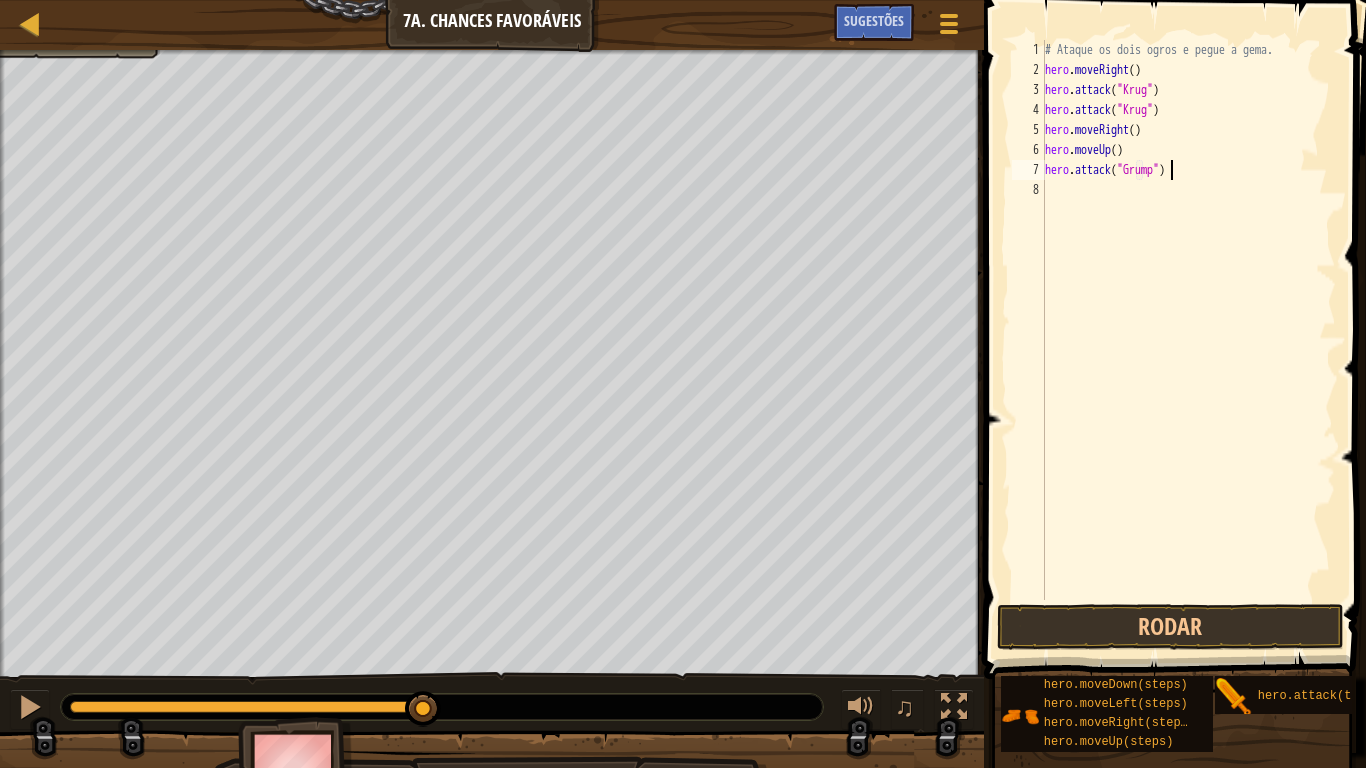 scroll, scrollTop: 9, scrollLeft: 19, axis: both 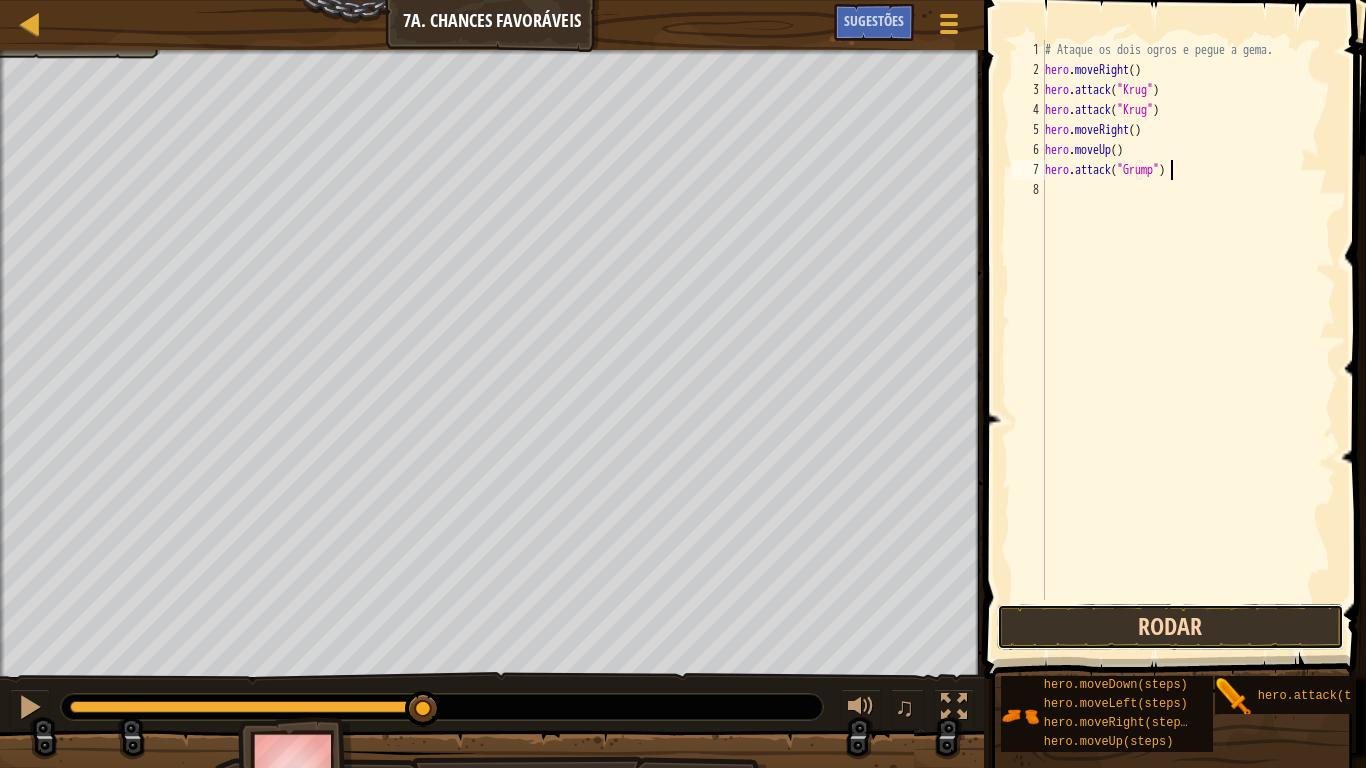 click on "Rodar" at bounding box center (1170, 627) 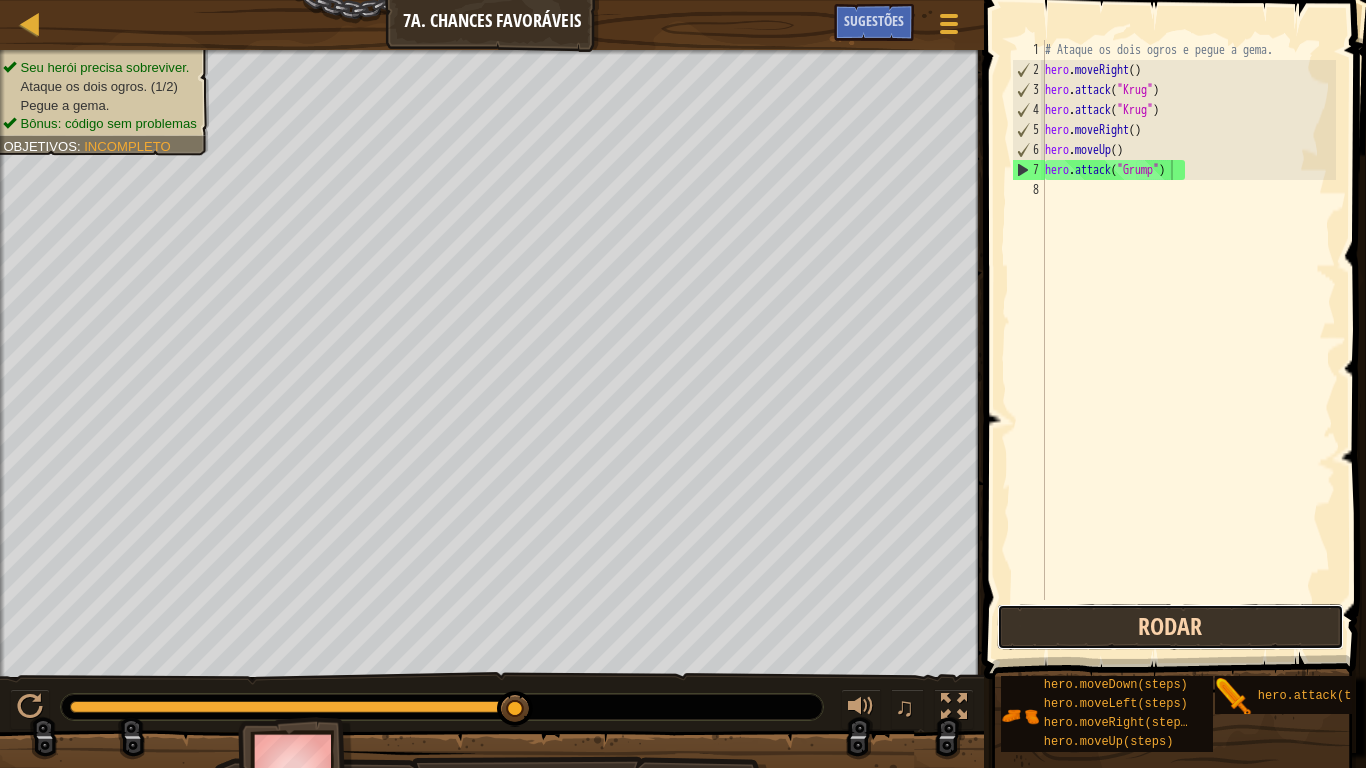 click on "Rodar" at bounding box center [1170, 627] 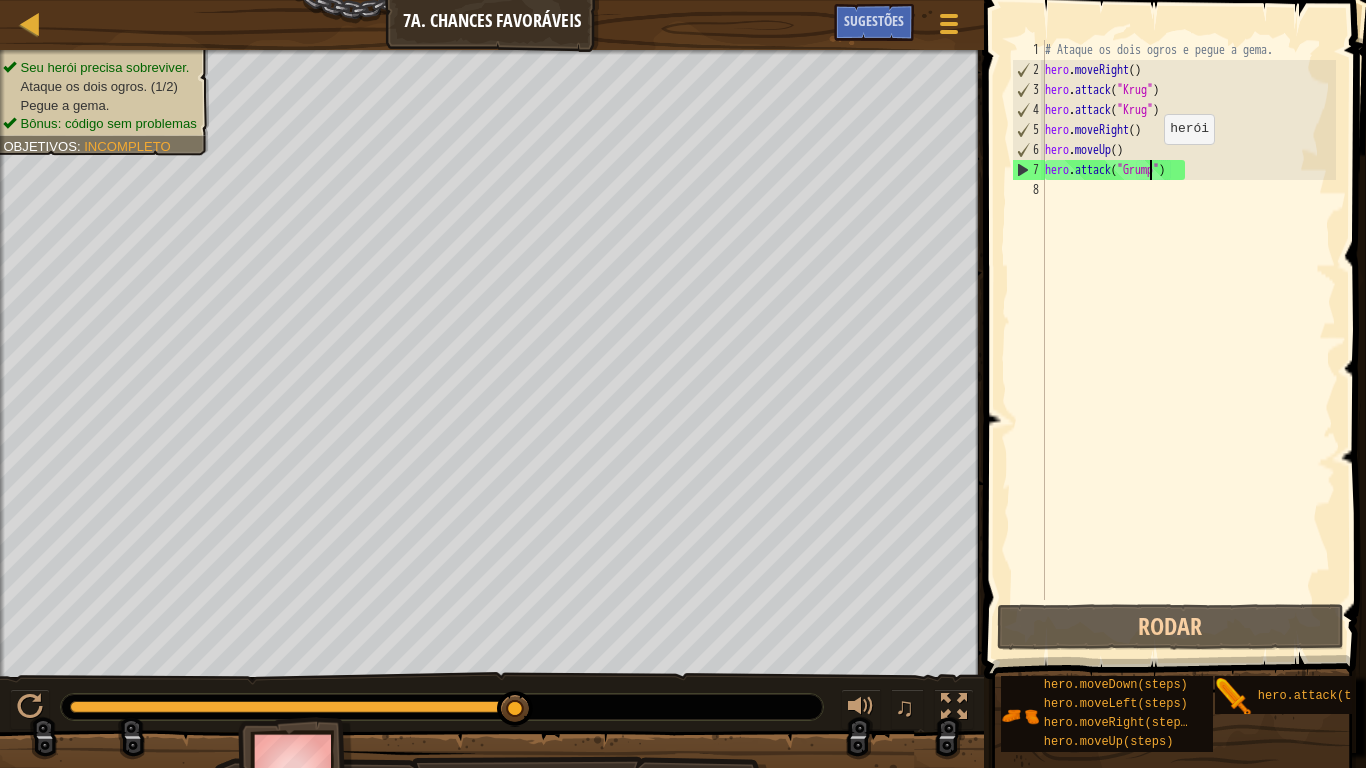 click on "# Ataque os dois ogros e pegue a gema. hero . moveRight ( ) hero . attack ( "Krug" ) hero . attack ( "Krug" ) hero . moveRight ( ) hero . moveUp ( ) hero . attack ( "Grump" )" at bounding box center [1188, 340] 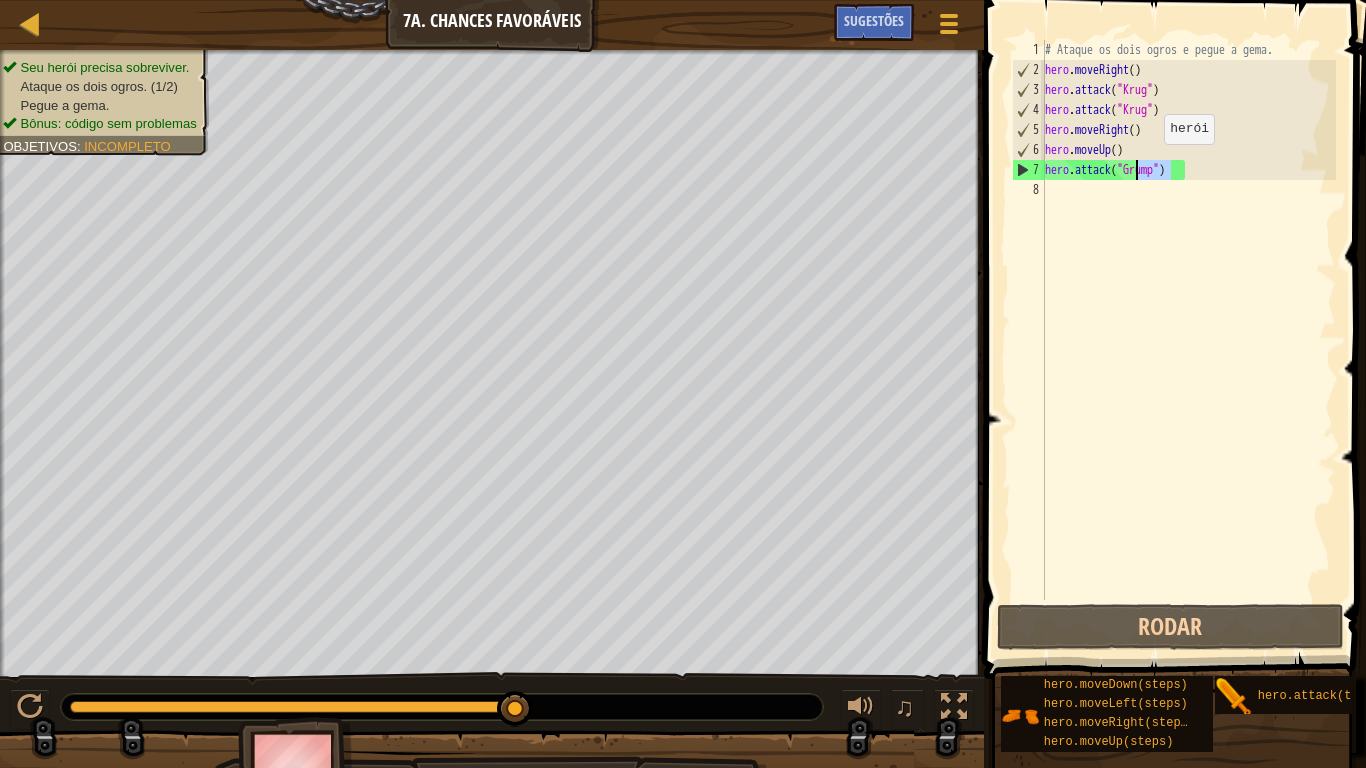 click on "# Ataque os dois ogros e pegue a gema. hero . moveRight ( ) hero . attack ( "Krug" ) hero . attack ( "Krug" ) hero . moveRight ( ) hero . moveUp ( ) hero . attack ( "Grump" )" at bounding box center [1188, 340] 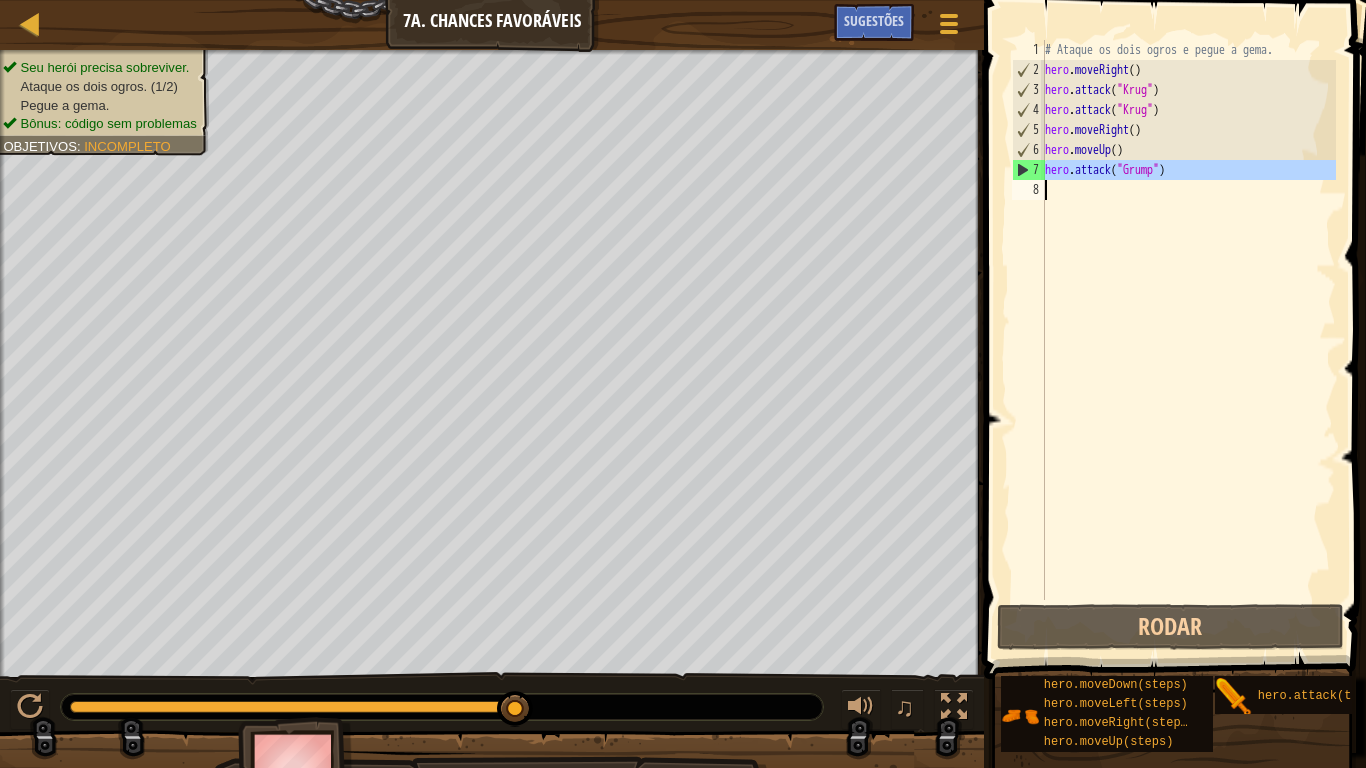click on "# Ataque os dois ogros e pegue a gema. hero . moveRight ( ) hero . attack ( "Krug" ) hero . attack ( "Krug" ) hero . moveRight ( ) hero . moveUp ( ) hero . attack ( "Grump" )" at bounding box center [1188, 320] 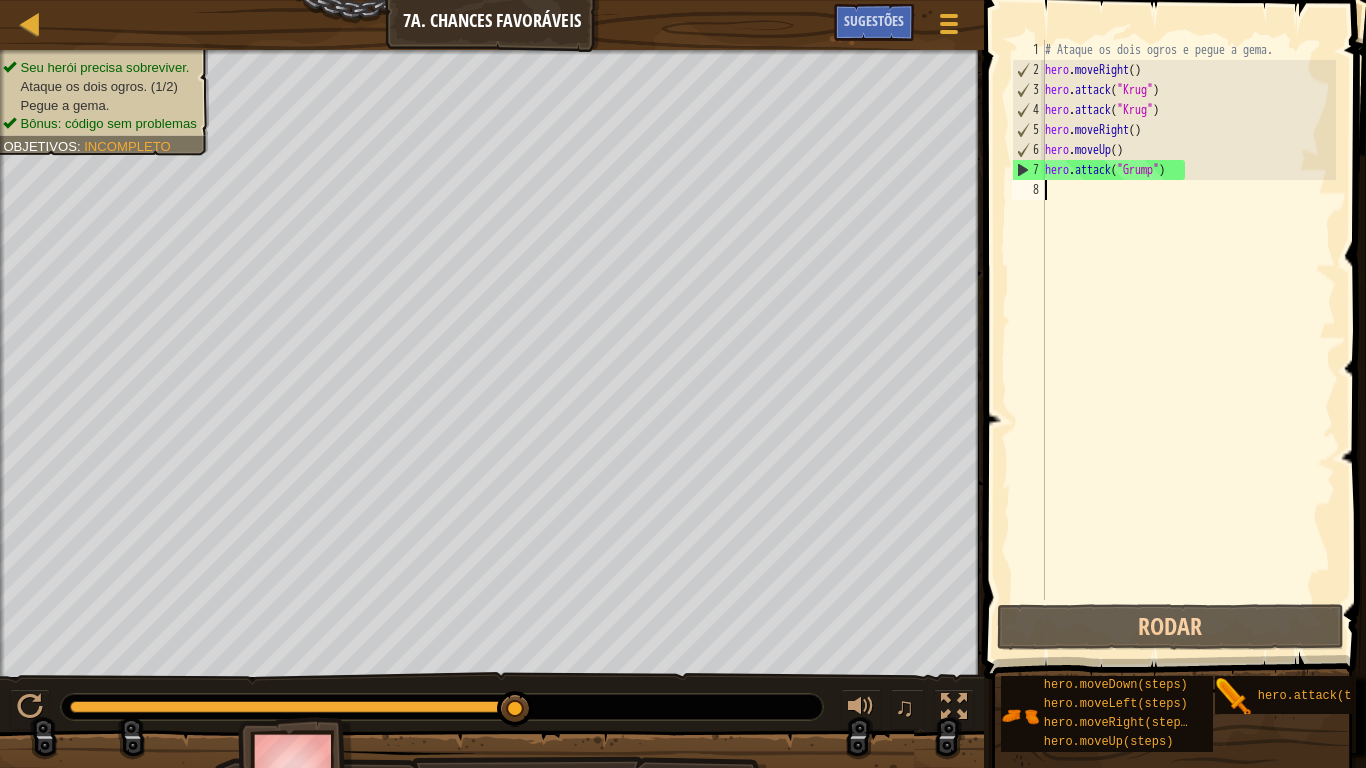 scroll, scrollTop: 9, scrollLeft: 0, axis: vertical 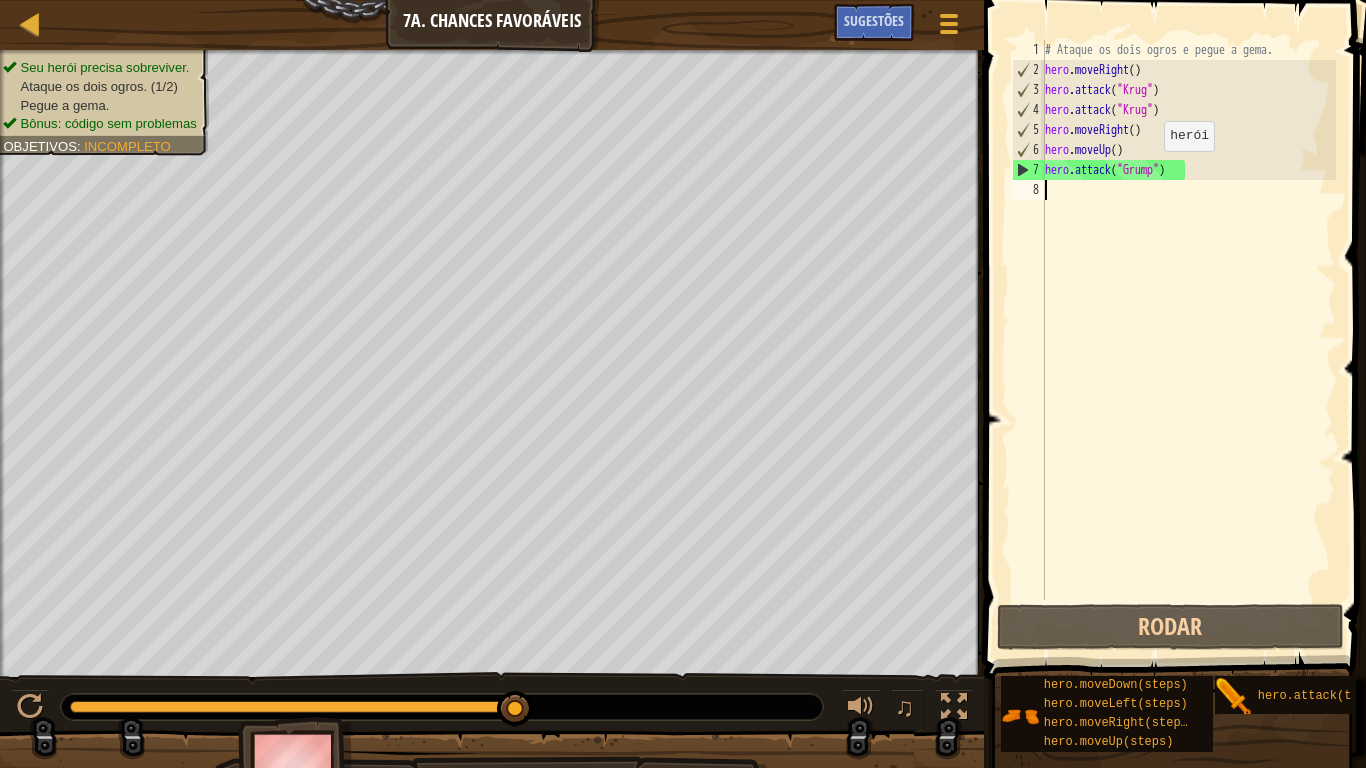 click on "# Ataque os dois ogros e pegue a gema. hero . moveRight ( ) hero . attack ( "Krug" ) hero . attack ( "Krug" ) hero . moveRight ( ) hero . moveUp ( ) hero . attack ( "Grump" )" at bounding box center [1188, 340] 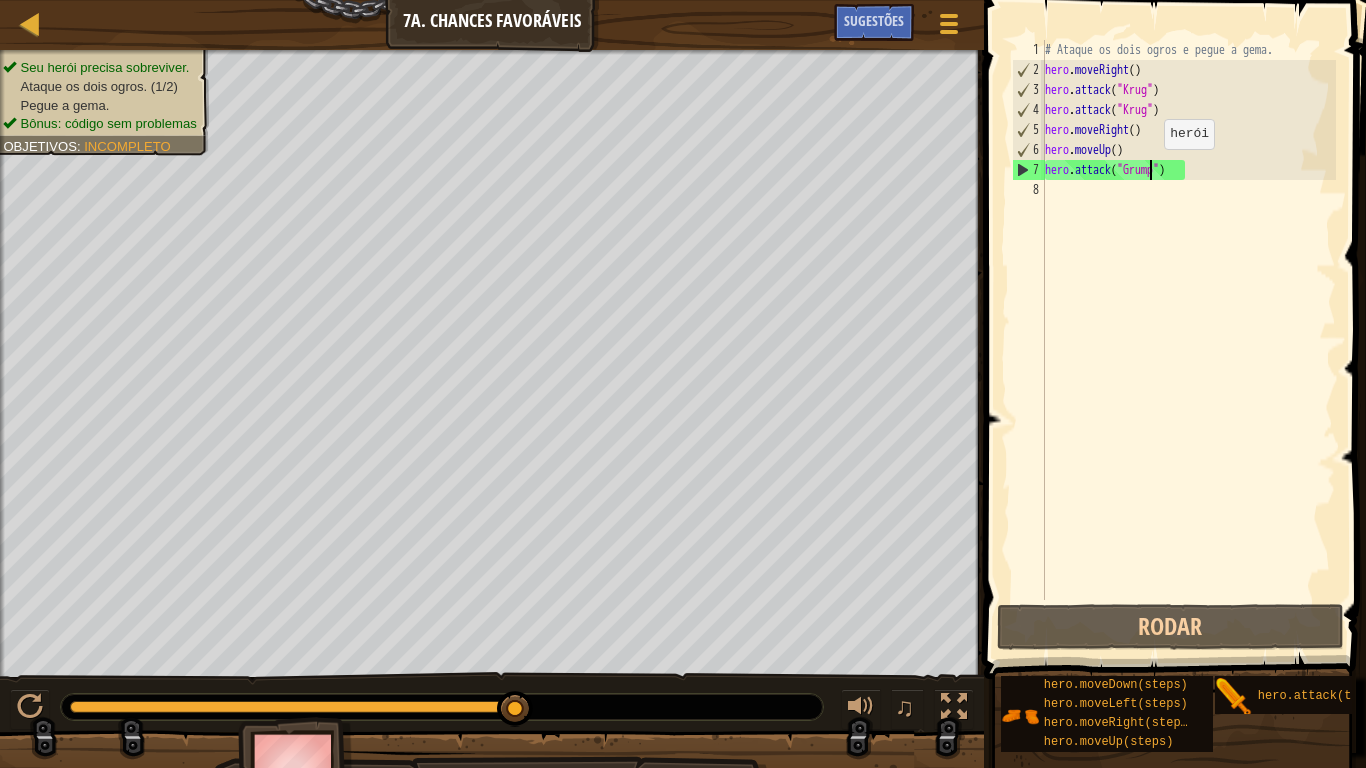 click on "# Ataque os dois ogros e pegue a gema. hero . moveRight ( ) hero . attack ( "Krug" ) hero . attack ( "Krug" ) hero . moveRight ( ) hero . moveUp ( ) hero . attack ( "Grump" )" at bounding box center (1188, 340) 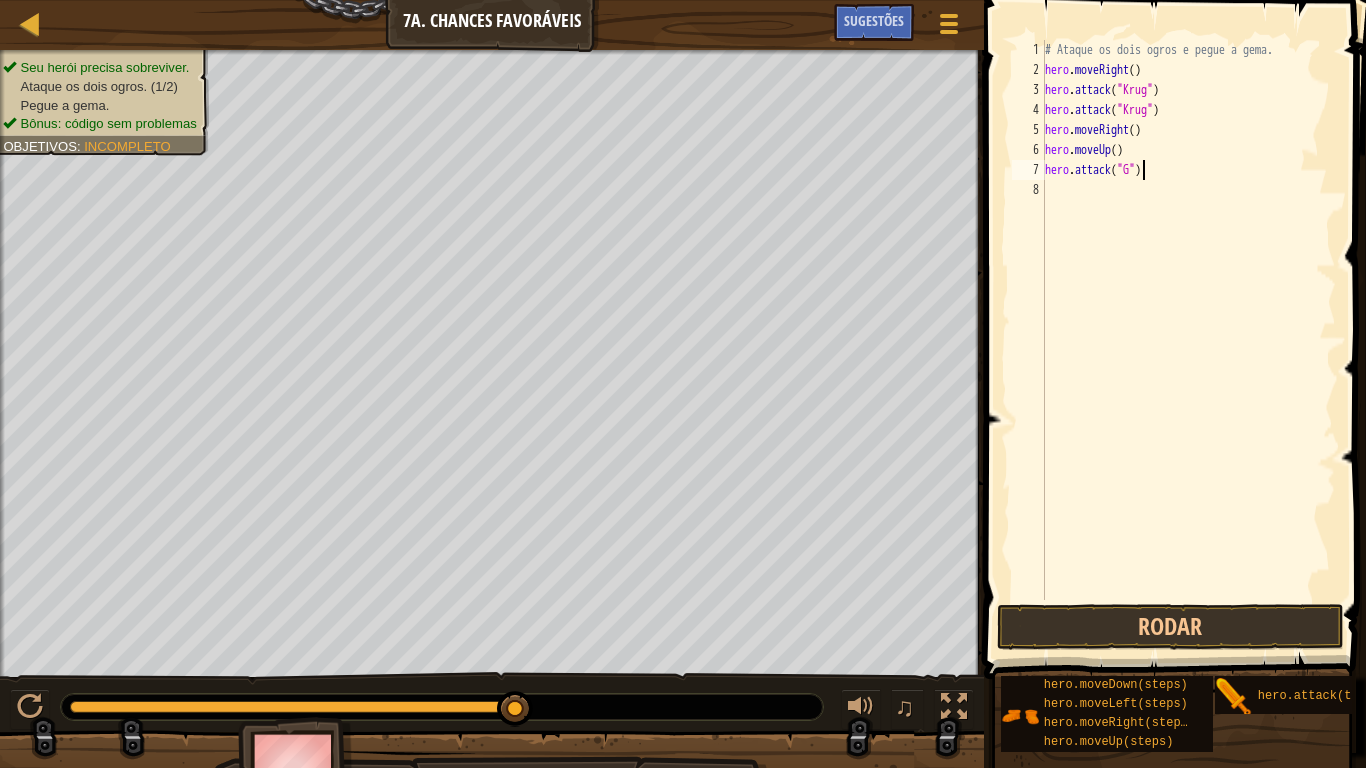 scroll, scrollTop: 9, scrollLeft: 17, axis: both 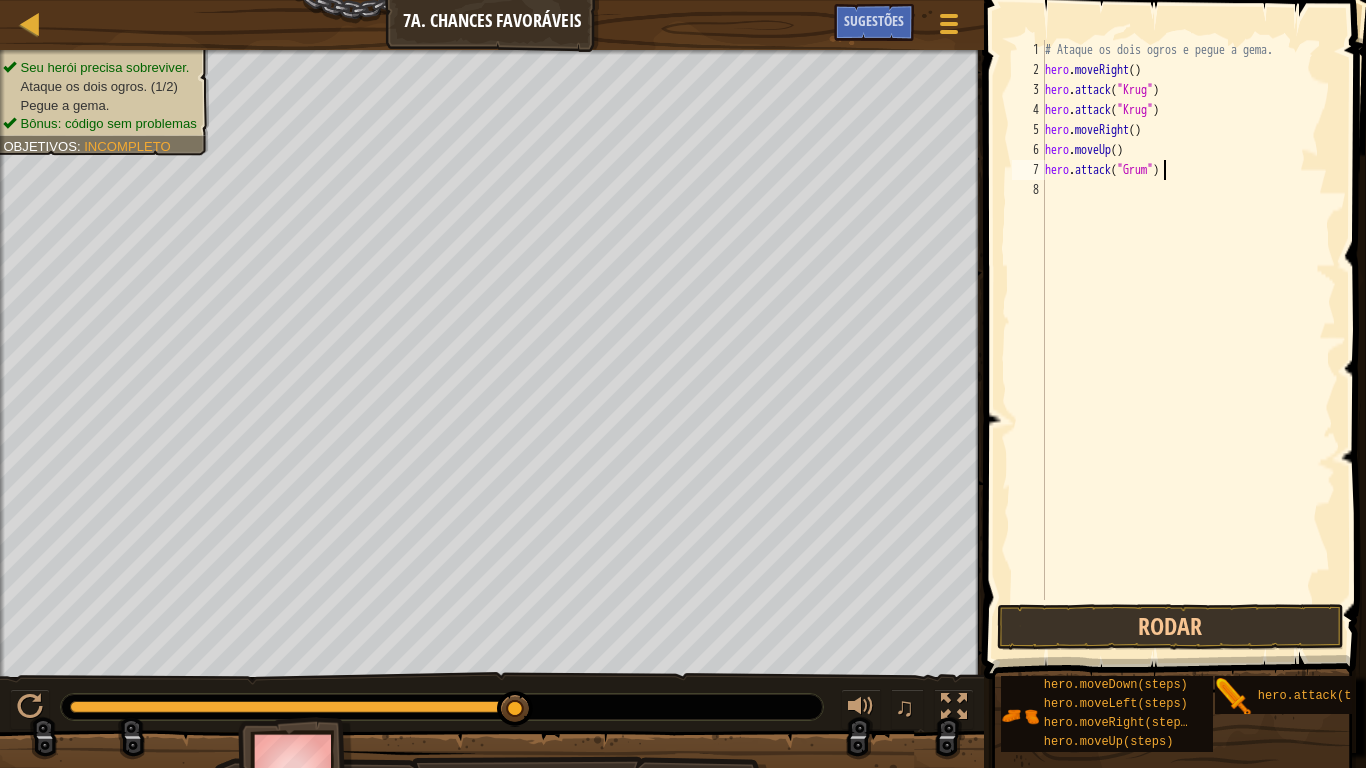 type on "hero.attack("Grump")" 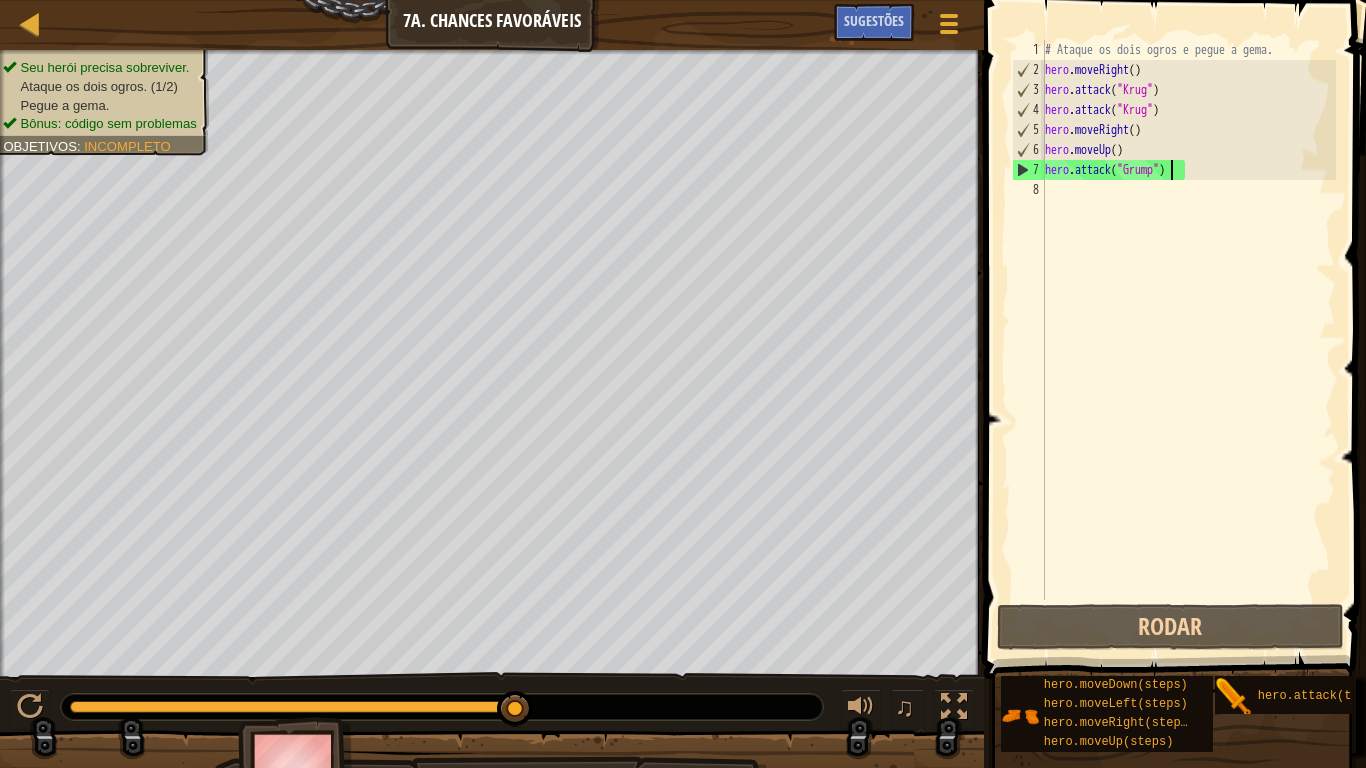 click on "# Ataque os dois ogros e pegue a gema. hero . moveRight ( ) hero . attack ( "Krug" ) hero . attack ( "Krug" ) hero . moveRight ( ) hero . moveUp ( ) hero . attack ( "Grump" )" at bounding box center (1188, 340) 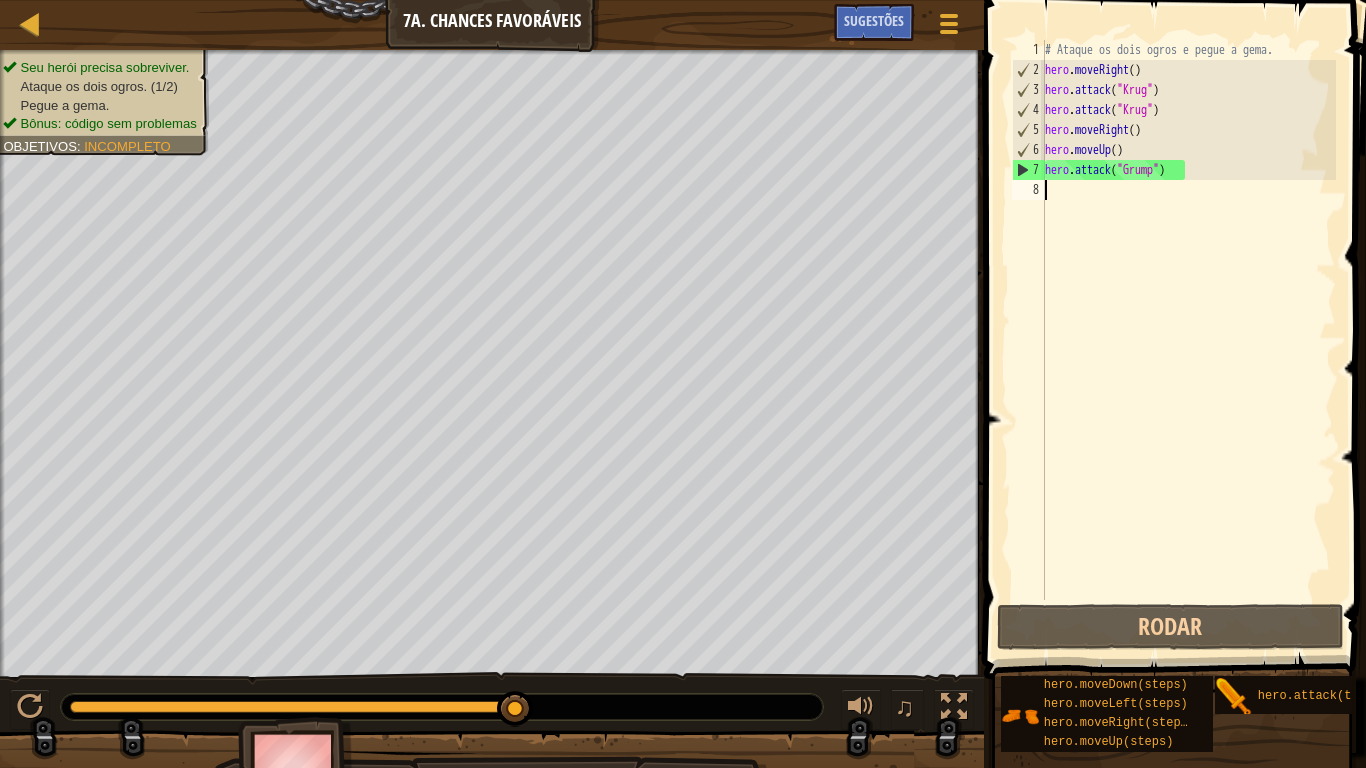 scroll, scrollTop: 9, scrollLeft: 0, axis: vertical 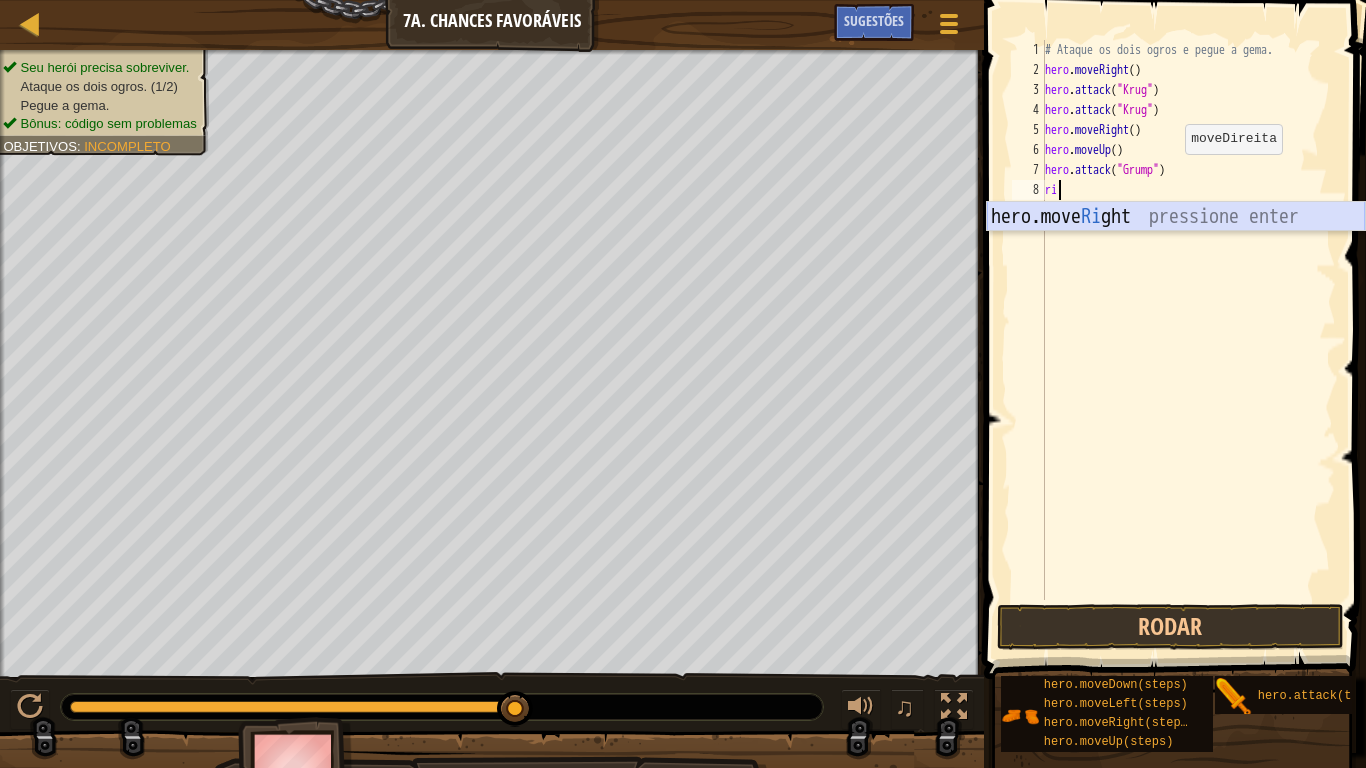 click on "hero.move Ri ght pressione enter" at bounding box center (1176, 247) 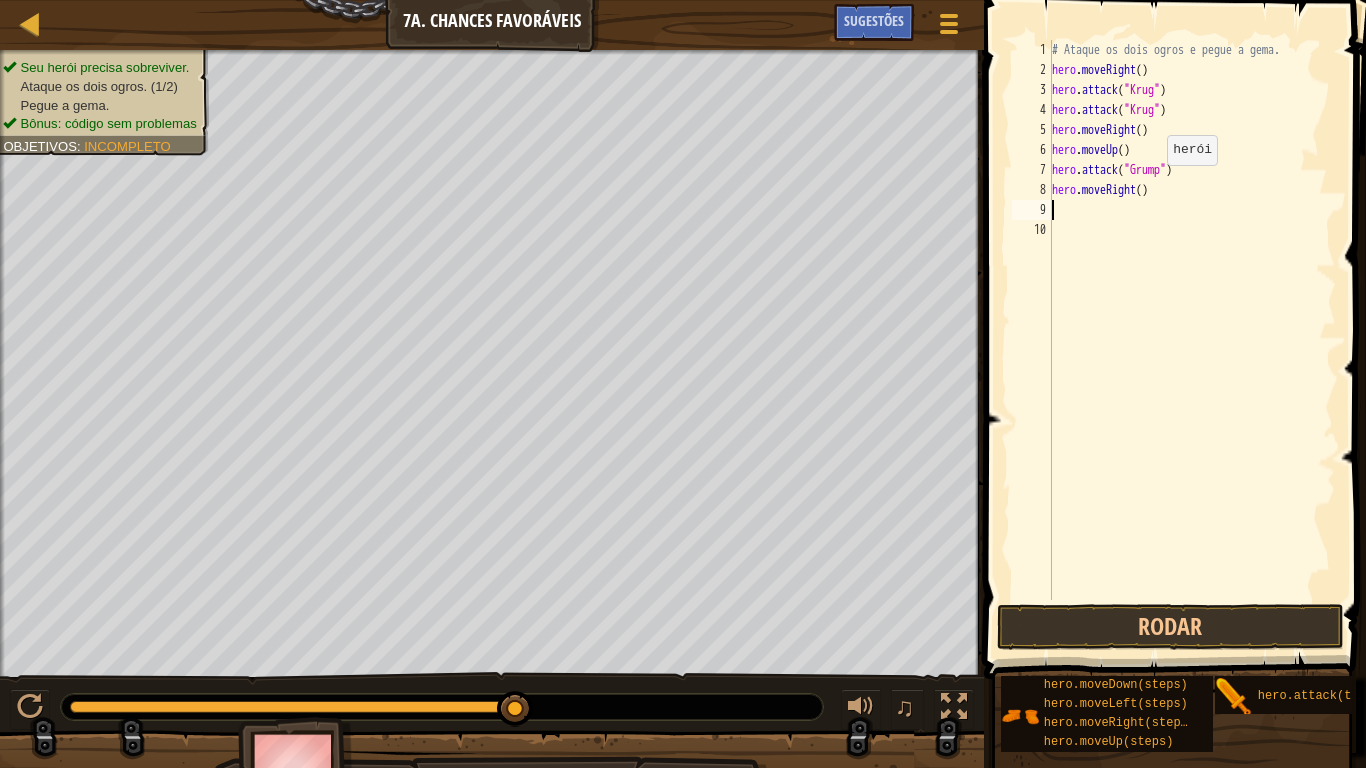 click on "# Ataque os dois ogros e pegue a gema. hero . moveRight ( ) hero . attack ( "Krug" ) hero . attack ( "Krug" ) hero . moveRight ( ) hero . moveUp ( ) hero . attack ( "Grump" ) hero . moveRight ( )" at bounding box center [1192, 340] 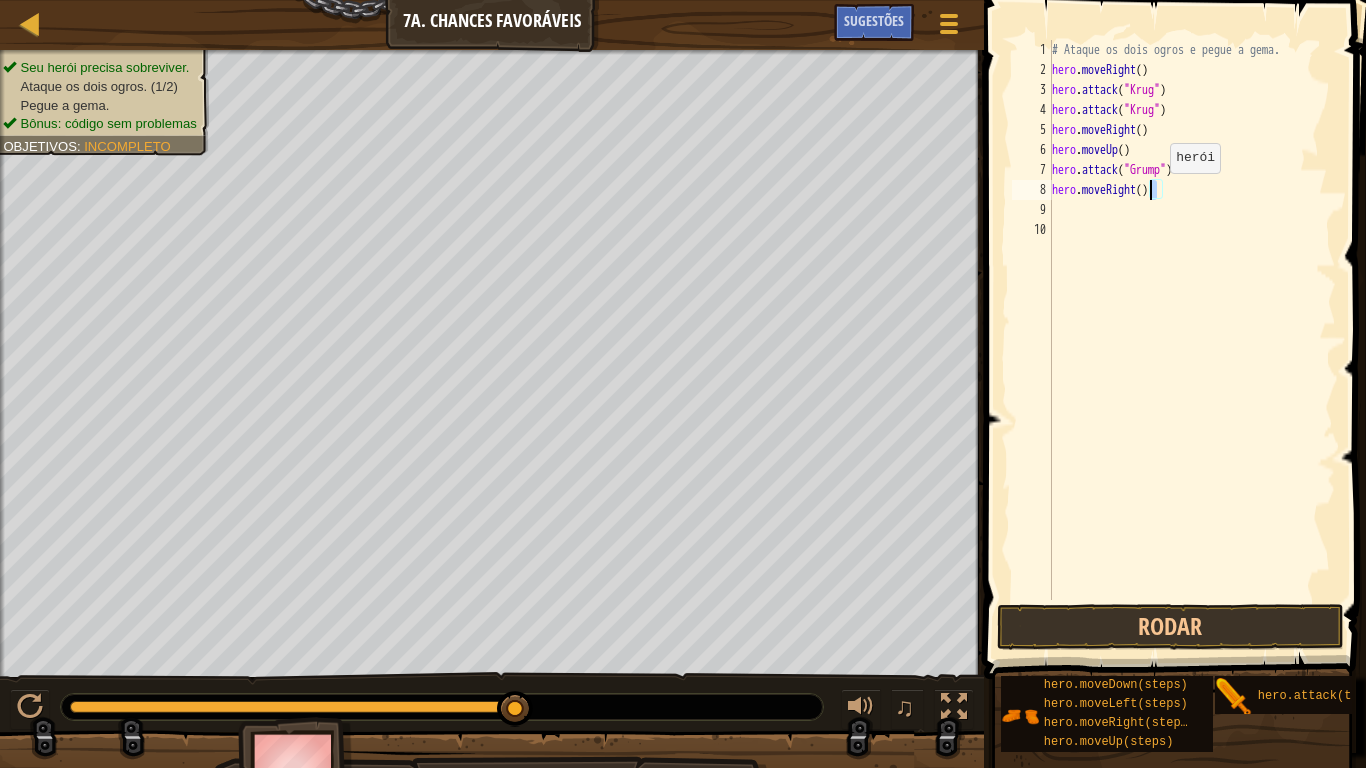 click on "# Ataque os dois ogros e pegue a gema. hero . moveRight ( ) hero . attack ( "Krug" ) hero . attack ( "Krug" ) hero . moveRight ( ) hero . moveUp ( ) hero . attack ( "Grump" ) hero . moveRight ( )" at bounding box center [1192, 320] 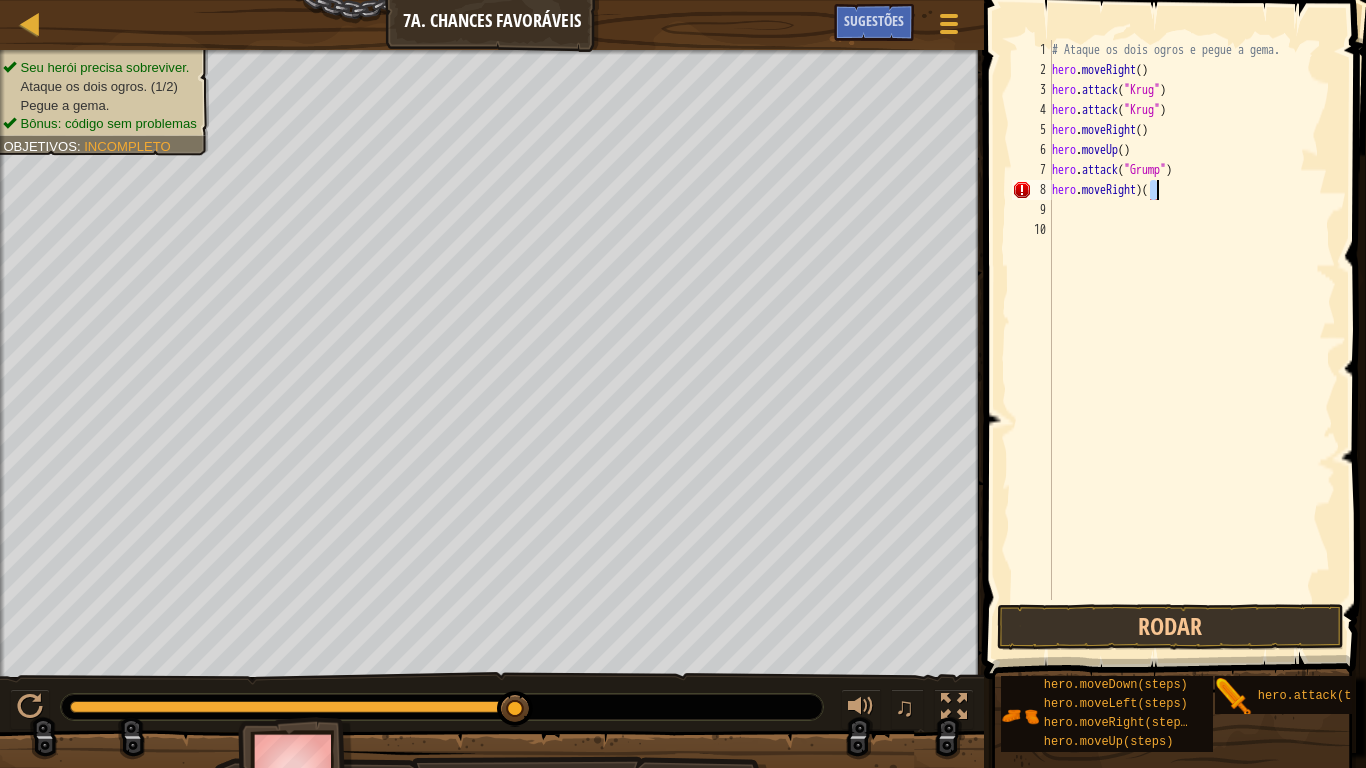 scroll, scrollTop: 9, scrollLeft: 15, axis: both 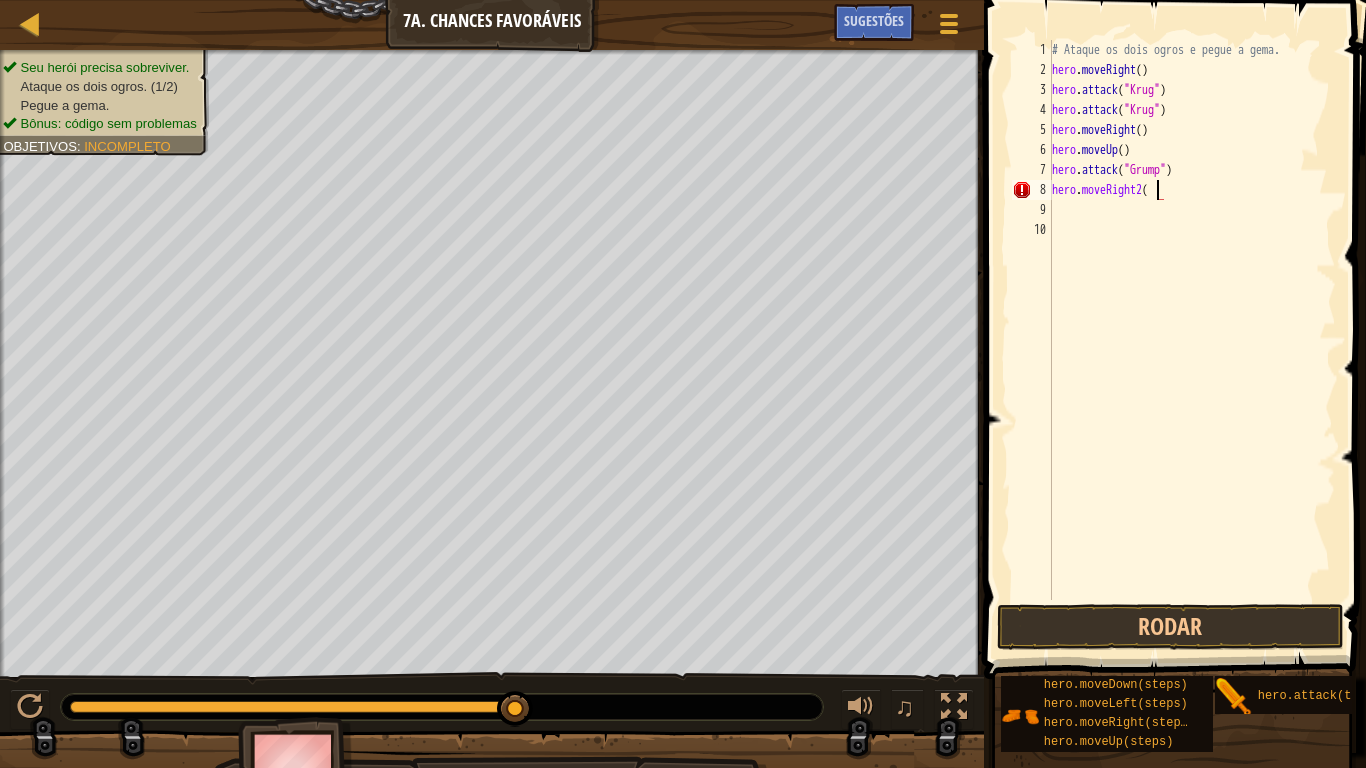 click on "# Ataque os dois ogros e pegue a gema. hero . moveRight ( ) hero . attack ( "Krug" ) hero . attack ( "Krug" ) hero . moveRight ( ) hero . moveUp ( ) hero . attack ( "Grump" ) hero . moveRight2 (" at bounding box center (1192, 340) 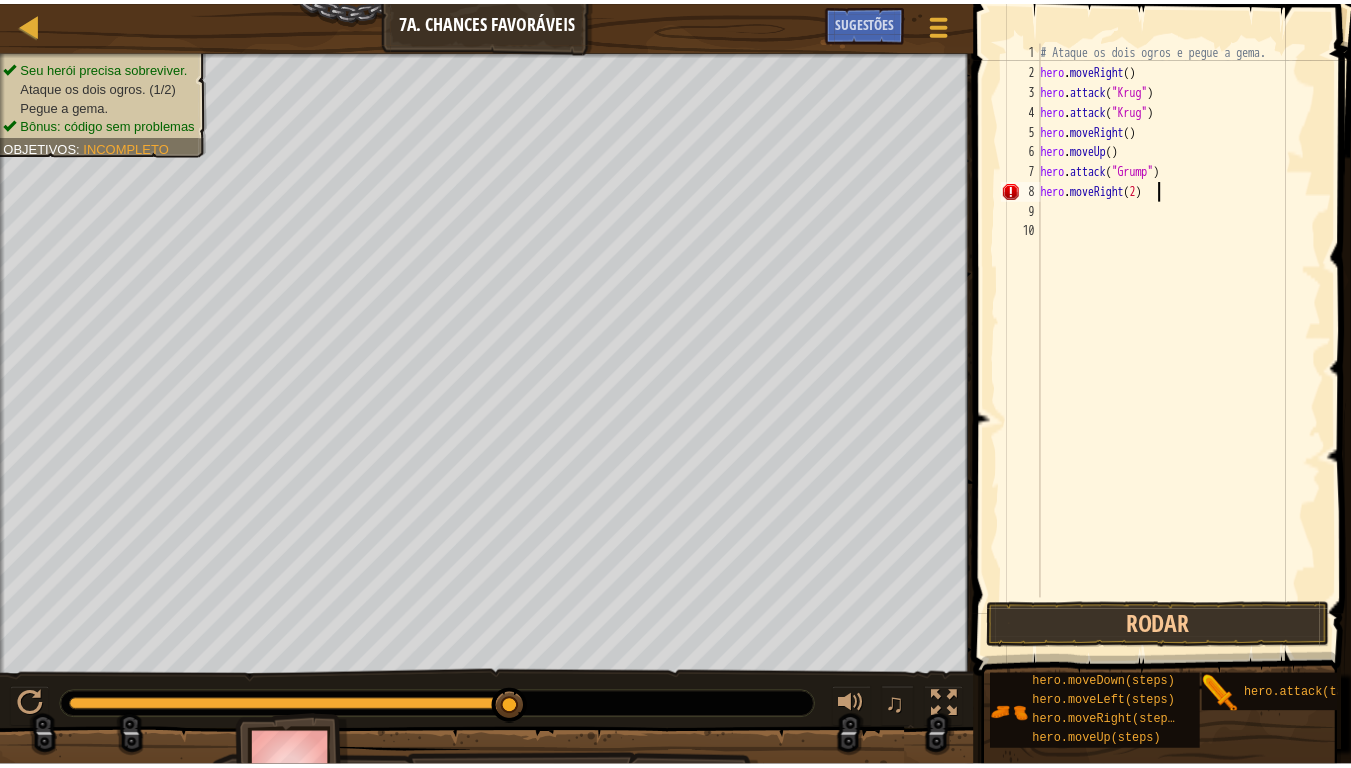 scroll, scrollTop: 9, scrollLeft: 16, axis: both 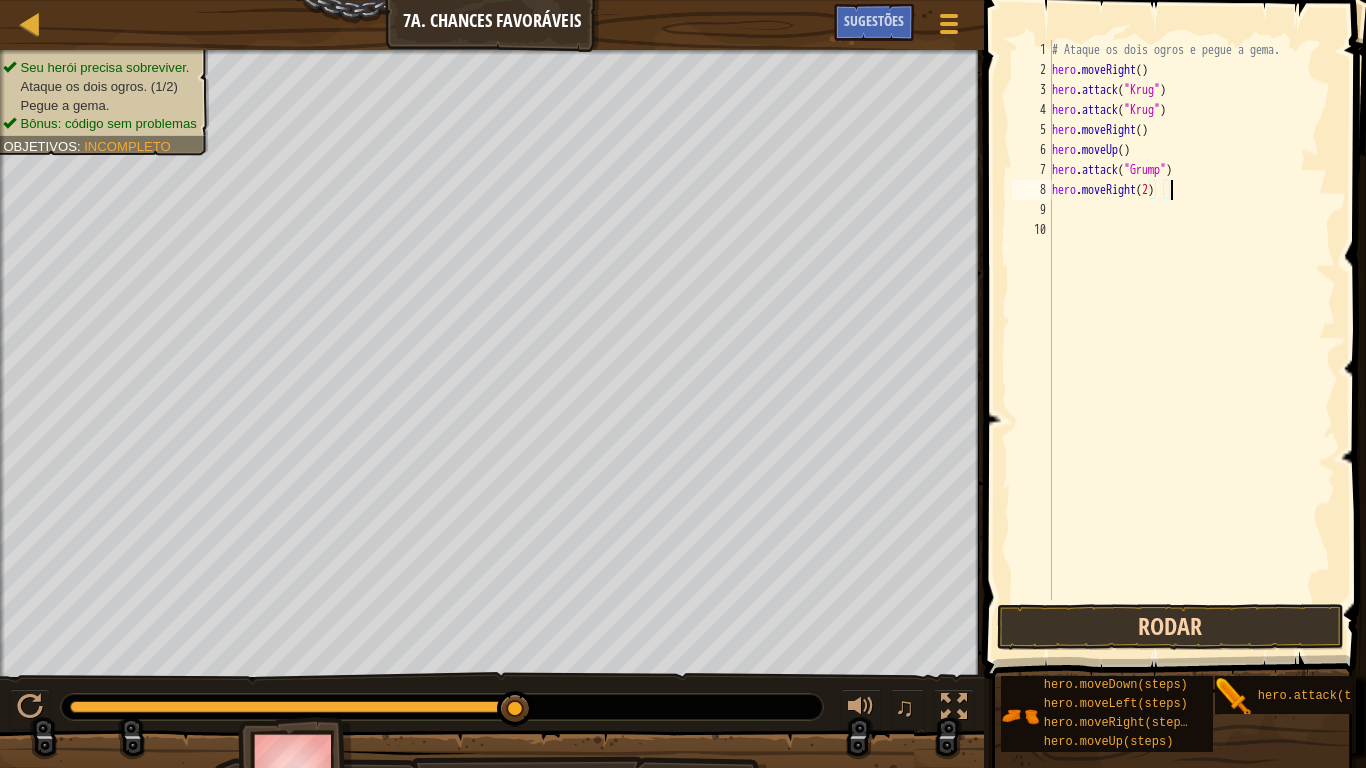 type on "hero.moveRight(2)" 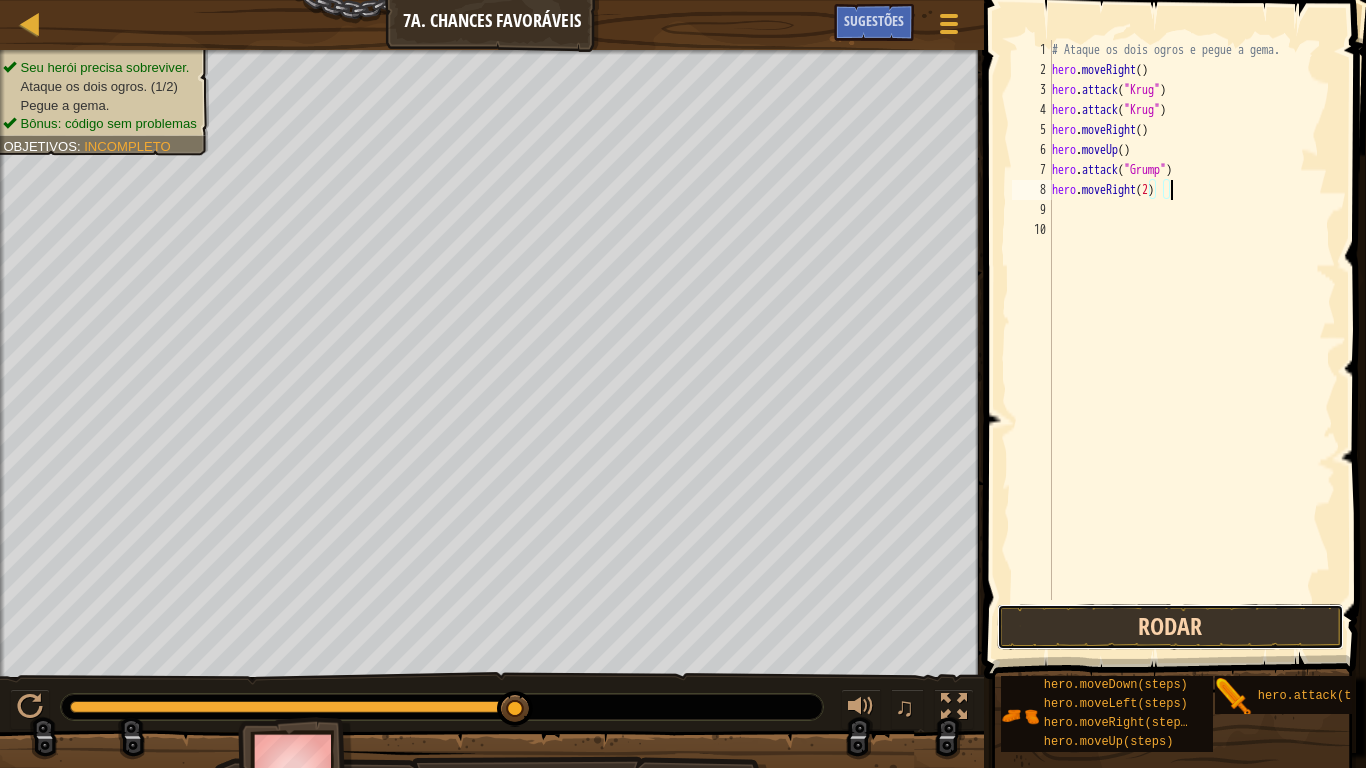 click on "Rodar" at bounding box center (1170, 627) 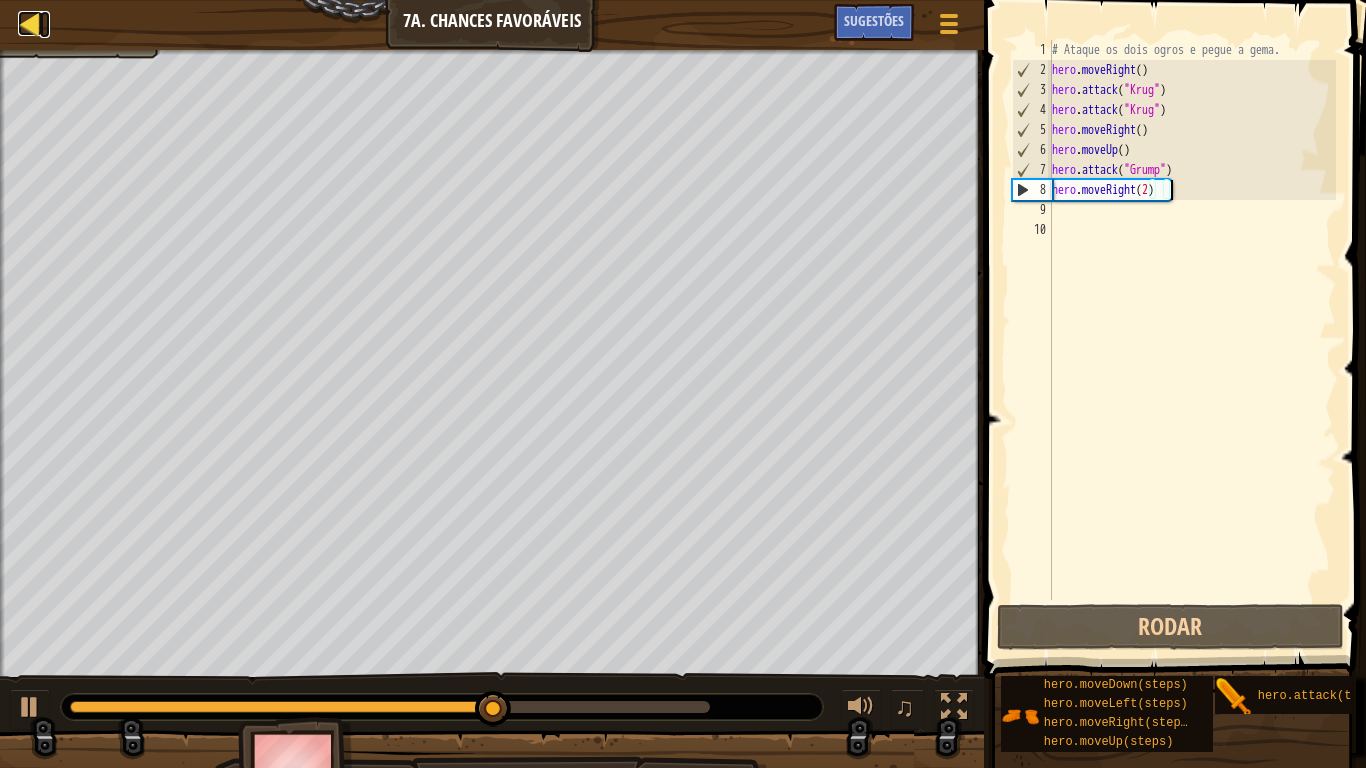 click at bounding box center (30, 23) 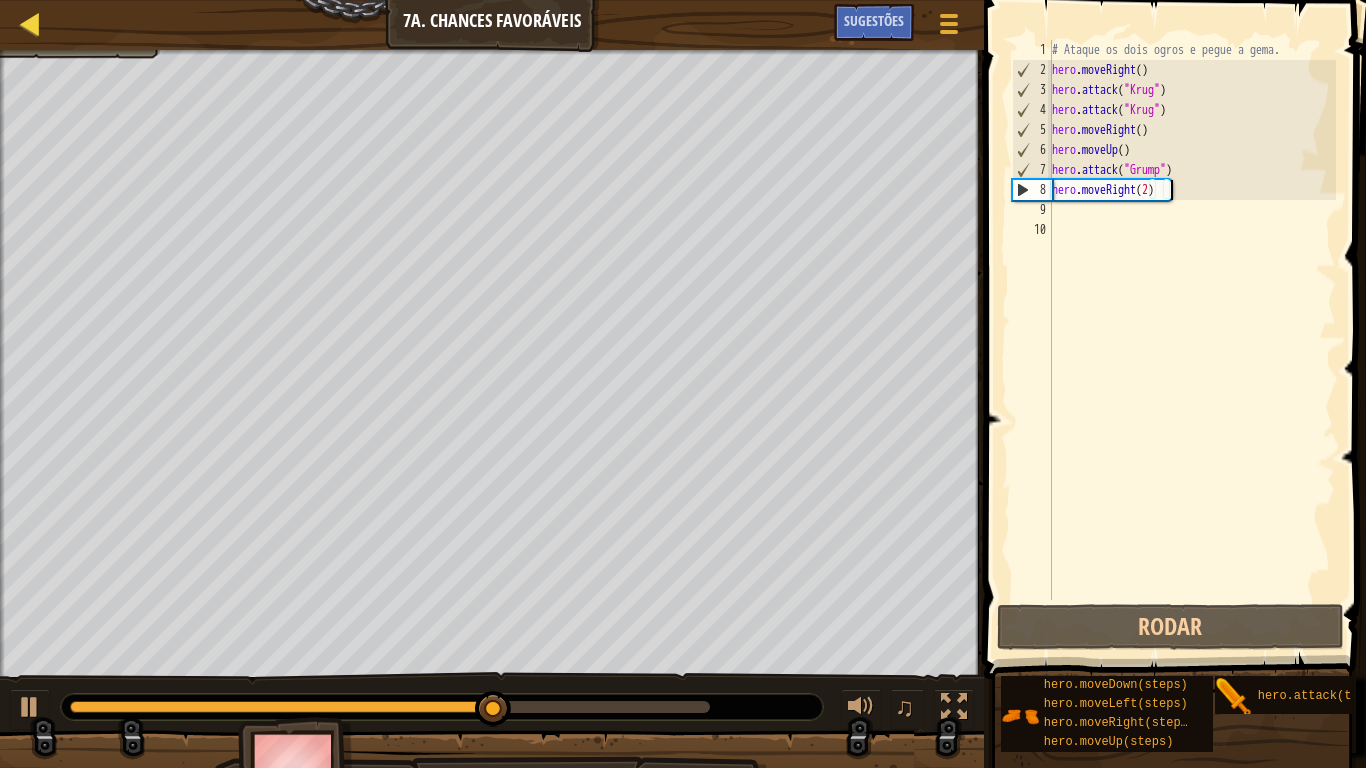 select on "pt-BR" 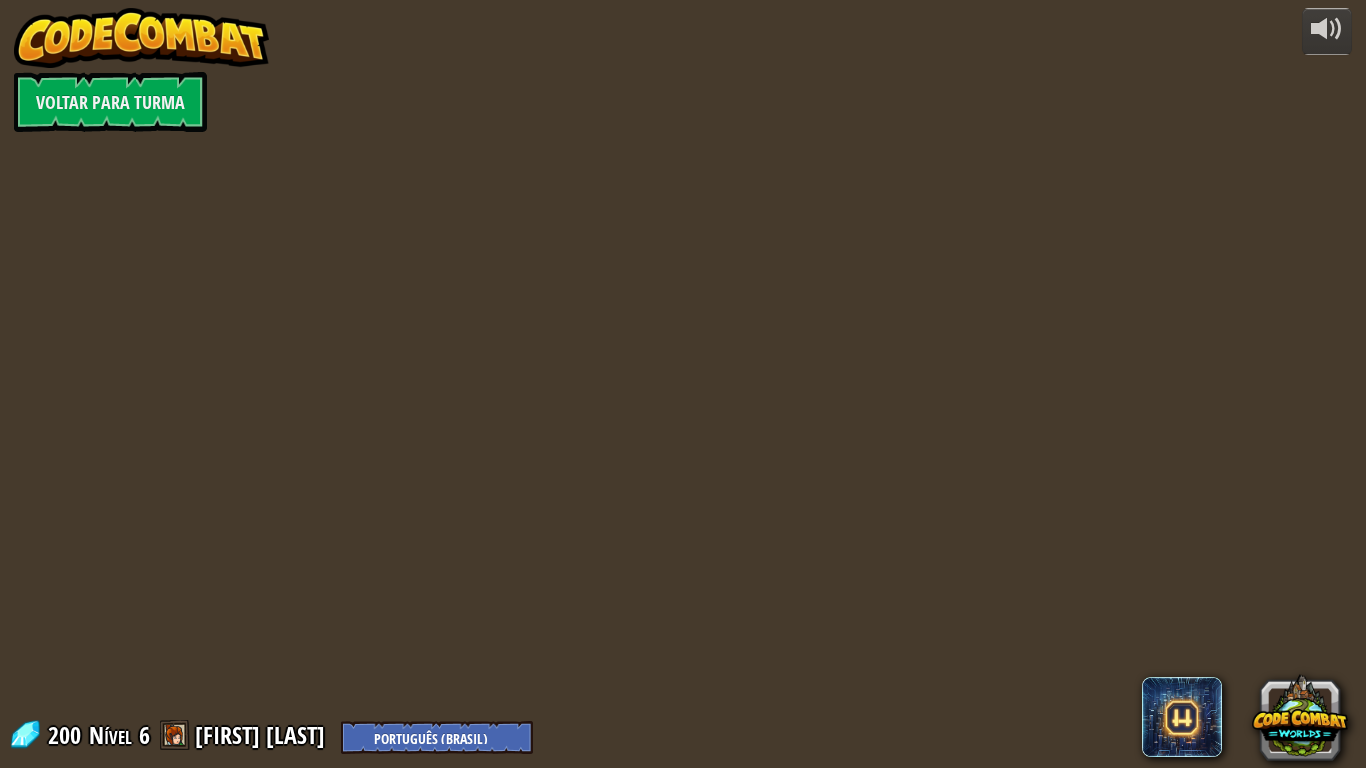 select on "pt-BR" 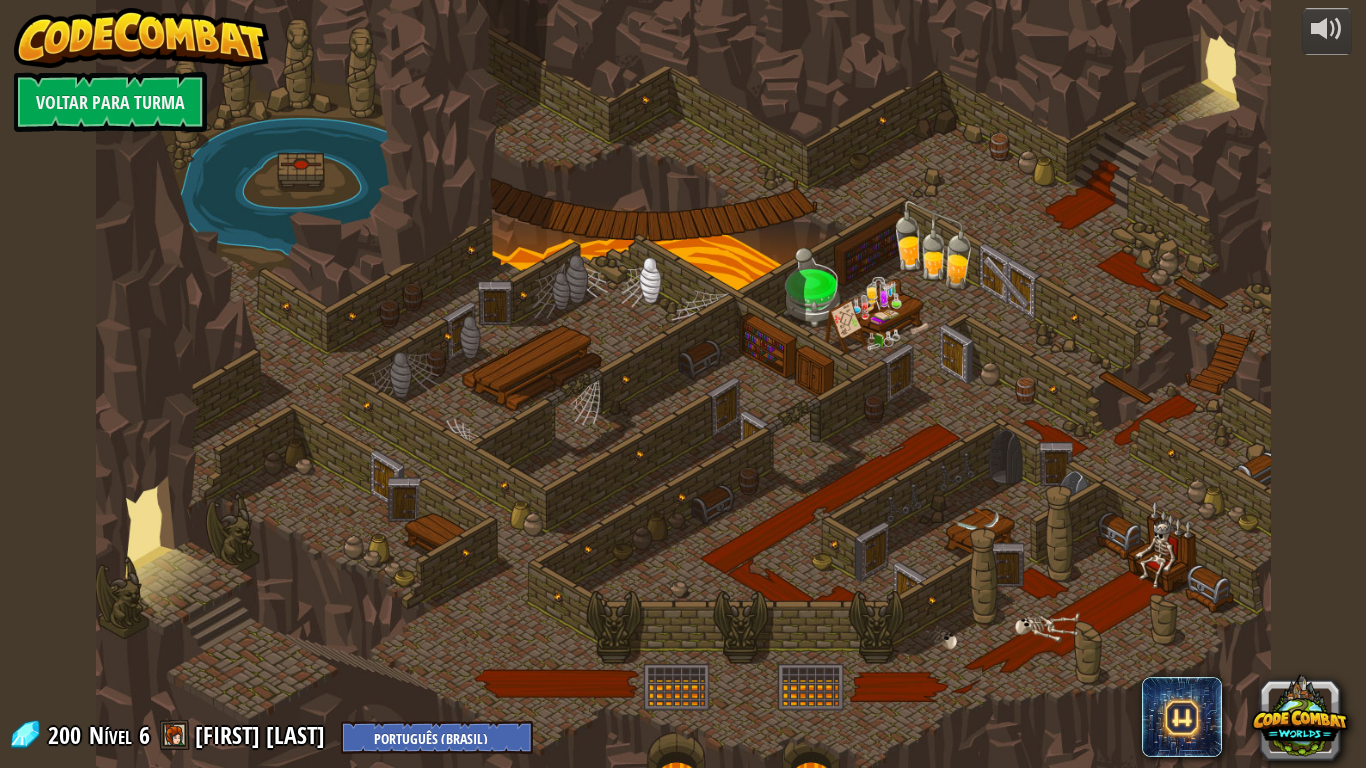 select on "pt-BR" 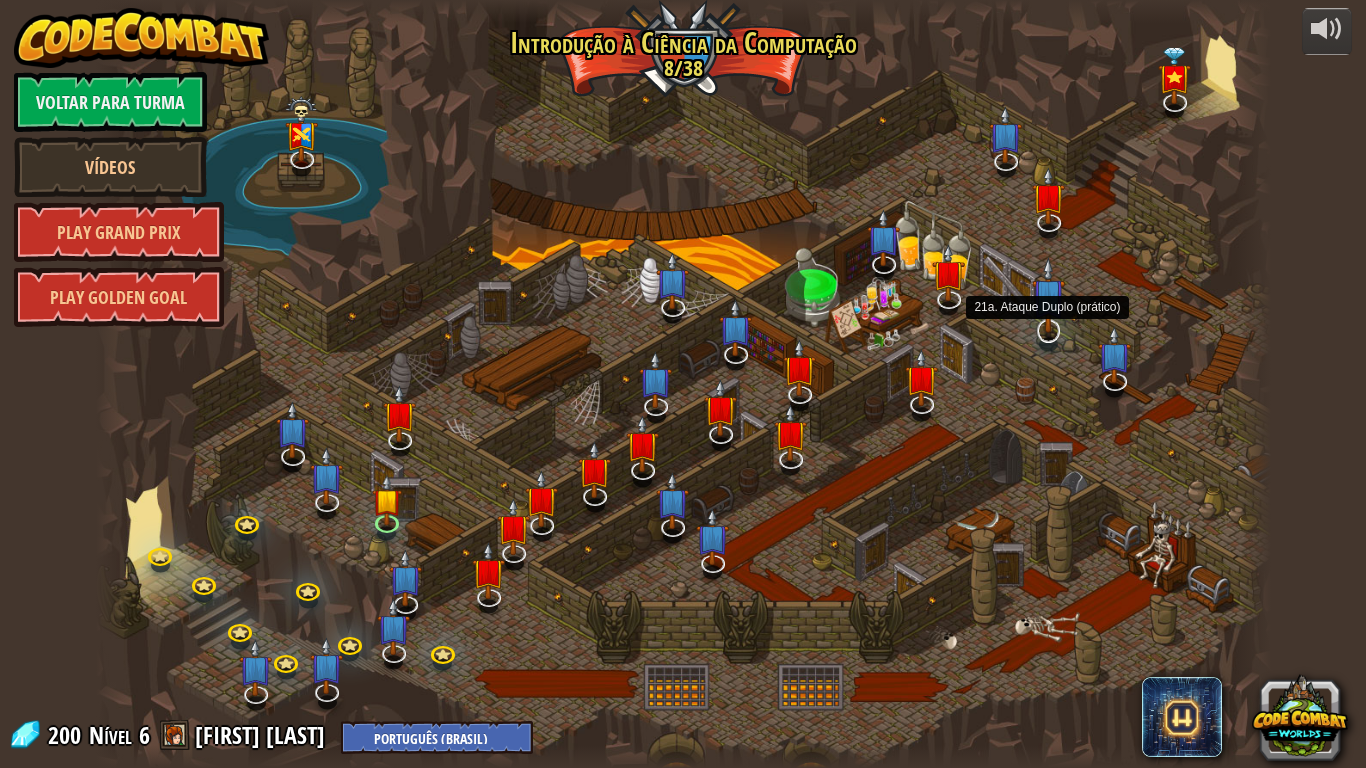 select on "pt-BR" 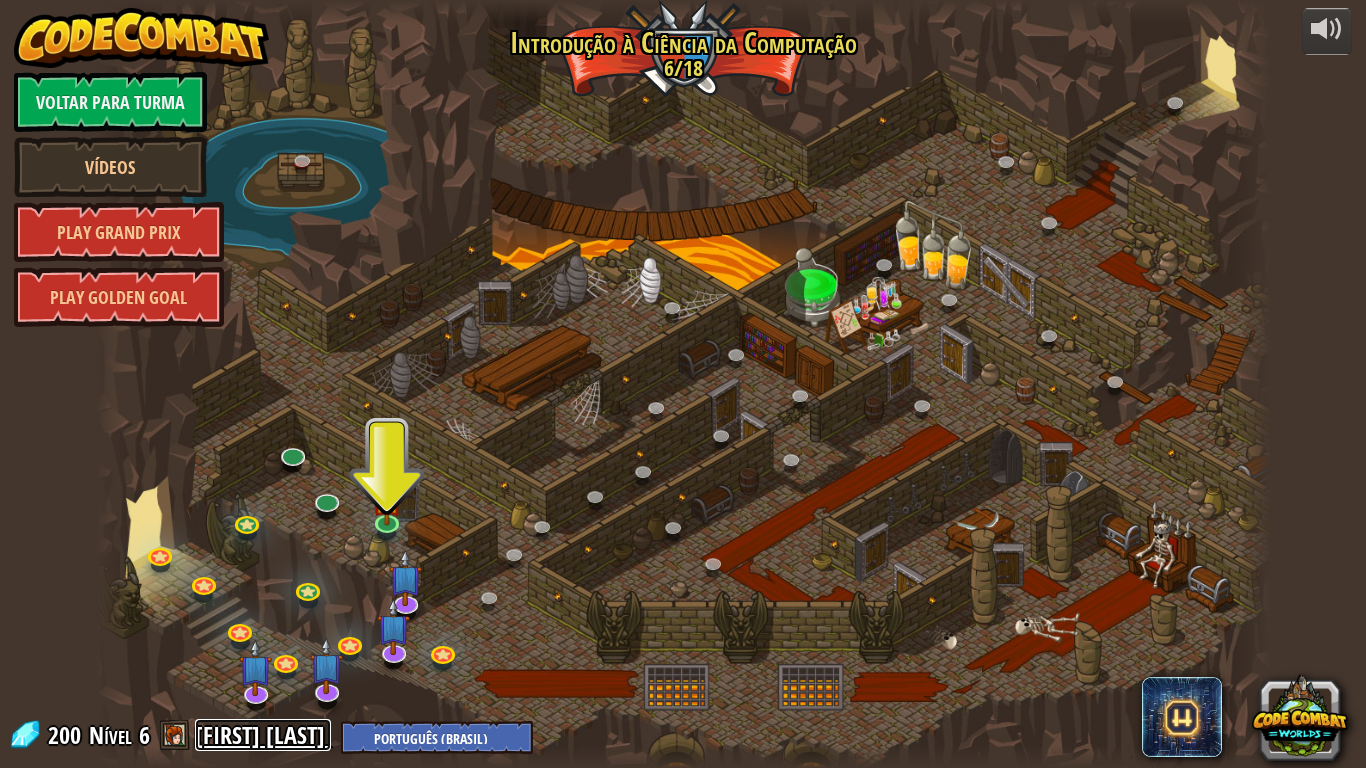 click on "[FIRST] [LAST]" at bounding box center (263, 735) 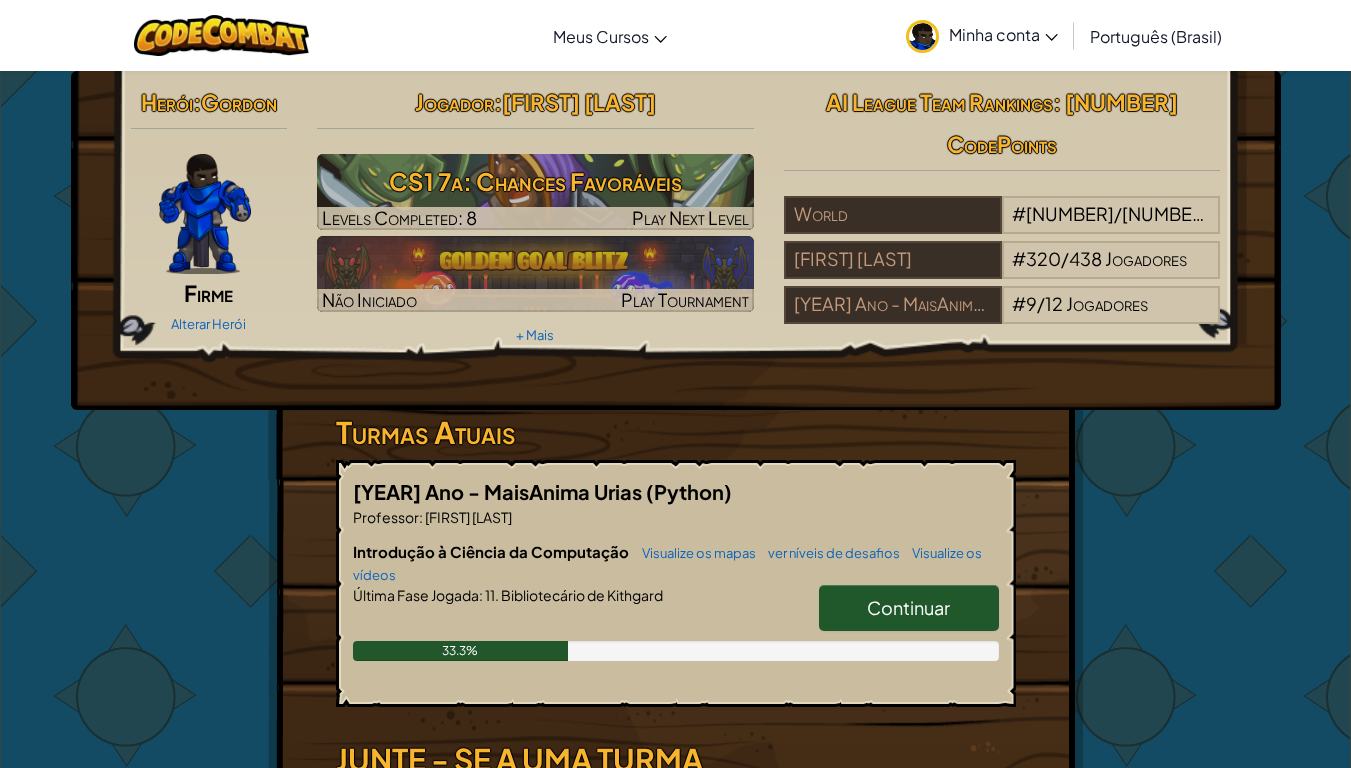 click on "Minha conta" at bounding box center (1003, 34) 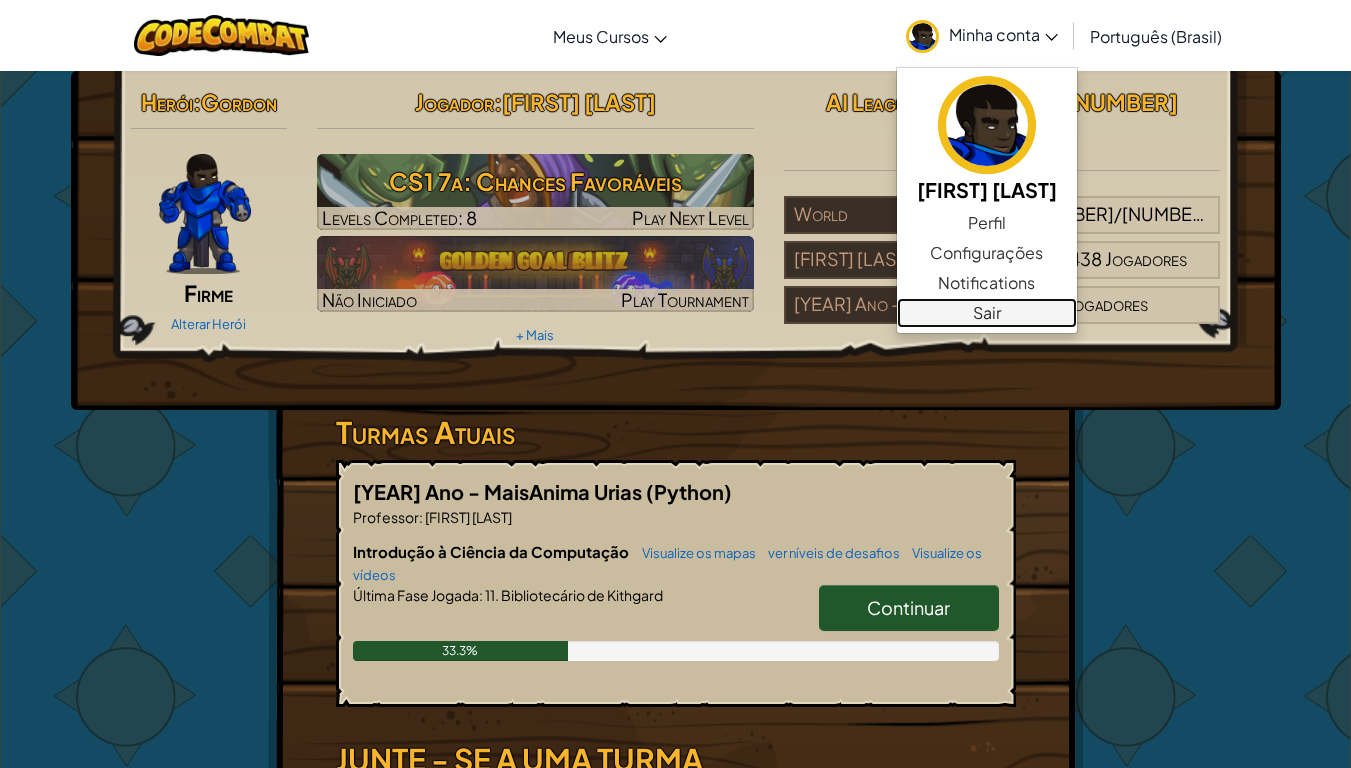 click on "Sair" at bounding box center [987, 313] 